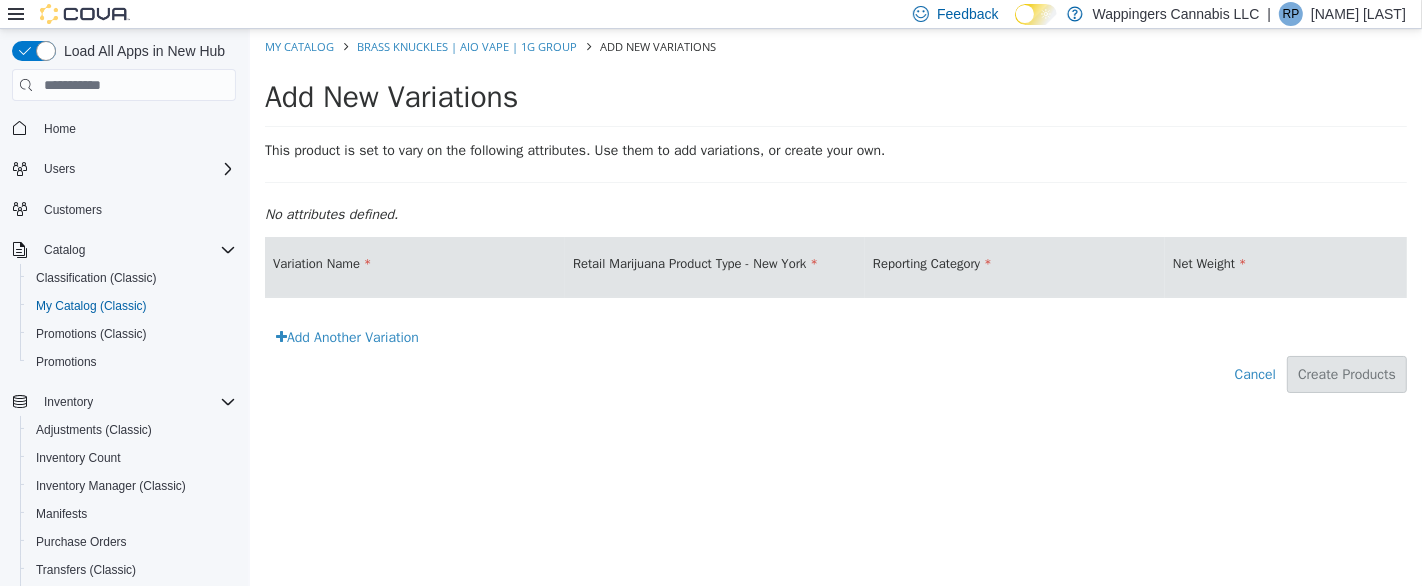 scroll, scrollTop: 0, scrollLeft: 0, axis: both 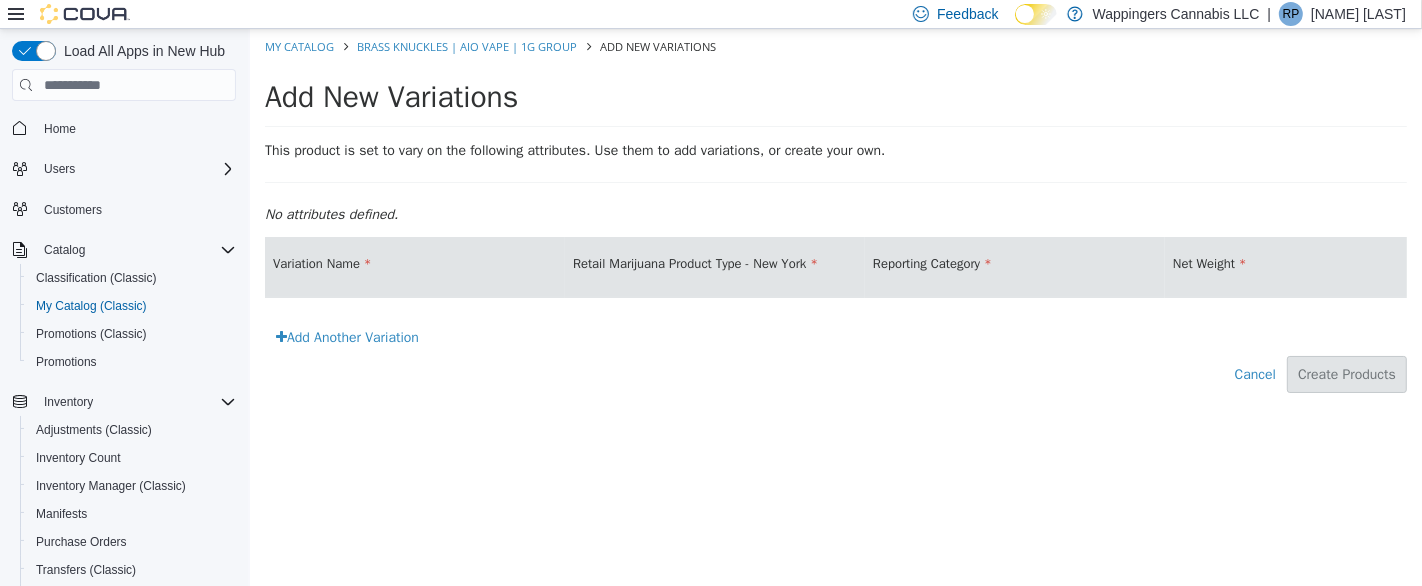 click on "Add Another Variation" at bounding box center [346, 337] 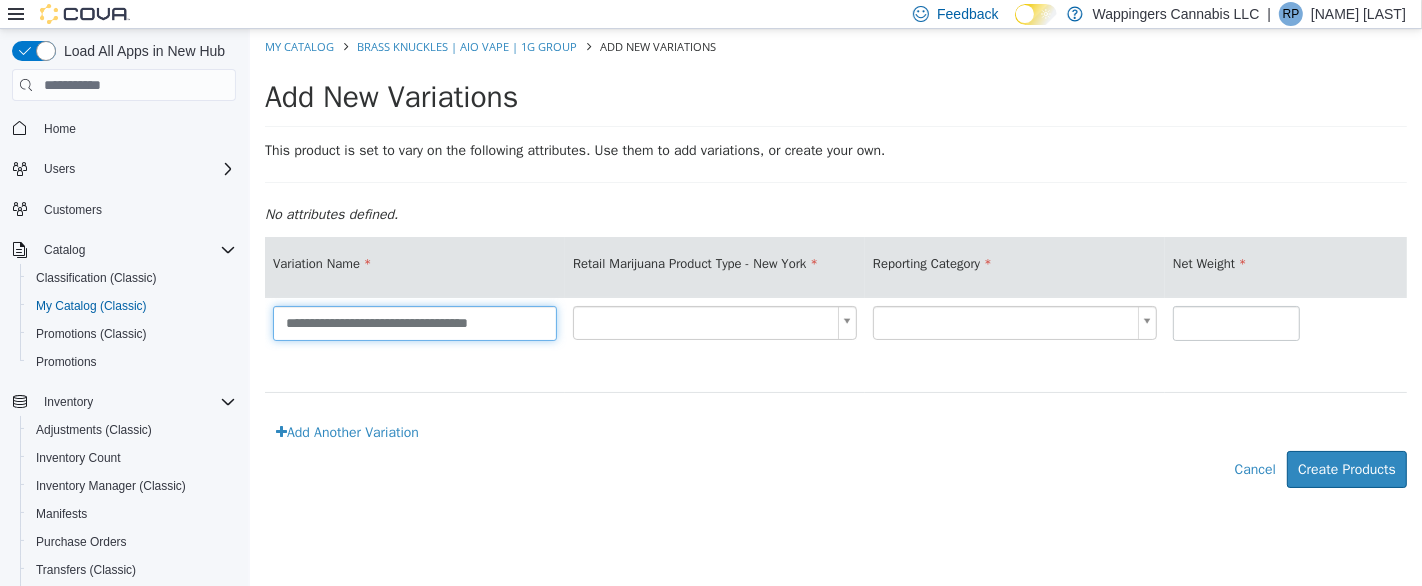 click on "**********" at bounding box center [414, 323] 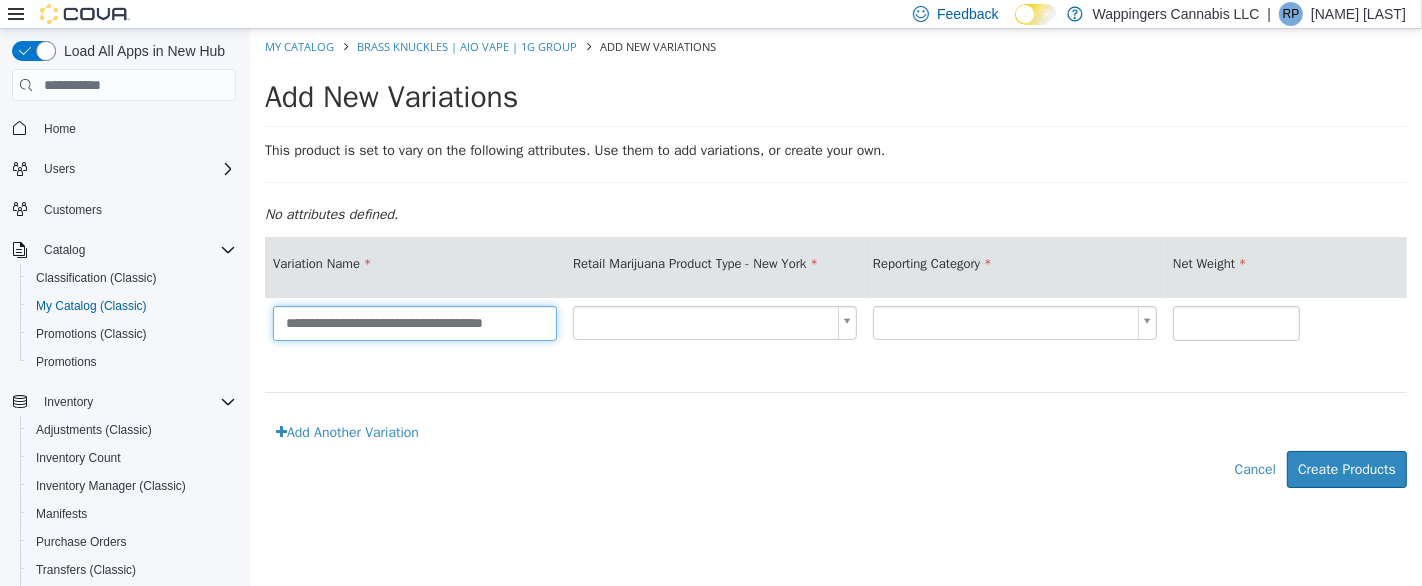 click on "**********" at bounding box center [414, 323] 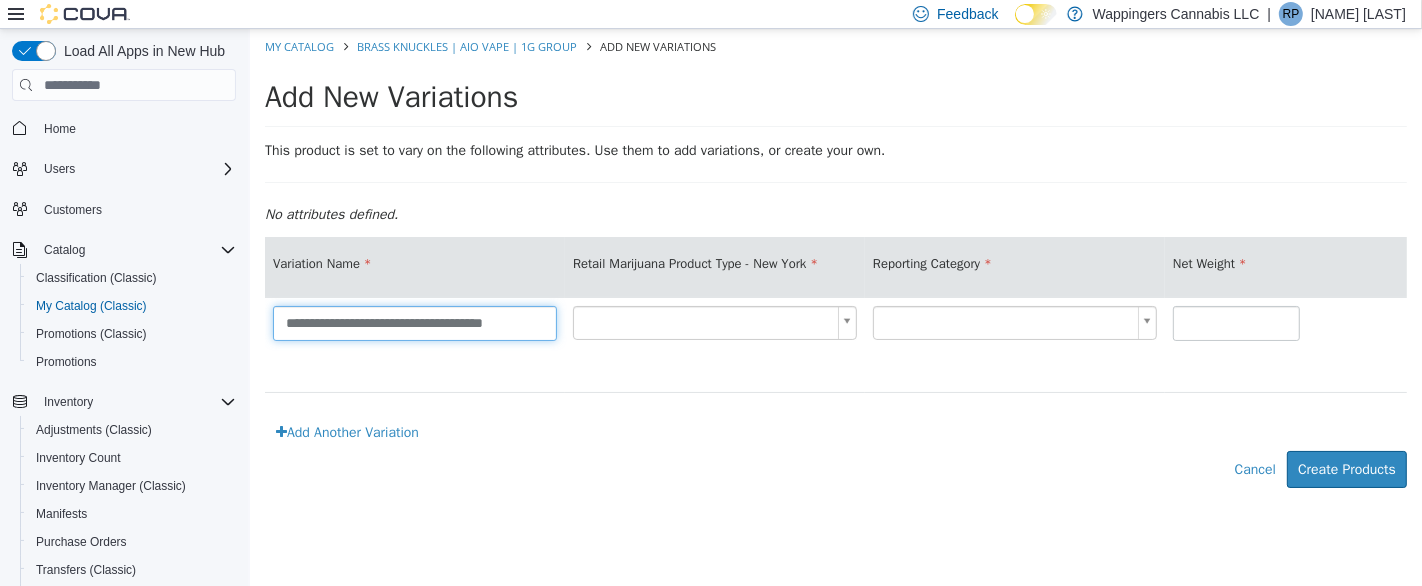 paste on "**********" 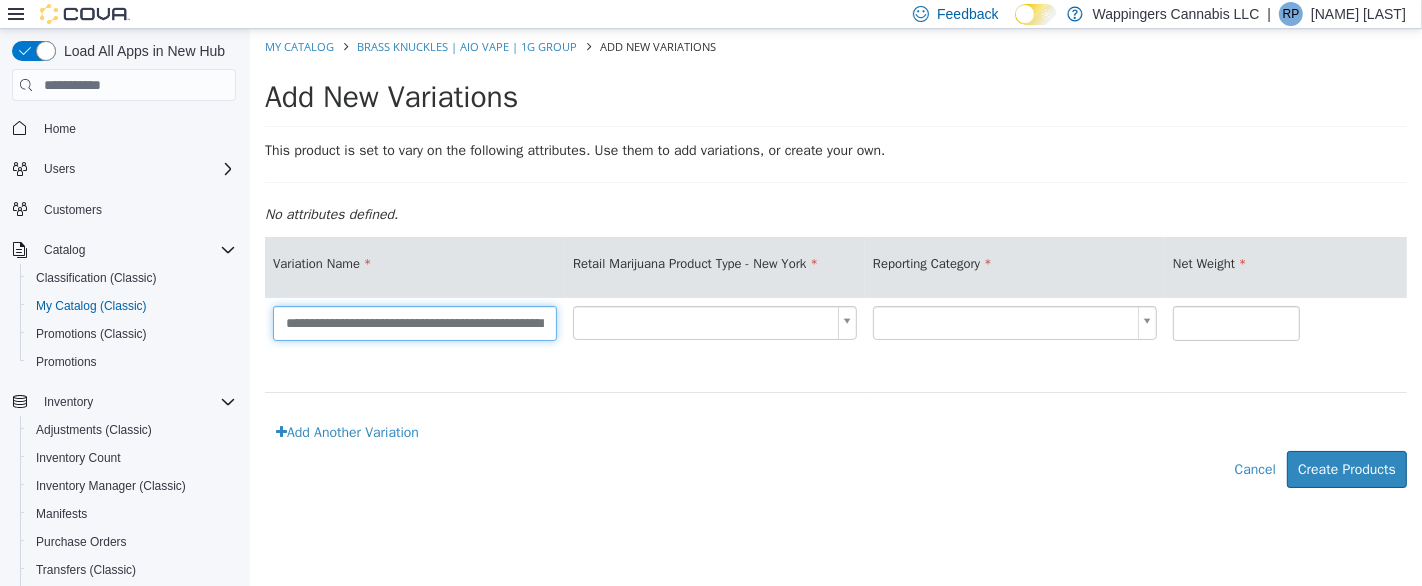 scroll, scrollTop: 0, scrollLeft: 66, axis: horizontal 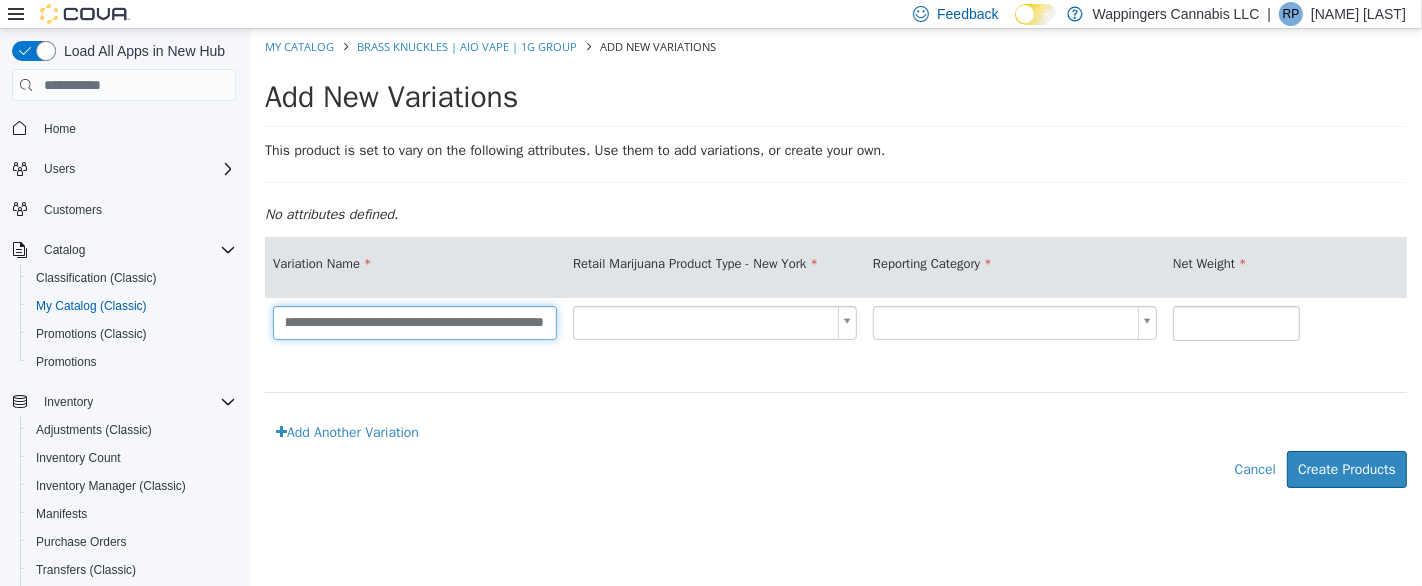 type on "**********" 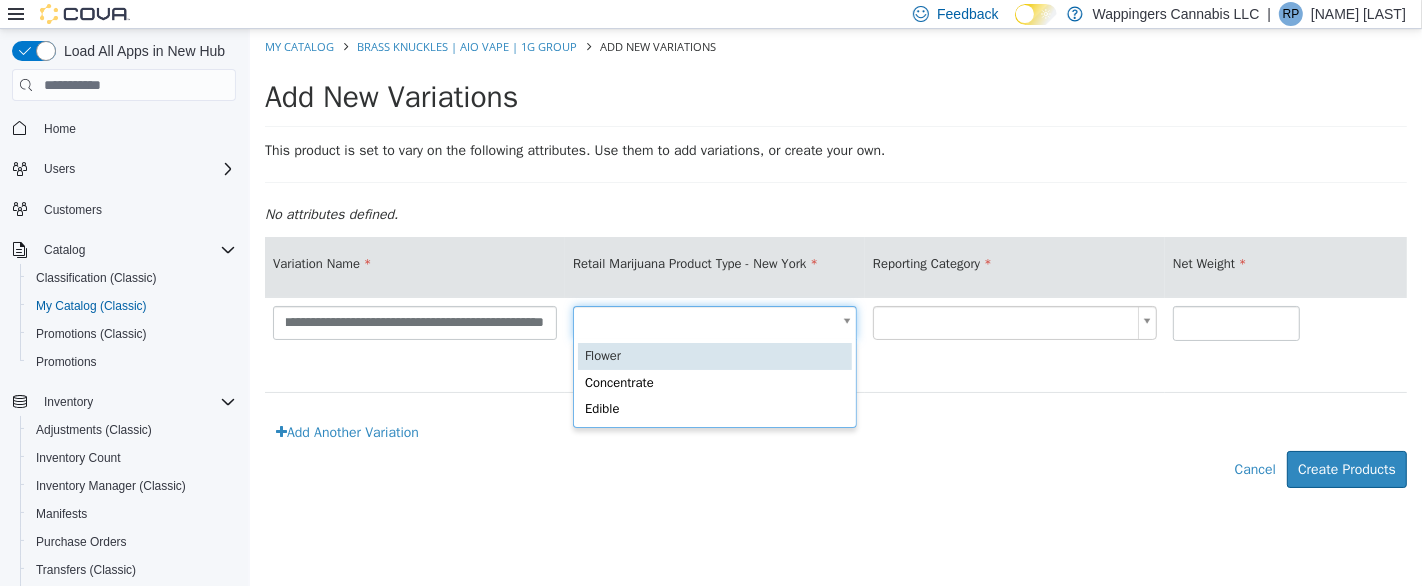 click on "**********" at bounding box center [835, 269] 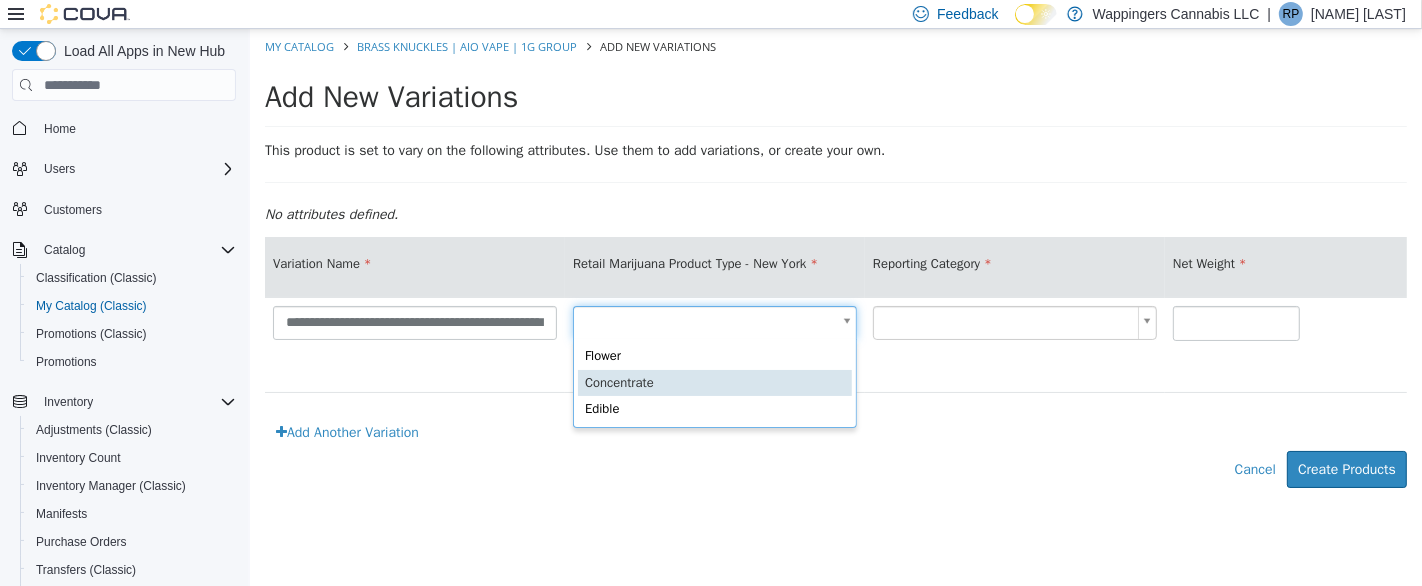scroll, scrollTop: 0, scrollLeft: 5, axis: horizontal 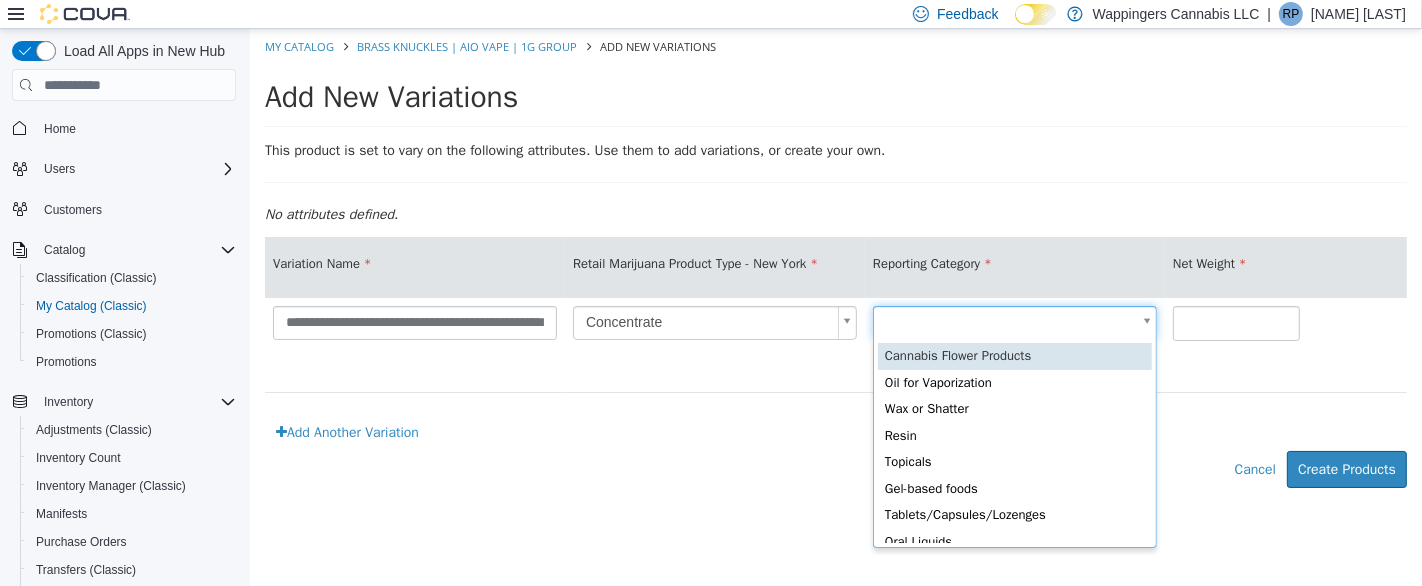 click on "**********" at bounding box center [835, 269] 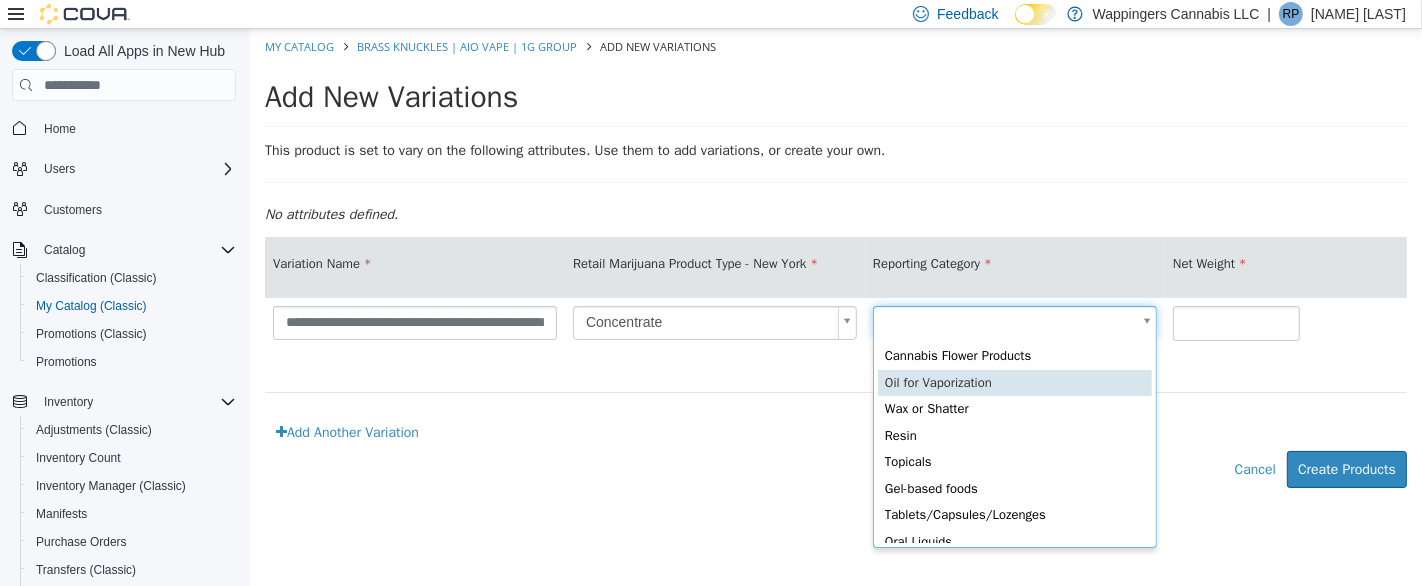 scroll, scrollTop: 0, scrollLeft: 5, axis: horizontal 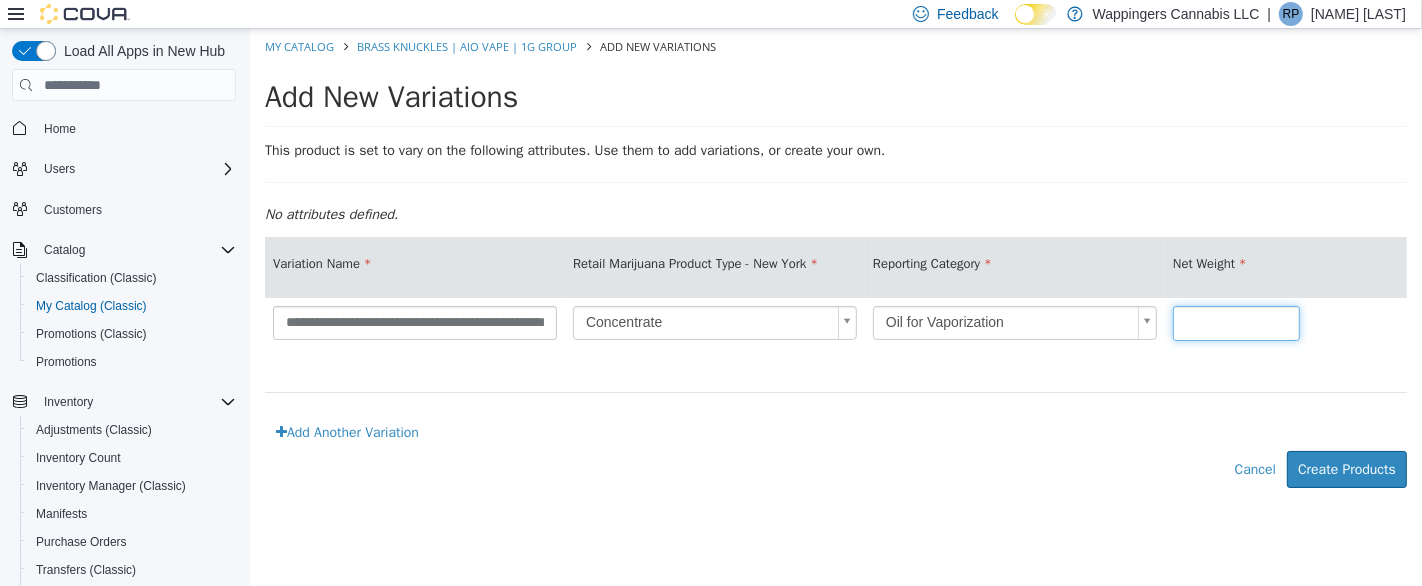 click at bounding box center (1235, 323) 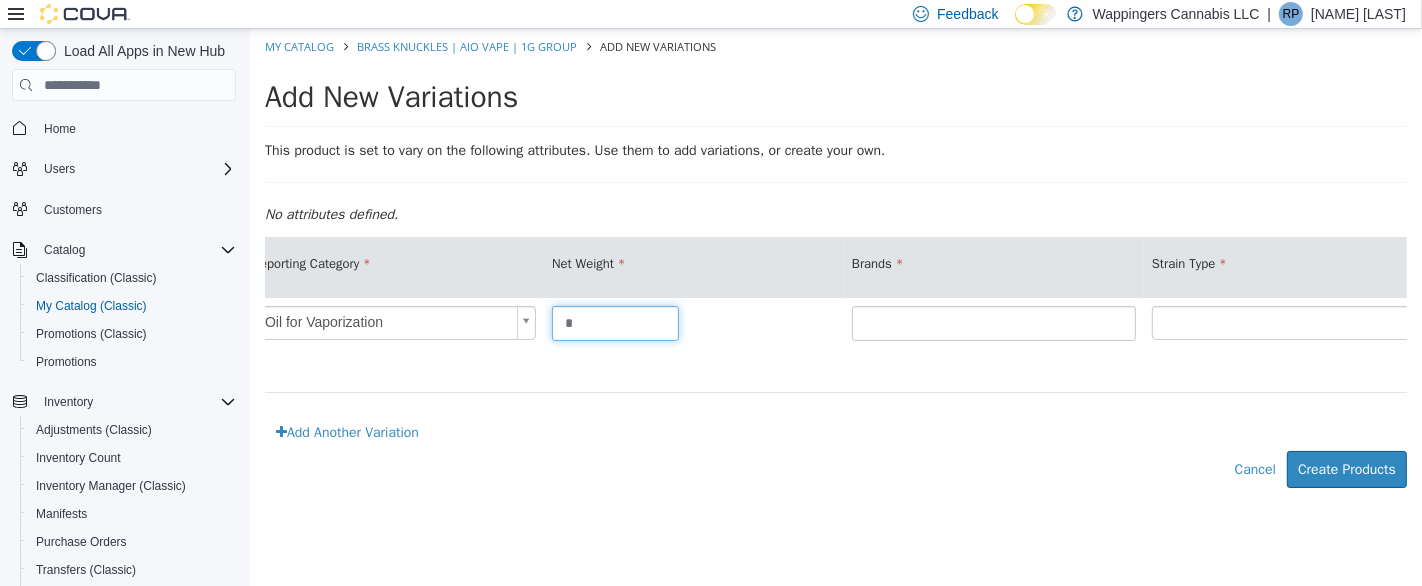 scroll, scrollTop: 0, scrollLeft: 721, axis: horizontal 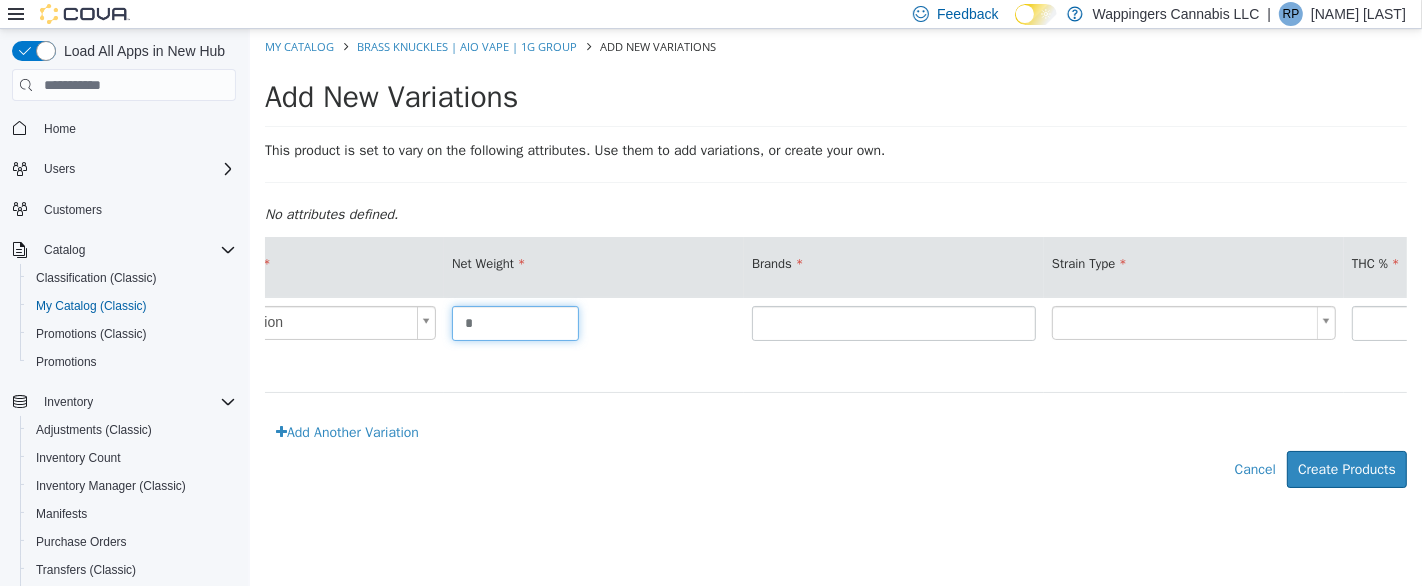 type on "*" 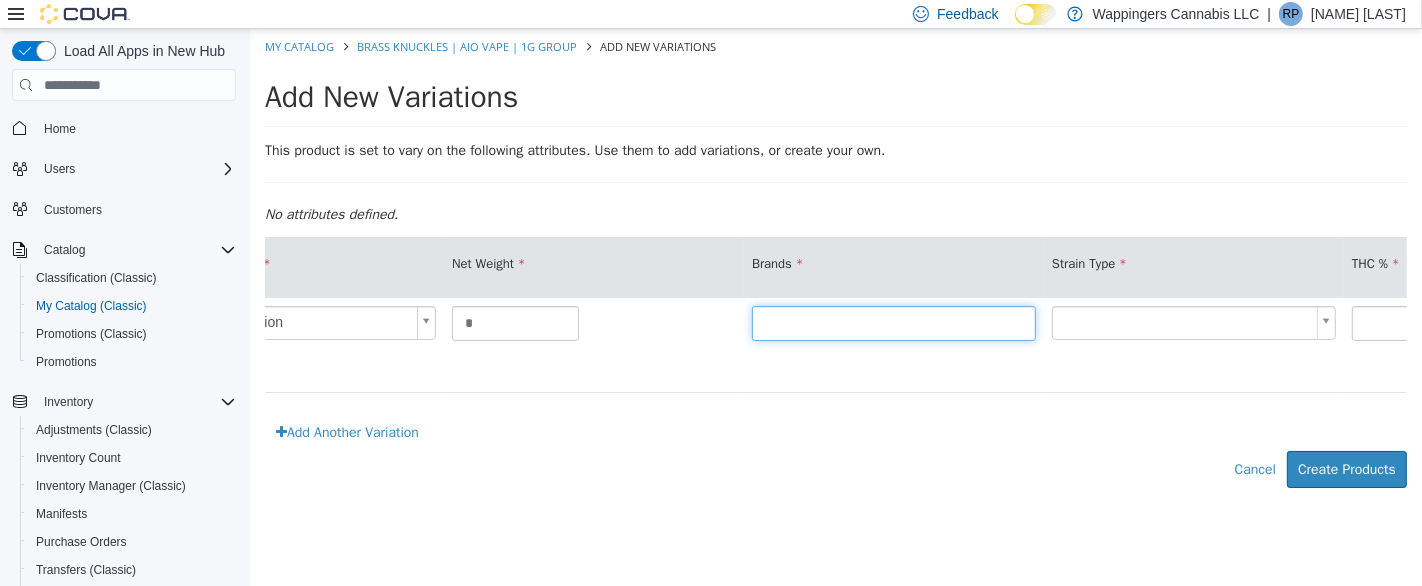 click at bounding box center (893, 323) 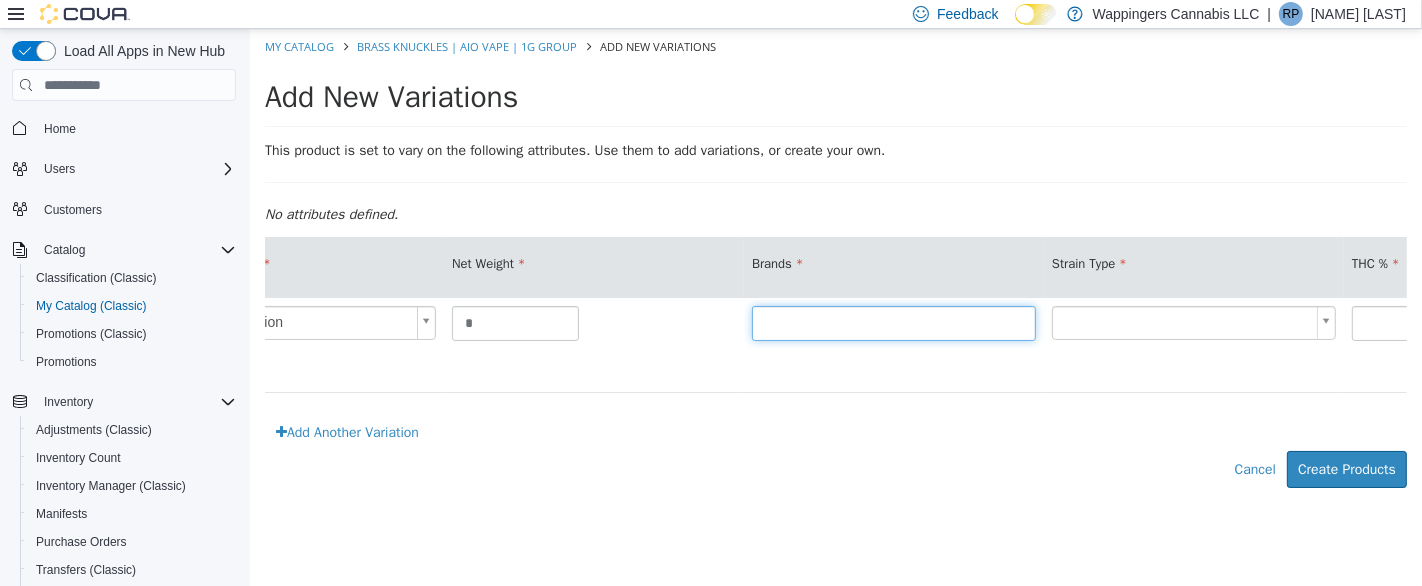 paste on "**********" 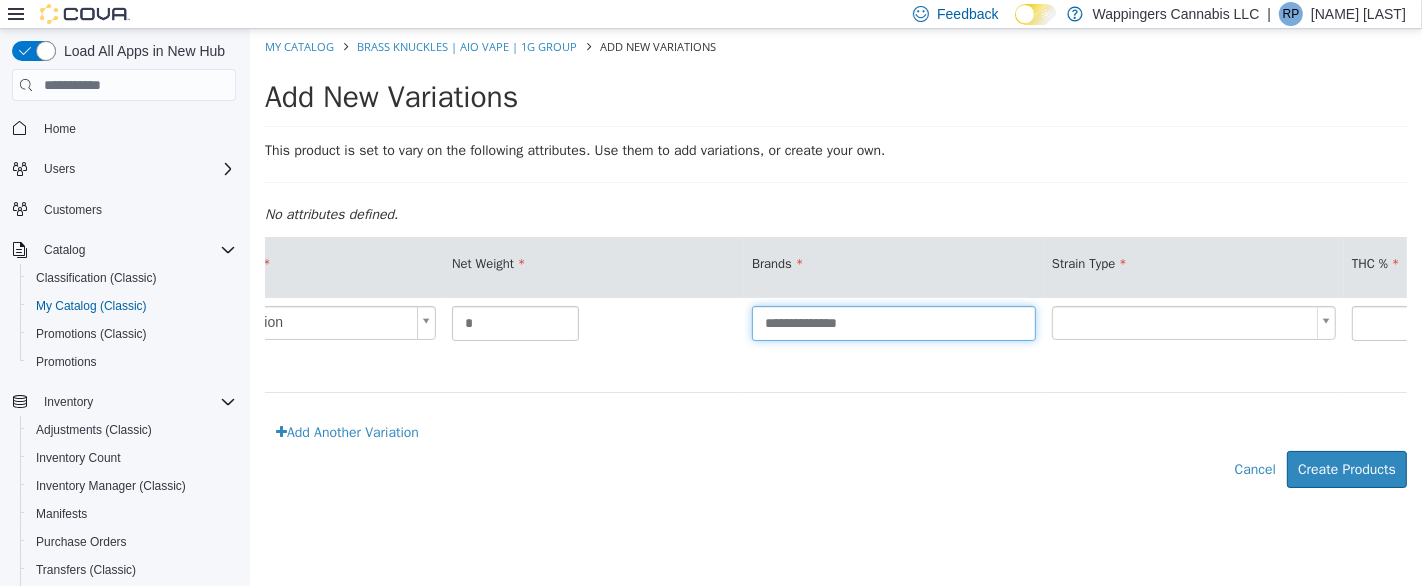 type on "**********" 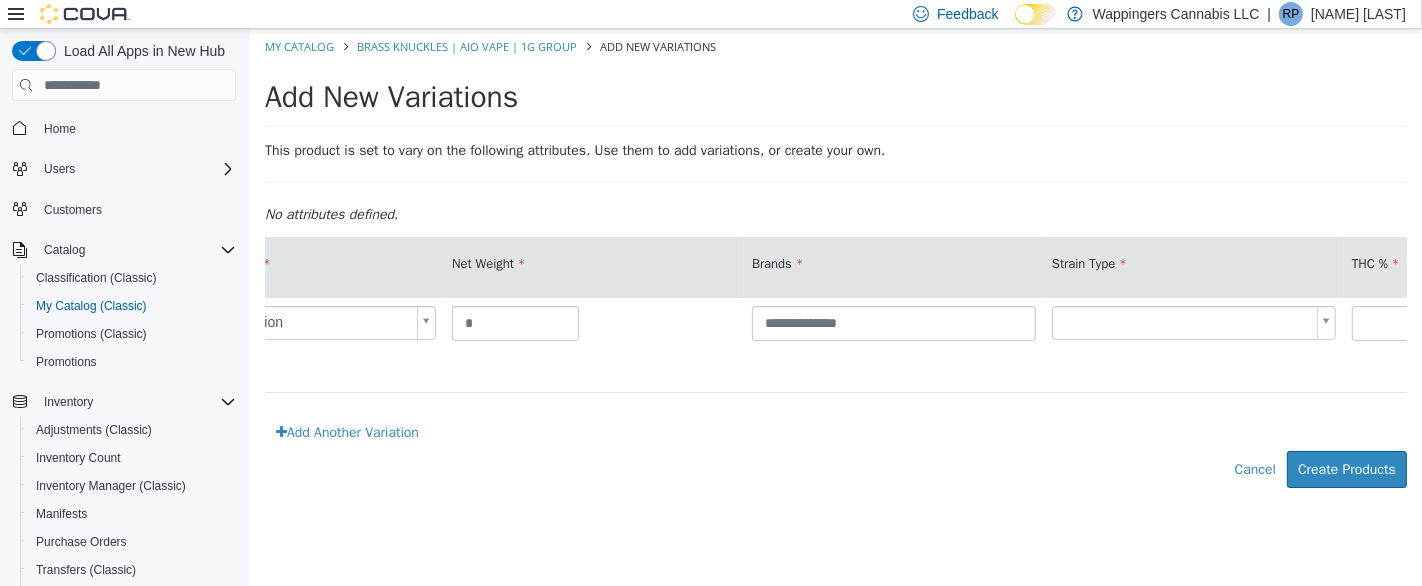 click on "**********" at bounding box center [835, 269] 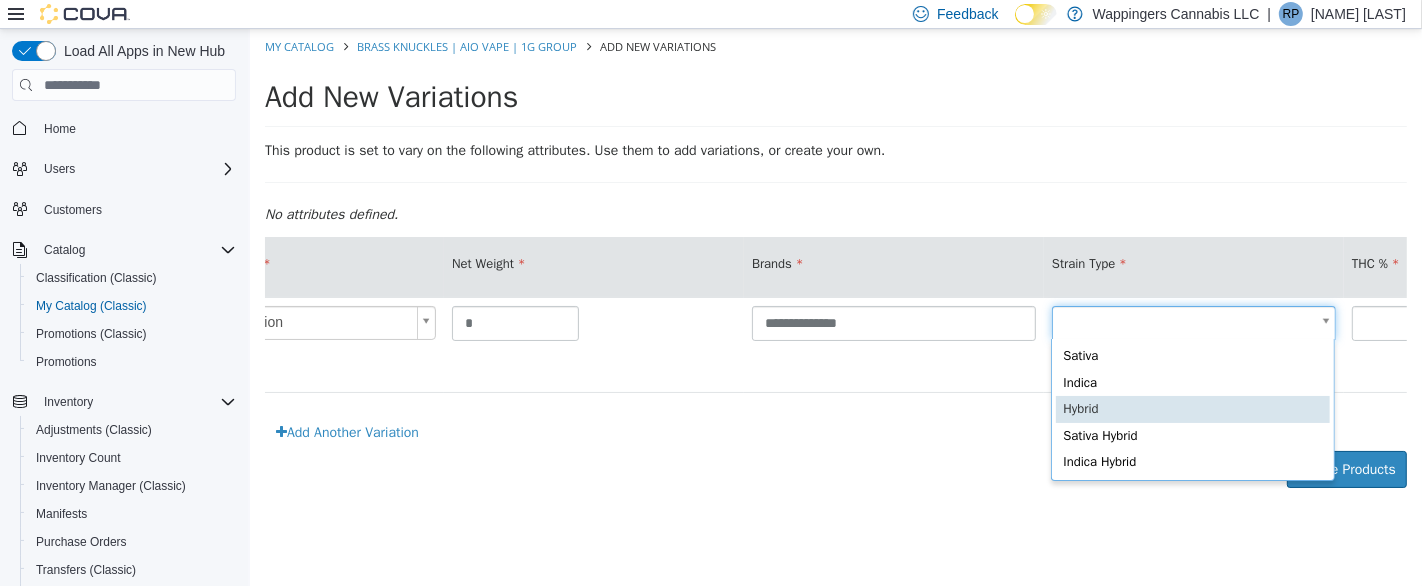 type on "*" 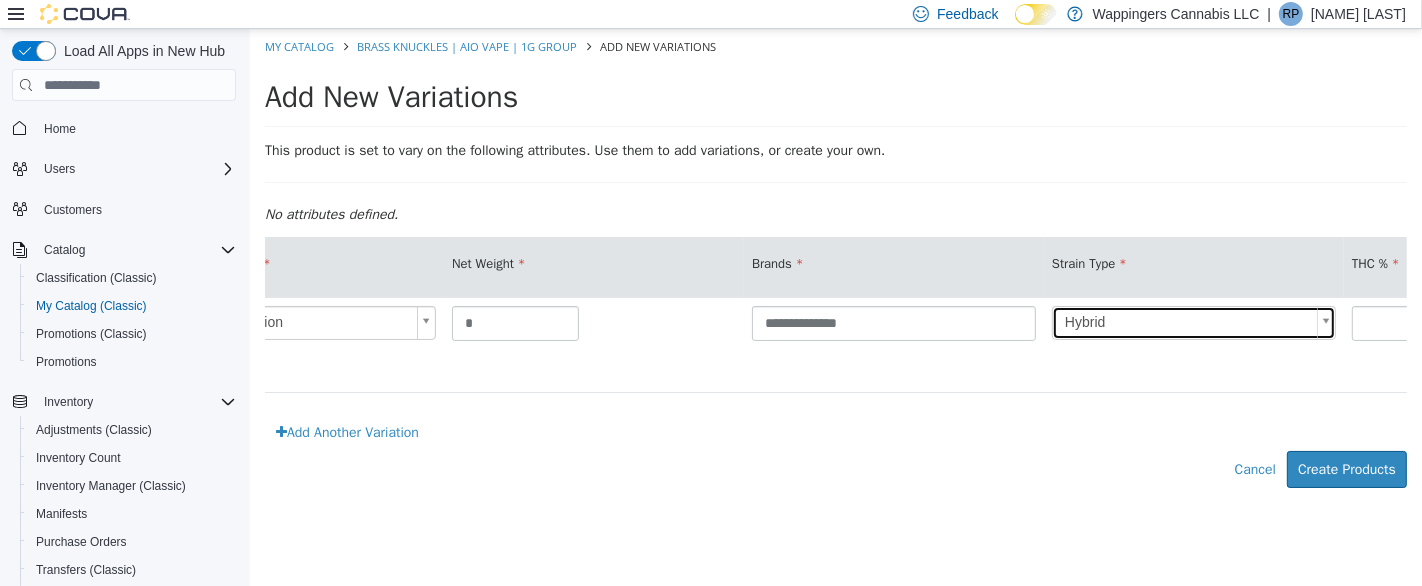 scroll, scrollTop: 0, scrollLeft: 0, axis: both 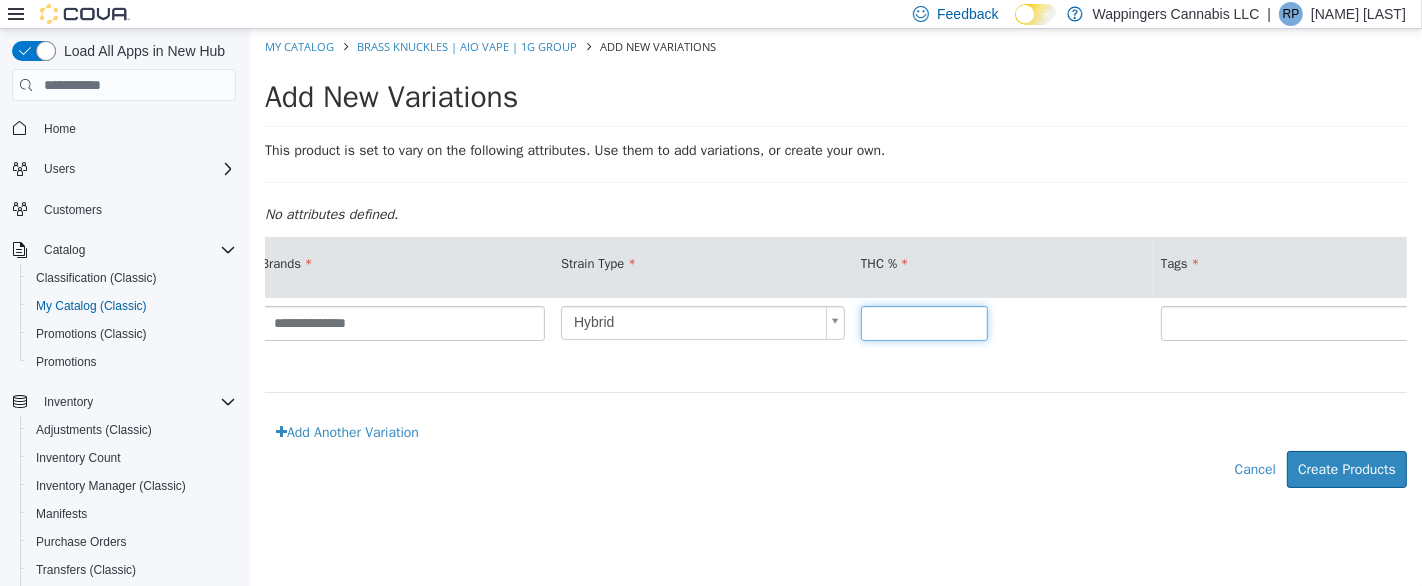 click at bounding box center [923, 323] 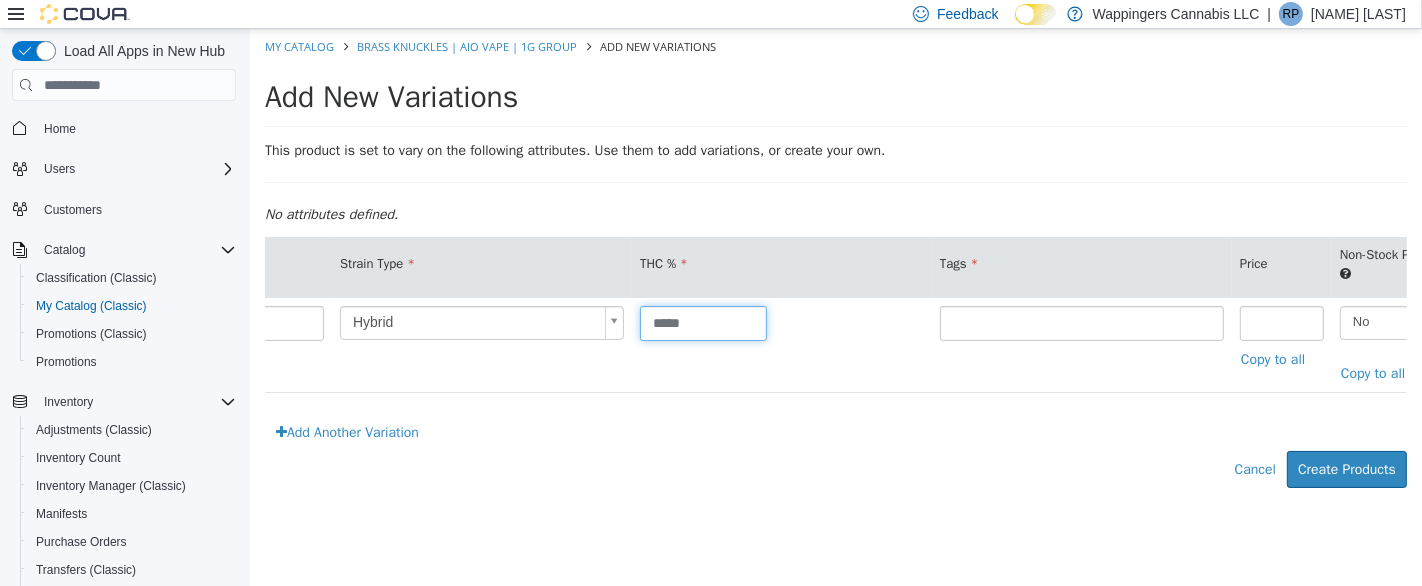 scroll, scrollTop: 0, scrollLeft: 1452, axis: horizontal 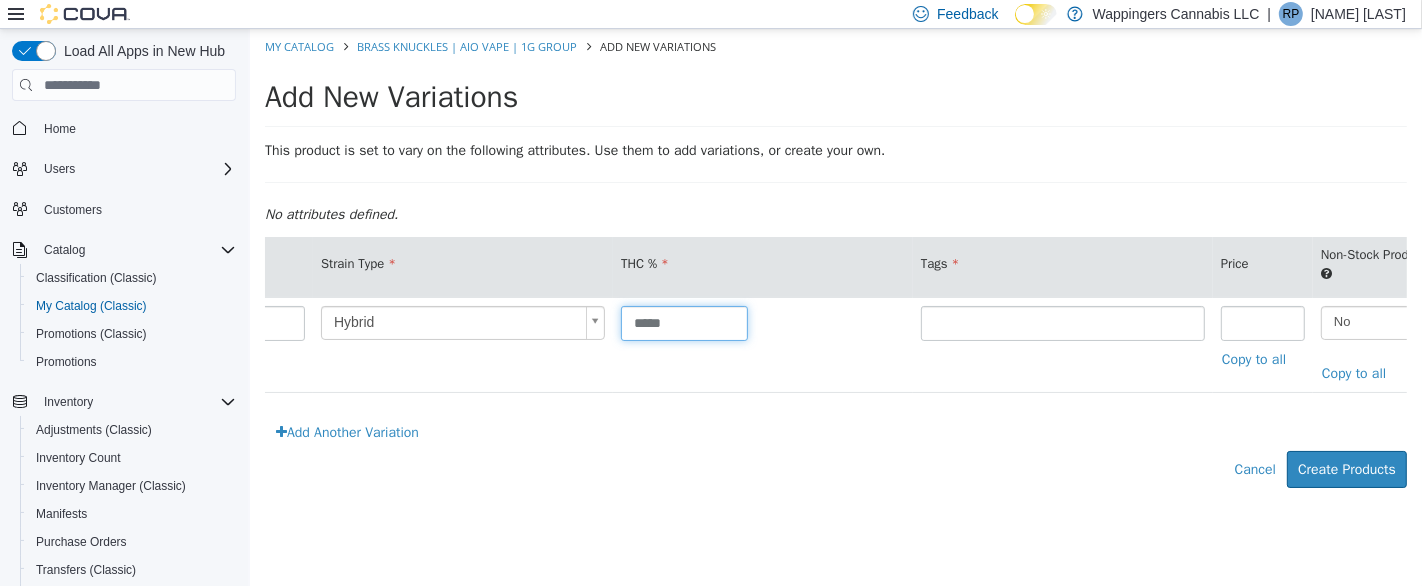 type on "*****" 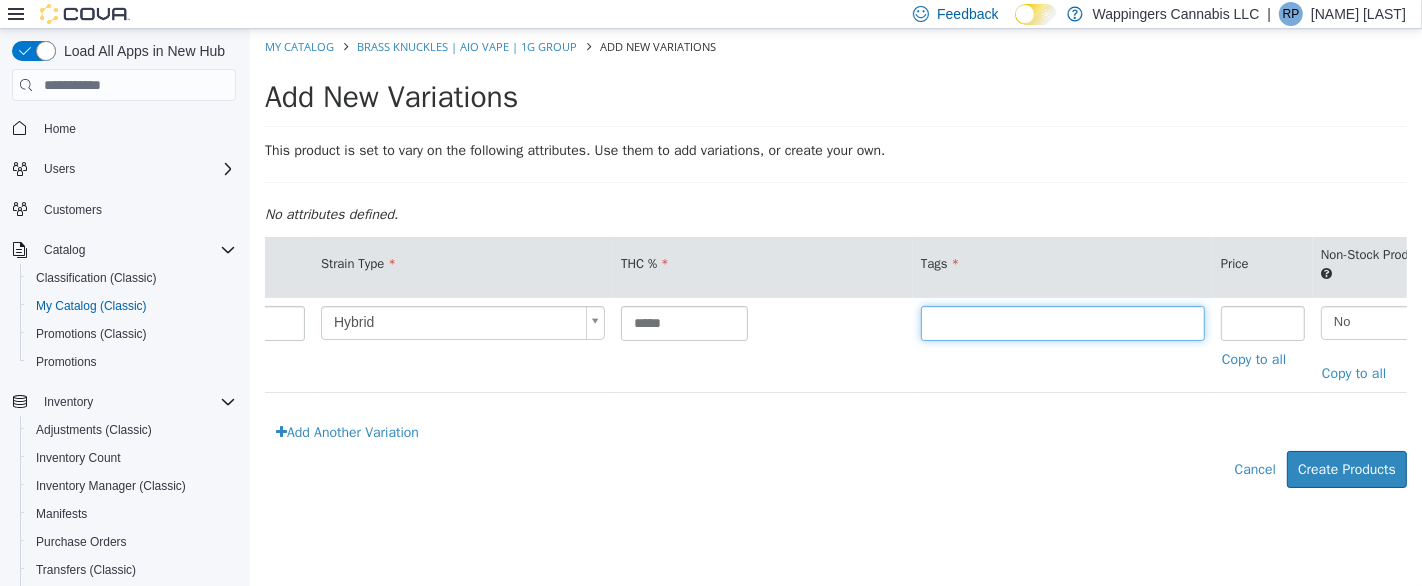 click at bounding box center [1062, 323] 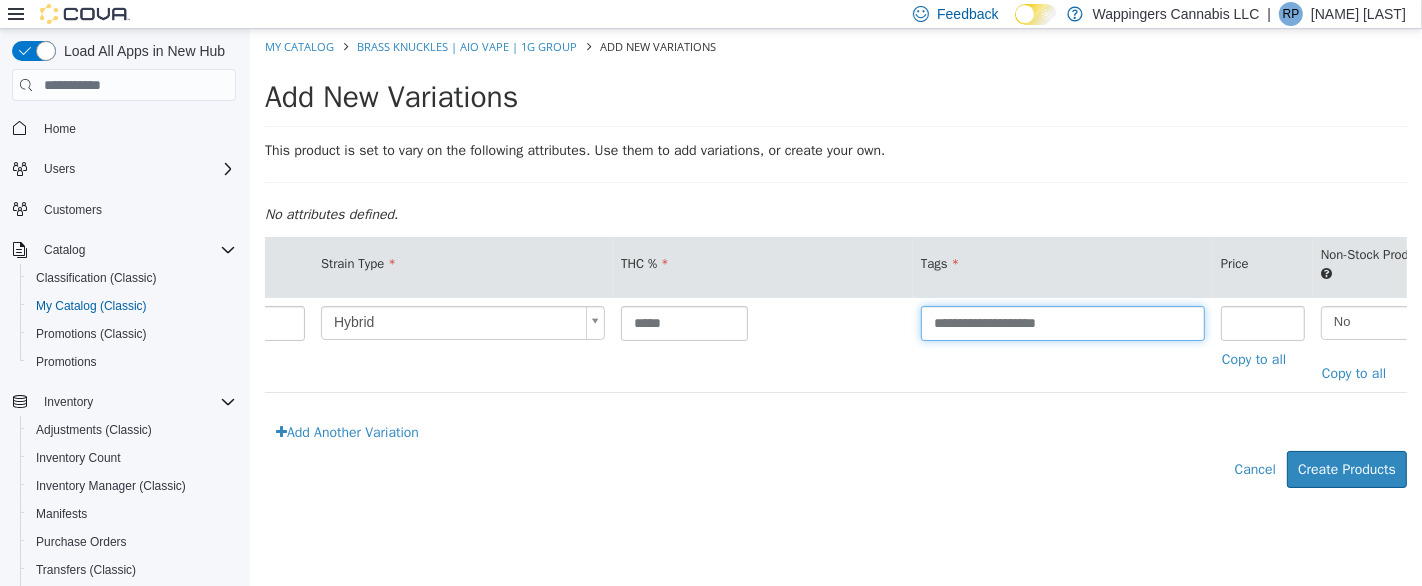 scroll, scrollTop: 0, scrollLeft: 1729, axis: horizontal 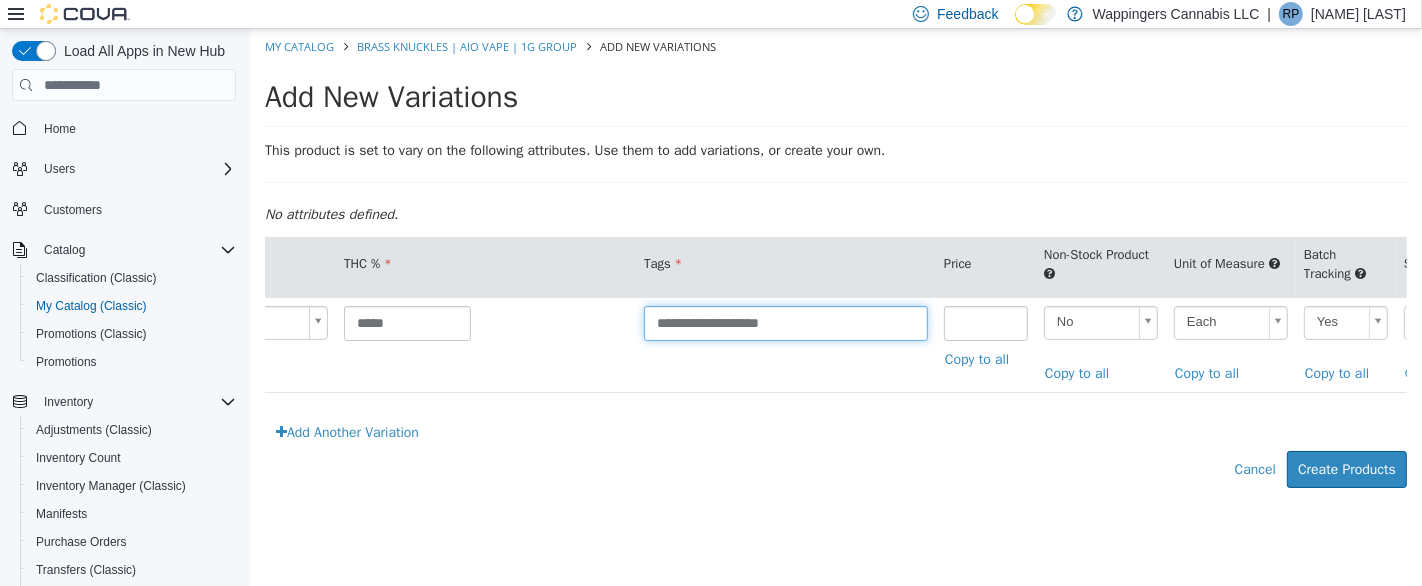 type on "**********" 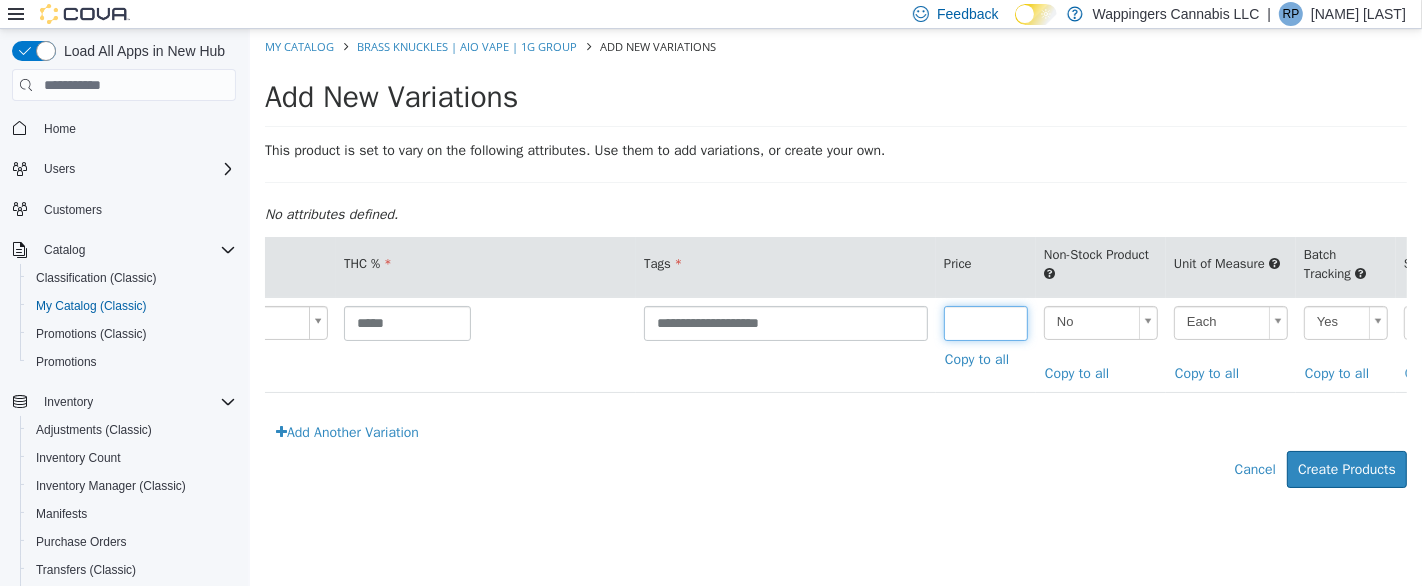 click at bounding box center (985, 323) 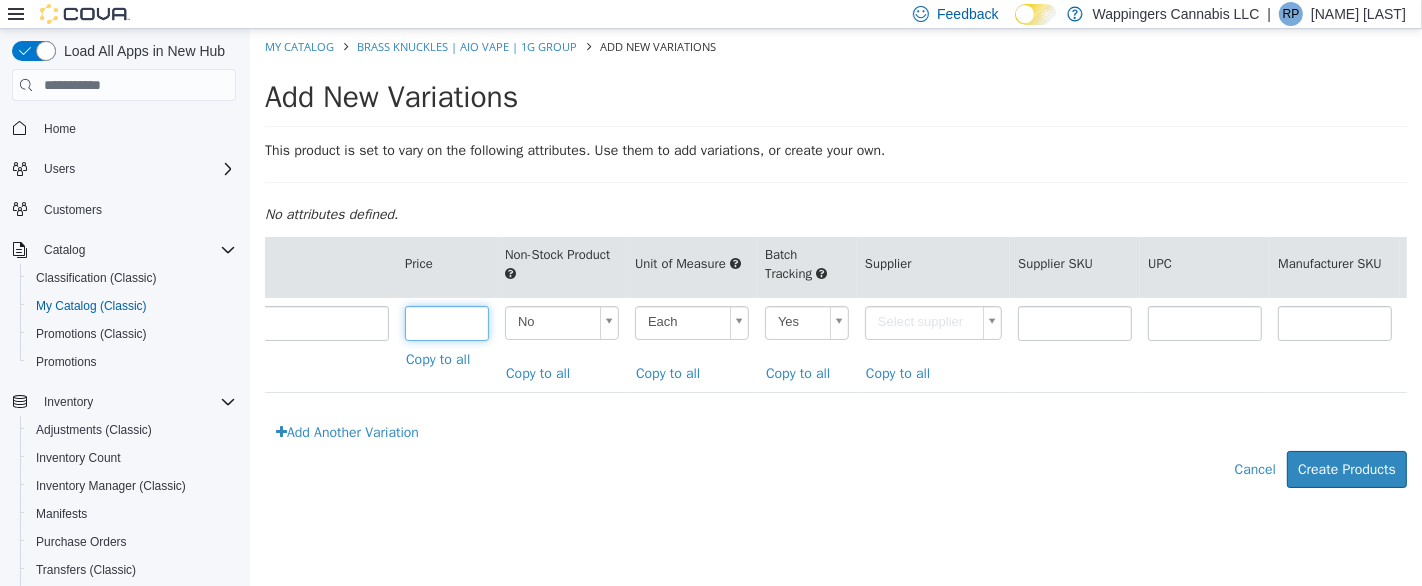 scroll, scrollTop: 0, scrollLeft: 2282, axis: horizontal 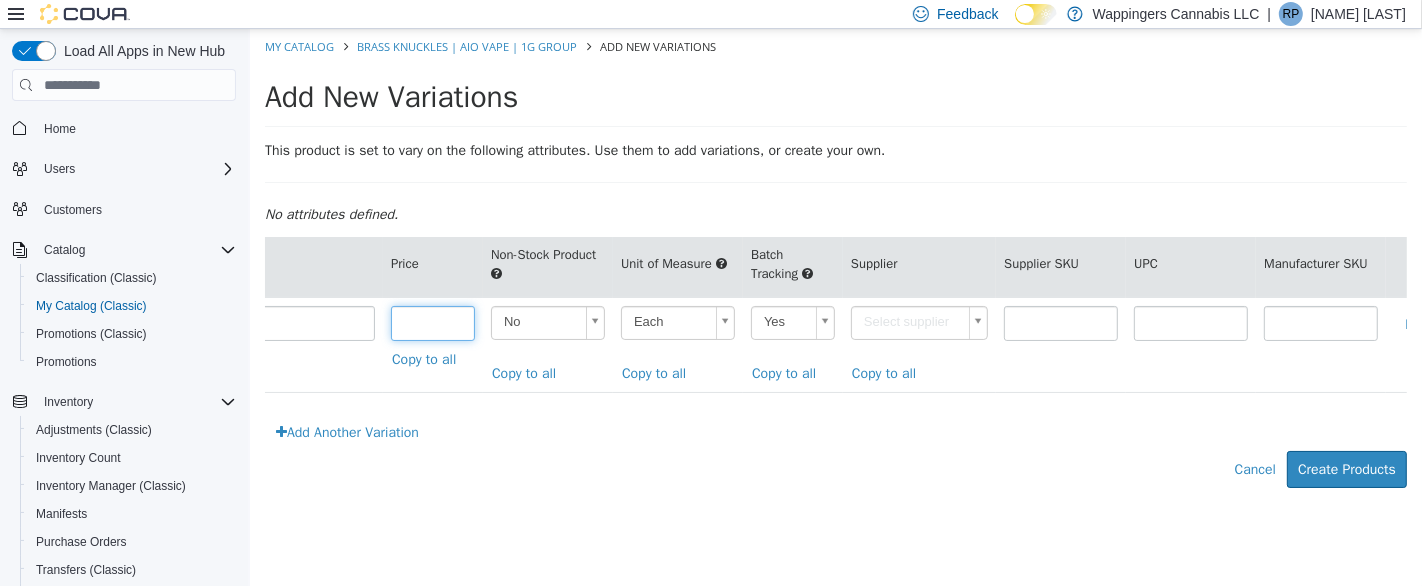 type on "**" 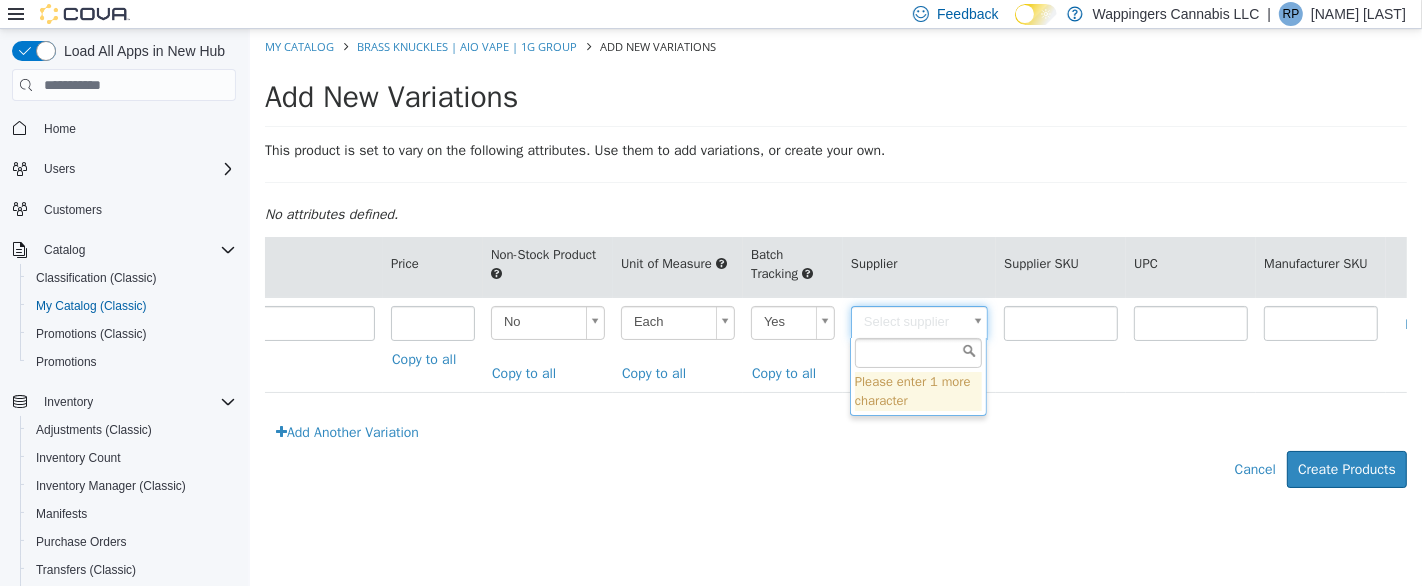click on "**********" at bounding box center (835, 269) 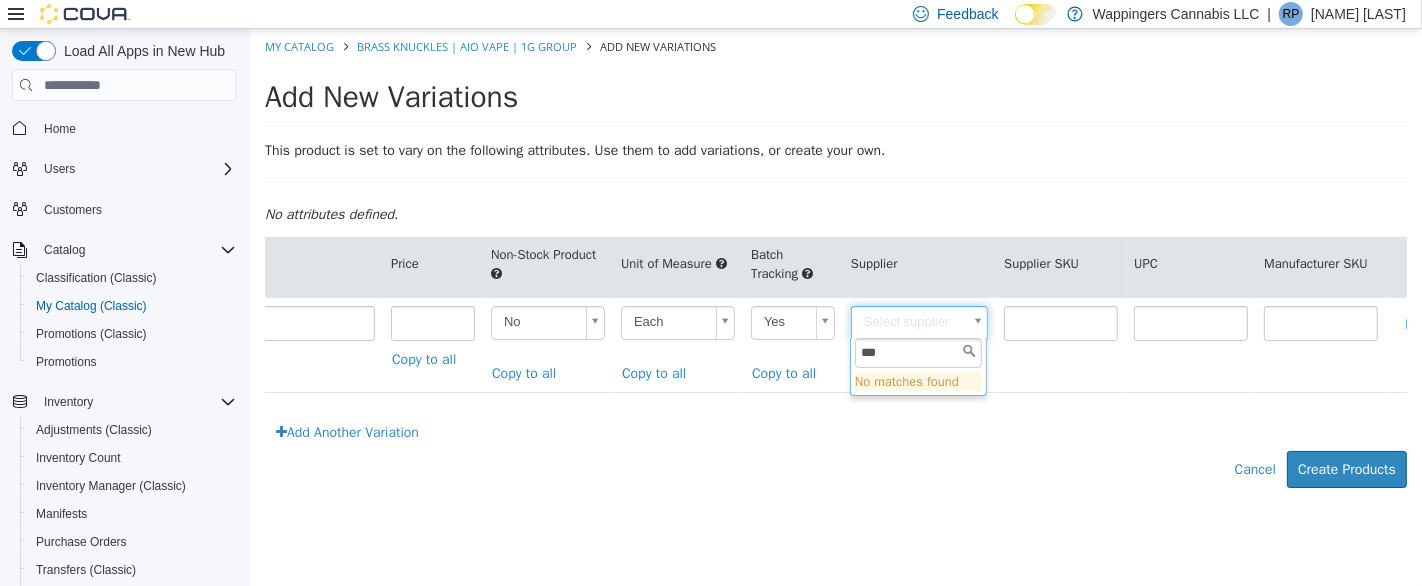 click on "***" at bounding box center (917, 353) 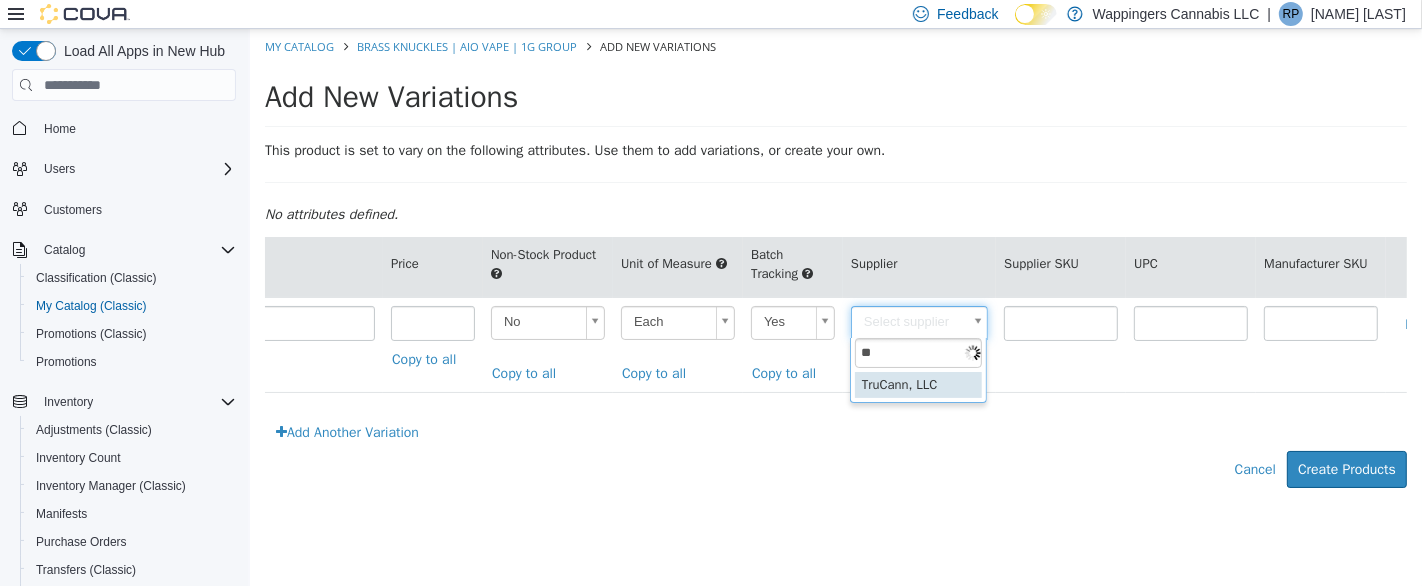 type on "**" 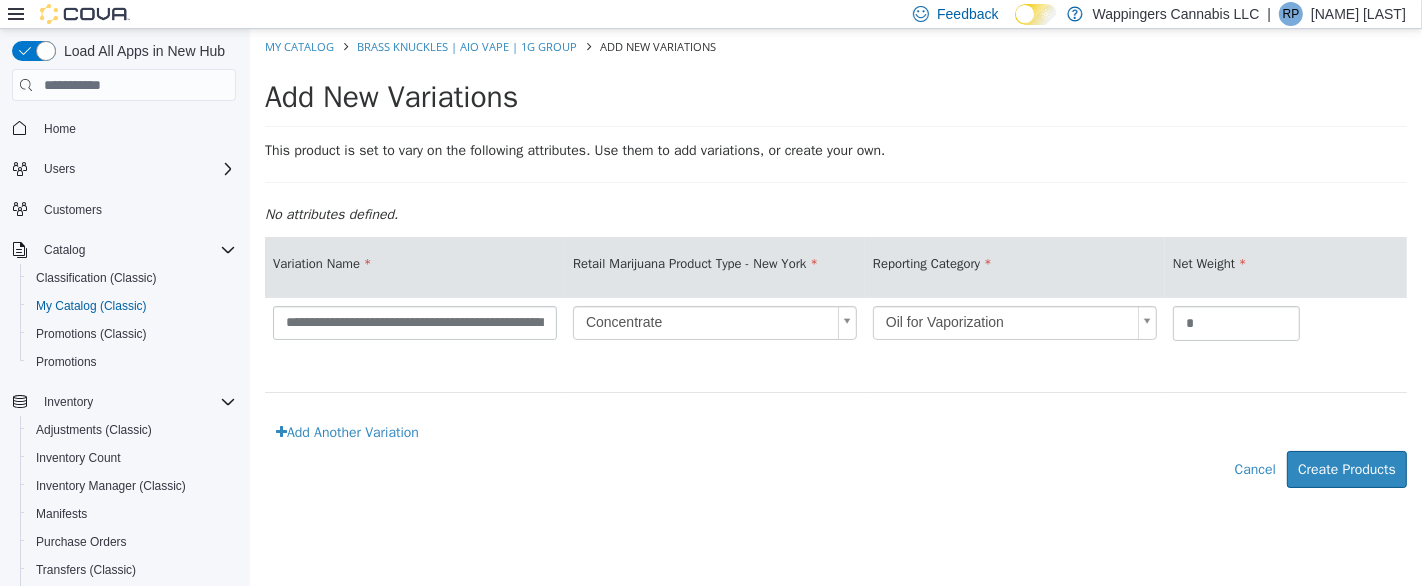 scroll, scrollTop: 0, scrollLeft: 2389, axis: horizontal 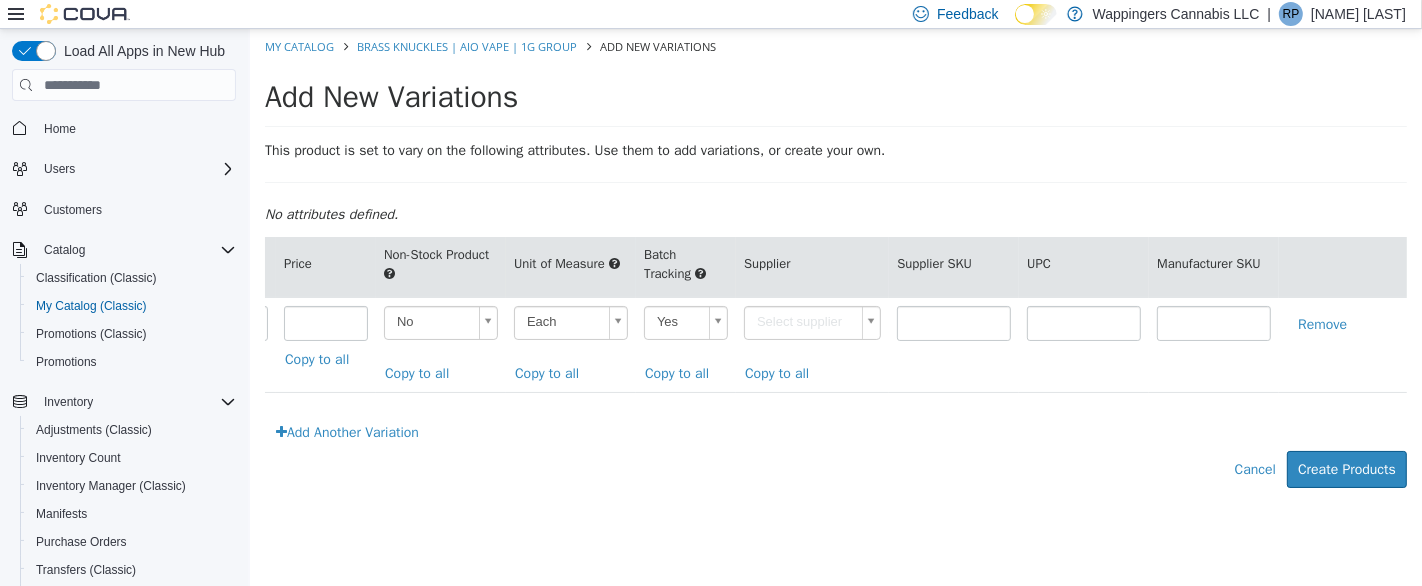 type on "******" 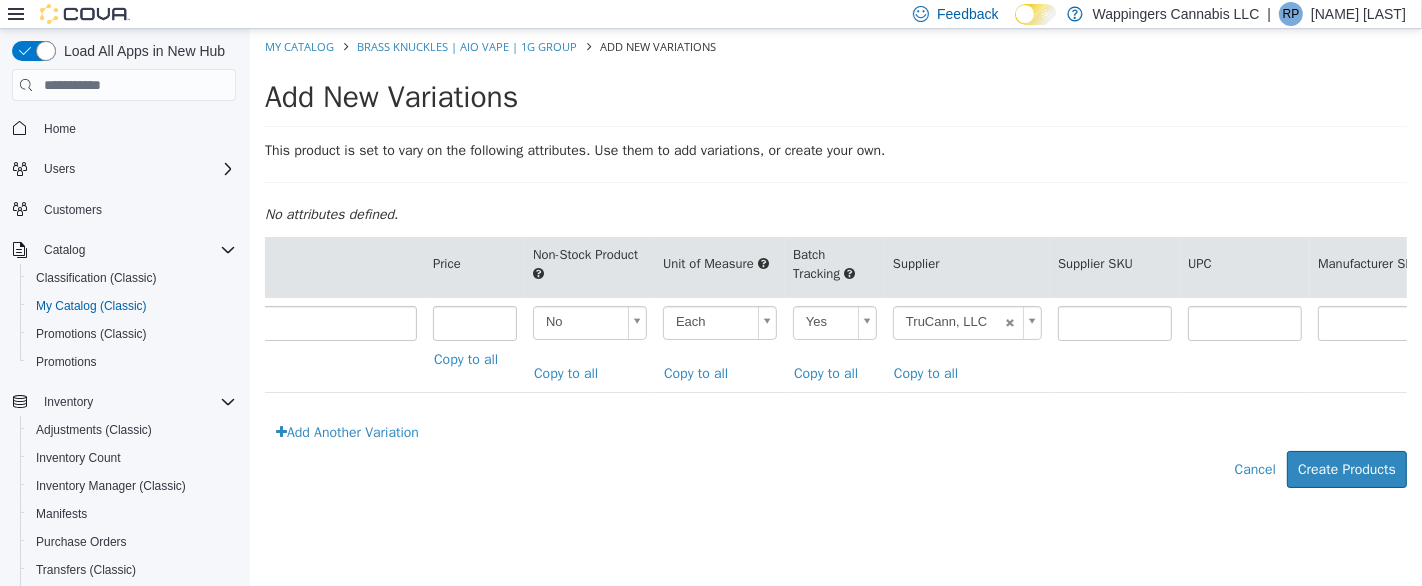 scroll, scrollTop: 0, scrollLeft: 0, axis: both 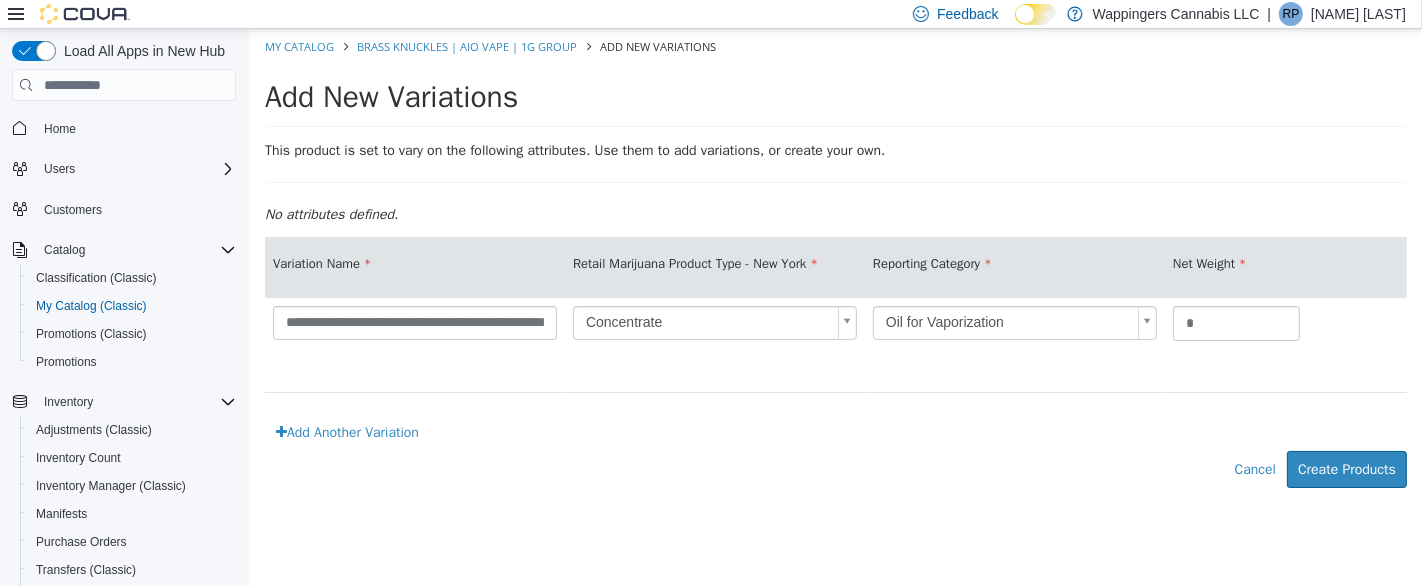 drag, startPoint x: 1119, startPoint y: 421, endPoint x: 378, endPoint y: 495, distance: 744.68585 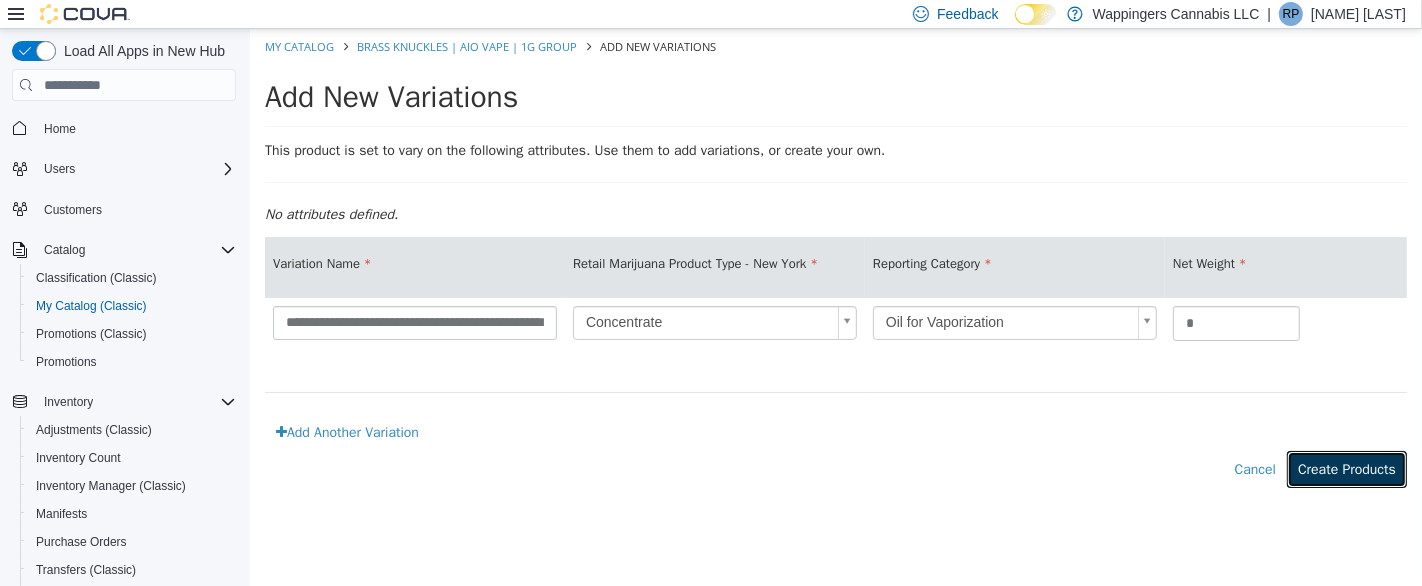 click on "Create Products" at bounding box center (1346, 469) 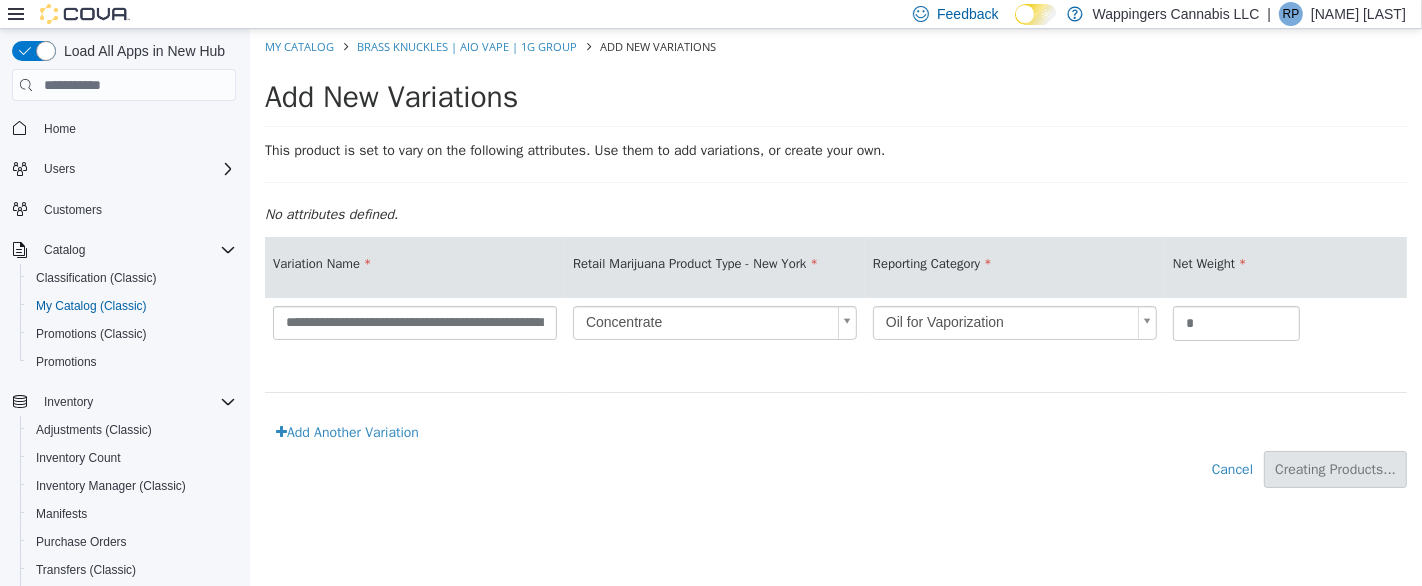 type on "*****" 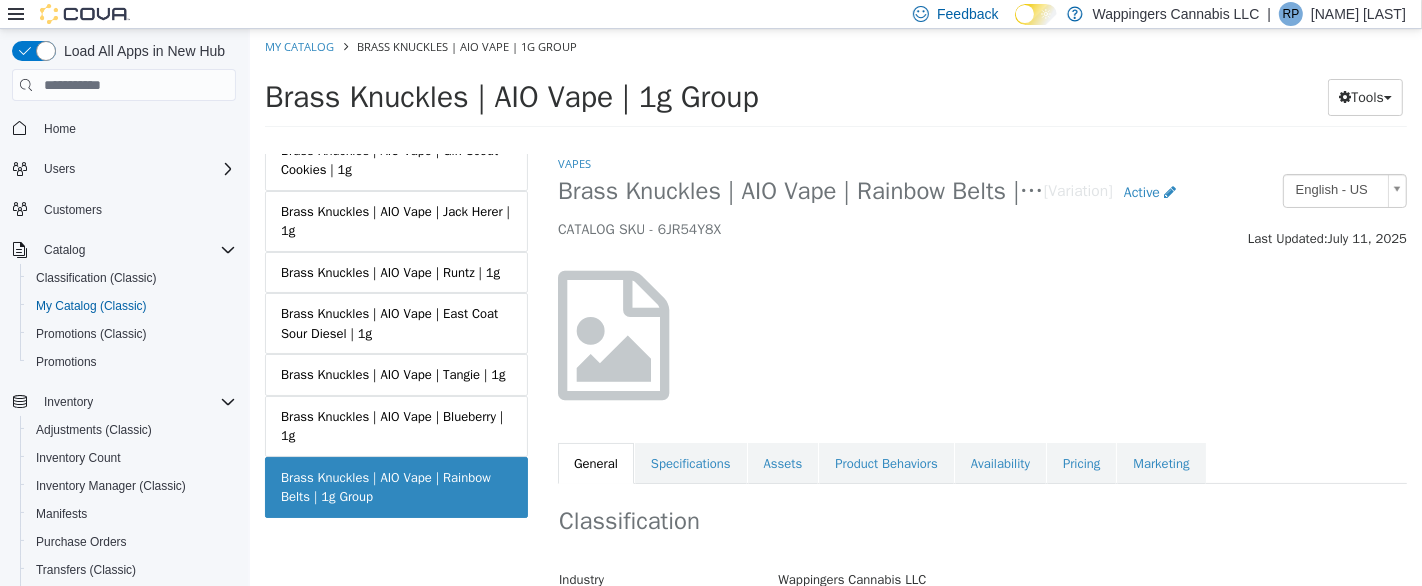 scroll, scrollTop: 220, scrollLeft: 0, axis: vertical 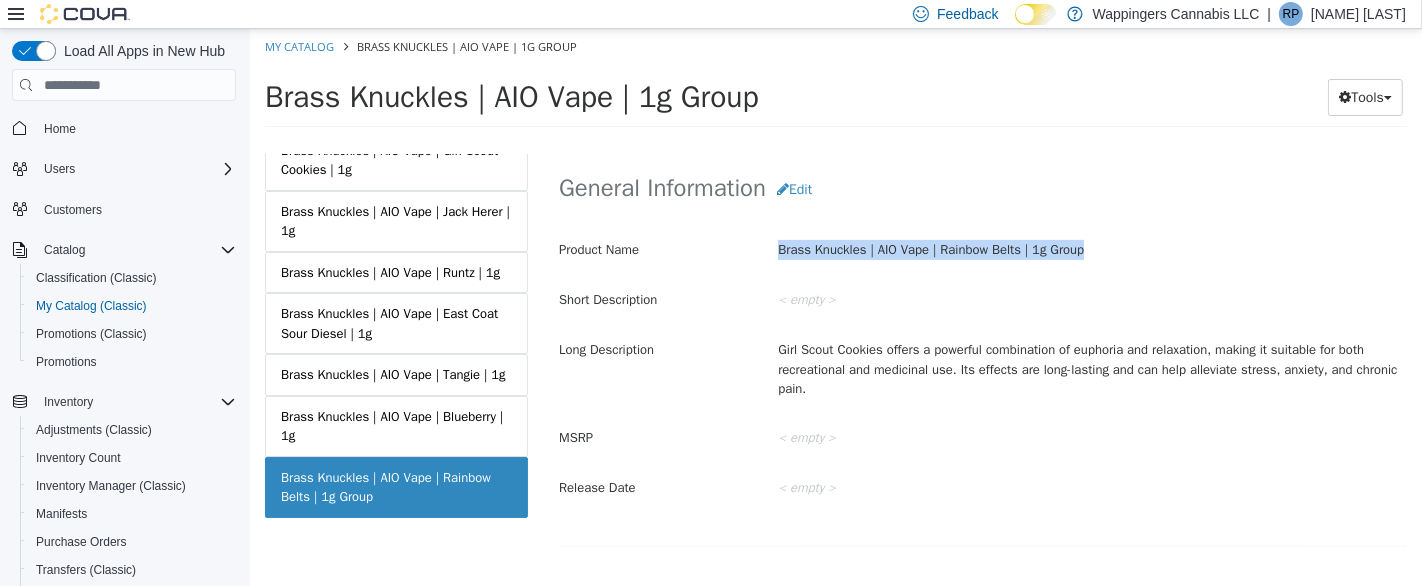 drag, startPoint x: 770, startPoint y: 243, endPoint x: 1086, endPoint y: 235, distance: 316.10126 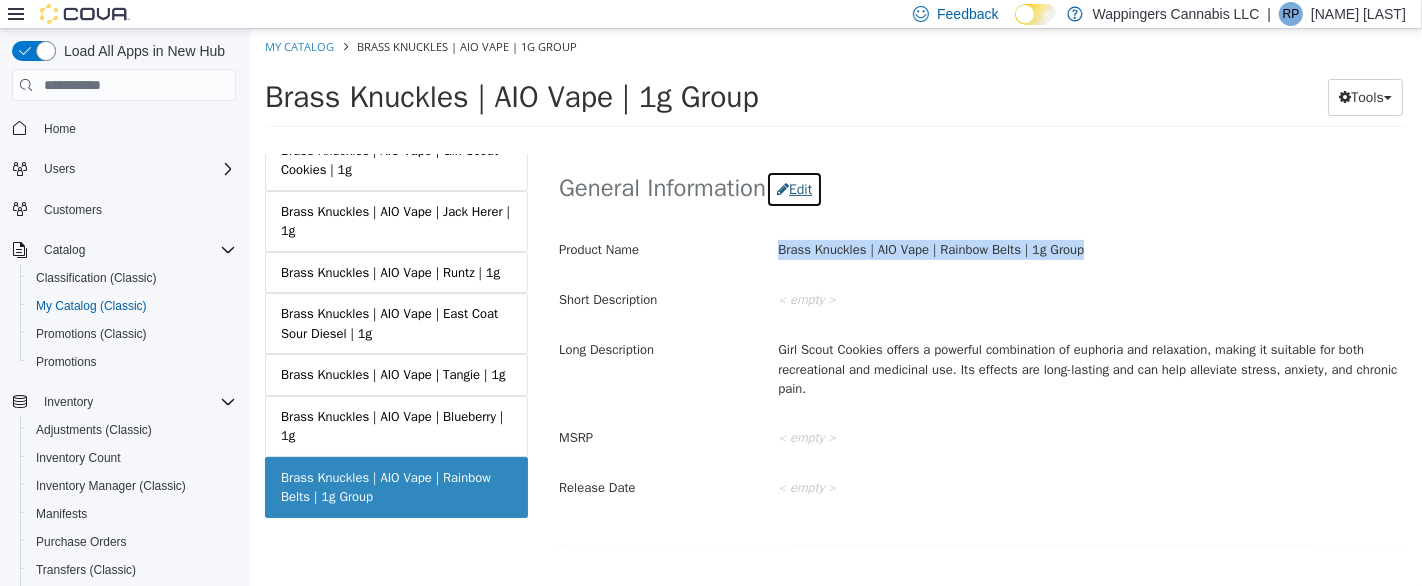 click on "Edit" at bounding box center [793, 189] 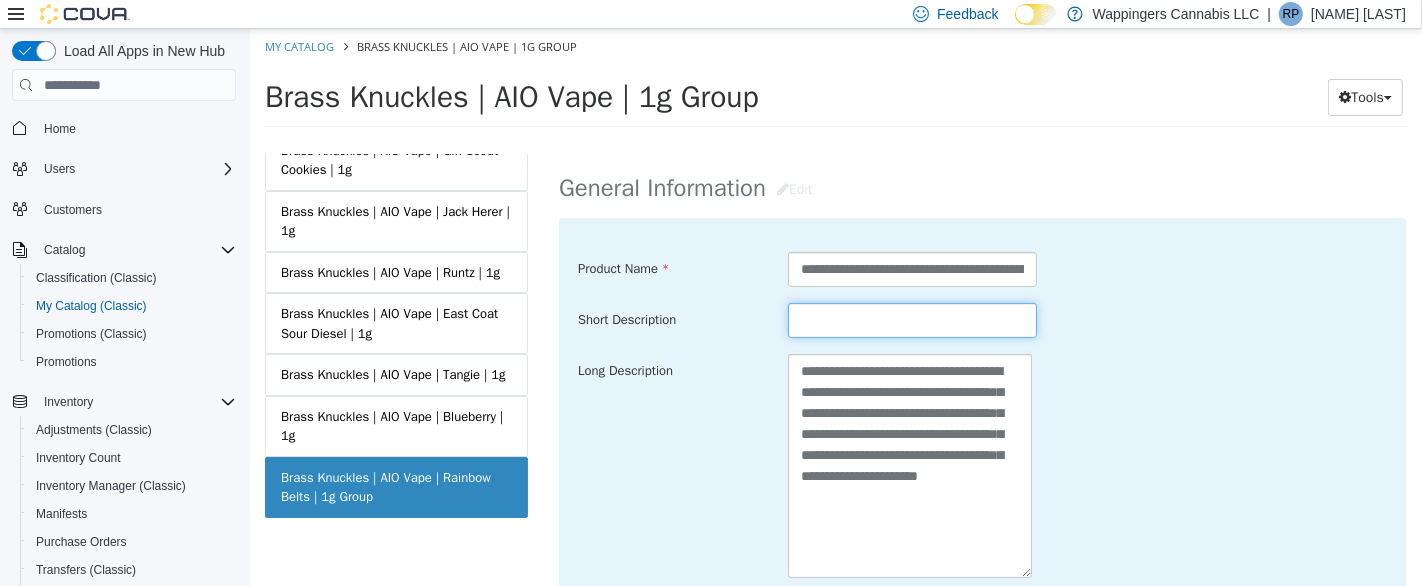 click at bounding box center (912, 320) 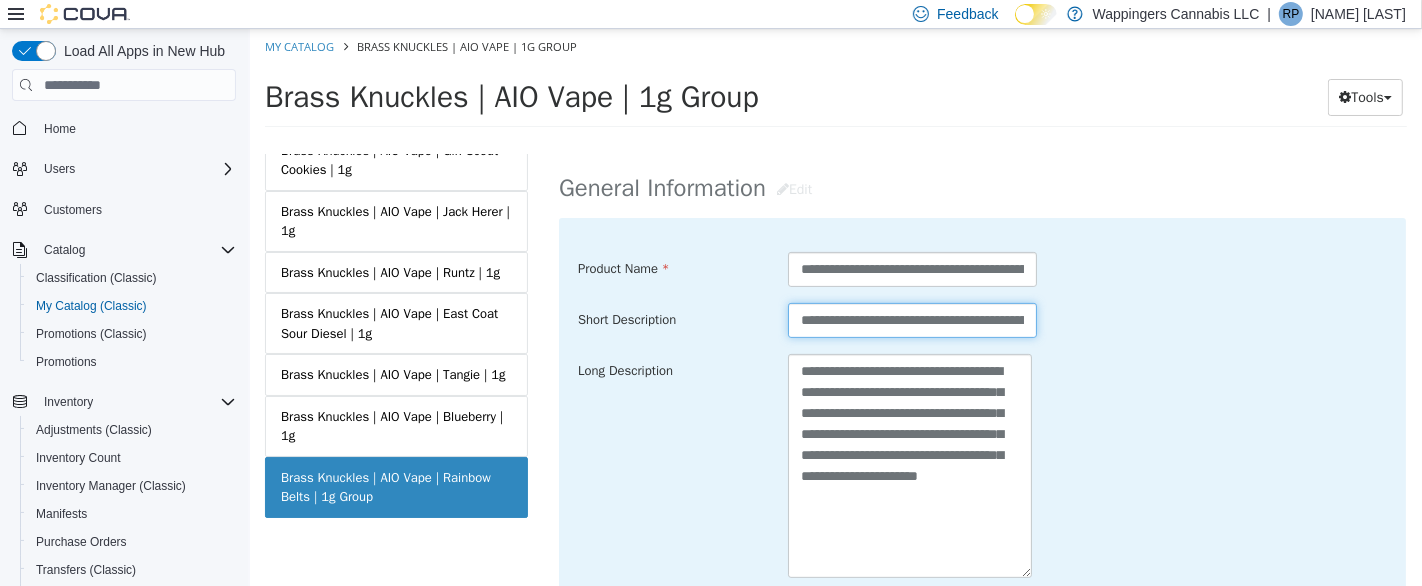 scroll, scrollTop: 0, scrollLeft: 525, axis: horizontal 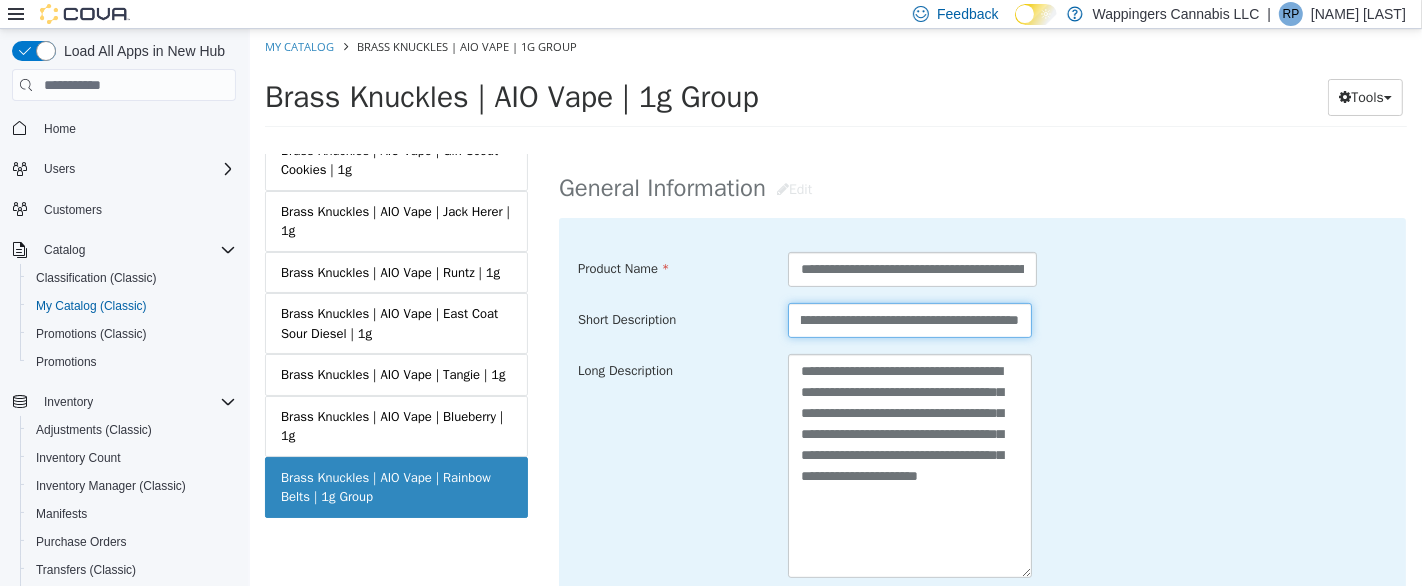 type on "**********" 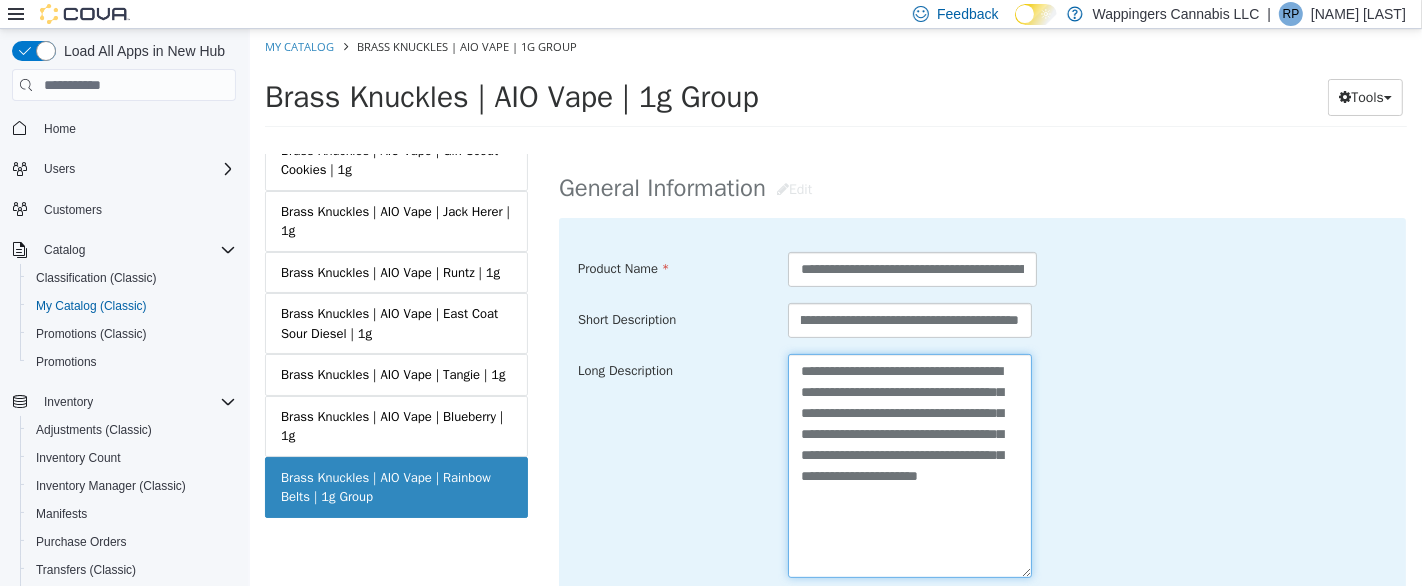 click on "**********" at bounding box center (909, 465) 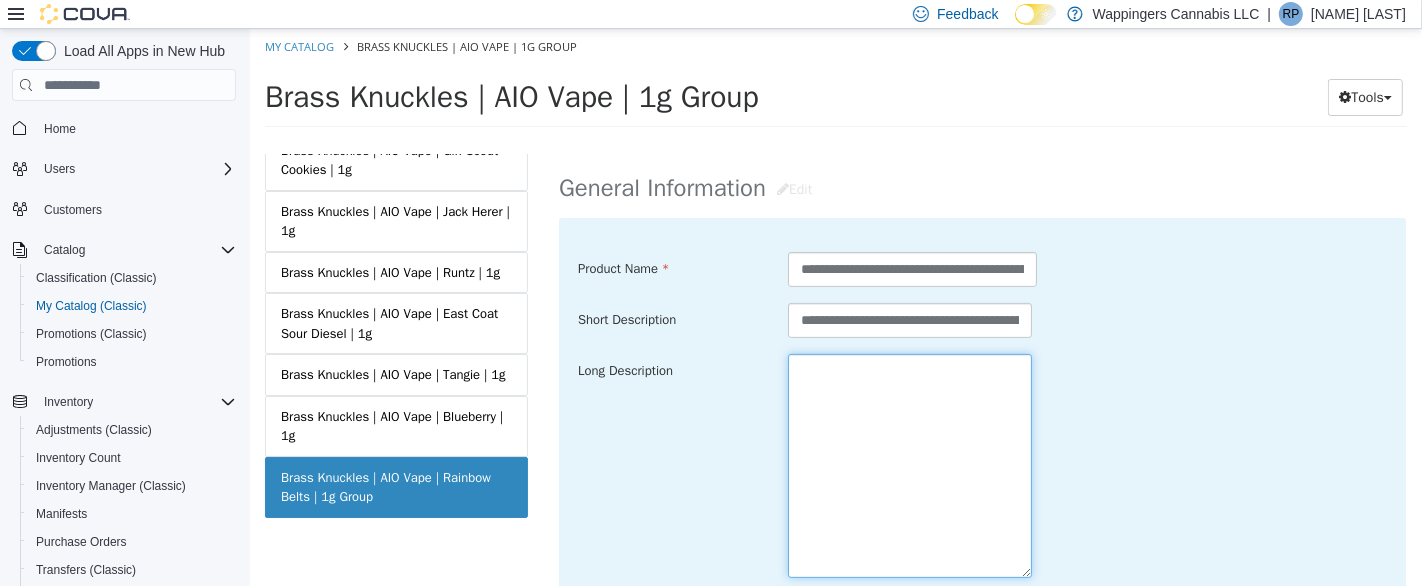 click on "**********" at bounding box center (909, 465) 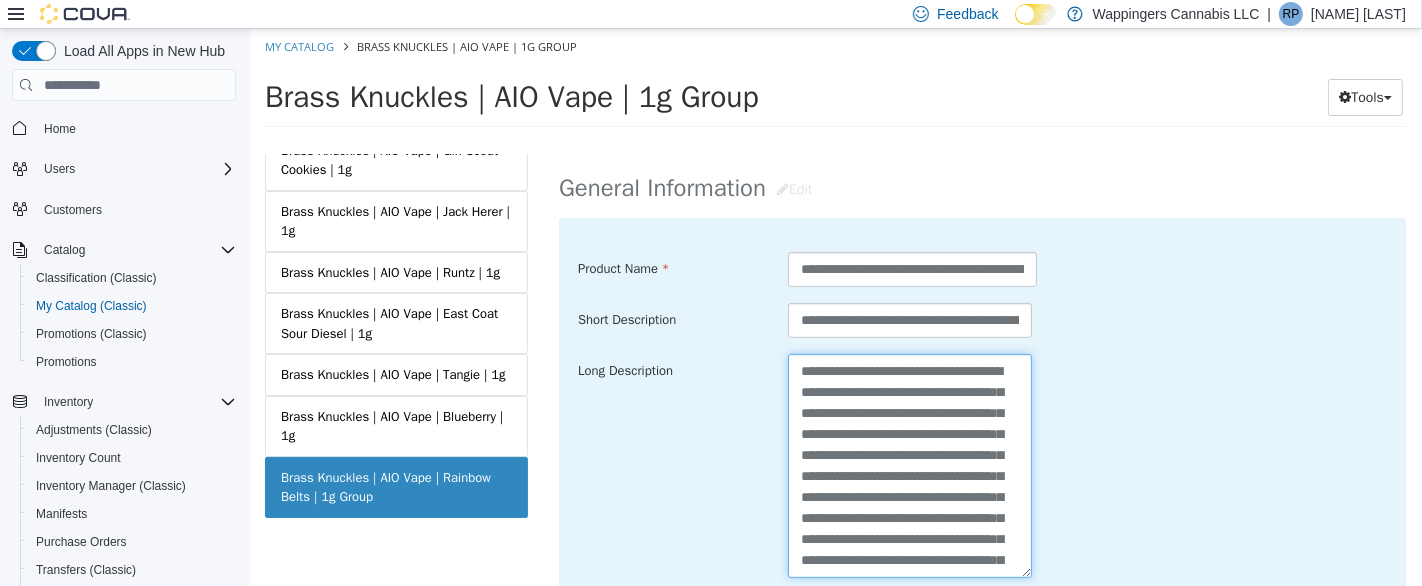 scroll, scrollTop: 497, scrollLeft: 0, axis: vertical 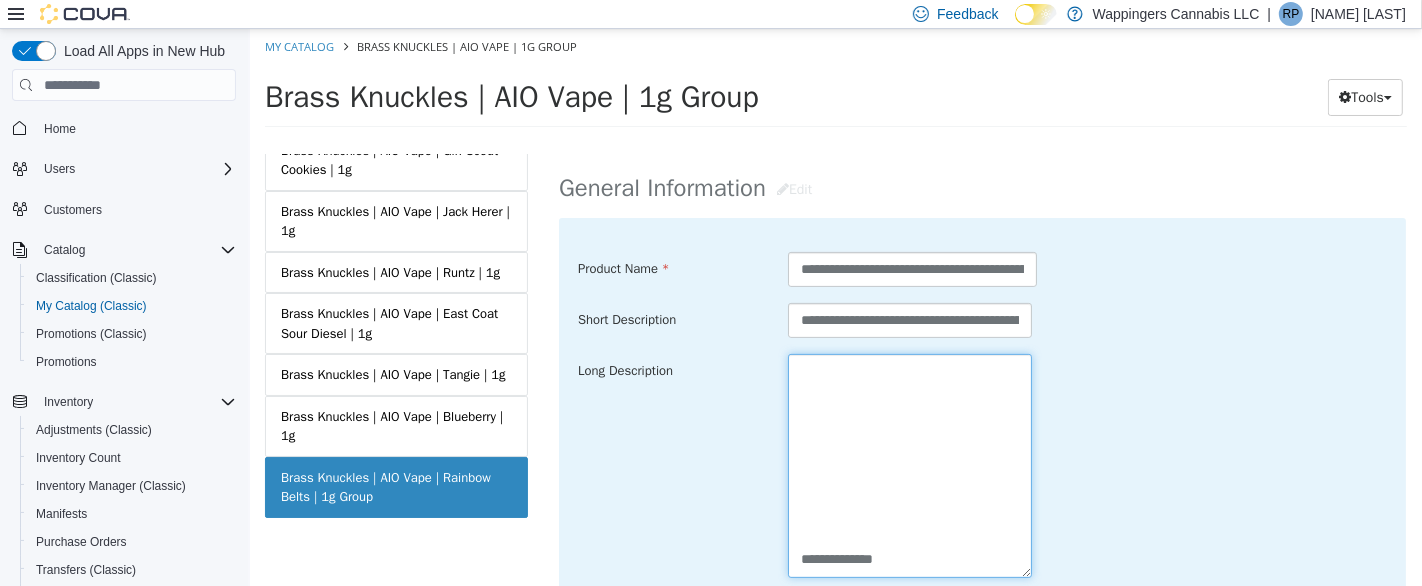 drag, startPoint x: 899, startPoint y: 503, endPoint x: 743, endPoint y: 506, distance: 156.02884 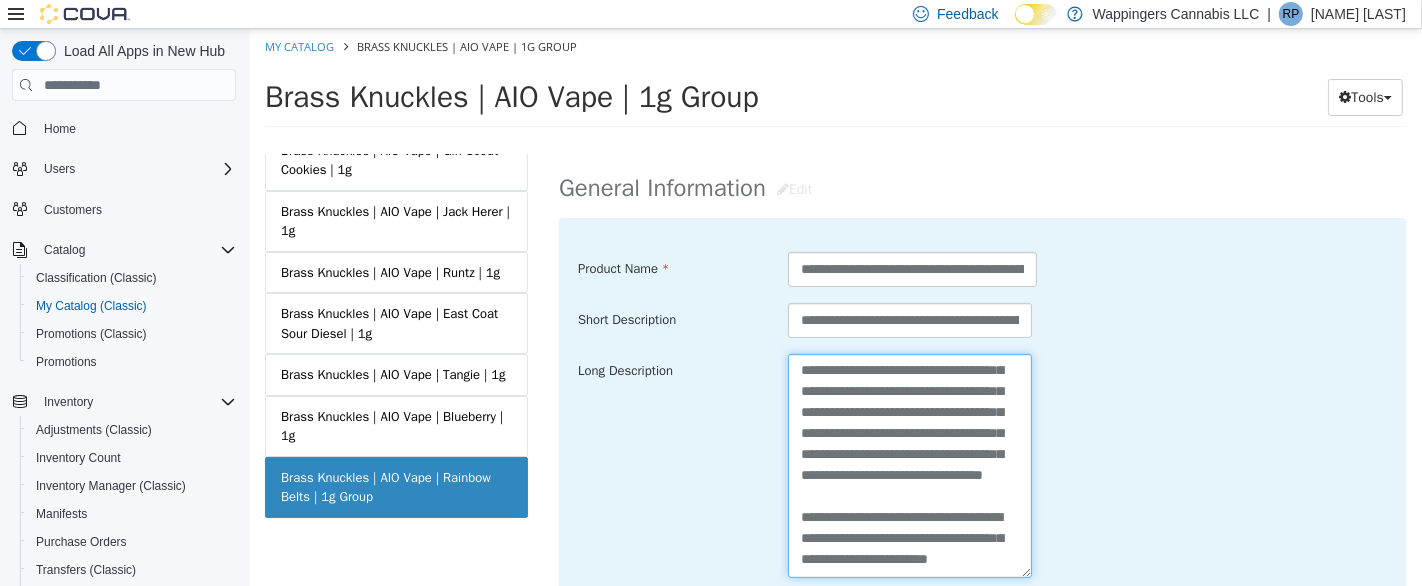 scroll, scrollTop: 0, scrollLeft: 0, axis: both 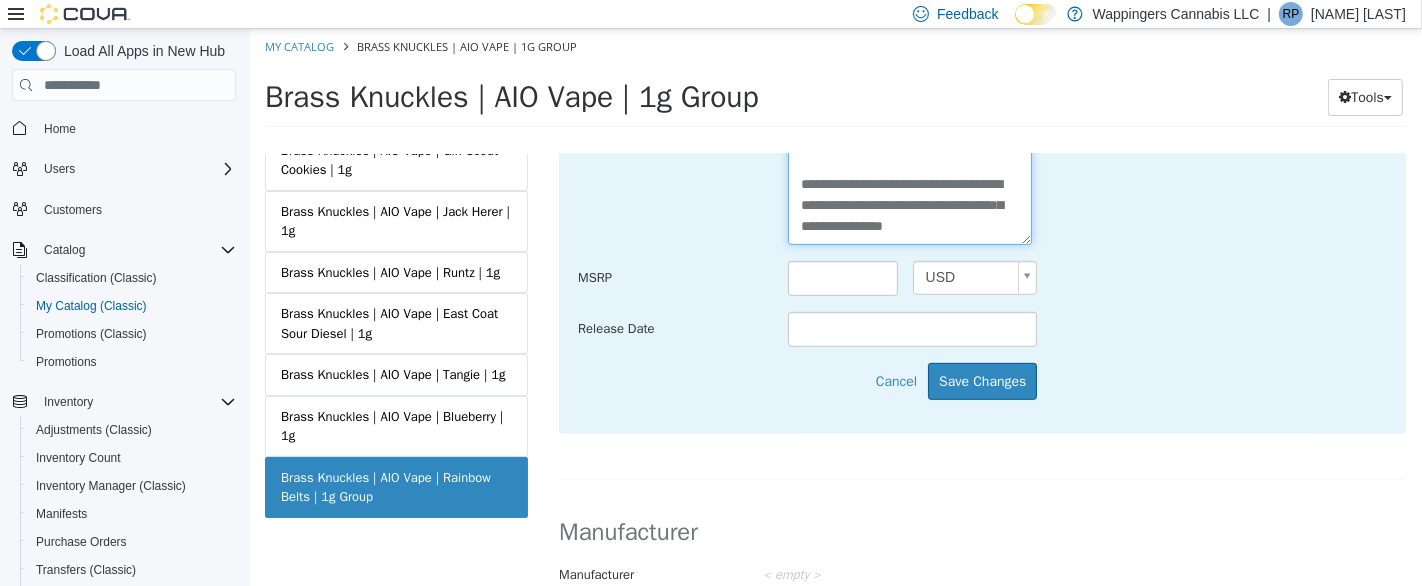 type on "**********" 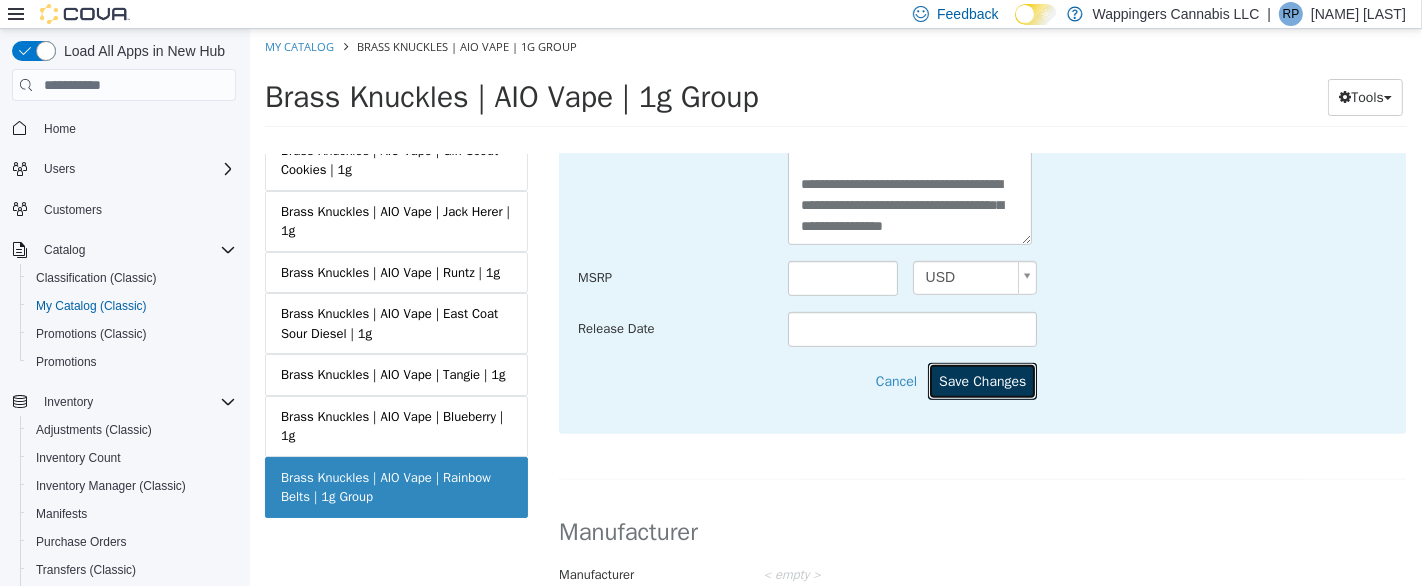click on "Save Changes" at bounding box center (981, 381) 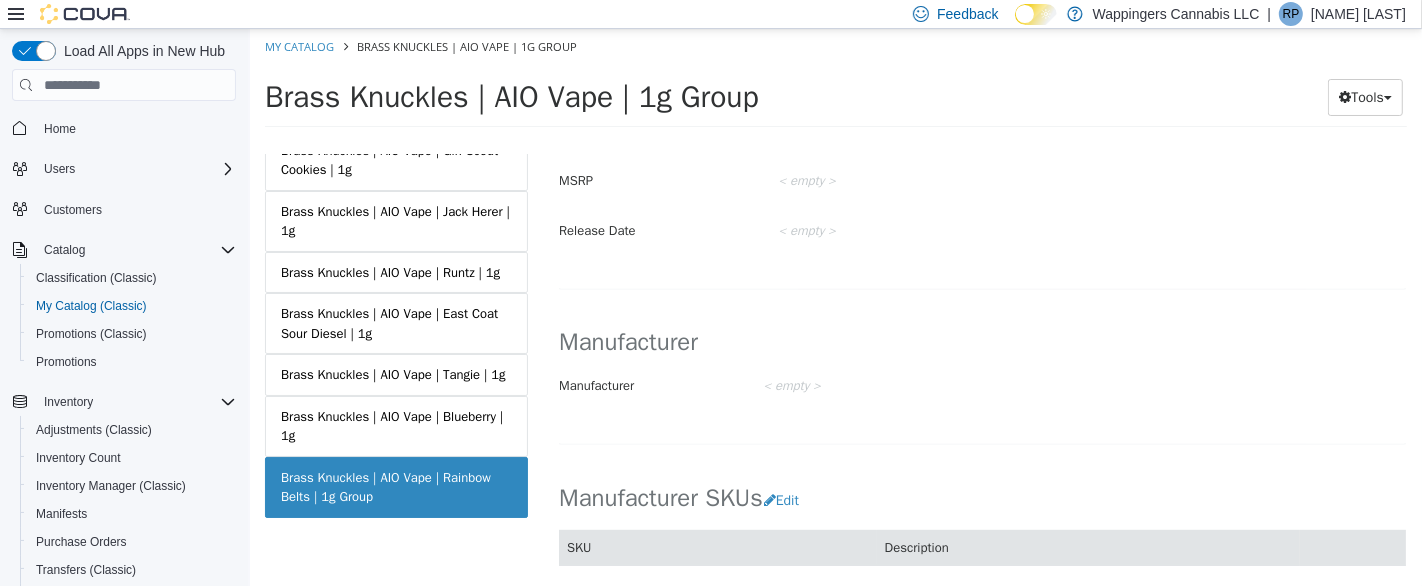 click on "Brass Knuckles | AIO Vape | East Coat Sour Diesel | 1g" at bounding box center (395, 323) 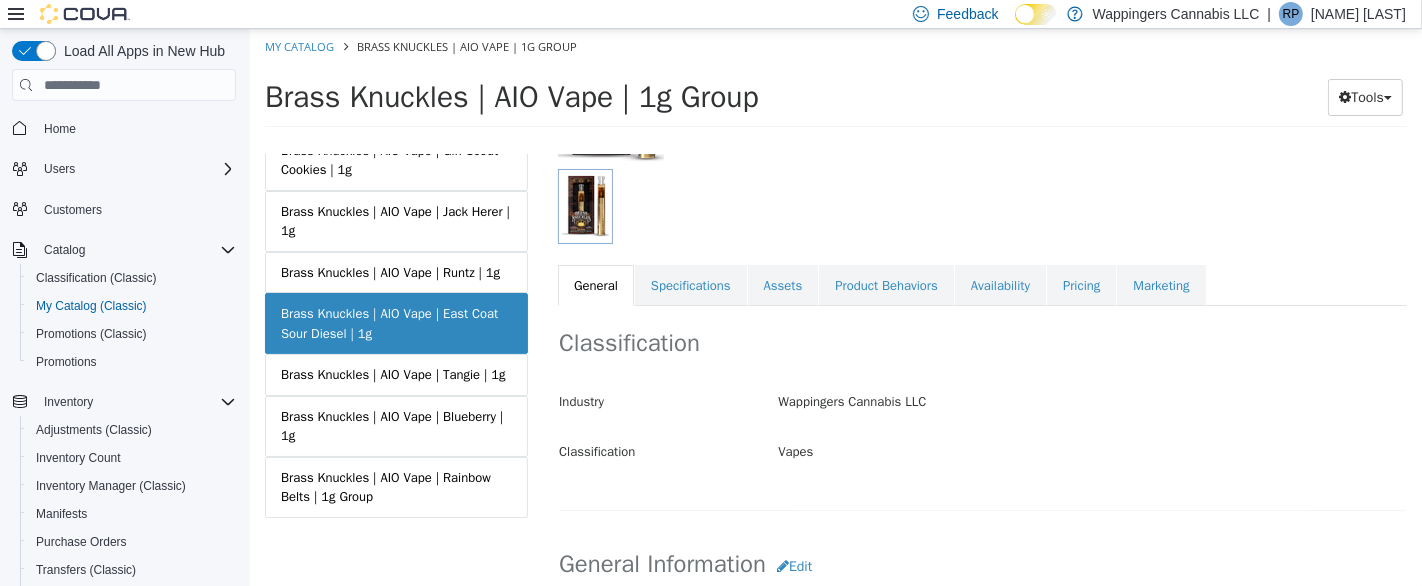 scroll, scrollTop: 0, scrollLeft: 0, axis: both 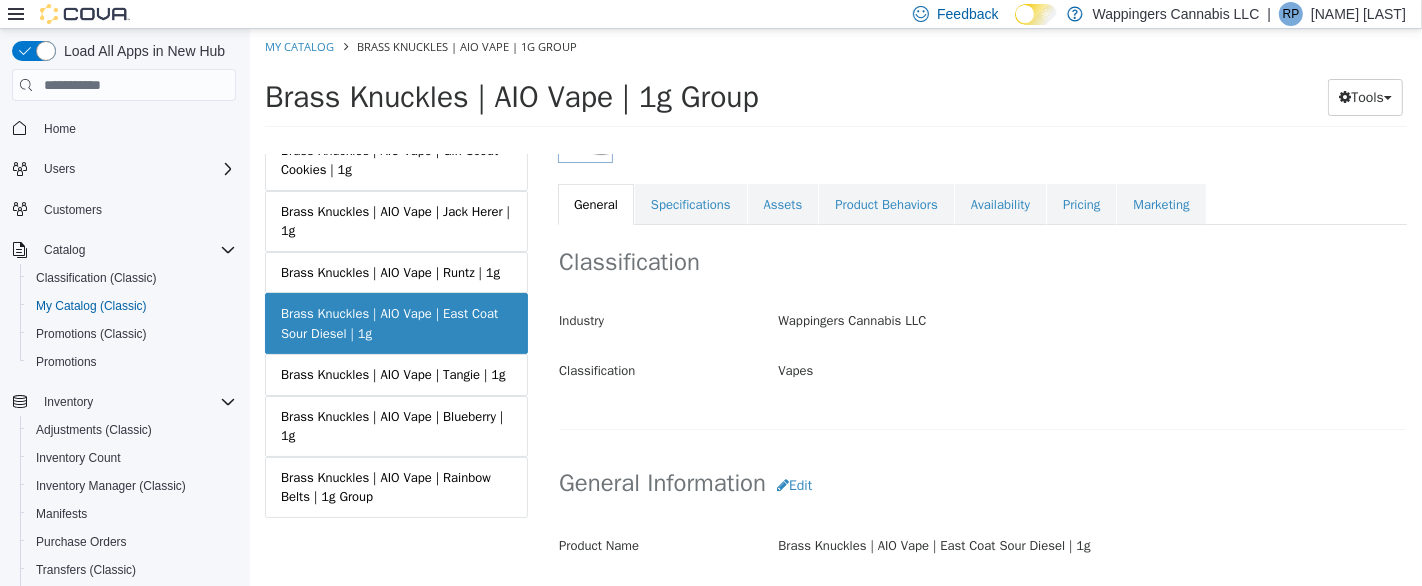 click on "Assets" at bounding box center [782, 205] 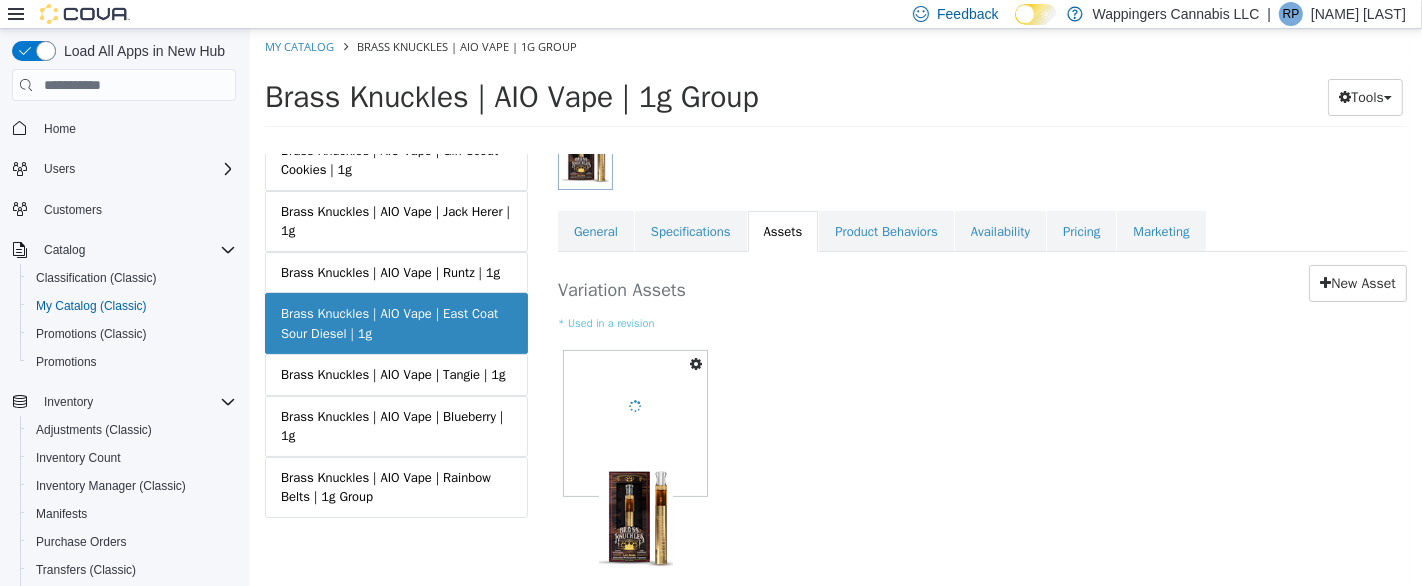 scroll, scrollTop: 305, scrollLeft: 0, axis: vertical 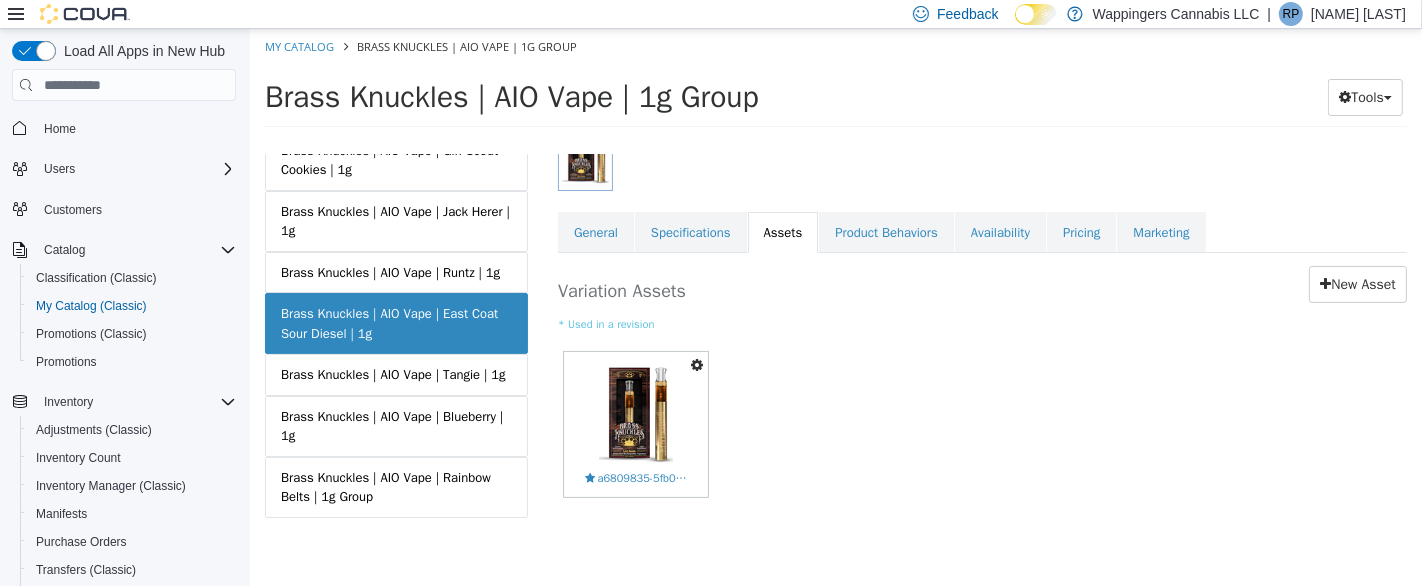 click at bounding box center (696, 365) 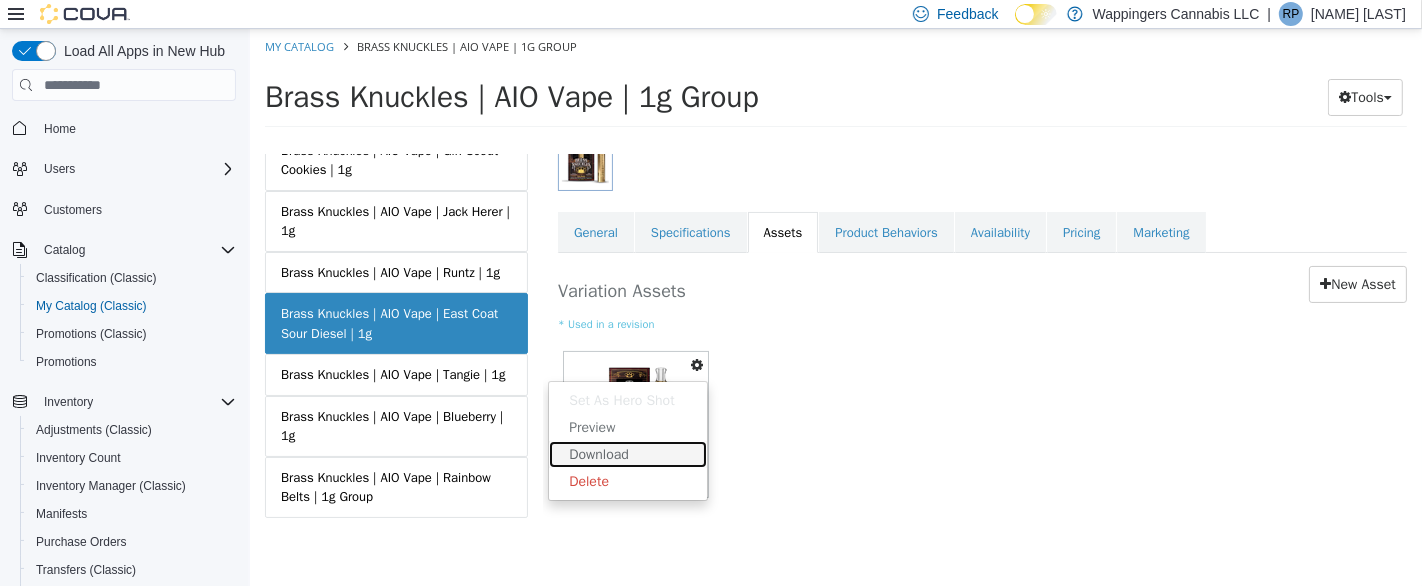 click on "Download" at bounding box center [627, 454] 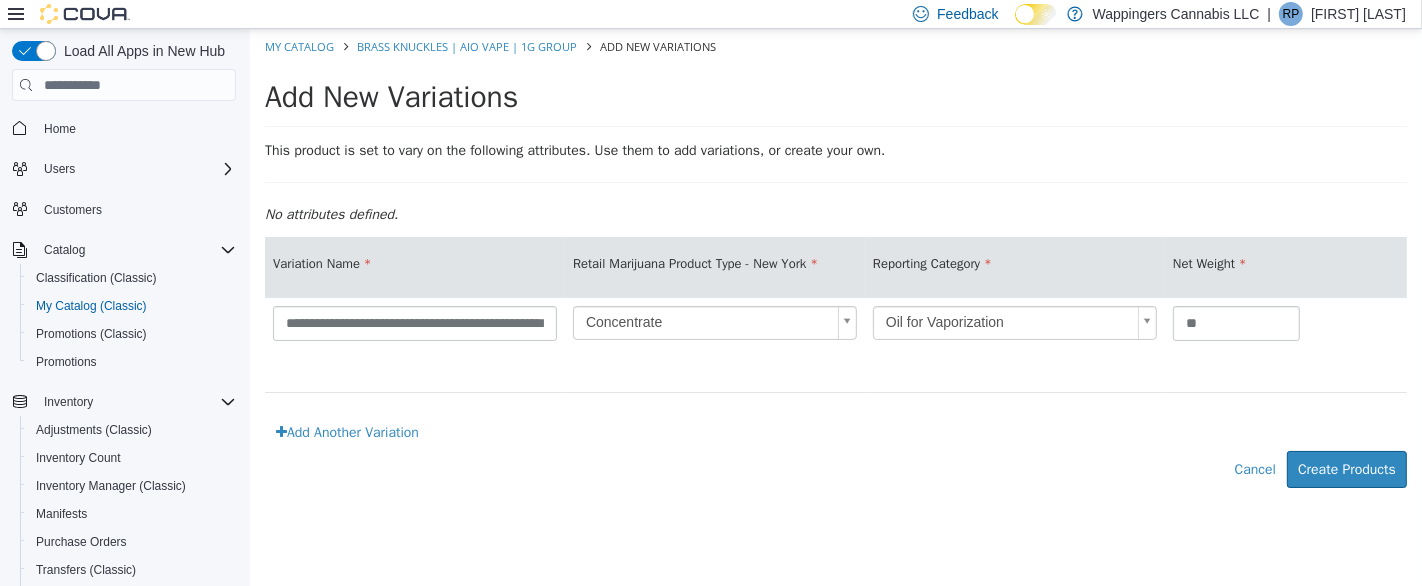scroll, scrollTop: 0, scrollLeft: 0, axis: both 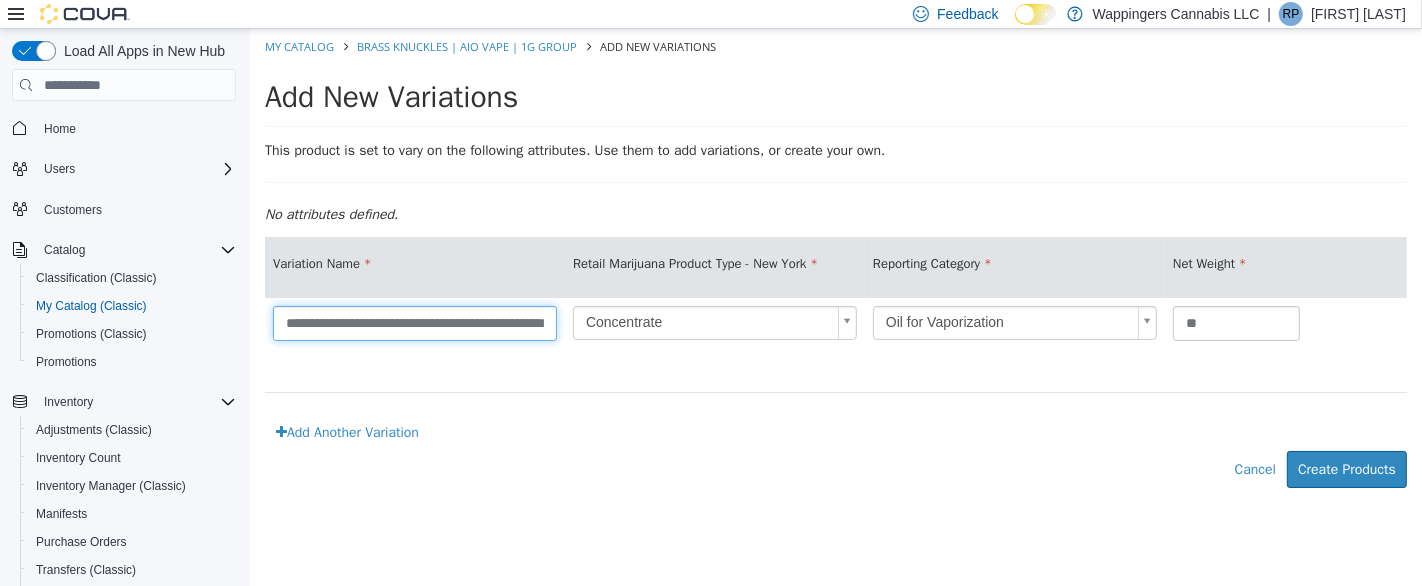 click on "**********" at bounding box center [414, 323] 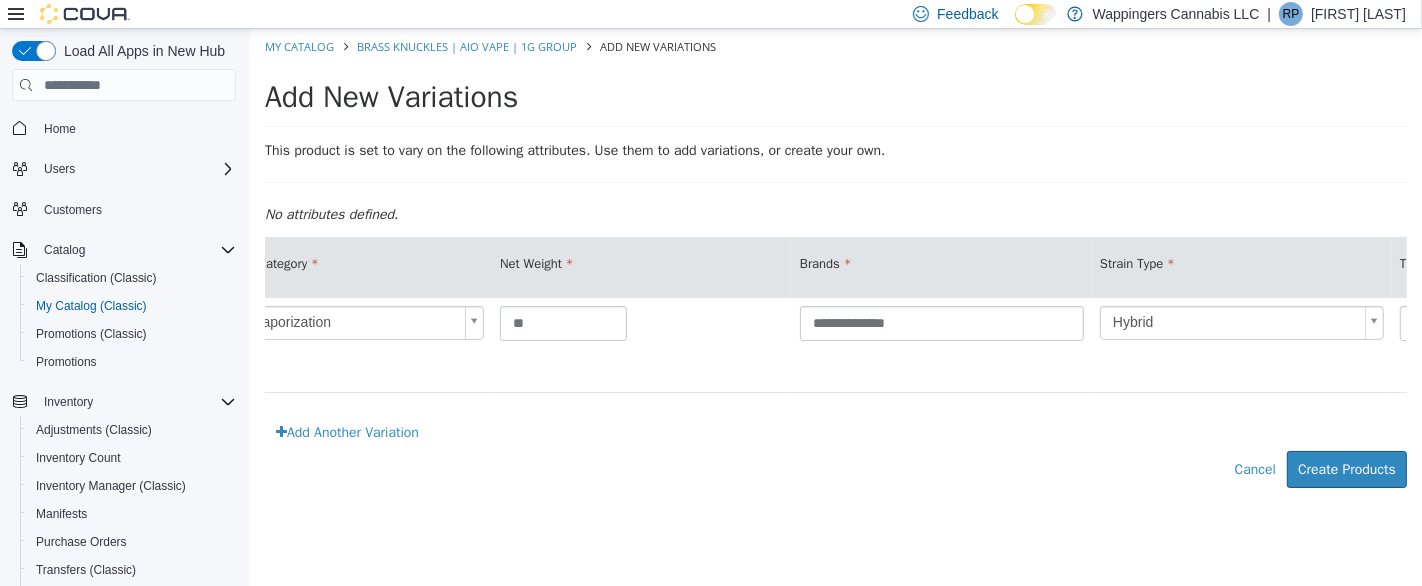 scroll, scrollTop: 0, scrollLeft: 749, axis: horizontal 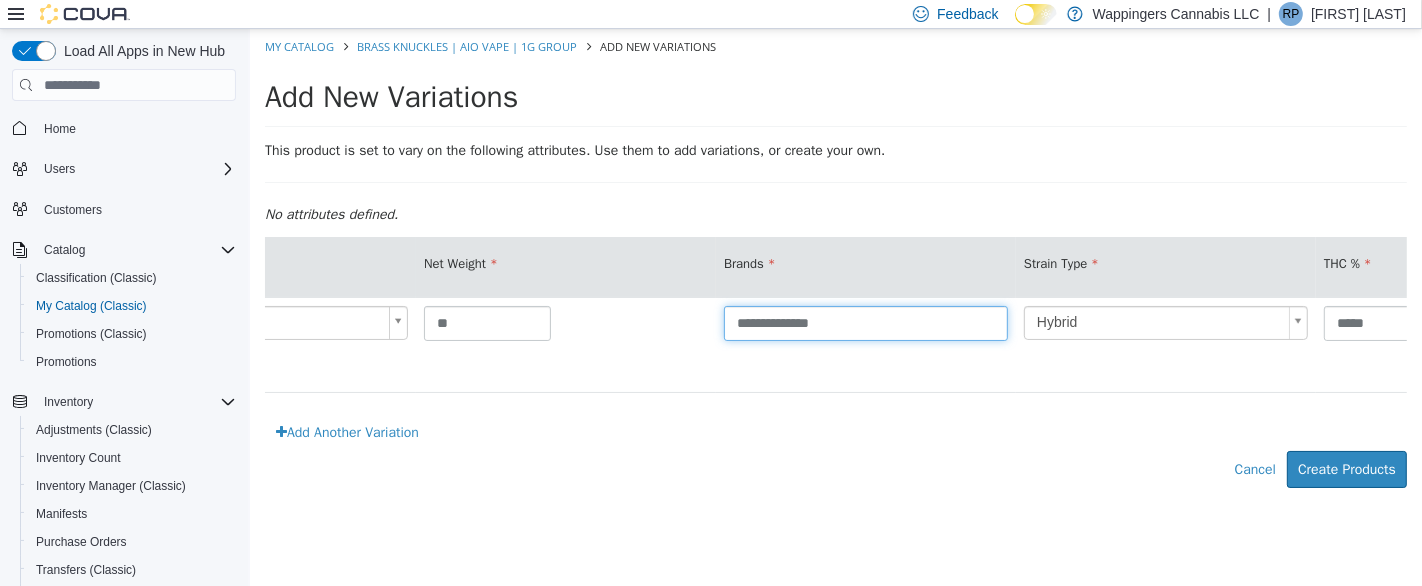 click on "**********" at bounding box center (865, 323) 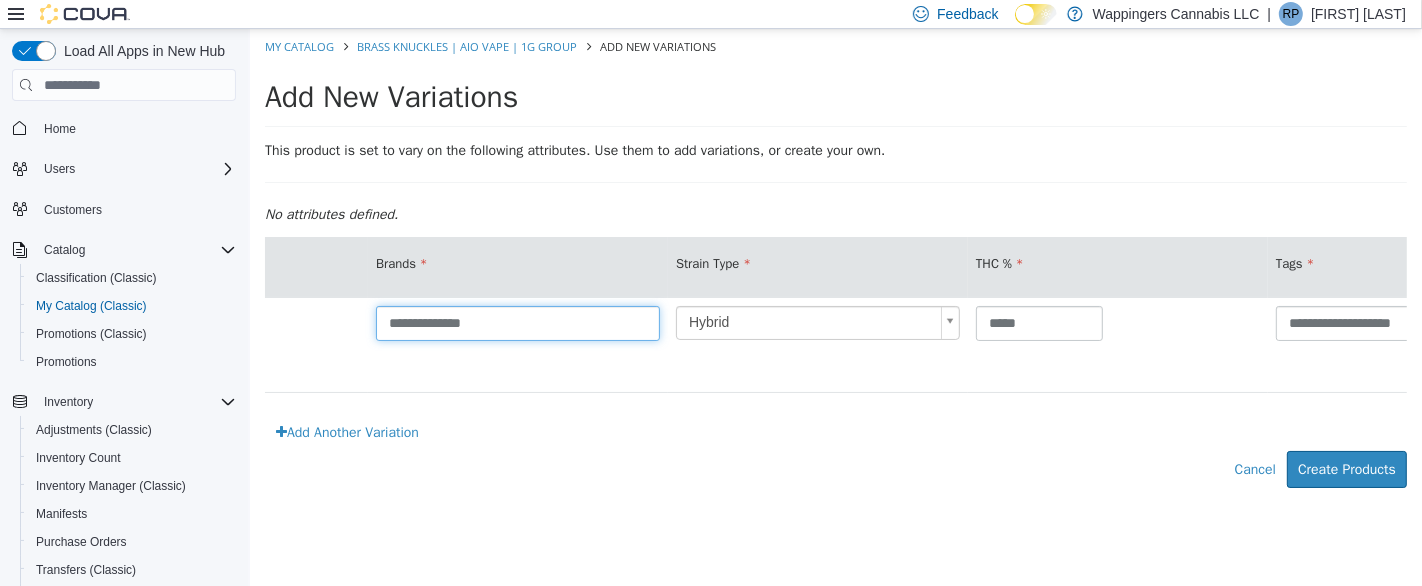 scroll, scrollTop: 0, scrollLeft: 1099, axis: horizontal 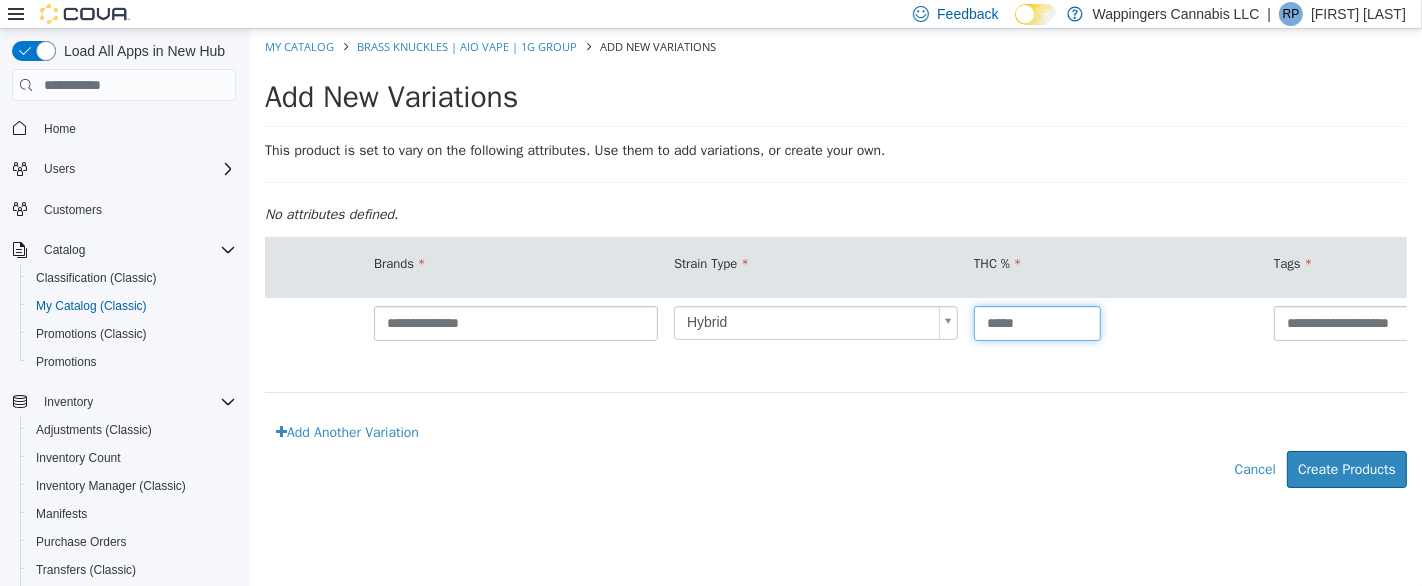 drag, startPoint x: 1028, startPoint y: 323, endPoint x: 913, endPoint y: 323, distance: 115 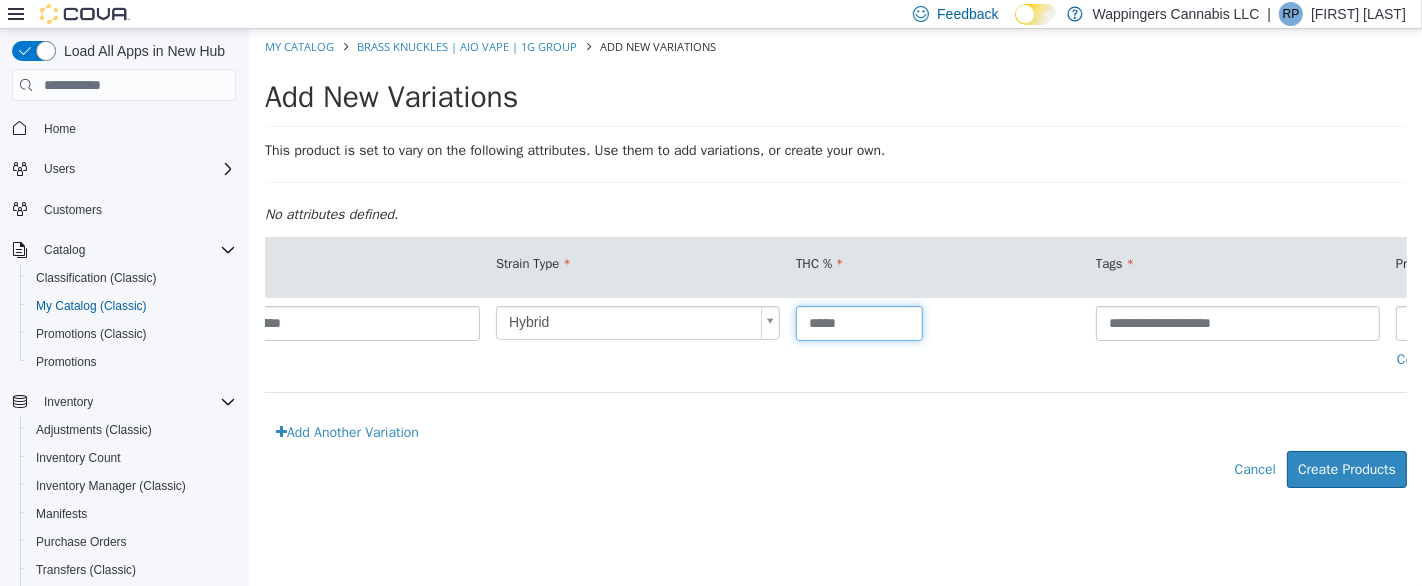 scroll, scrollTop: 0, scrollLeft: 1559, axis: horizontal 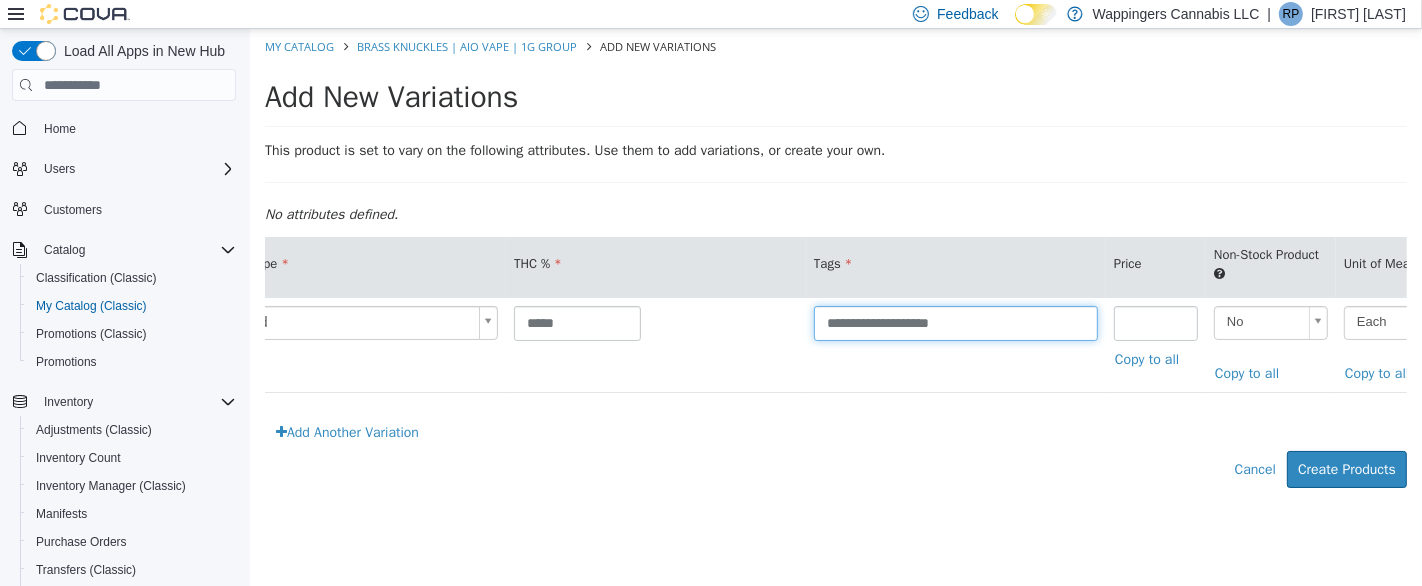 drag, startPoint x: 986, startPoint y: 317, endPoint x: 781, endPoint y: 314, distance: 205.02196 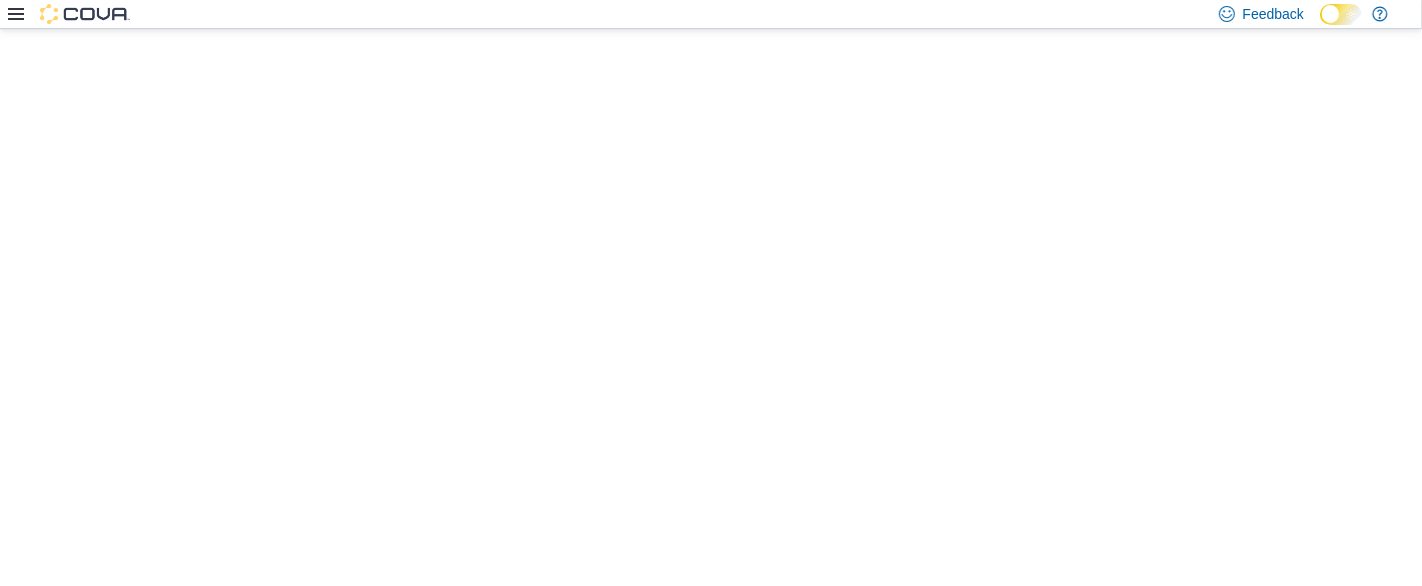 scroll, scrollTop: 0, scrollLeft: 0, axis: both 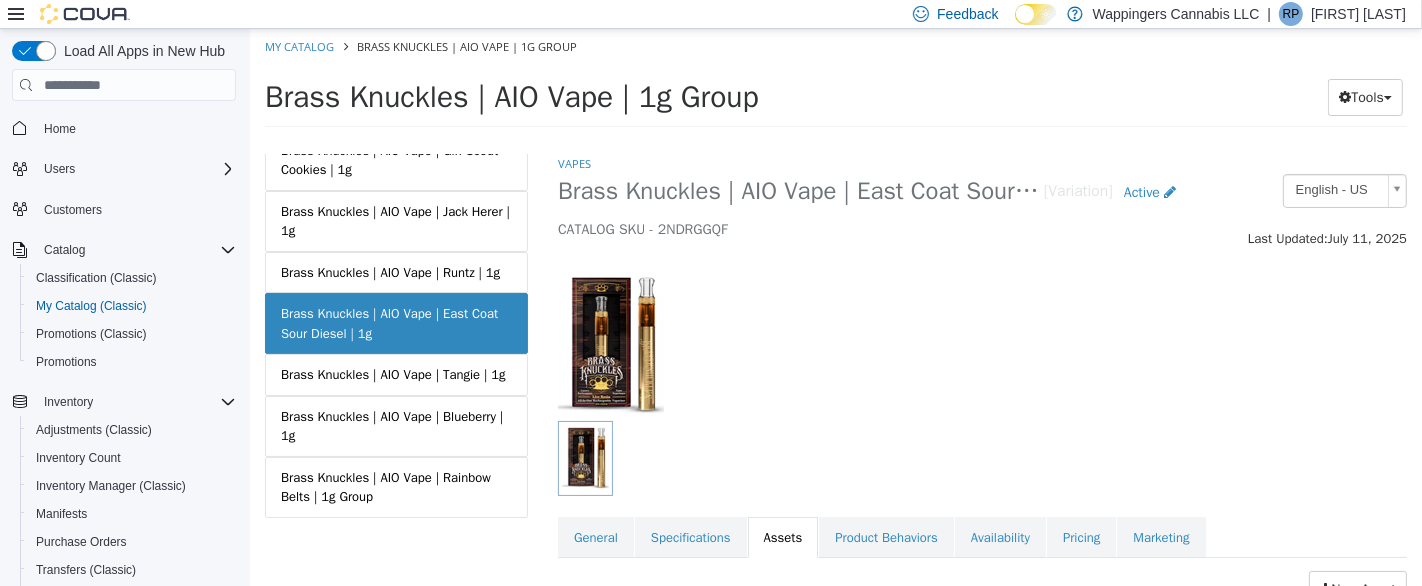 click on "Brass Knuckles | AIO Vape | Rainbow Belts | 1g Group" at bounding box center (395, 487) 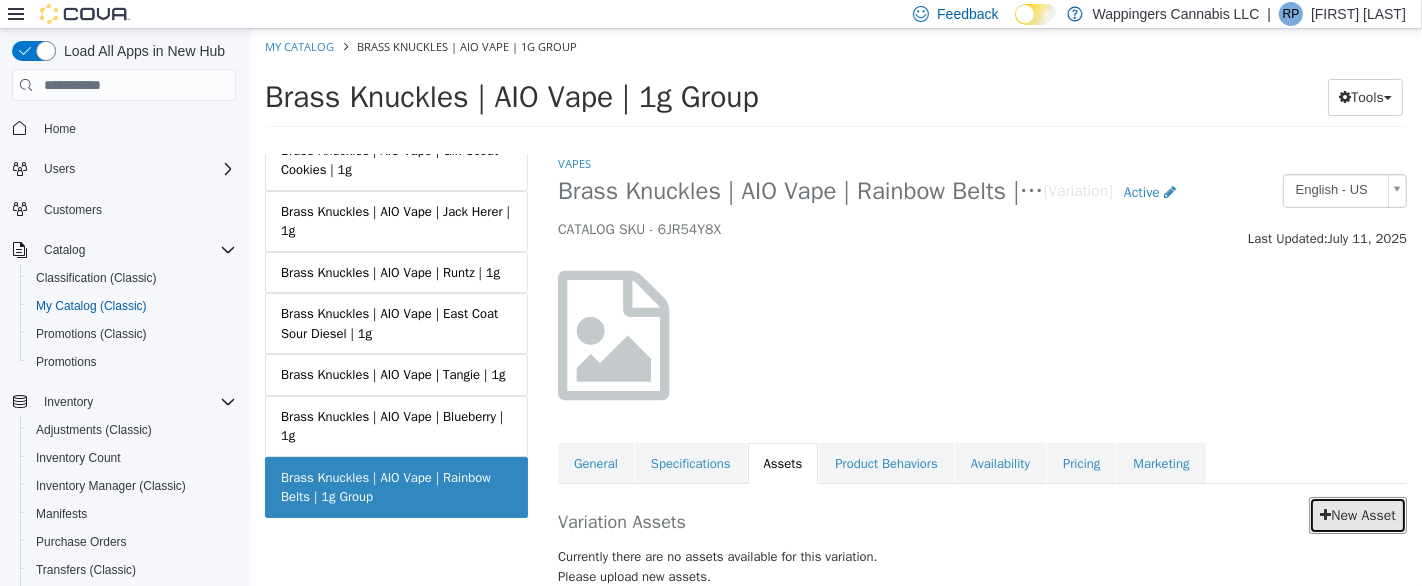 click at bounding box center (1324, 515) 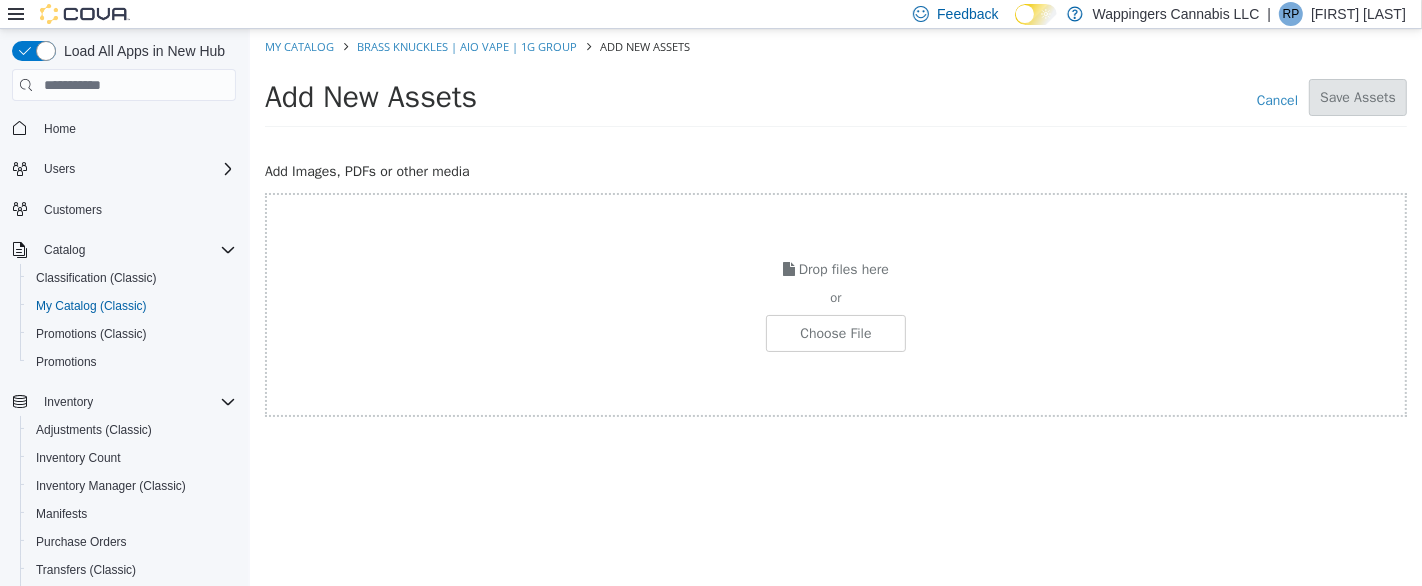 click at bounding box center (-212, 333) 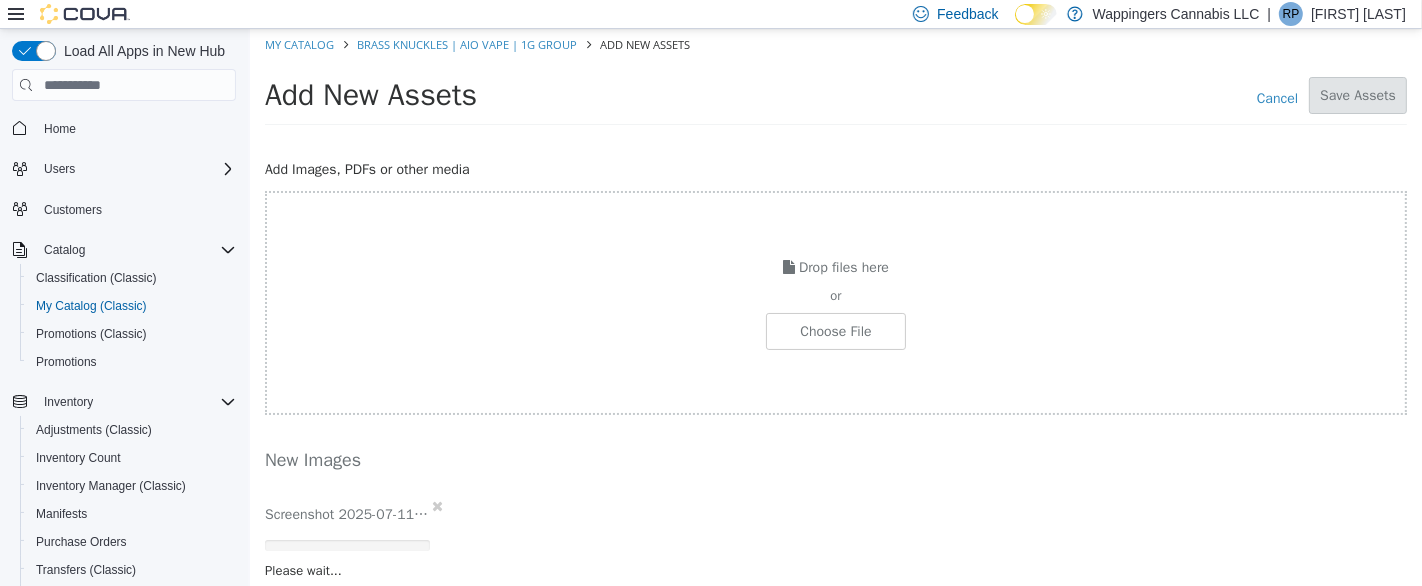 scroll, scrollTop: 37, scrollLeft: 0, axis: vertical 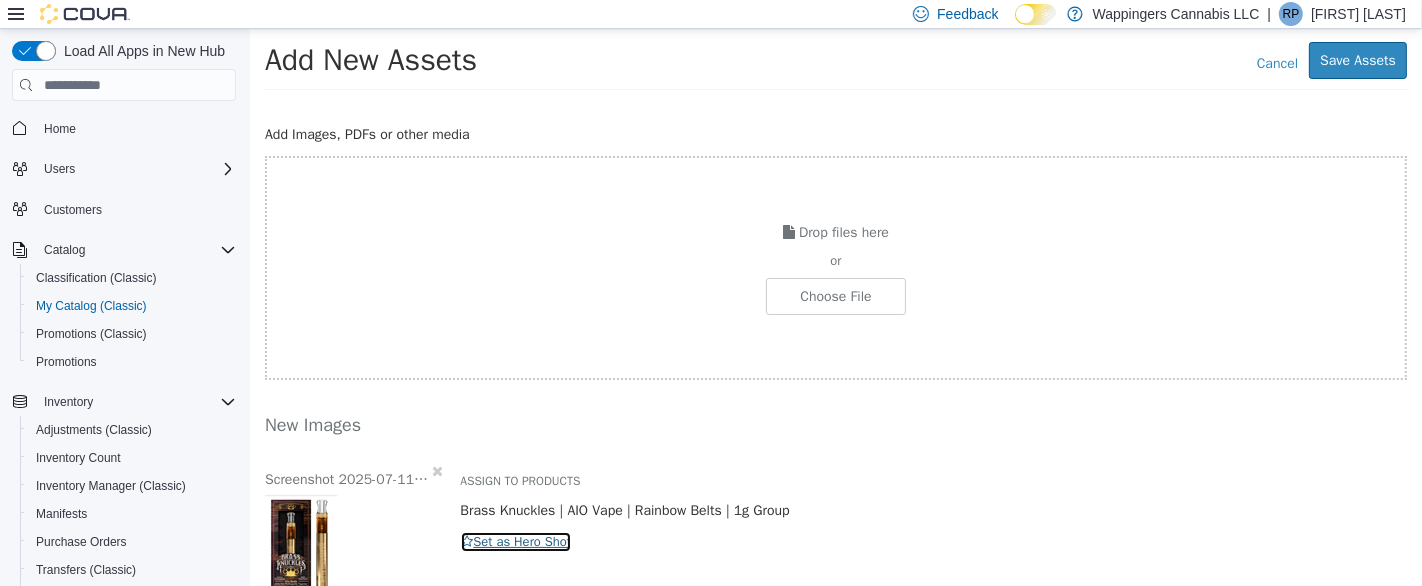 click on "Set as Hero Shot" at bounding box center [515, 542] 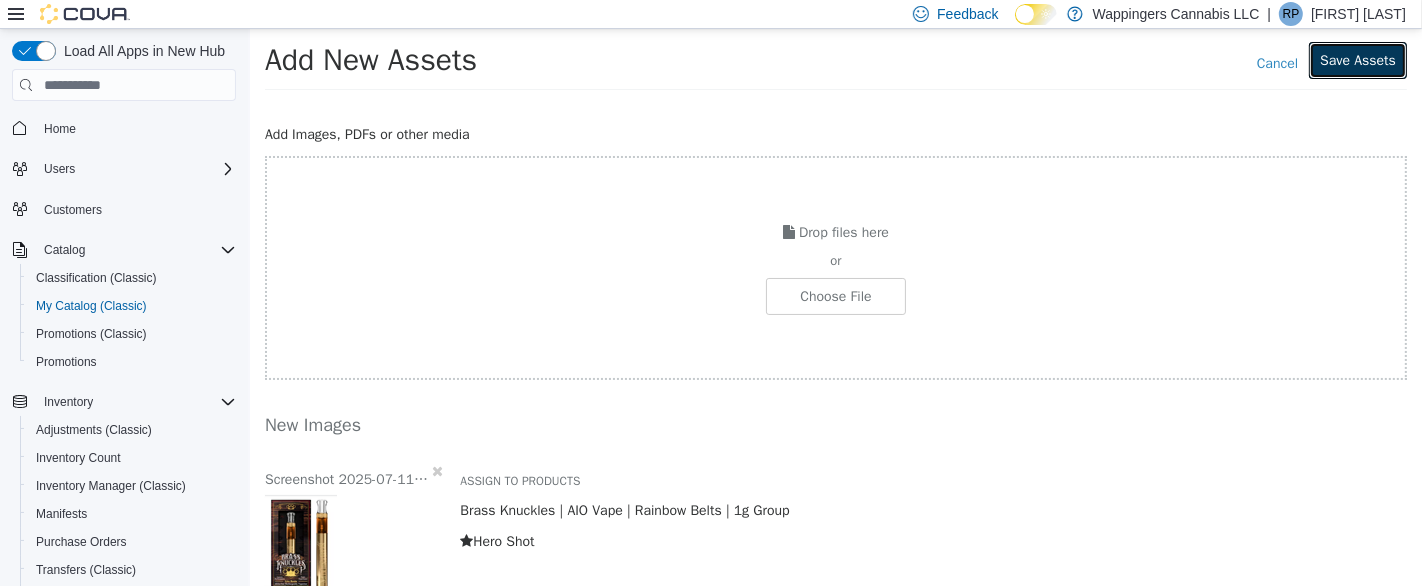 click on "Save Assets" at bounding box center (1357, 60) 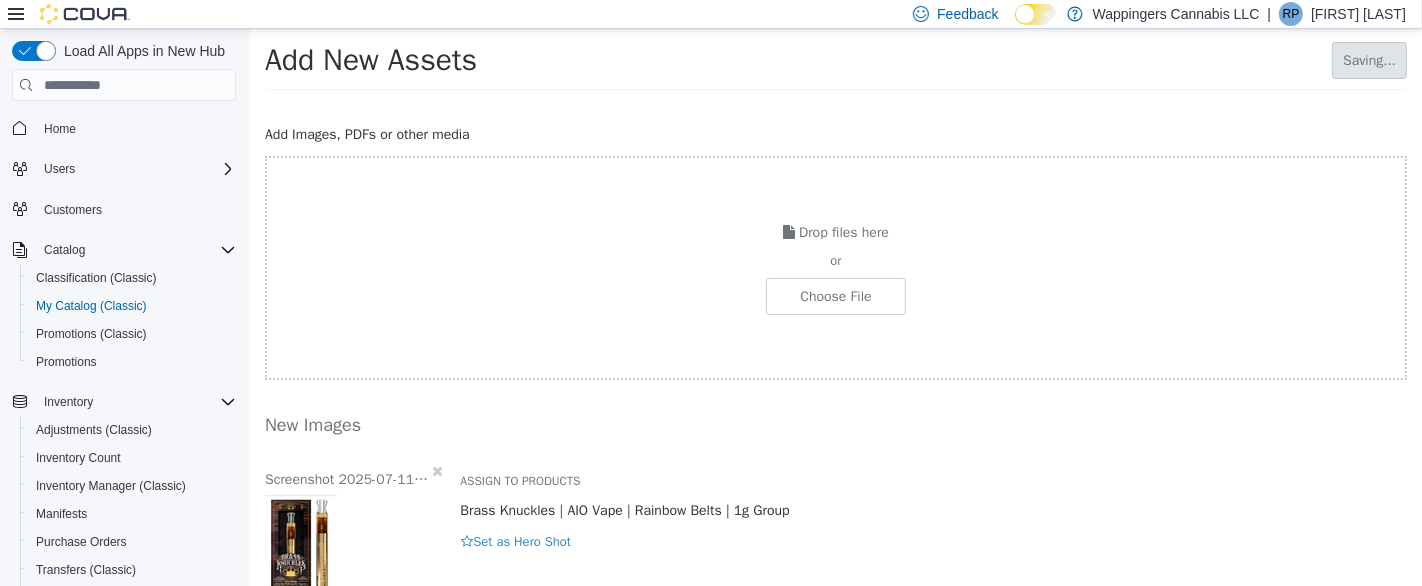 scroll, scrollTop: 0, scrollLeft: 0, axis: both 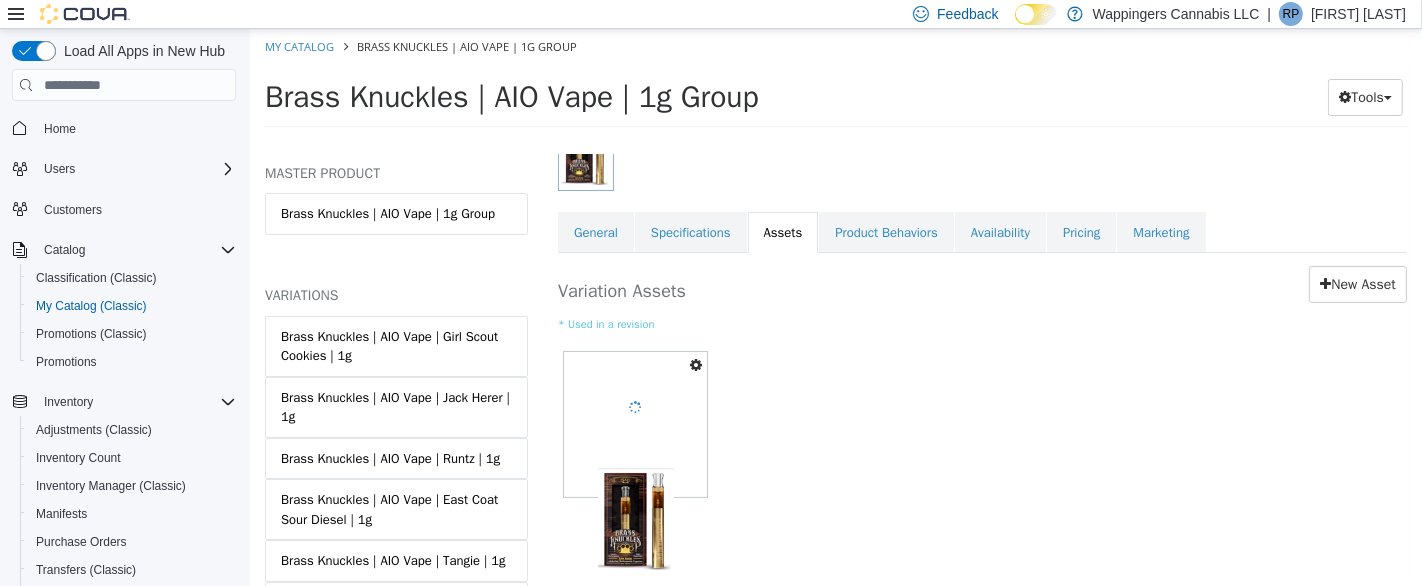 click on "General" at bounding box center [595, 233] 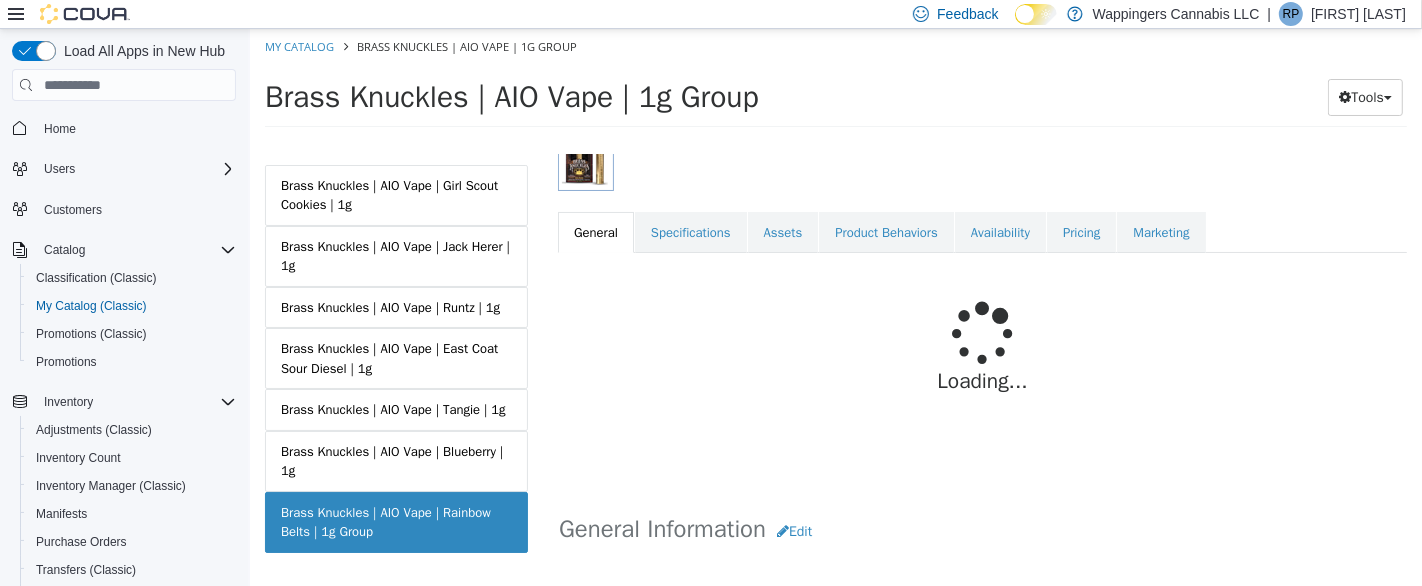 scroll, scrollTop: 220, scrollLeft: 0, axis: vertical 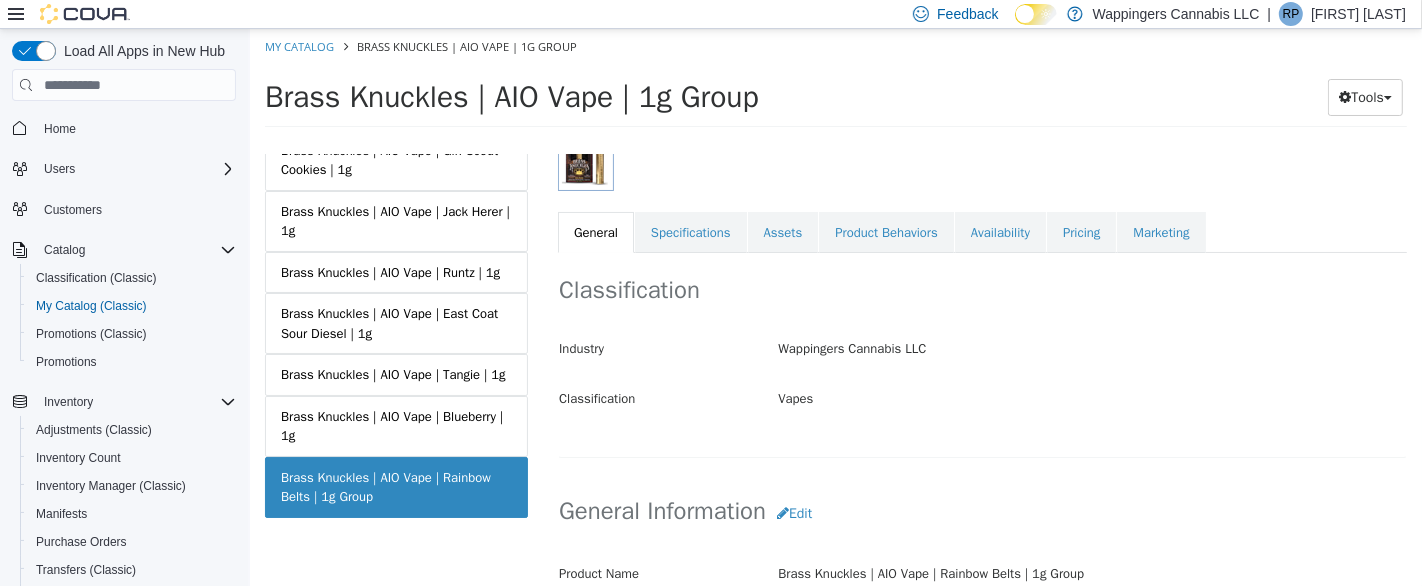 click on "Brass Knuckles | AIO Vape | Blueberry | 1g" at bounding box center (395, 426) 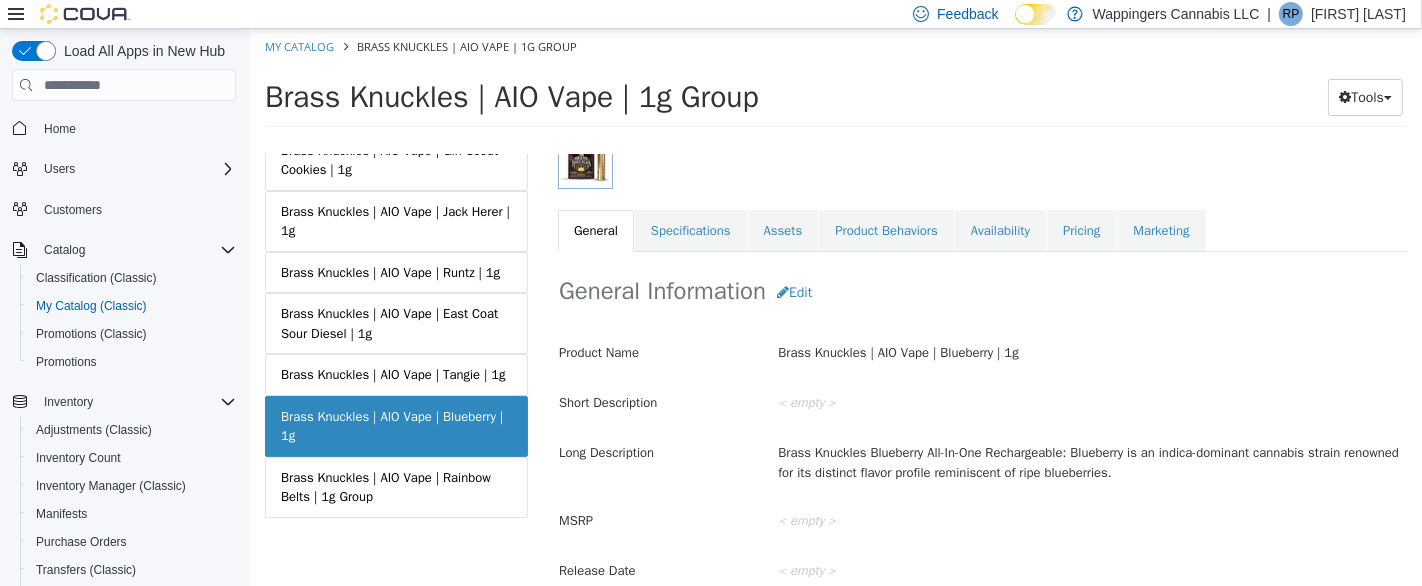 click on "Pricing" at bounding box center [1080, 231] 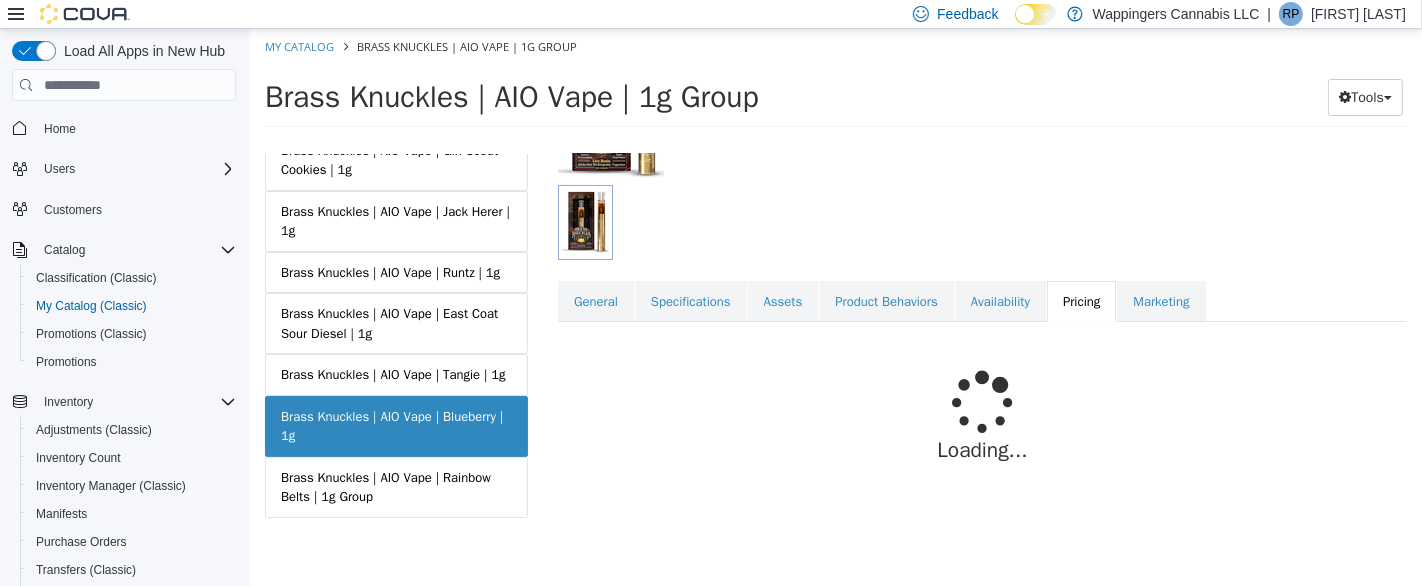 scroll, scrollTop: 283, scrollLeft: 0, axis: vertical 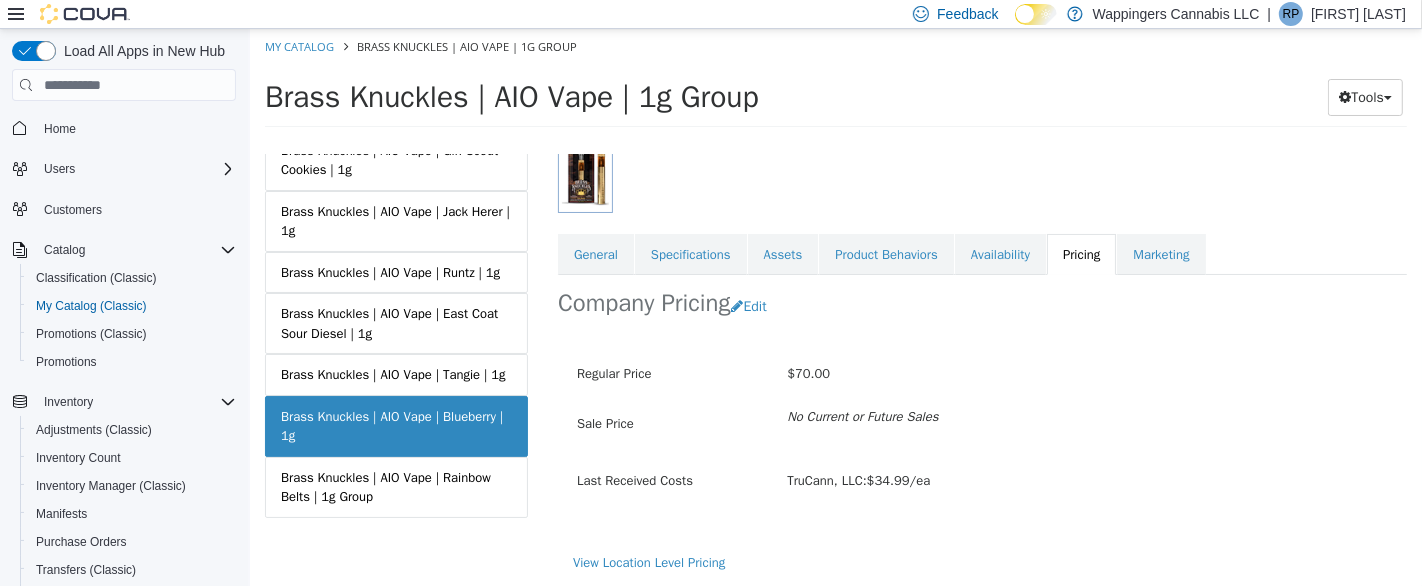 click on "Brass Knuckles | AIO Vape | Tangie | 1g" at bounding box center (392, 375) 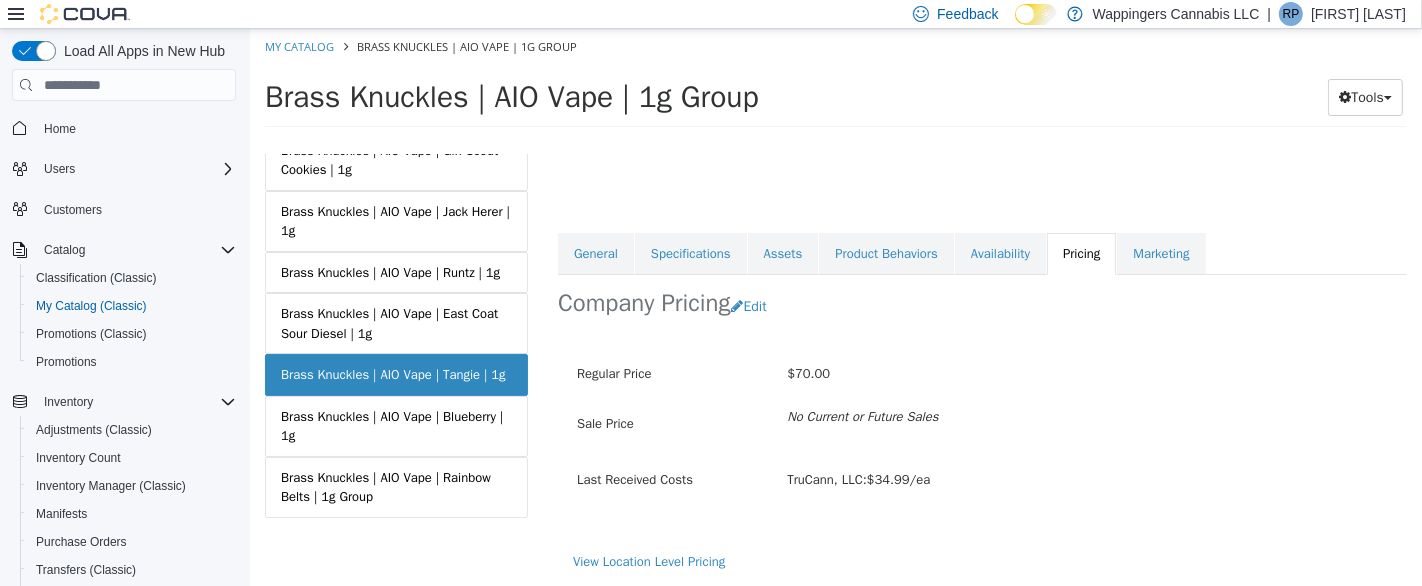 scroll, scrollTop: 0, scrollLeft: 0, axis: both 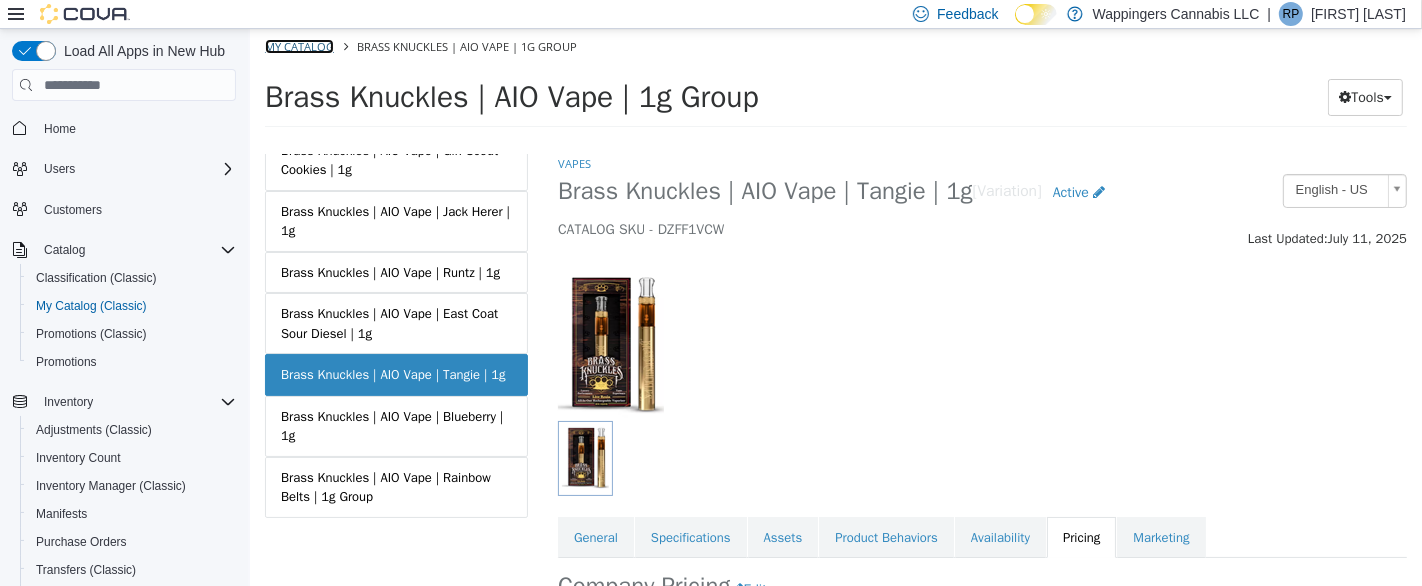 click on "My Catalog" at bounding box center (298, 46) 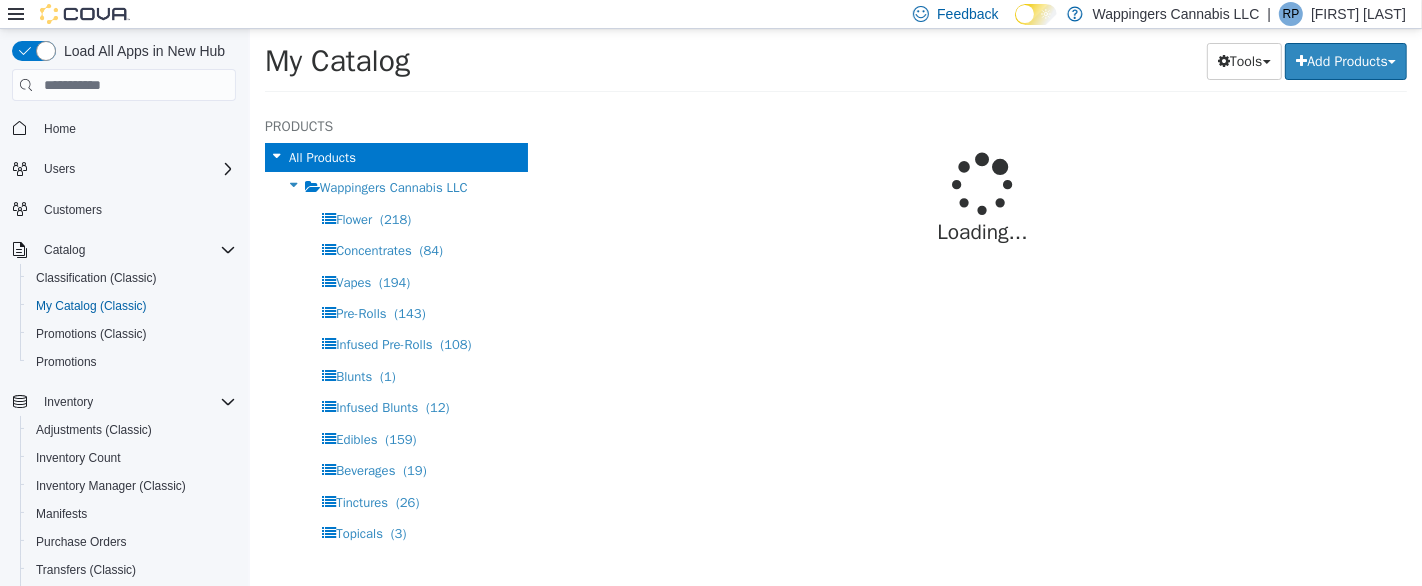 select on "**********" 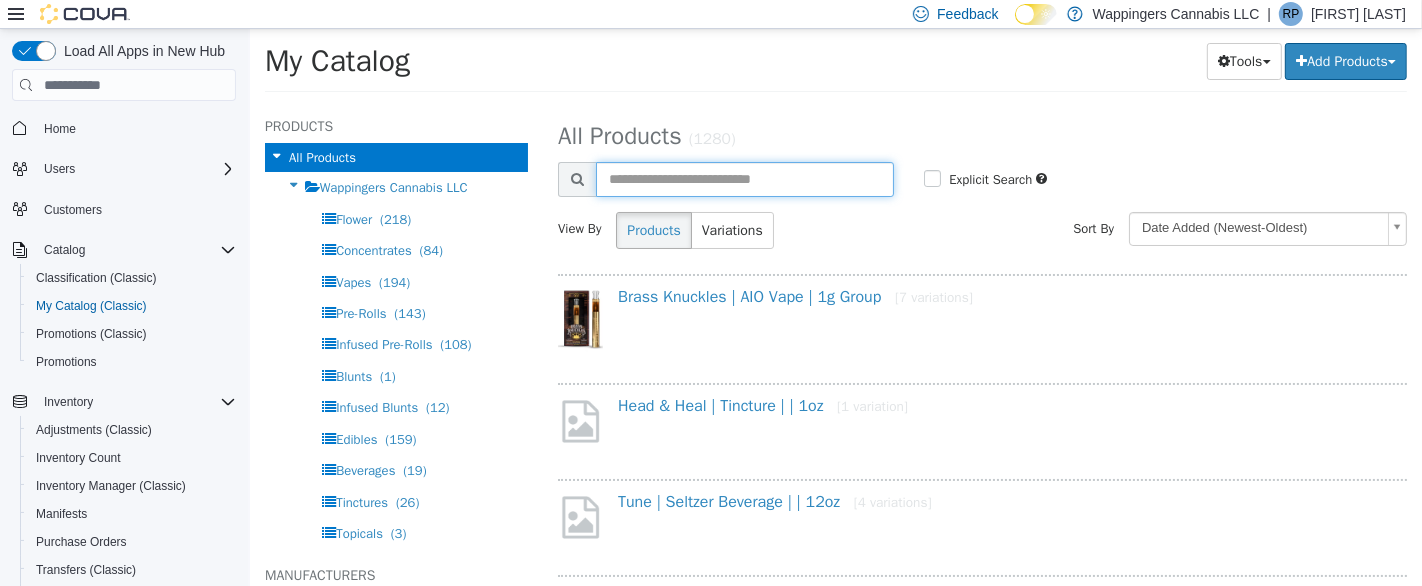 click at bounding box center [744, 179] 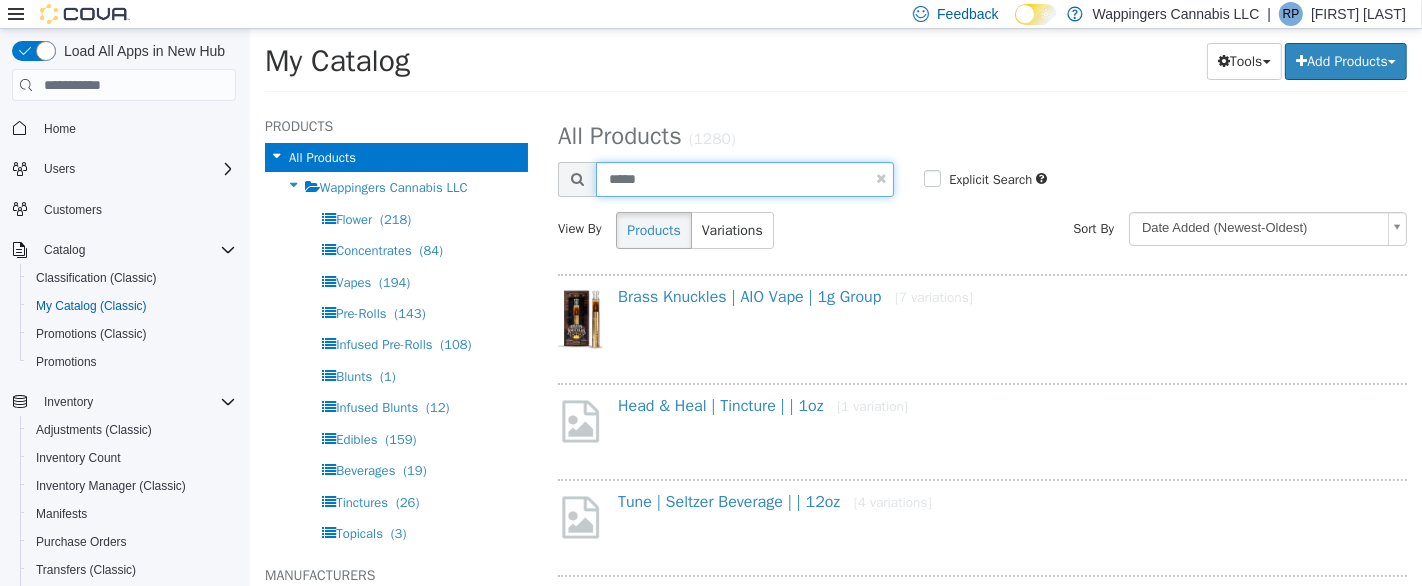 type on "*****" 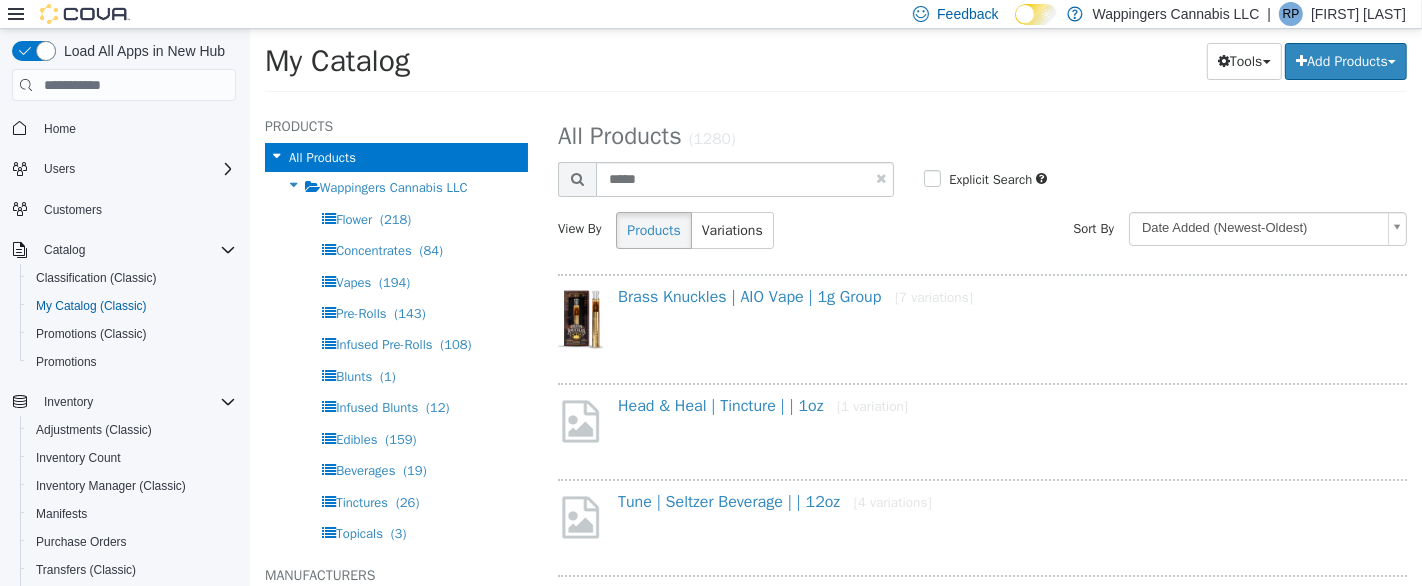 select on "**********" 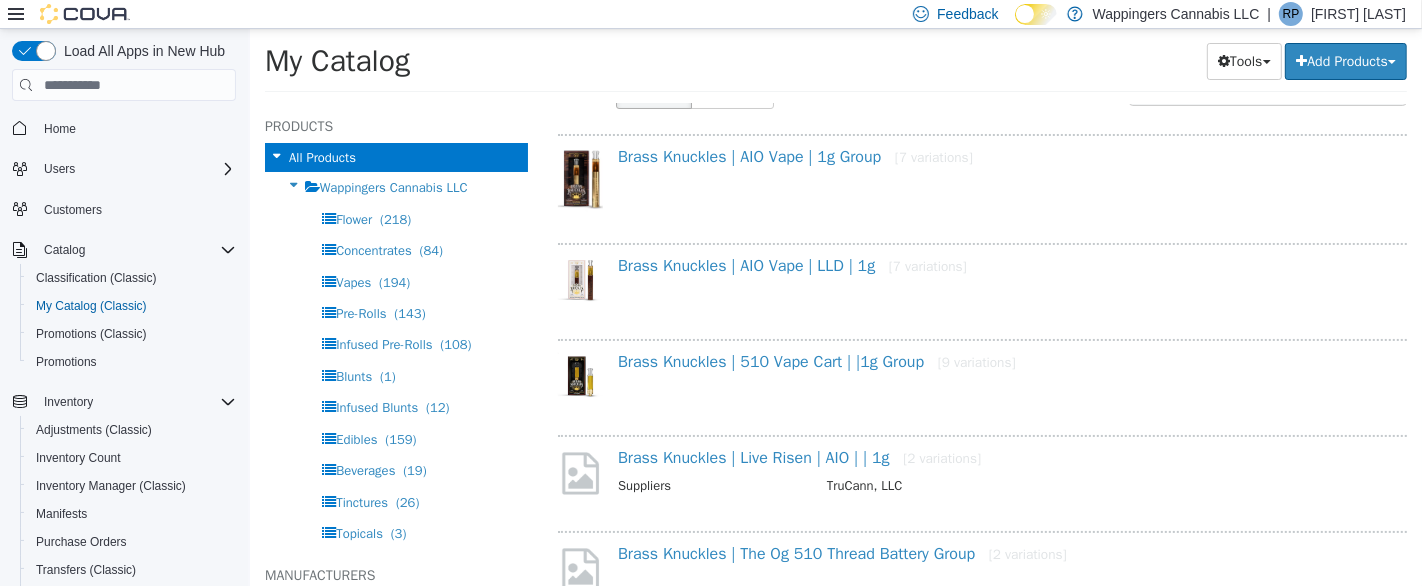 scroll, scrollTop: 111, scrollLeft: 0, axis: vertical 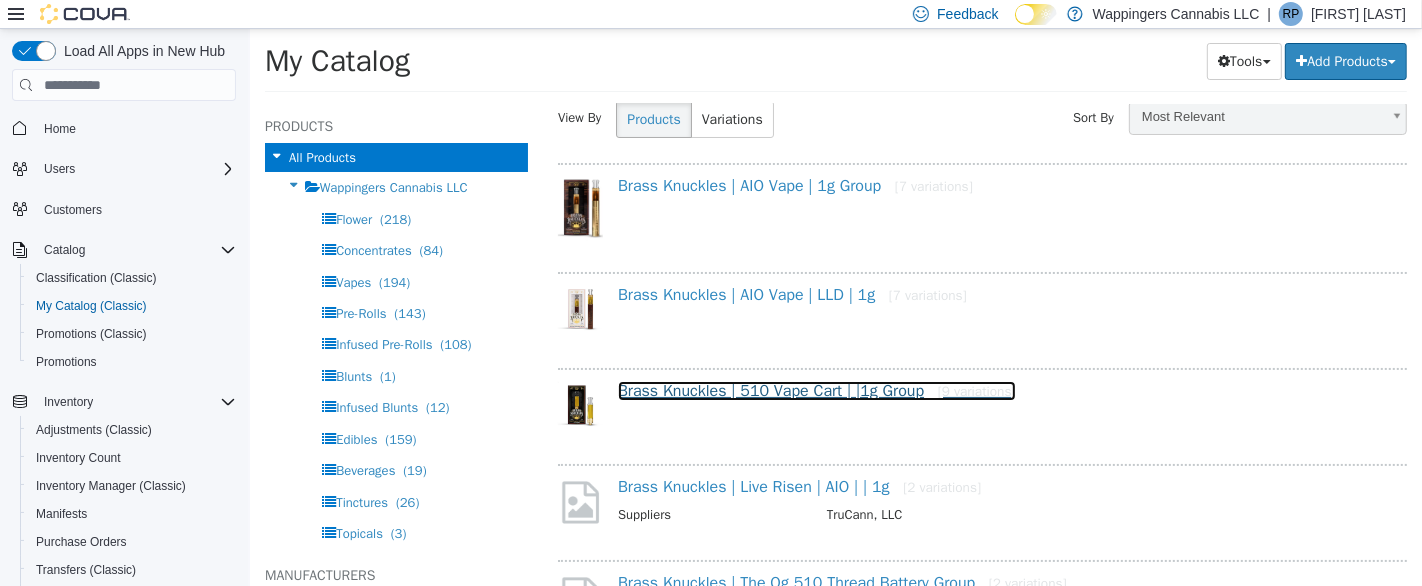 click on "Brass Knuckles |  510 Vape Cart |  |1g Group
[9 variations]" at bounding box center [816, 391] 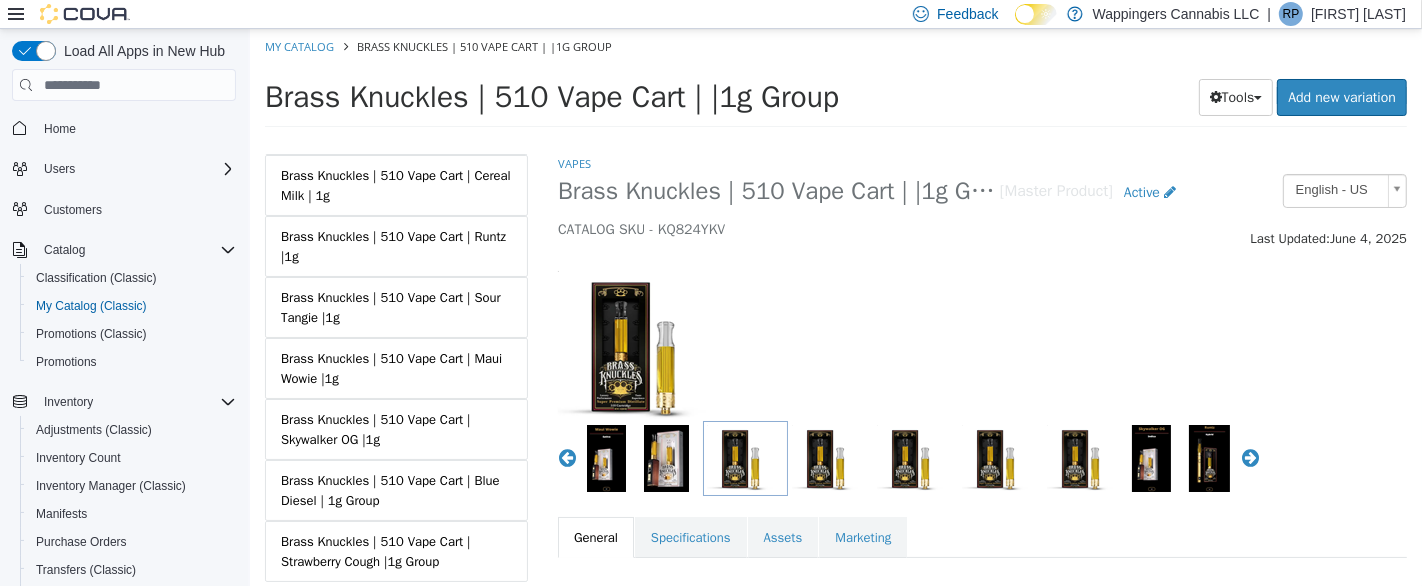 scroll, scrollTop: 333, scrollLeft: 0, axis: vertical 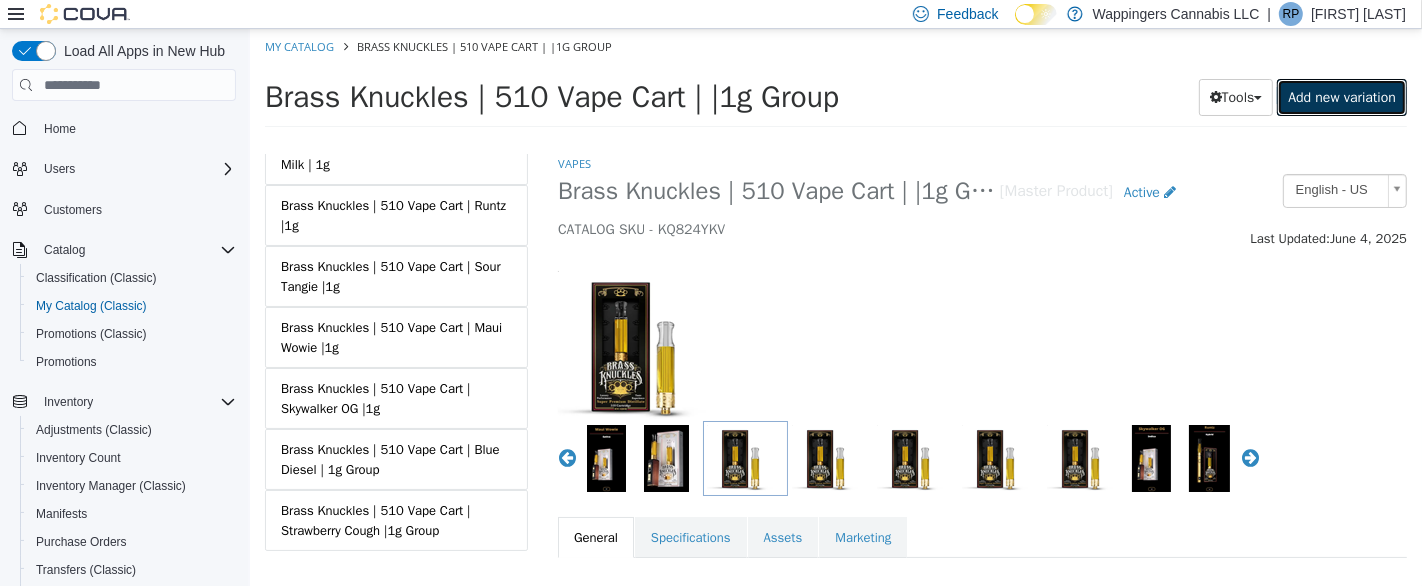 click on "Add new variation" at bounding box center (1341, 97) 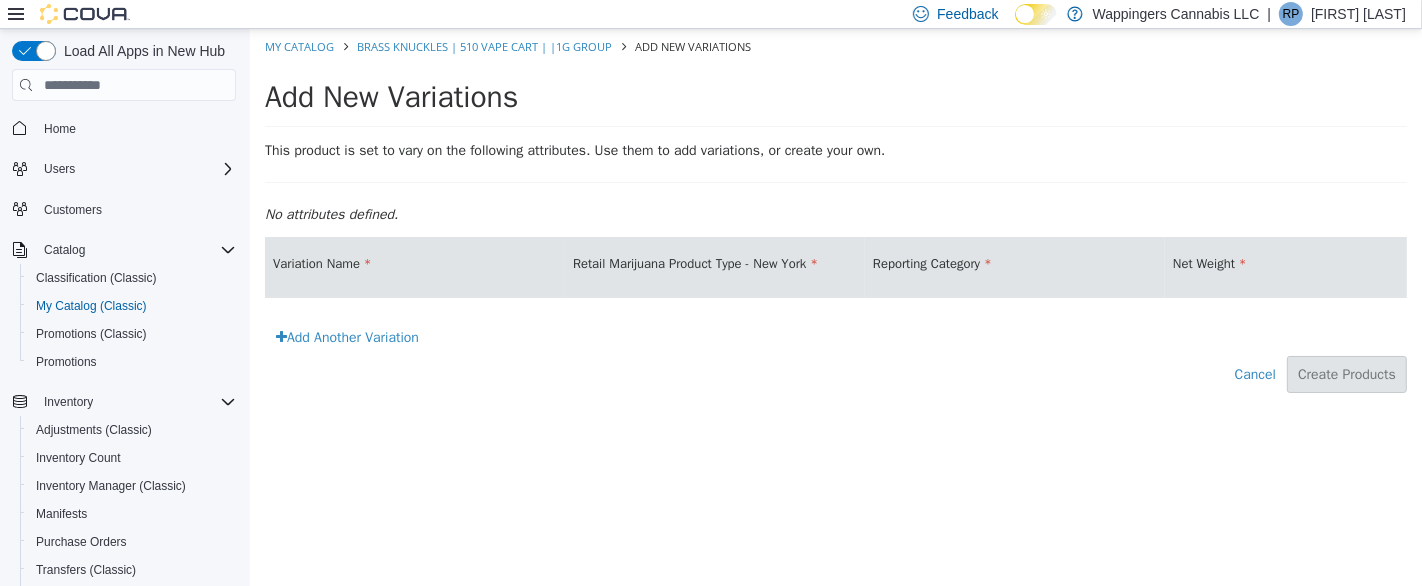 click on "Add Another Variation" at bounding box center (346, 337) 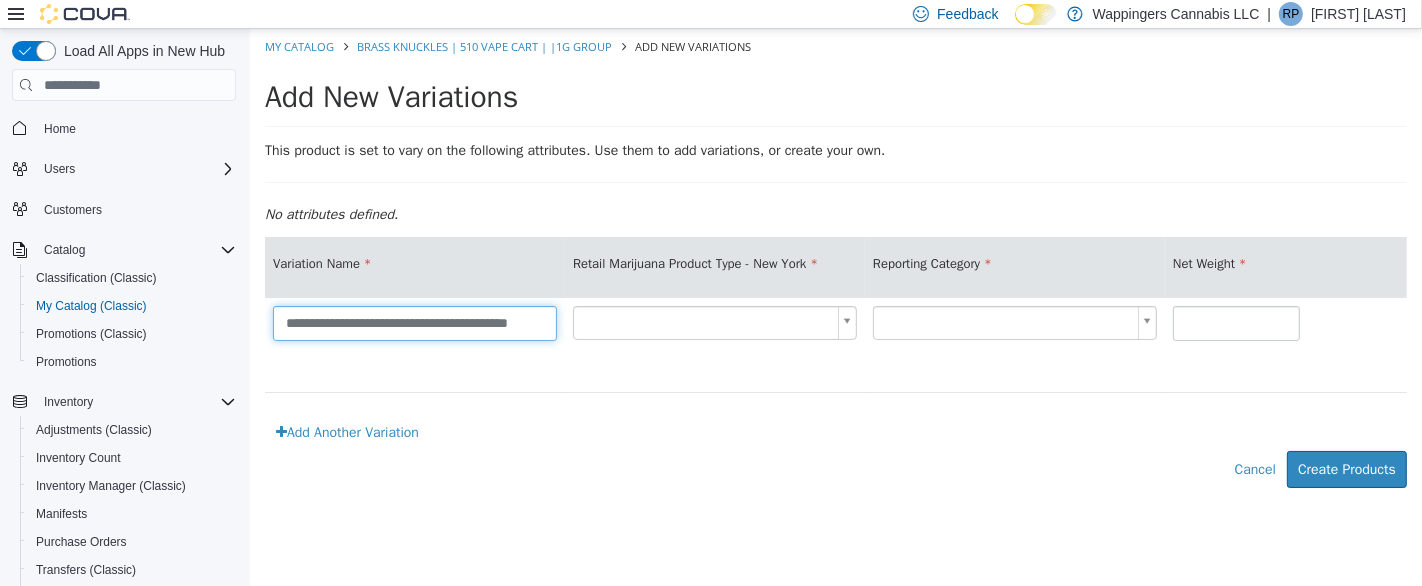 click on "**********" at bounding box center (414, 323) 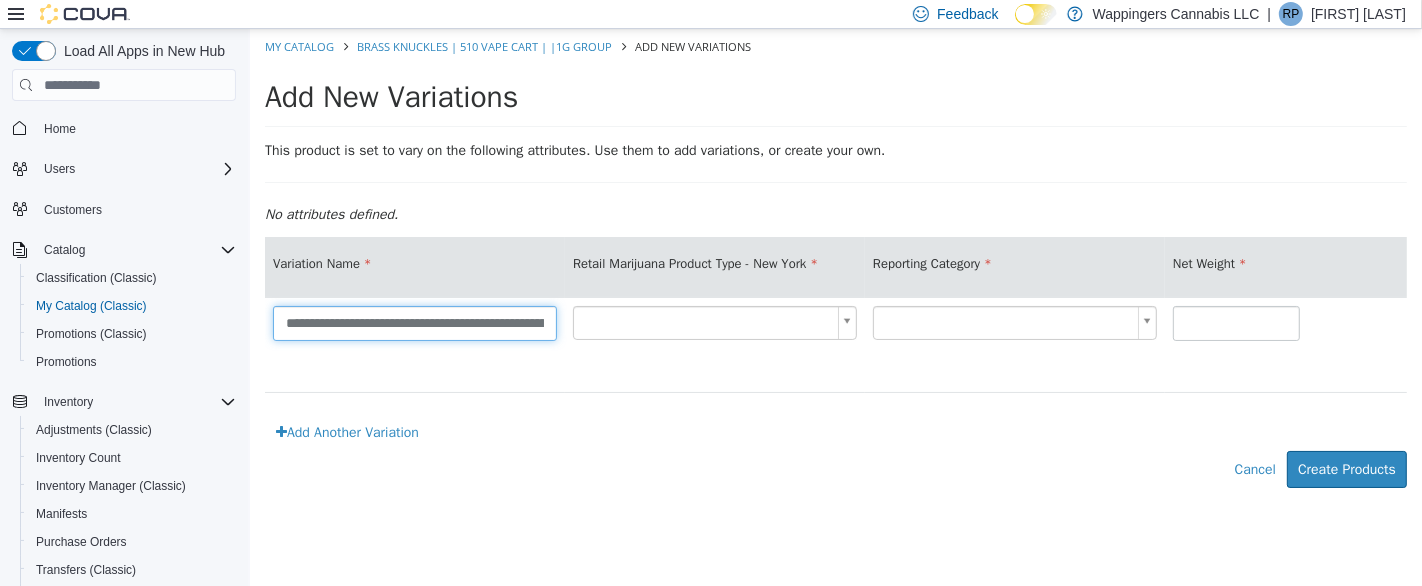 scroll, scrollTop: 0, scrollLeft: 2, axis: horizontal 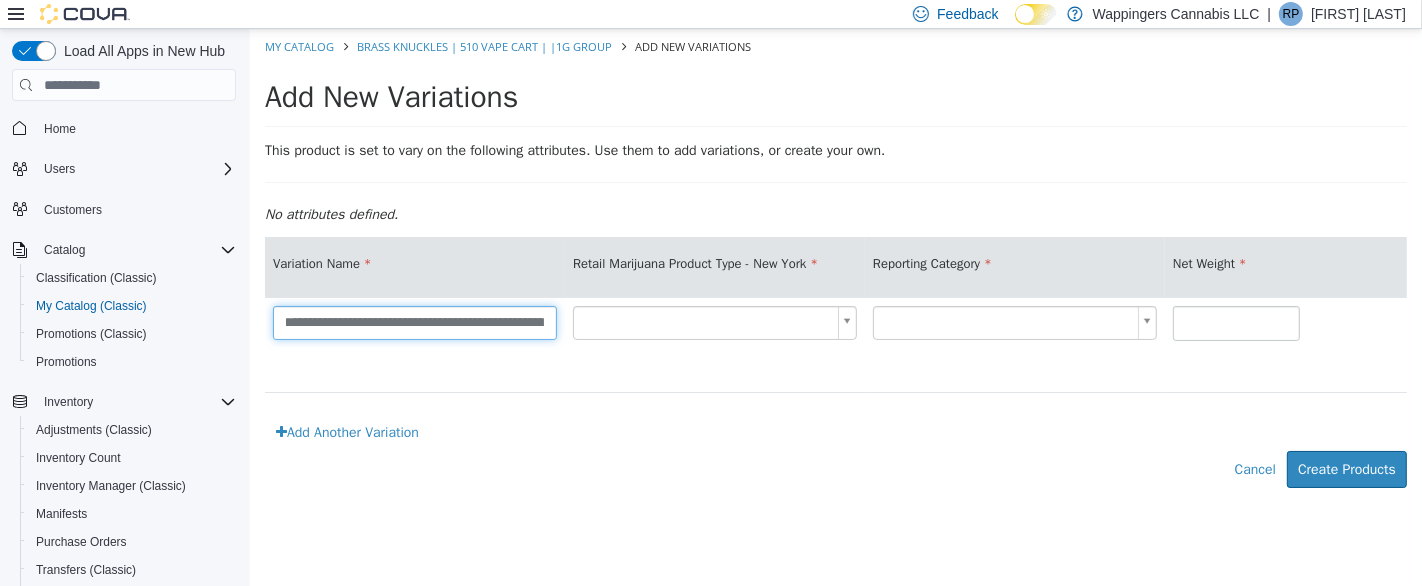 type on "**********" 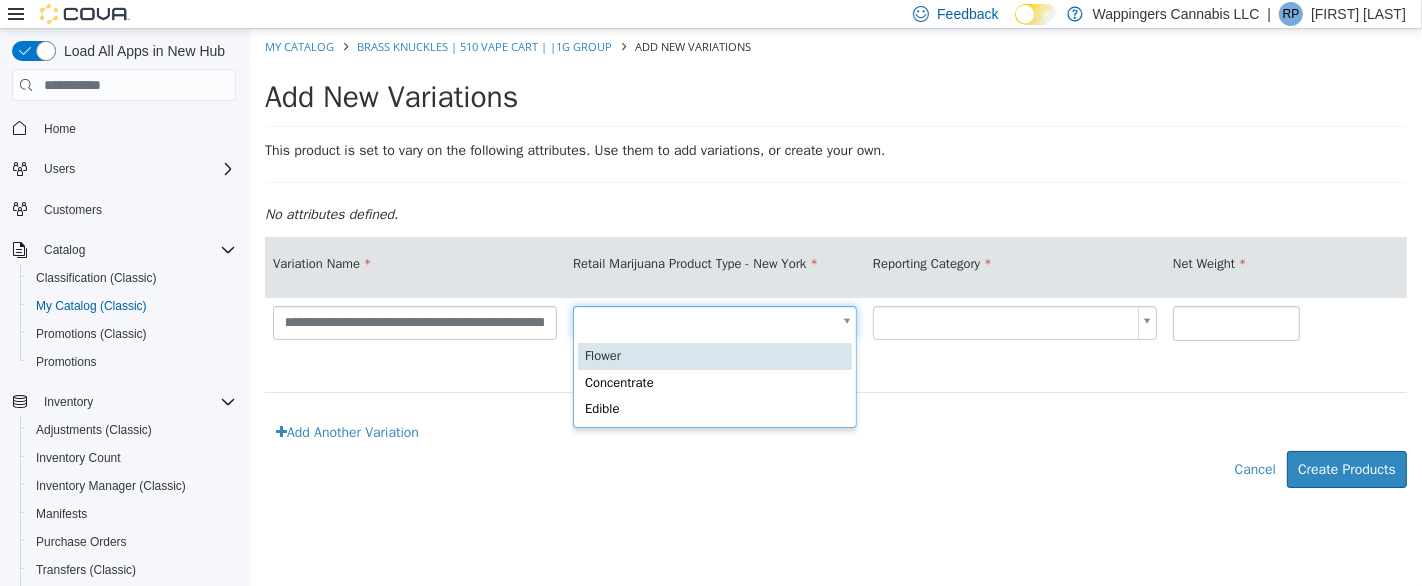 click on "**********" at bounding box center (835, 269) 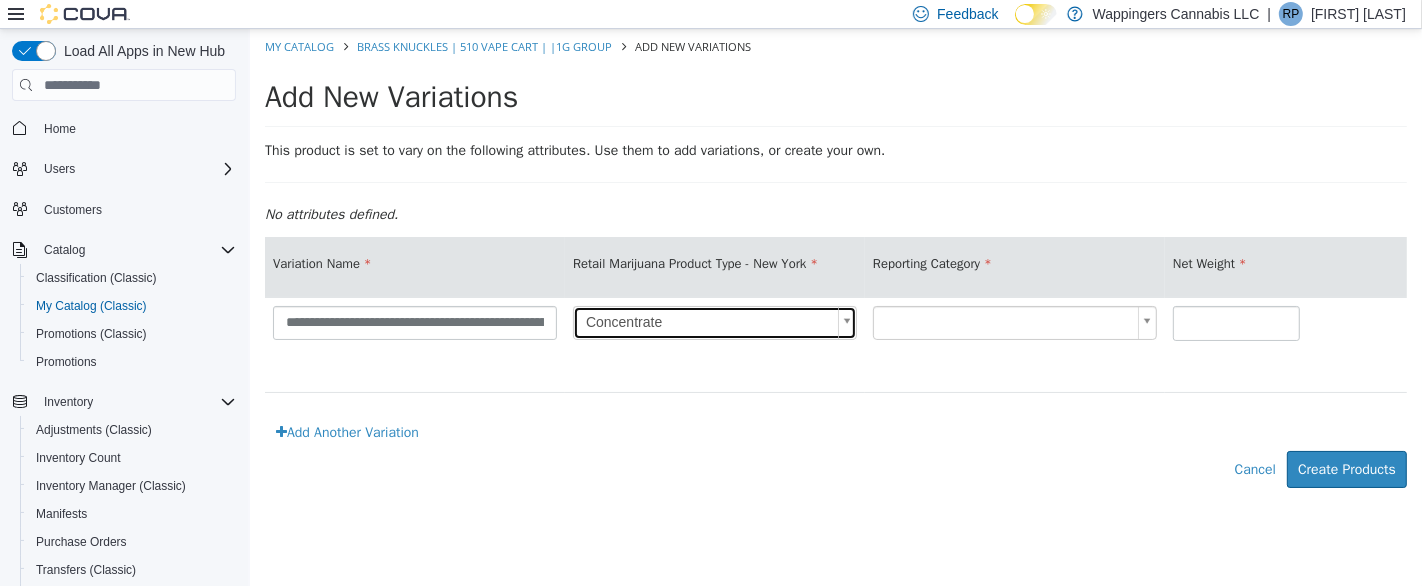 type on "*" 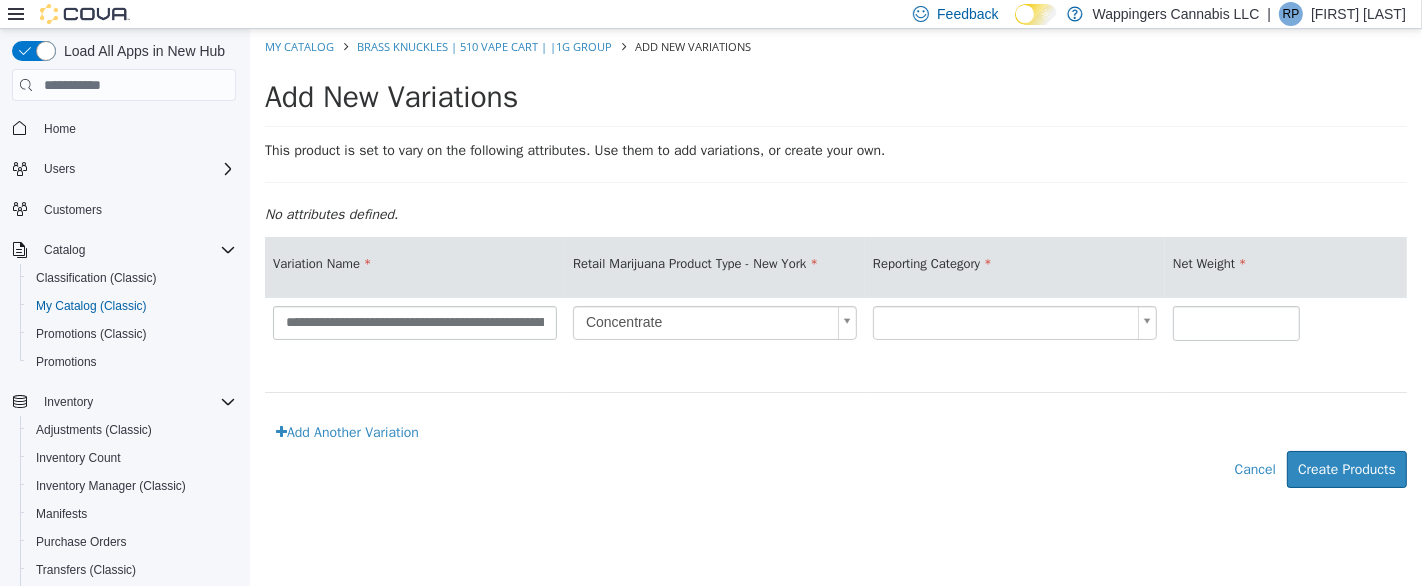 click on "**********" at bounding box center [835, 269] 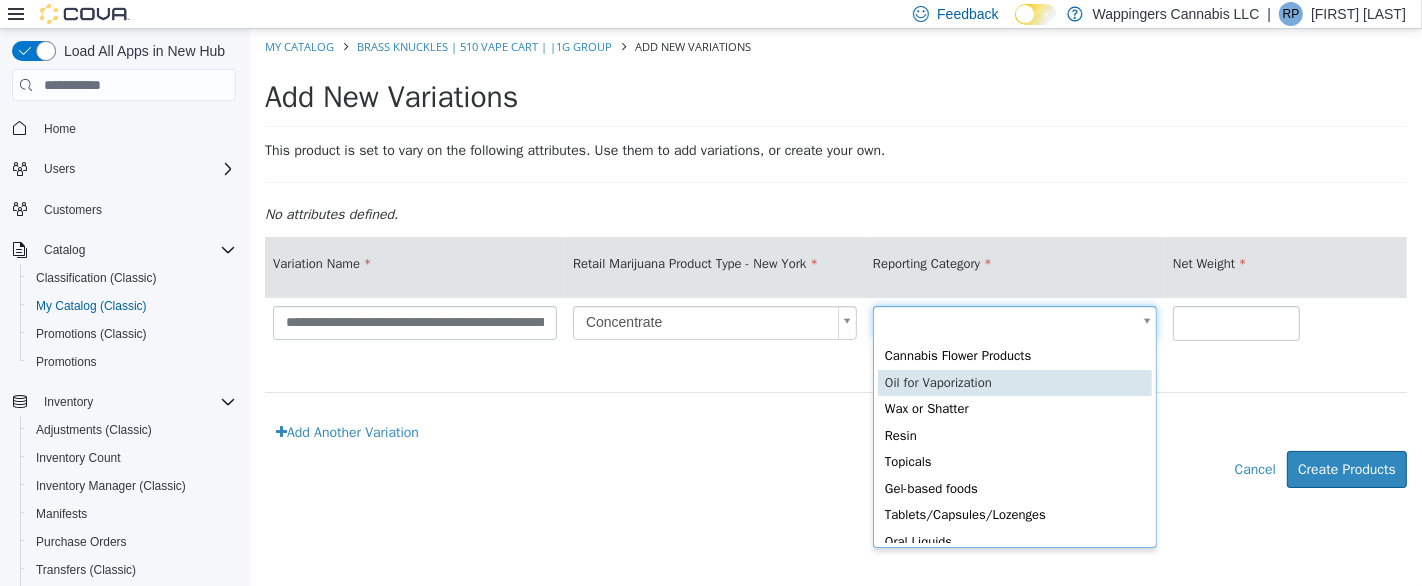 type on "*" 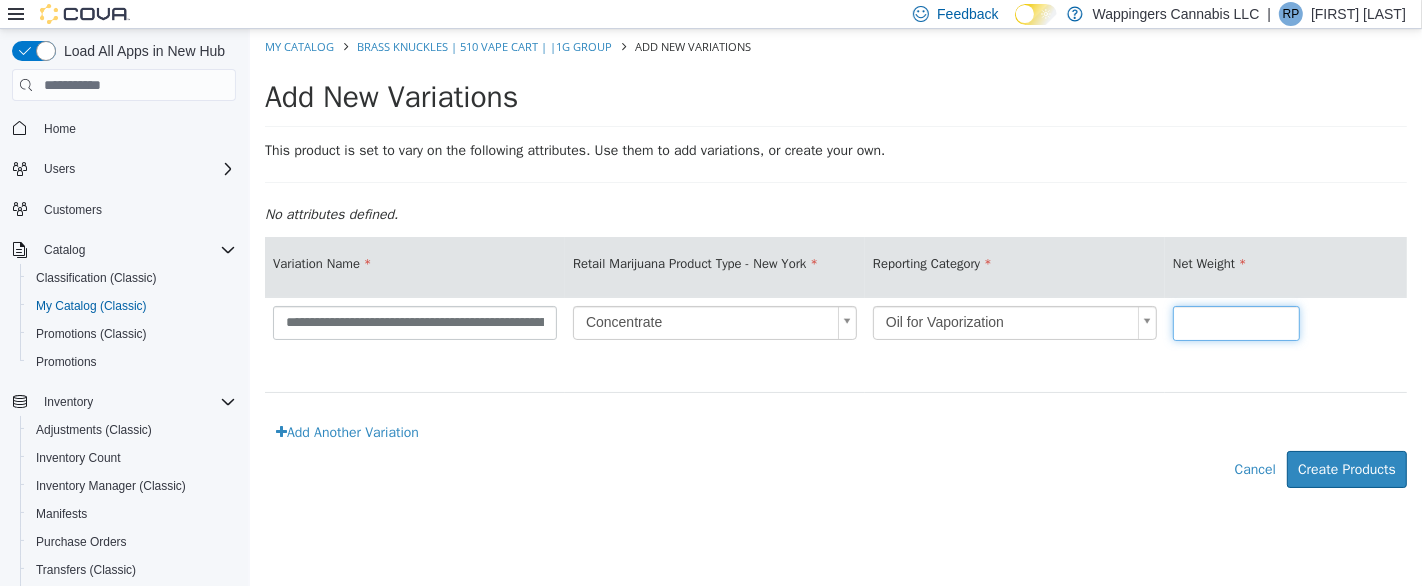click at bounding box center [1235, 323] 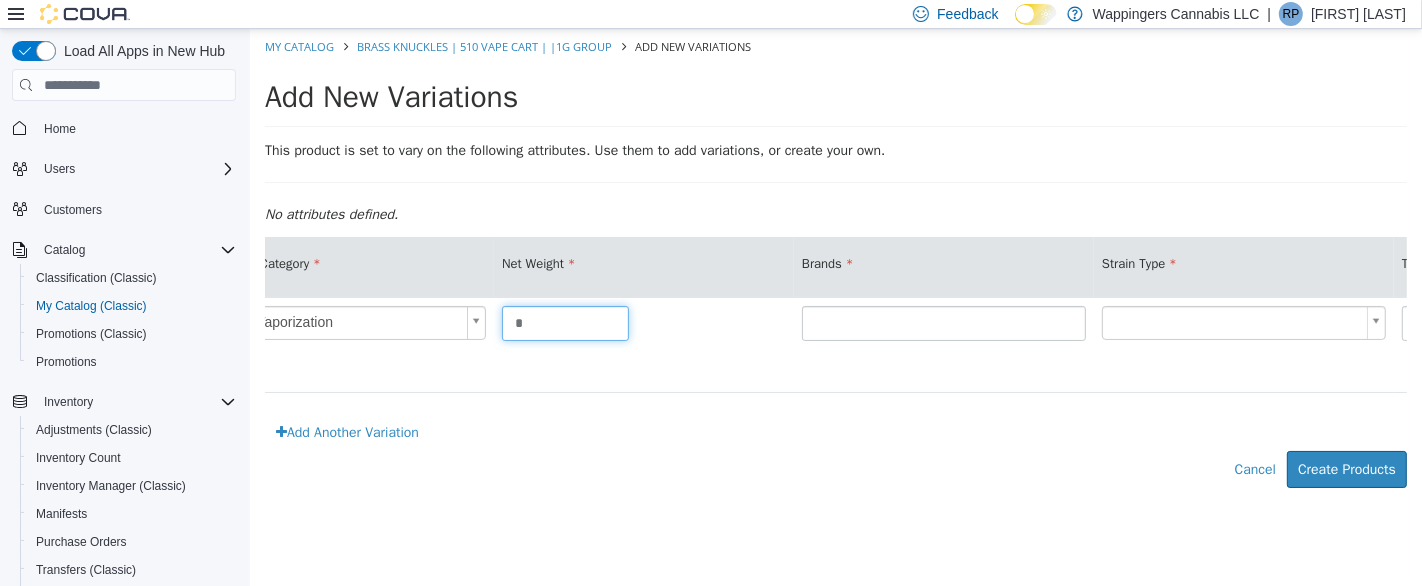 scroll, scrollTop: 0, scrollLeft: 745, axis: horizontal 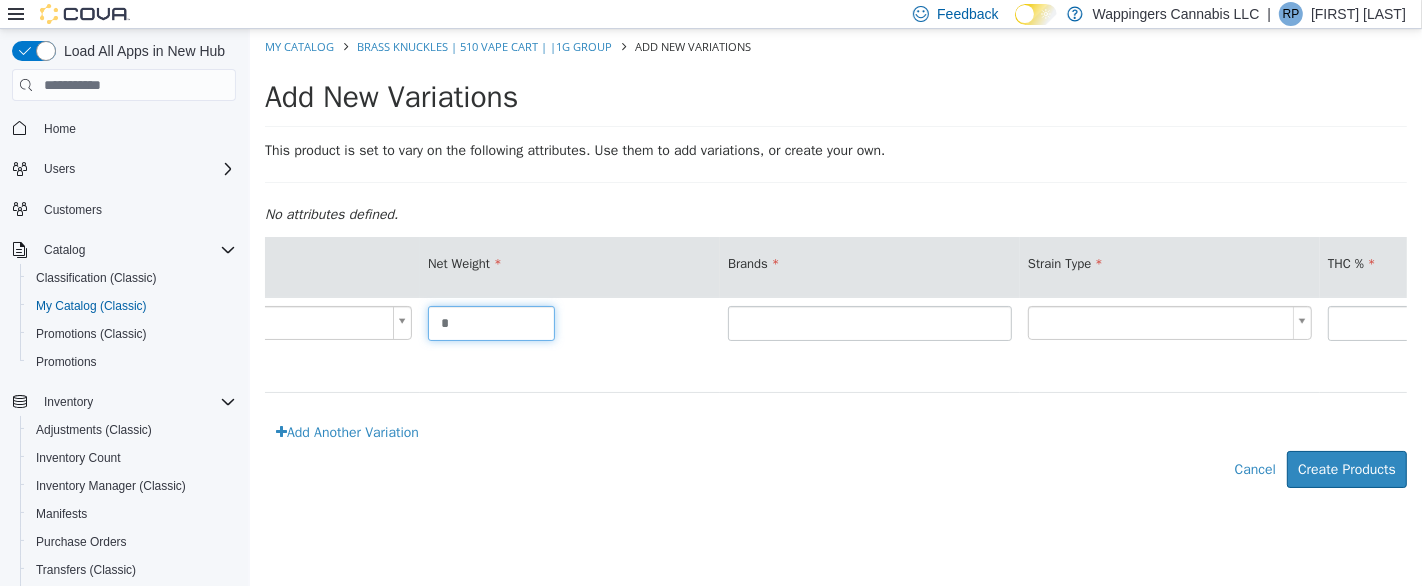 type on "*" 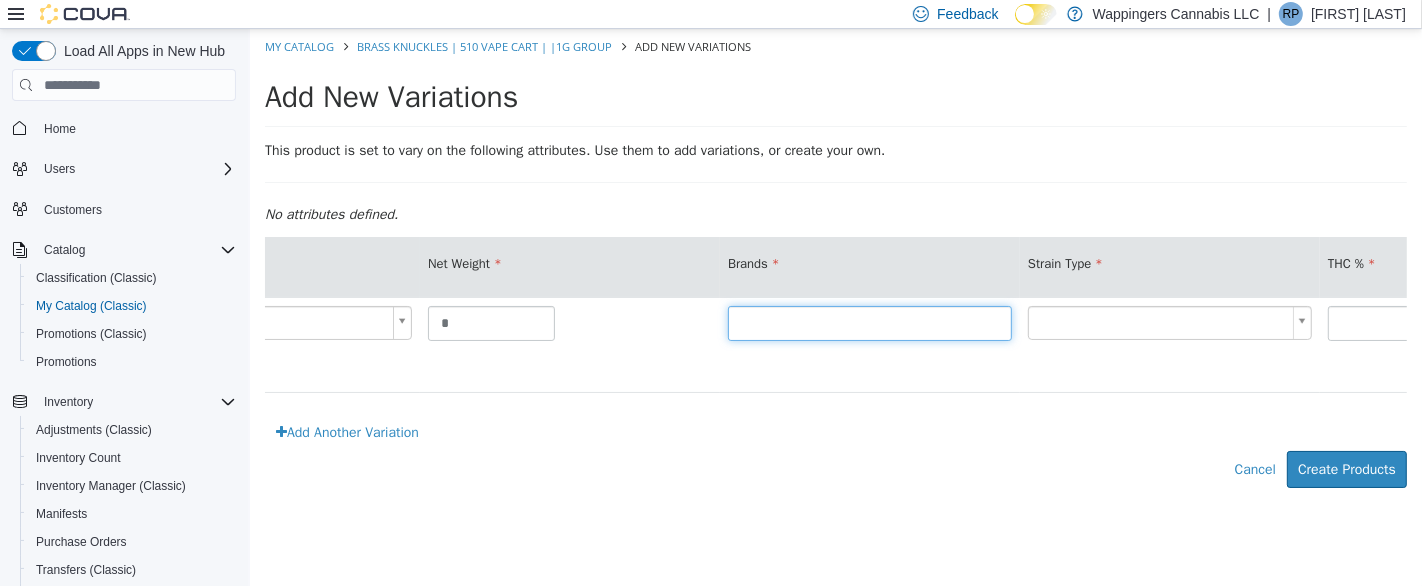 click at bounding box center (869, 323) 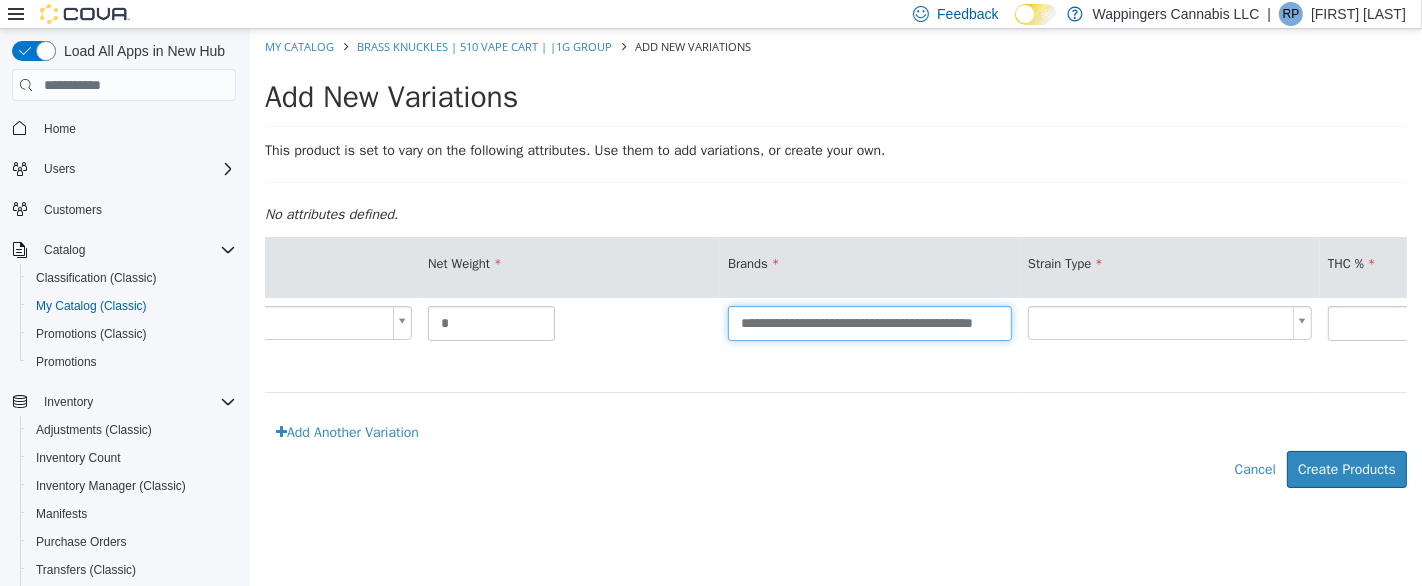 click on "**********" at bounding box center (869, 323) 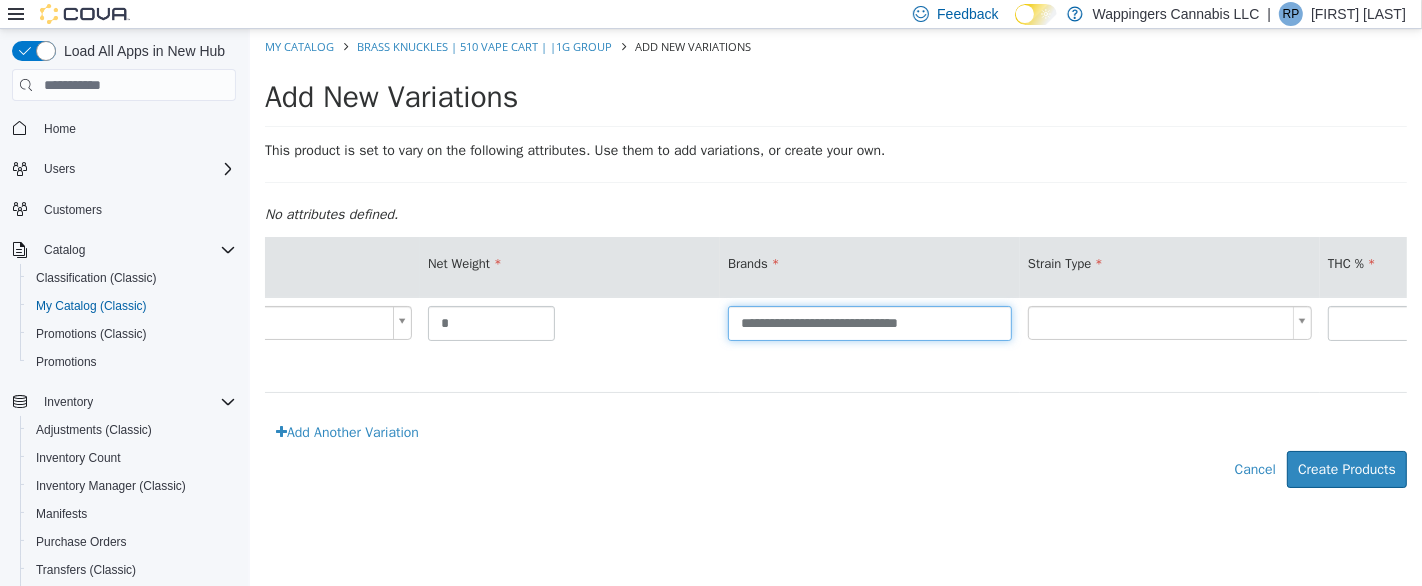 click on "**********" at bounding box center [869, 323] 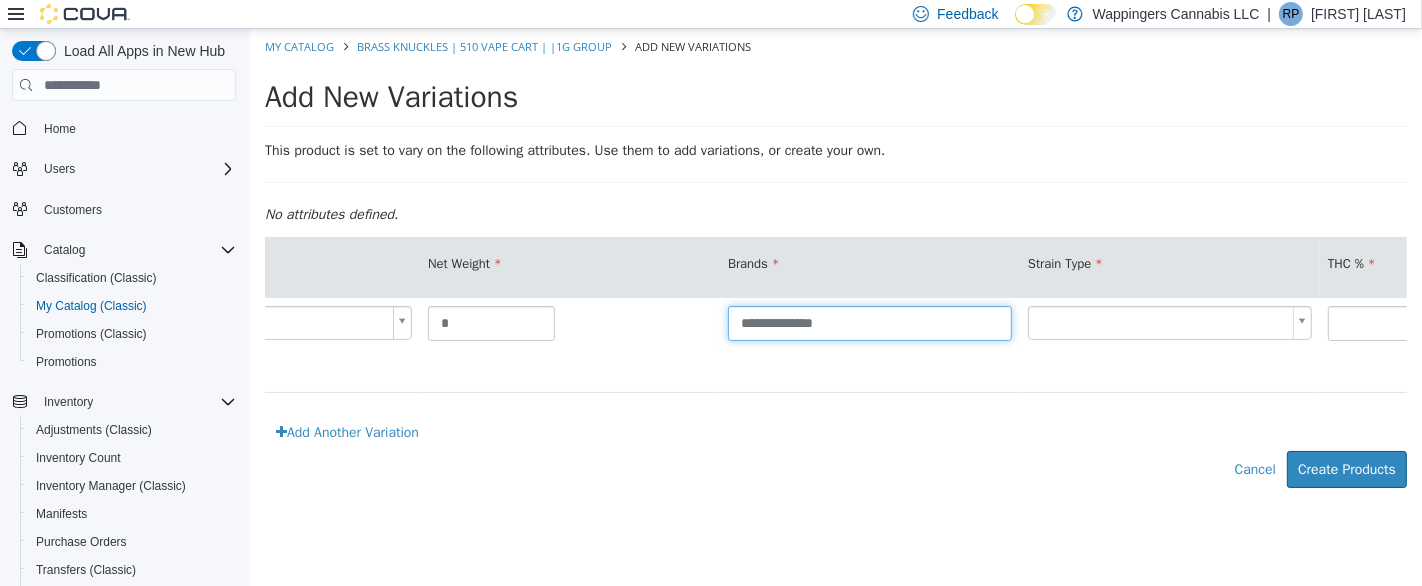 type on "**********" 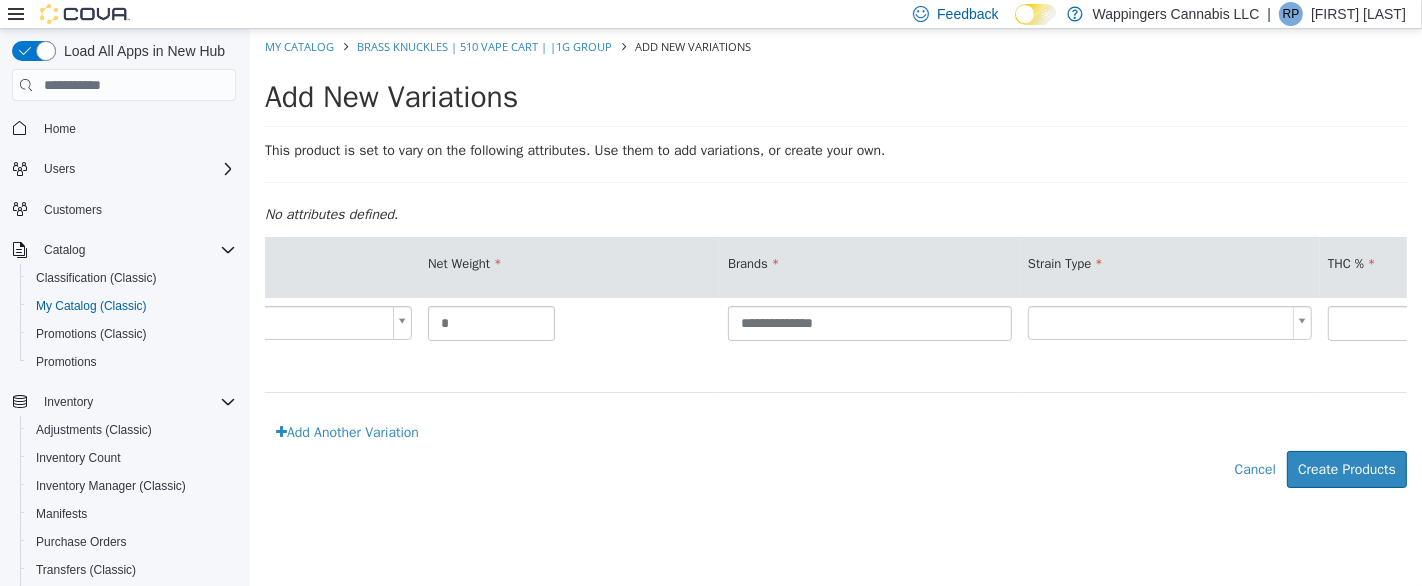 click on "**********" at bounding box center [835, 269] 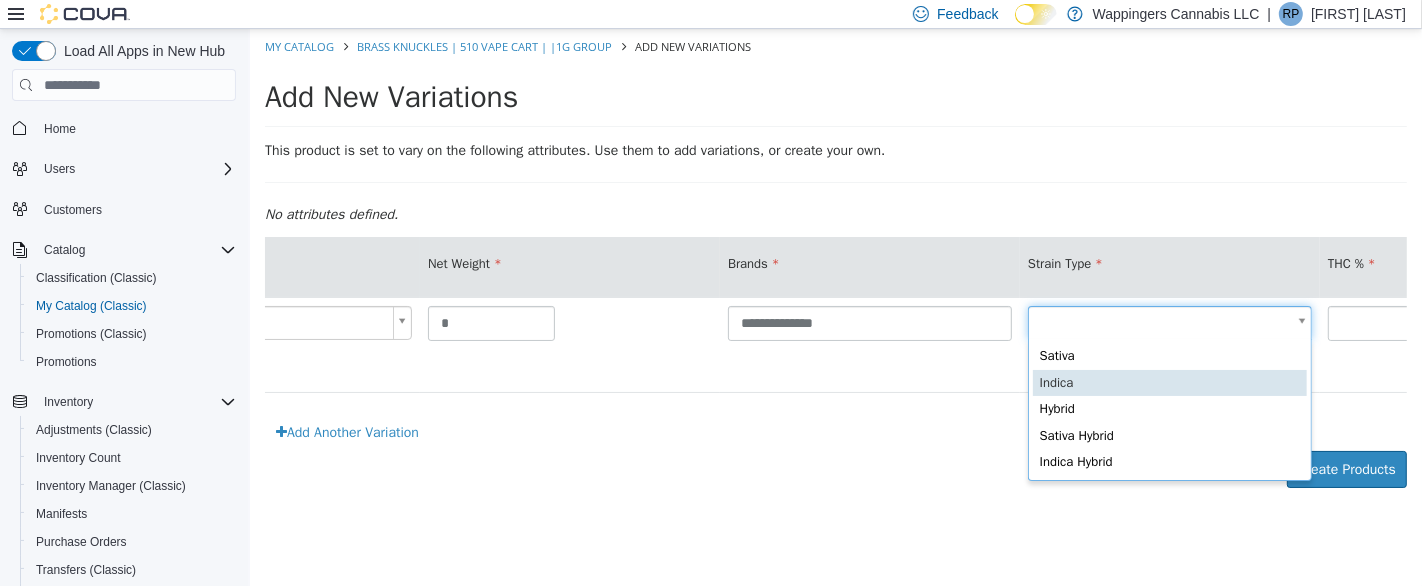 type on "*" 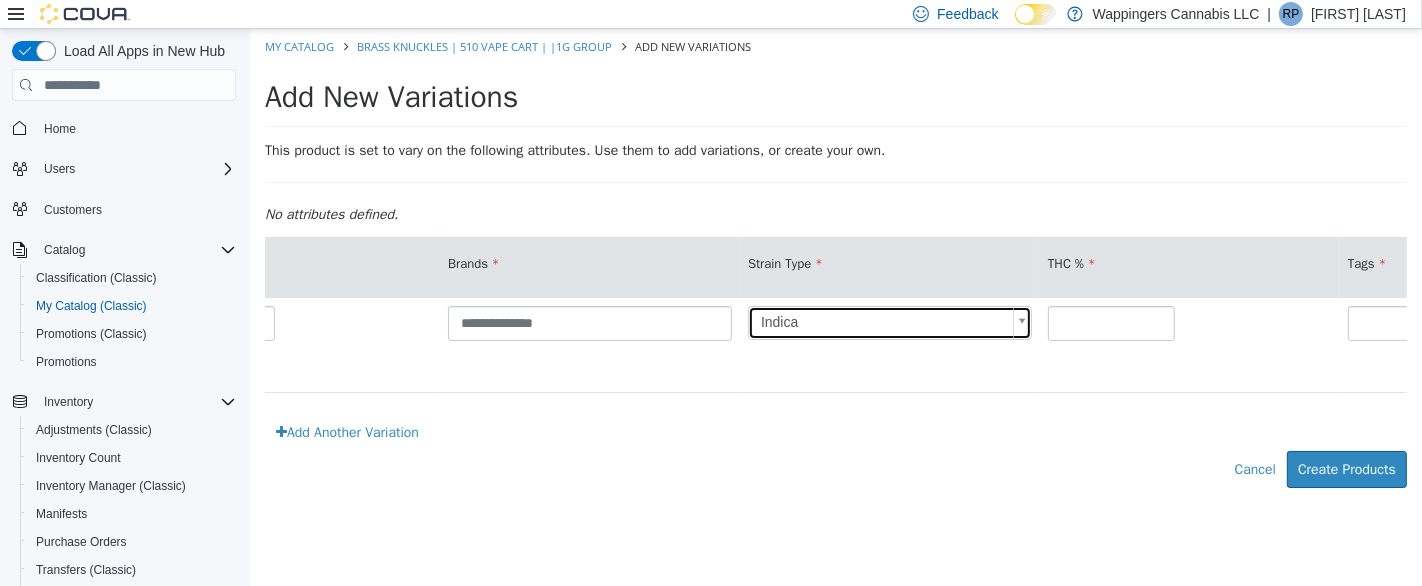 scroll, scrollTop: 0, scrollLeft: 1360, axis: horizontal 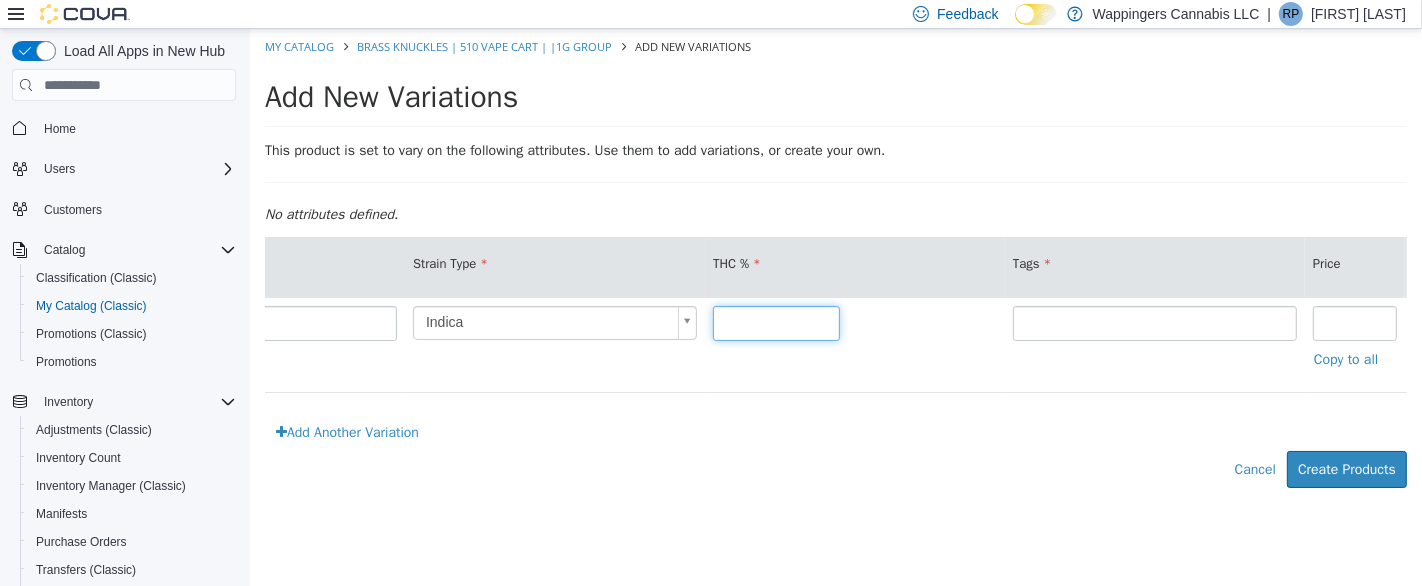 click at bounding box center [775, 323] 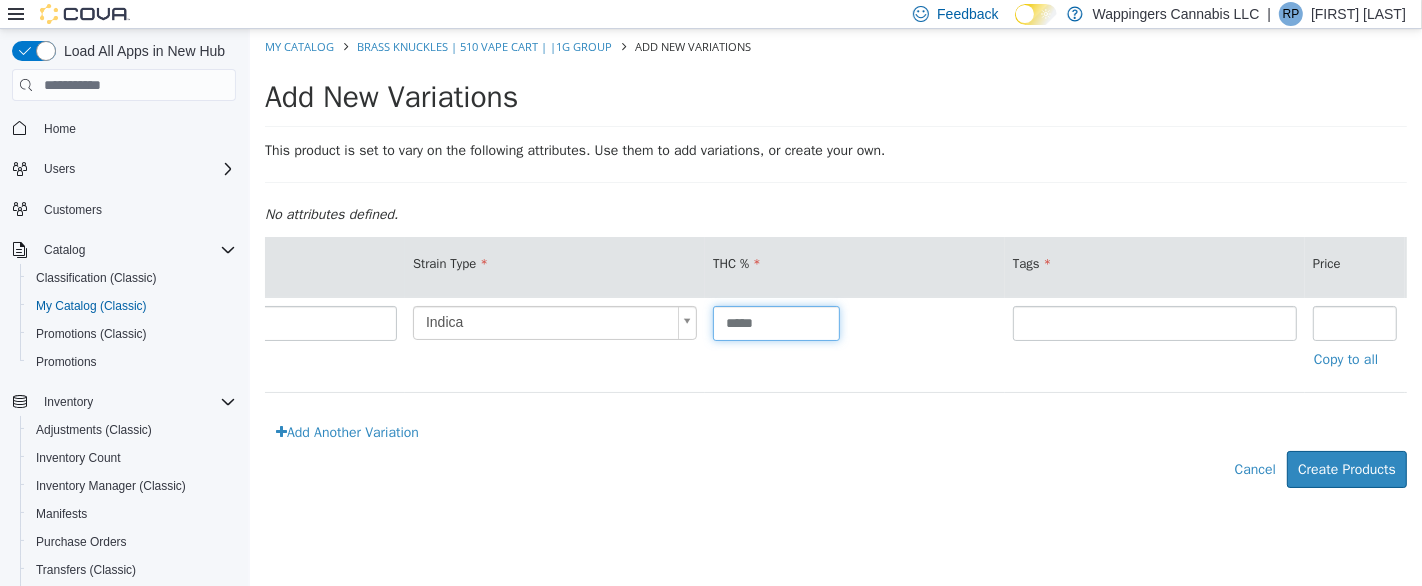 type on "*****" 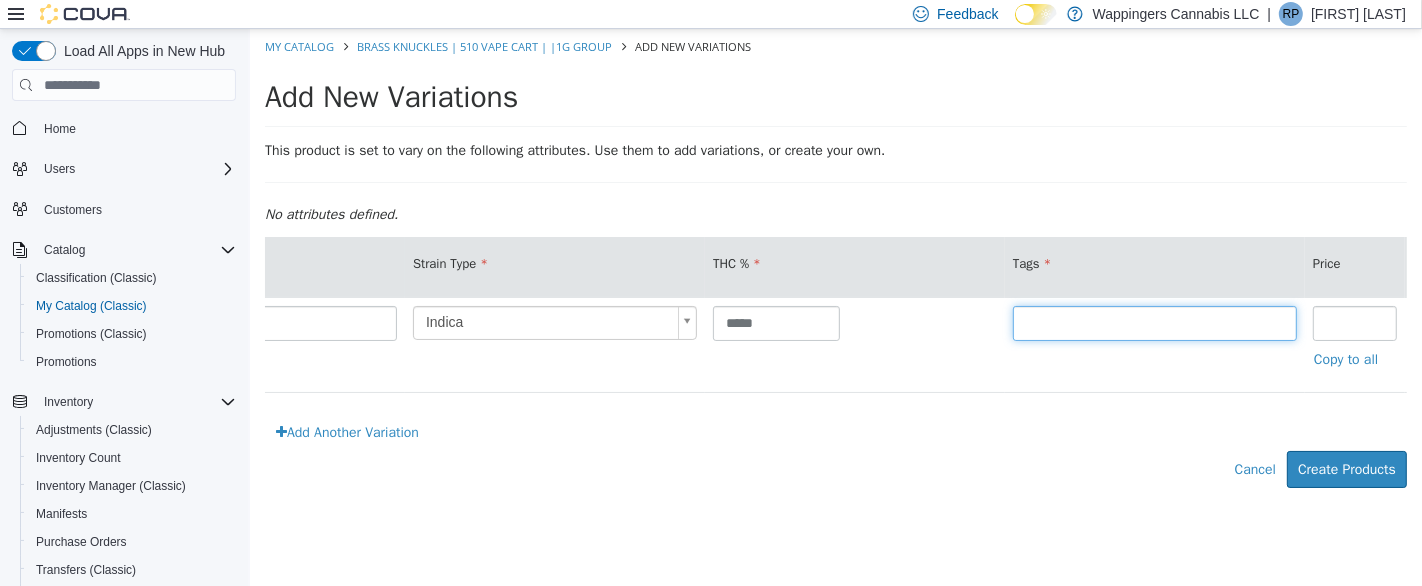 click at bounding box center (1154, 323) 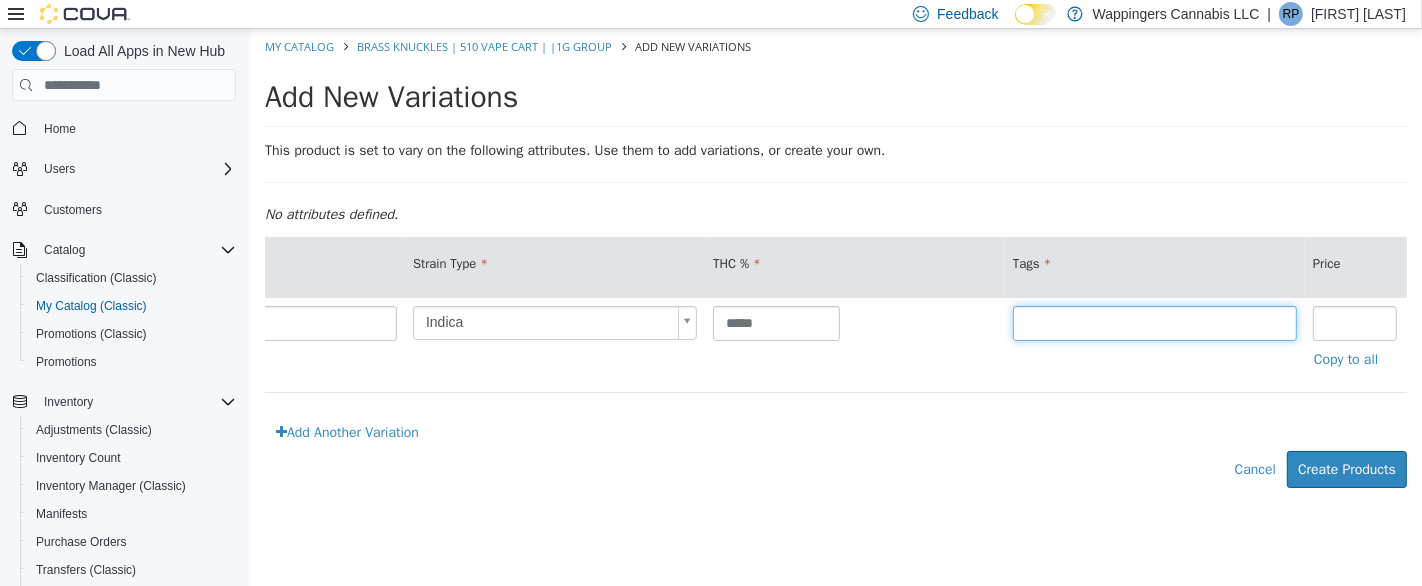 paste on "**********" 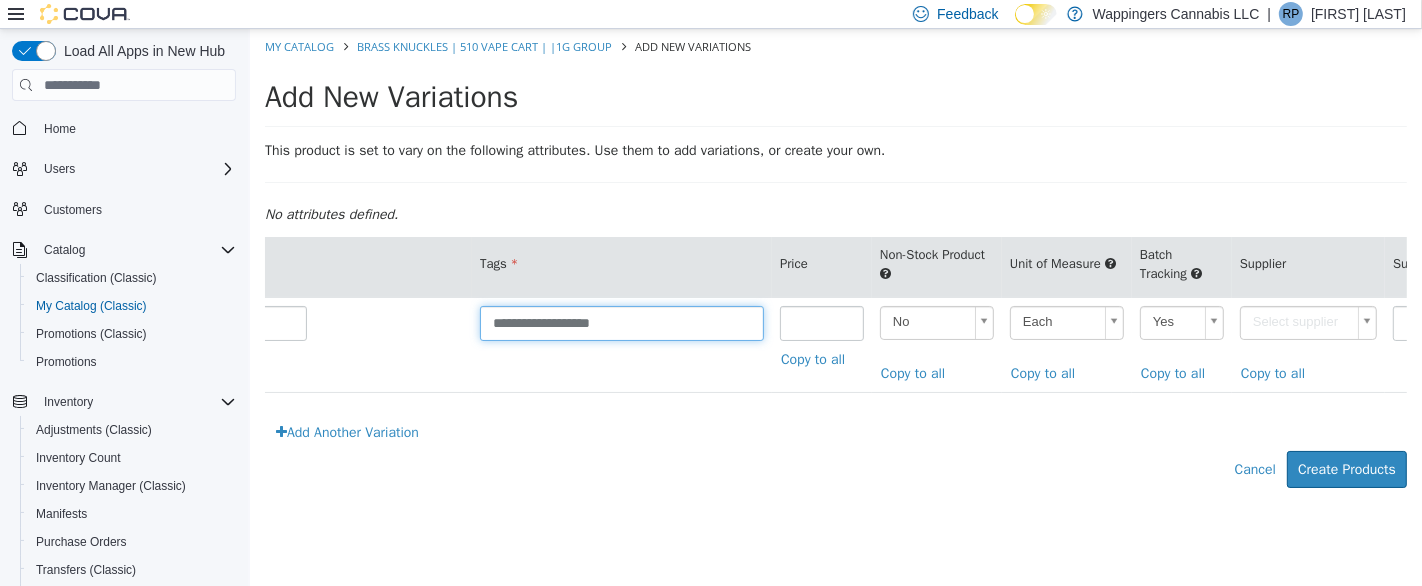 scroll, scrollTop: 0, scrollLeft: 1893, axis: horizontal 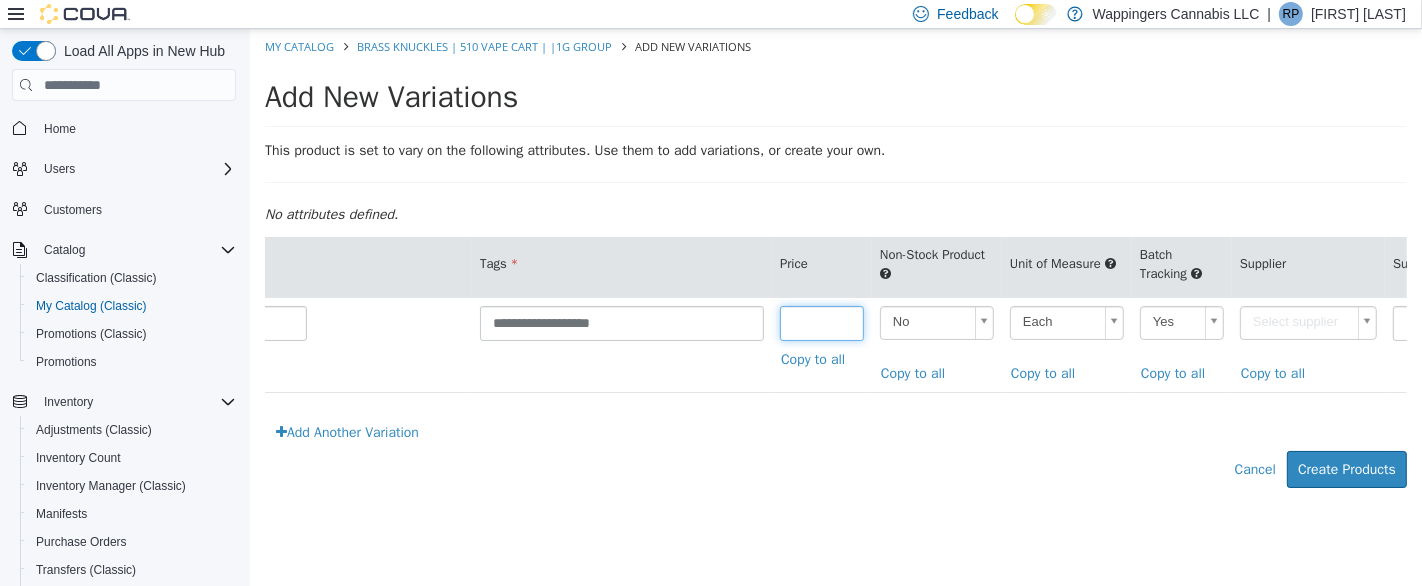 click at bounding box center (821, 323) 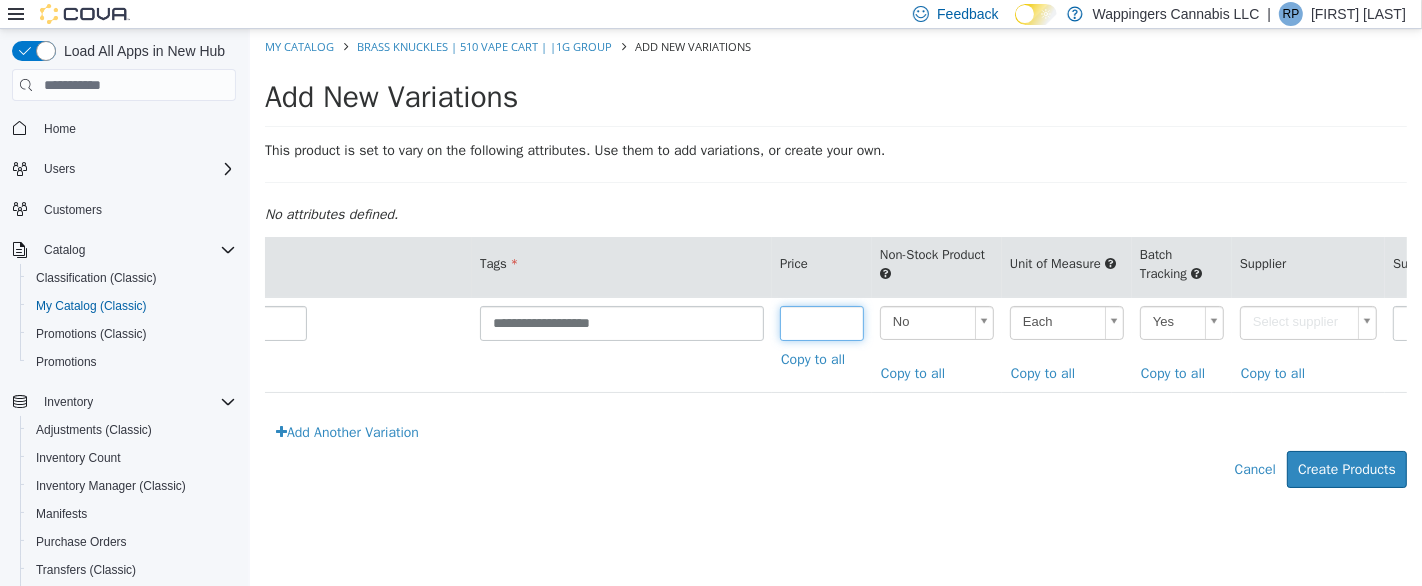 type on "**" 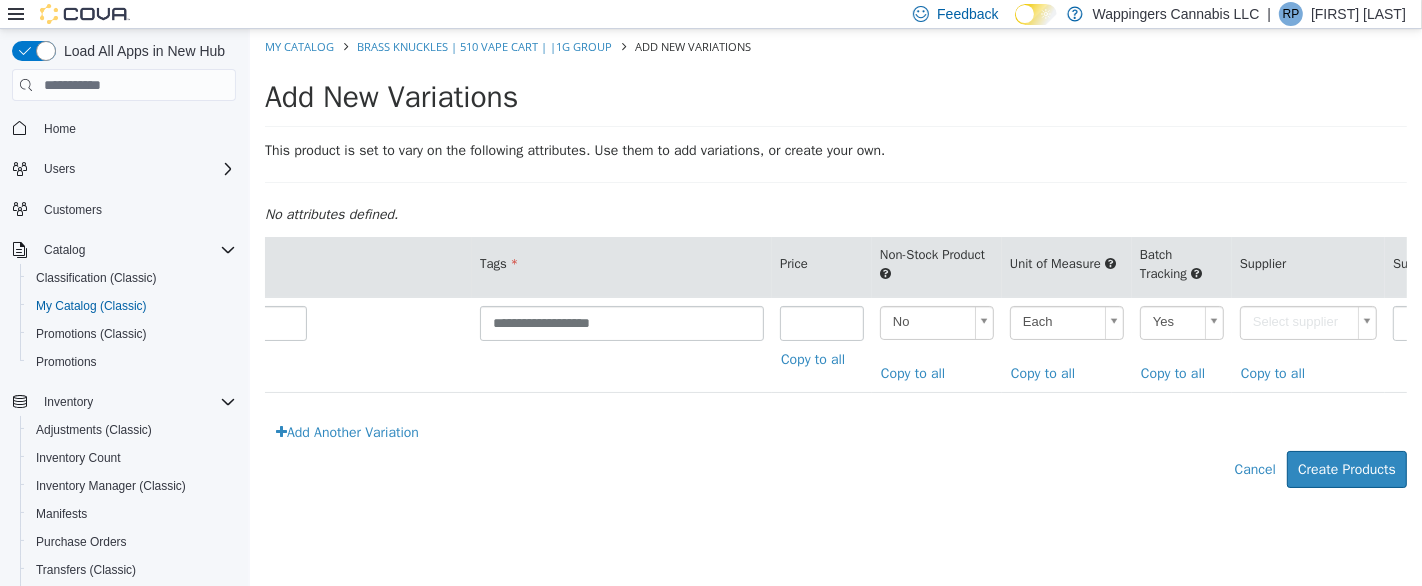 click on "**********" at bounding box center [835, 269] 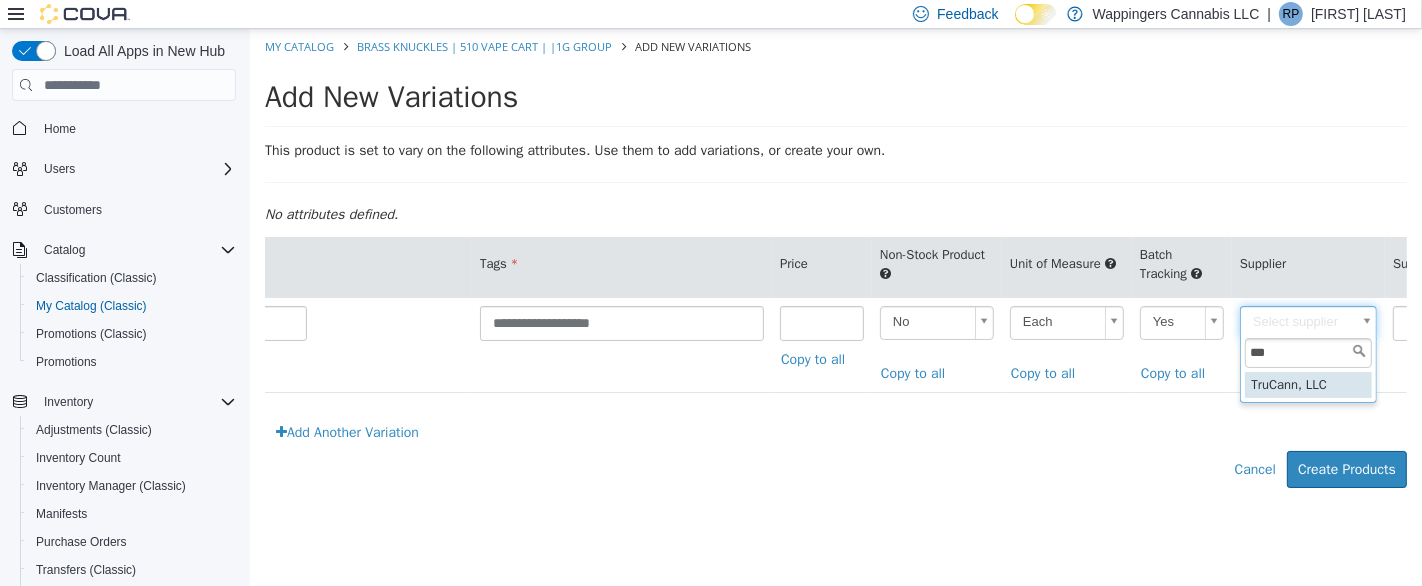 type on "***" 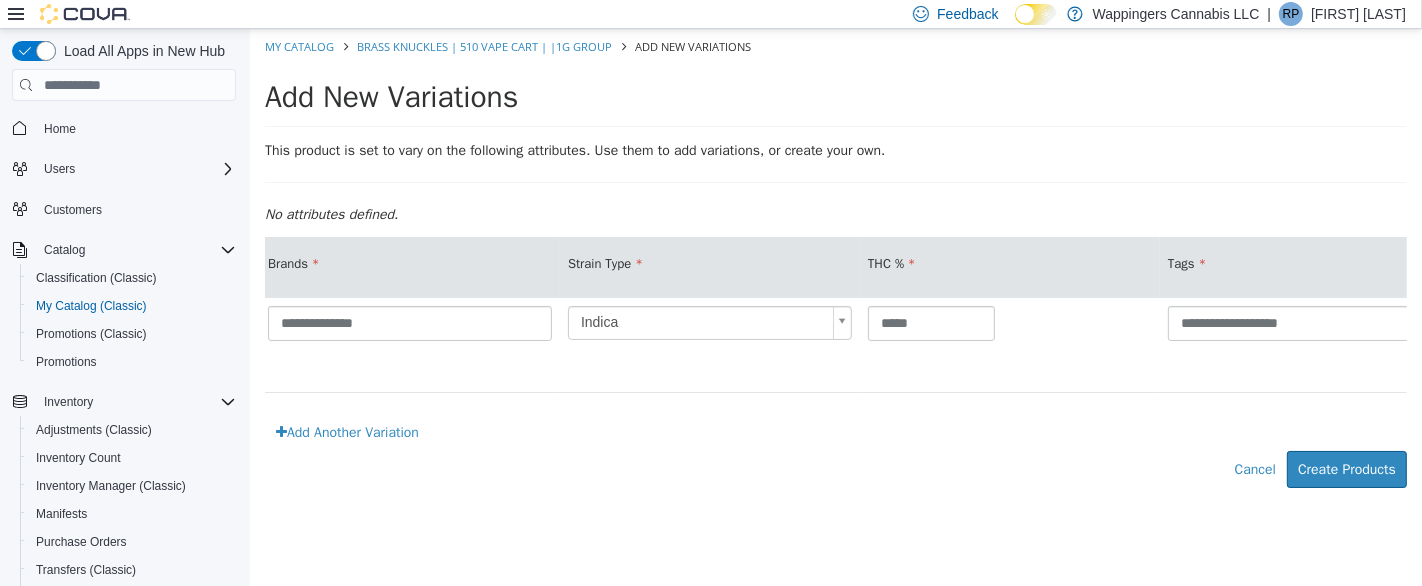 scroll, scrollTop: 0, scrollLeft: 0, axis: both 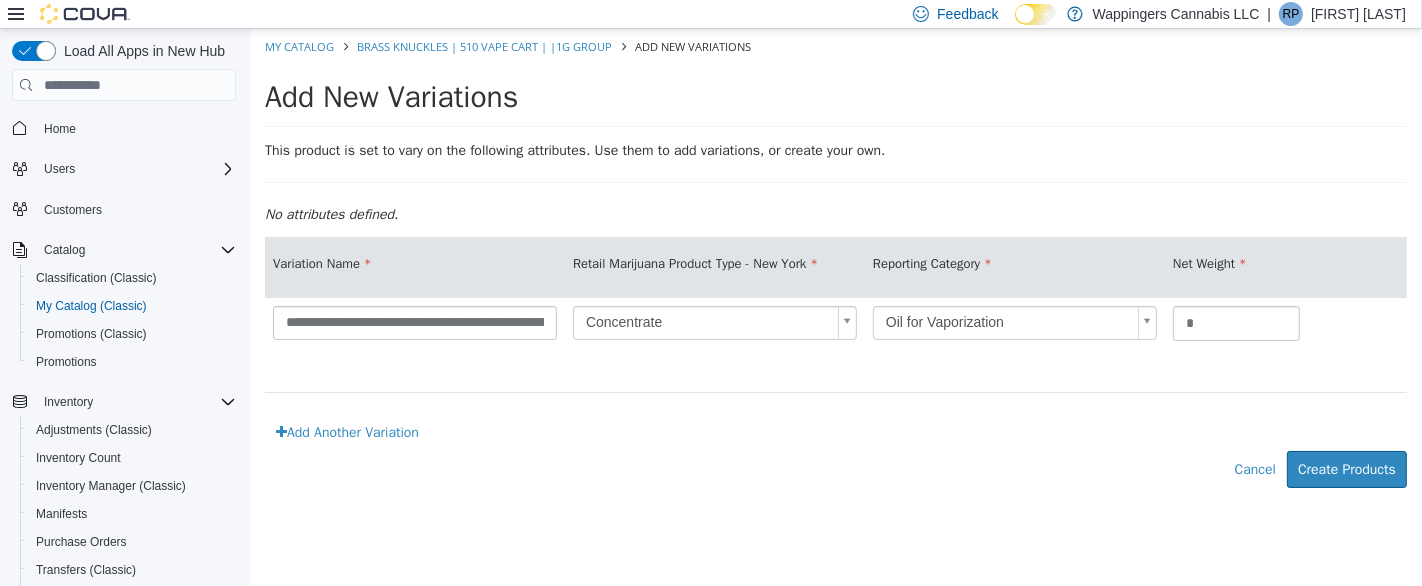 type on "******" 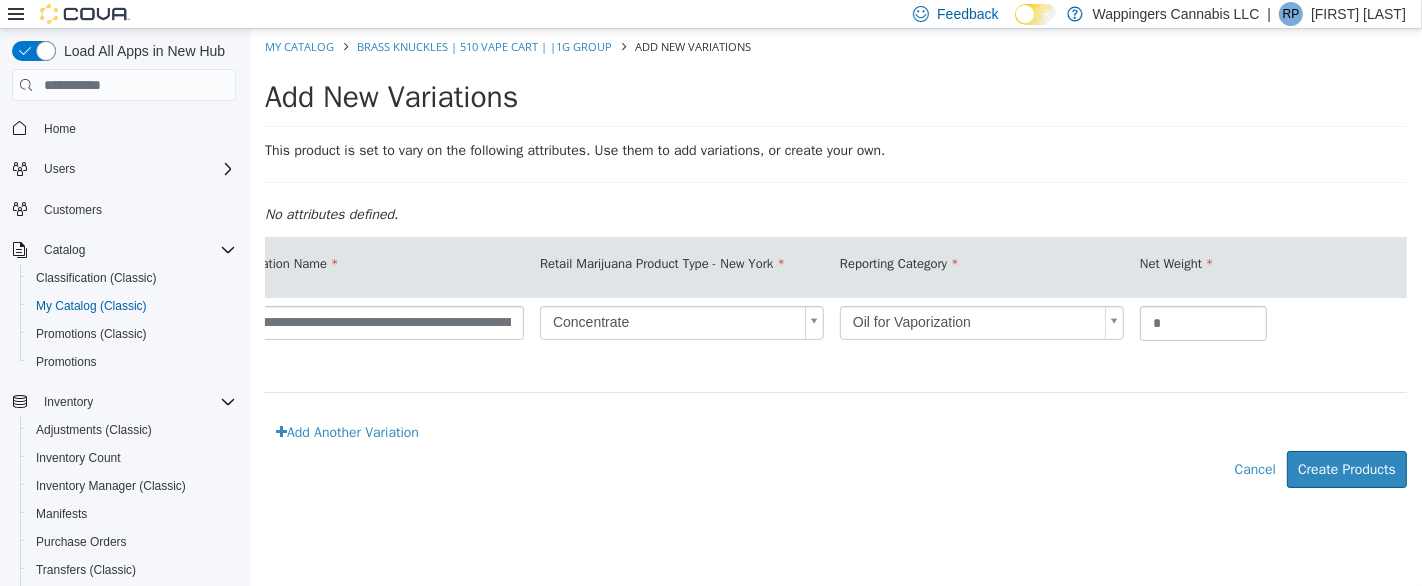 scroll, scrollTop: 0, scrollLeft: 0, axis: both 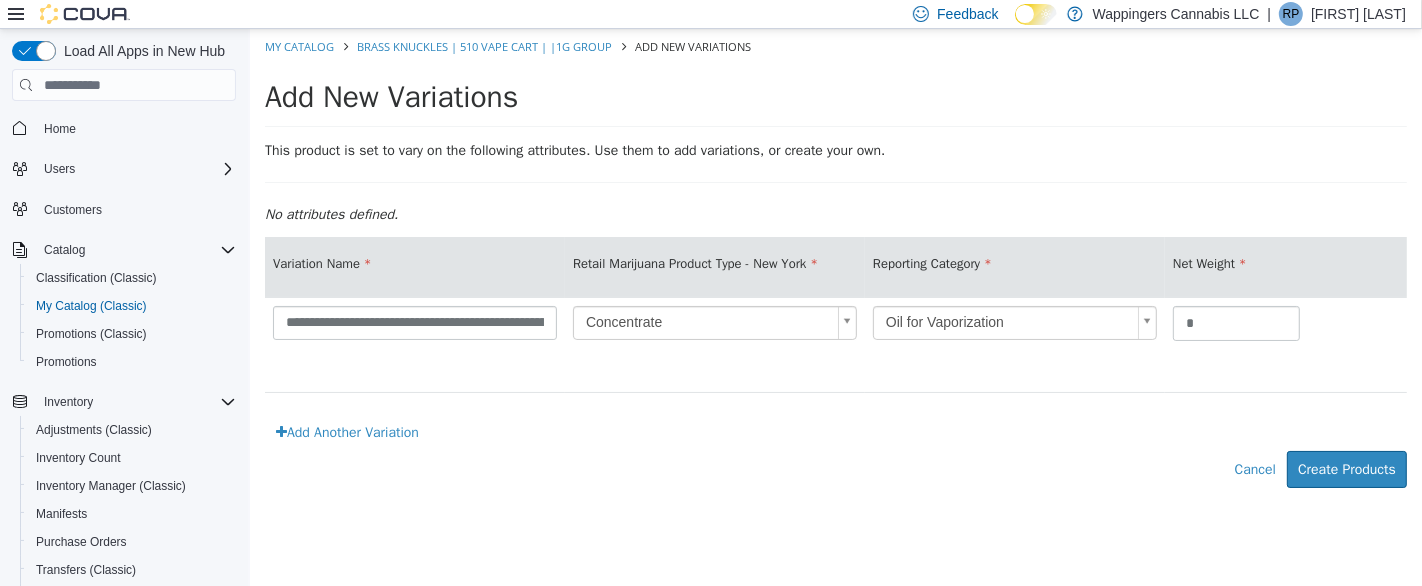 drag, startPoint x: 1198, startPoint y: 422, endPoint x: 463, endPoint y: 469, distance: 736.50116 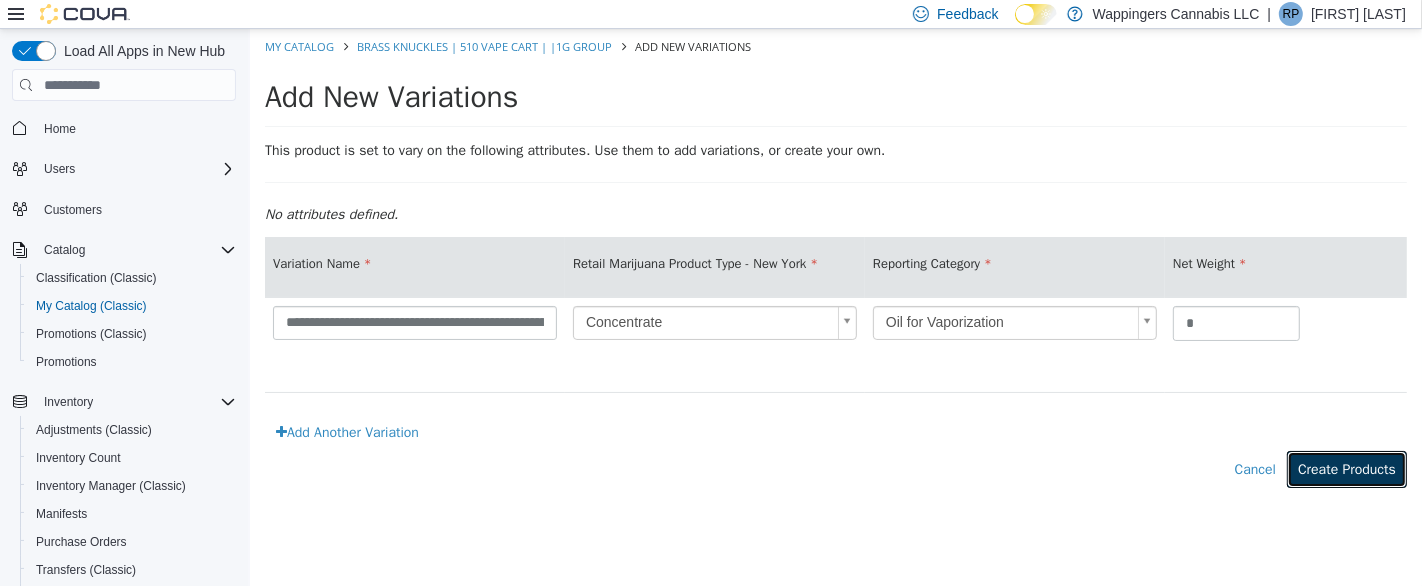 click on "Create Products" at bounding box center [1346, 469] 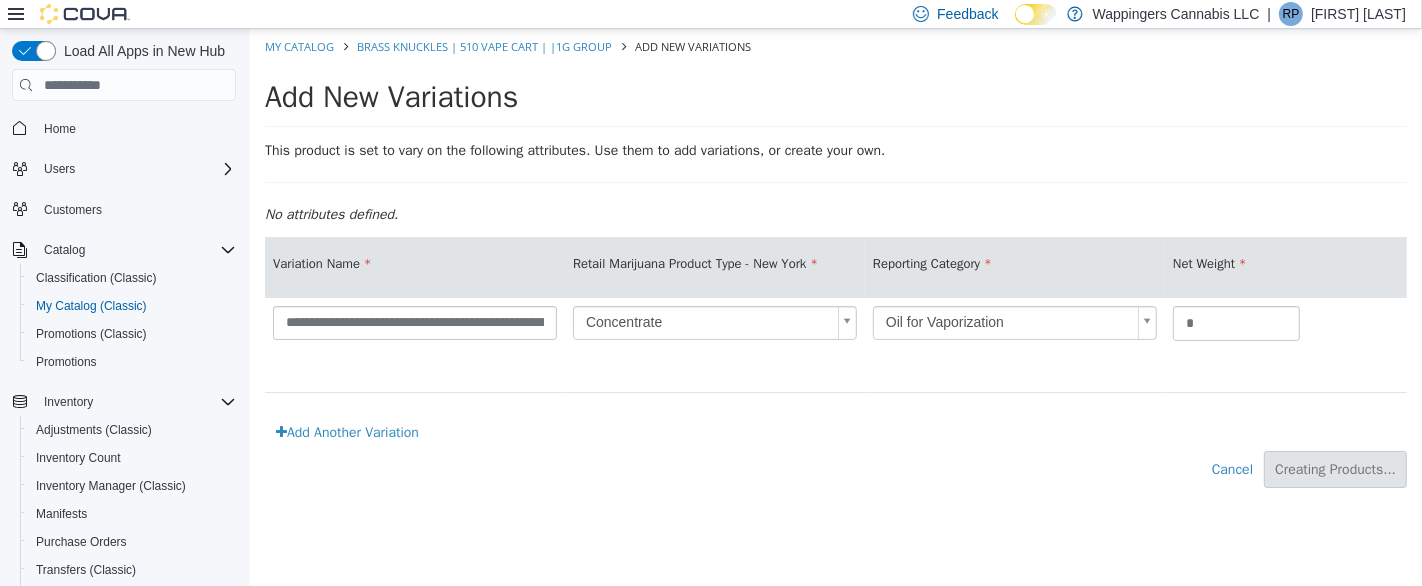 type on "*****" 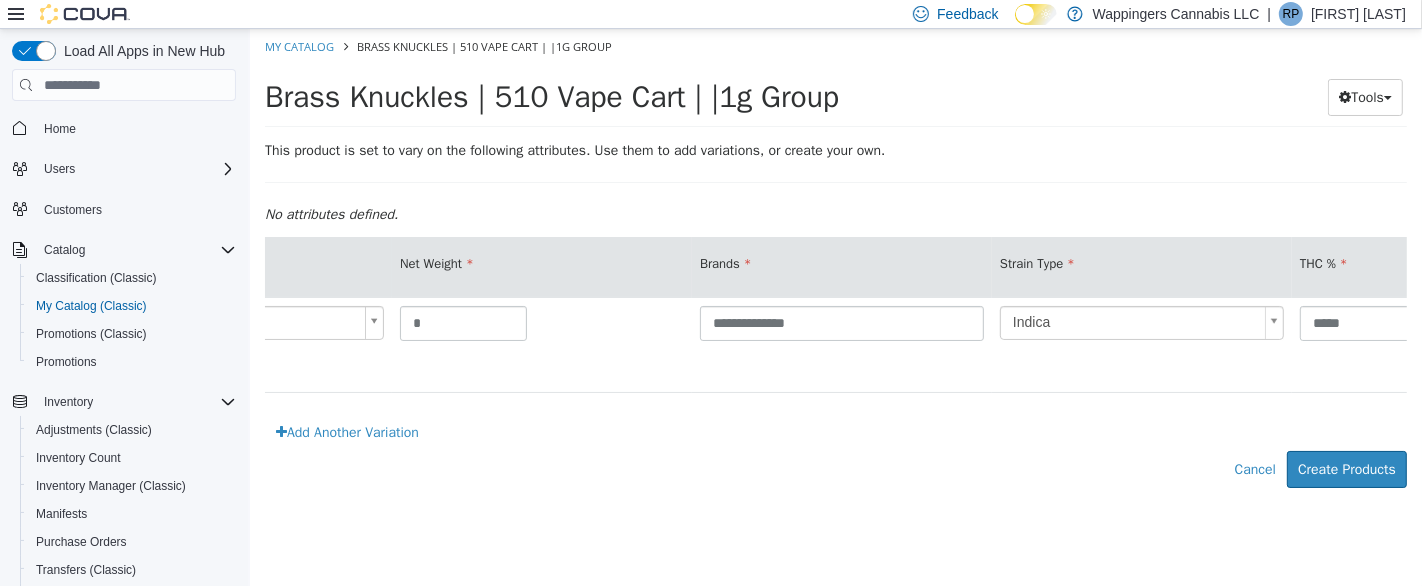 scroll, scrollTop: 0, scrollLeft: 0, axis: both 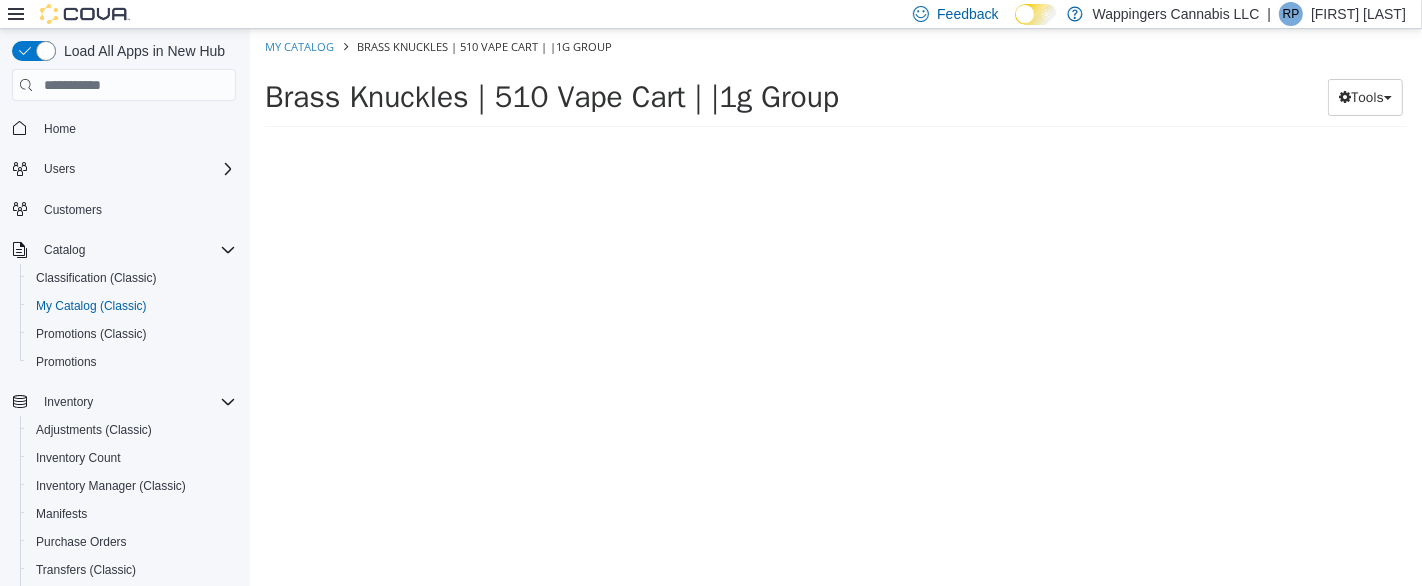 drag, startPoint x: 623, startPoint y: 420, endPoint x: 966, endPoint y: 400, distance: 343.58258 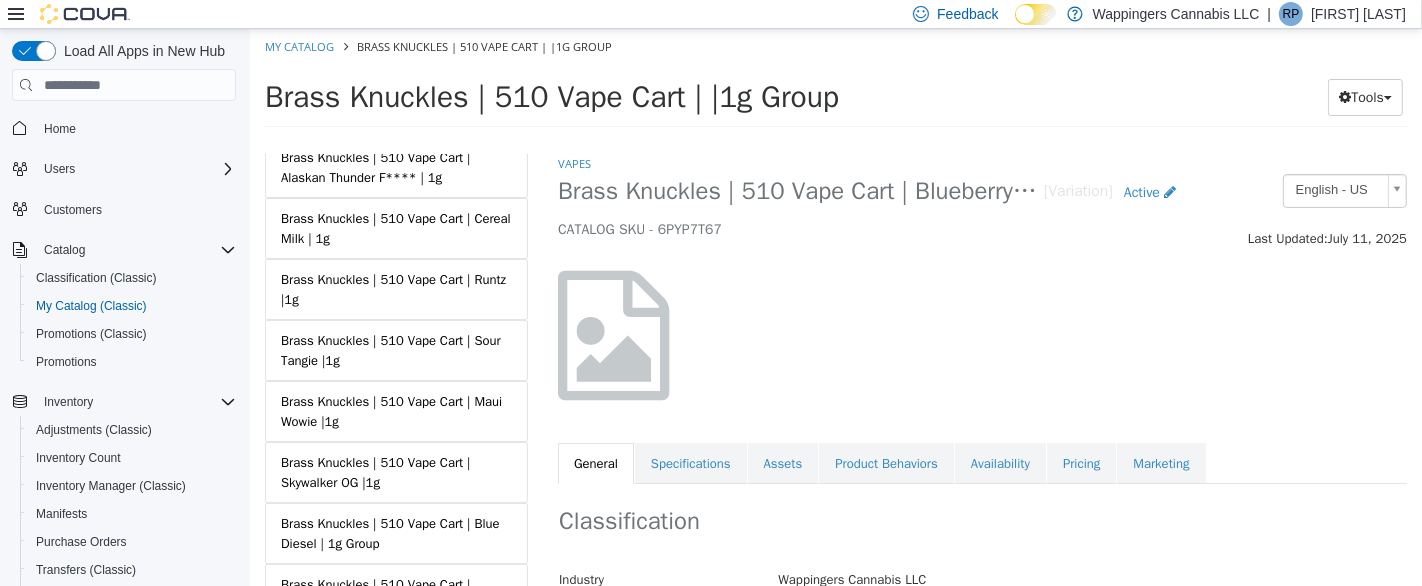 scroll, scrollTop: 422, scrollLeft: 0, axis: vertical 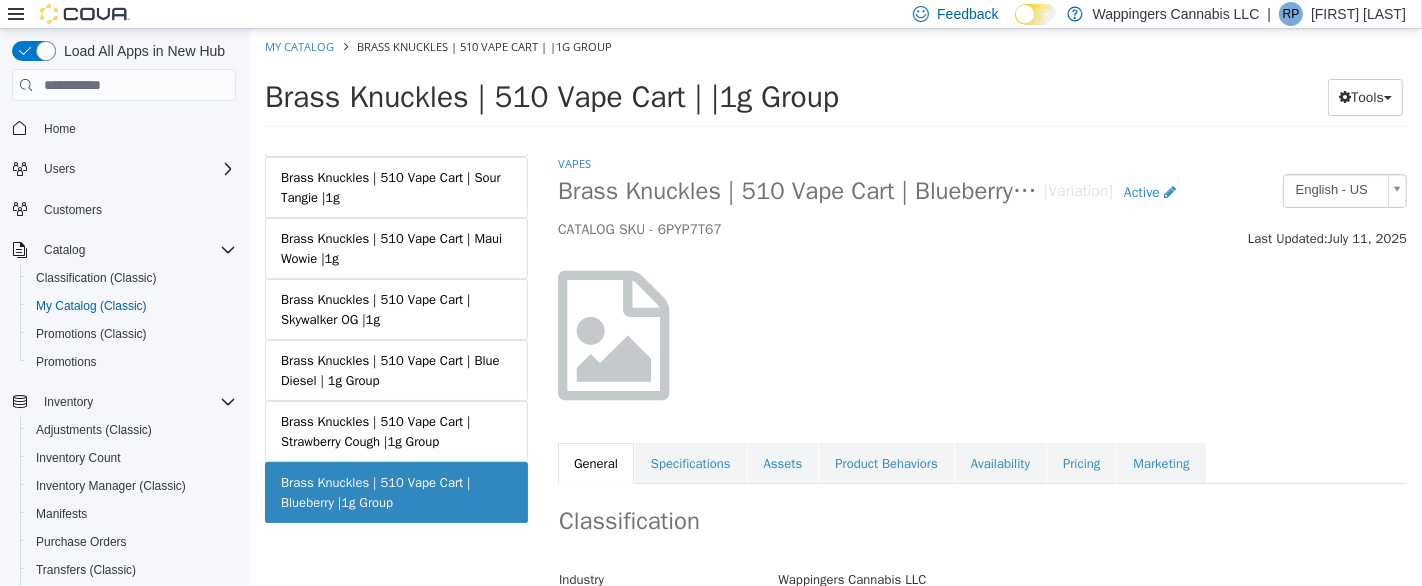 click on "Specifications" at bounding box center [690, 464] 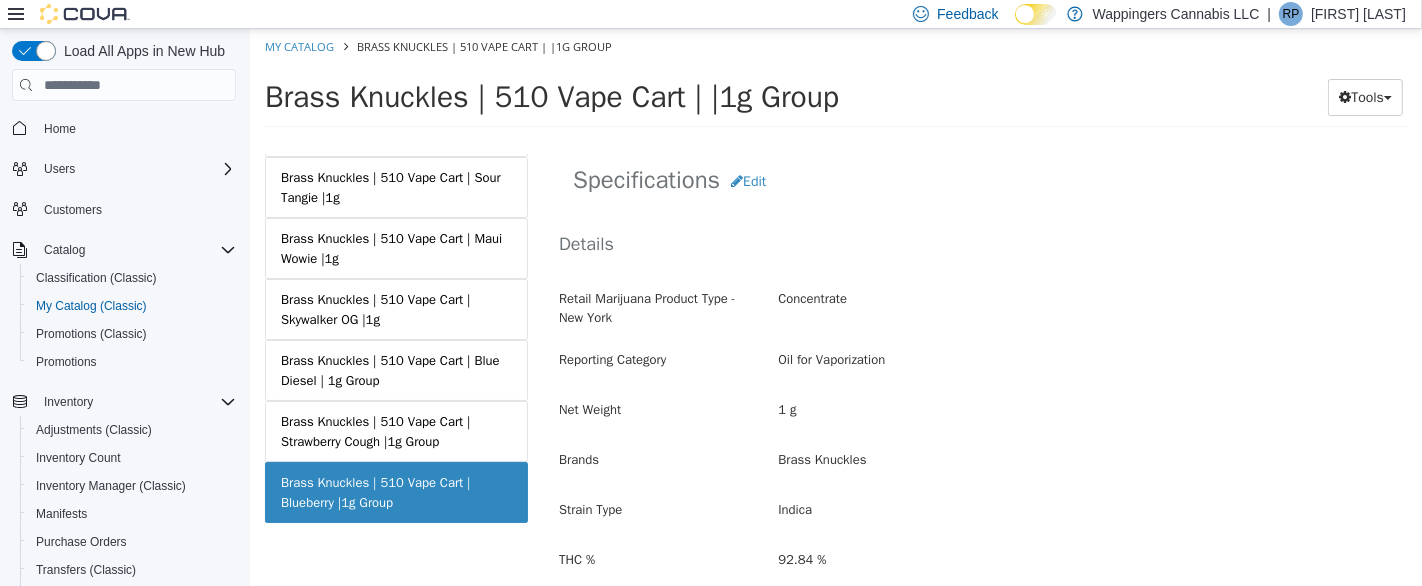 scroll, scrollTop: 95, scrollLeft: 0, axis: vertical 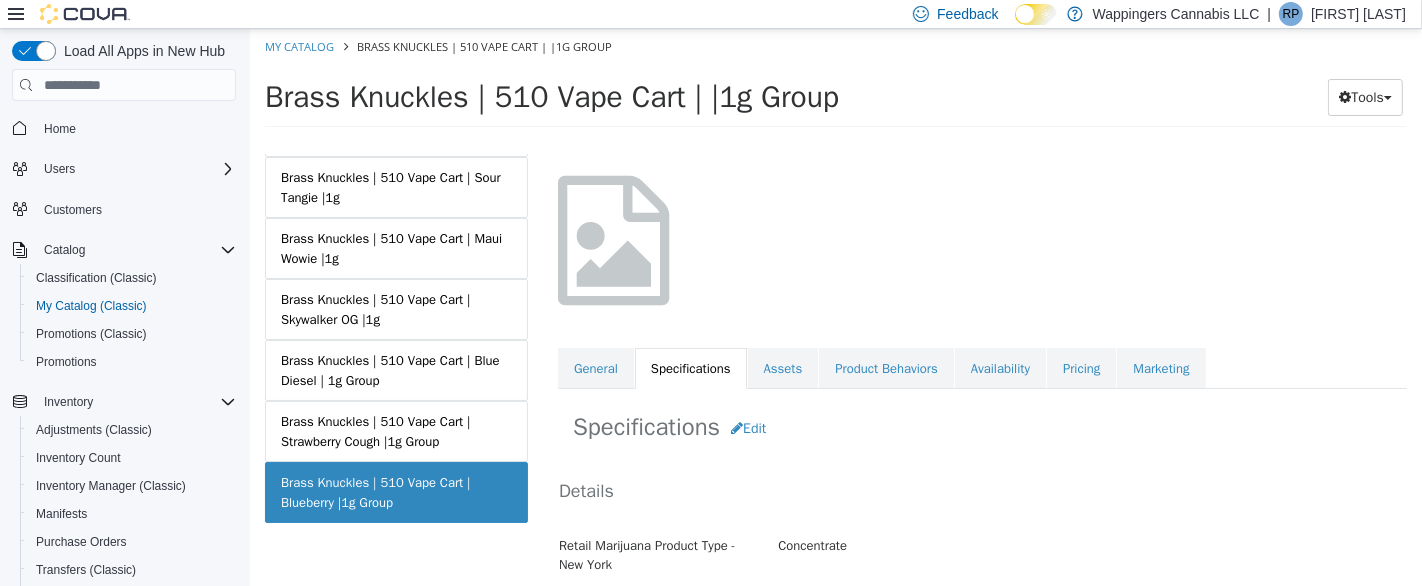 click on "General" at bounding box center (595, 369) 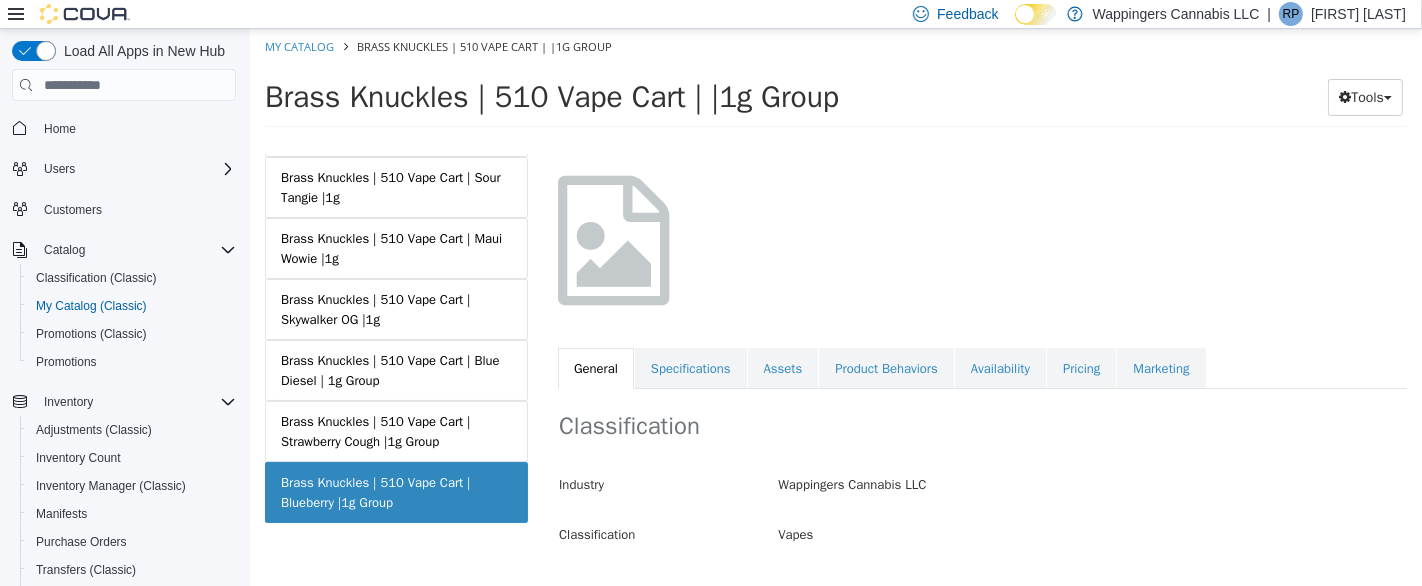 click on "Brass Knuckles |  510 Vape Cart | Strawberry Cough |1g Group" at bounding box center (395, 431) 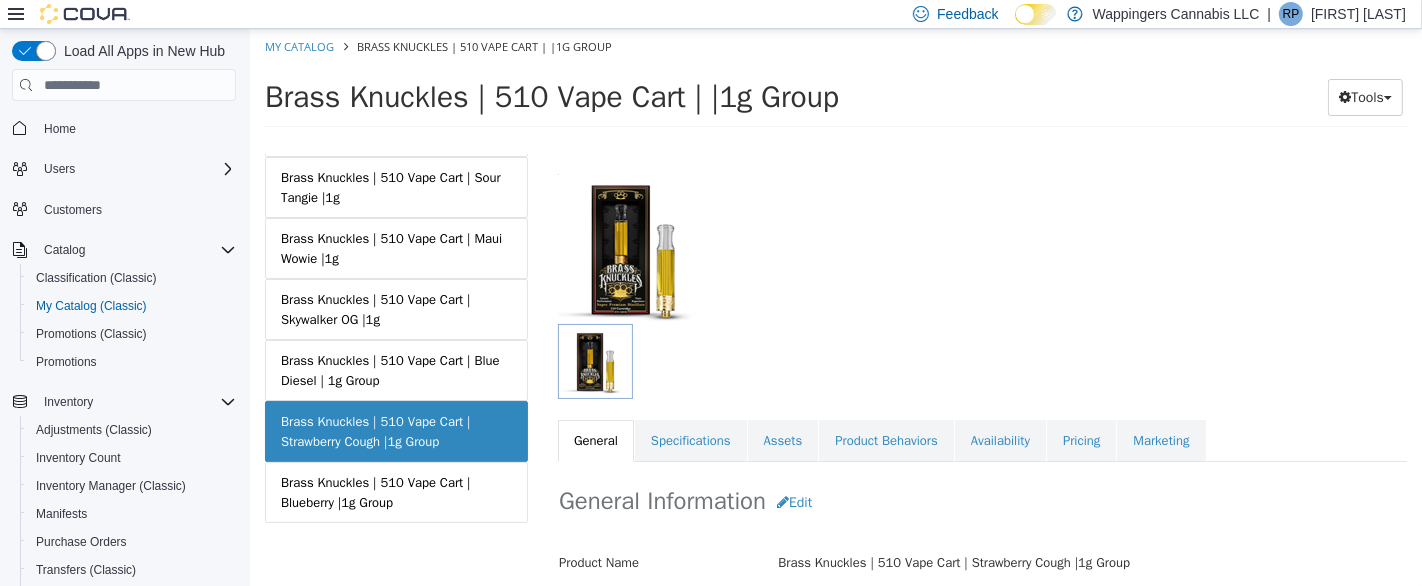 click at bounding box center (908, 361) 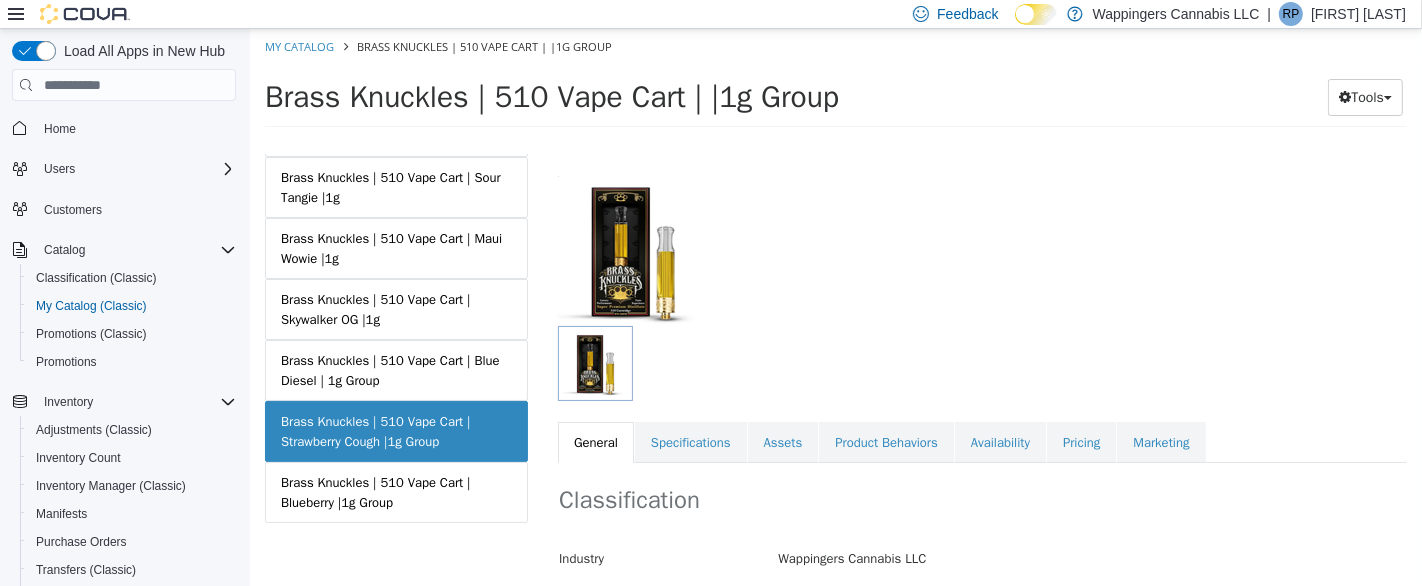 click on "Pricing" at bounding box center [1080, 443] 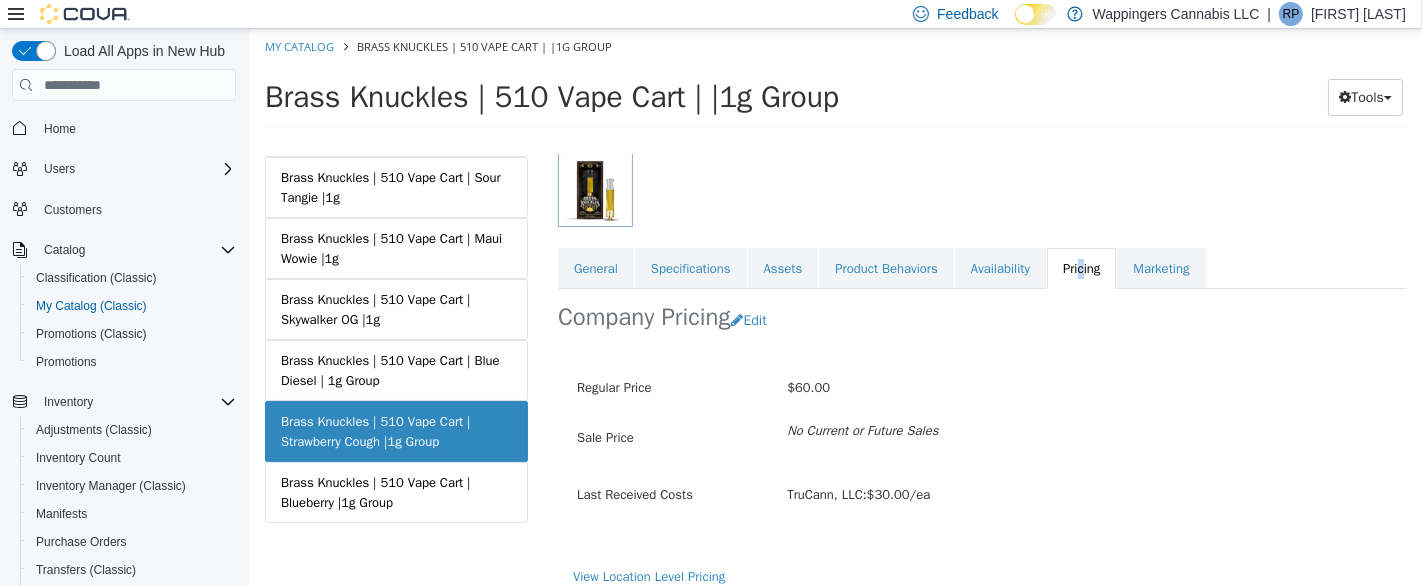 scroll, scrollTop: 283, scrollLeft: 0, axis: vertical 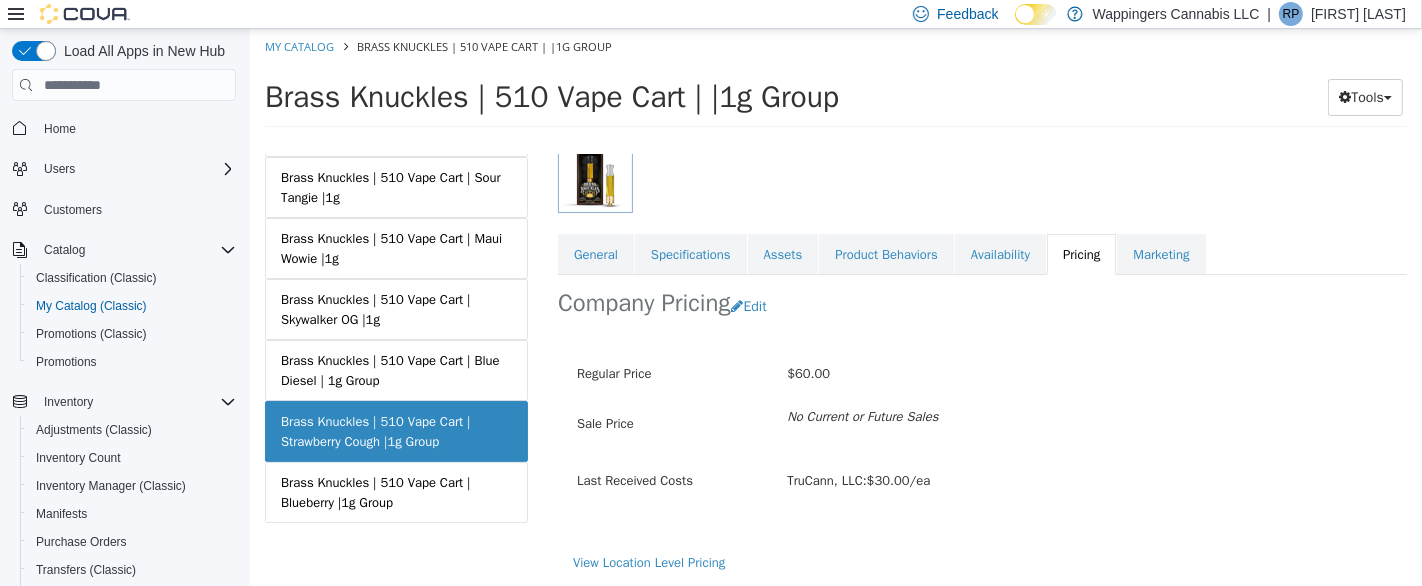 click on "Assets" at bounding box center [782, 255] 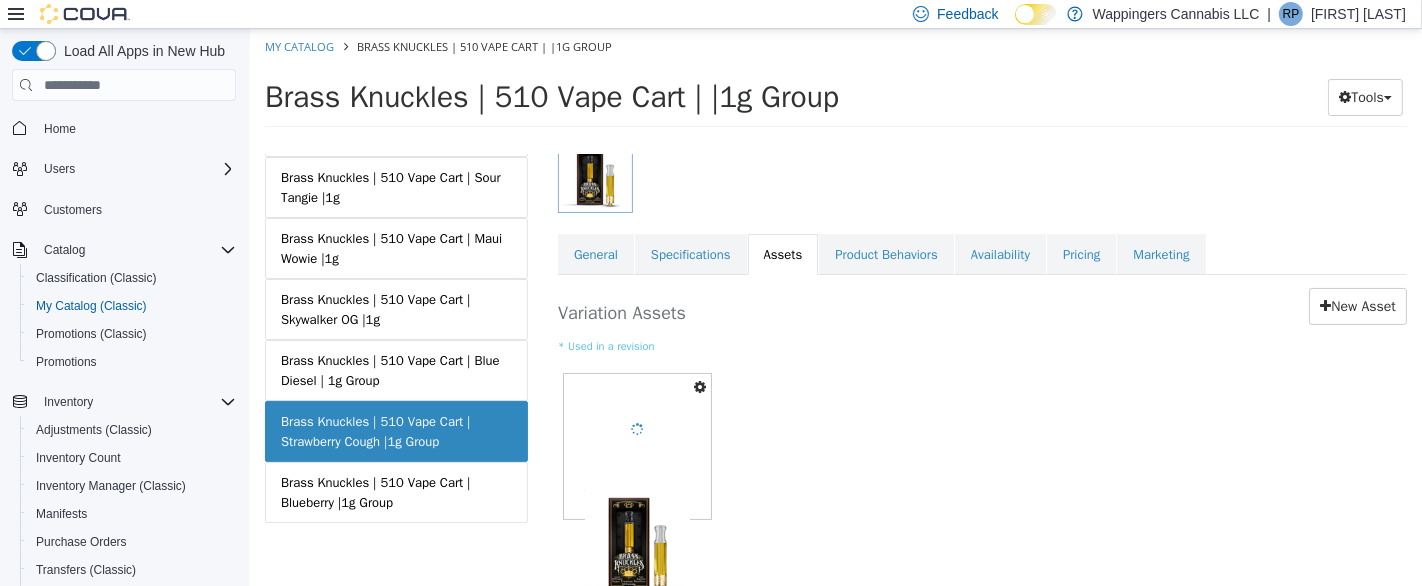 click at bounding box center (699, 387) 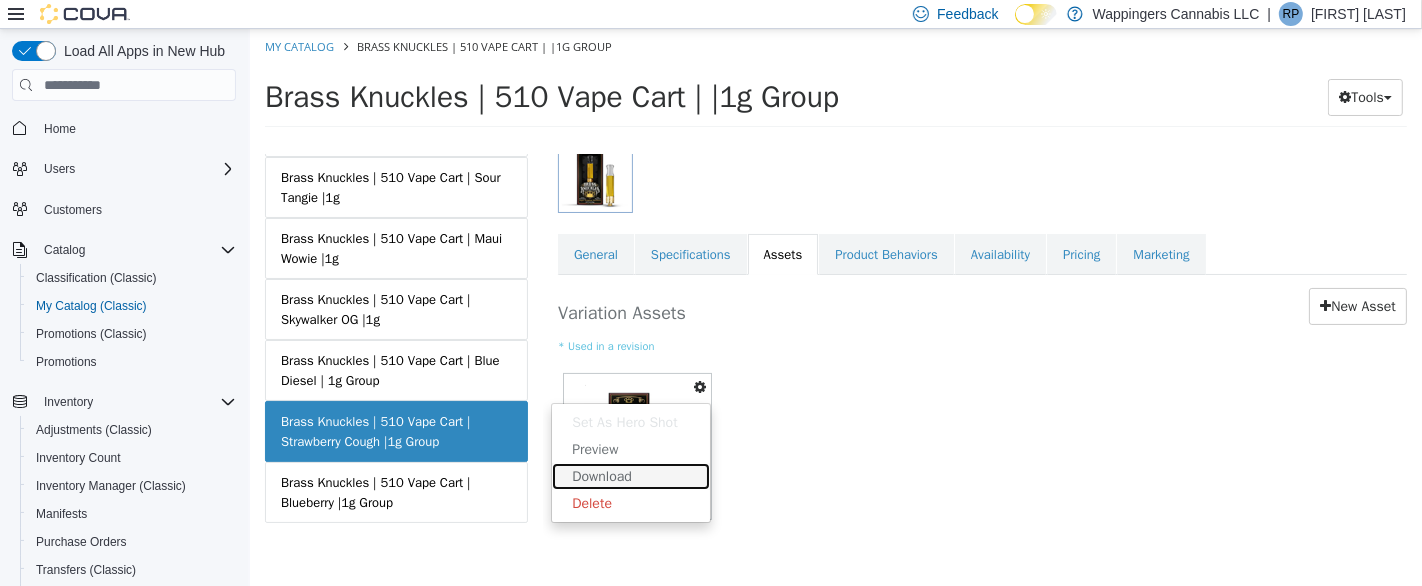 click on "Download" at bounding box center [630, 476] 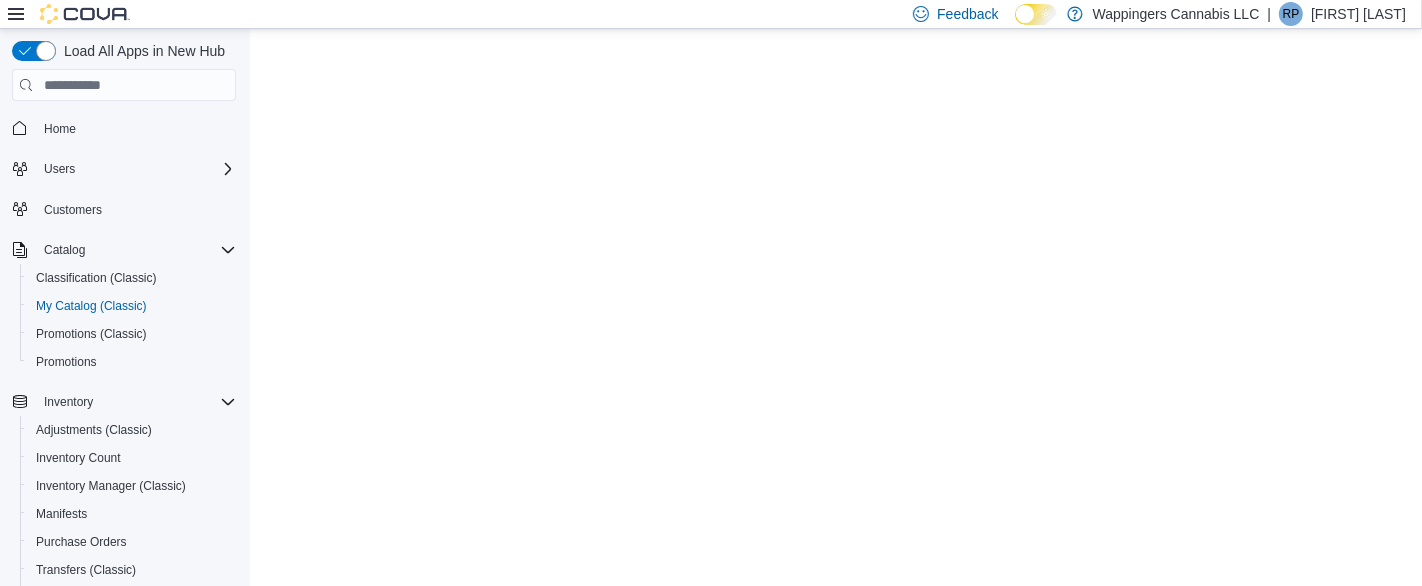 scroll, scrollTop: 0, scrollLeft: 0, axis: both 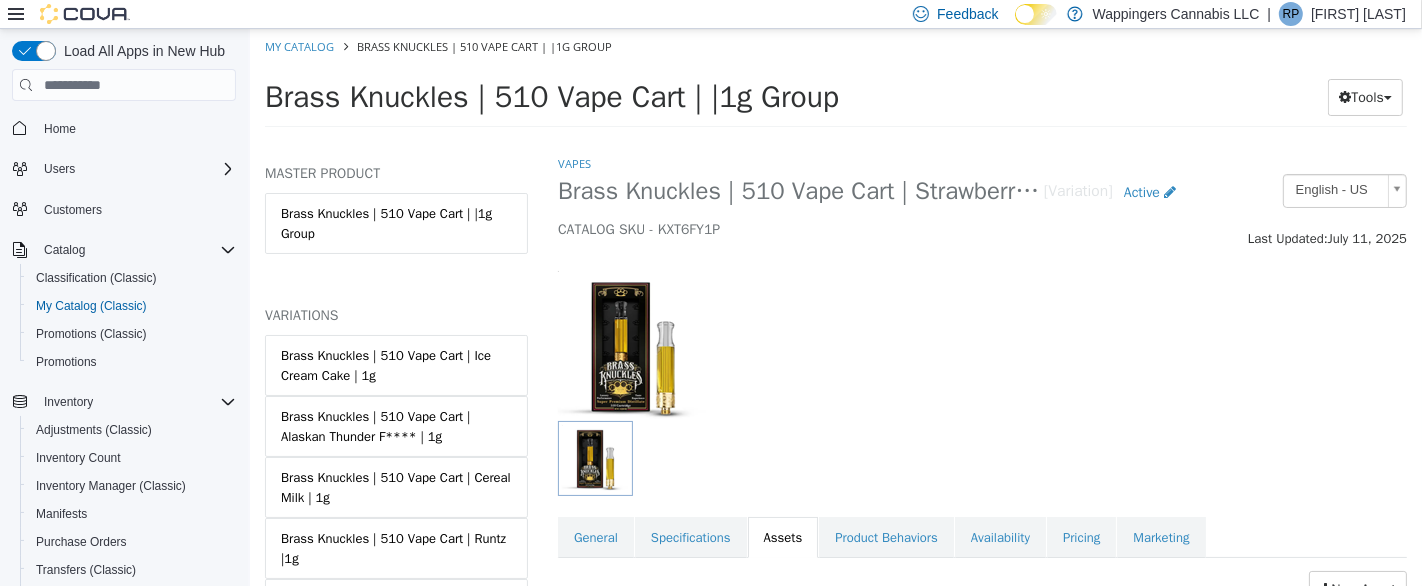 click on "Brass Knuckles | 510 Vape Cart | Cereal Milk | 1g" at bounding box center [395, 487] 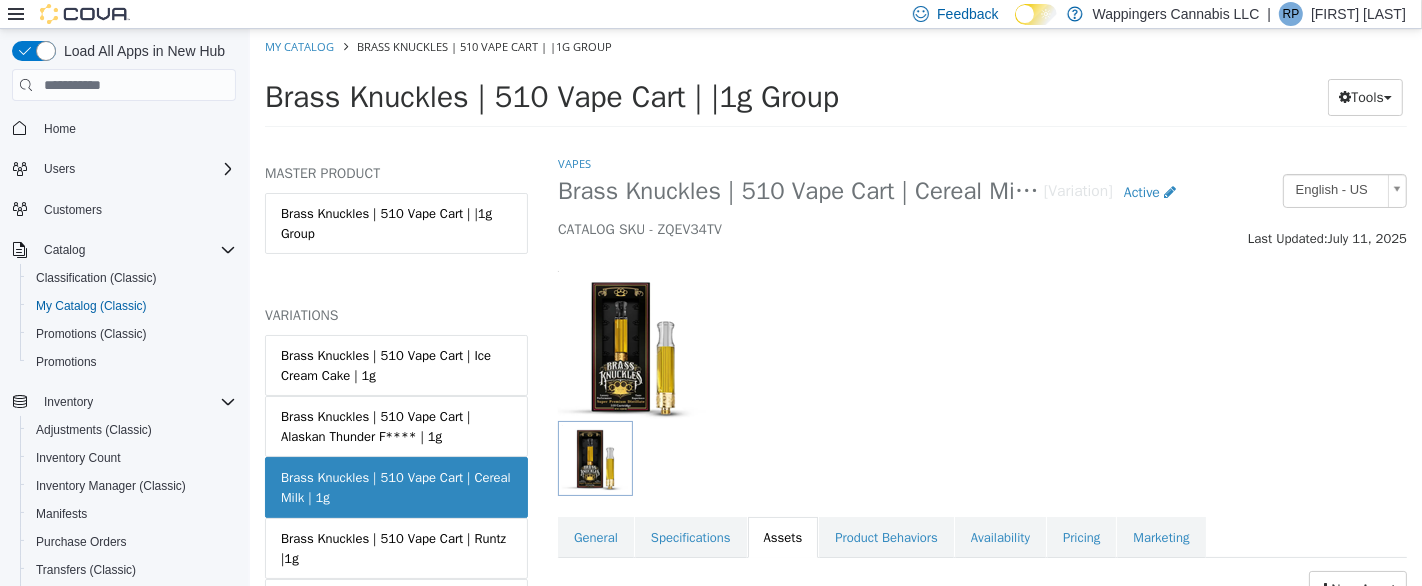 click on "Brass Knuckles | 510 Vape Cart | Alaskan Thunder F**** | 1g" at bounding box center [395, 426] 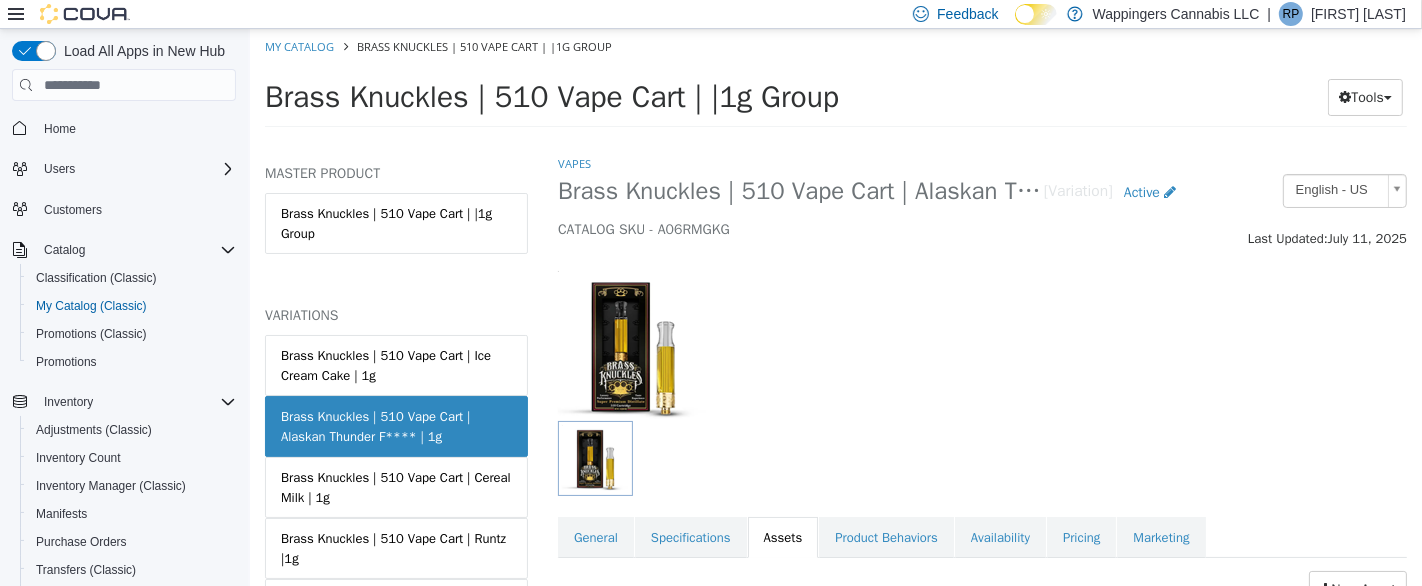 click on "Brass Knuckles | 510 Vape Cart | Ice Cream Cake | 1g" at bounding box center [395, 365] 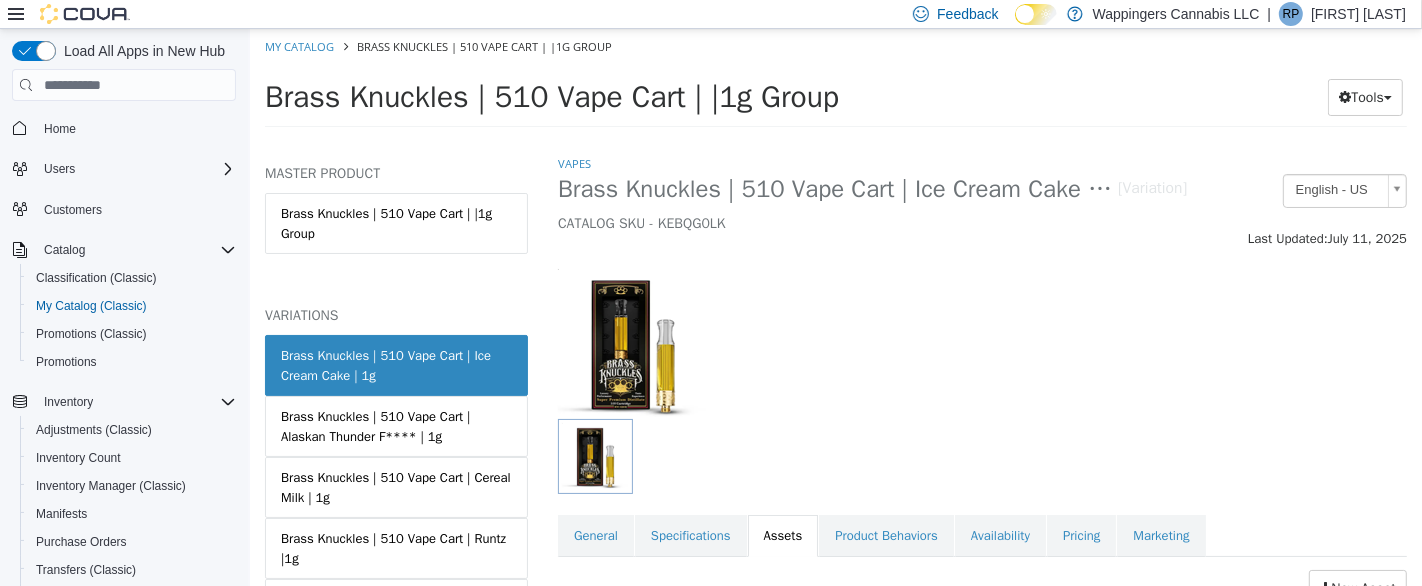 scroll, scrollTop: 208, scrollLeft: 0, axis: vertical 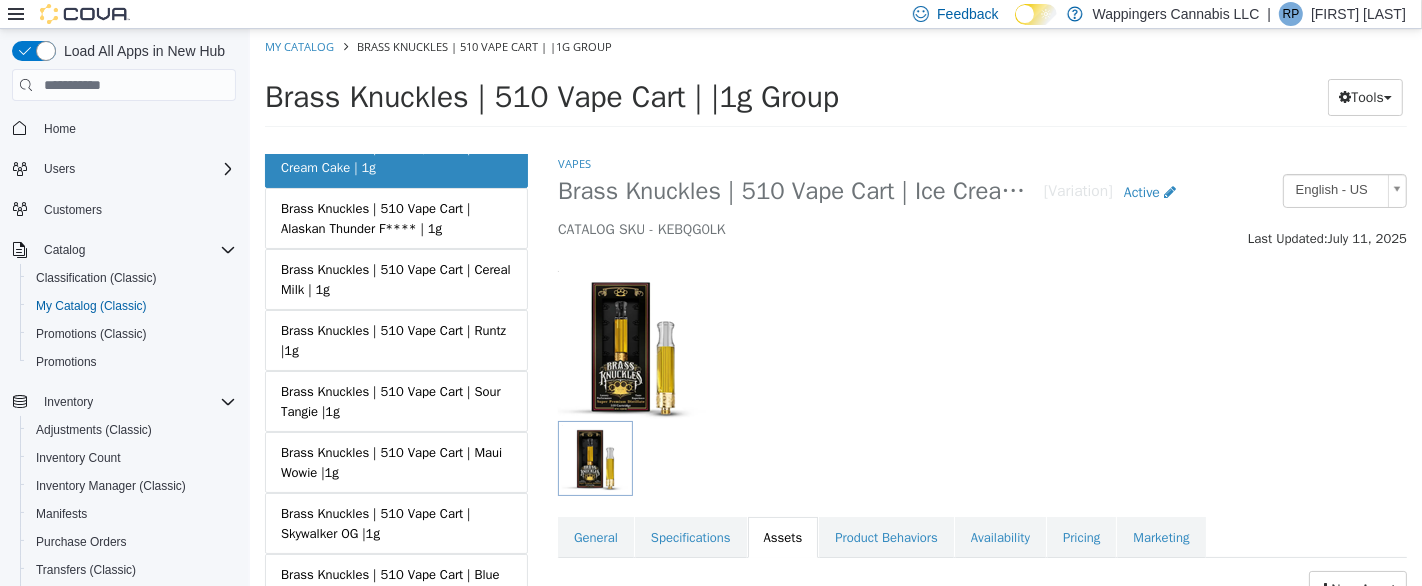 click on "Brass Knuckles | 510 Vape Cart | Maui Wowie |1g" at bounding box center (395, 462) 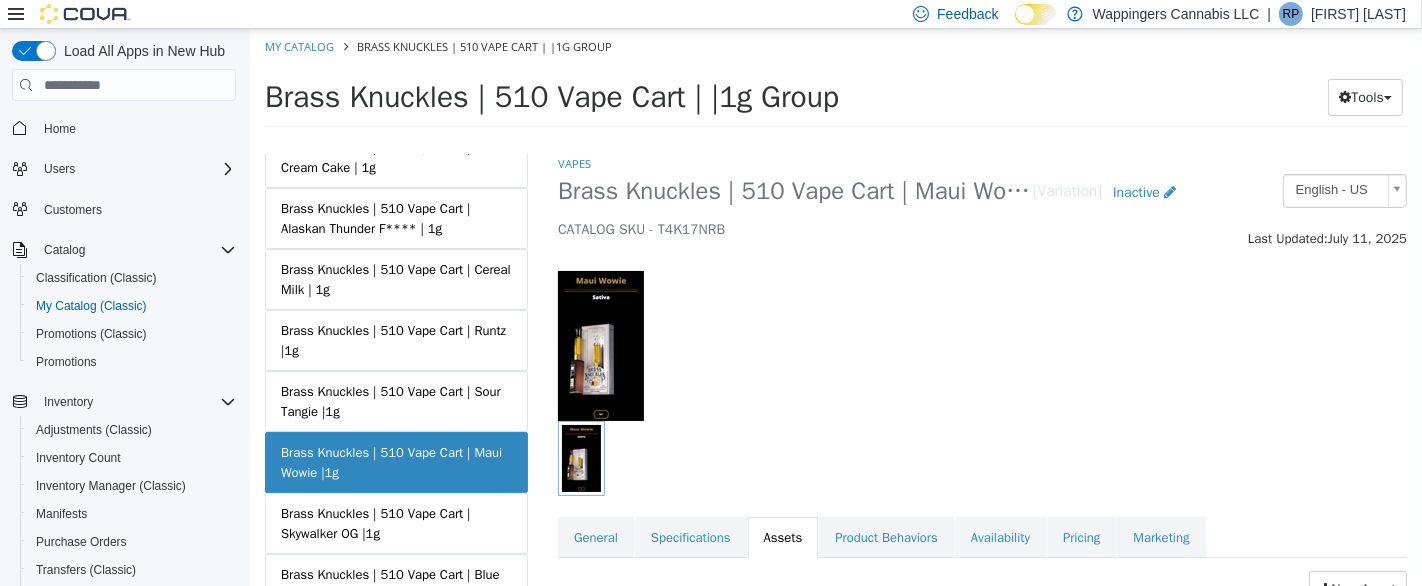 scroll, scrollTop: 271, scrollLeft: 0, axis: vertical 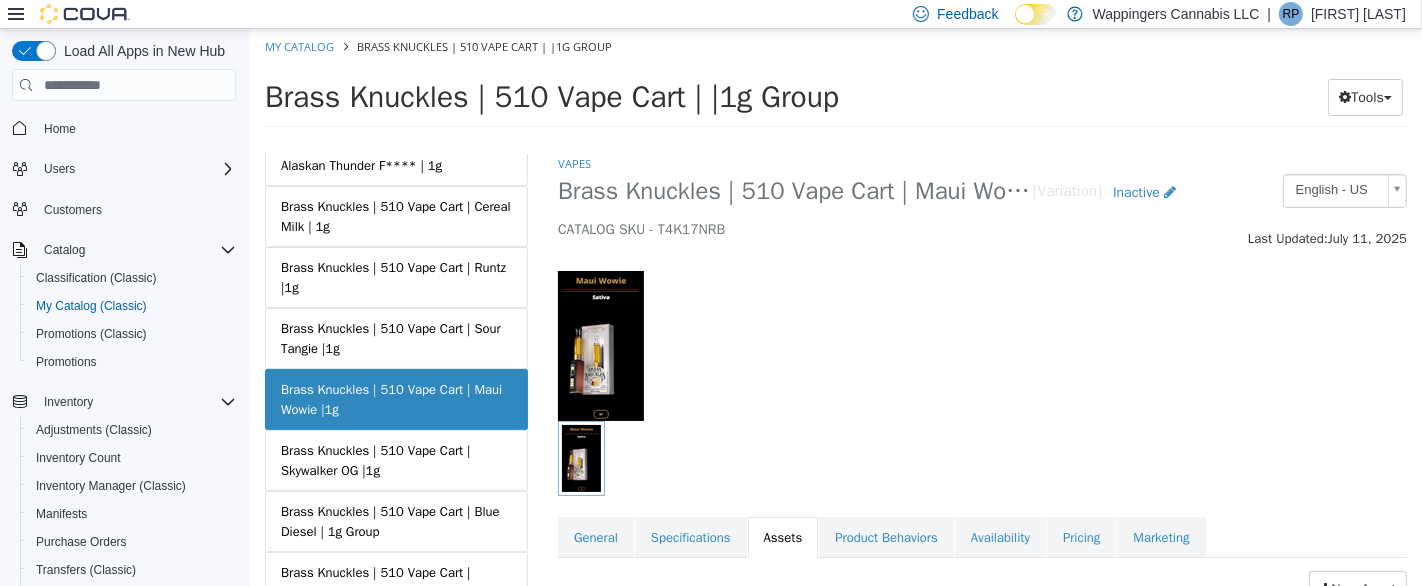 click on "Brass Knuckles | 510 Vape Cart | Skywalker OG |1g" at bounding box center (395, 460) 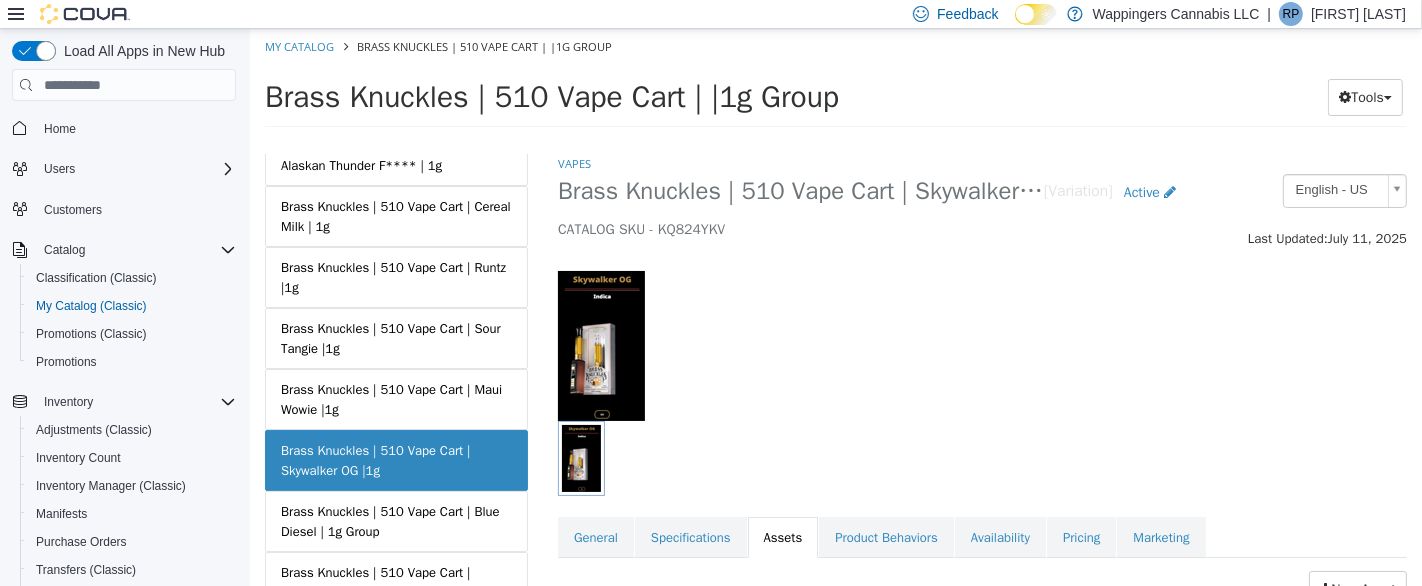 click on "Brass Knuckles |  510 Vape Cart | Blue Diesel | 1g Group" at bounding box center [395, 521] 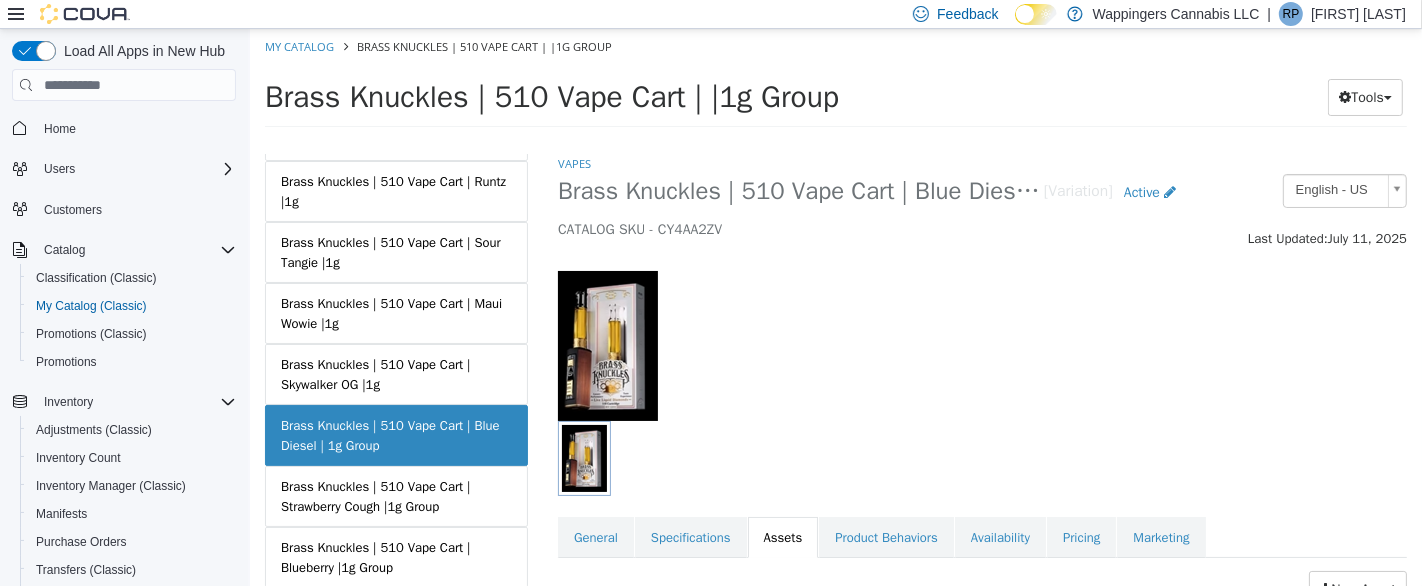 scroll, scrollTop: 357, scrollLeft: 0, axis: vertical 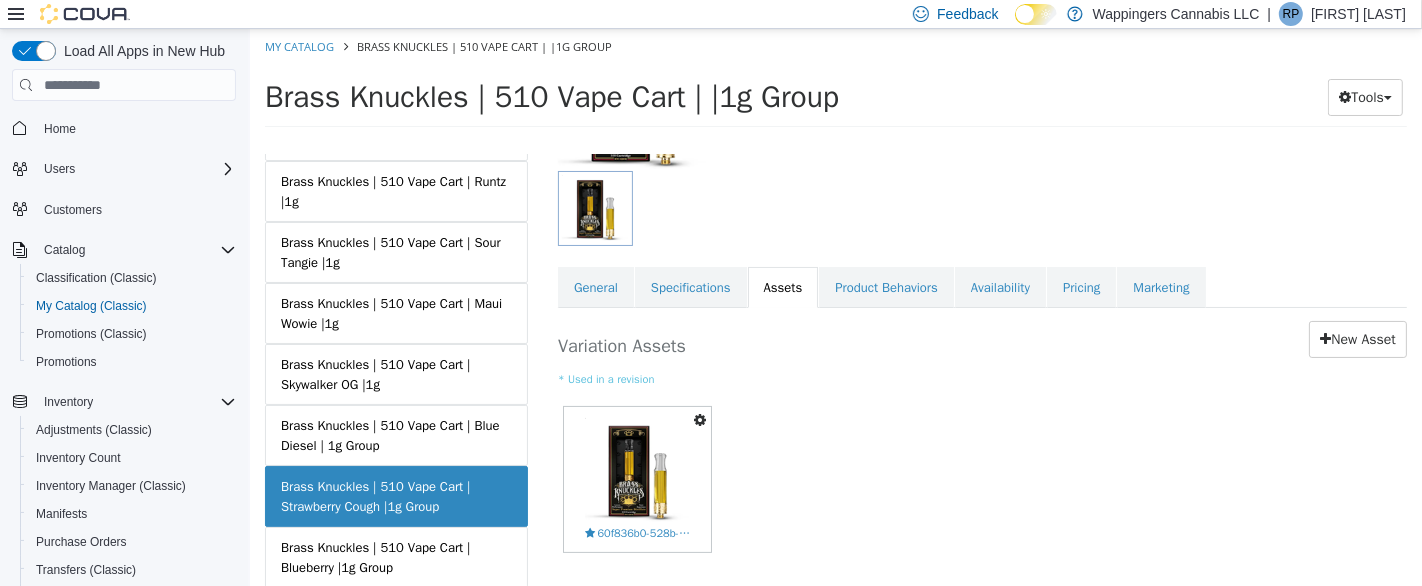 click at bounding box center (699, 420) 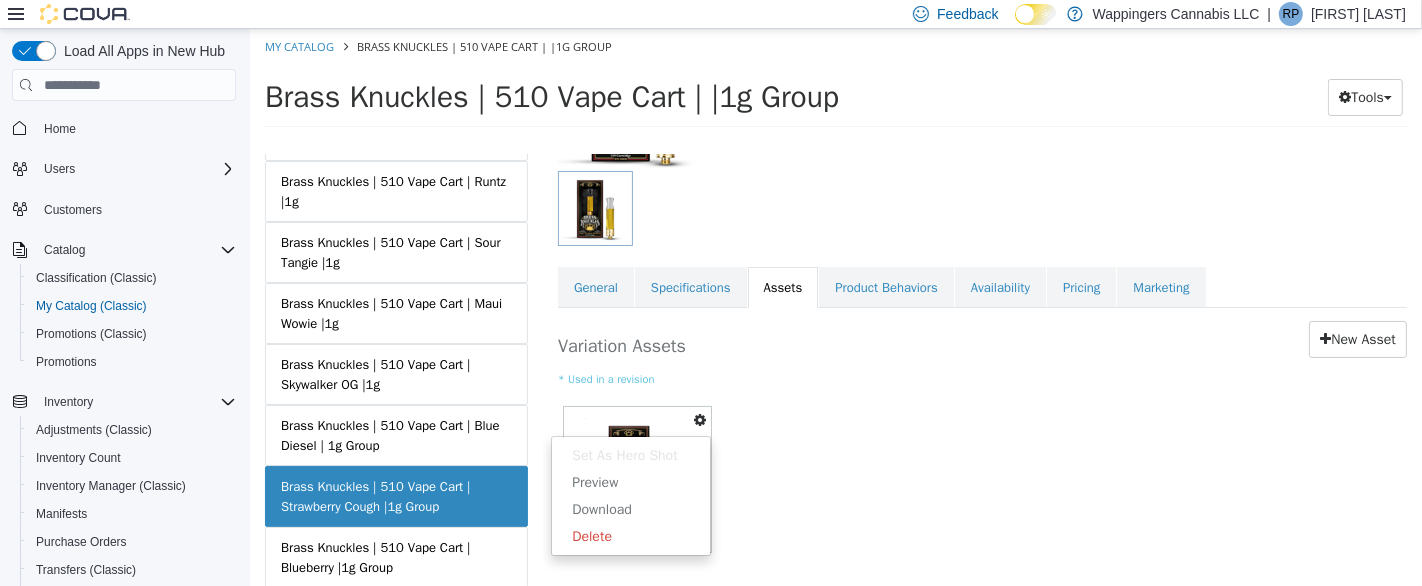 type 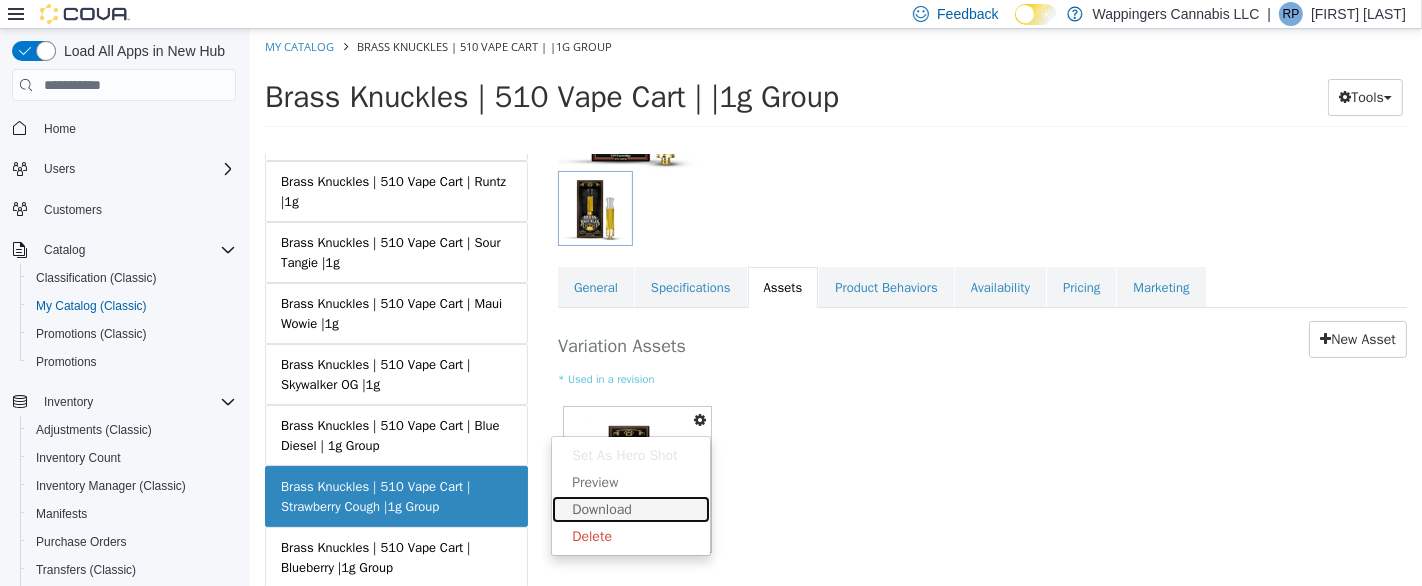 click on "Download" at bounding box center (630, 509) 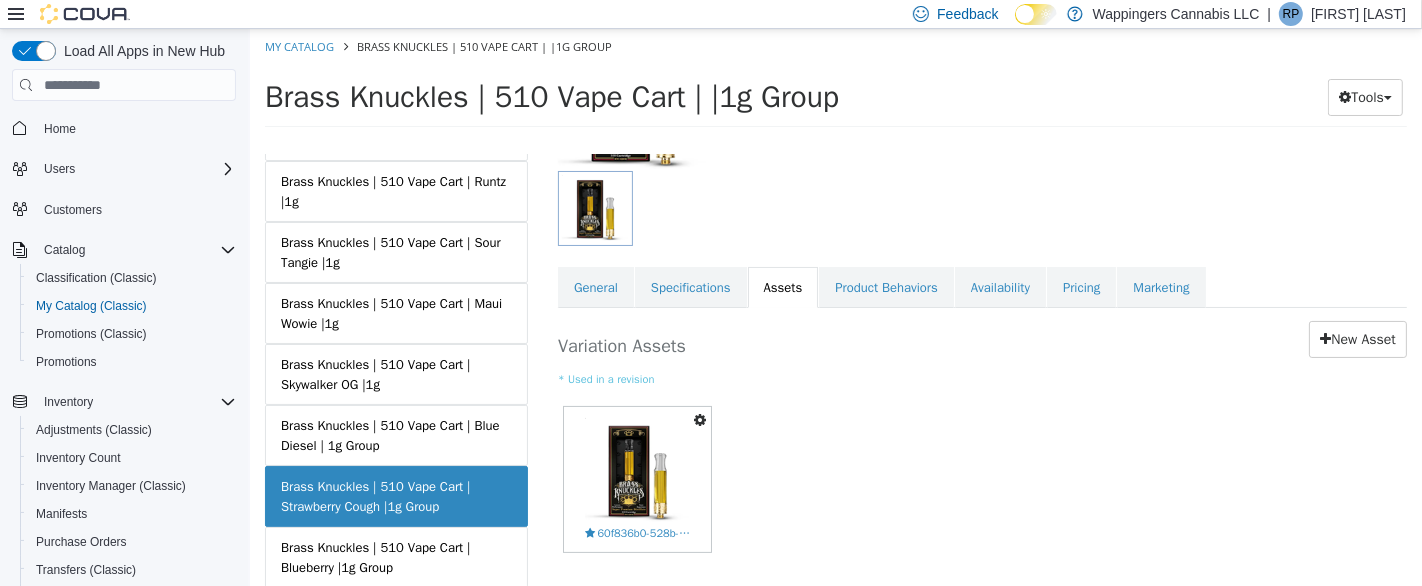 click on "Brass Knuckles |  510 Vape Cart | Blueberry |1g Group" at bounding box center [395, 557] 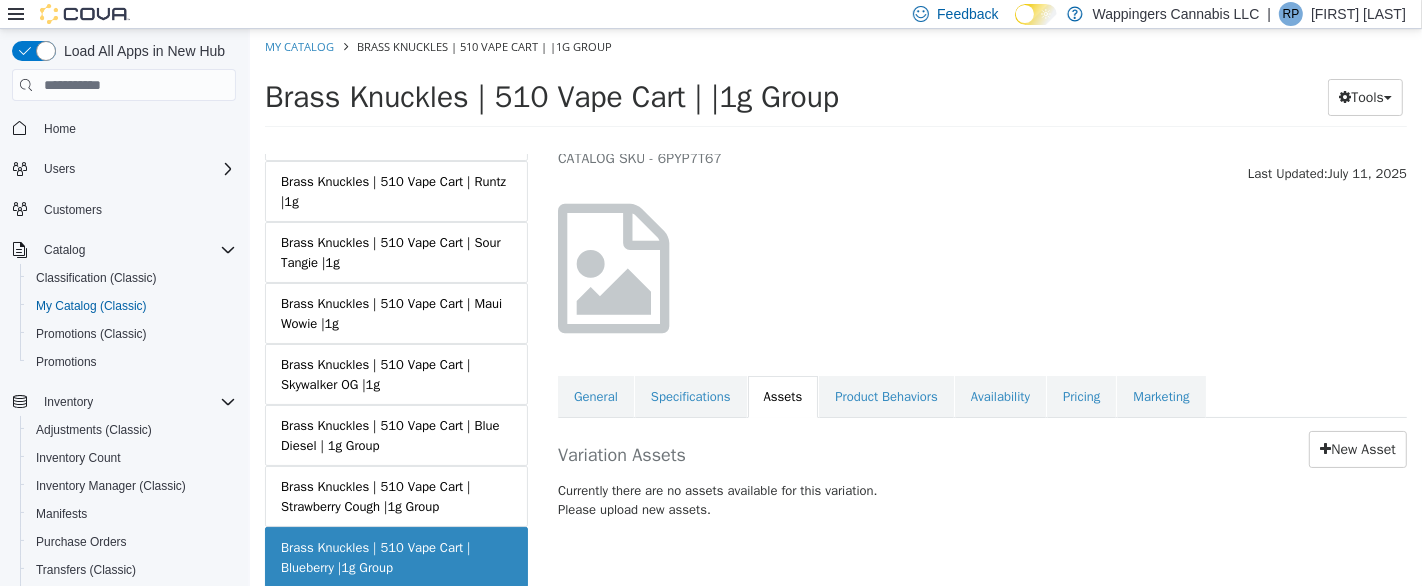 scroll, scrollTop: 68, scrollLeft: 0, axis: vertical 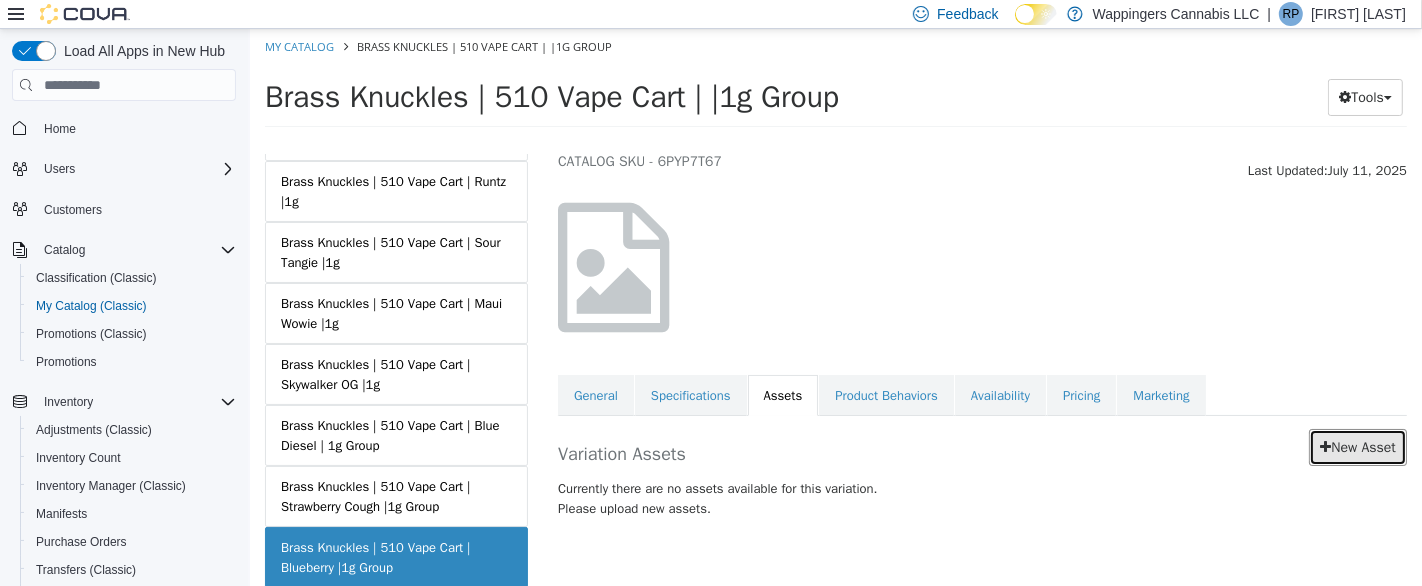 click on "New Asset" at bounding box center (1357, 447) 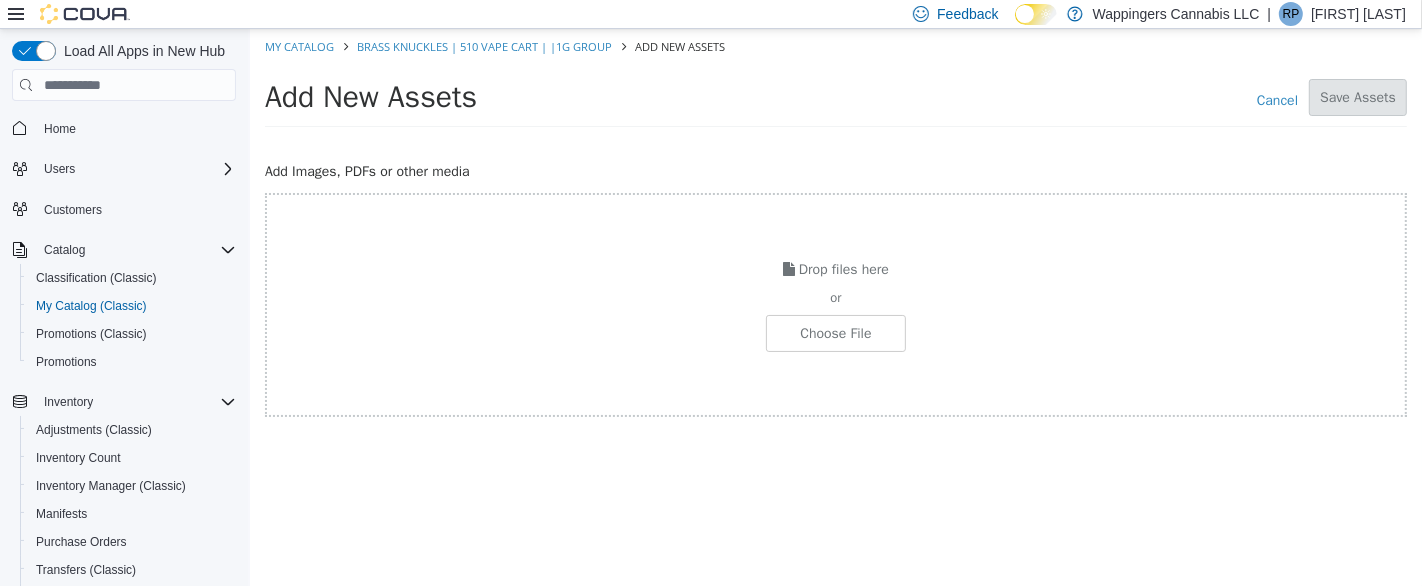 click at bounding box center [-212, 333] 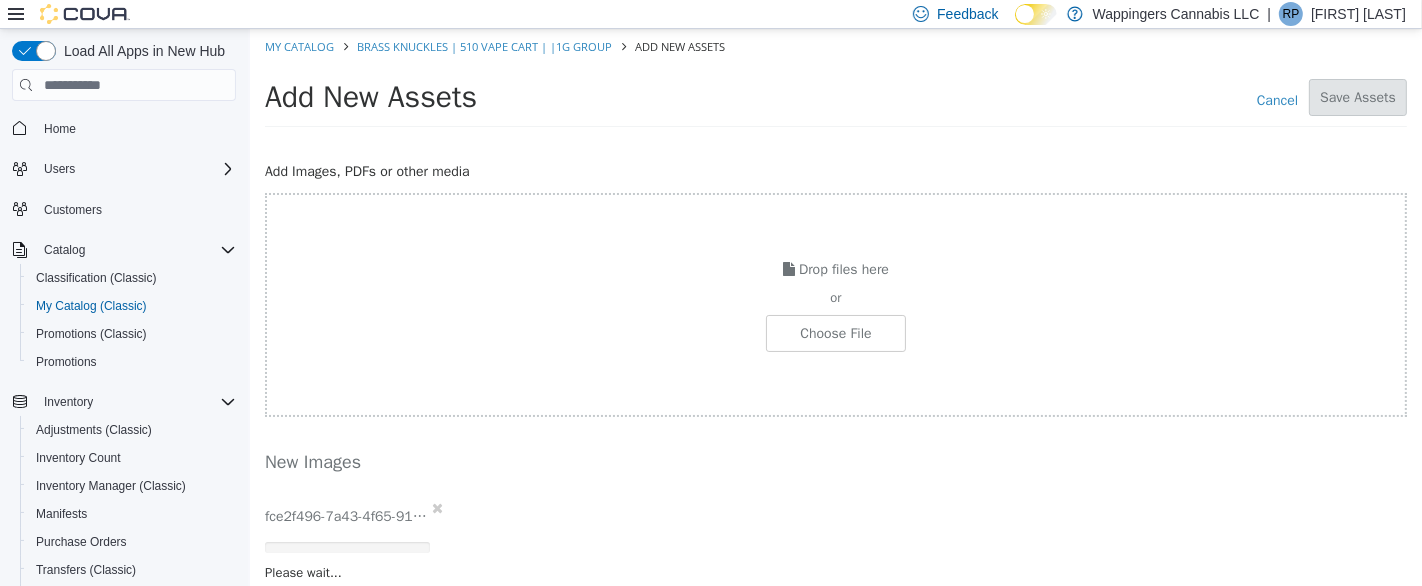 scroll, scrollTop: 37, scrollLeft: 0, axis: vertical 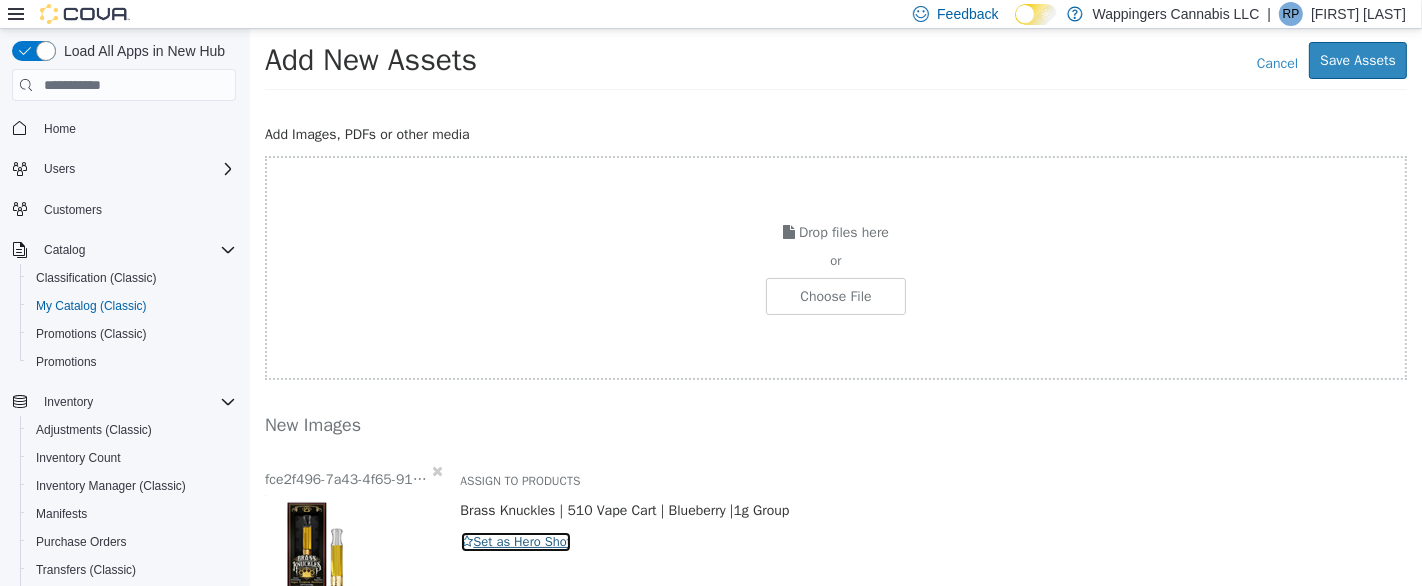 click on "Set as Hero Shot" at bounding box center (515, 542) 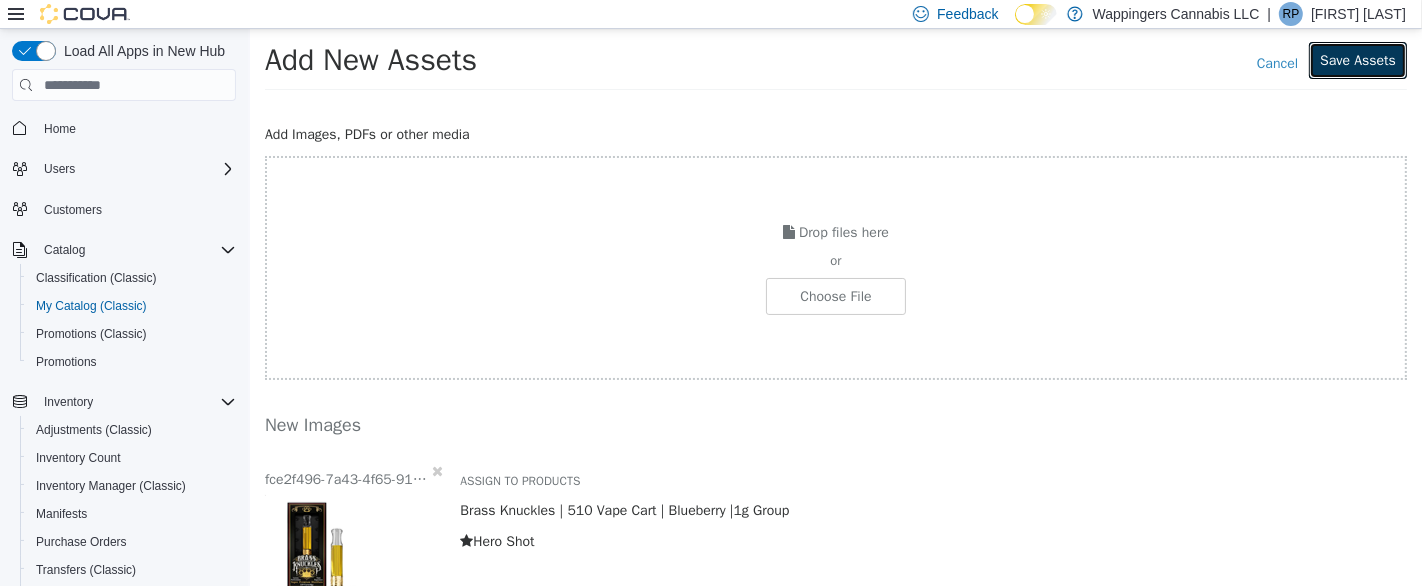 click on "Save Assets" at bounding box center [1357, 60] 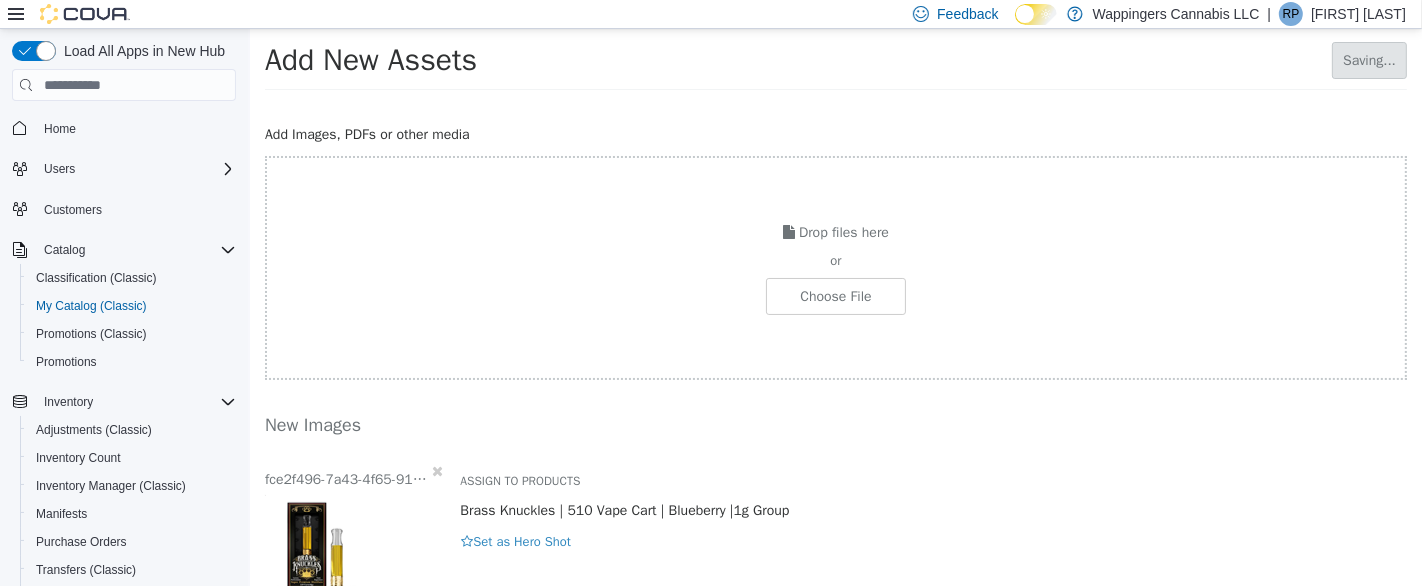scroll, scrollTop: 0, scrollLeft: 0, axis: both 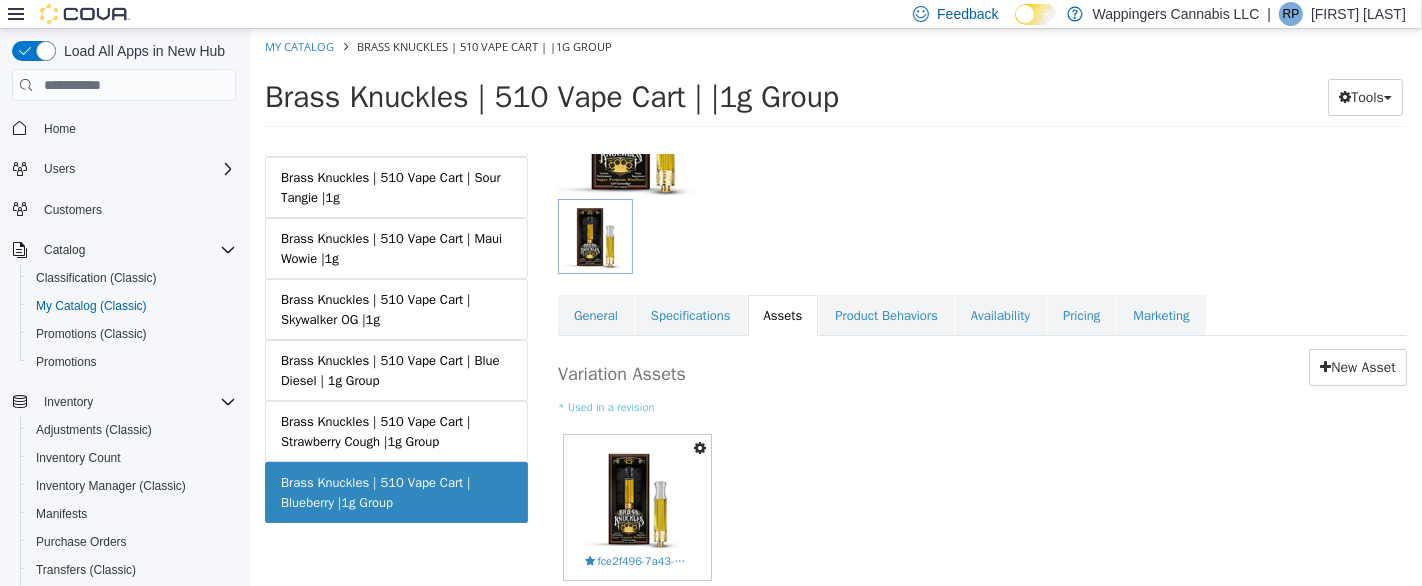 click on "General" at bounding box center [595, 316] 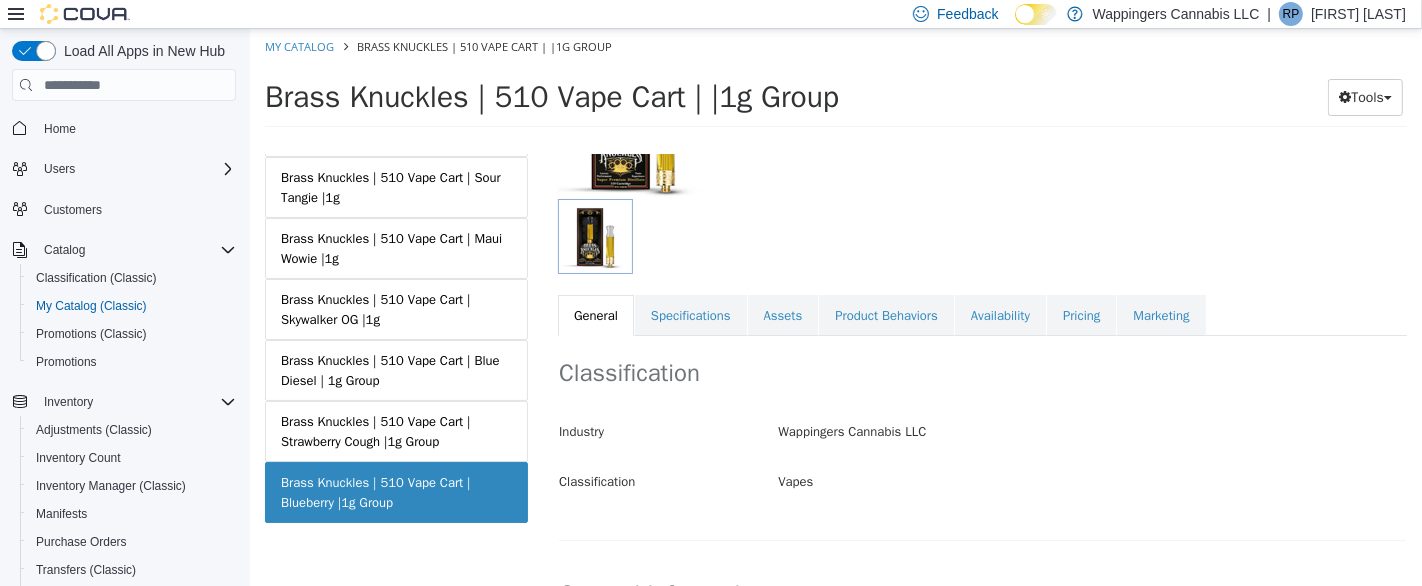 scroll, scrollTop: 417, scrollLeft: 0, axis: vertical 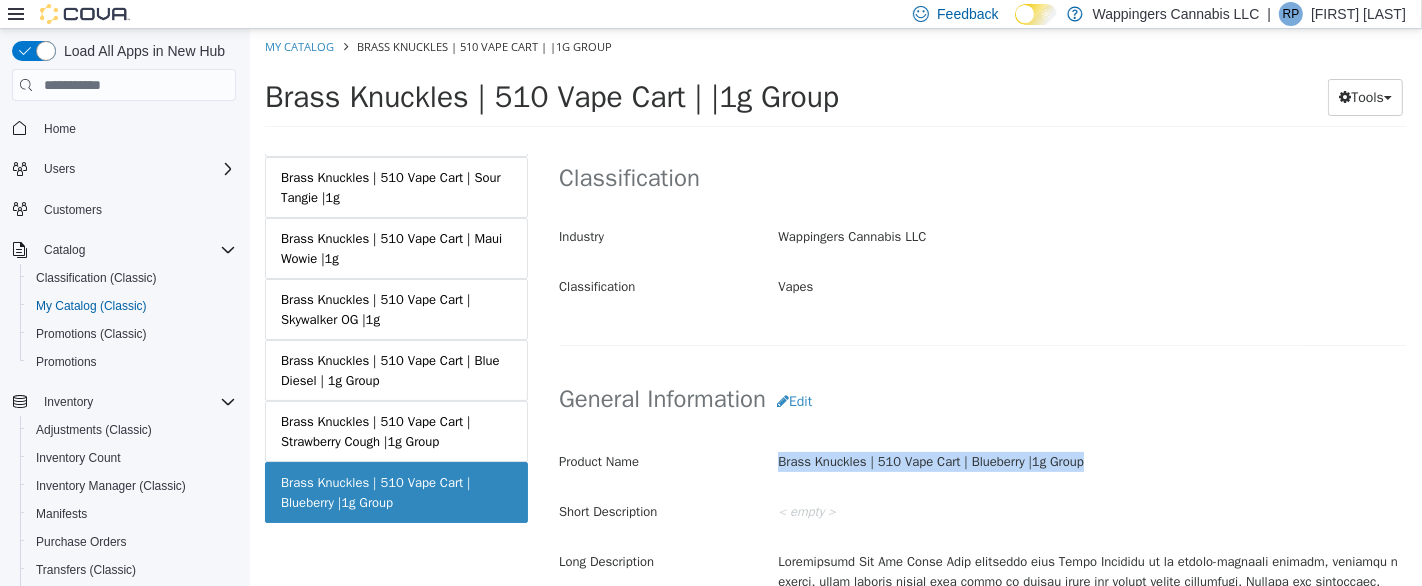 drag, startPoint x: 770, startPoint y: 461, endPoint x: 1077, endPoint y: 443, distance: 307.52722 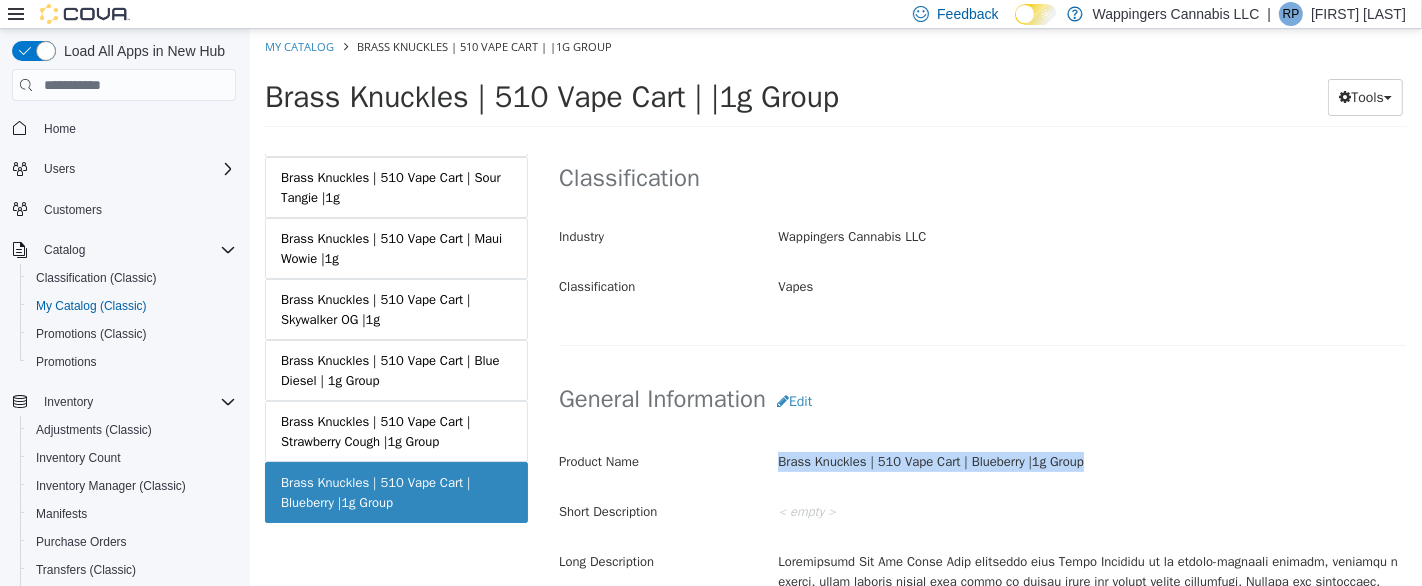scroll, scrollTop: 564, scrollLeft: 0, axis: vertical 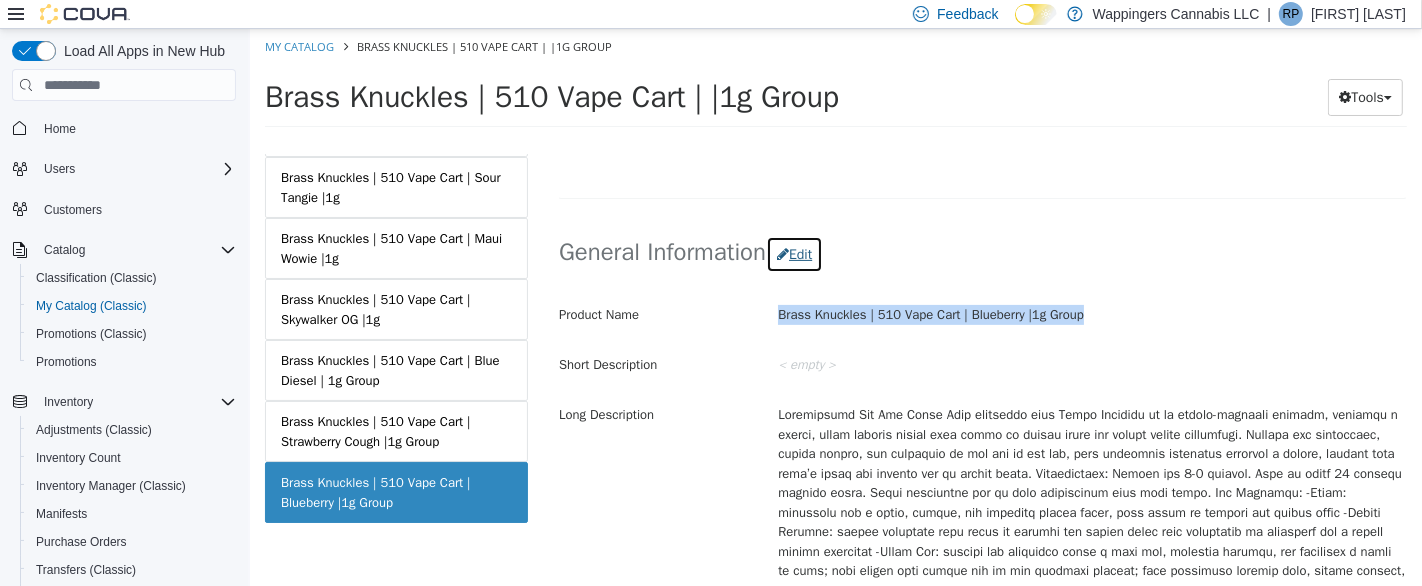 click on "Edit" at bounding box center [793, 254] 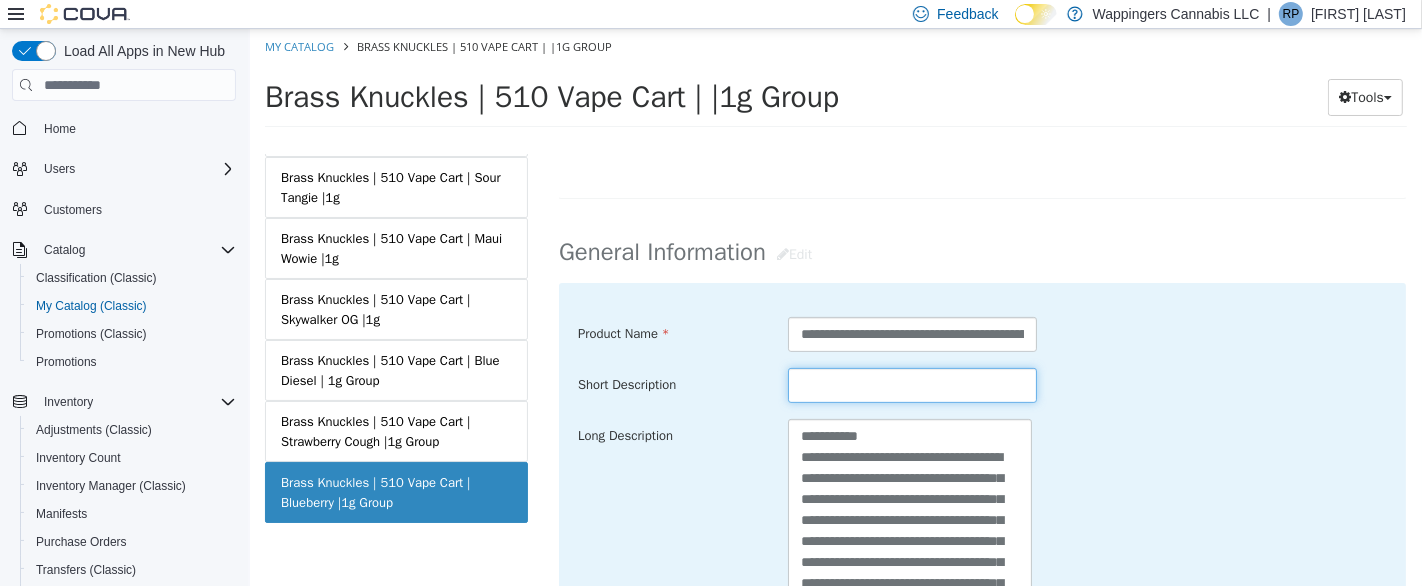 click at bounding box center (912, 385) 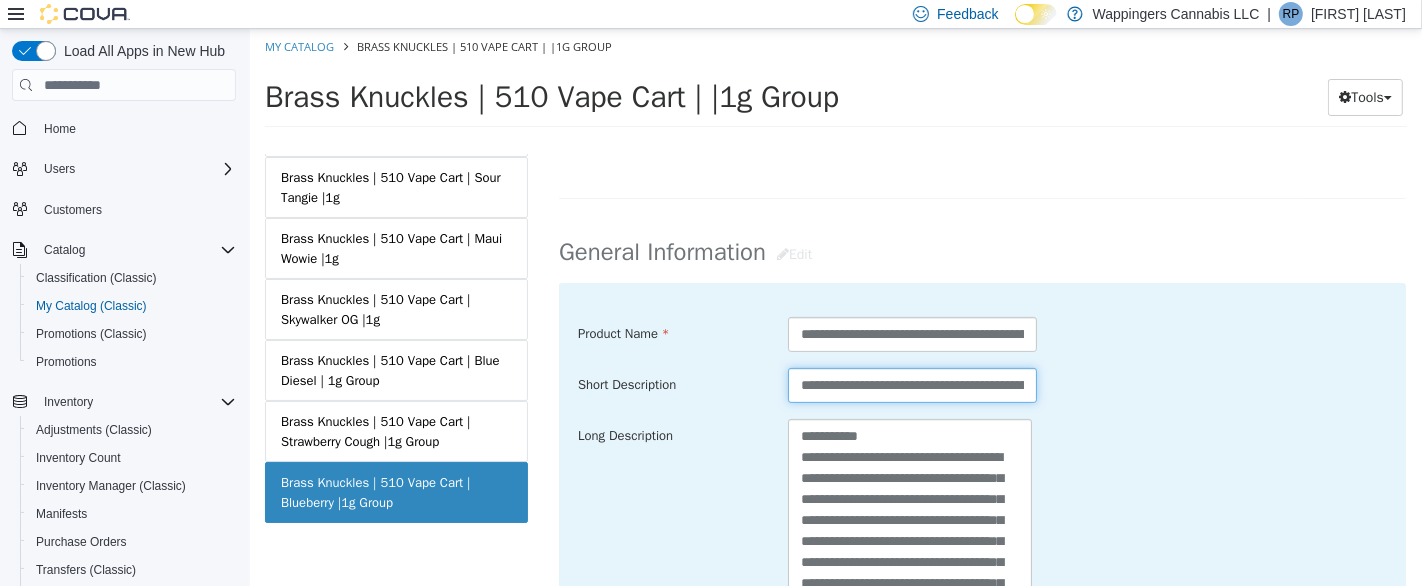scroll, scrollTop: 0, scrollLeft: 686, axis: horizontal 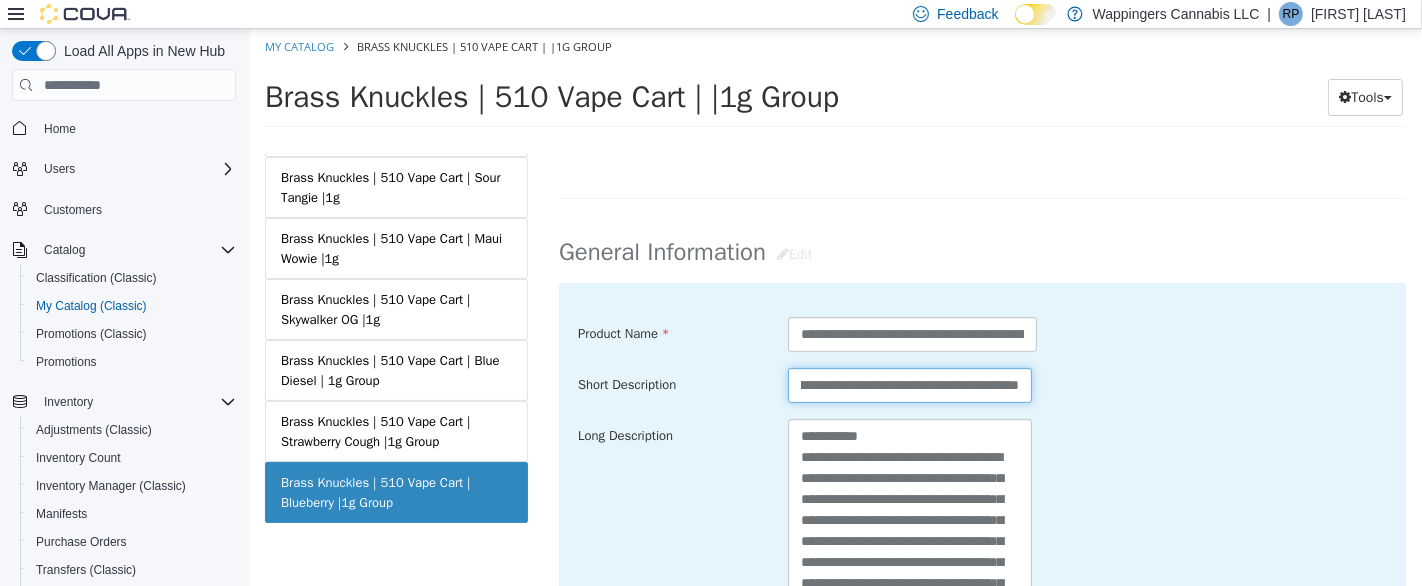 type on "**********" 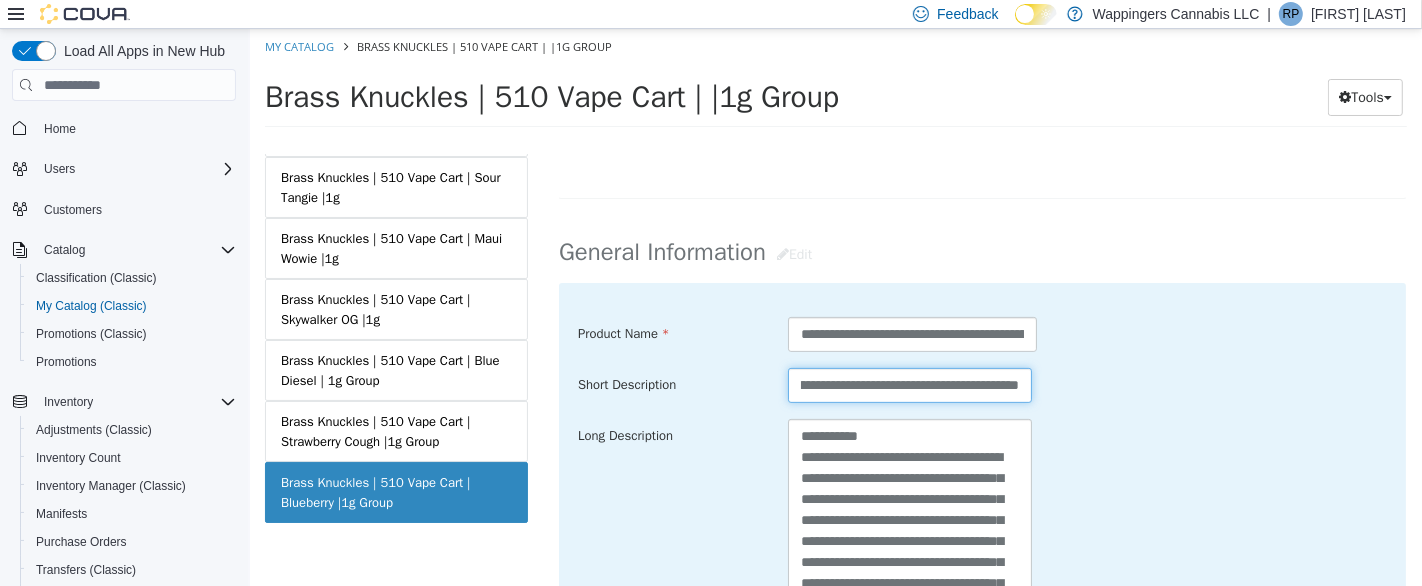 scroll, scrollTop: 0, scrollLeft: 0, axis: both 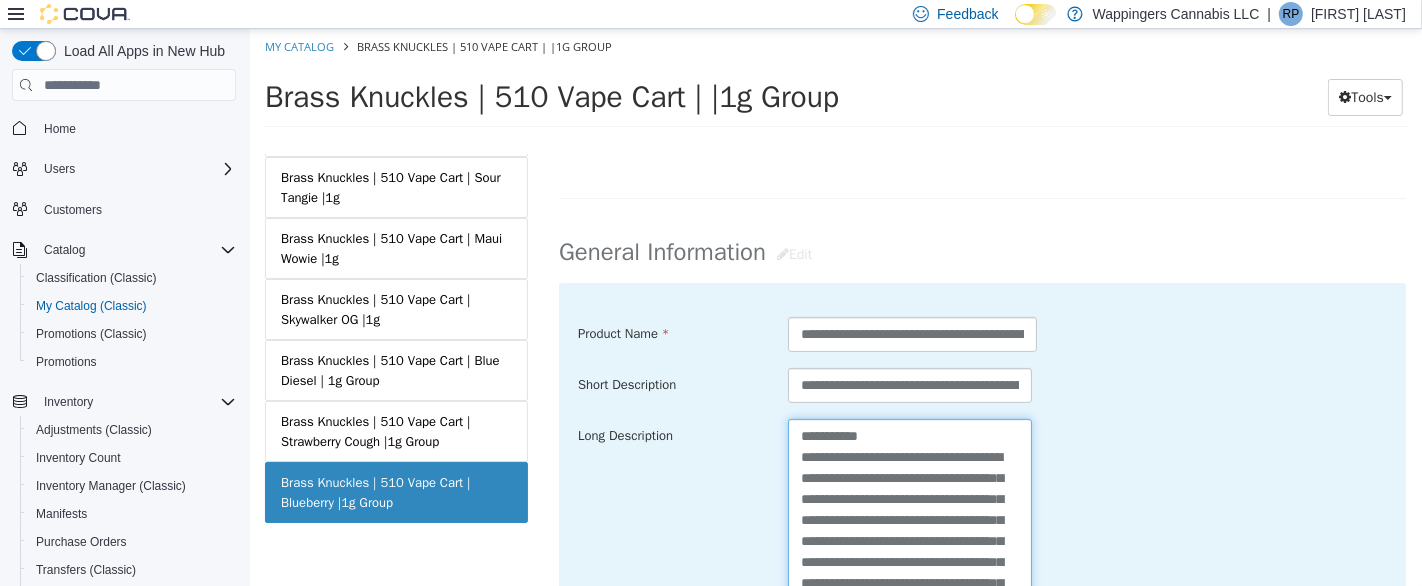 click at bounding box center (909, 530) 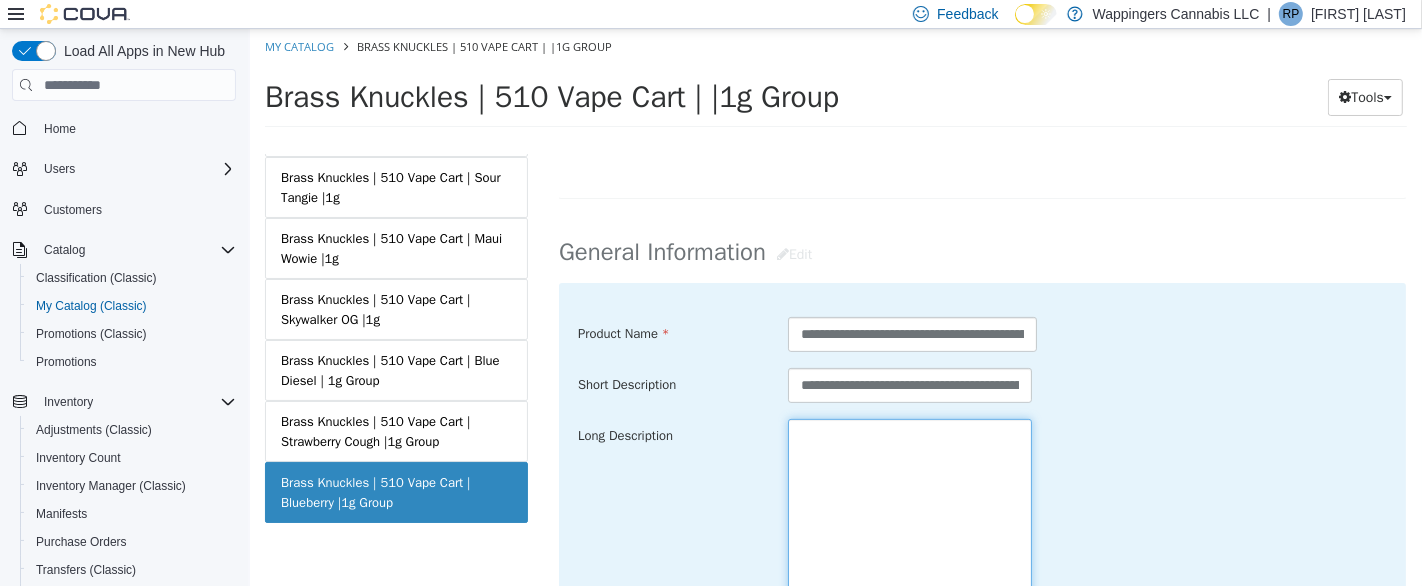 paste on "**********" 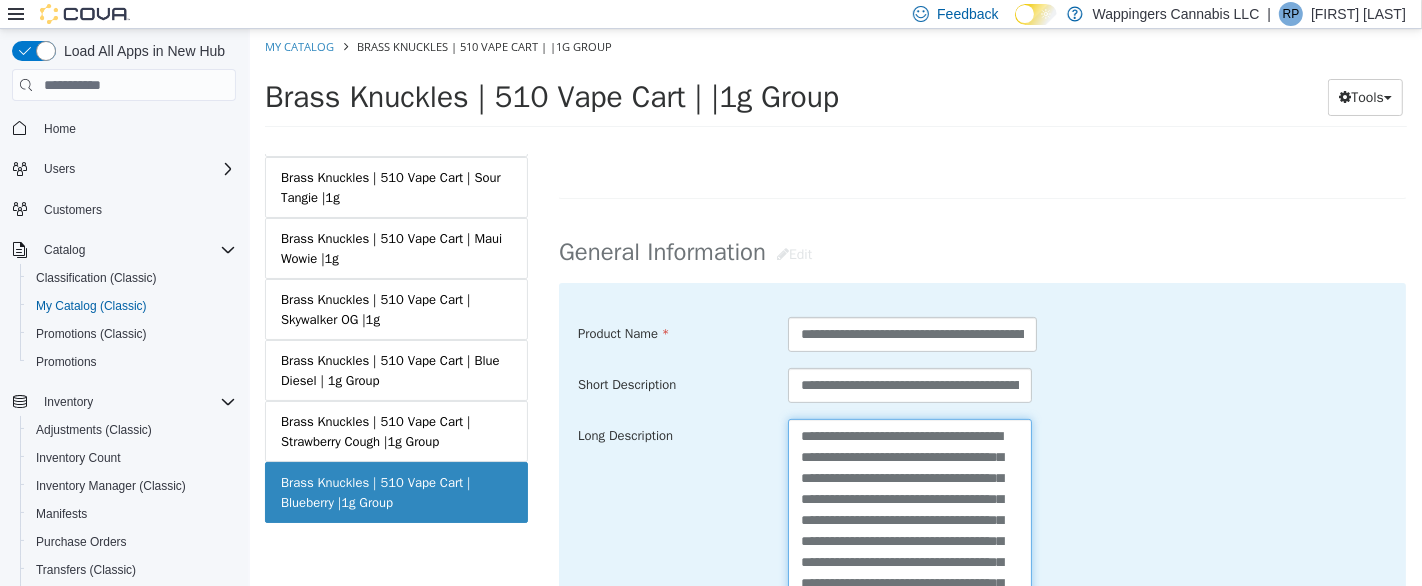 scroll, scrollTop: 181, scrollLeft: 0, axis: vertical 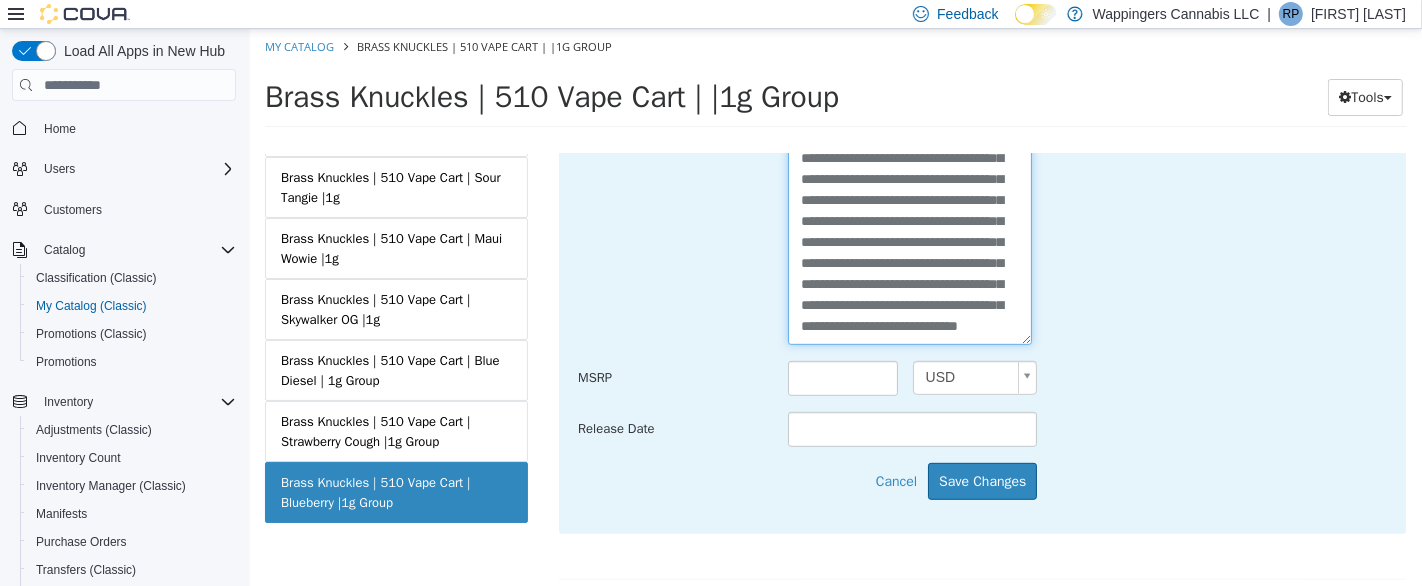 type on "**********" 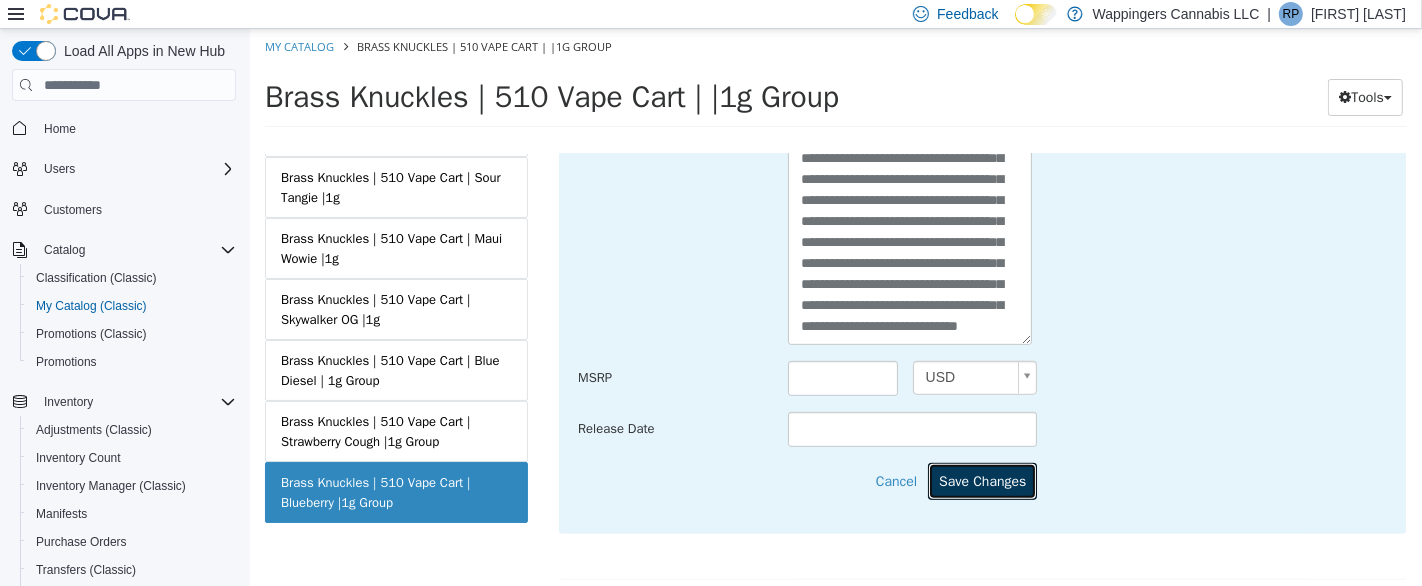 click on "Save Changes" at bounding box center [981, 481] 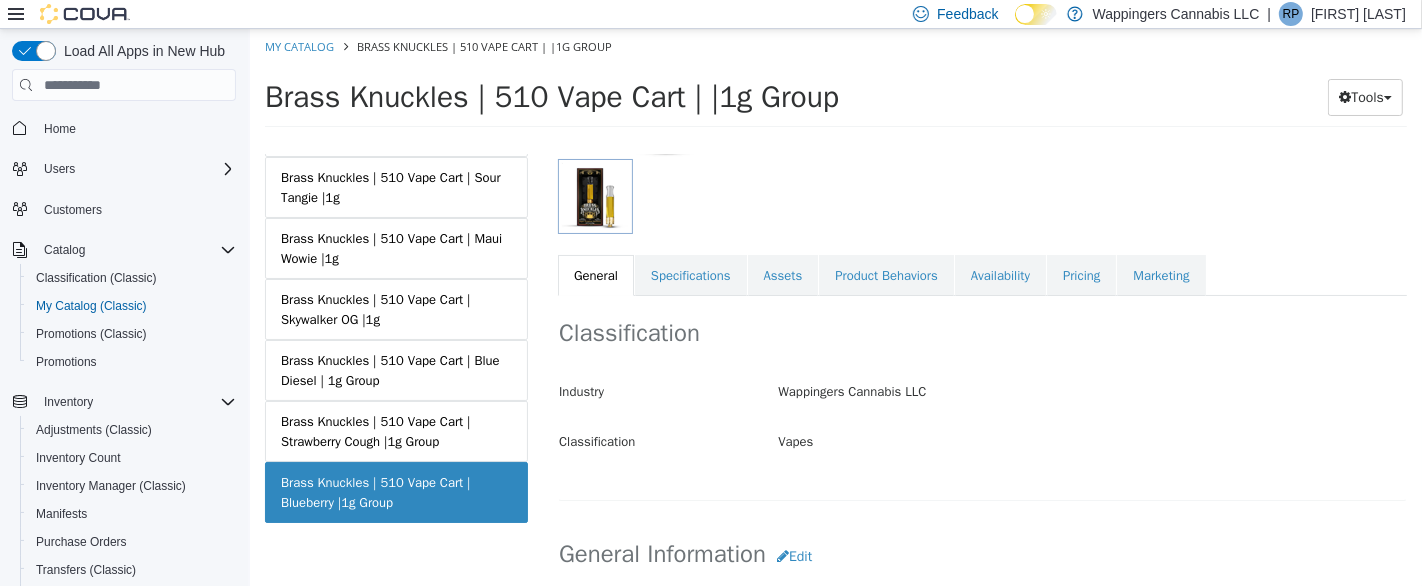scroll, scrollTop: 0, scrollLeft: 0, axis: both 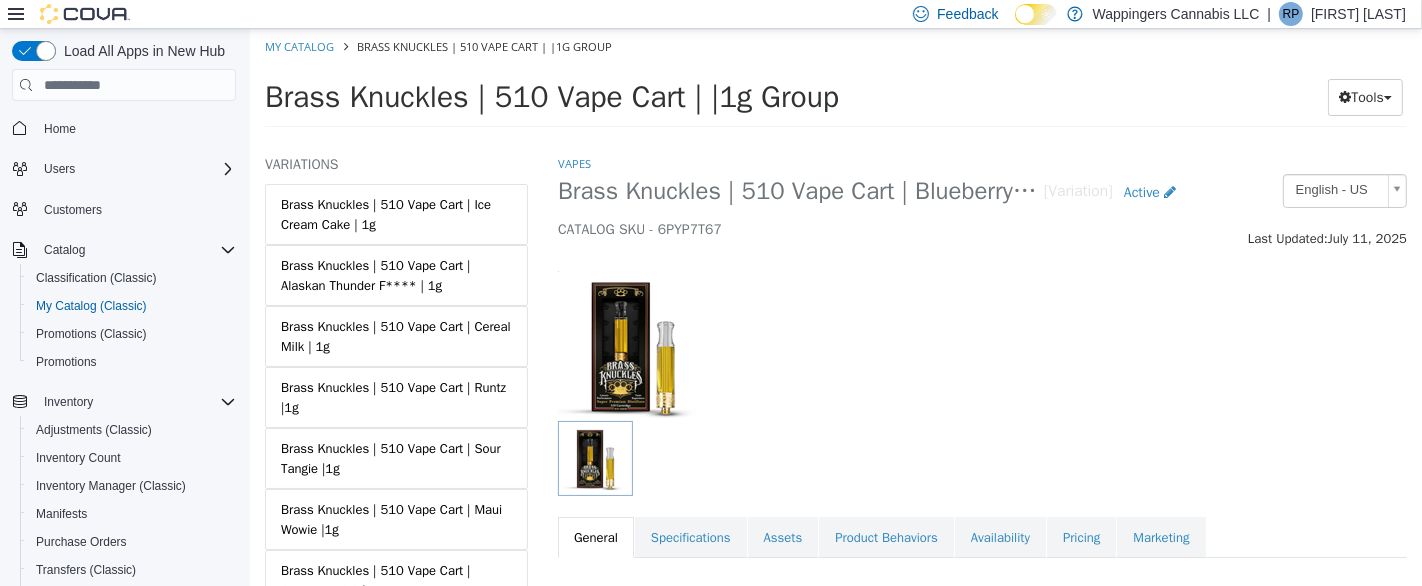 click on "Brass Knuckles | 510 Vape Cart | Maui Wowie |1g" at bounding box center (395, 519) 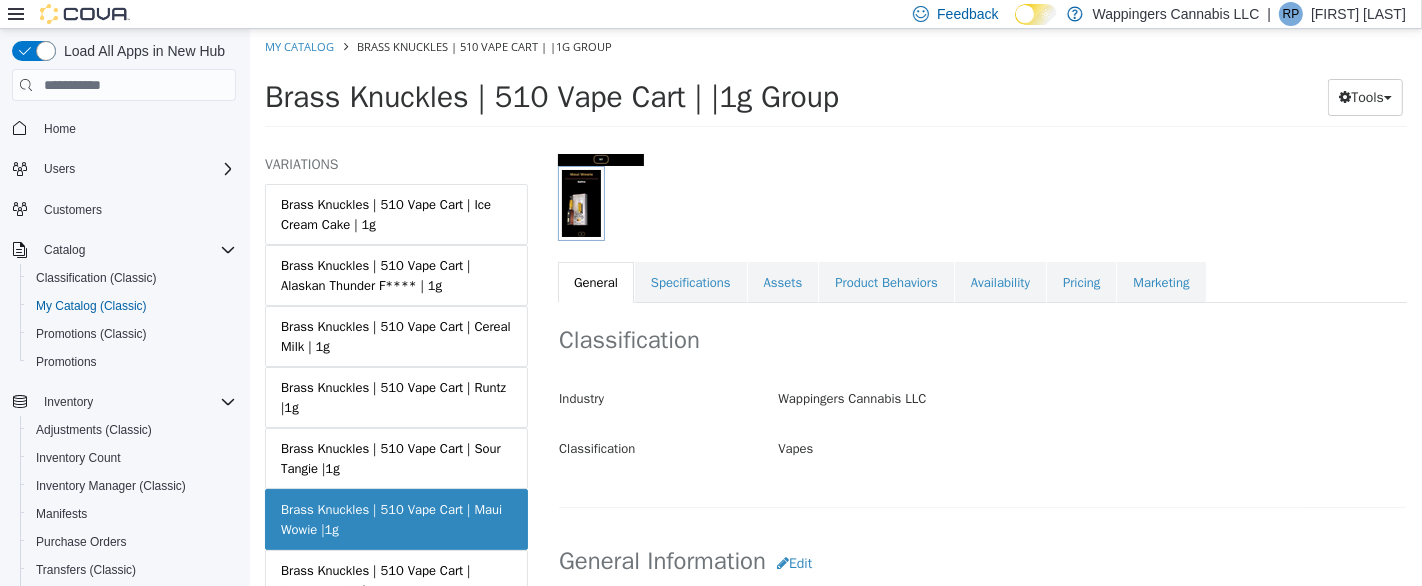 scroll, scrollTop: 257, scrollLeft: 0, axis: vertical 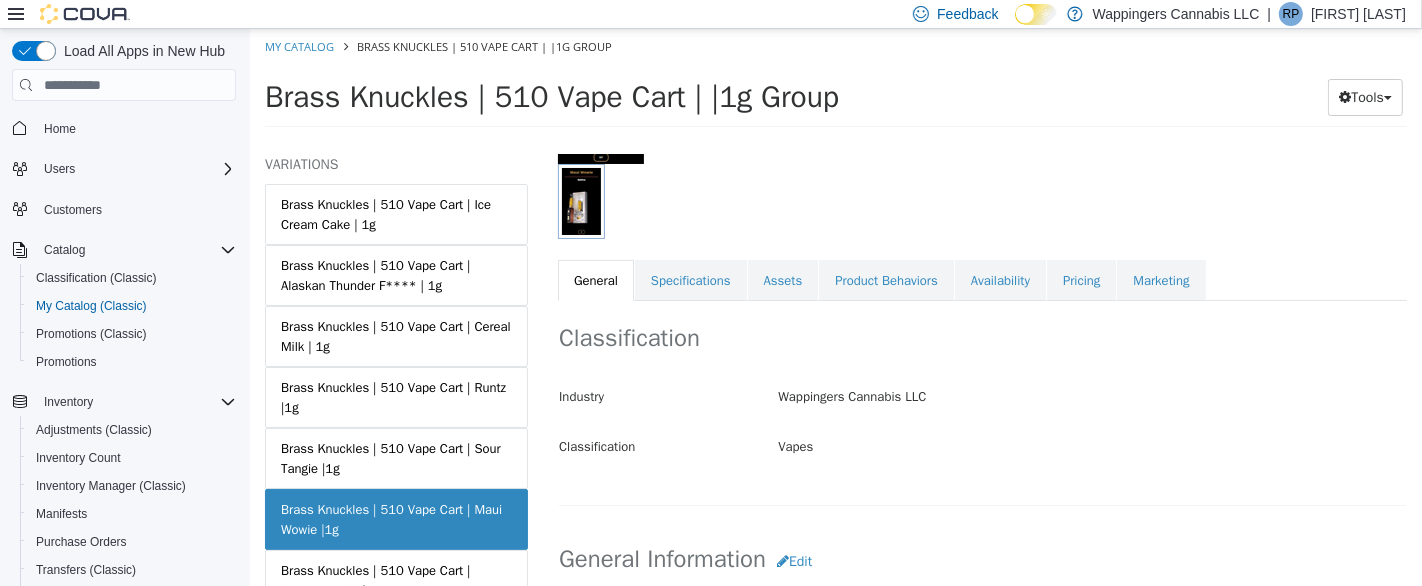 click on "Availability" at bounding box center (999, 281) 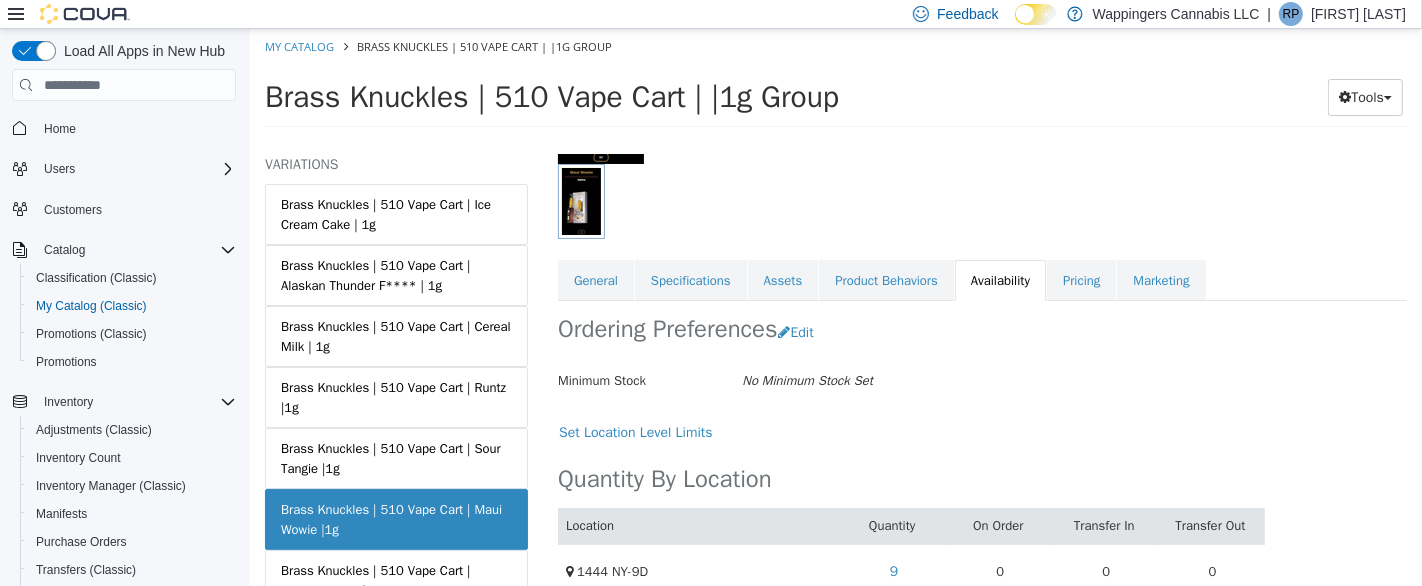 scroll, scrollTop: 288, scrollLeft: 0, axis: vertical 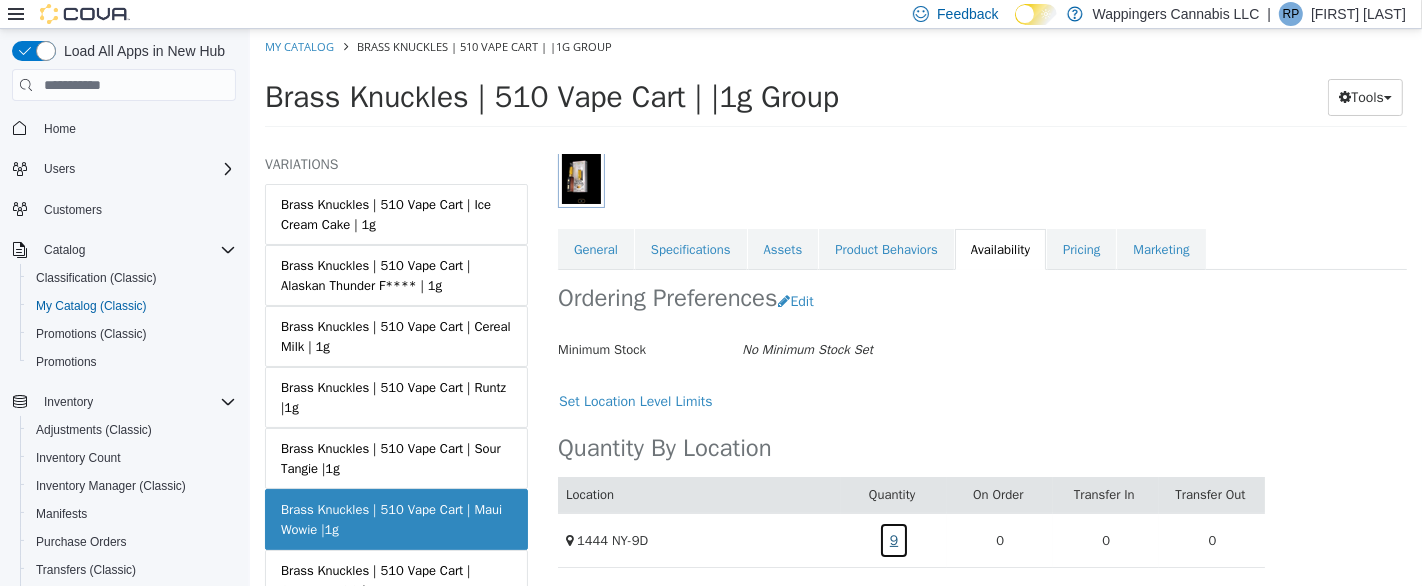 click on "9" at bounding box center (893, 540) 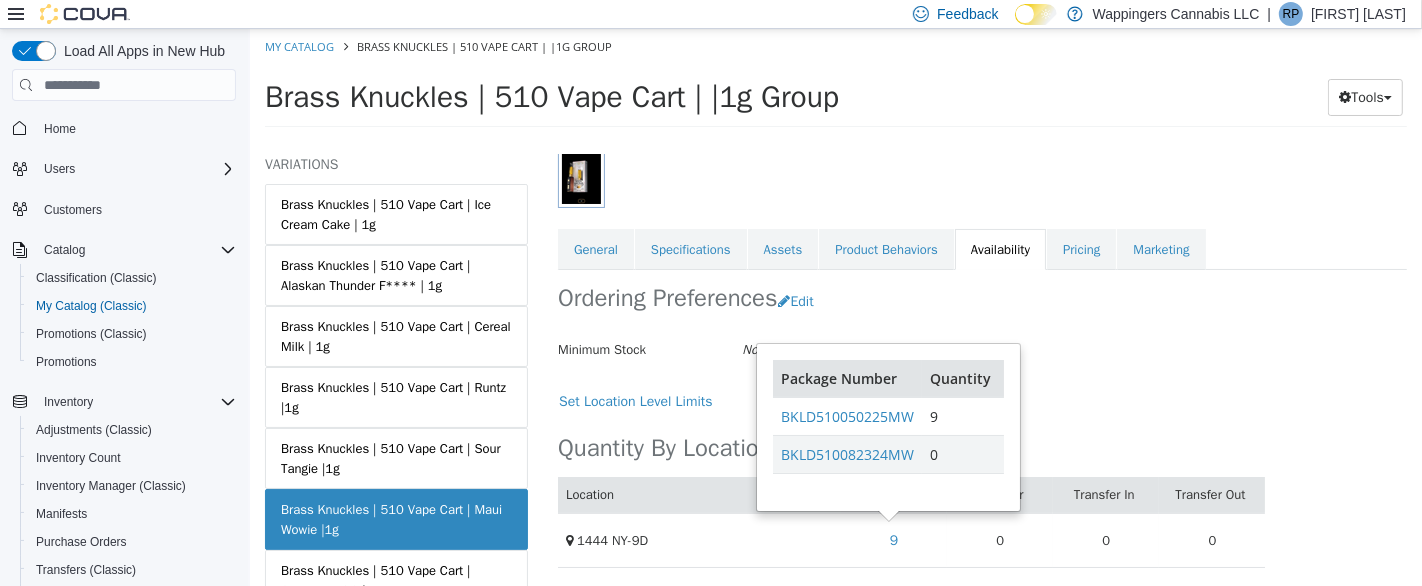 click on "Ordering Preferences    Edit Minimum Stock No Minimum Stock Set
Cancel Save
Set Location Level Limits" at bounding box center [910, 345] 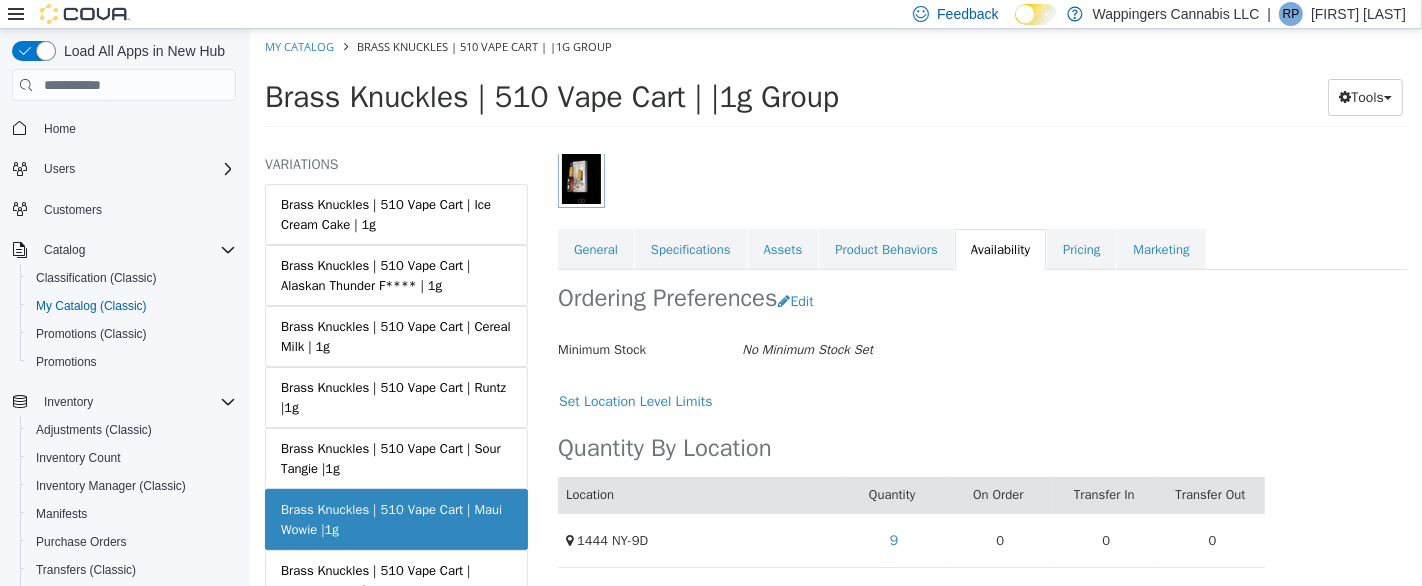 scroll, scrollTop: 0, scrollLeft: 0, axis: both 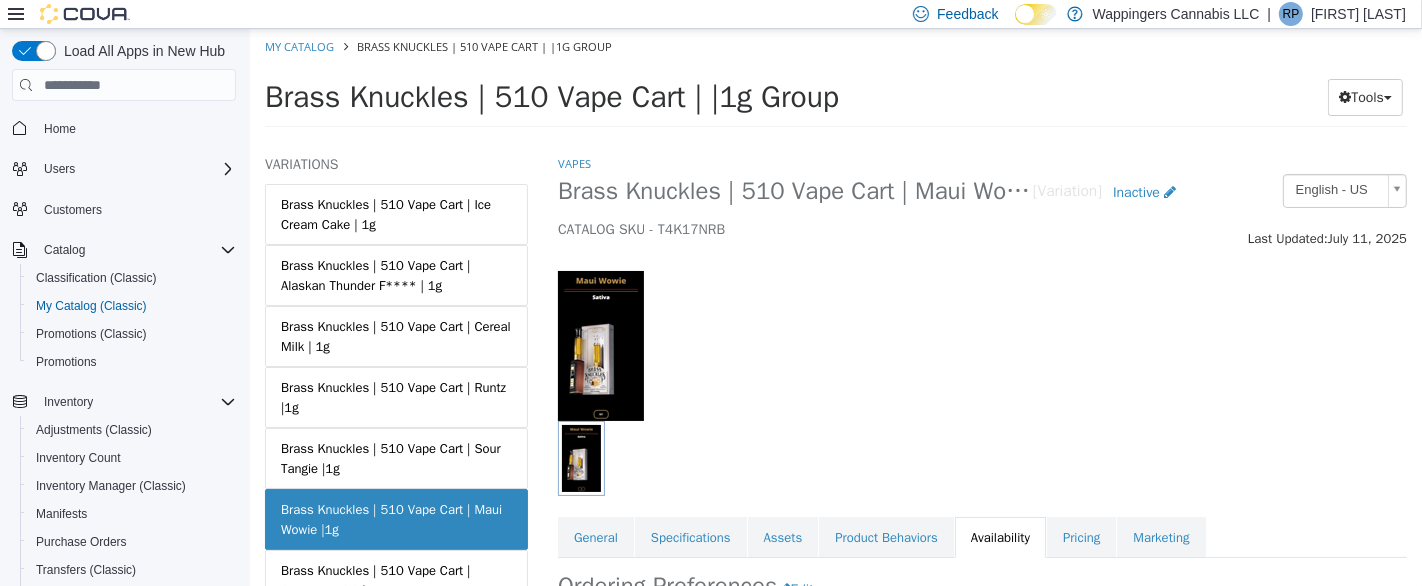 click on "Inactive" at bounding box center [1135, 192] 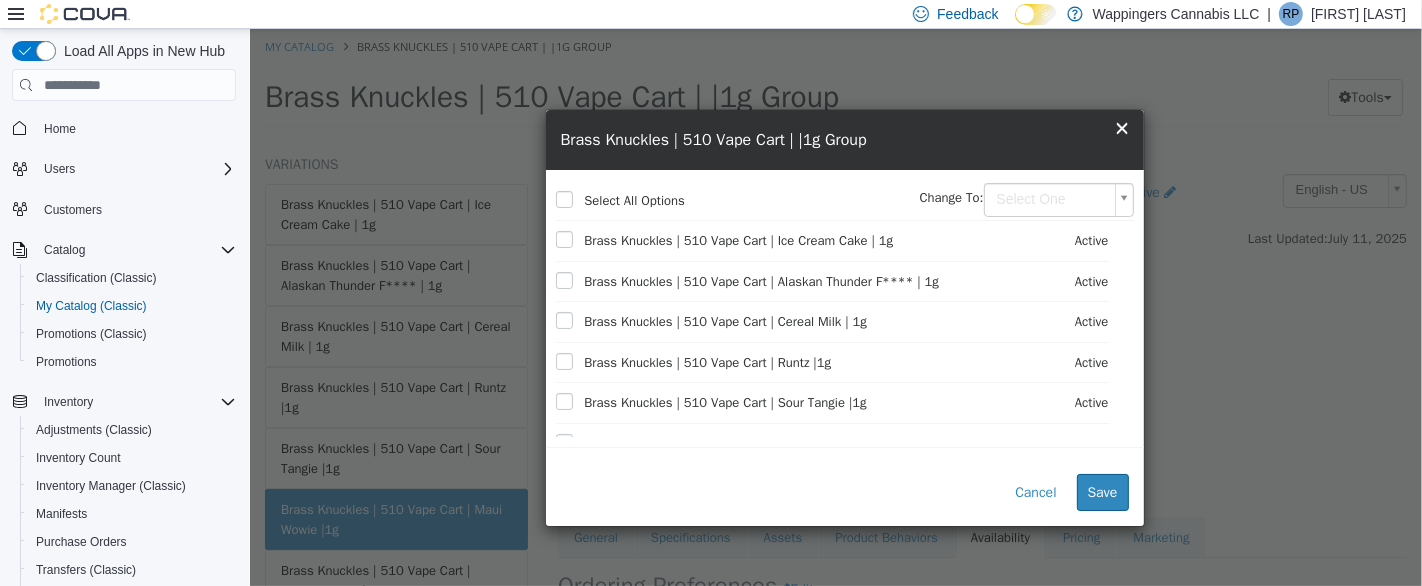 scroll, scrollTop: 185, scrollLeft: 0, axis: vertical 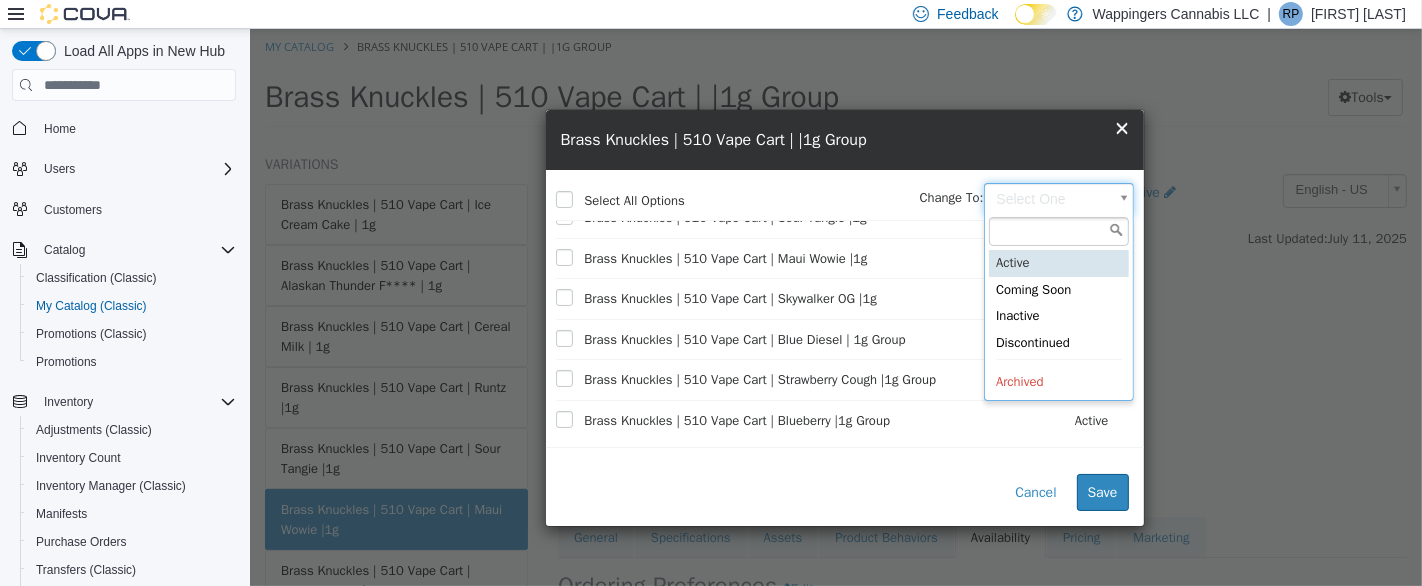 click on "Saving Bulk Changes...
×
All assets have been saved
My Catalog
Brass Knuckles |  510 Vape Cart |  |1g Group
Brass Knuckles |  510 Vape Cart |  |1g Group
Tools  Move Variations
Print Labels
MASTER PRODUCT
Brass Knuckles |  510 Vape Cart |  |1g Group
VARIATIONS
Brass Knuckles | 510 Vape Cart | Ice Cream Cake | 1g
Brass Knuckles | 510 Vape Cart | Alaskan Thunder F**** | 1g
Brass Knuckles | 510 Vape Cart | Cereal Milk | 1g
Brass Knuckles | 510 Vape Cart | Runtz |1g
Brass Knuckles | 510 Vape Cart | Sour Tangie |1g
Brass Knuckles | 510 Vape Cart | Maui Wowie |1g
Brass Knuckles | 510 Vape Cart | Skywalker OG |1g
Brass Knuckles |  510 Vape Cart | Blue Diesel | 1g Group
Brass Knuckles |  510 Vape Cart | Strawberry Cough |1g Group
Brass Knuckles |  510 Vape Cart | Blueberry |1g Group
Vapes
[Variation] Inactive" at bounding box center (835, 84) 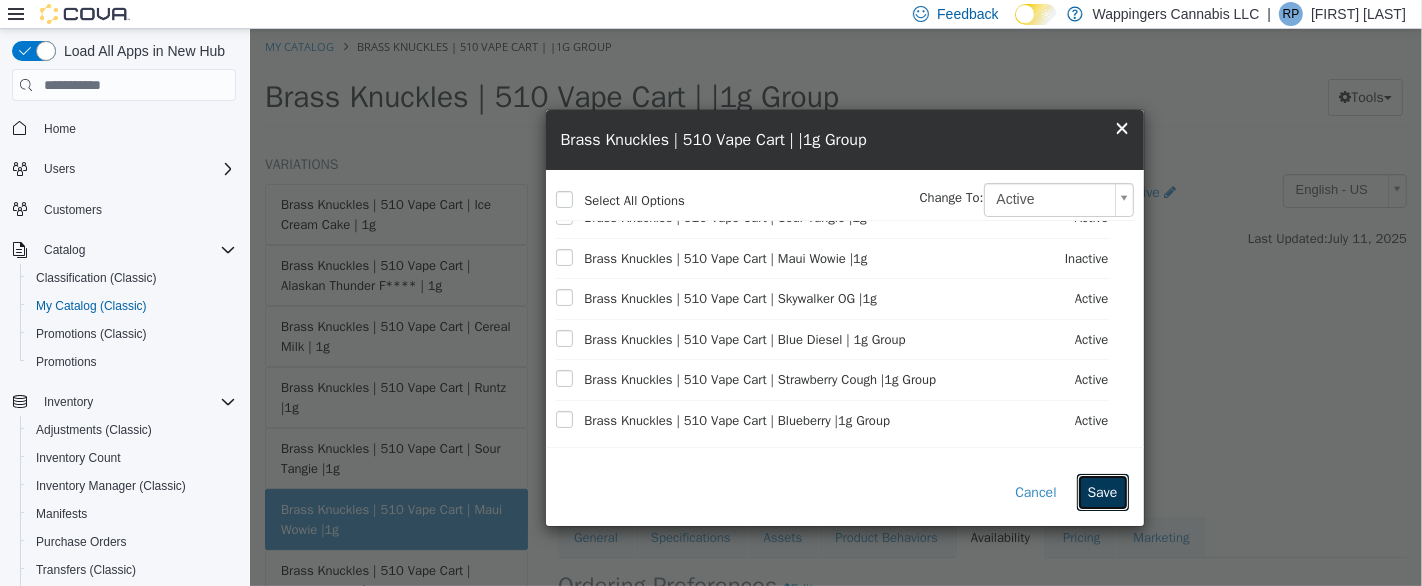 click on "Save" at bounding box center (1102, 492) 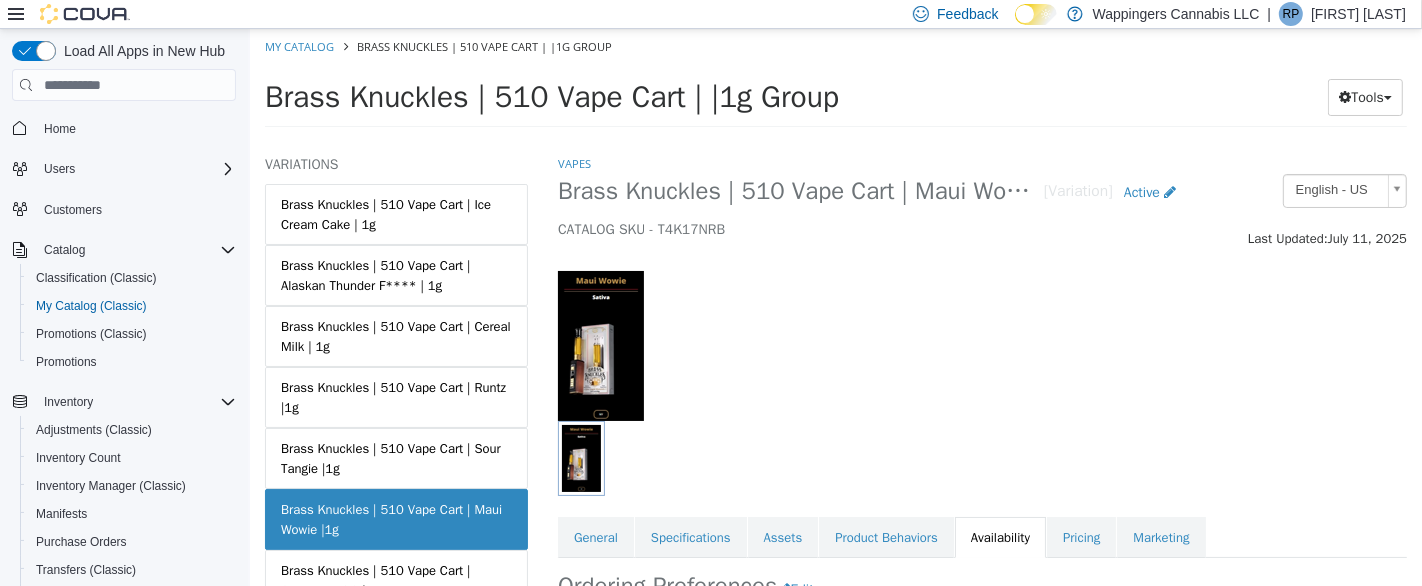 scroll, scrollTop: 208, scrollLeft: 0, axis: vertical 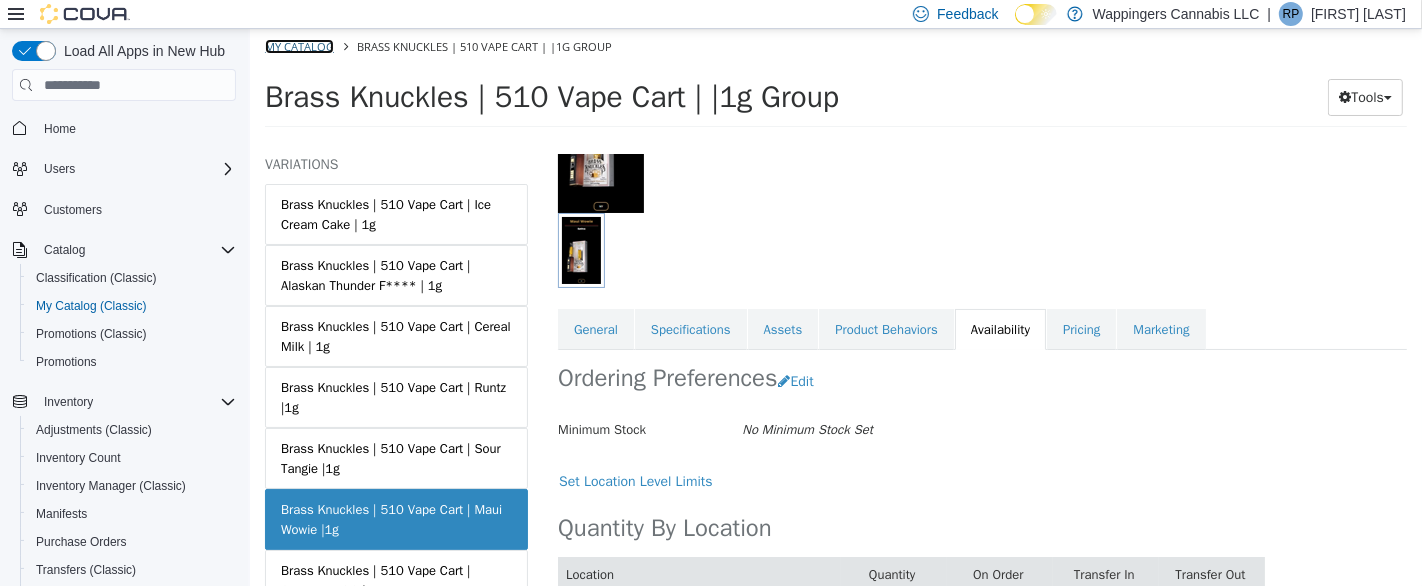 click on "My Catalog" at bounding box center [298, 46] 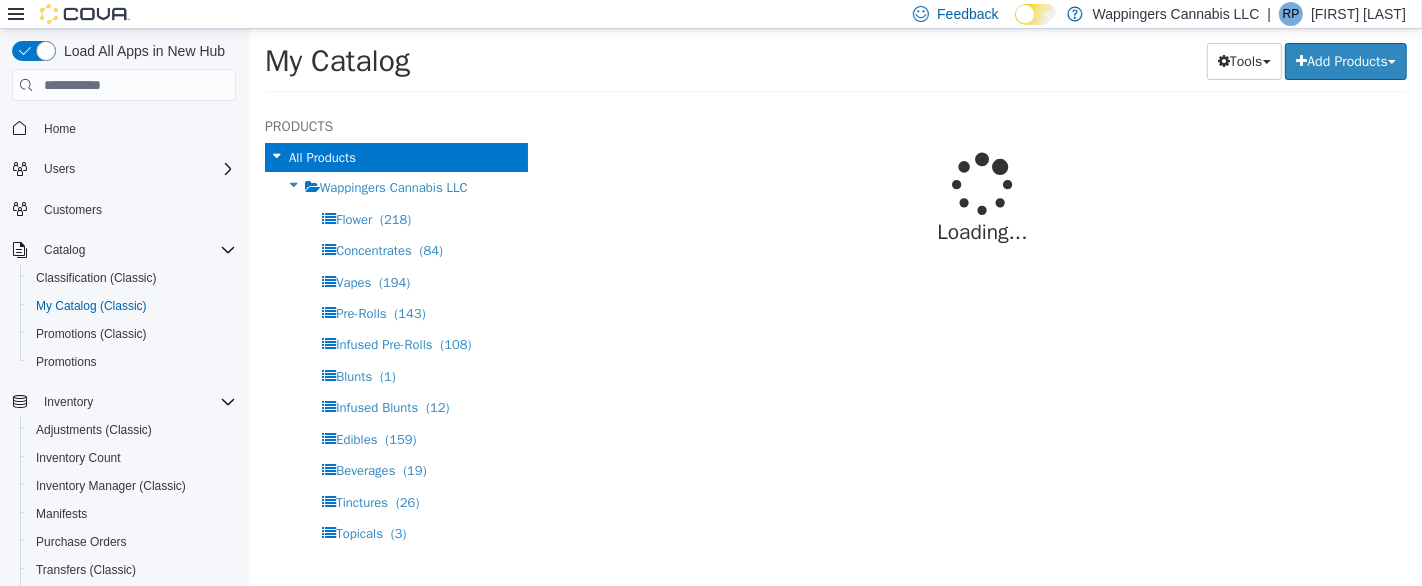 select on "**********" 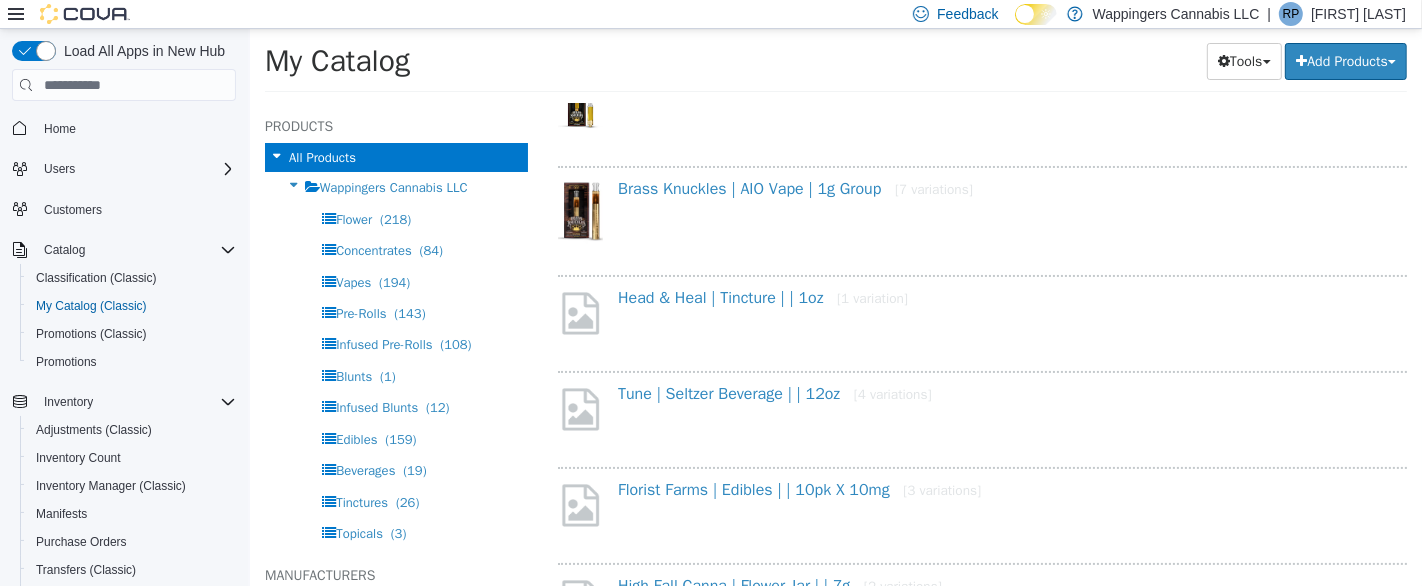 scroll, scrollTop: 0, scrollLeft: 0, axis: both 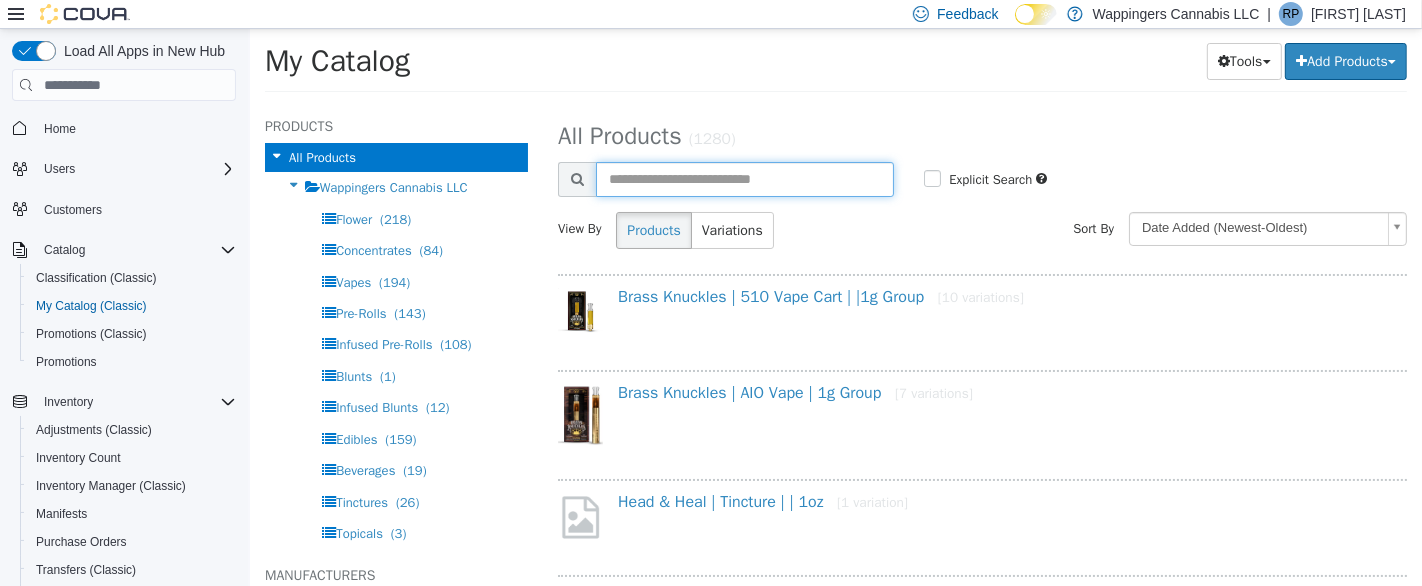 click at bounding box center (744, 179) 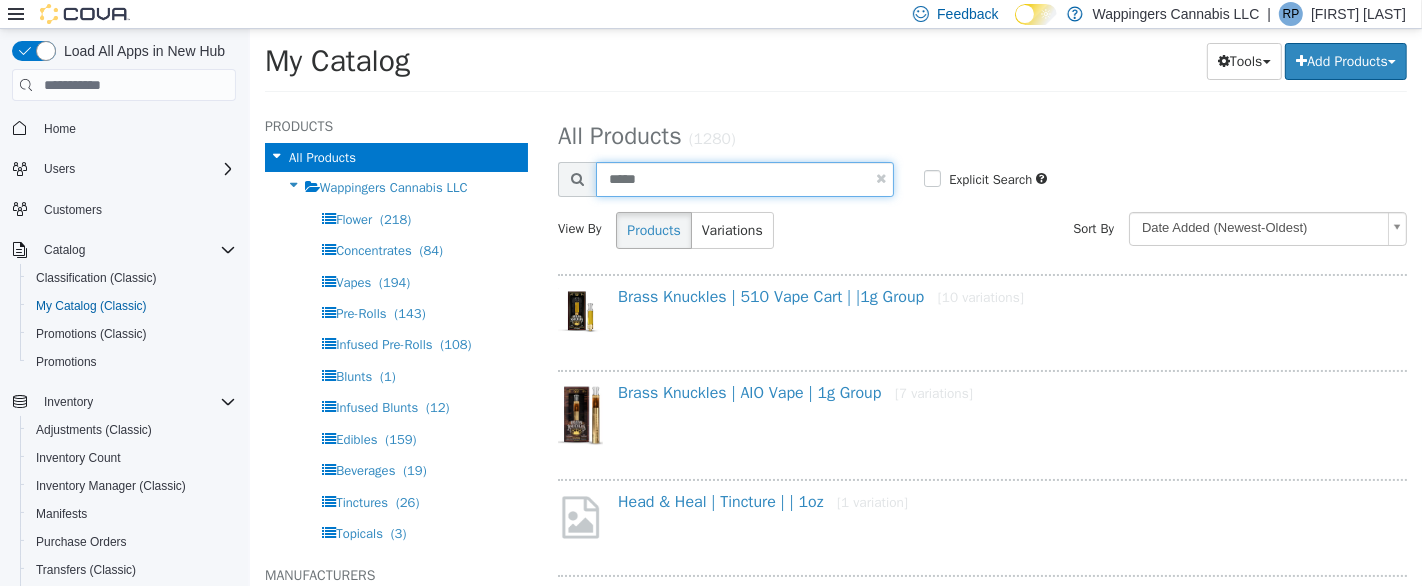type on "*****" 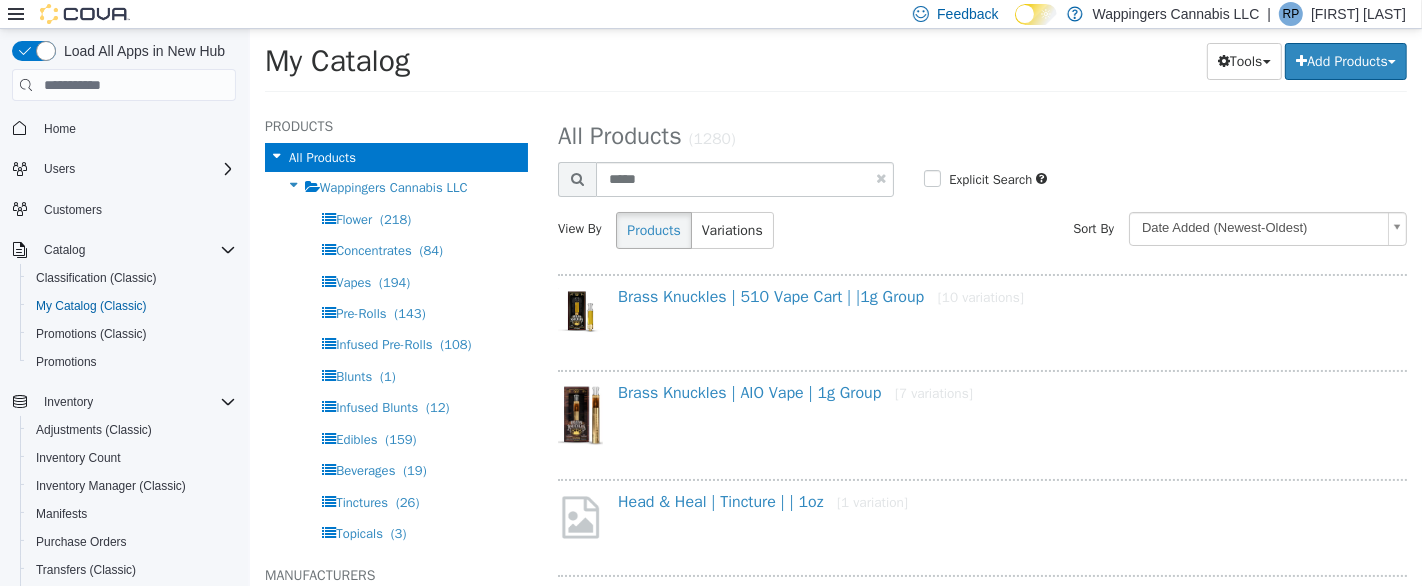 select on "**********" 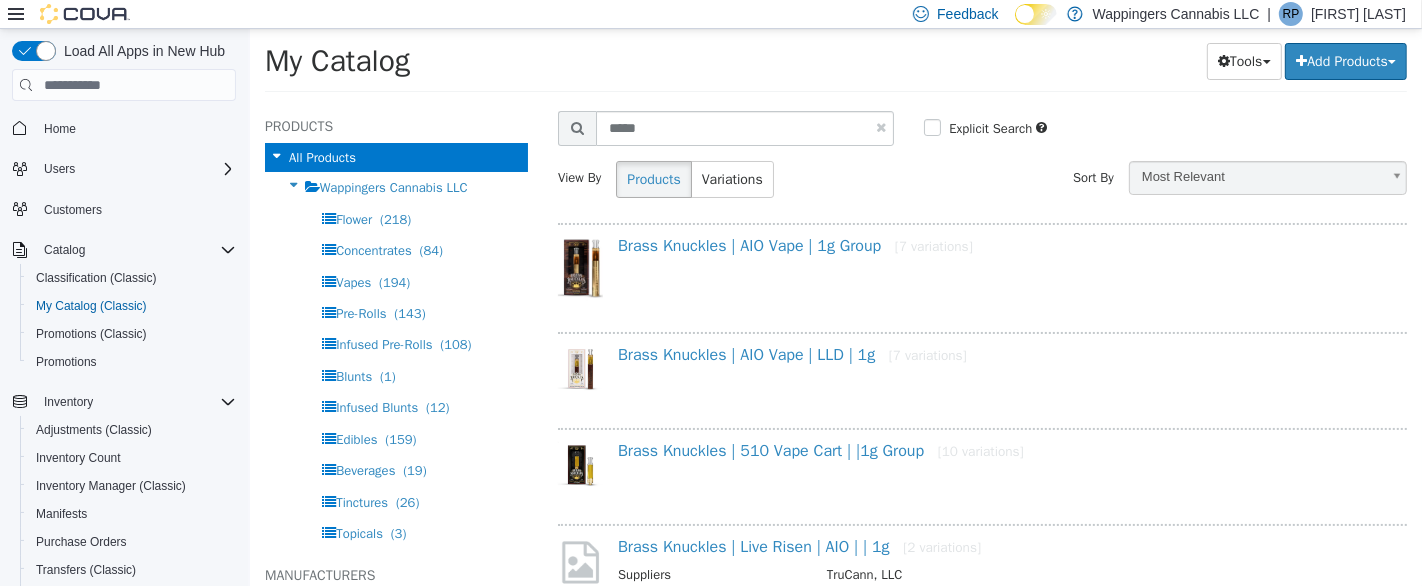 scroll, scrollTop: 0, scrollLeft: 0, axis: both 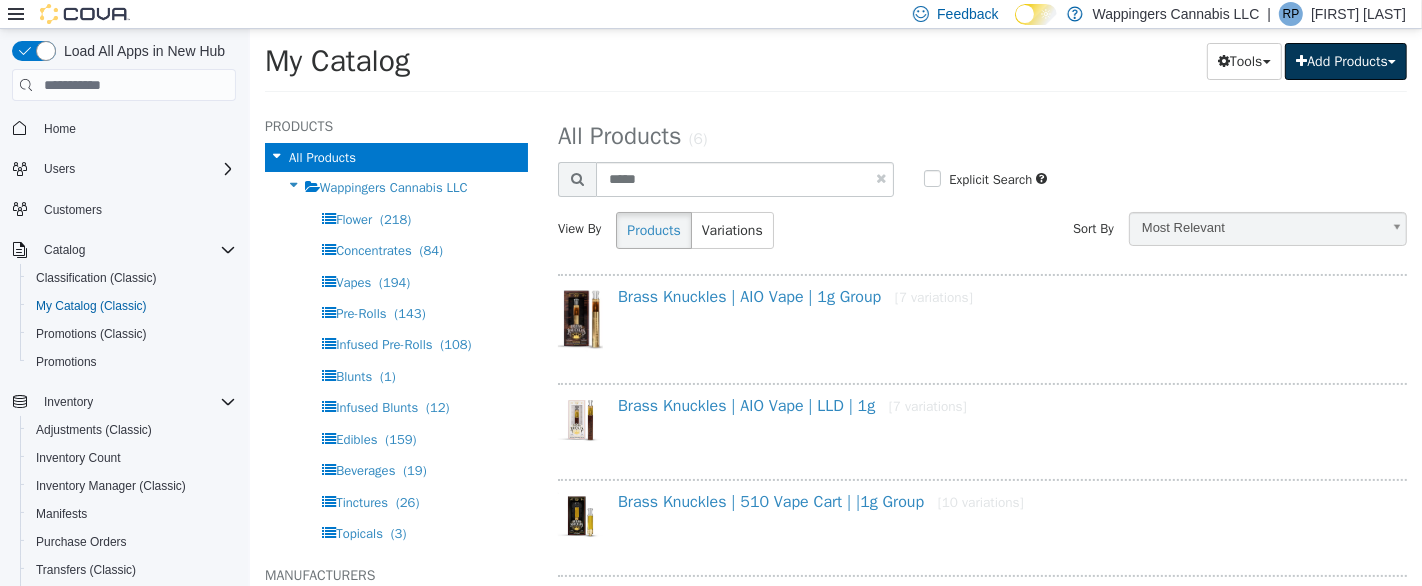 click on "Add Products" at bounding box center [1345, 61] 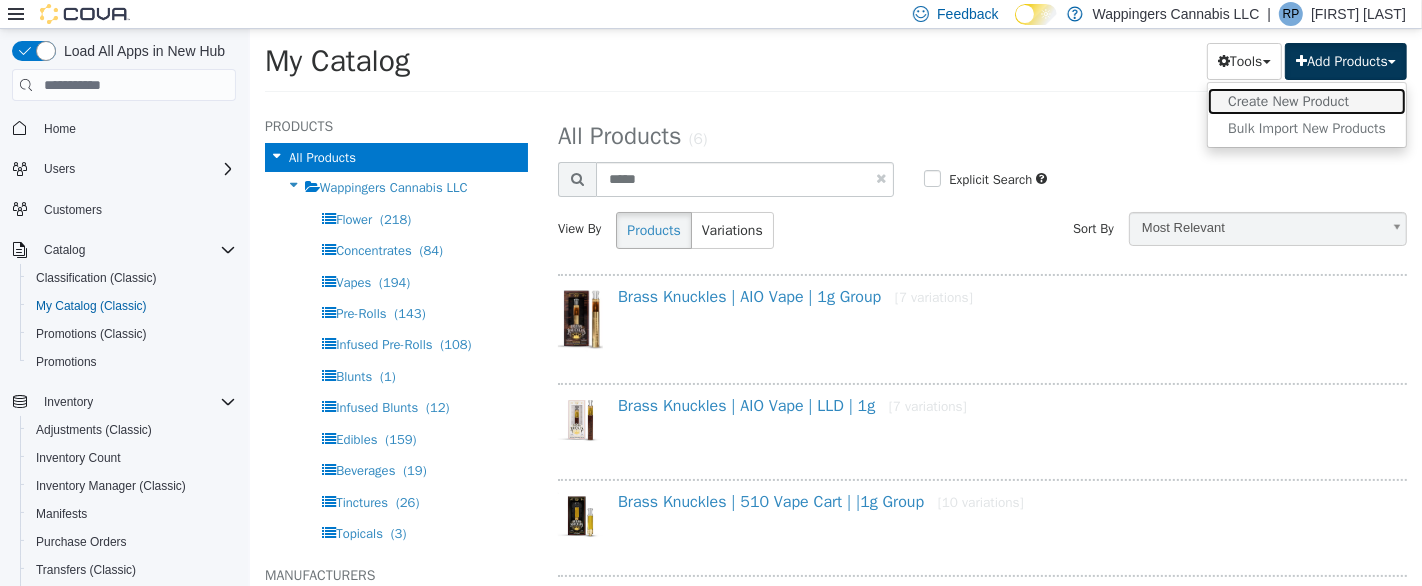 click on "Create New Product" at bounding box center [1306, 101] 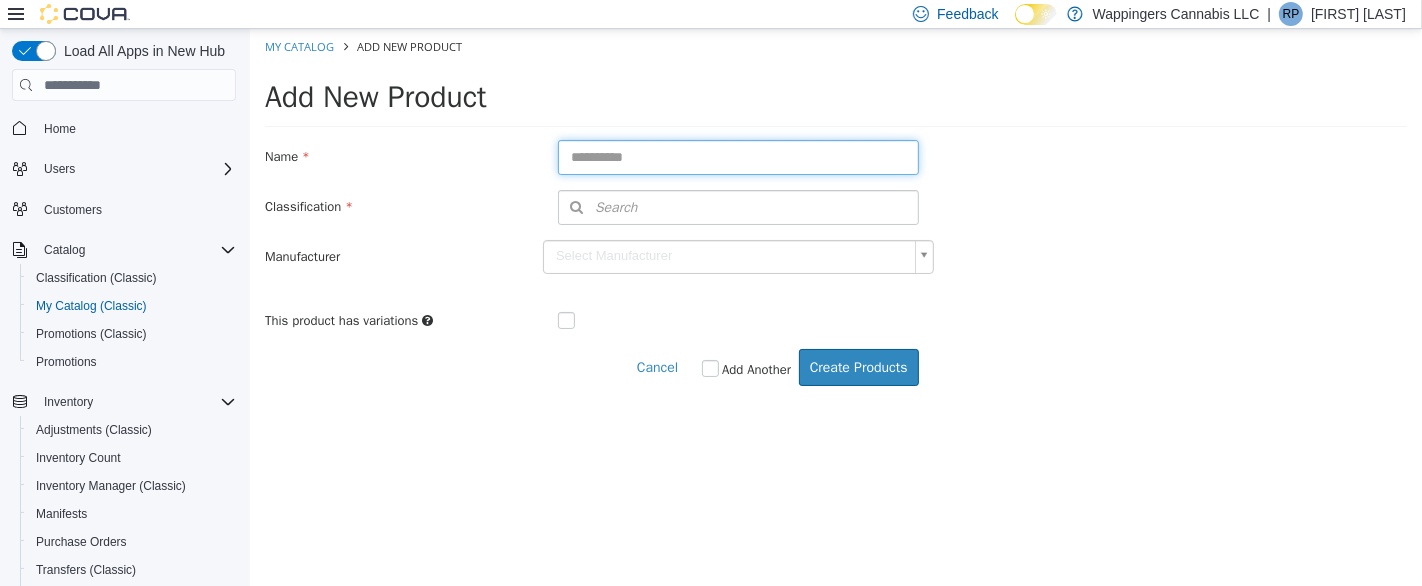 click at bounding box center [737, 157] 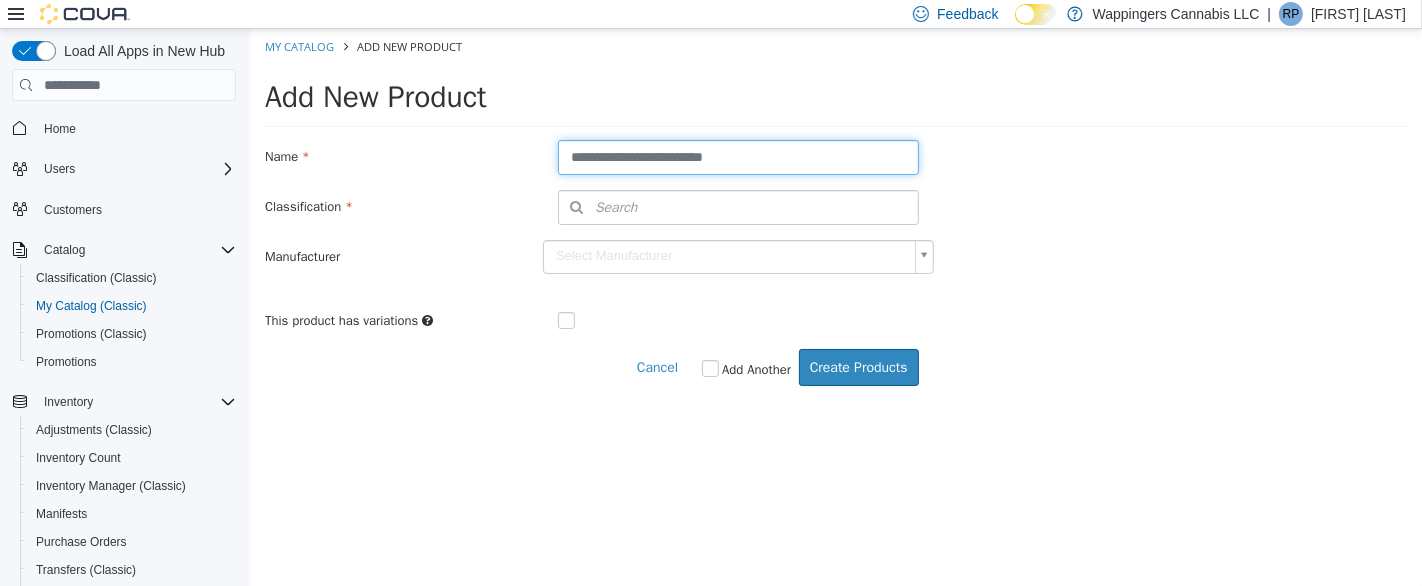 type on "**********" 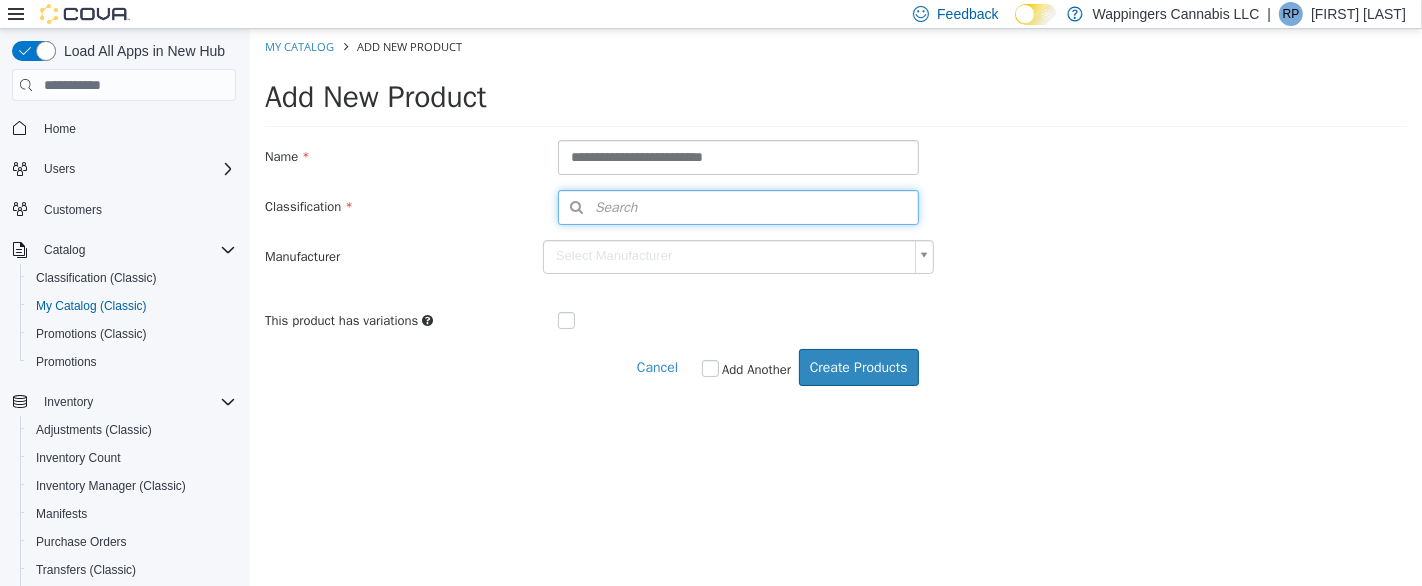 click on "Search" at bounding box center [737, 207] 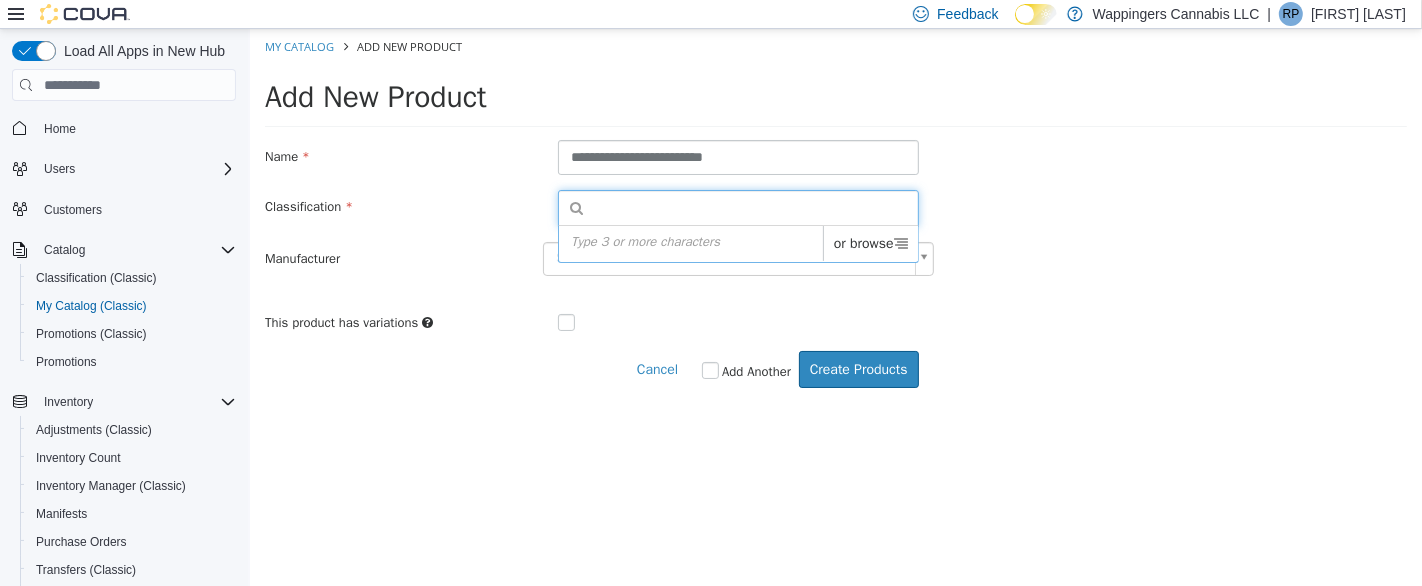 click on "or browse" at bounding box center [869, 243] 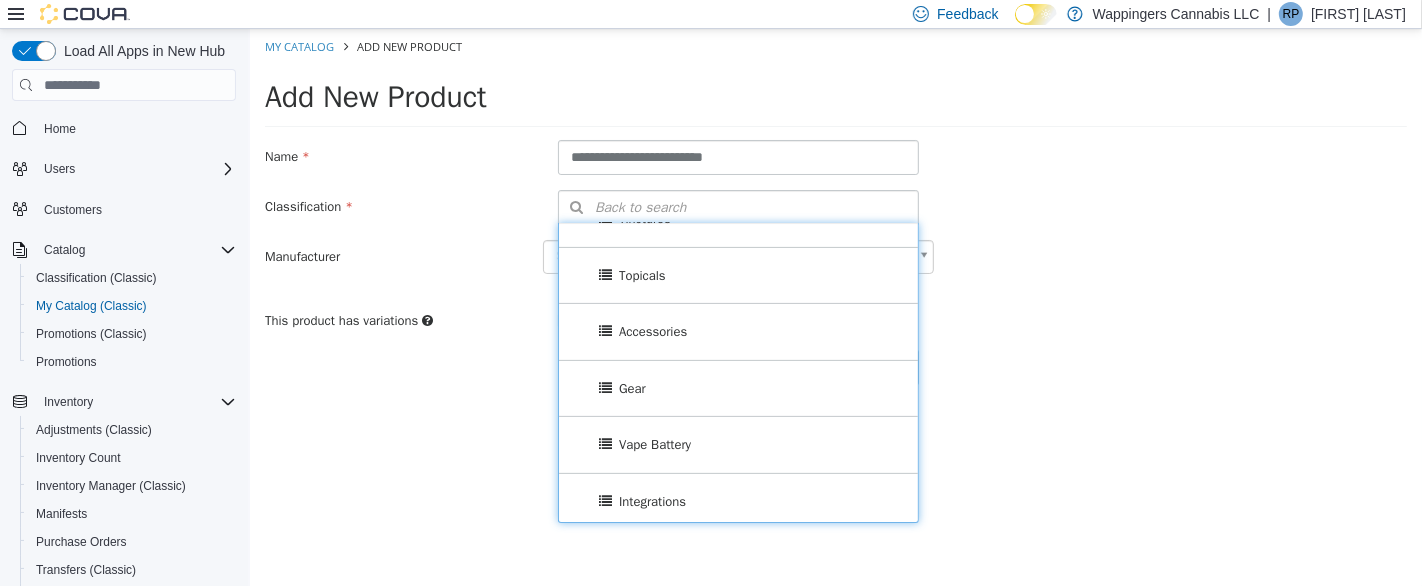 scroll, scrollTop: 605, scrollLeft: 0, axis: vertical 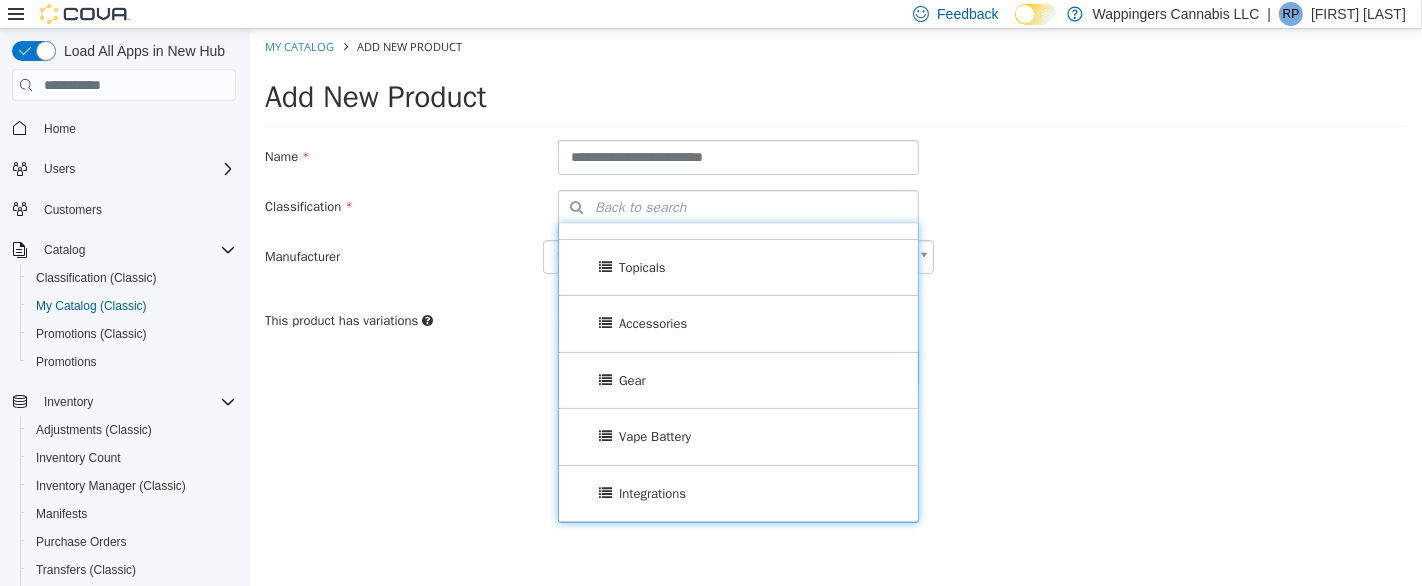 click on "Vape Battery" at bounding box center [737, 437] 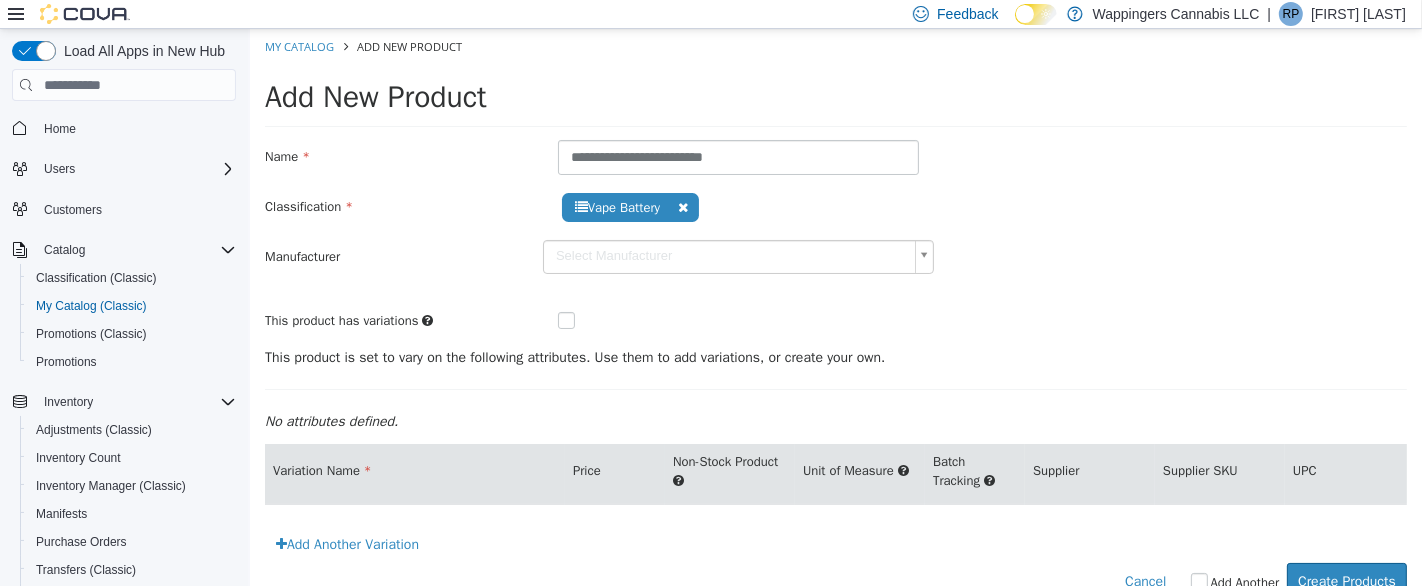scroll, scrollTop: 51, scrollLeft: 0, axis: vertical 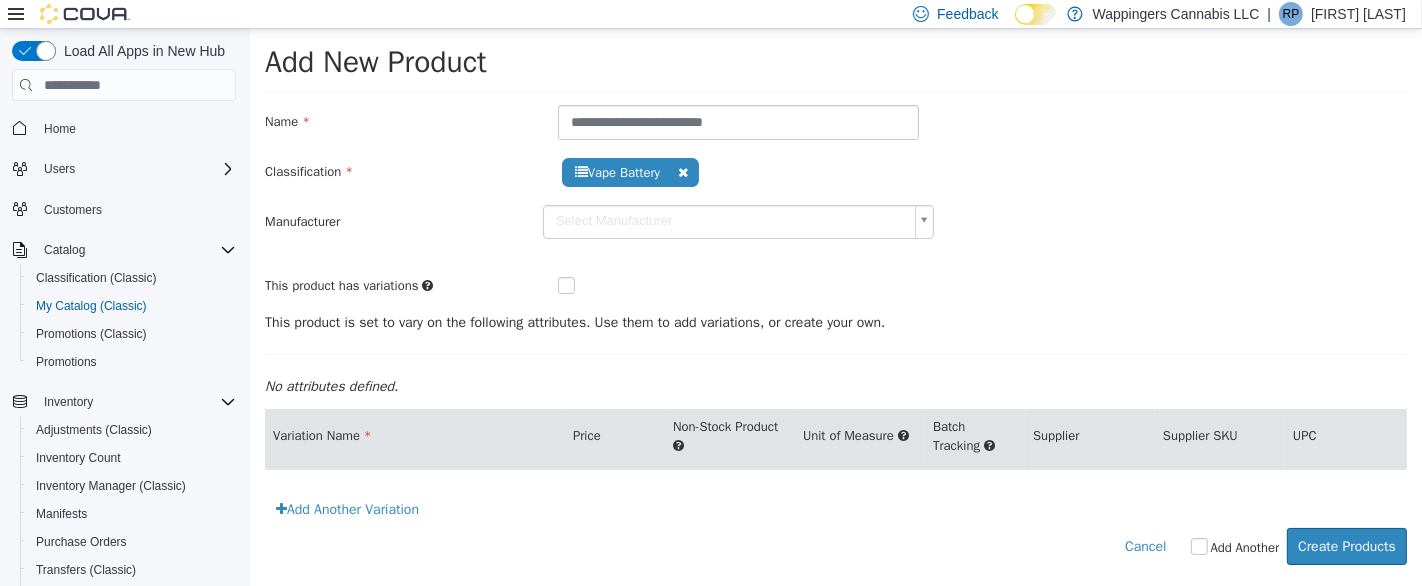 click on "Add Another Variation" at bounding box center (346, 509) 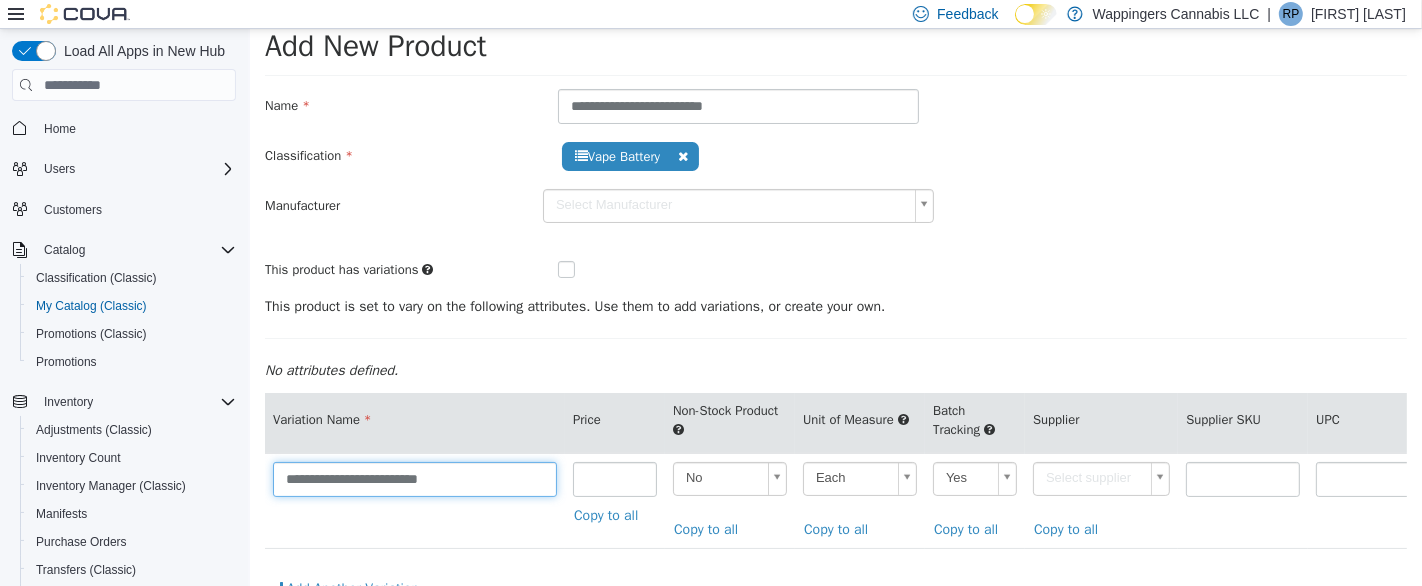 click on "**********" at bounding box center [414, 479] 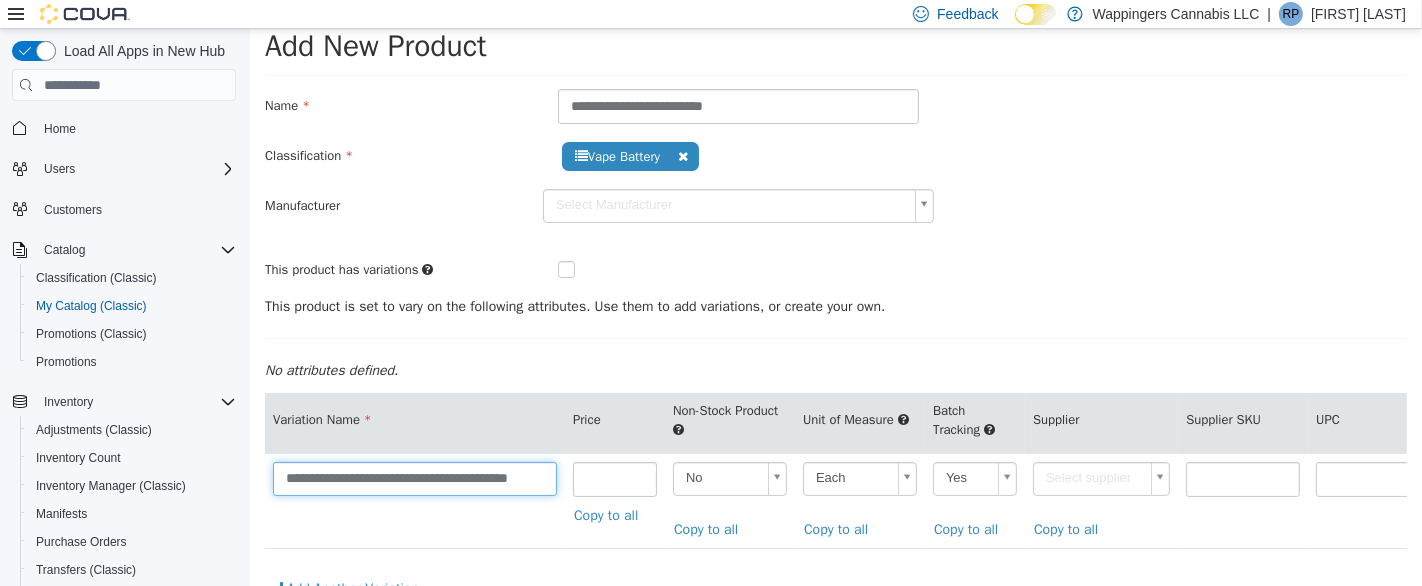 scroll, scrollTop: 0, scrollLeft: 16, axis: horizontal 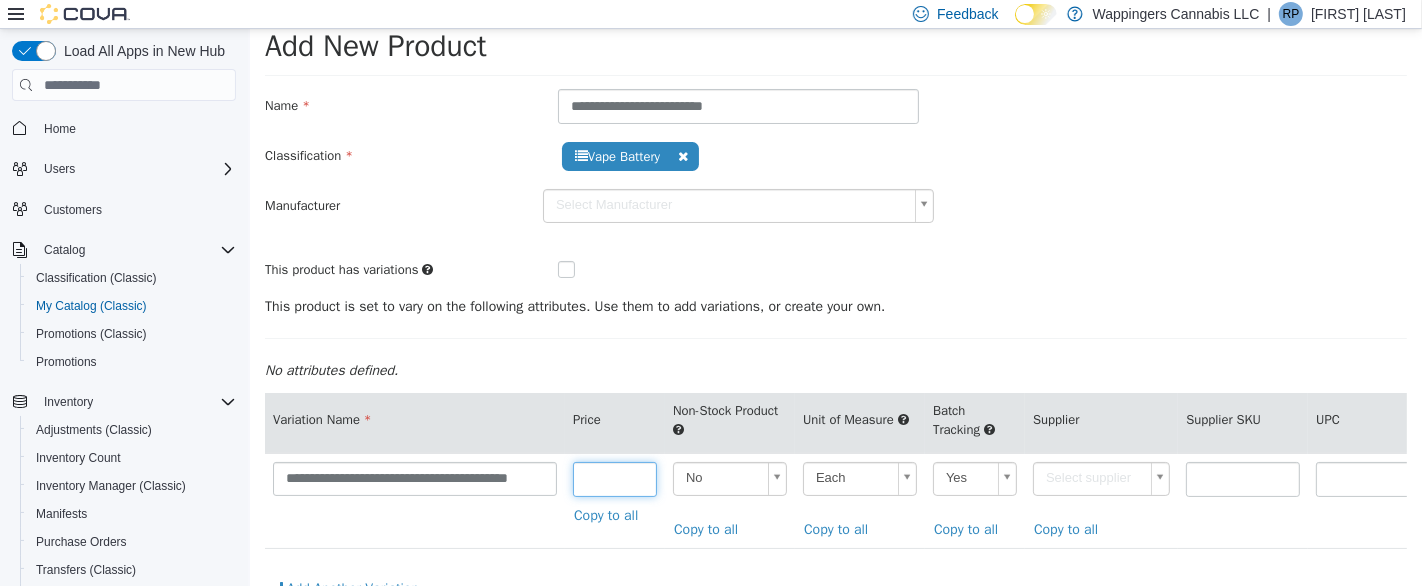 click at bounding box center [614, 479] 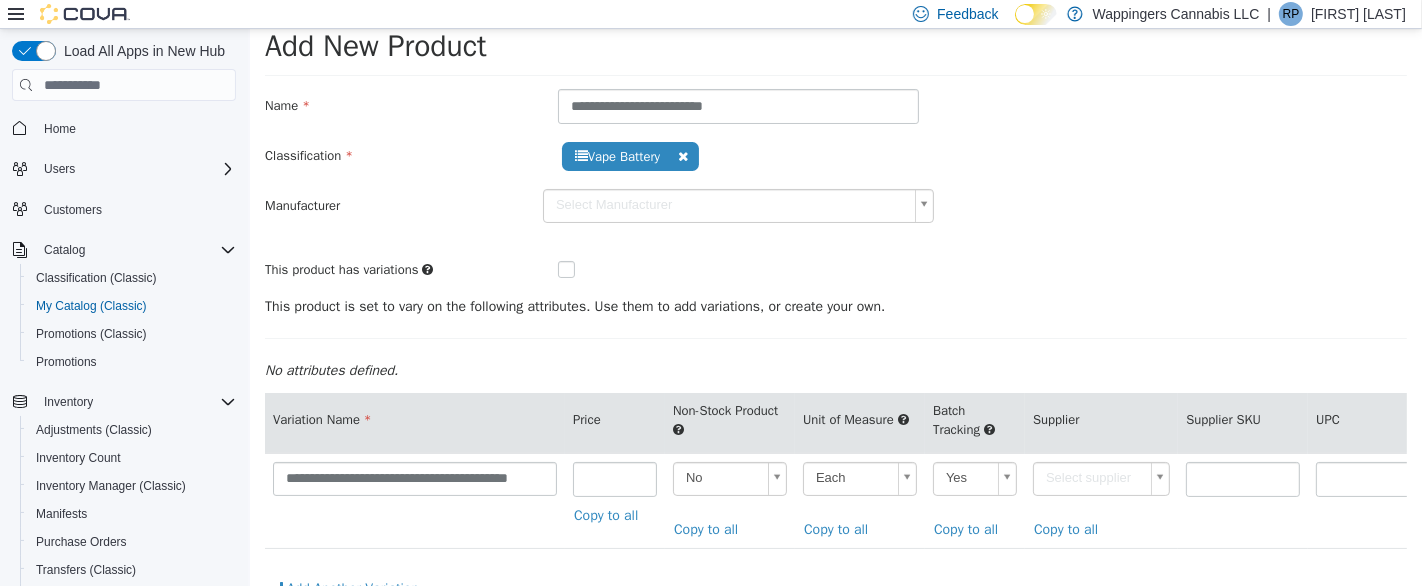 scroll, scrollTop: 0, scrollLeft: 5, axis: horizontal 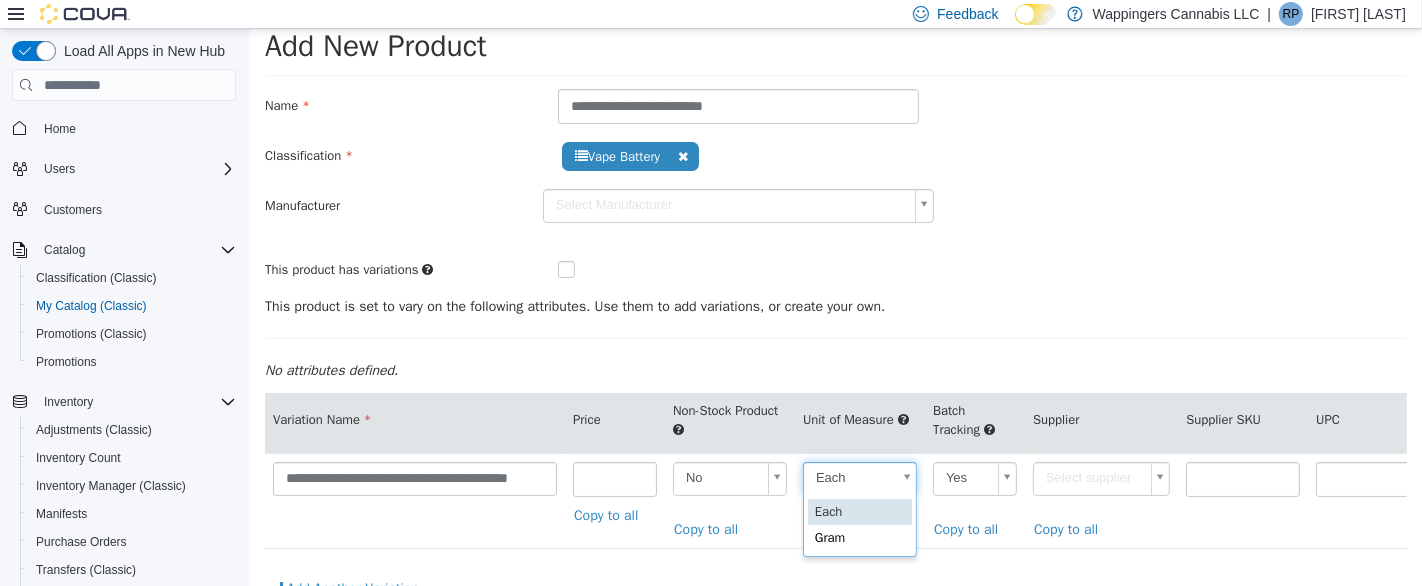 click on "**********" at bounding box center [835, 321] 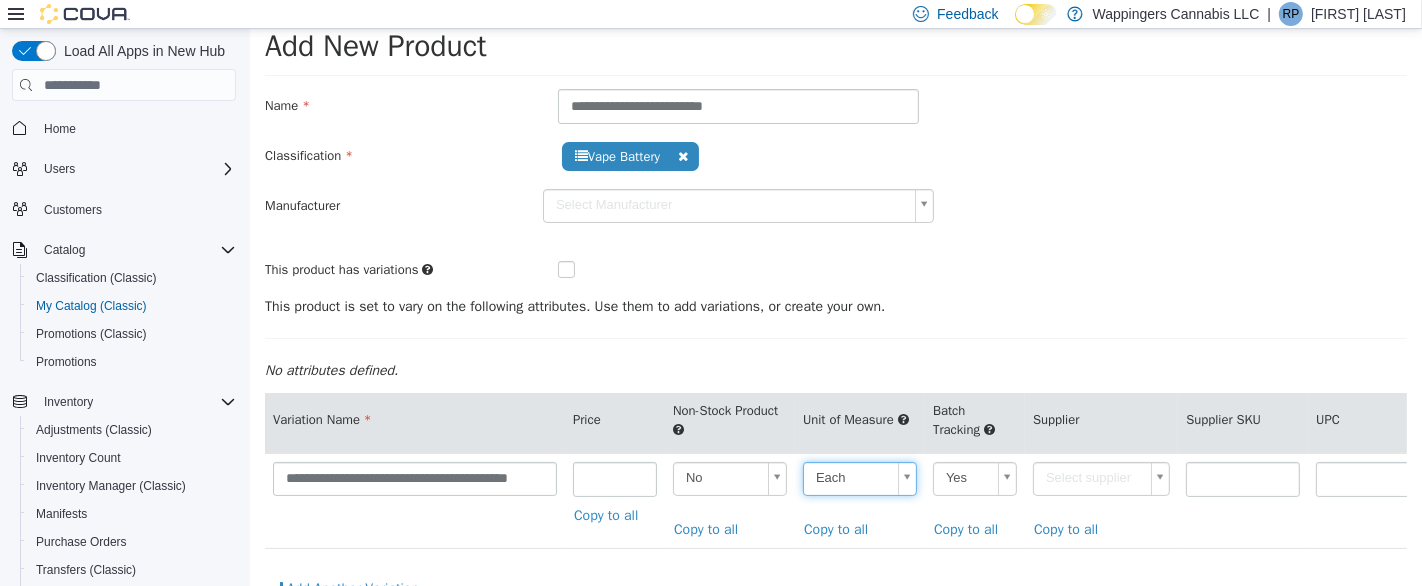 click on "**********" at bounding box center (835, 321) 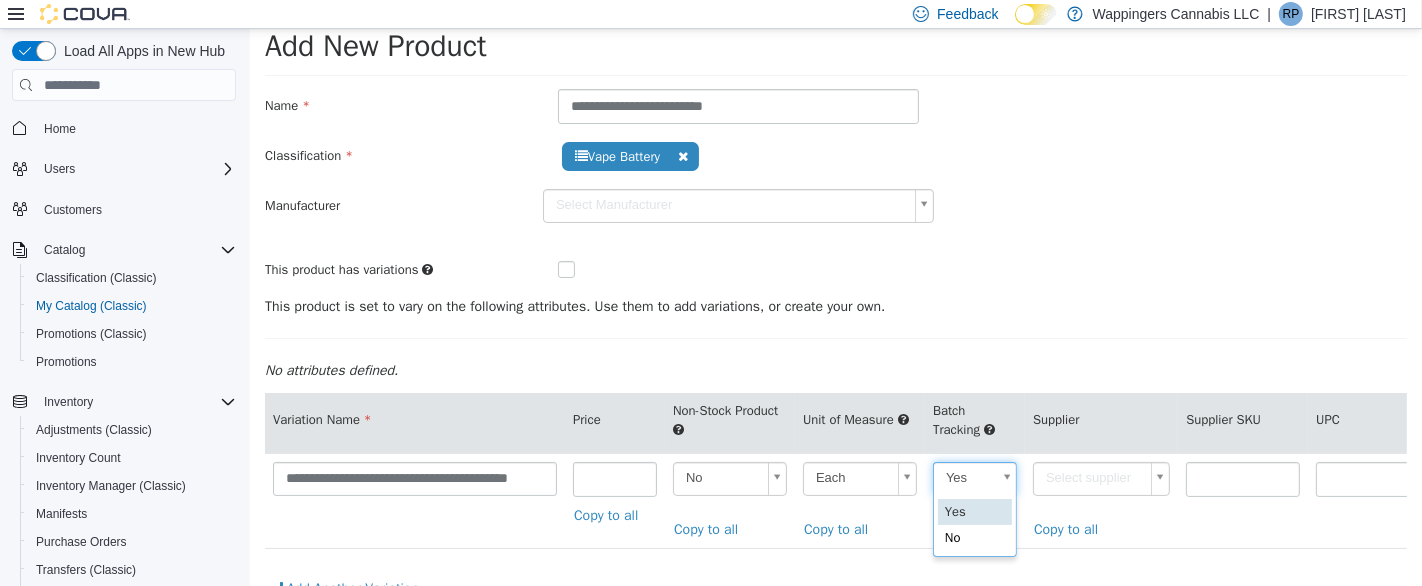 scroll, scrollTop: 0, scrollLeft: 5, axis: horizontal 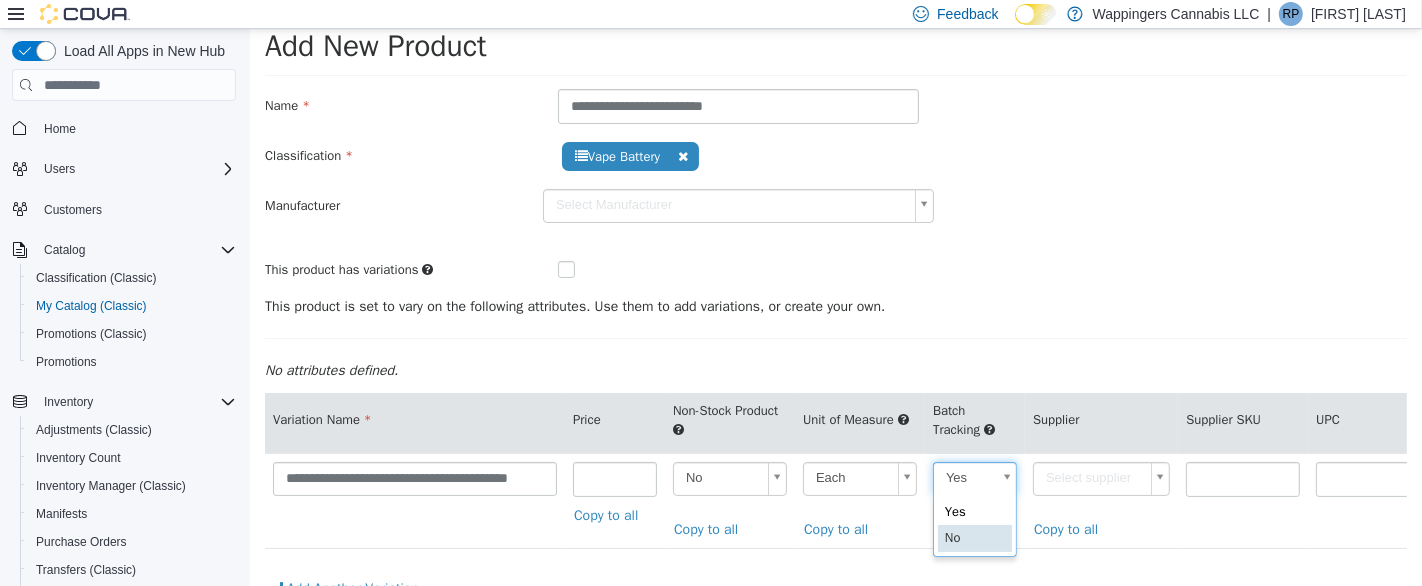 type on "**" 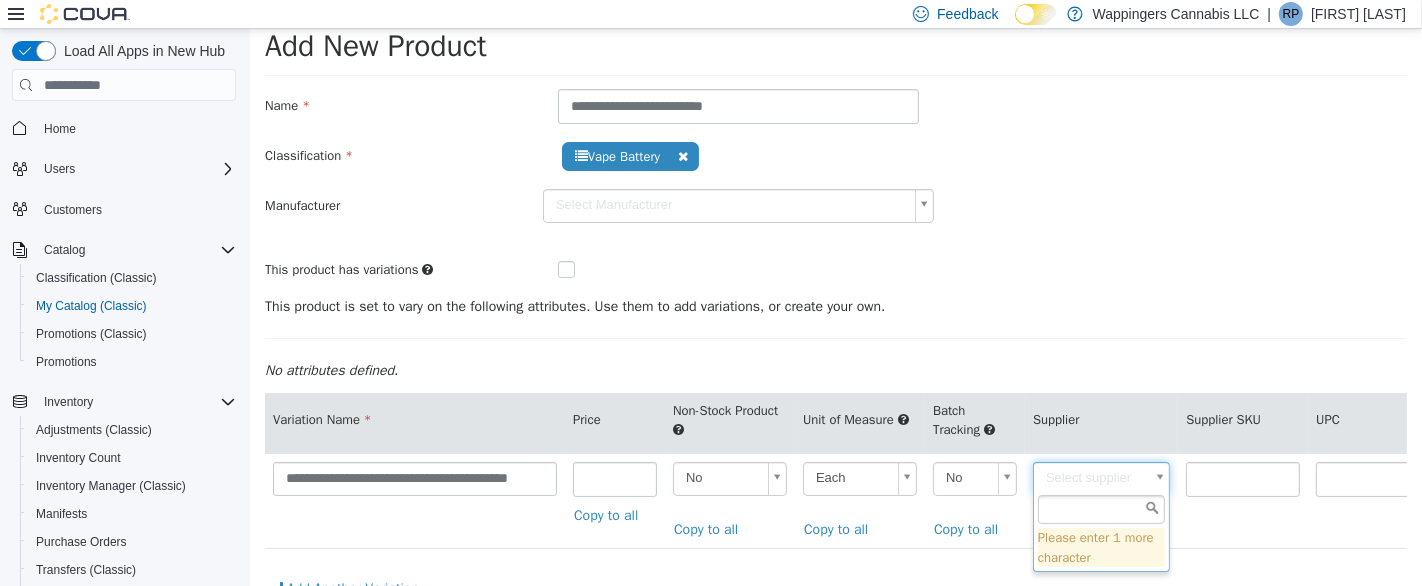 click on "**********" at bounding box center (835, 321) 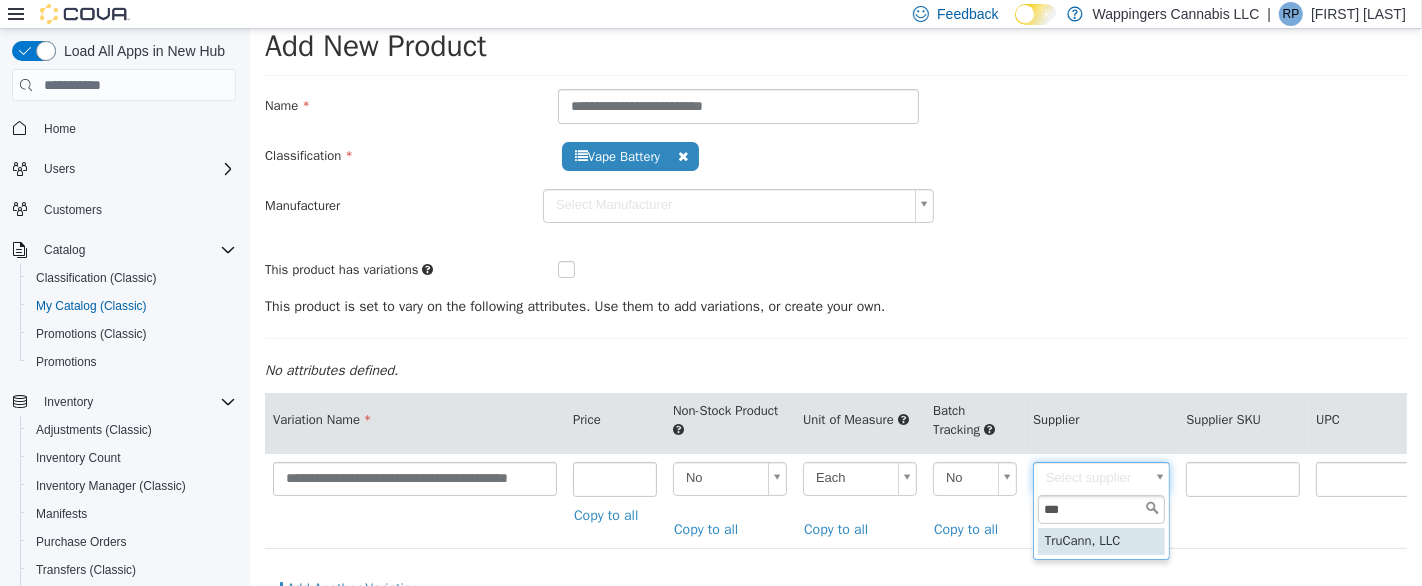 type on "***" 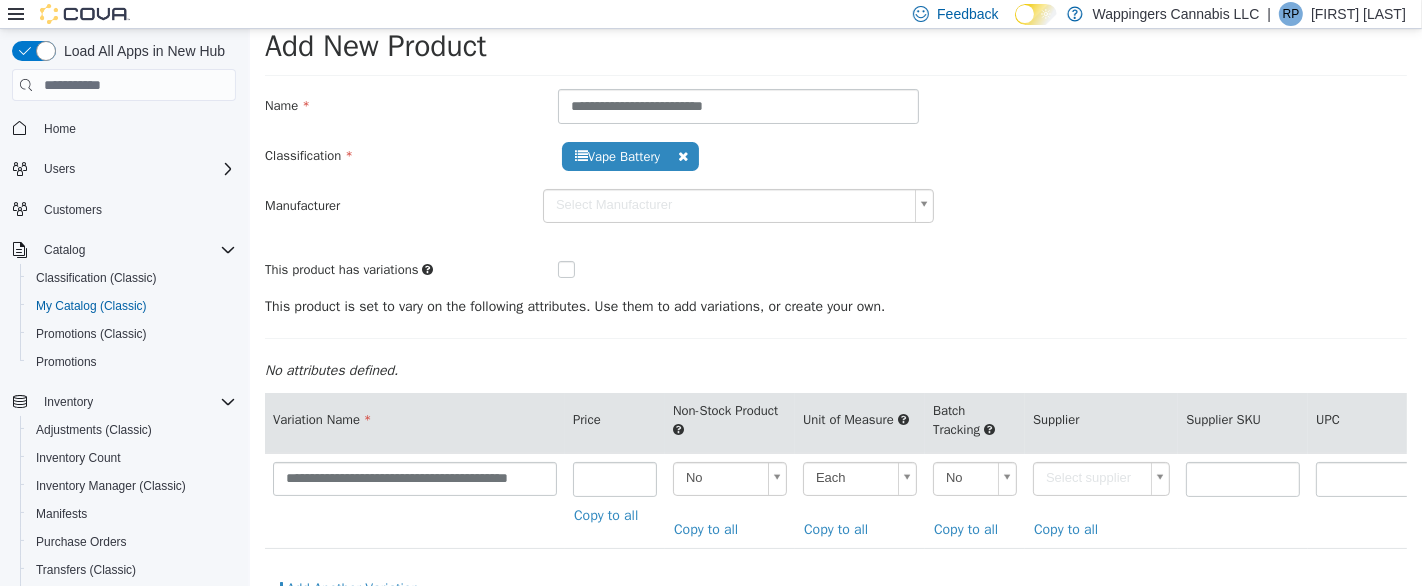 type on "******" 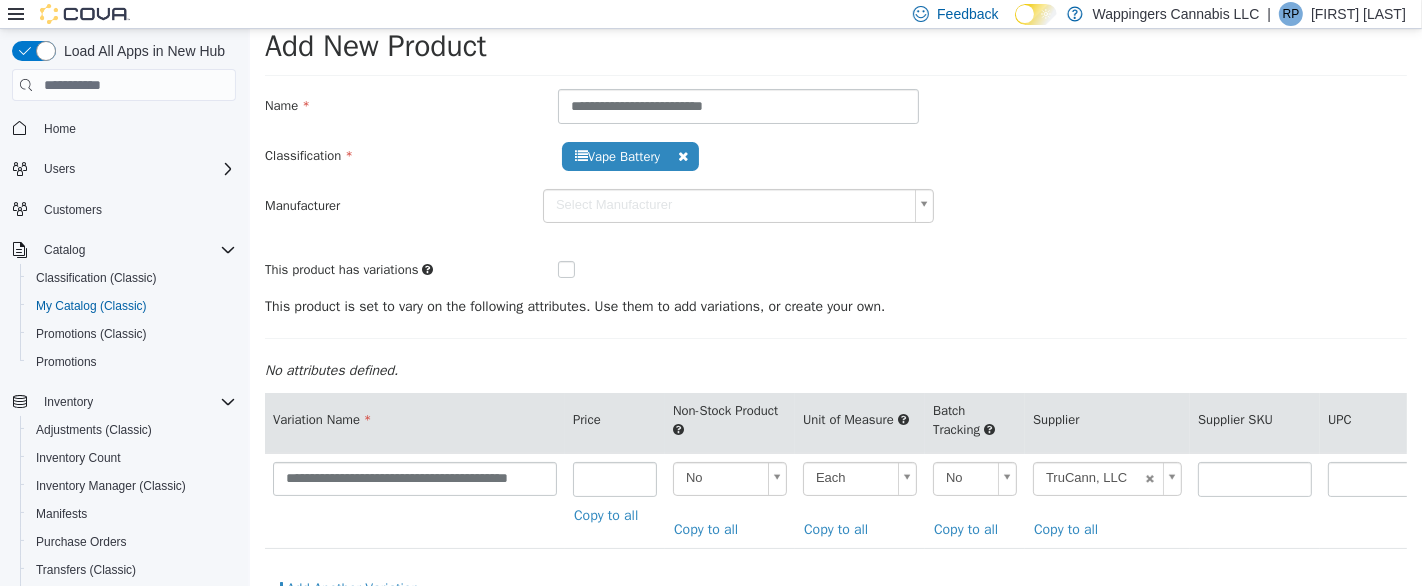 scroll, scrollTop: 145, scrollLeft: 0, axis: vertical 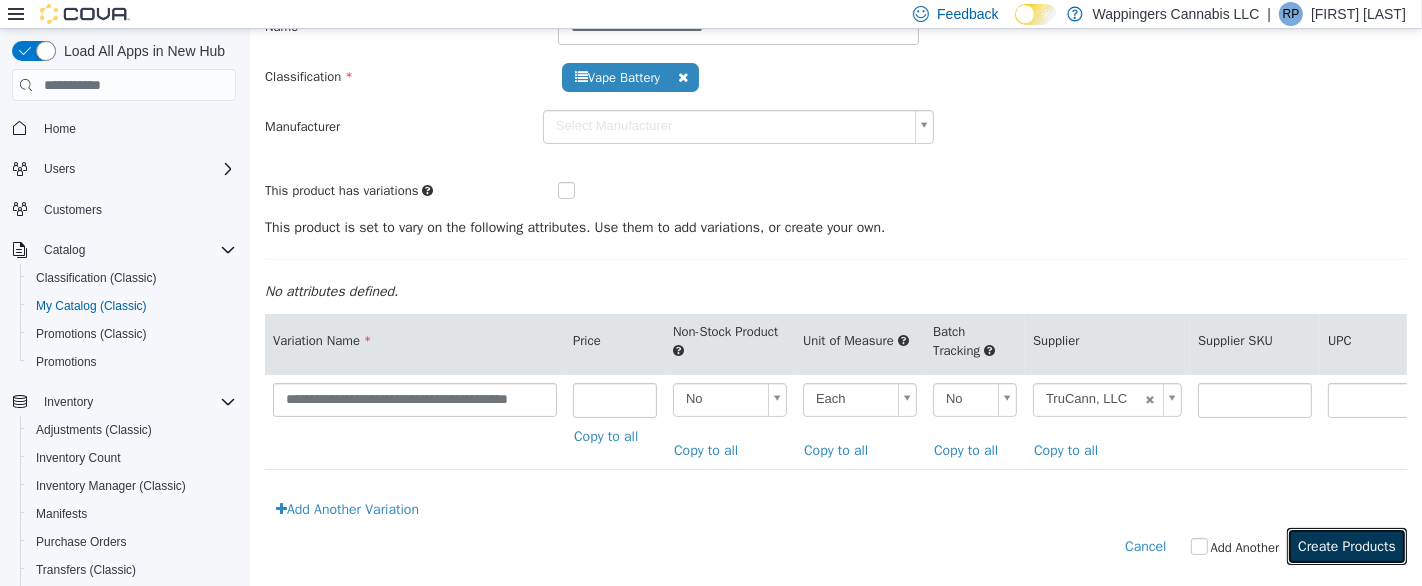 click on "Create Products" at bounding box center (1346, 546) 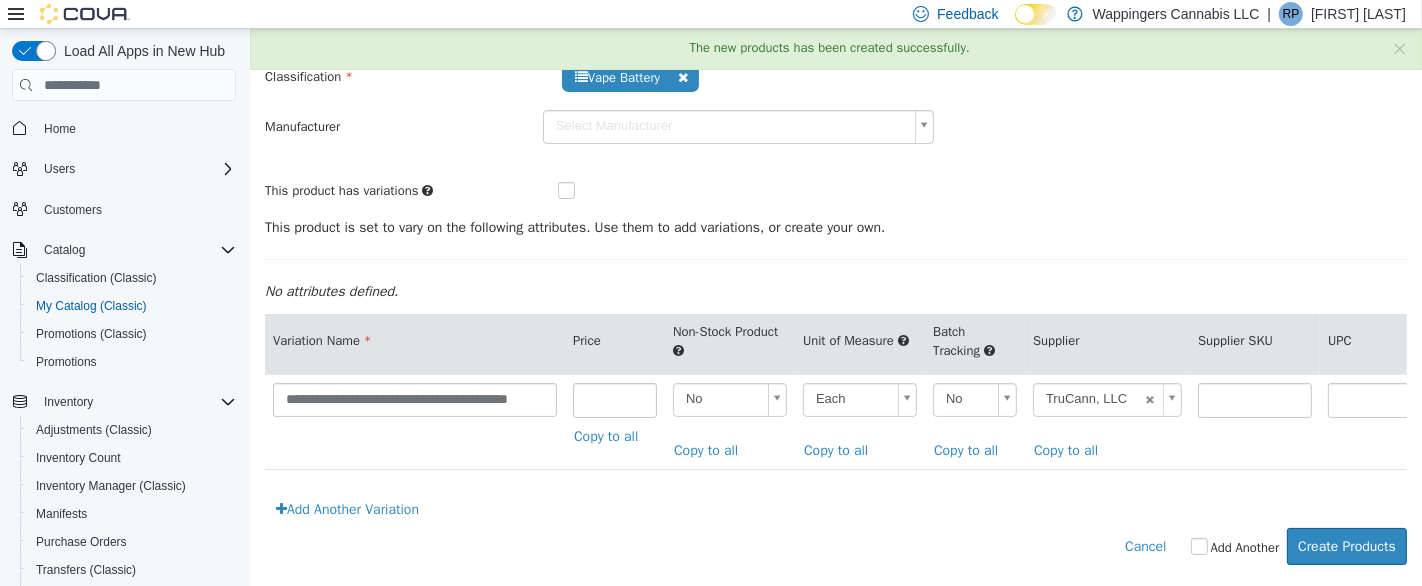 scroll, scrollTop: 0, scrollLeft: 0, axis: both 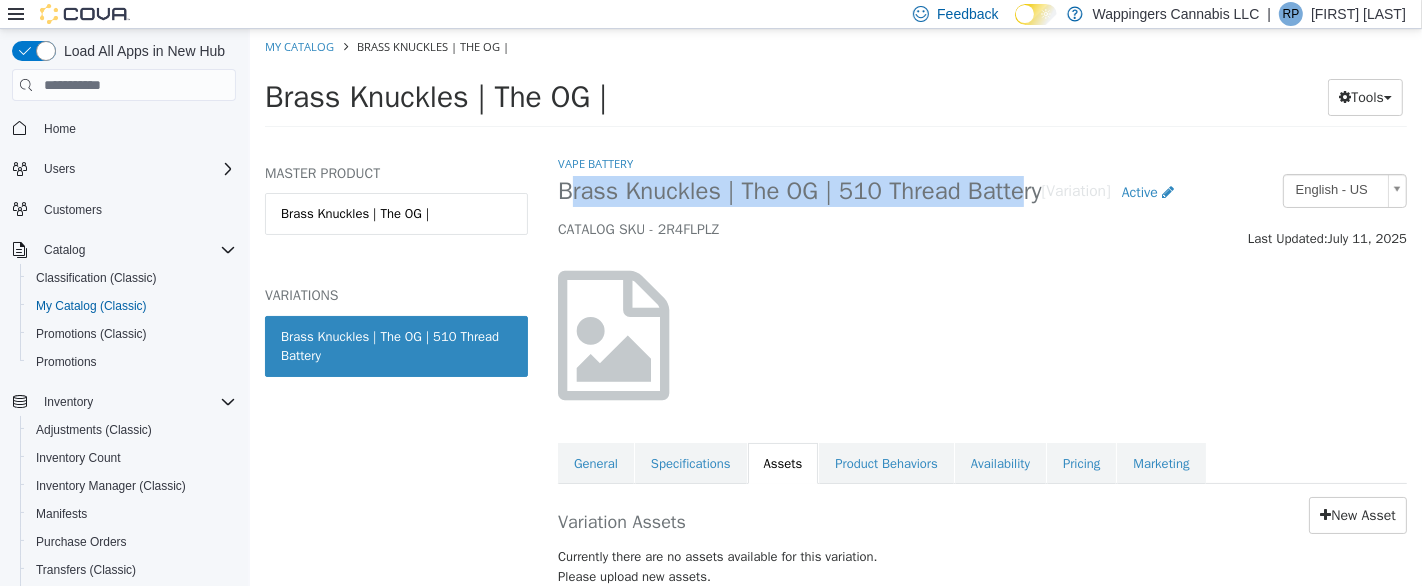 drag, startPoint x: 893, startPoint y: 201, endPoint x: 993, endPoint y: 193, distance: 100.31949 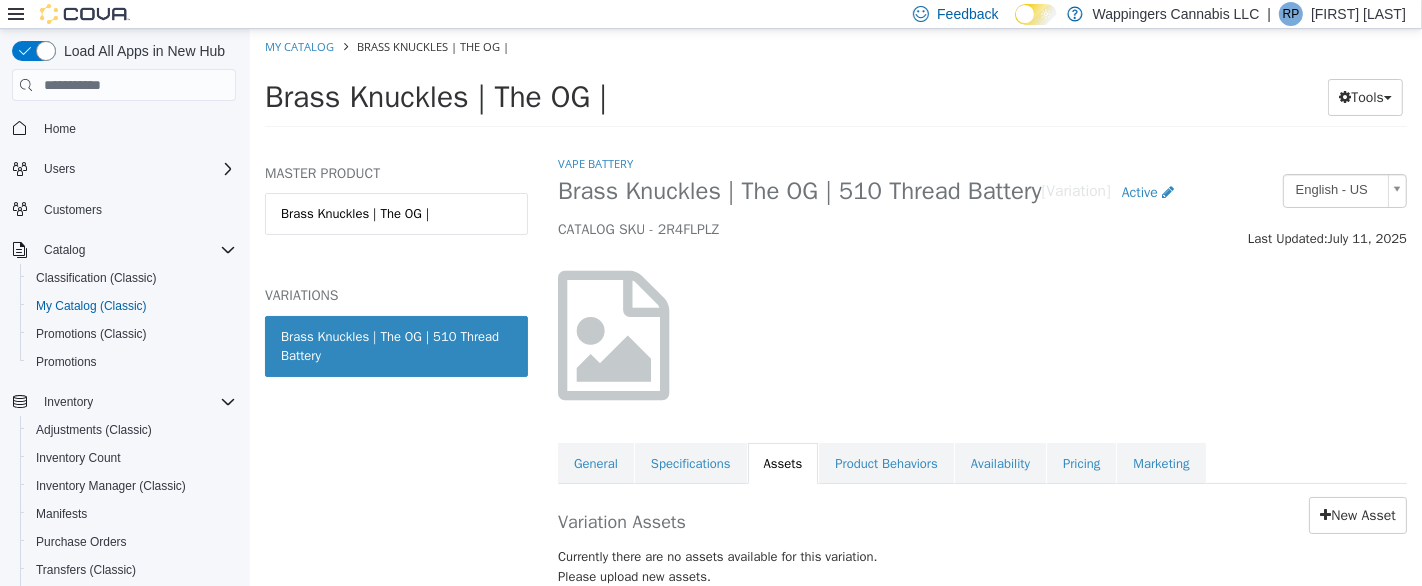 click at bounding box center (981, 335) 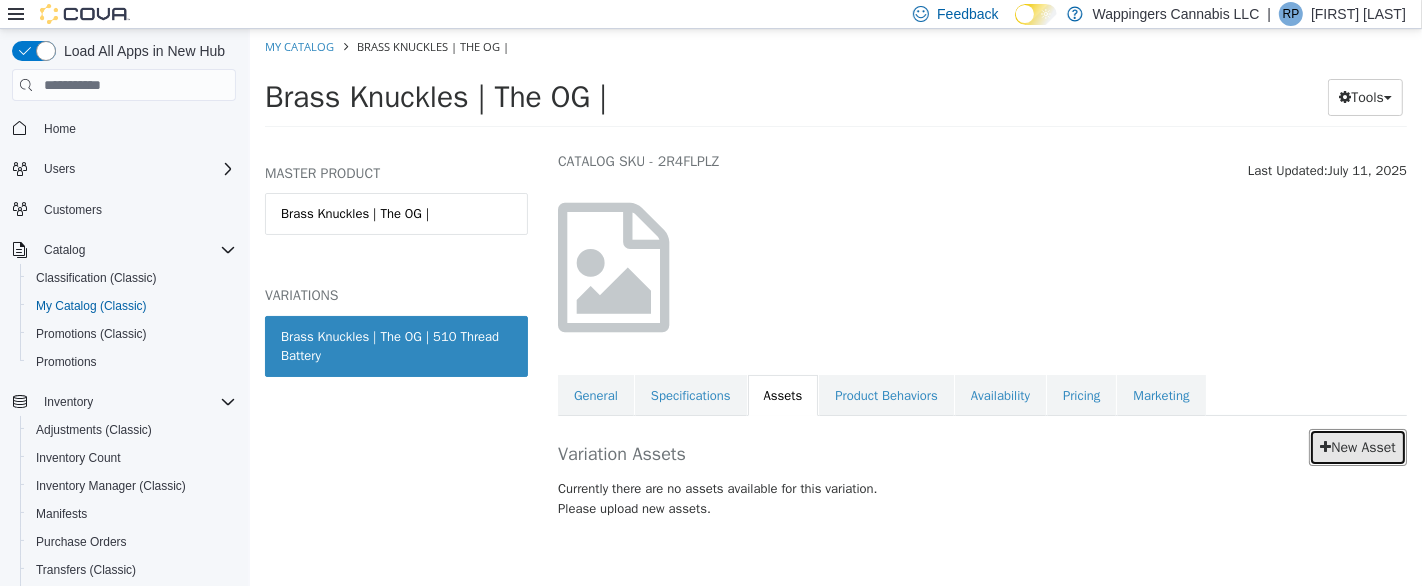 click on "New Asset" at bounding box center (1357, 447) 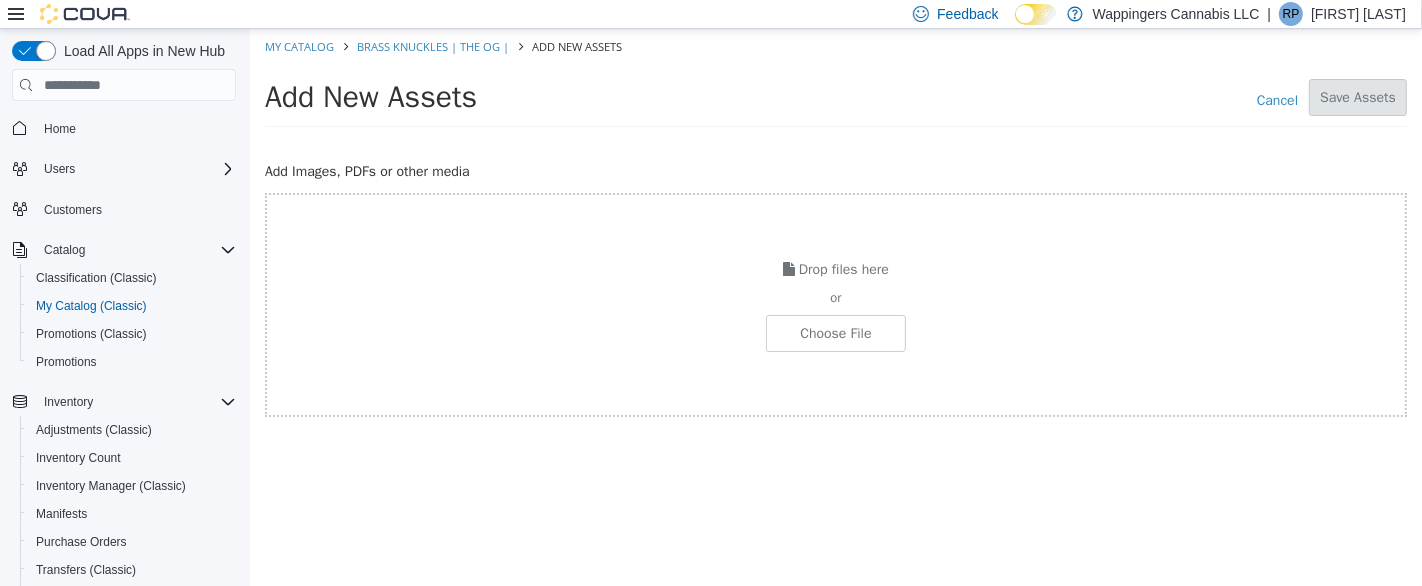 click at bounding box center (-212, 333) 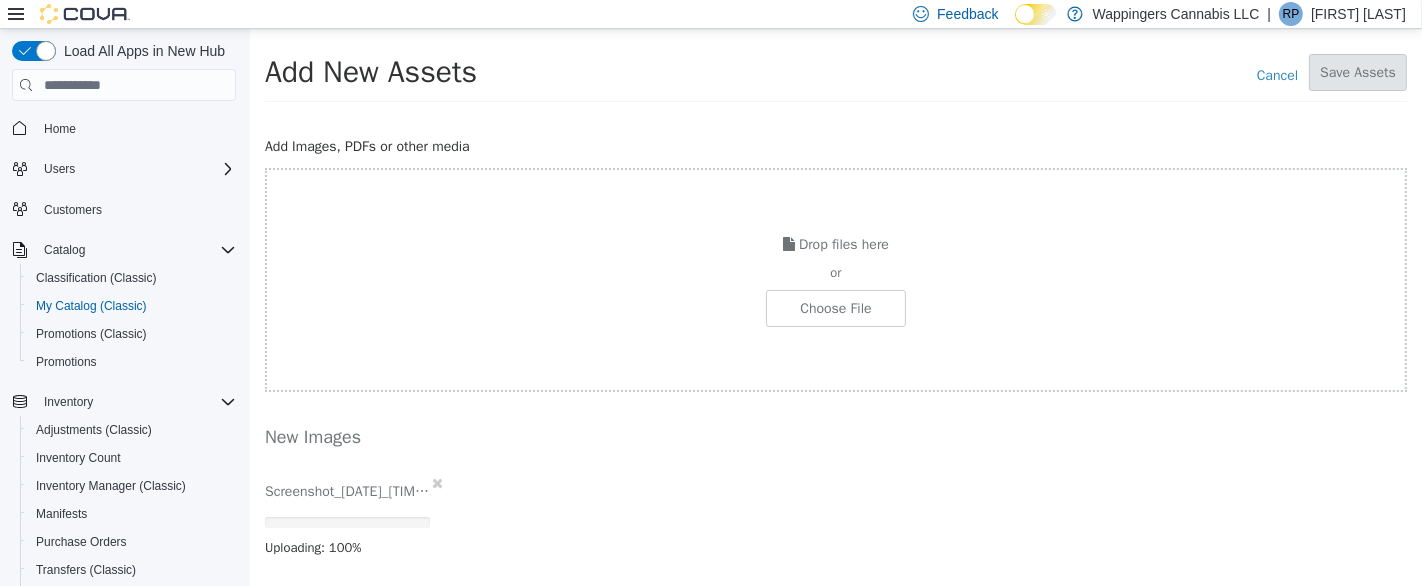 scroll, scrollTop: 37, scrollLeft: 0, axis: vertical 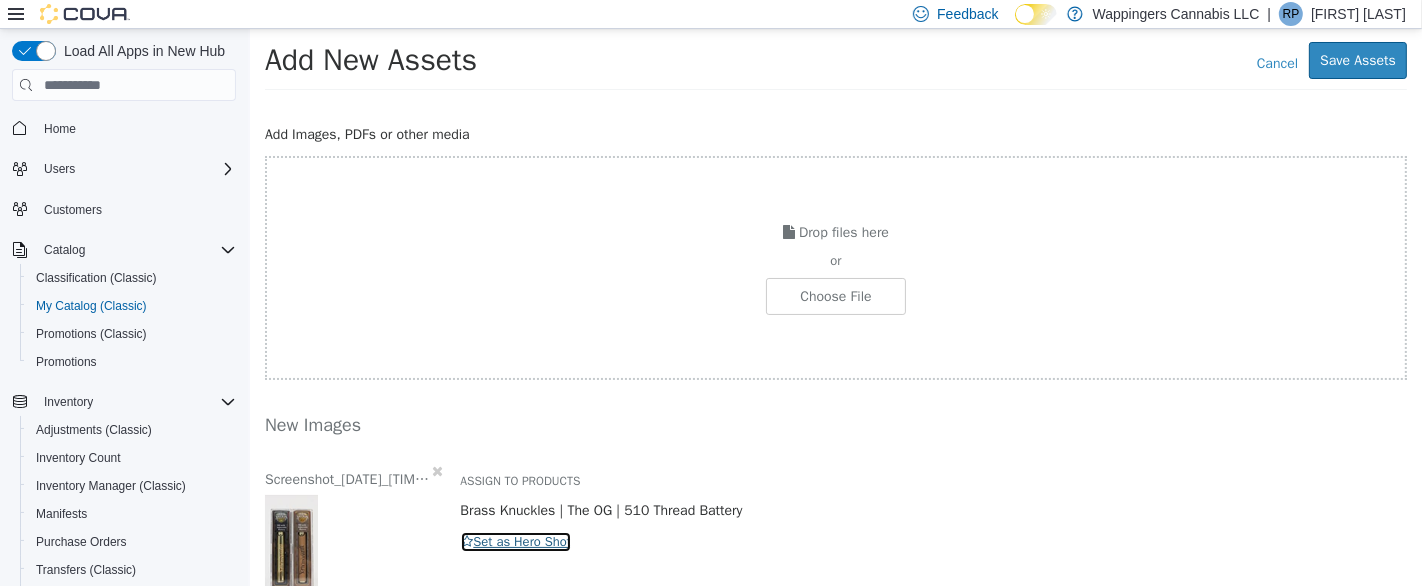 click on "Set as Hero Shot" at bounding box center [515, 542] 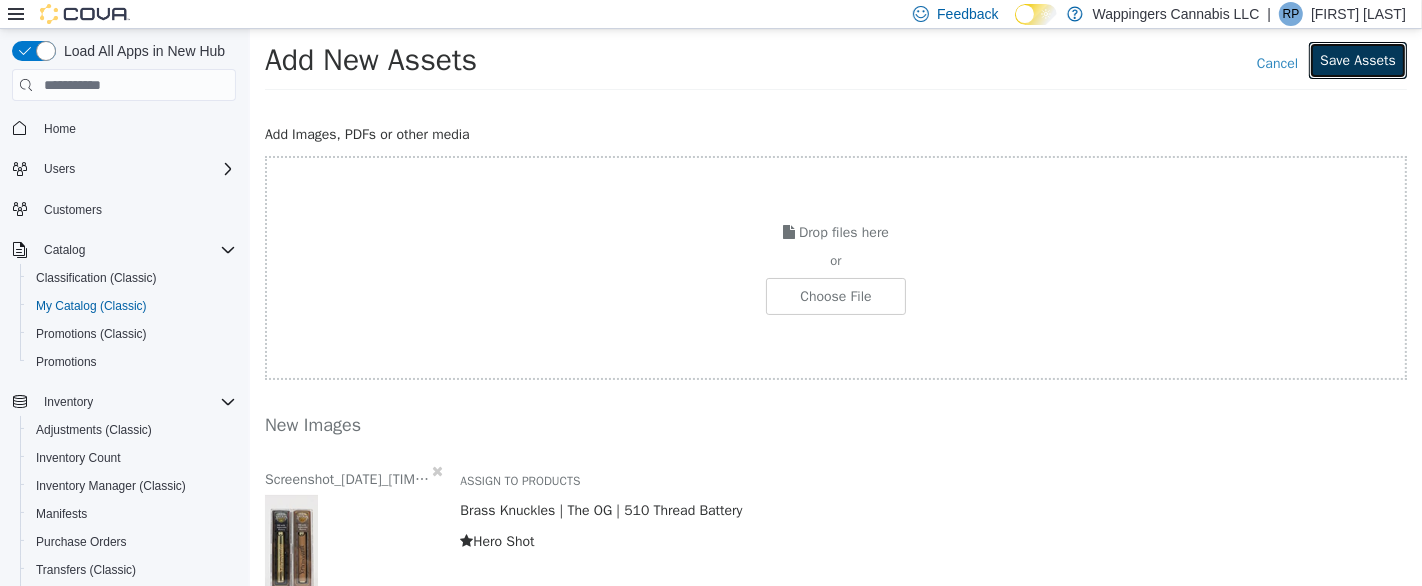 click on "Save Assets" at bounding box center (1357, 60) 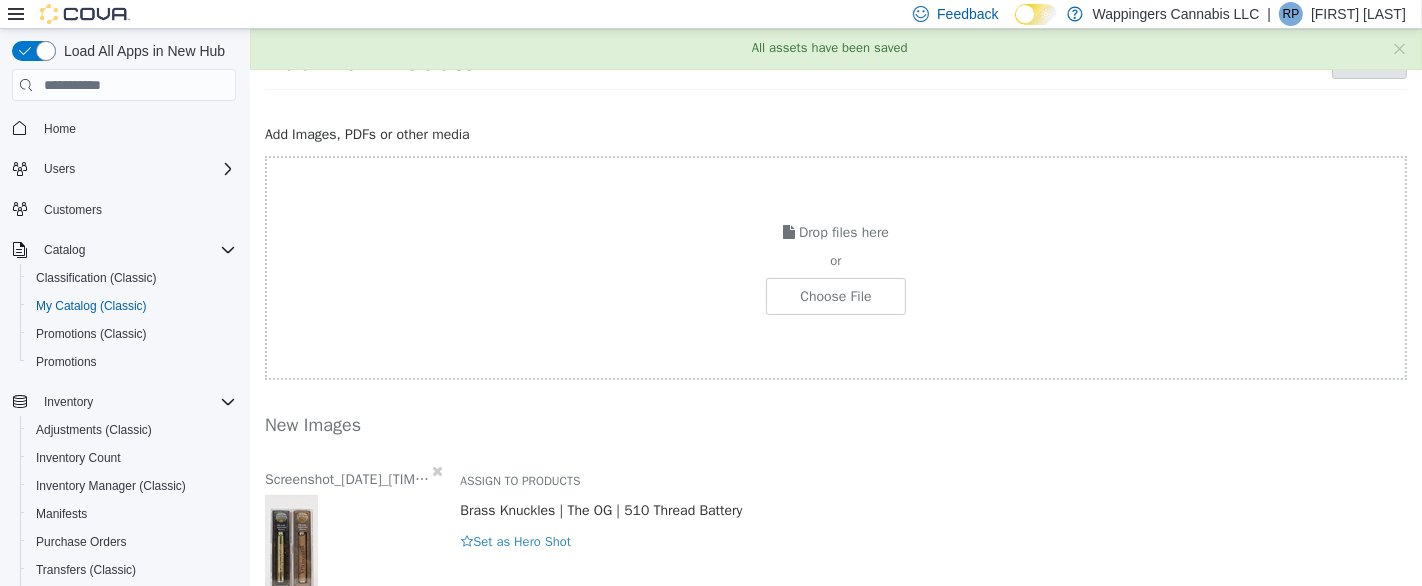 scroll, scrollTop: 0, scrollLeft: 0, axis: both 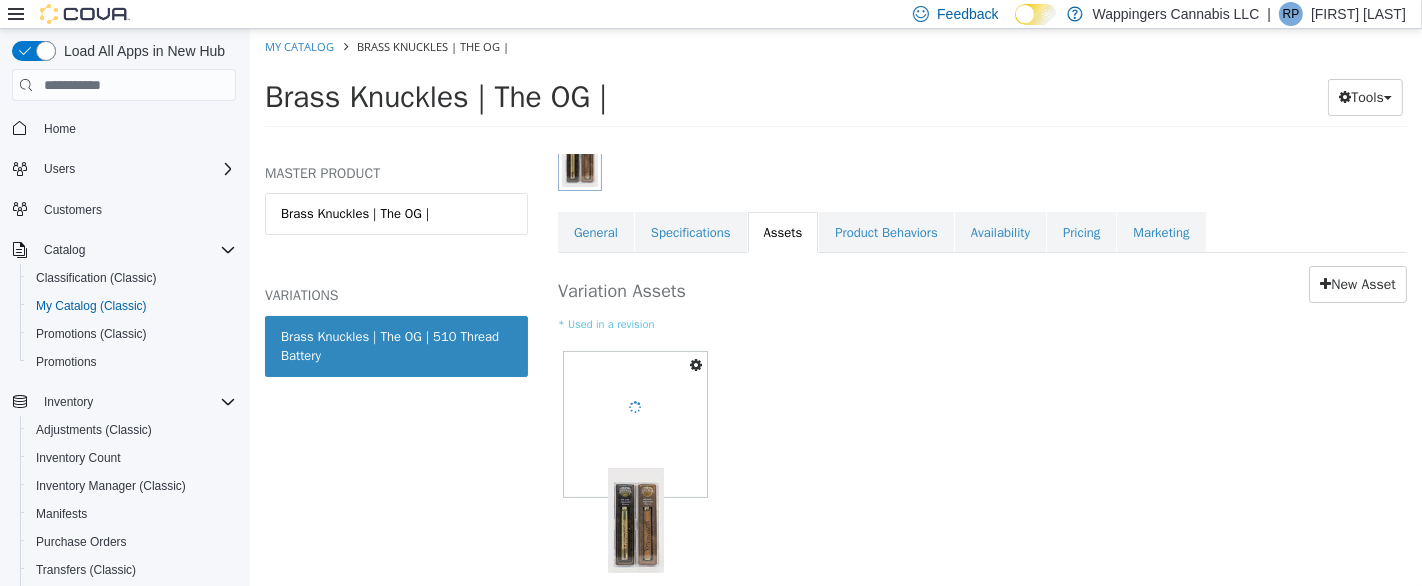 click on "Pricing" at bounding box center (1080, 233) 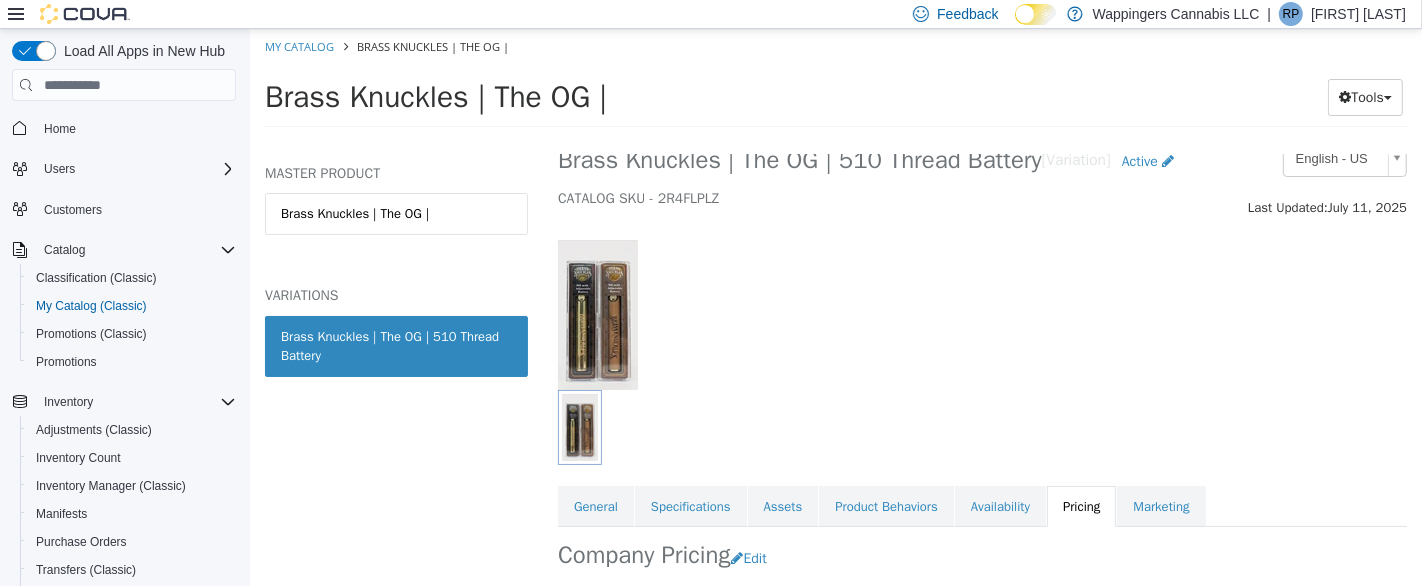 scroll, scrollTop: 0, scrollLeft: 0, axis: both 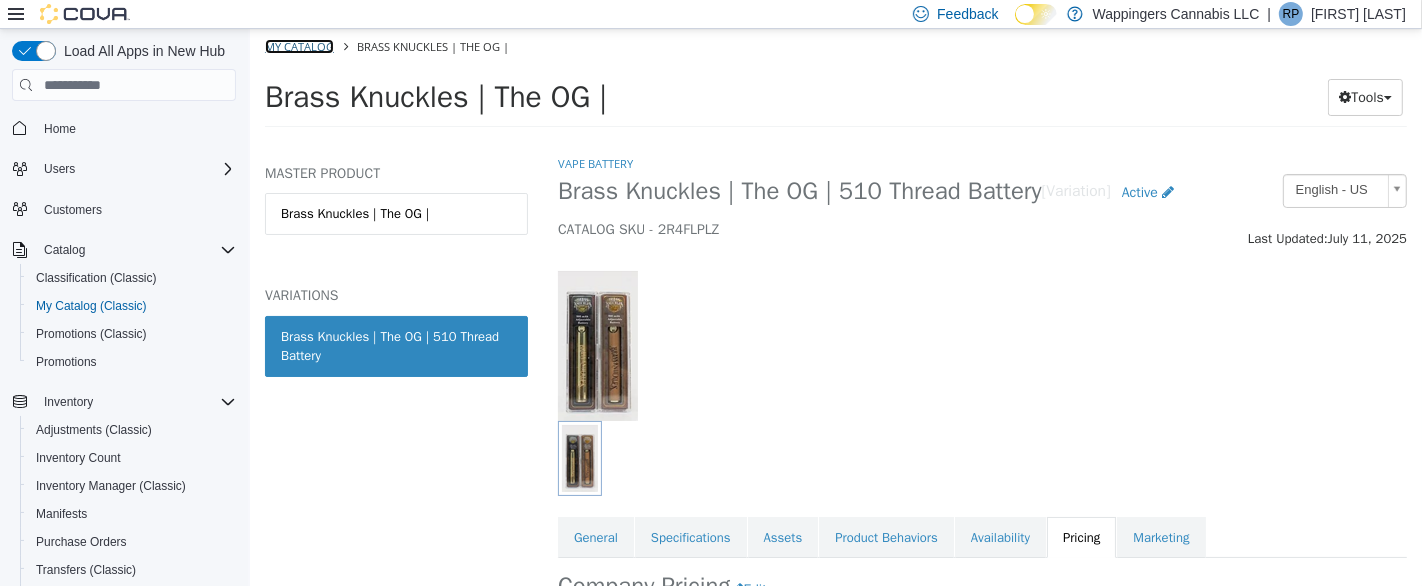 click on "My Catalog" at bounding box center [298, 46] 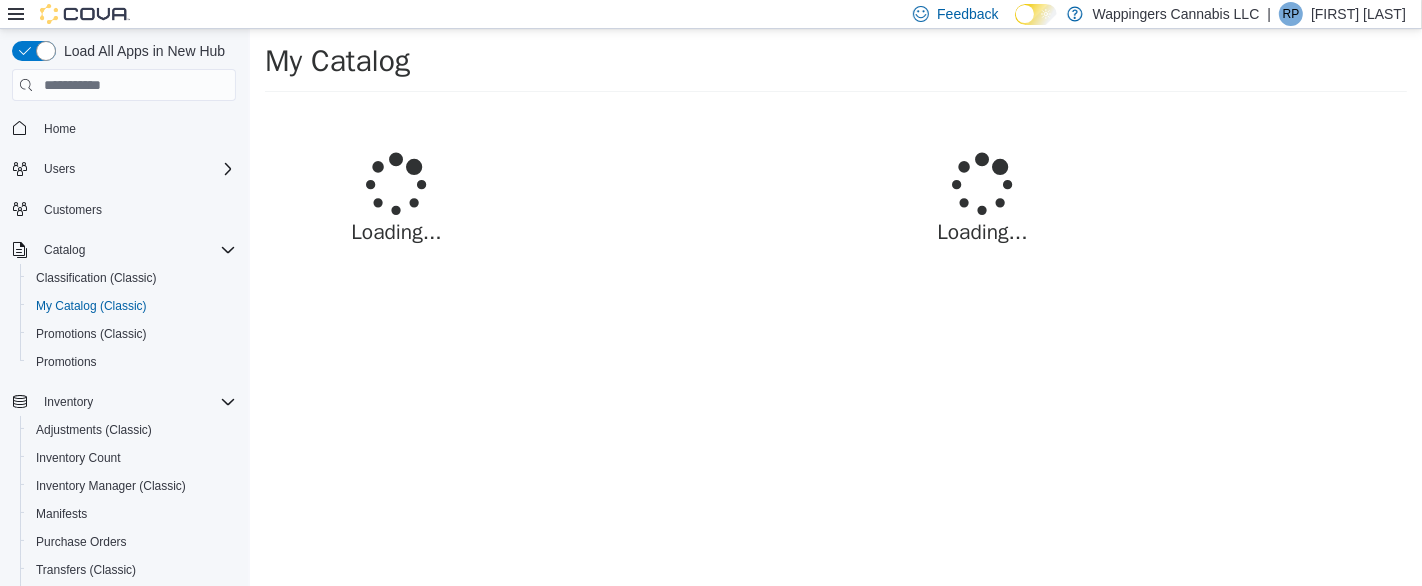 select on "**********" 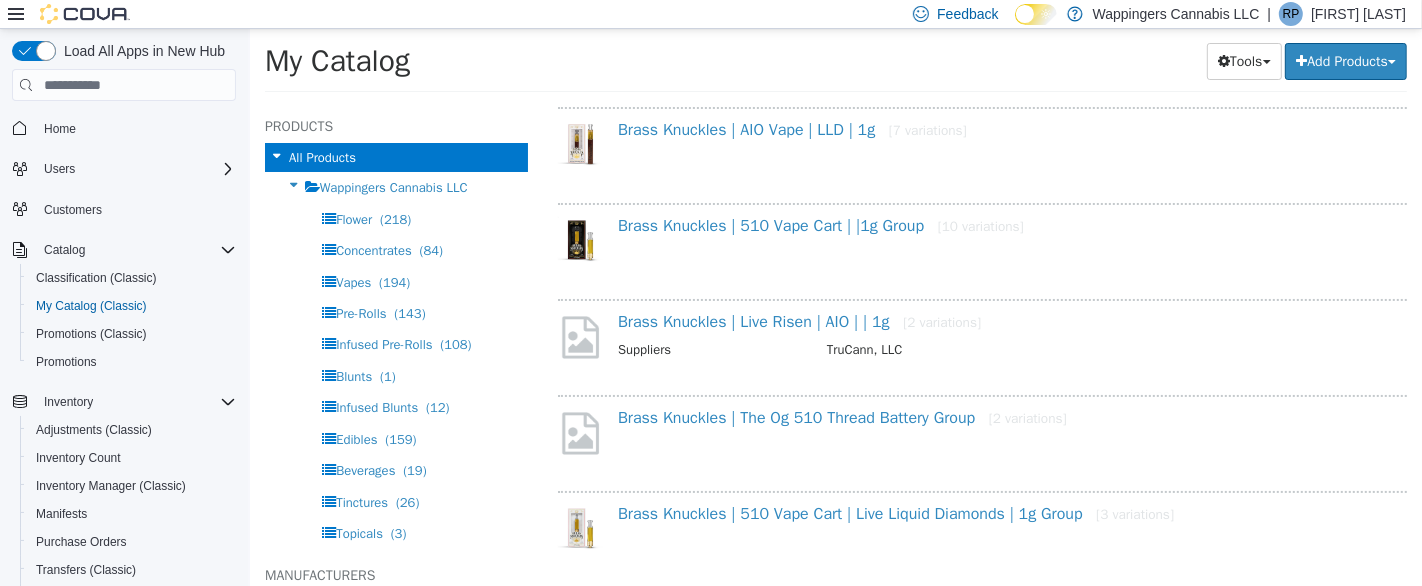 scroll, scrollTop: 405, scrollLeft: 0, axis: vertical 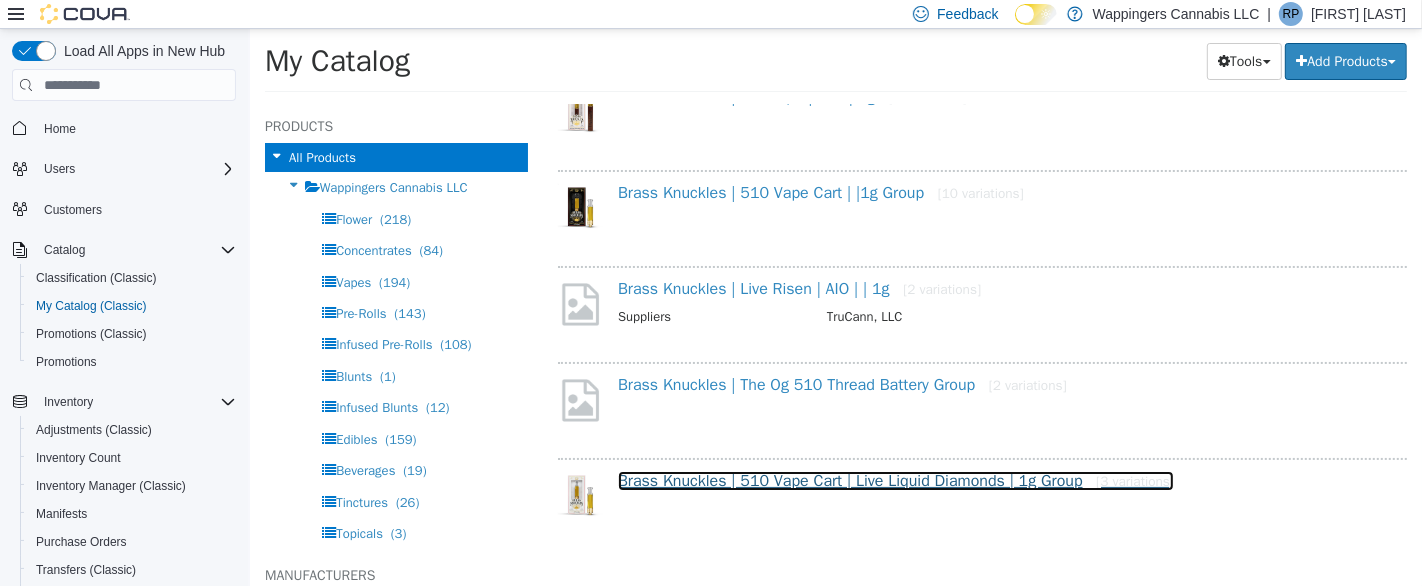 click on "Brass Knuckles | 510 Vape Cart | Live Liquid Diamonds | 1g Group
[3 variations]" at bounding box center [895, 481] 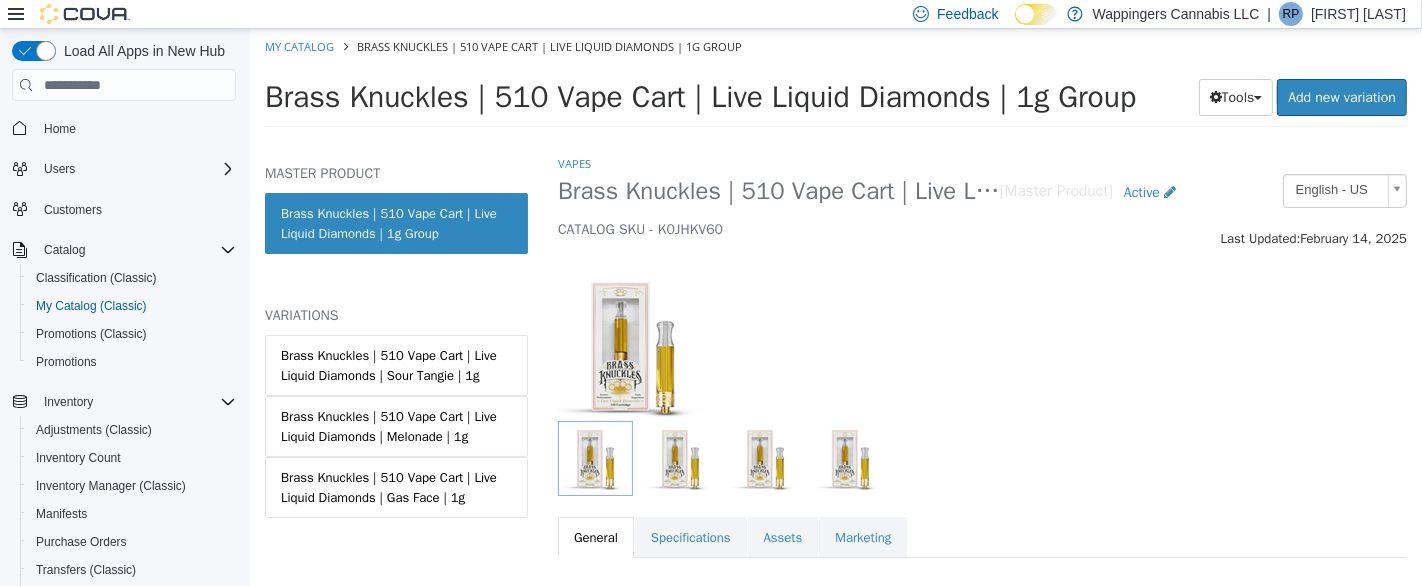 click on "Brass Knuckles | 510 Vape Cart | Live Liquid Diamonds | Sour Tangie | 1g" at bounding box center (395, 365) 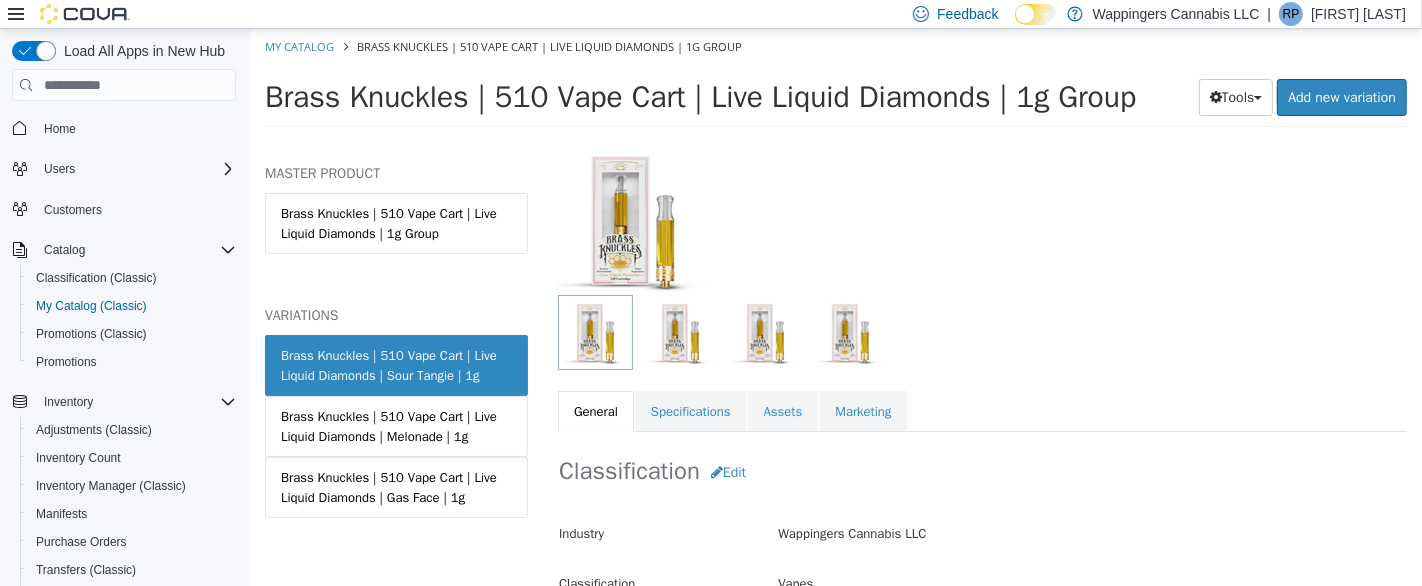 scroll, scrollTop: 333, scrollLeft: 0, axis: vertical 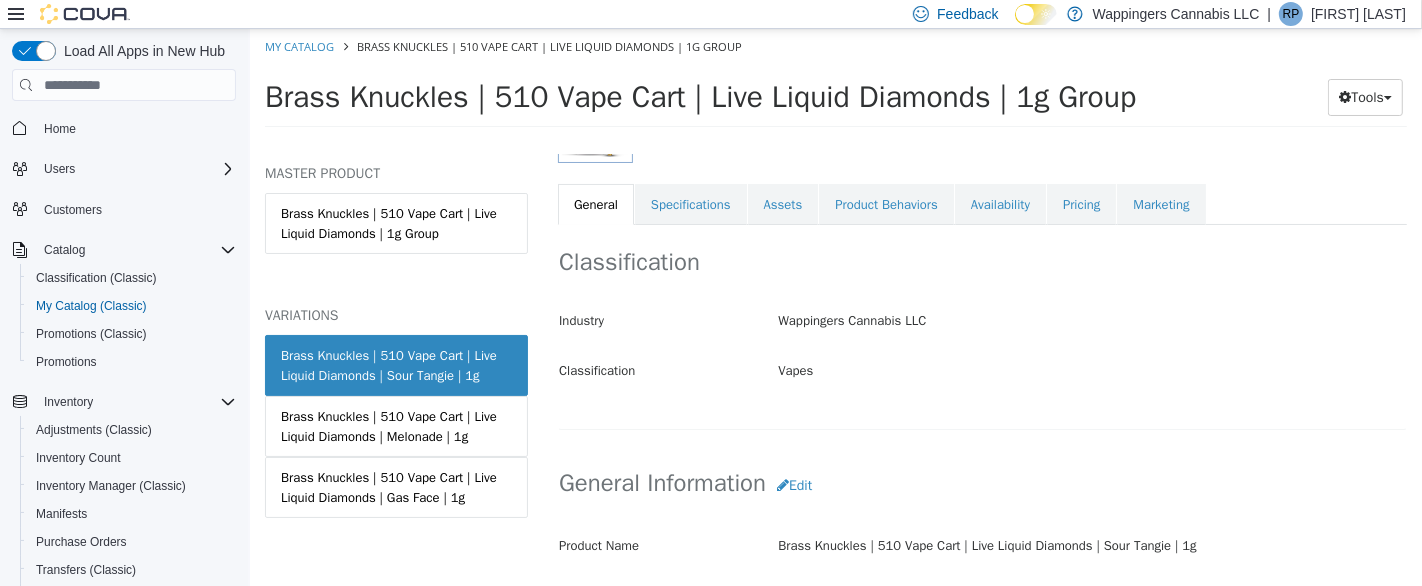 click on "Assets" at bounding box center [782, 205] 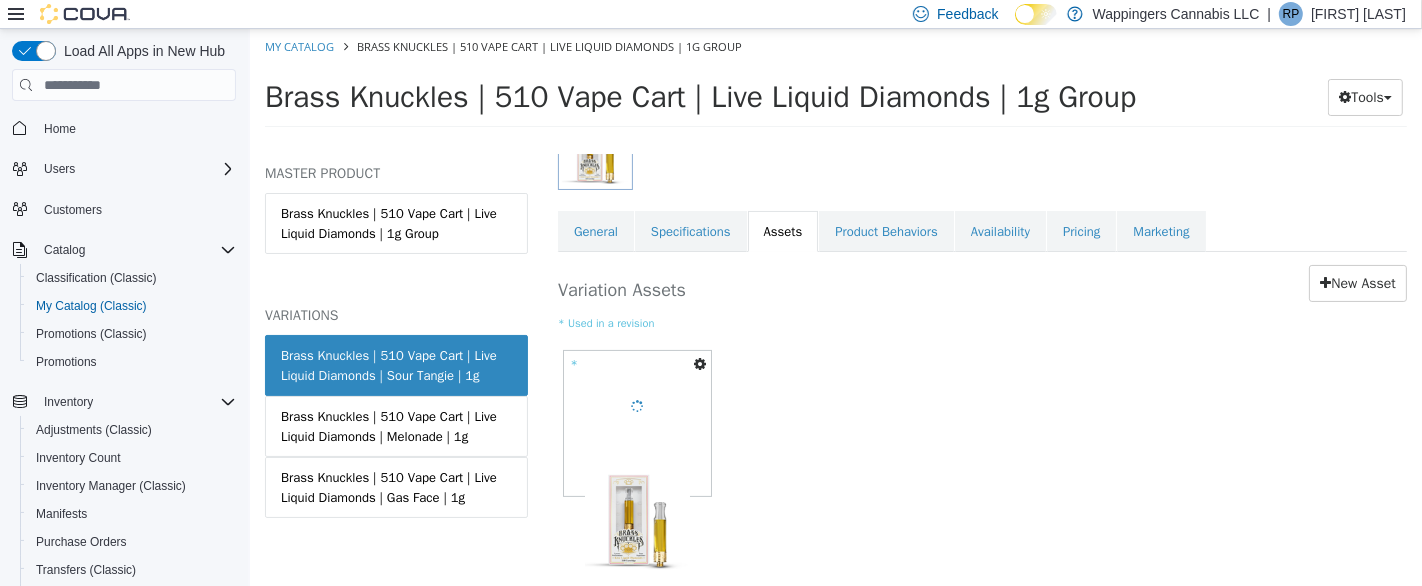scroll, scrollTop: 305, scrollLeft: 0, axis: vertical 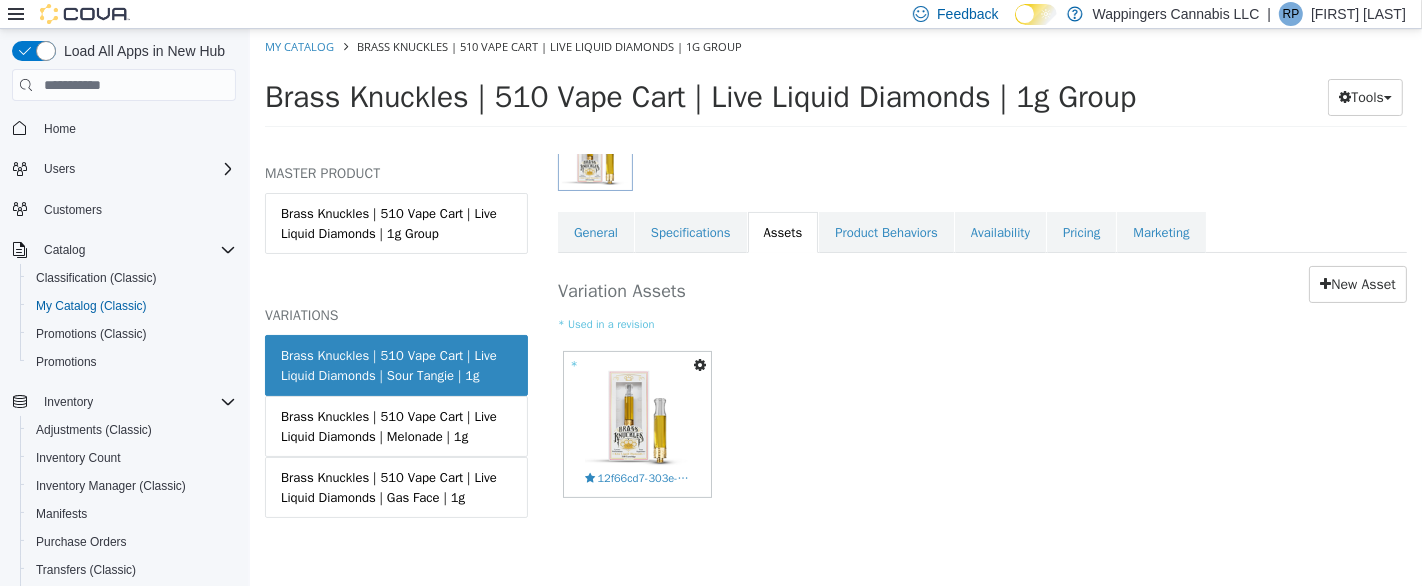 click on "Brass Knuckles | 510 Vape Cart | Live Liquid Diamonds | 1g Group" at bounding box center (395, 223) 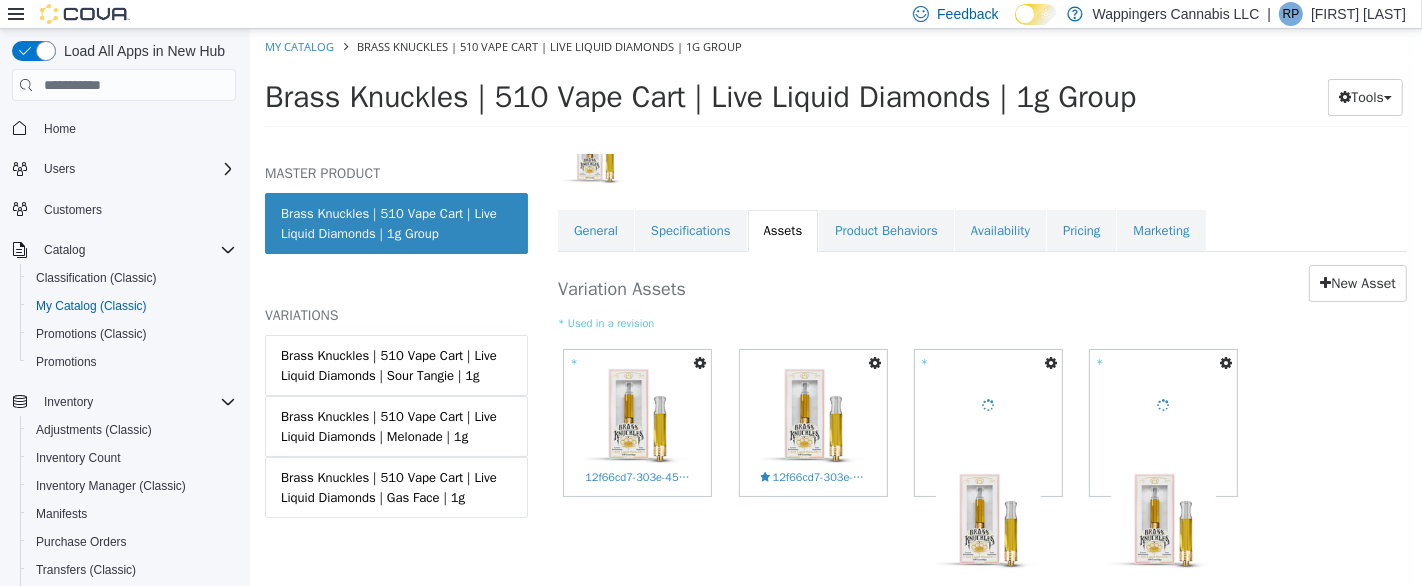 scroll, scrollTop: 0, scrollLeft: 0, axis: both 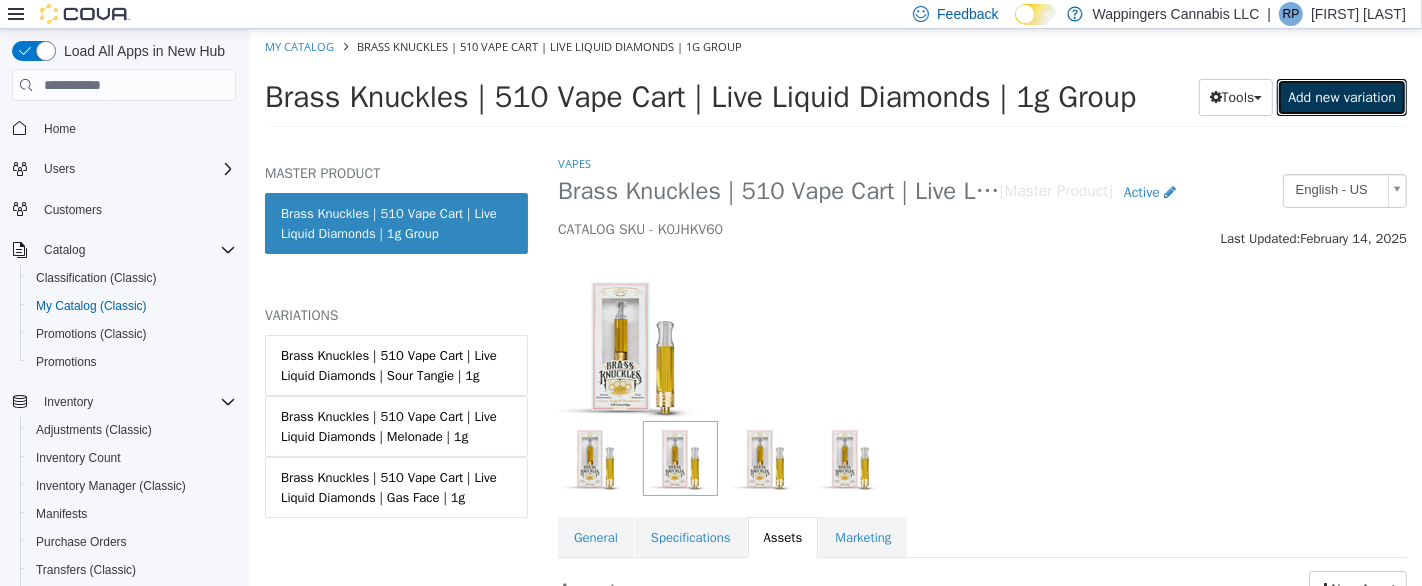 click on "Add new variation" at bounding box center (1341, 97) 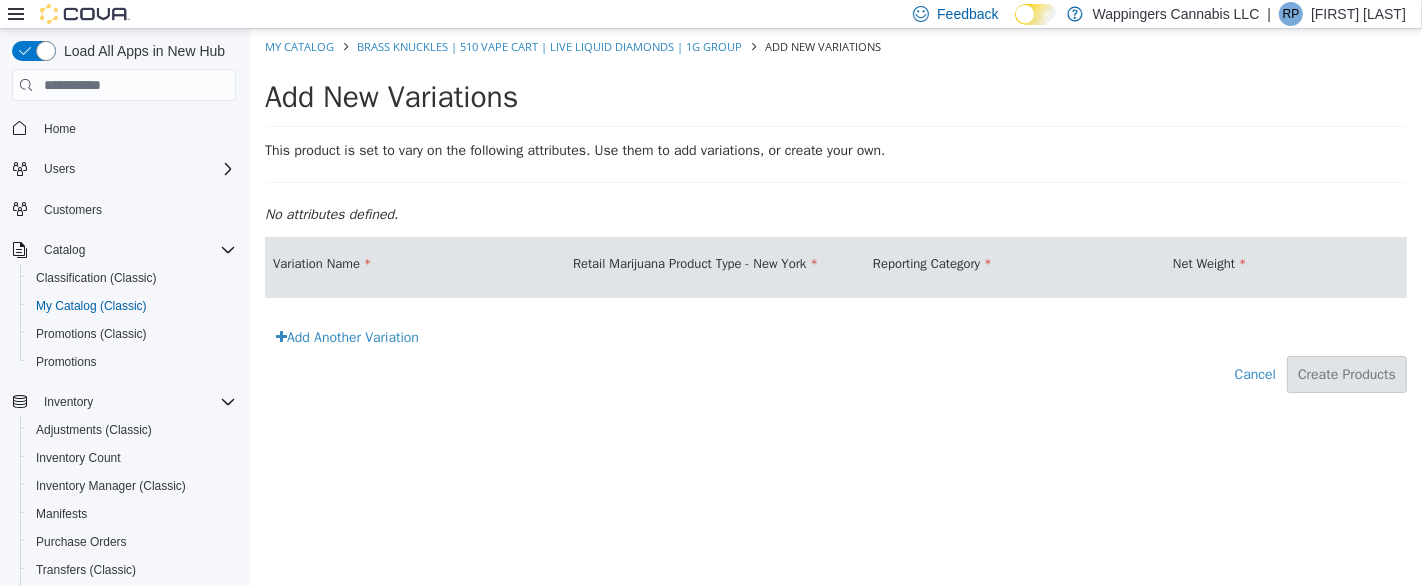 click on "Add Another Variation" at bounding box center [346, 337] 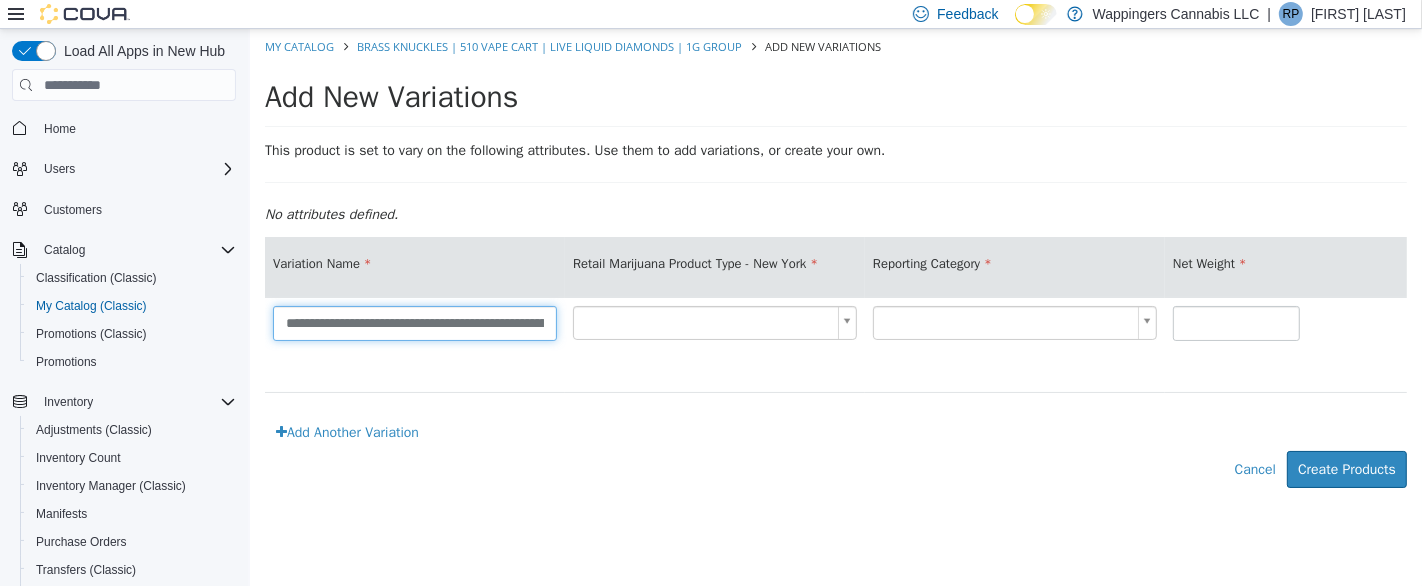 click on "**********" at bounding box center [414, 323] 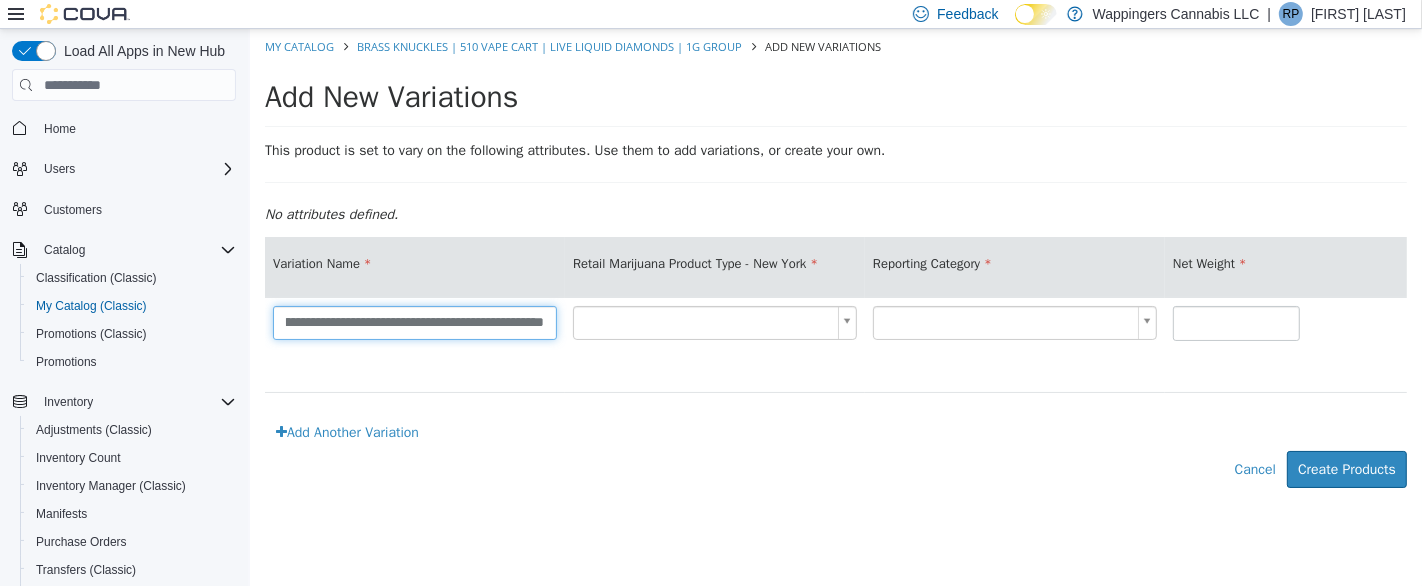 scroll, scrollTop: 0, scrollLeft: 212, axis: horizontal 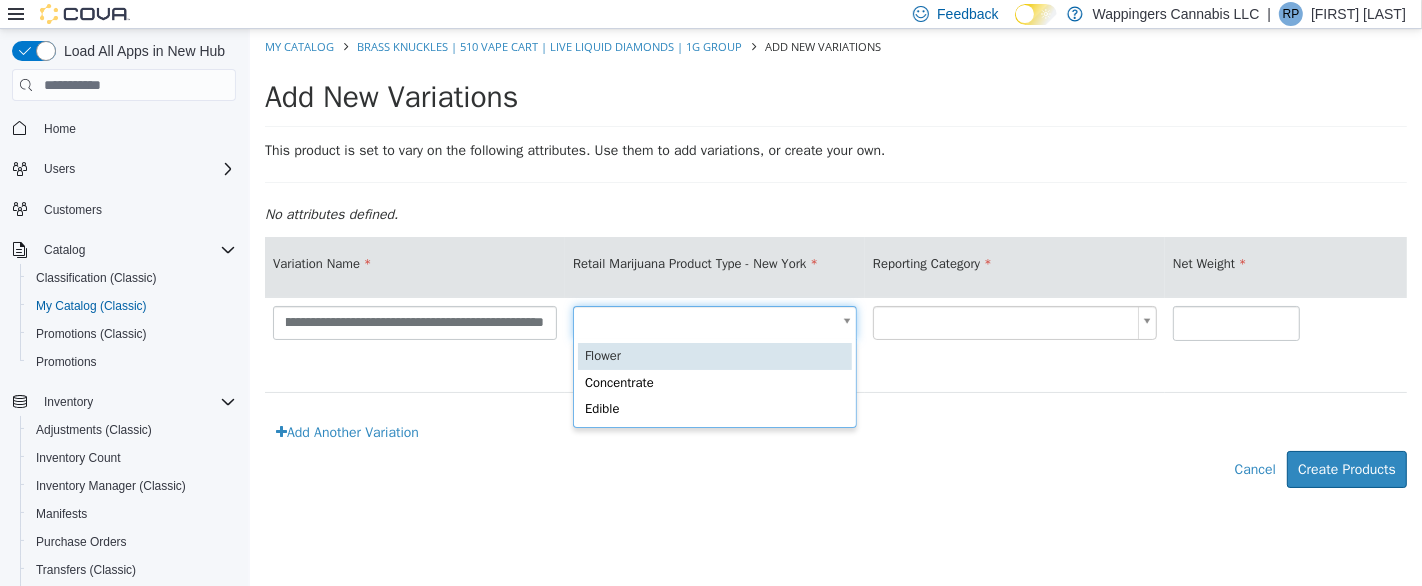click on "**********" at bounding box center [835, 269] 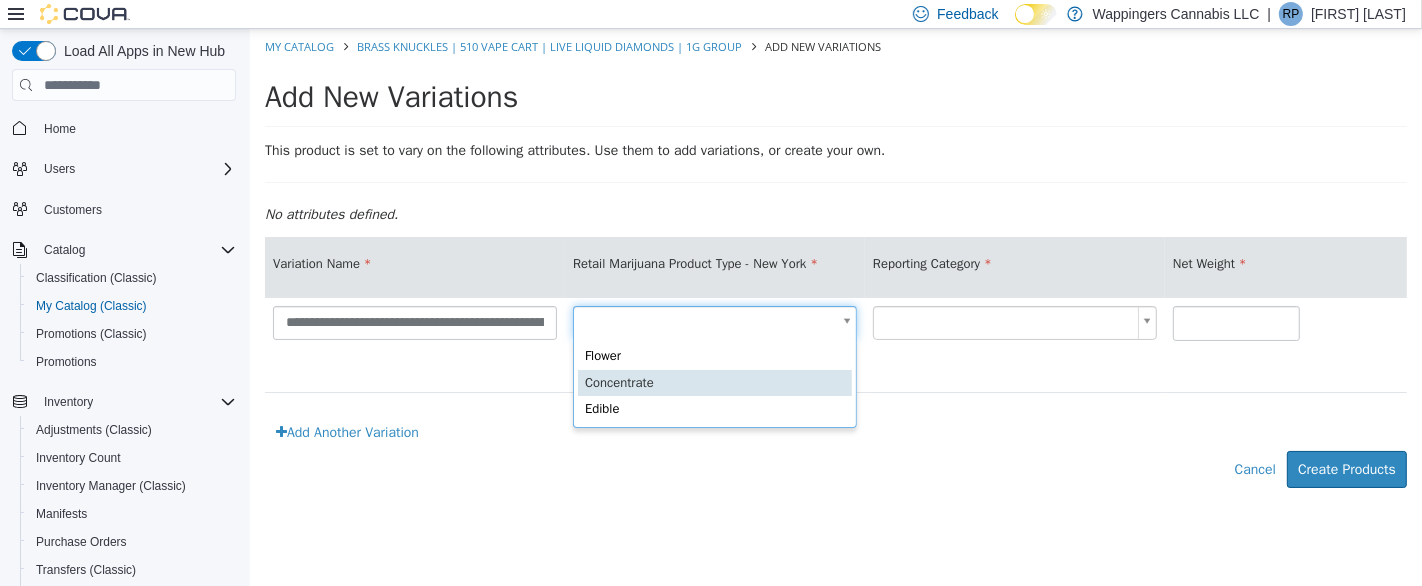 scroll, scrollTop: 0, scrollLeft: 5, axis: horizontal 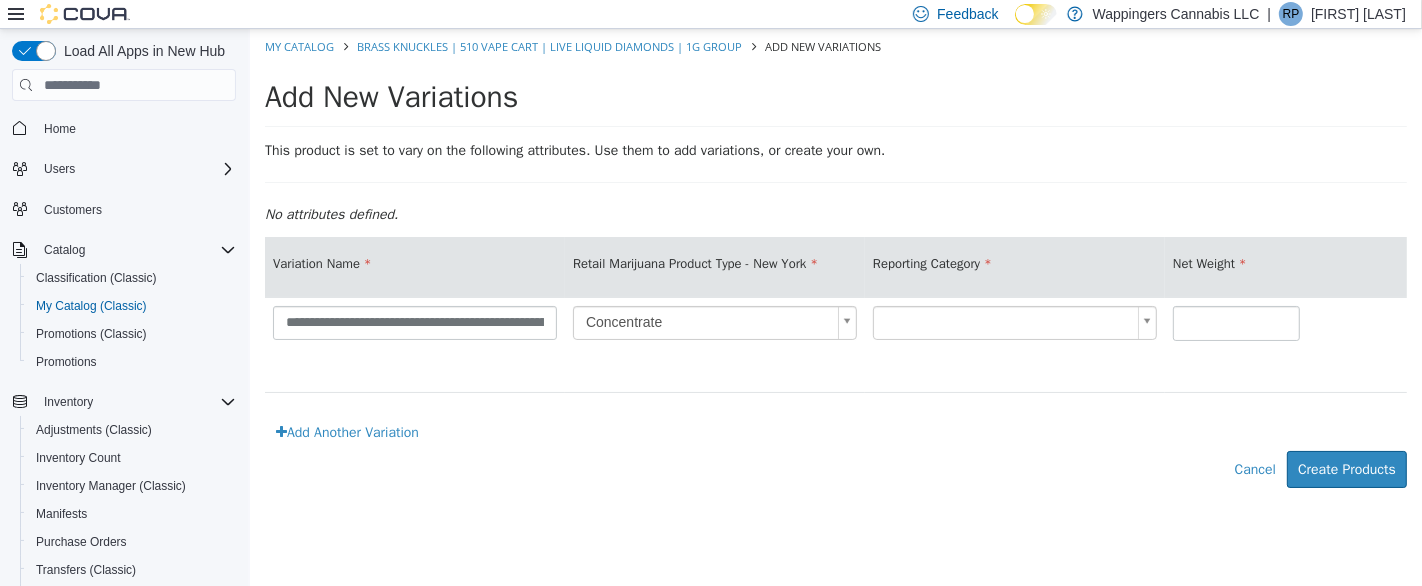 click on "**********" at bounding box center [835, 269] 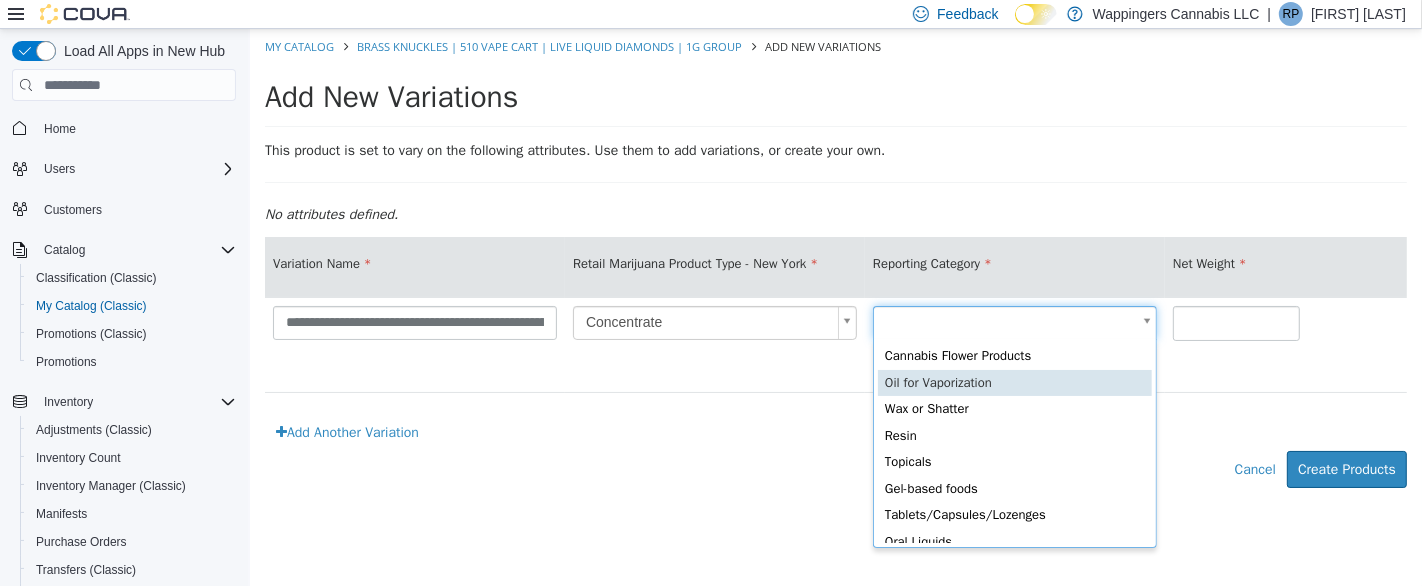scroll, scrollTop: 0, scrollLeft: 5, axis: horizontal 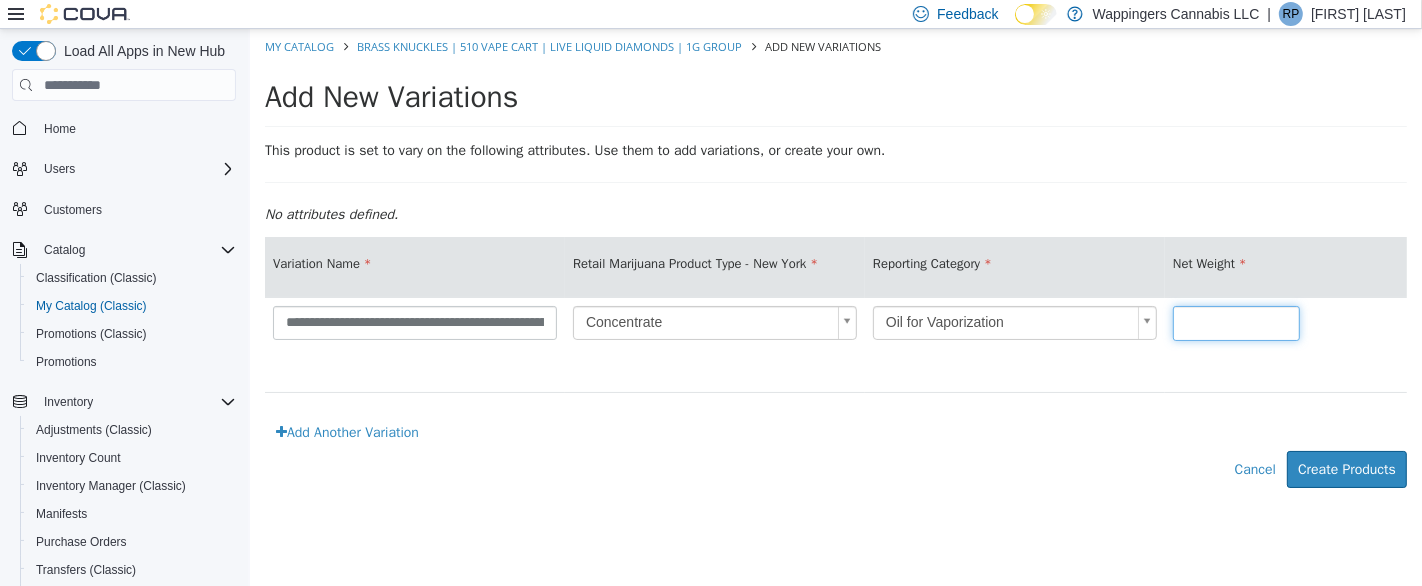 click at bounding box center [1235, 323] 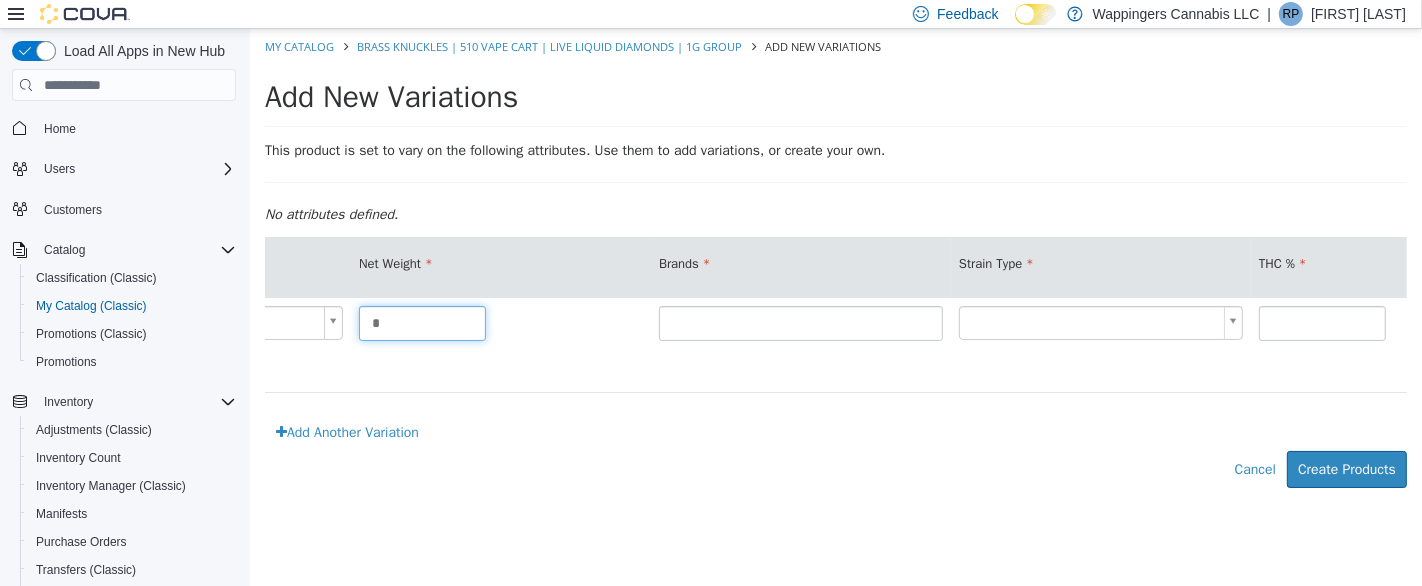 scroll, scrollTop: 0, scrollLeft: 863, axis: horizontal 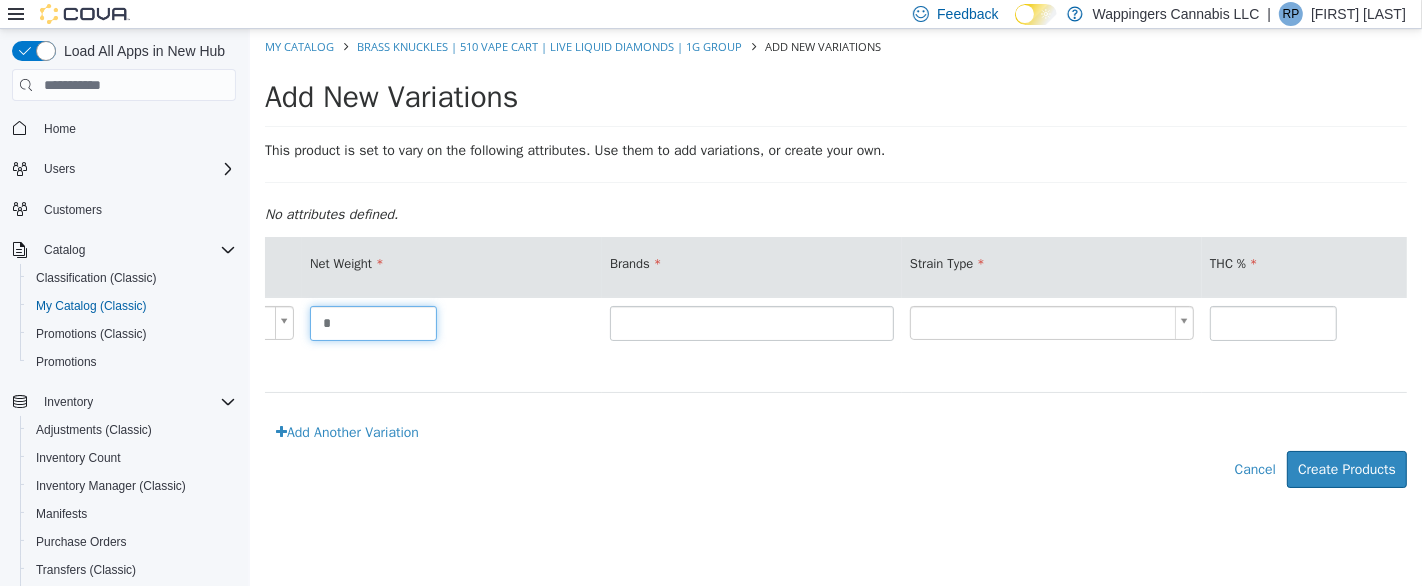 type on "*" 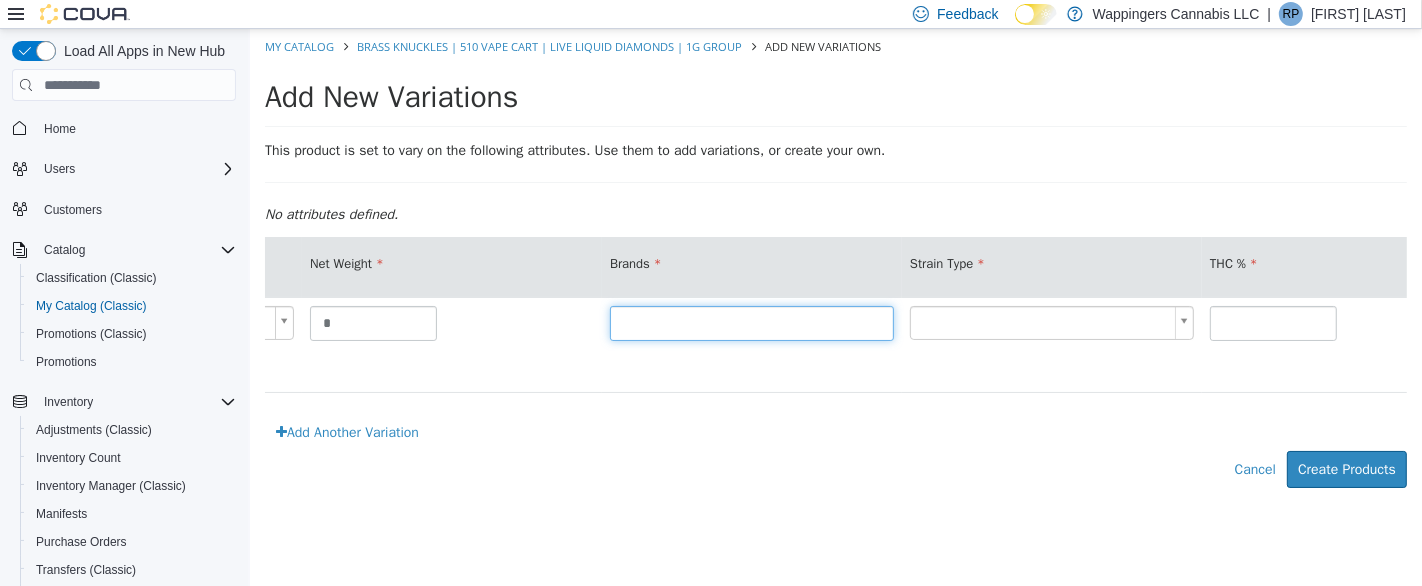 click at bounding box center (751, 323) 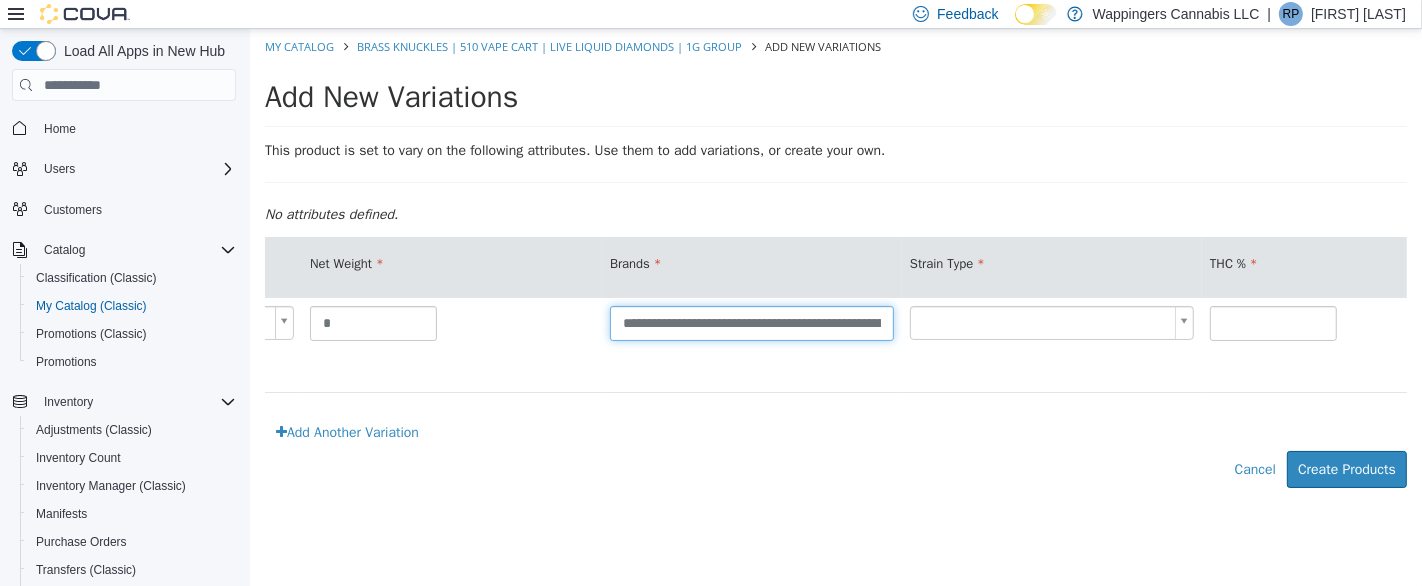 click on "**********" at bounding box center (751, 323) 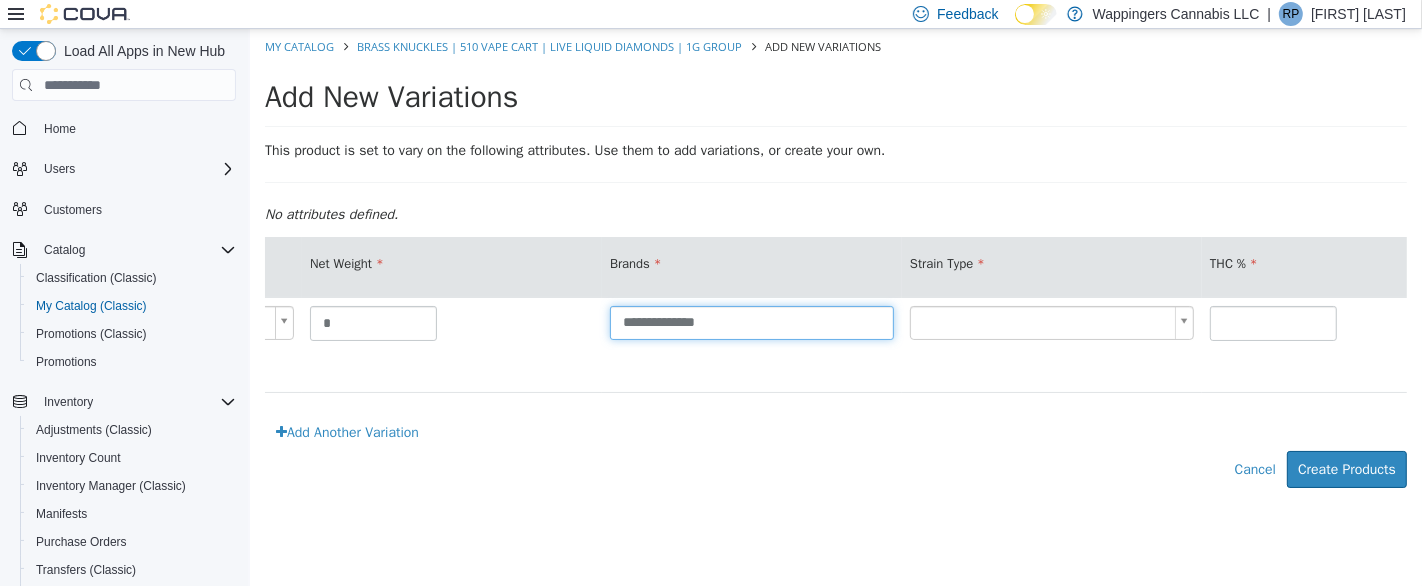 scroll, scrollTop: 0, scrollLeft: 0, axis: both 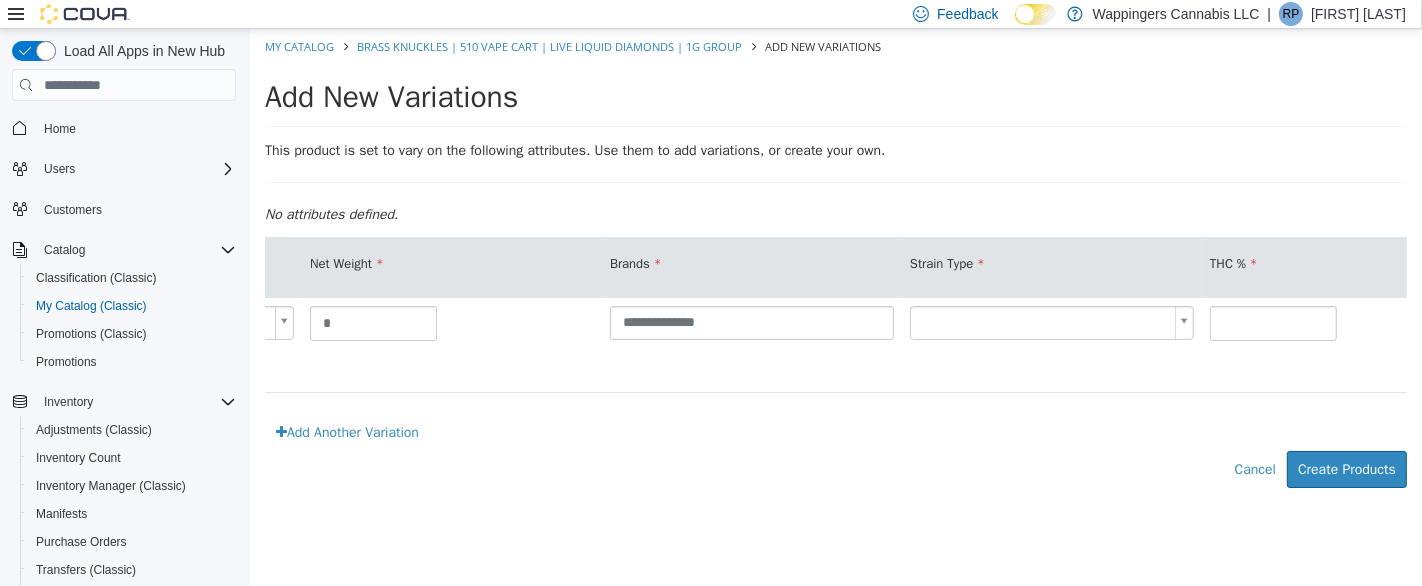 click on "**********" at bounding box center (835, 269) 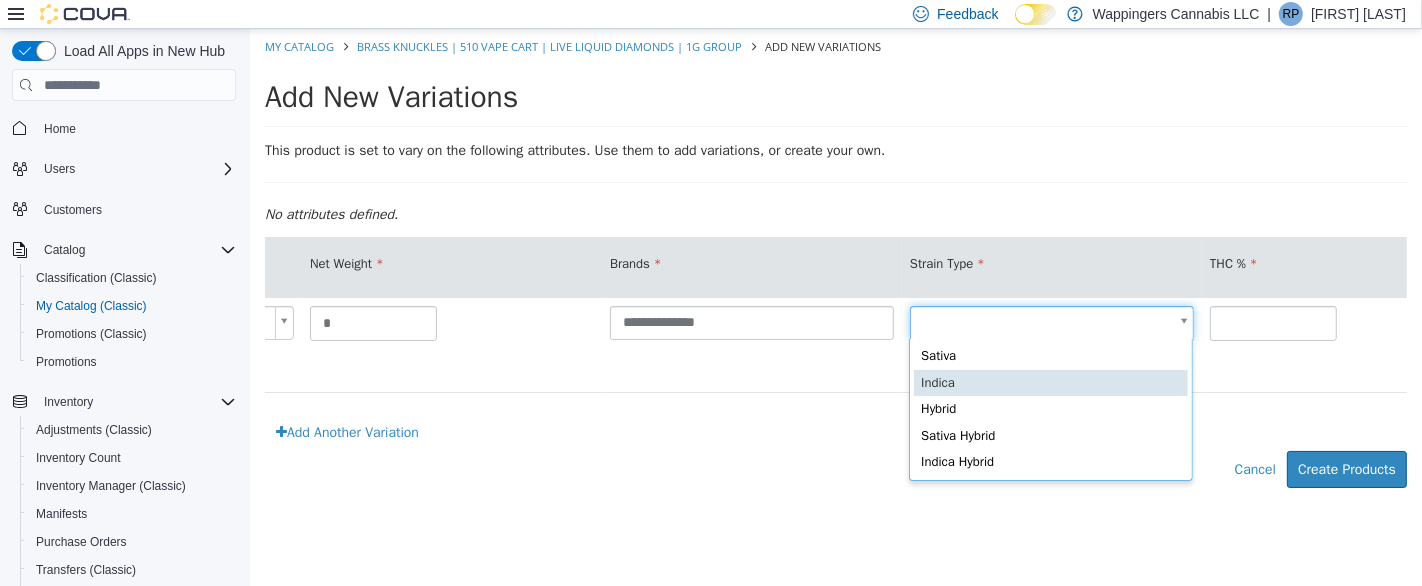 type on "*" 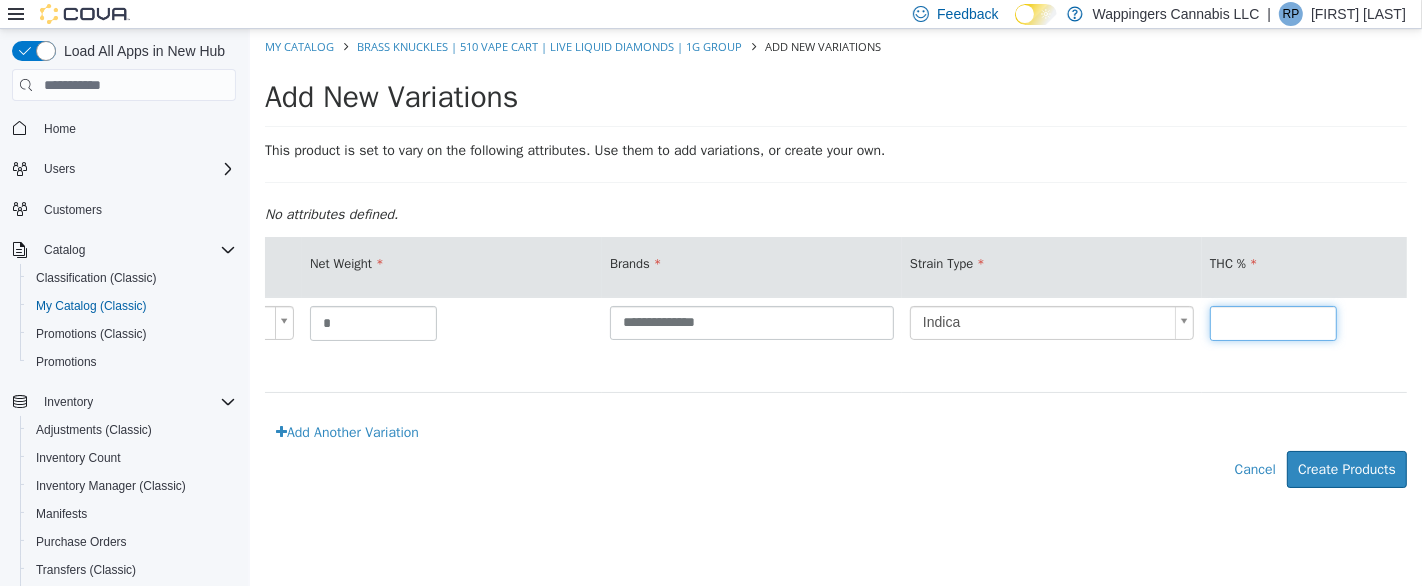 click at bounding box center [1272, 323] 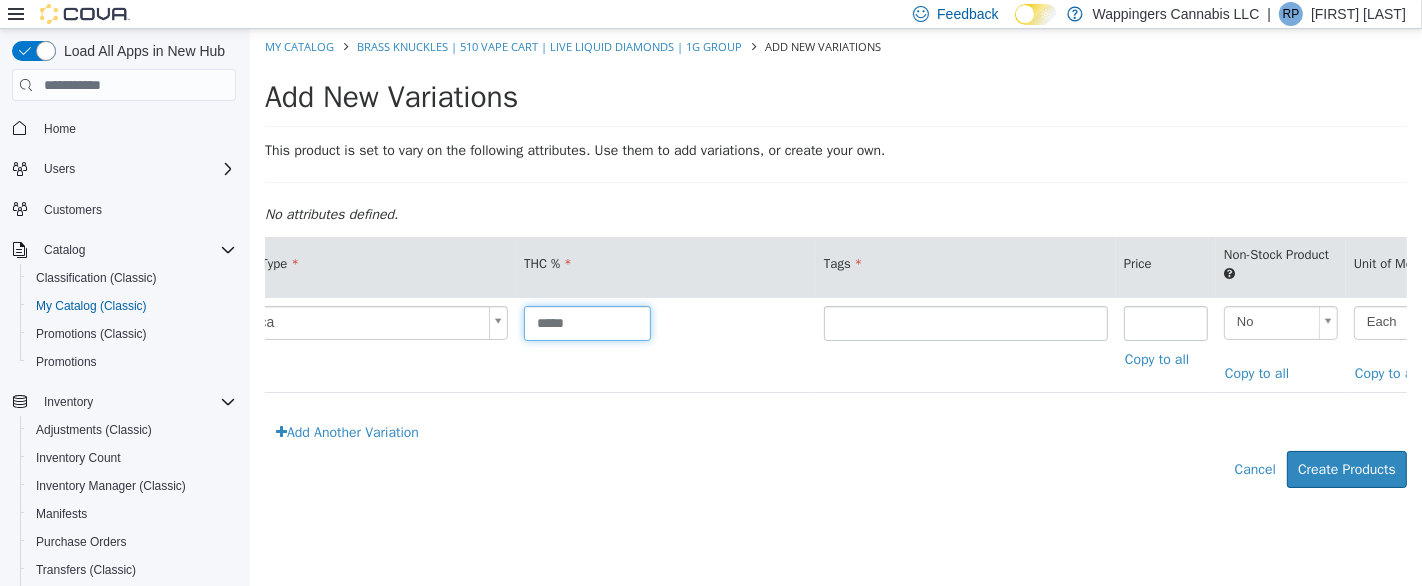 scroll, scrollTop: 0, scrollLeft: 1557, axis: horizontal 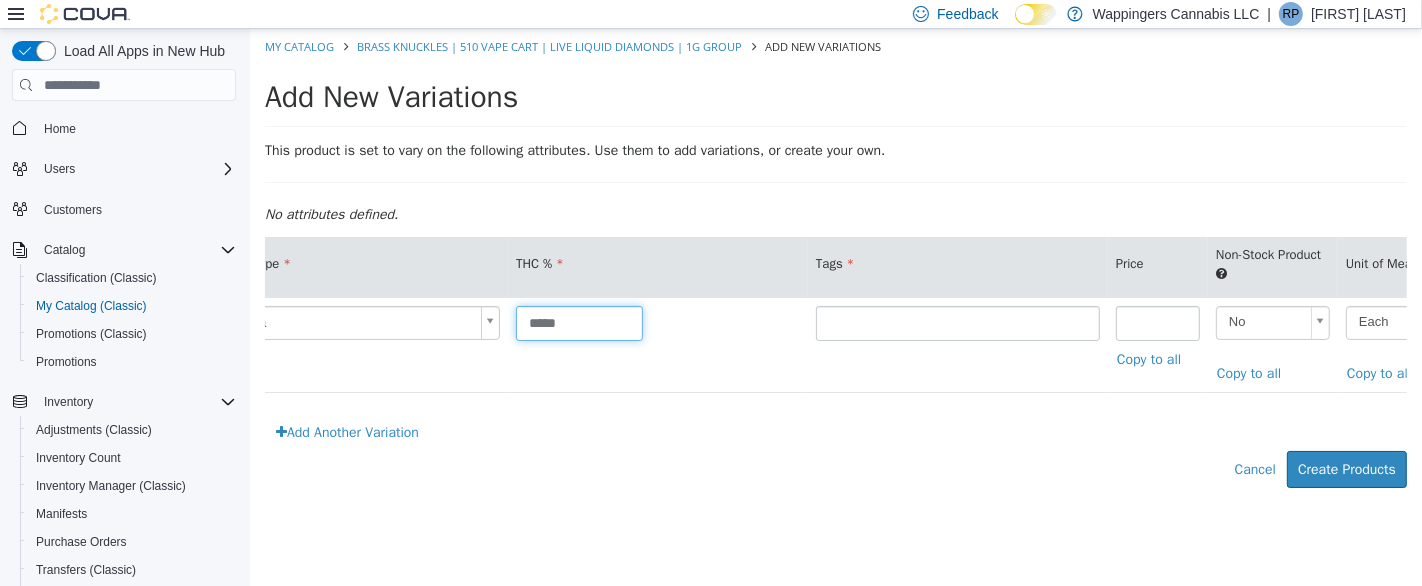type on "*****" 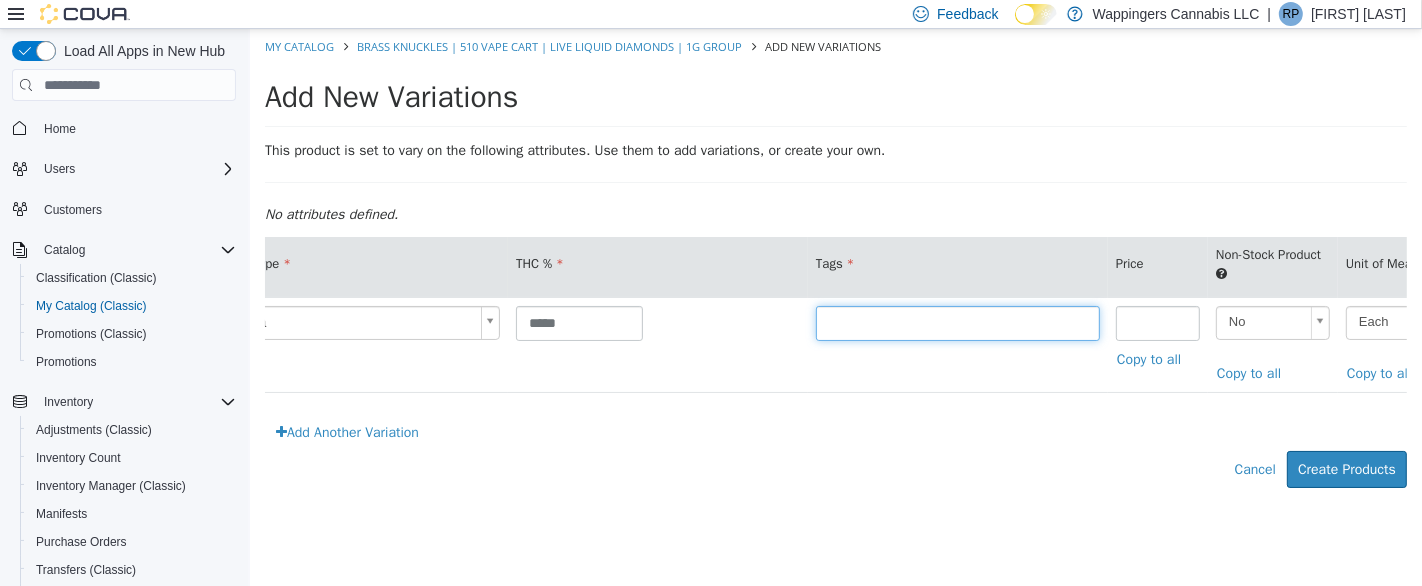 click at bounding box center [957, 323] 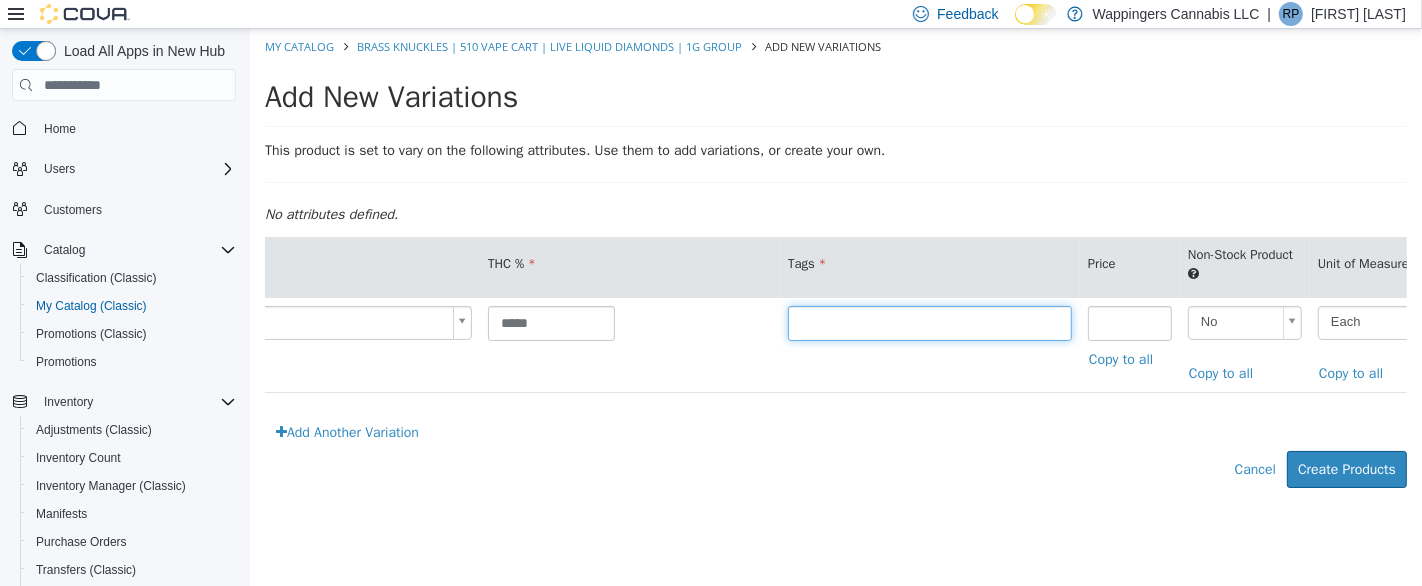 scroll, scrollTop: 0, scrollLeft: 1594, axis: horizontal 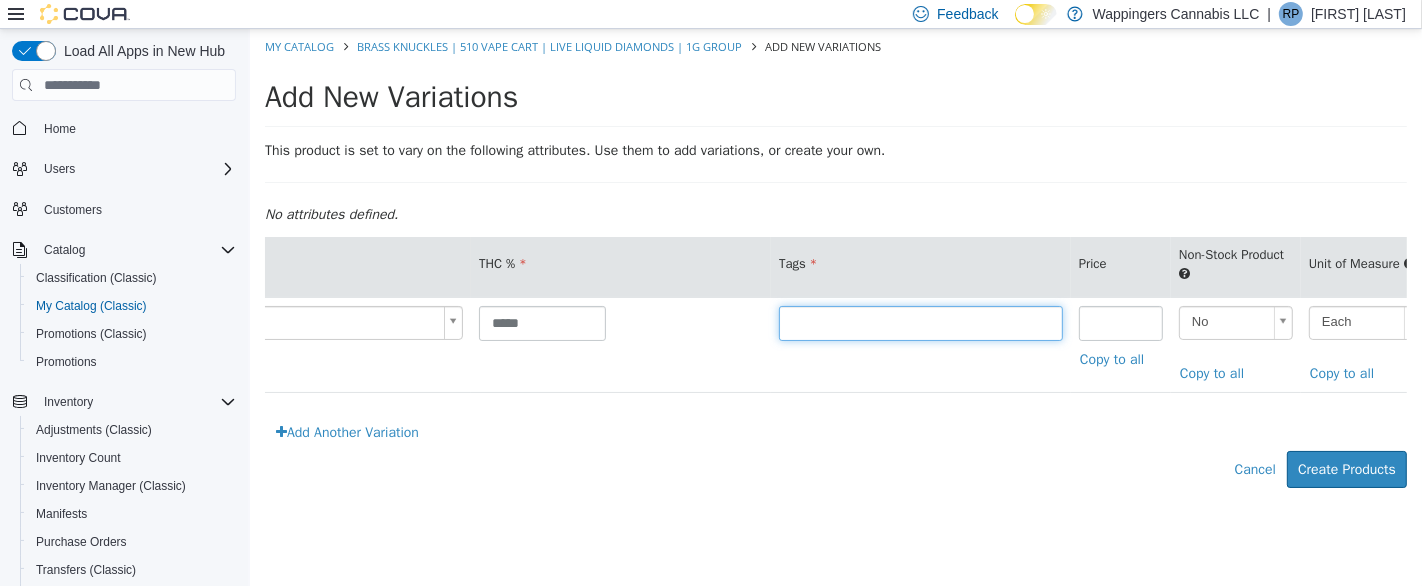 paste on "**********" 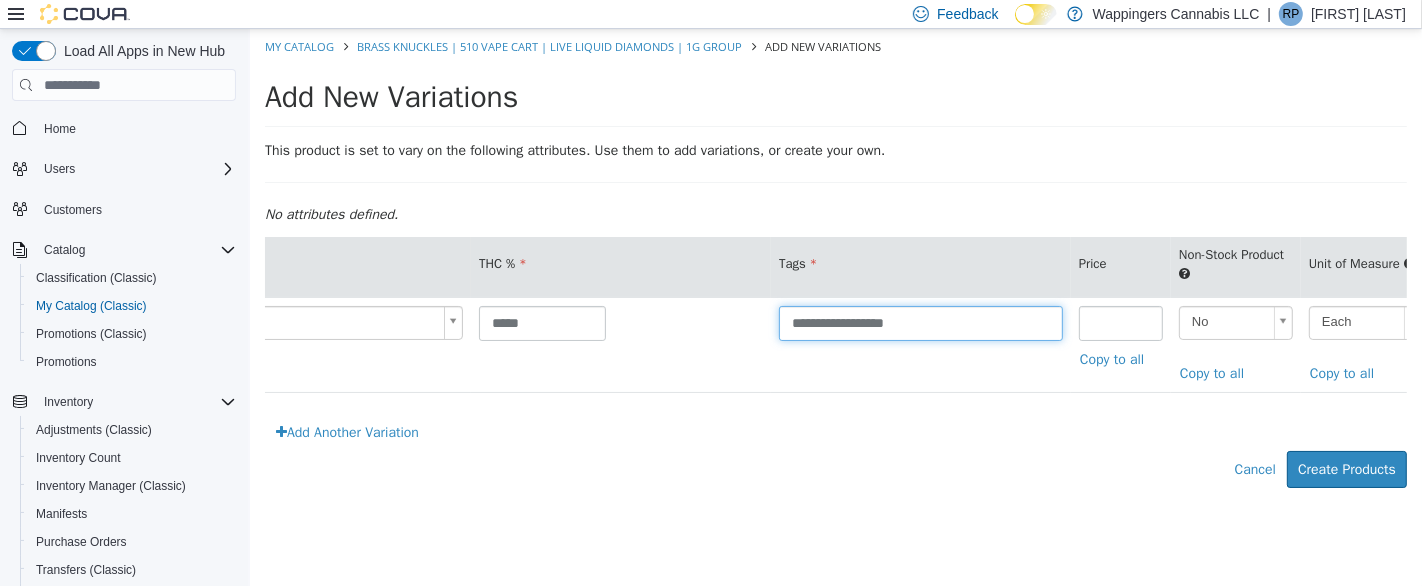 type on "**********" 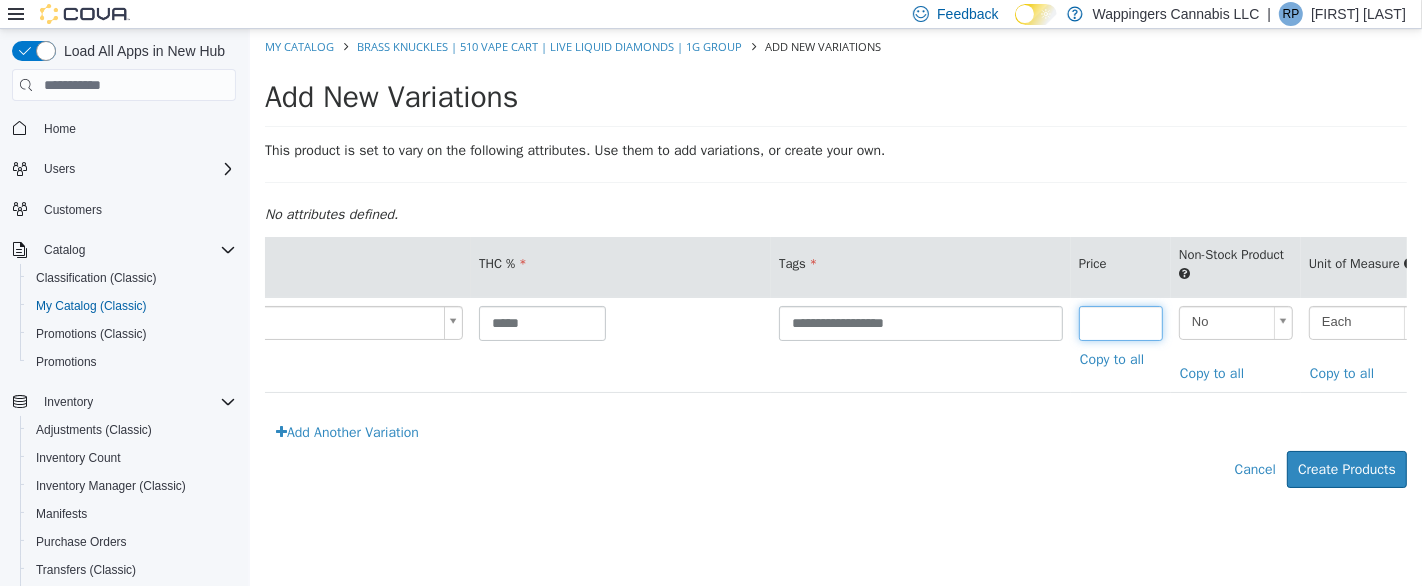 click at bounding box center [1120, 323] 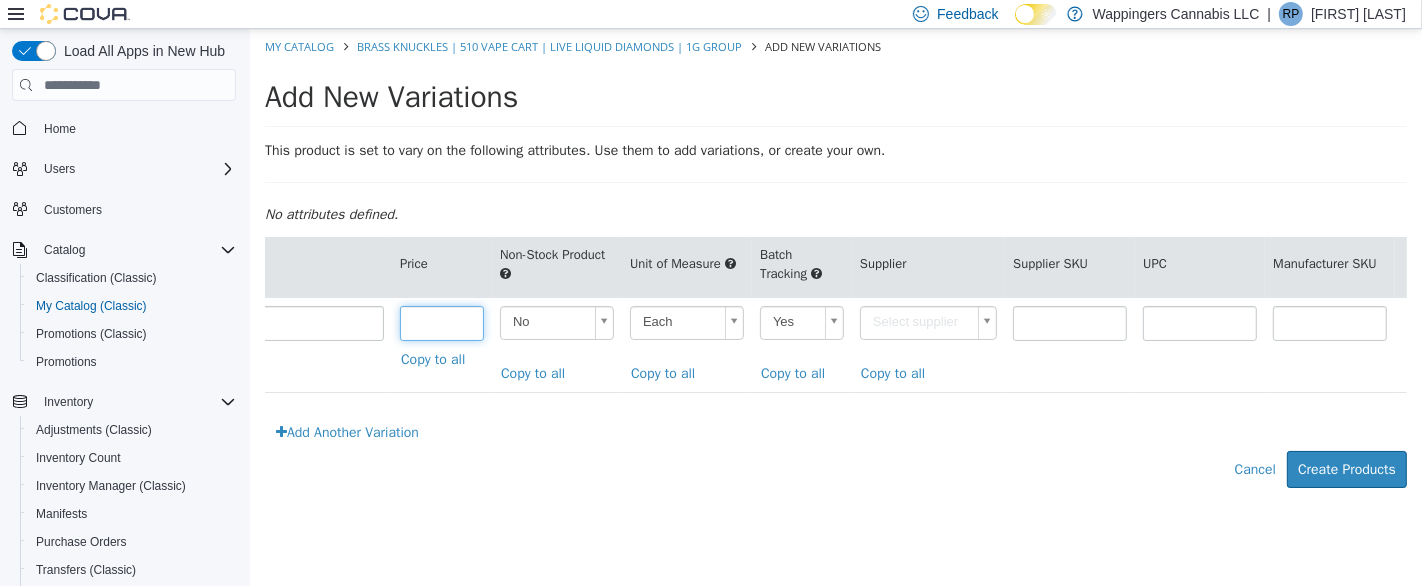 scroll, scrollTop: 0, scrollLeft: 2297, axis: horizontal 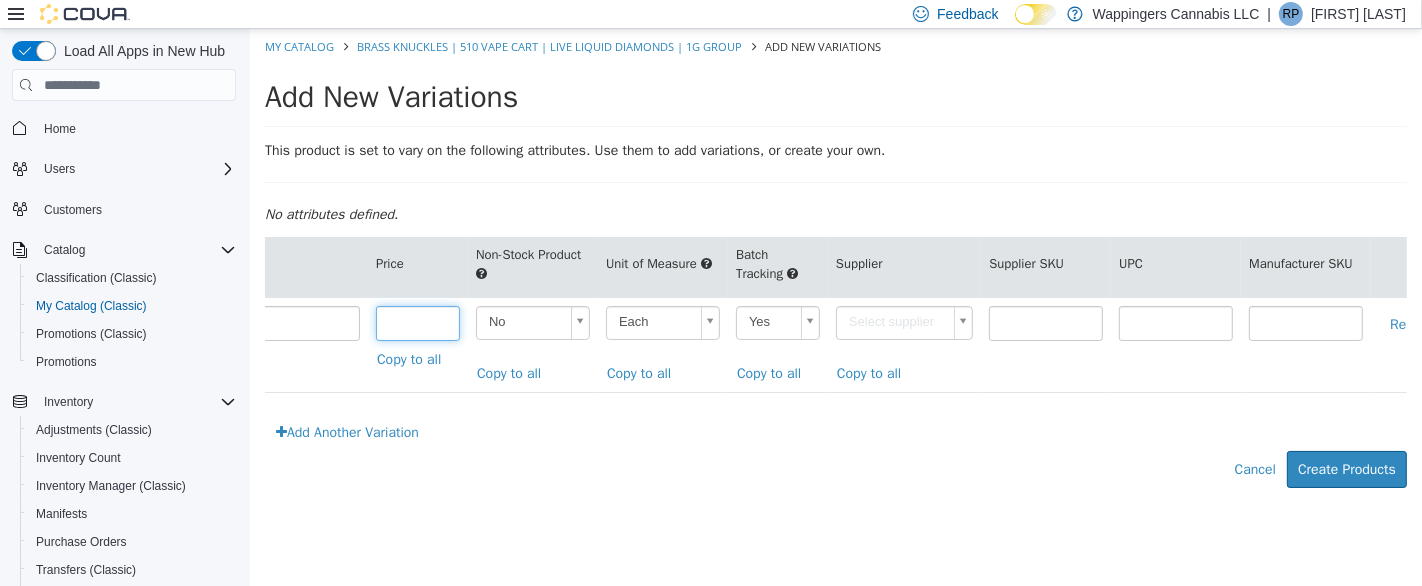 type on "**" 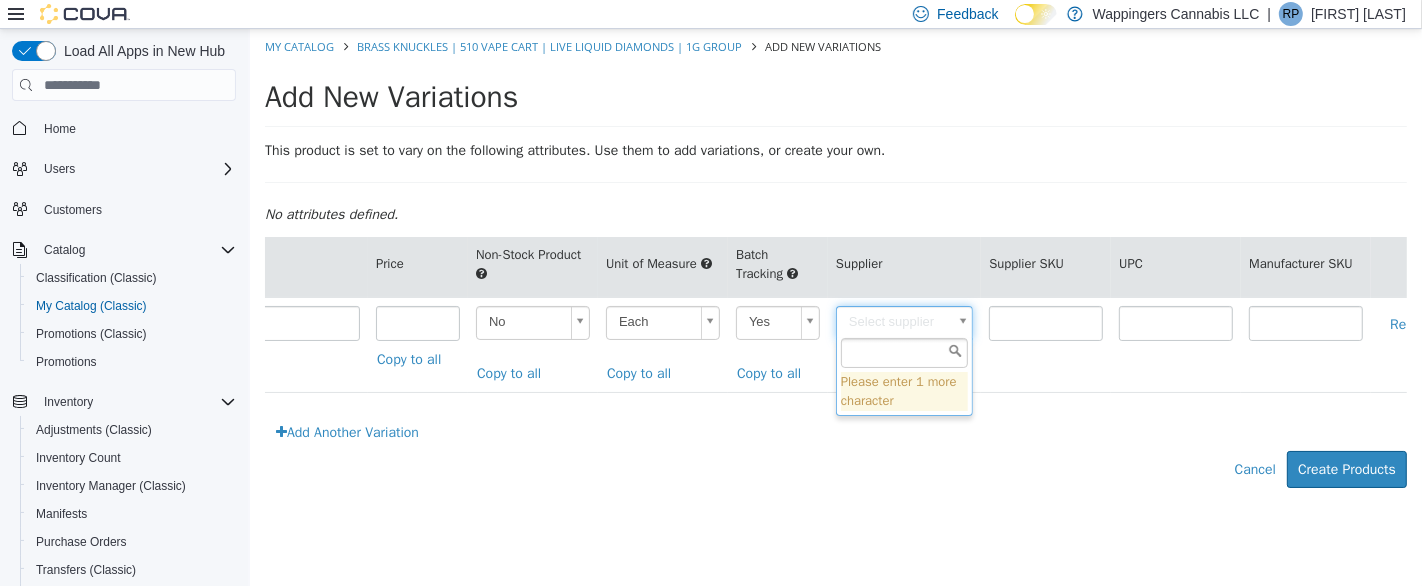 click on "**********" at bounding box center (835, 269) 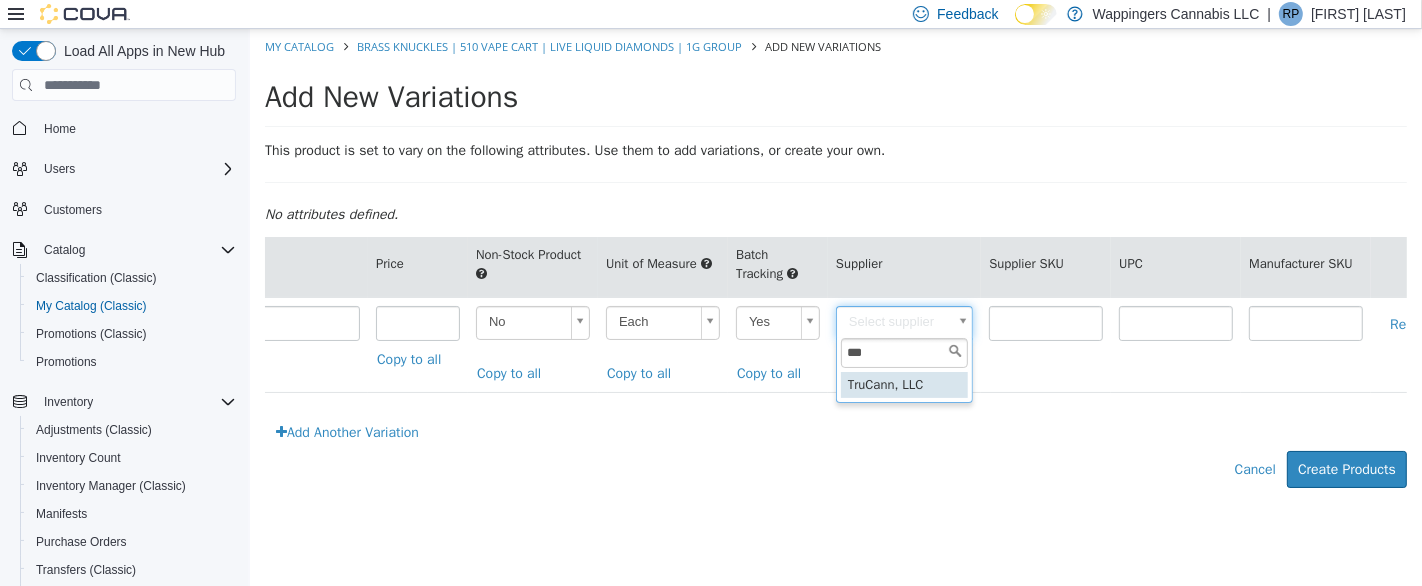type on "***" 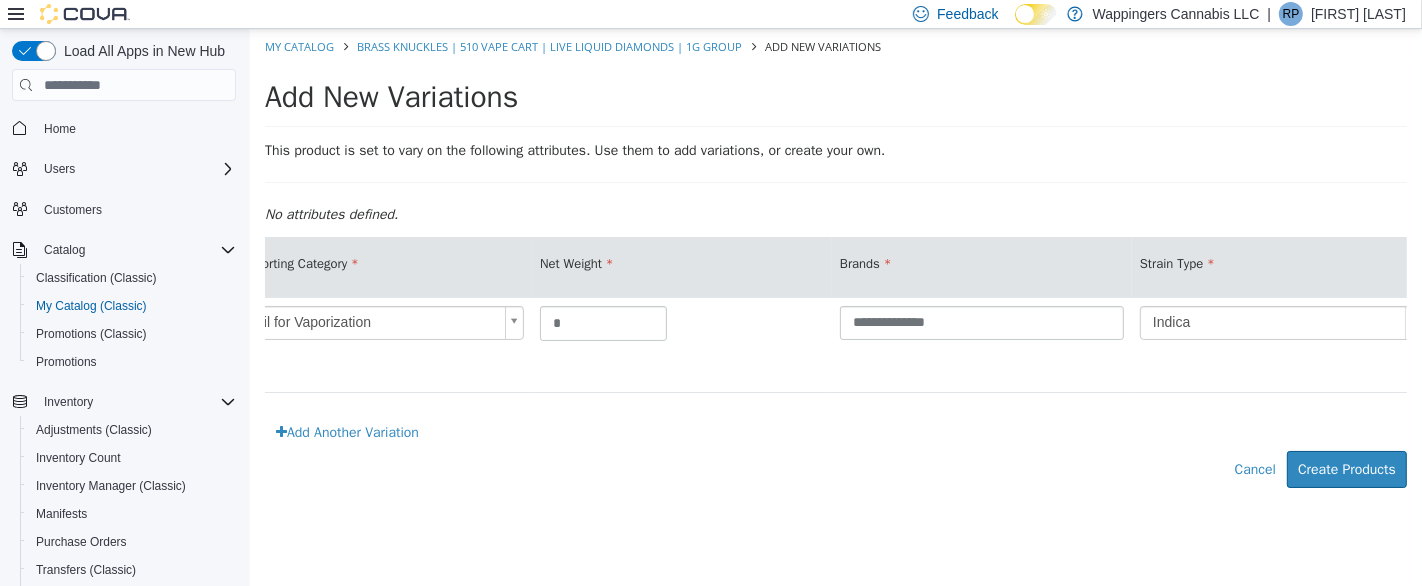 scroll, scrollTop: 0, scrollLeft: 0, axis: both 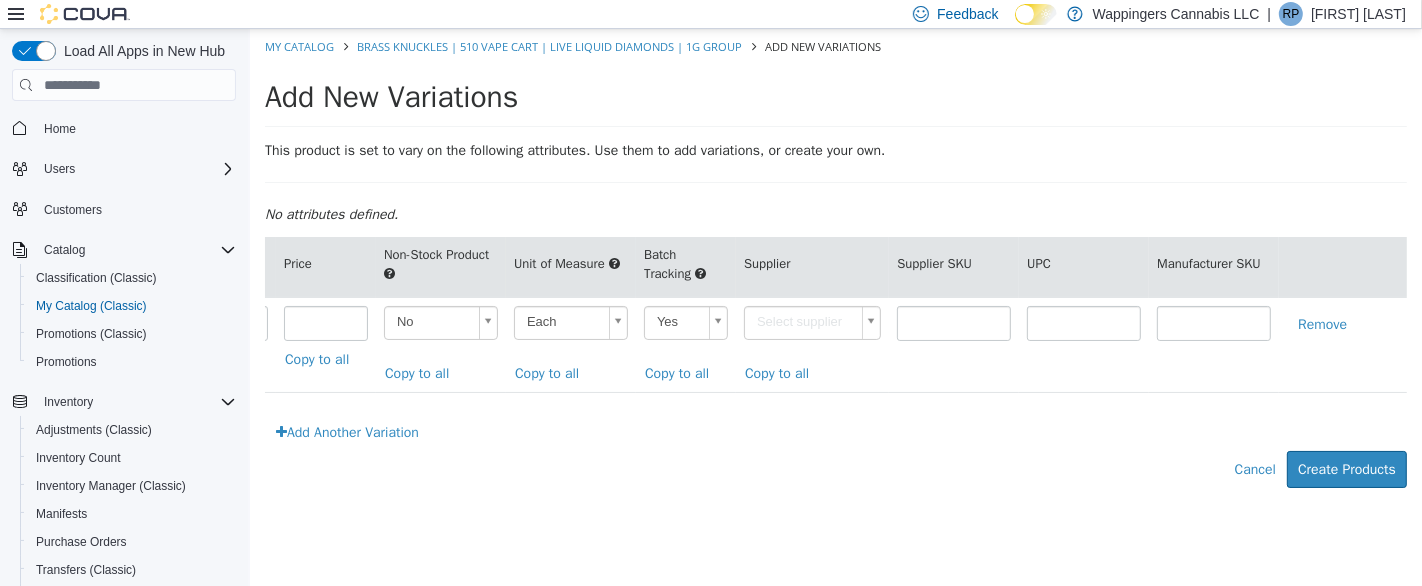 type on "******" 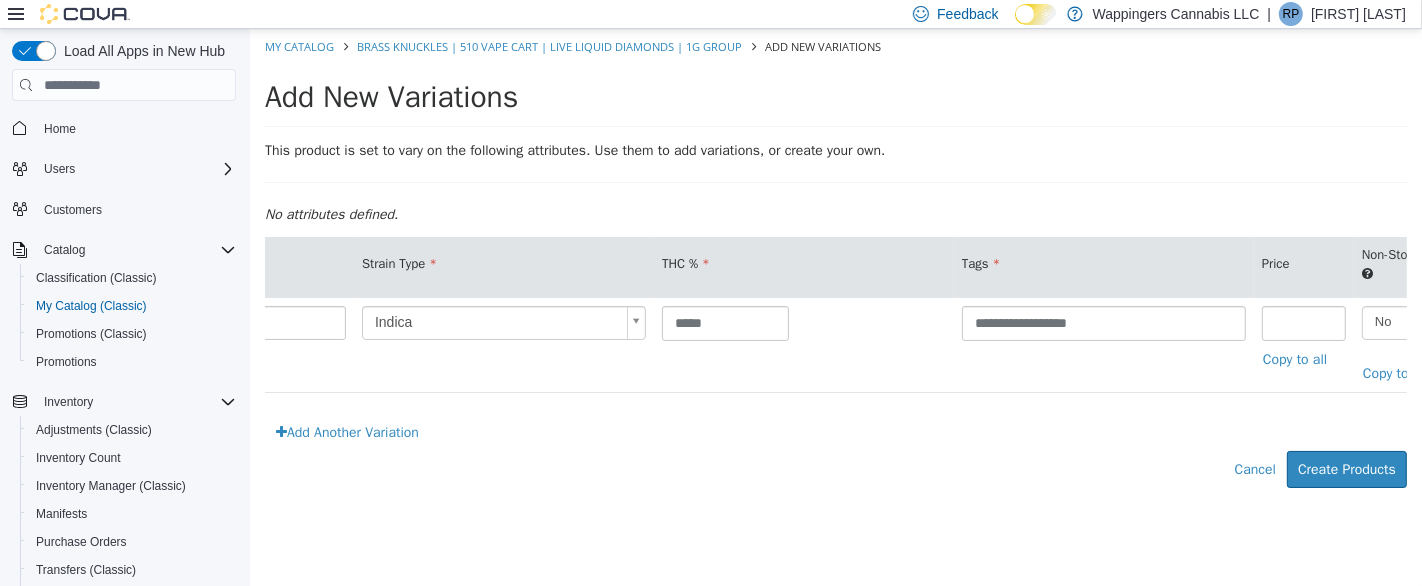 scroll, scrollTop: 0, scrollLeft: 0, axis: both 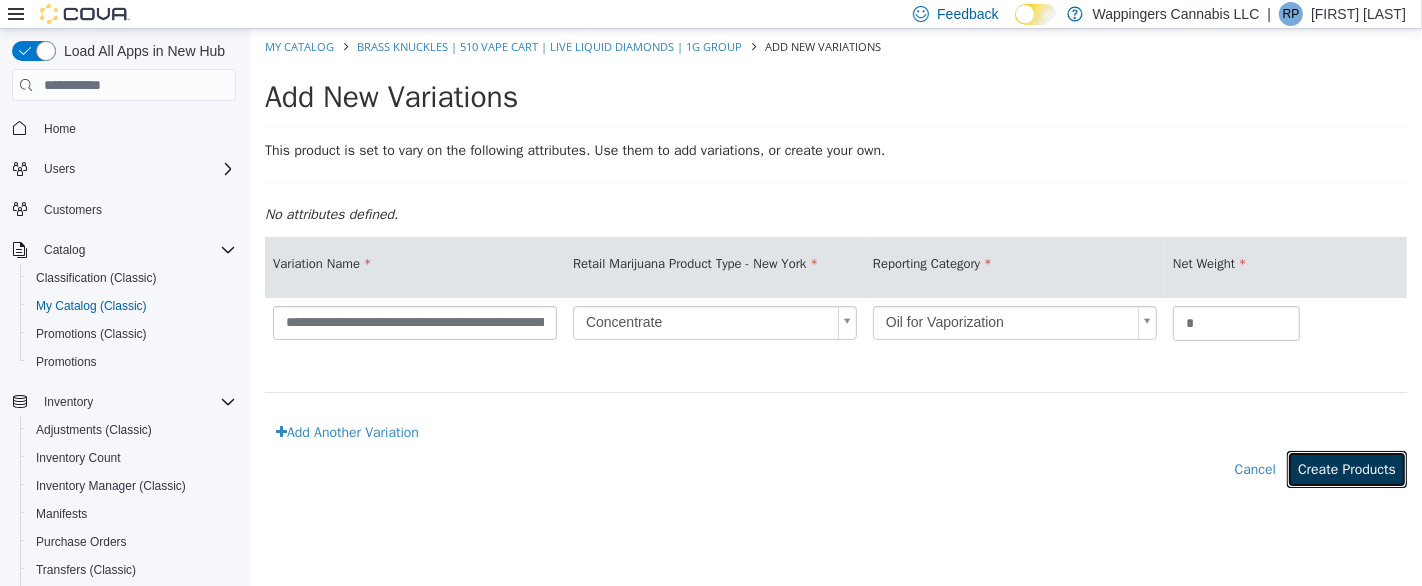 click on "Create Products" at bounding box center (1346, 469) 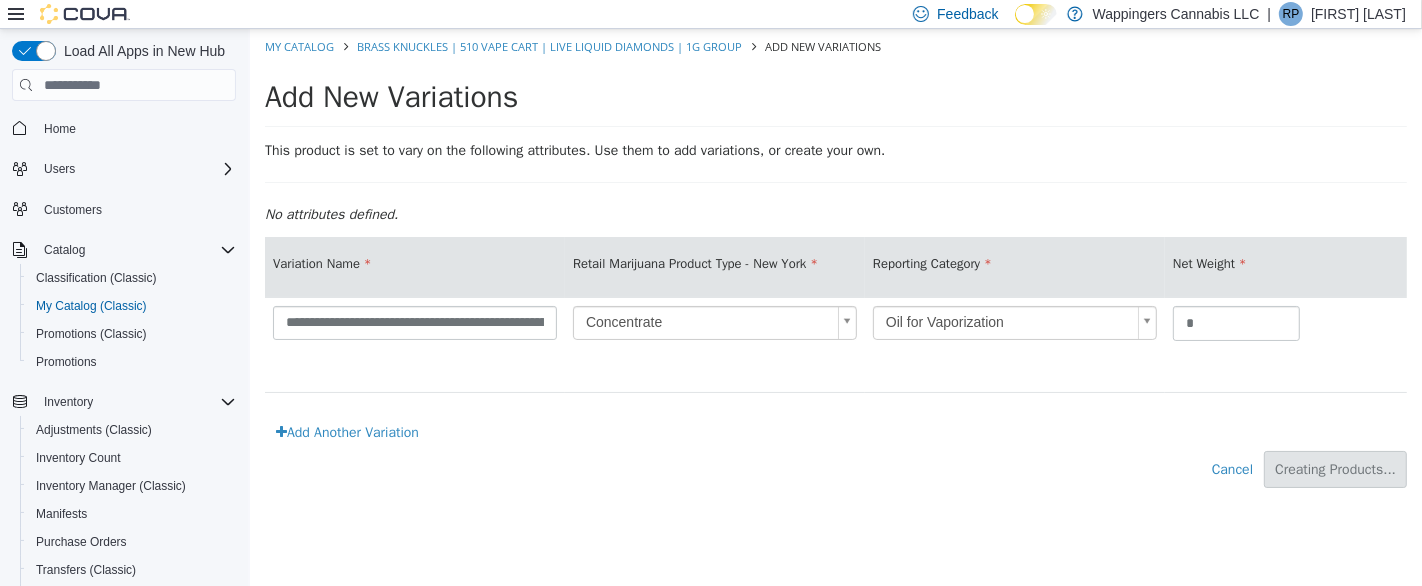 type on "*****" 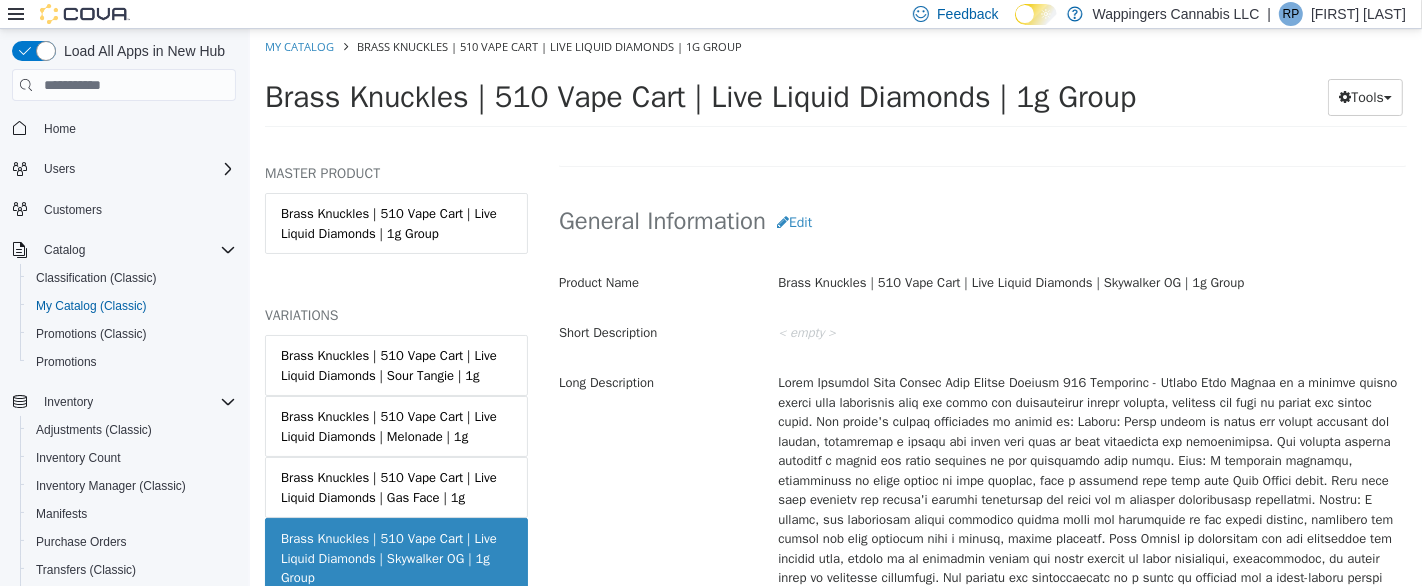 scroll, scrollTop: 555, scrollLeft: 0, axis: vertical 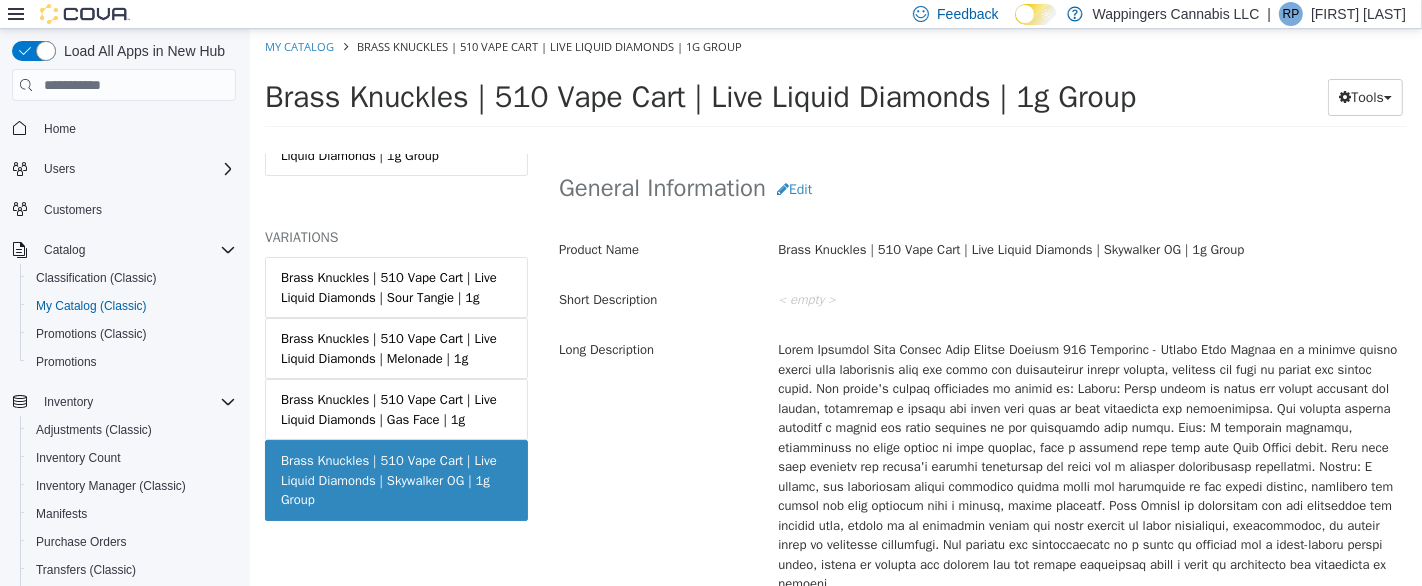 drag, startPoint x: 270, startPoint y: 457, endPoint x: 330, endPoint y: 513, distance: 82.073135 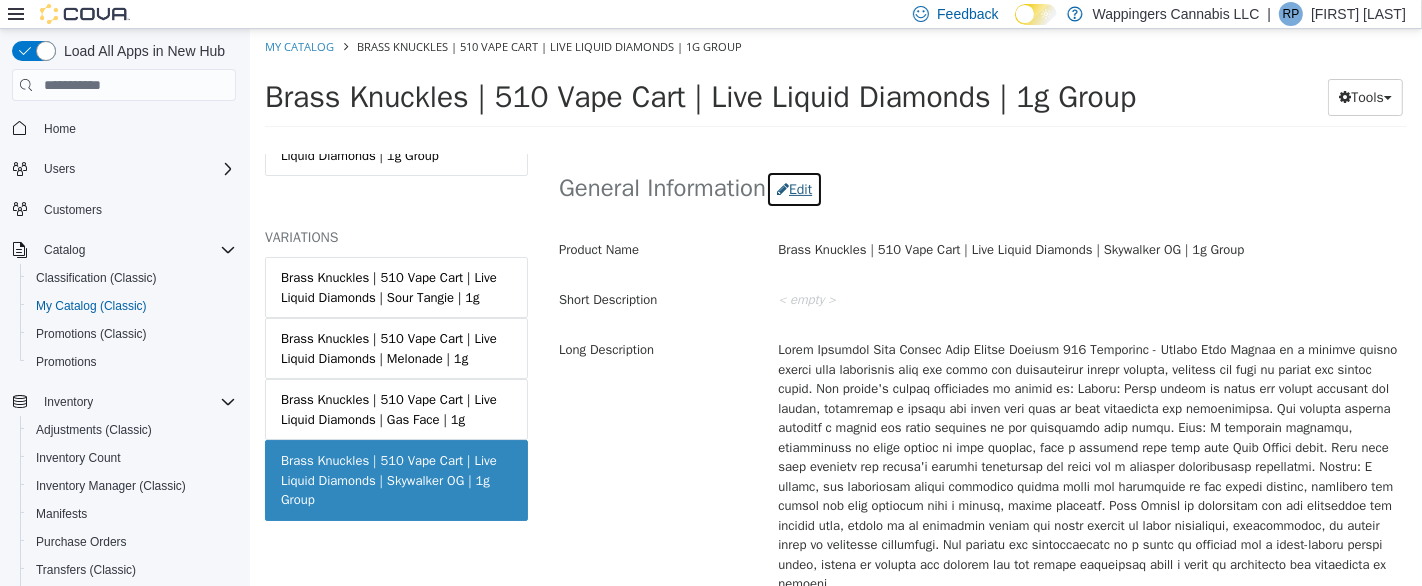 click on "Edit" at bounding box center [793, 189] 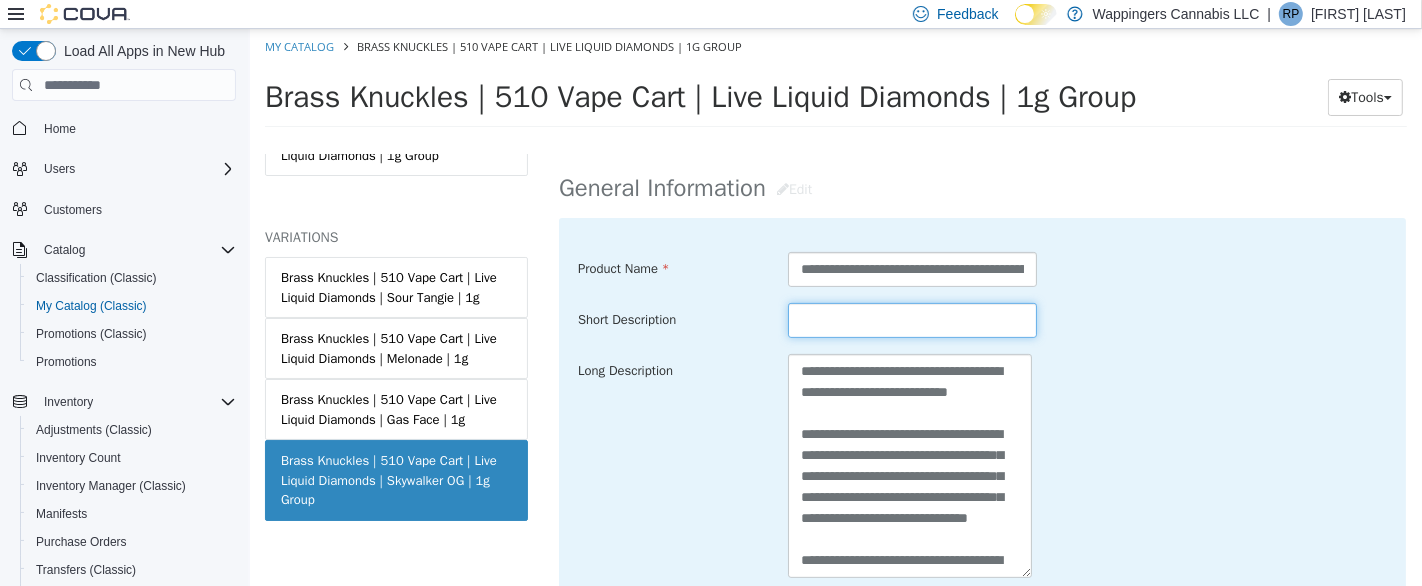 click at bounding box center (912, 320) 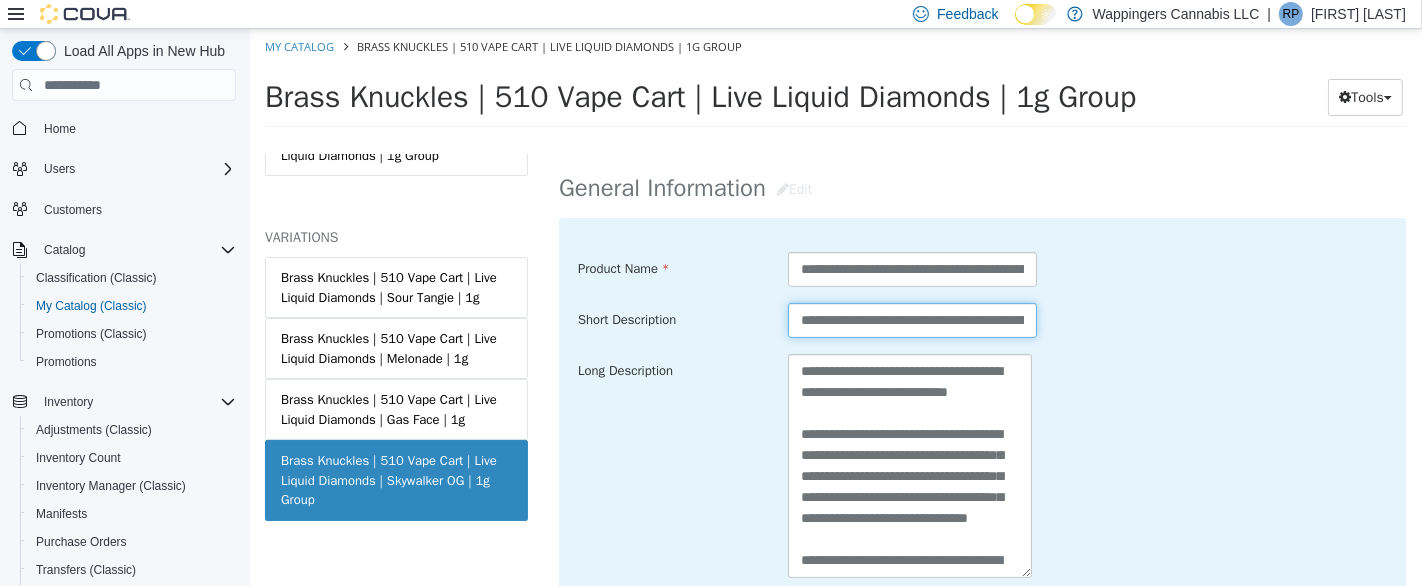 scroll, scrollTop: 0, scrollLeft: 731, axis: horizontal 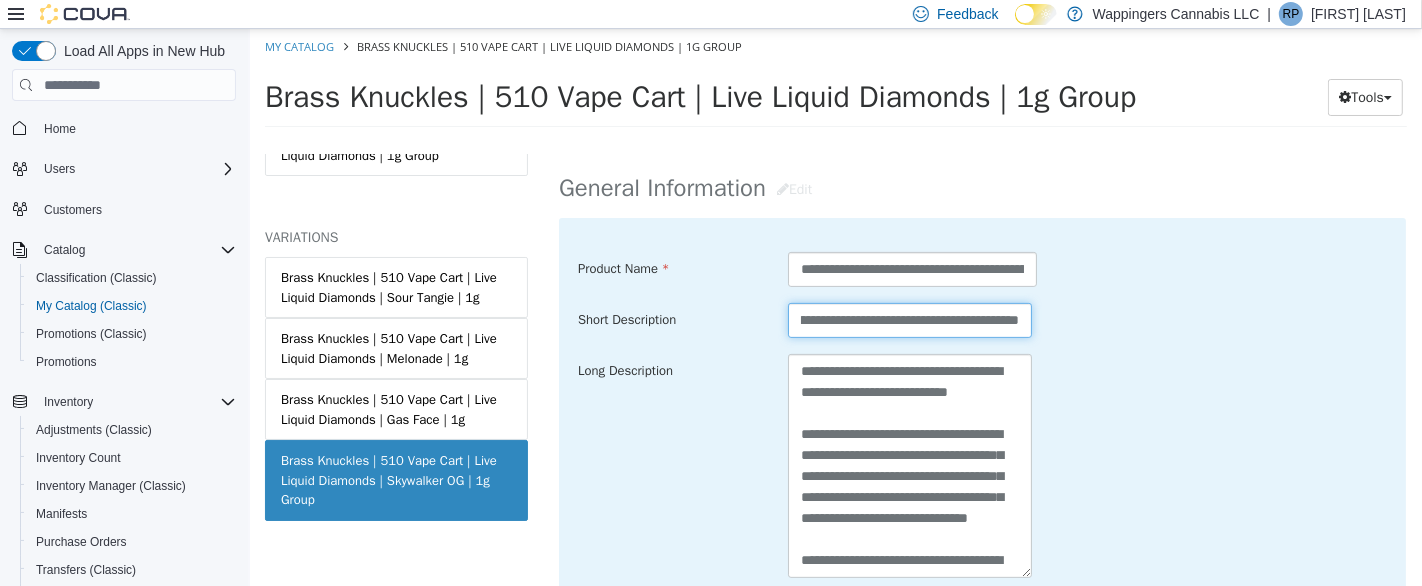 type on "**********" 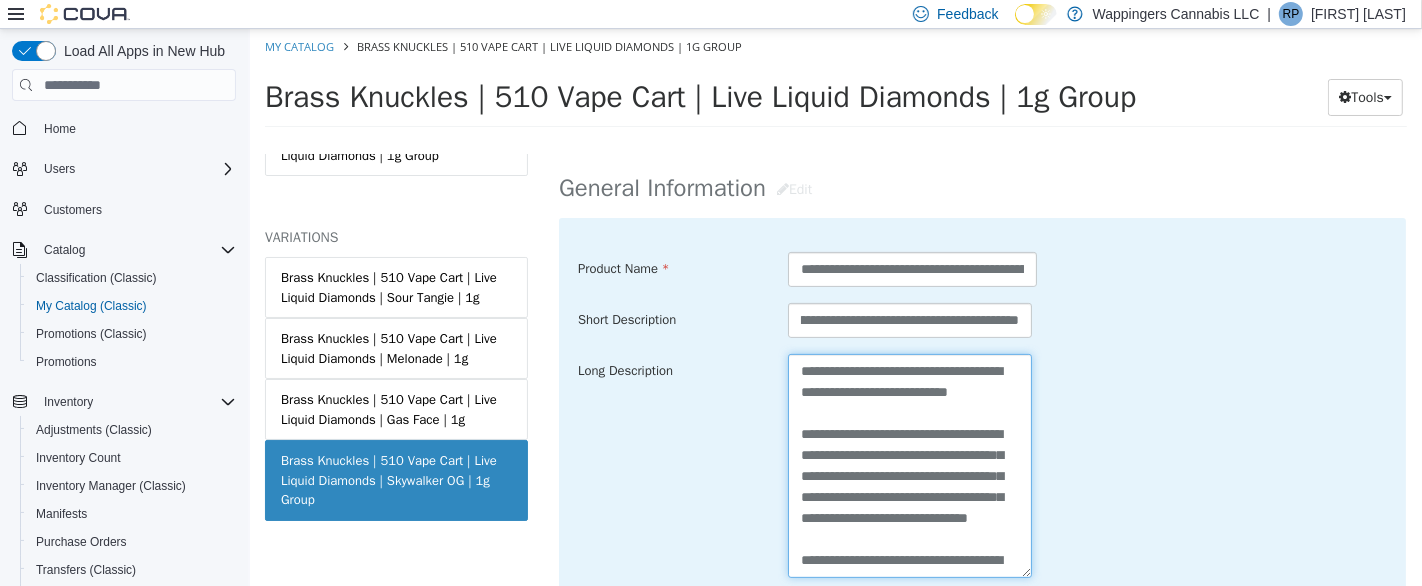 scroll, scrollTop: 0, scrollLeft: 0, axis: both 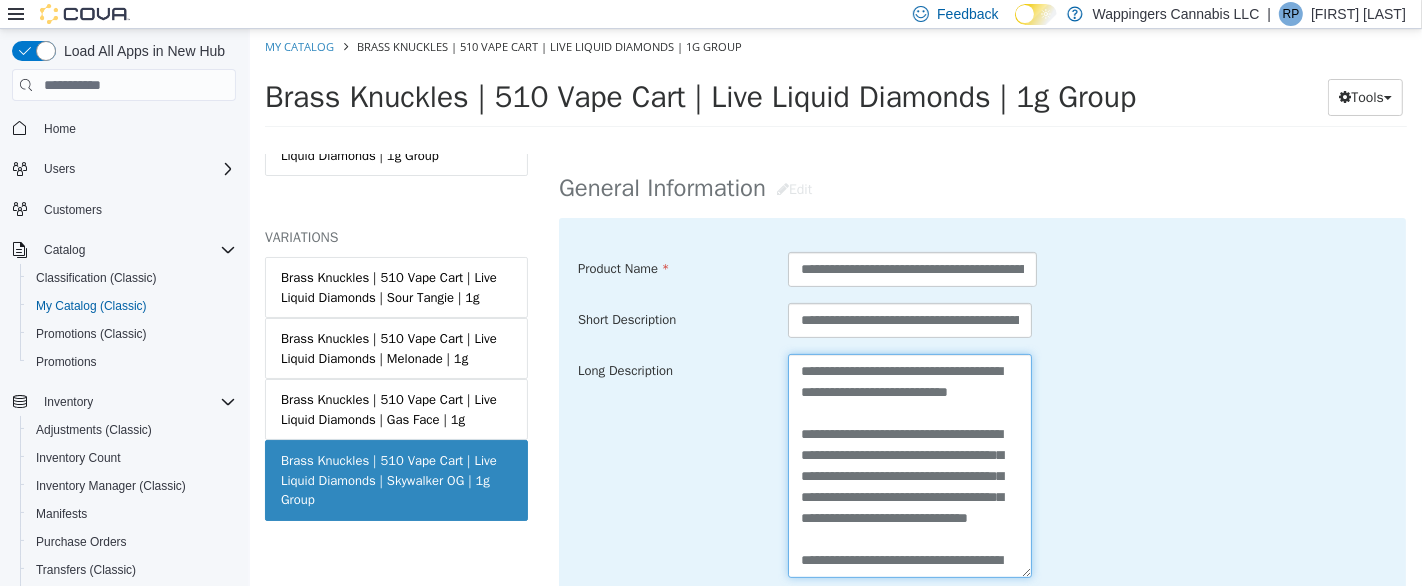 click at bounding box center [909, 465] 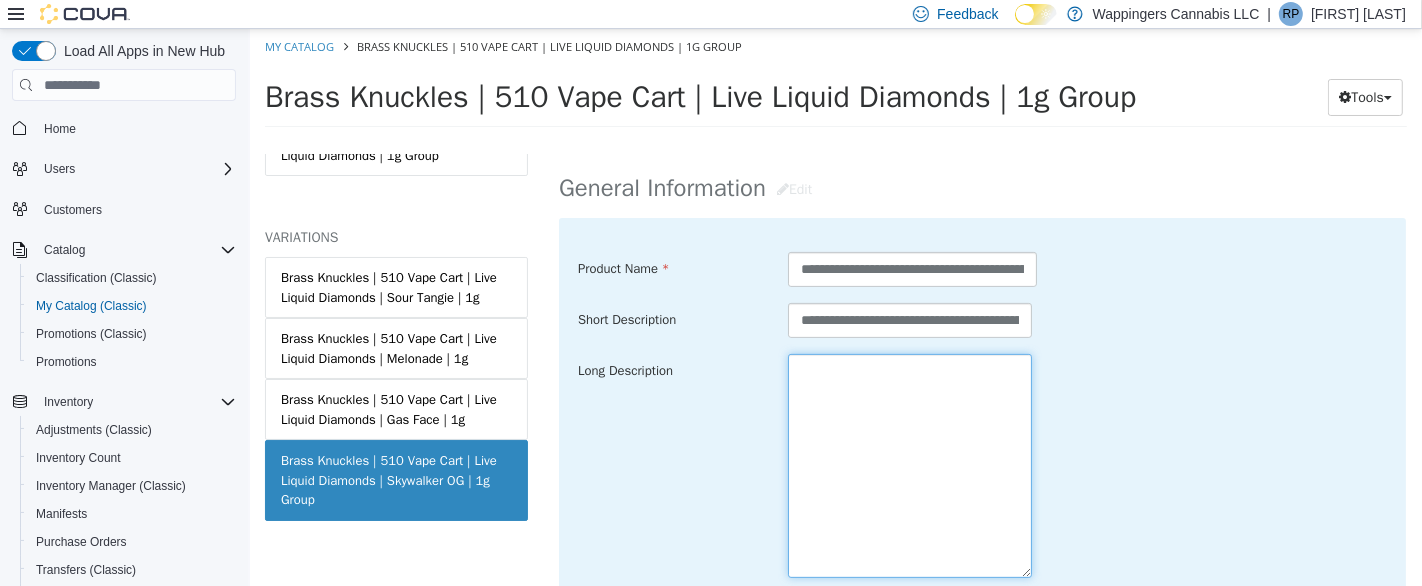 paste on "**********" 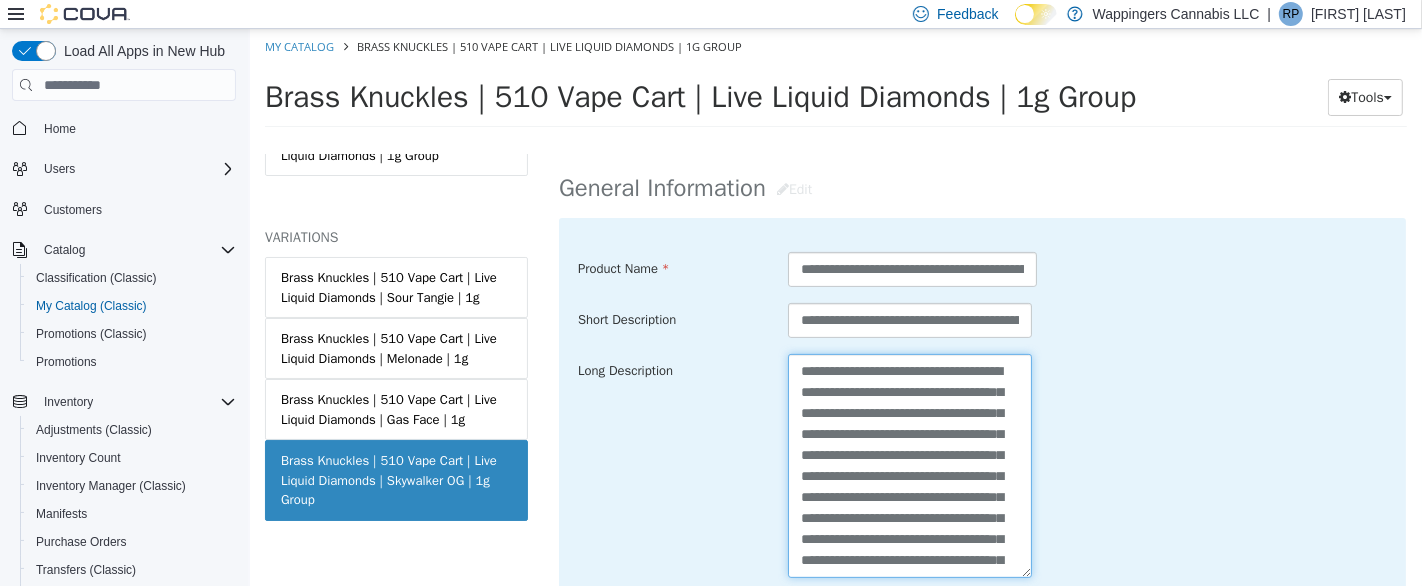 scroll, scrollTop: 202, scrollLeft: 0, axis: vertical 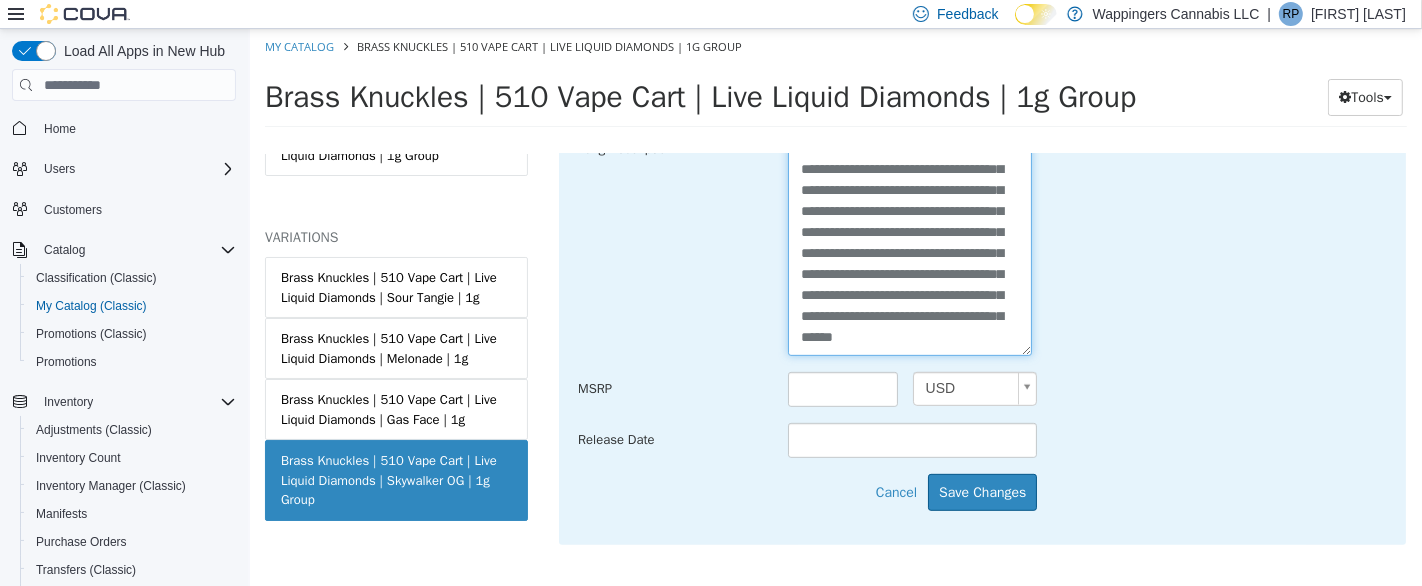 type on "**********" 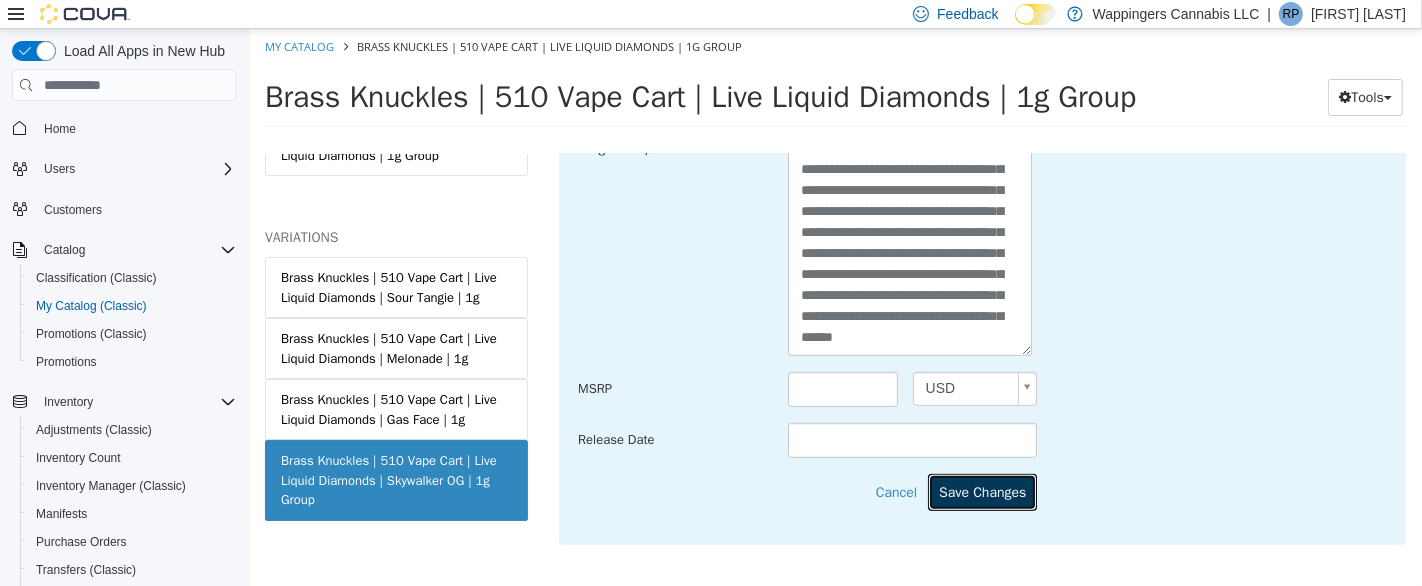 click on "Save Changes" at bounding box center (981, 492) 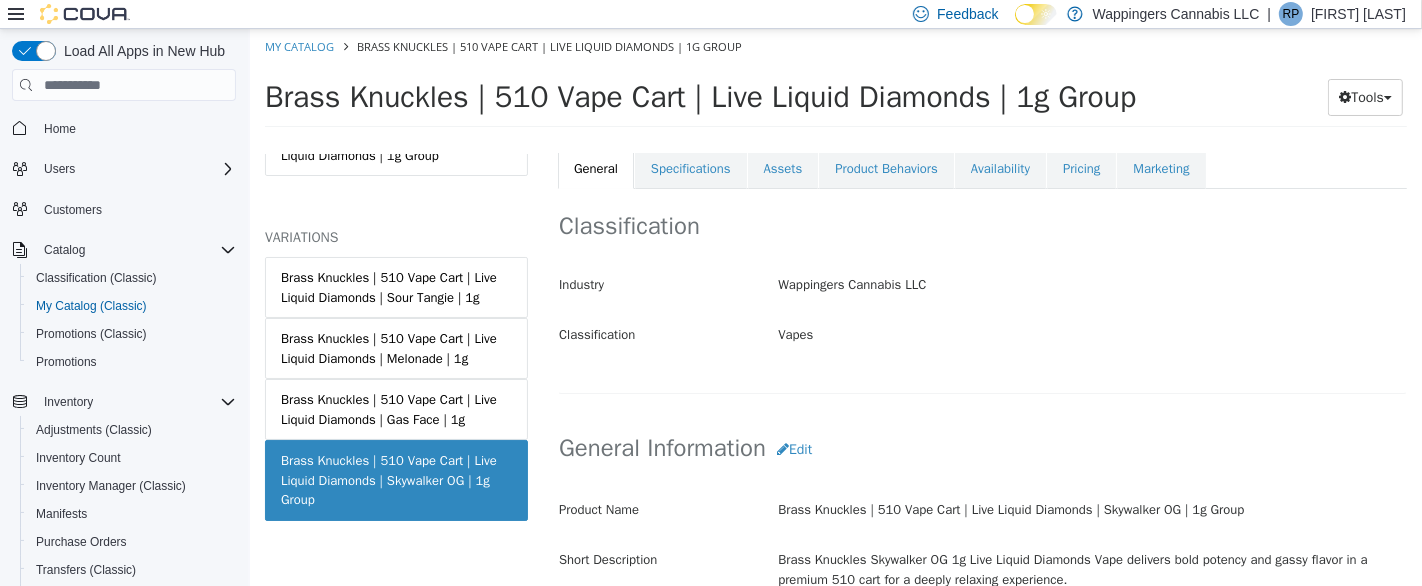 scroll, scrollTop: 222, scrollLeft: 0, axis: vertical 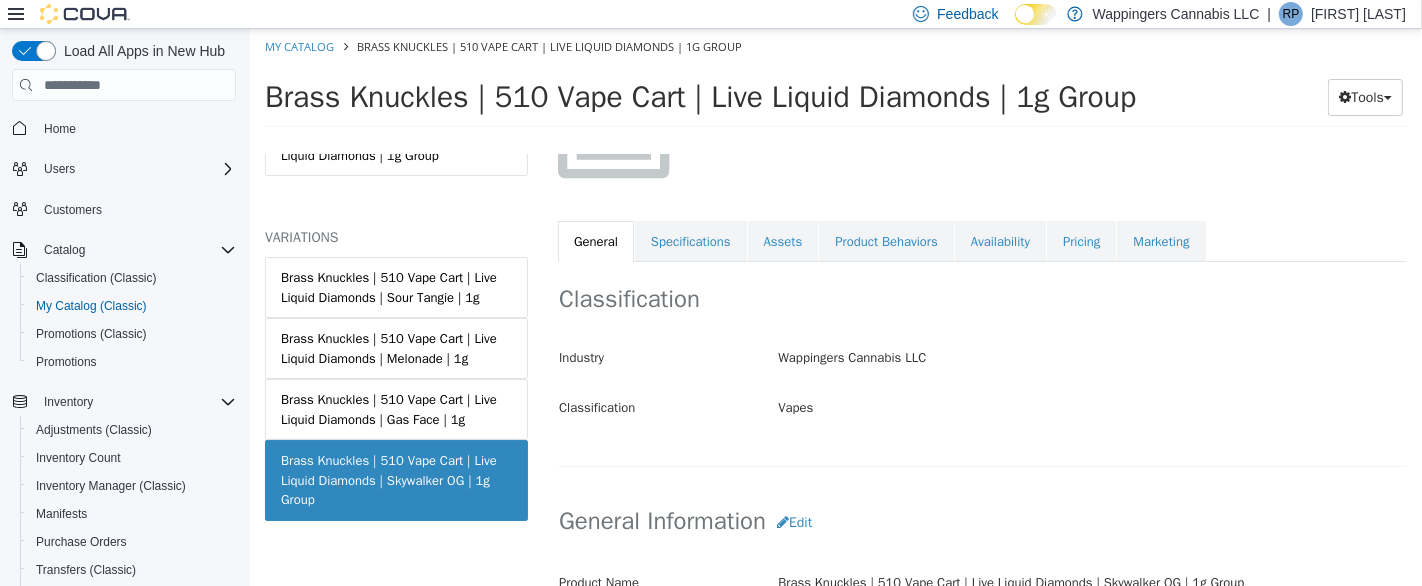 click on "Assets" at bounding box center (782, 242) 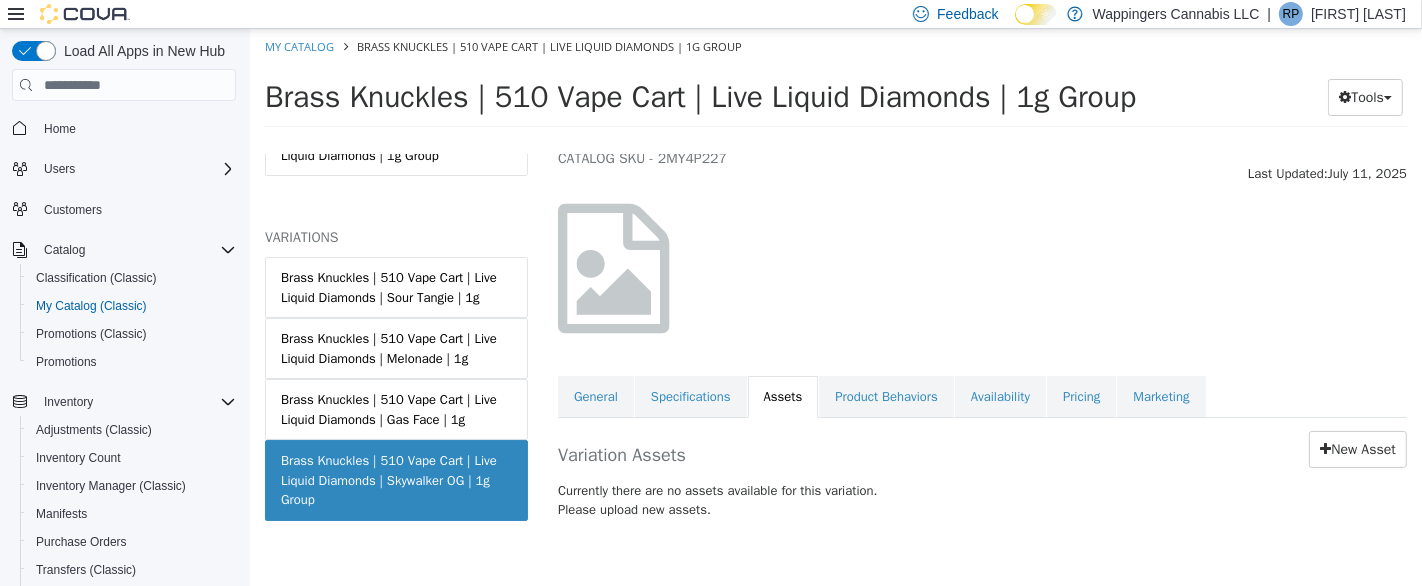 scroll, scrollTop: 68, scrollLeft: 0, axis: vertical 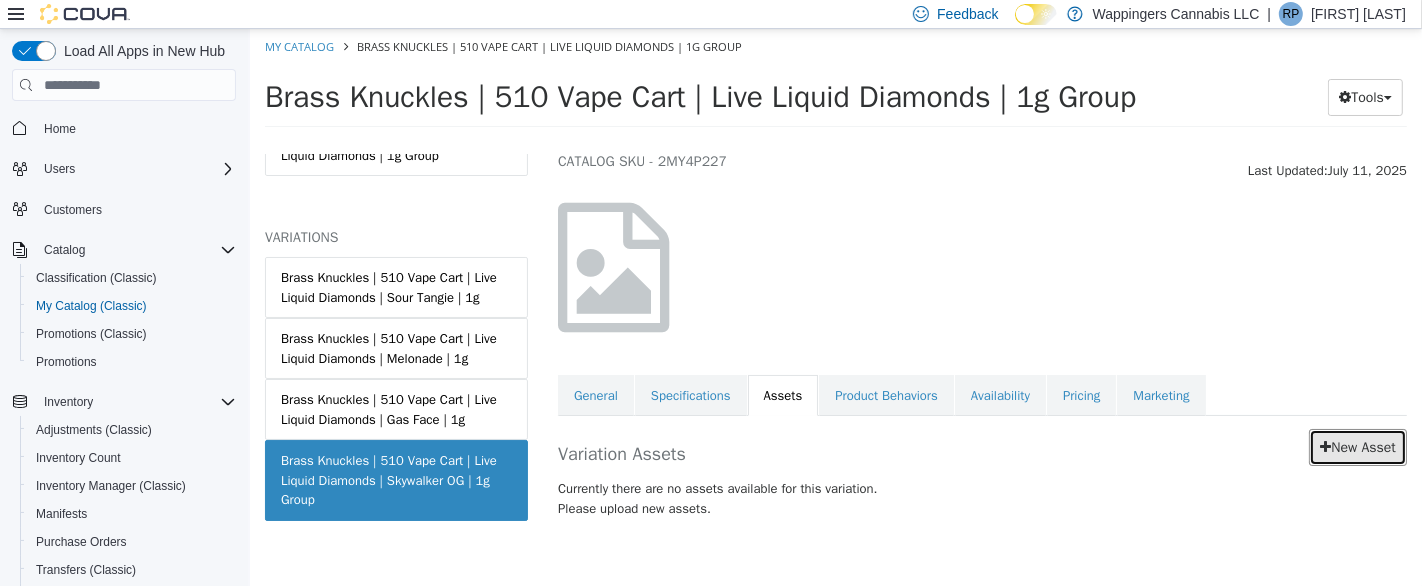 click on "New Asset" at bounding box center [1357, 447] 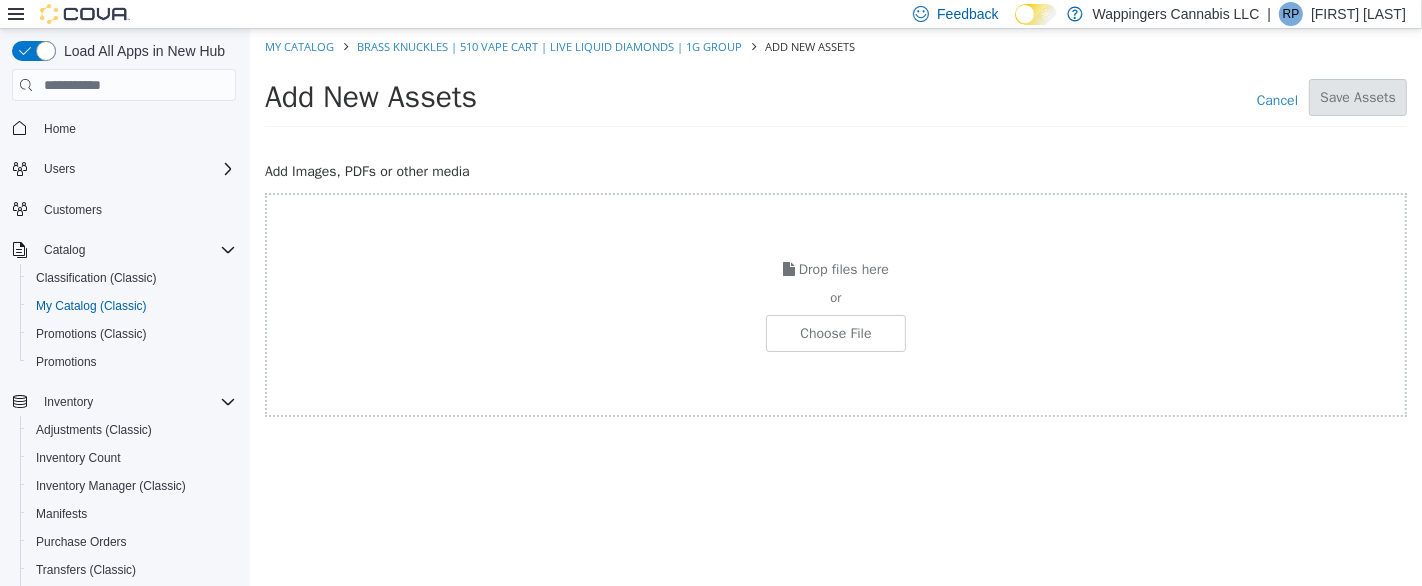 click at bounding box center (-212, 333) 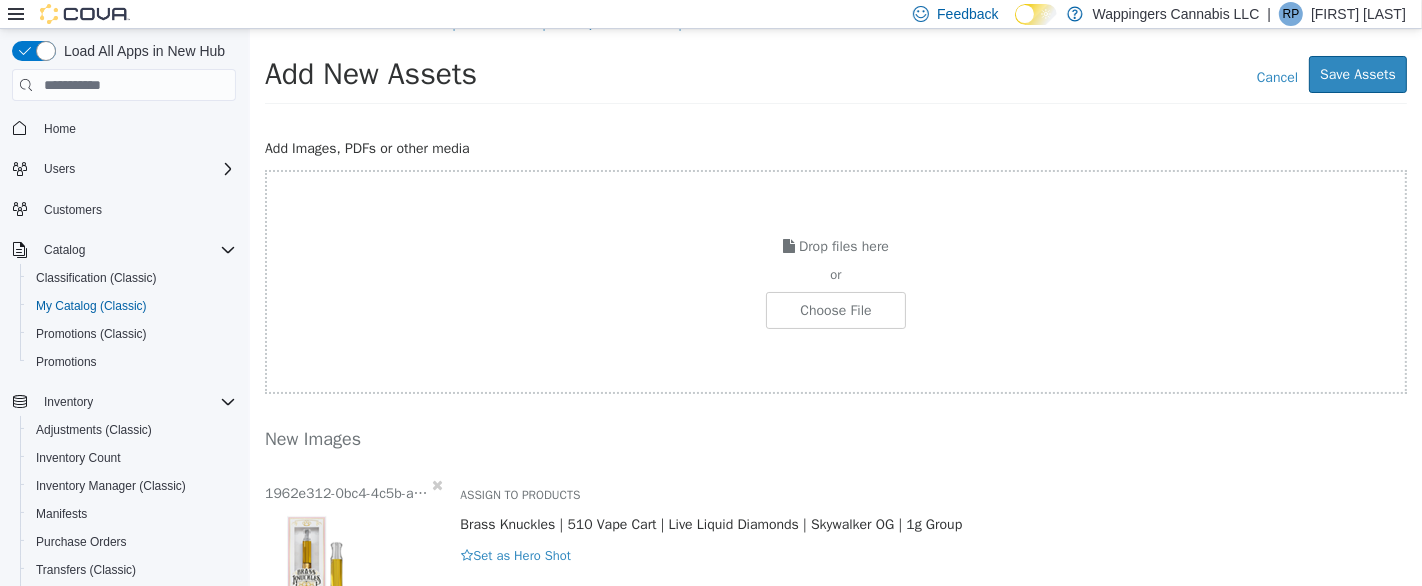 scroll, scrollTop: 45, scrollLeft: 0, axis: vertical 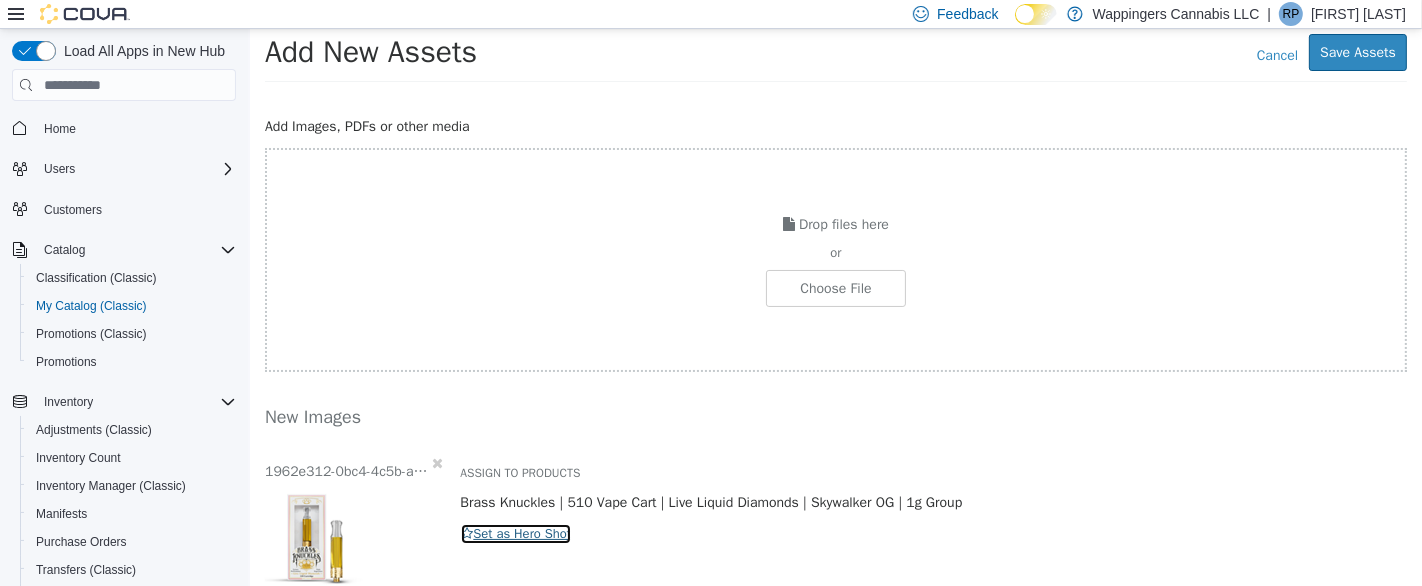 click on "Set as Hero Shot" at bounding box center [515, 534] 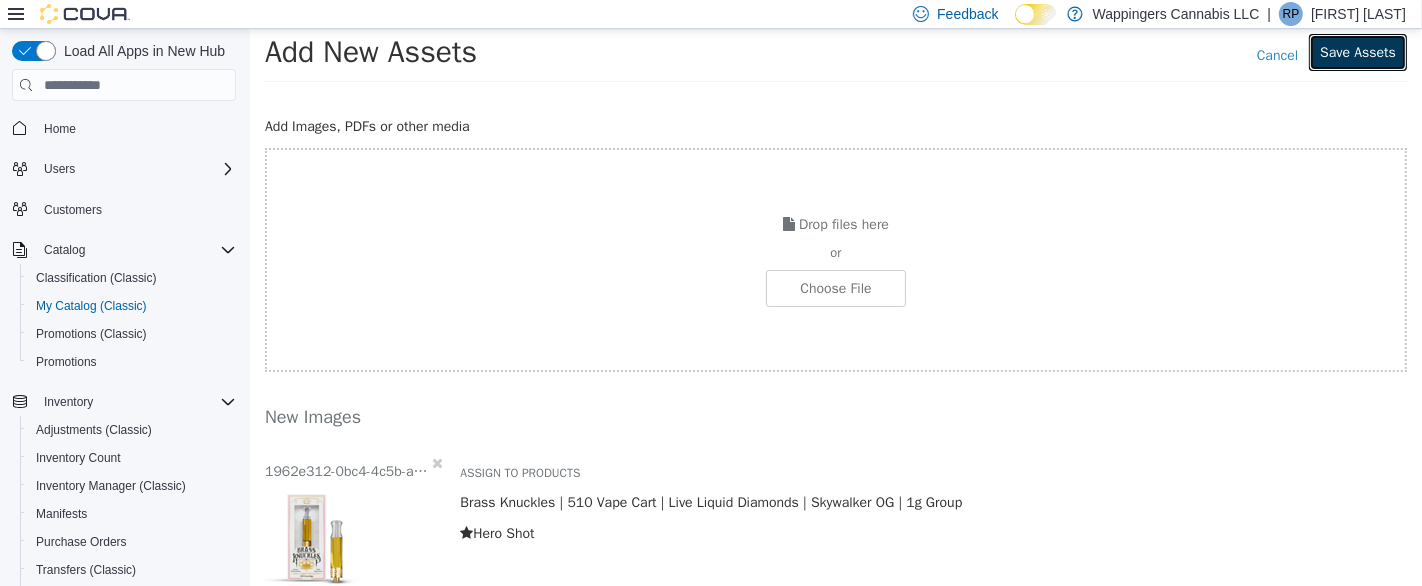 click on "Save Assets" at bounding box center [1357, 52] 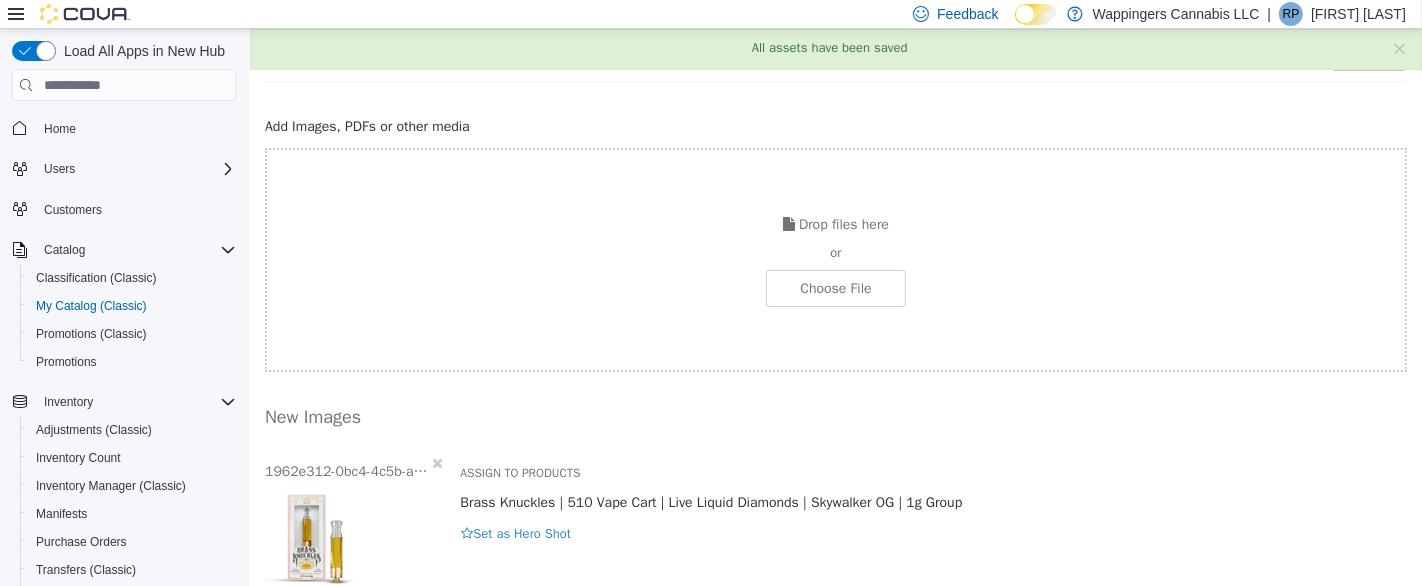 scroll, scrollTop: 0, scrollLeft: 0, axis: both 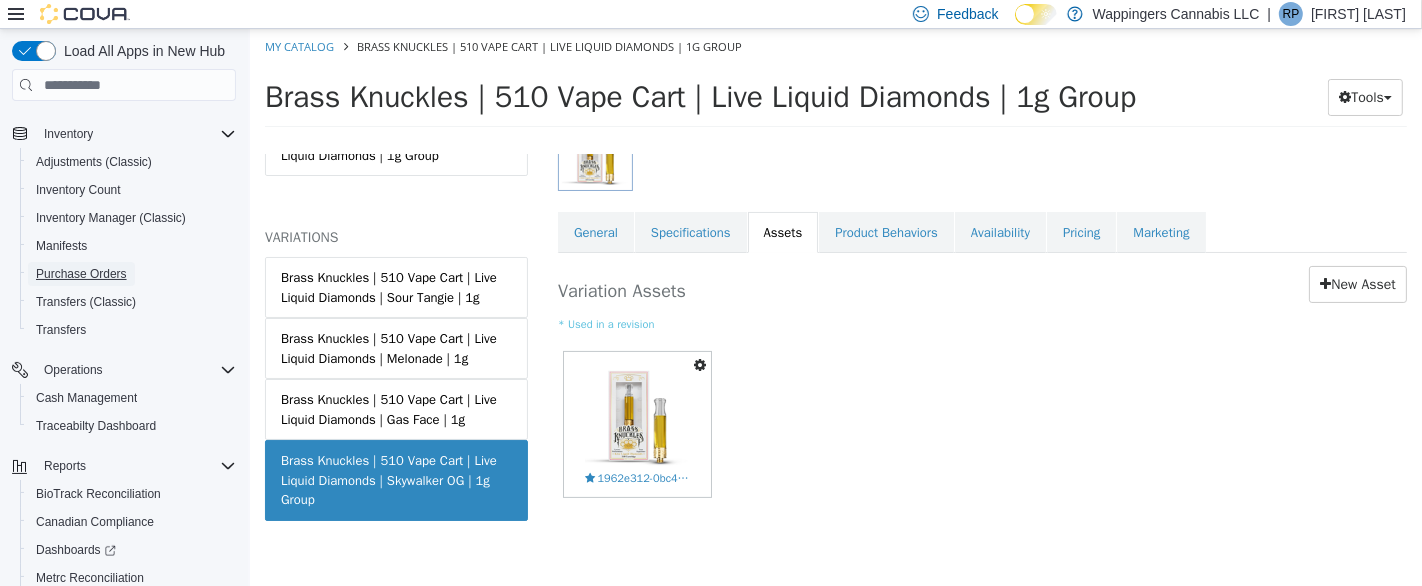 click on "Purchase Orders" at bounding box center (81, 274) 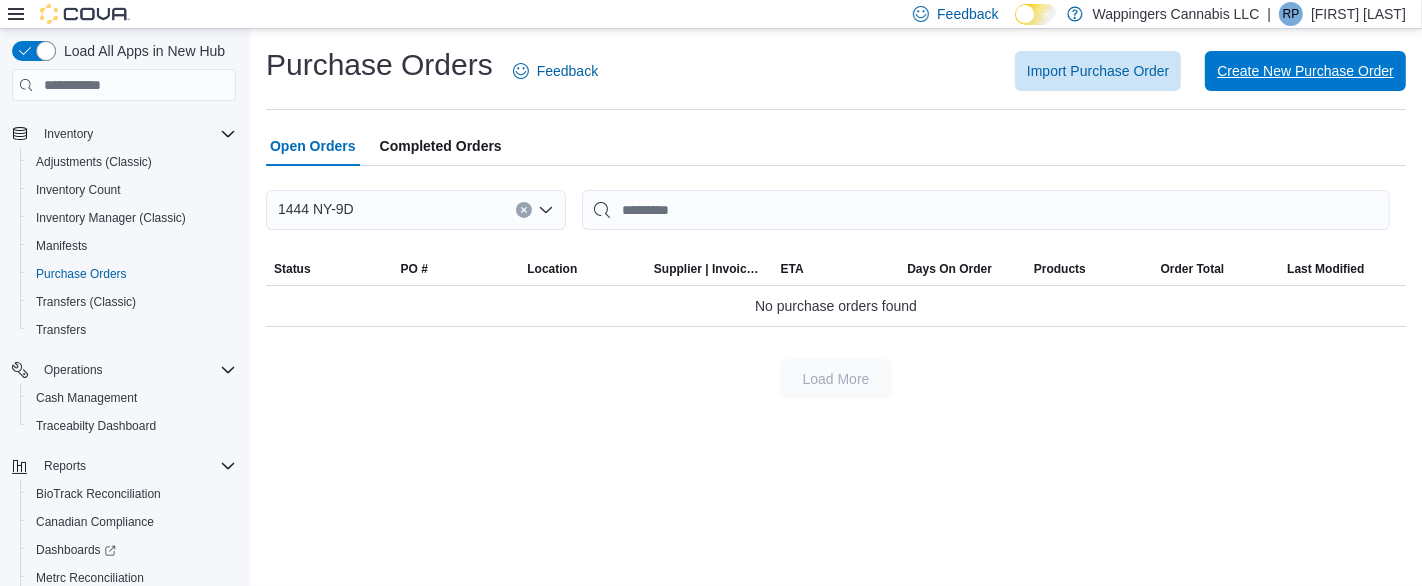 click on "Create New Purchase Order" at bounding box center [1305, 71] 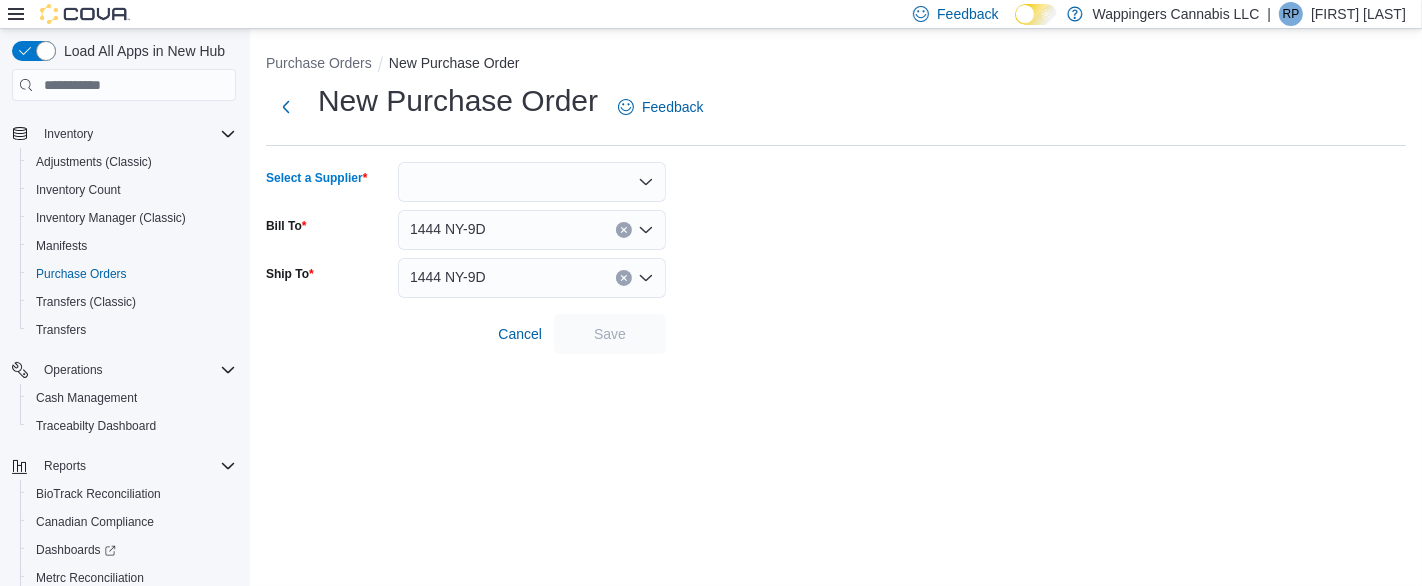 click at bounding box center [532, 182] 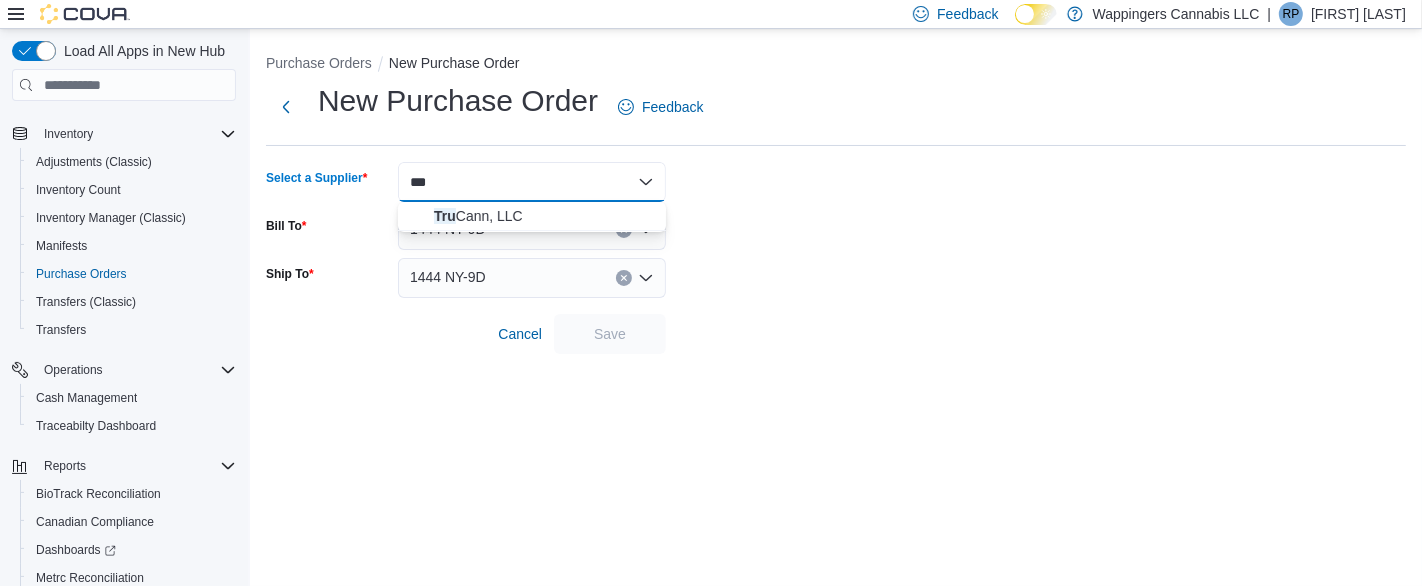 type on "***" 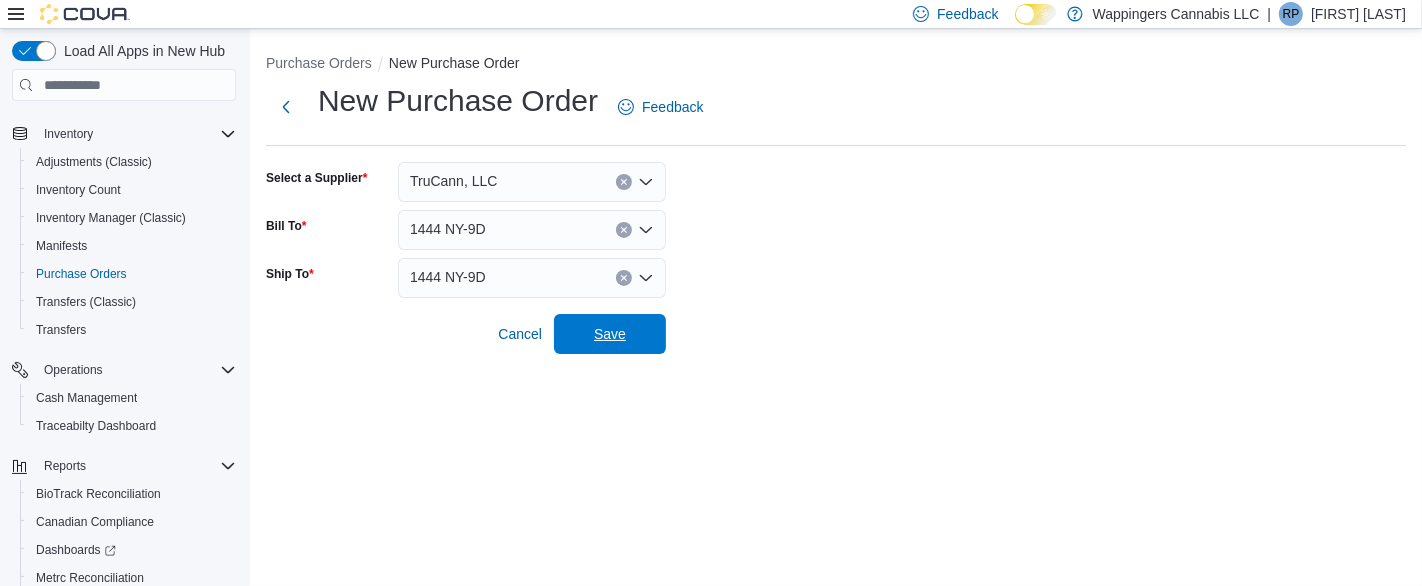 click on "Save" at bounding box center (610, 334) 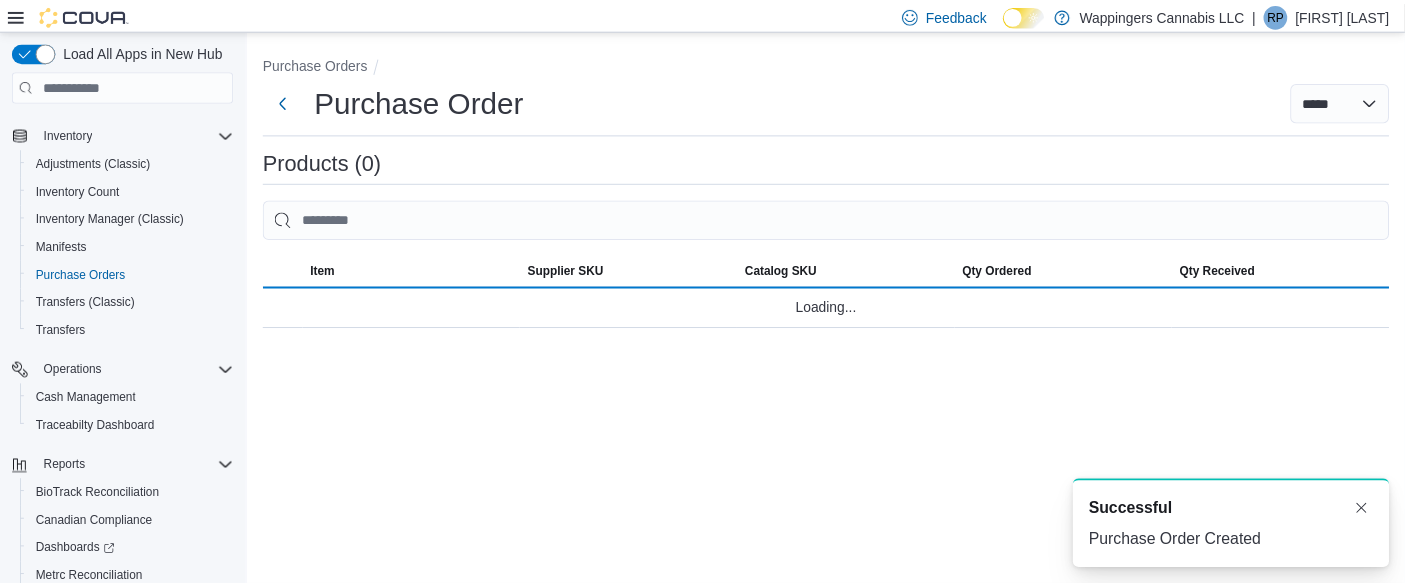 scroll, scrollTop: 0, scrollLeft: 0, axis: both 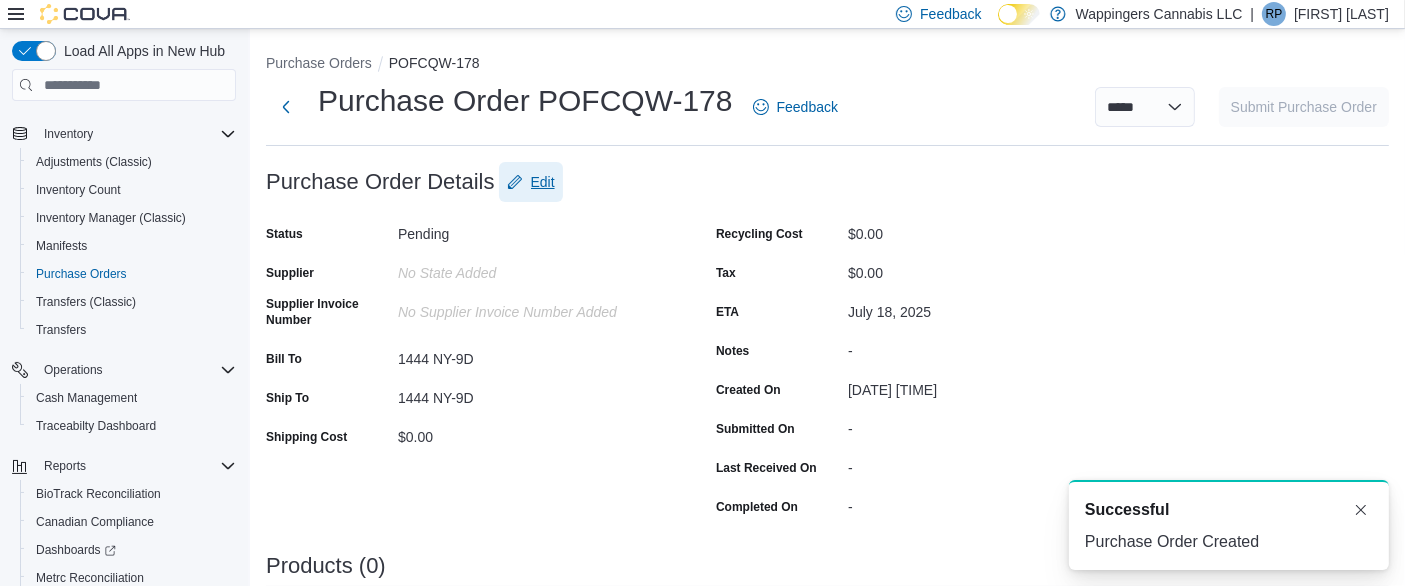 click on "Edit" at bounding box center [543, 182] 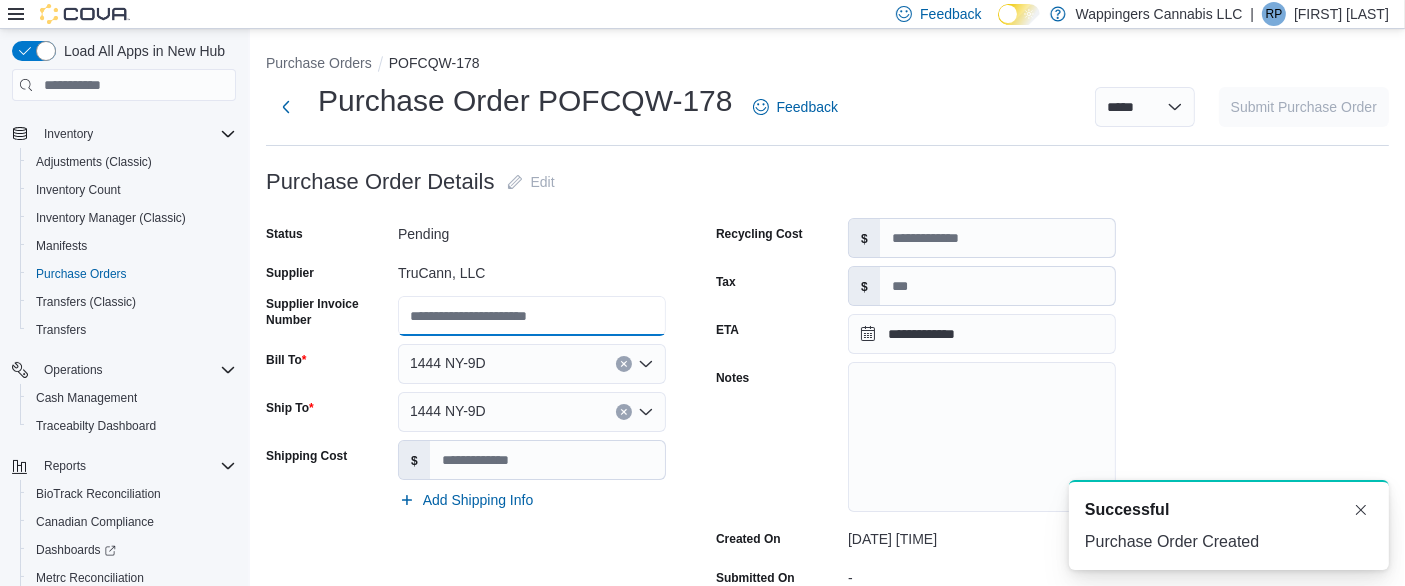 click on "Supplier Invoice Number" at bounding box center [532, 316] 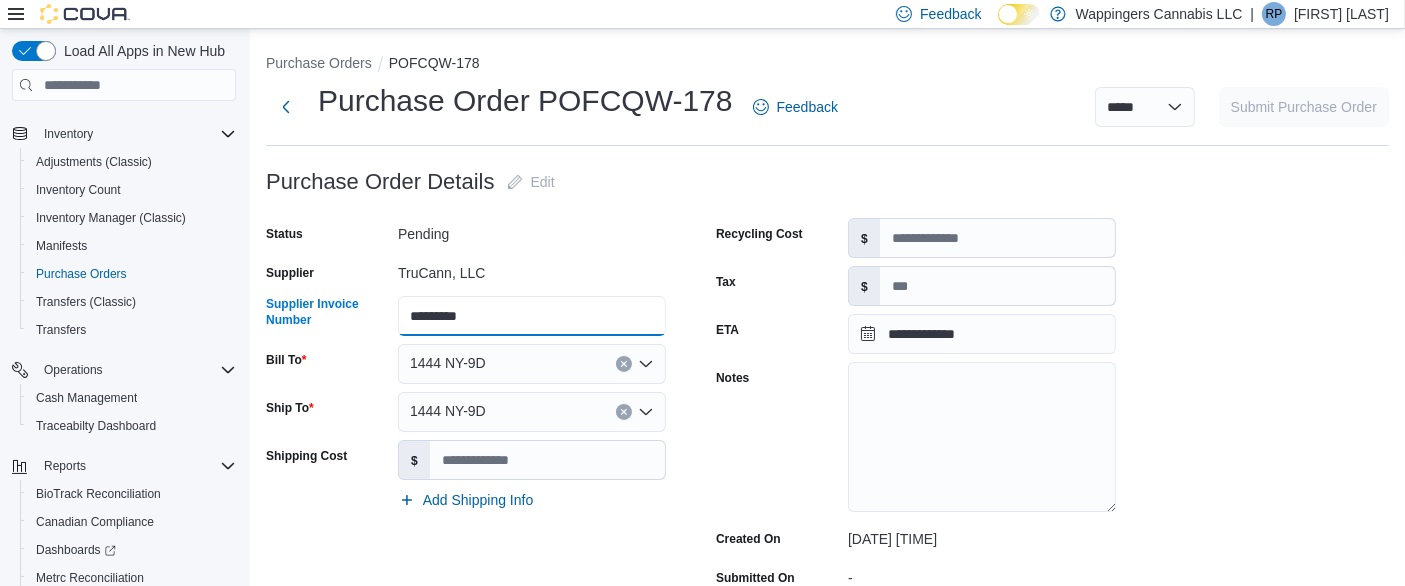 type on "*********" 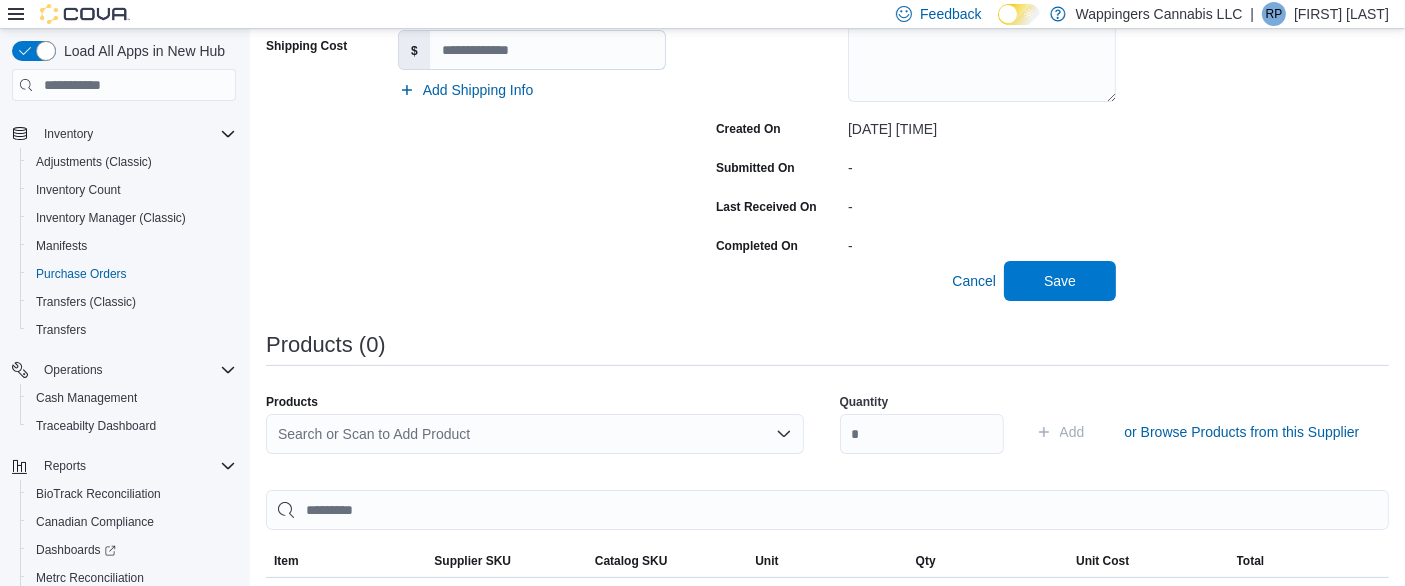 scroll, scrollTop: 444, scrollLeft: 0, axis: vertical 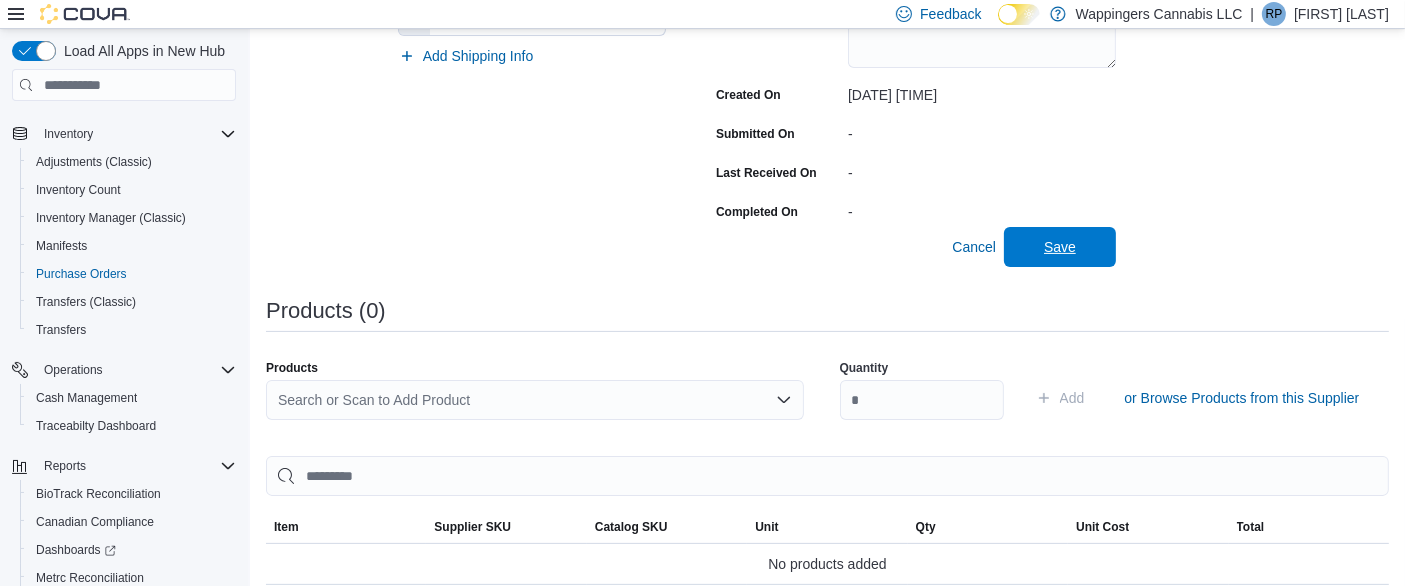 click on "Save" at bounding box center [1060, 247] 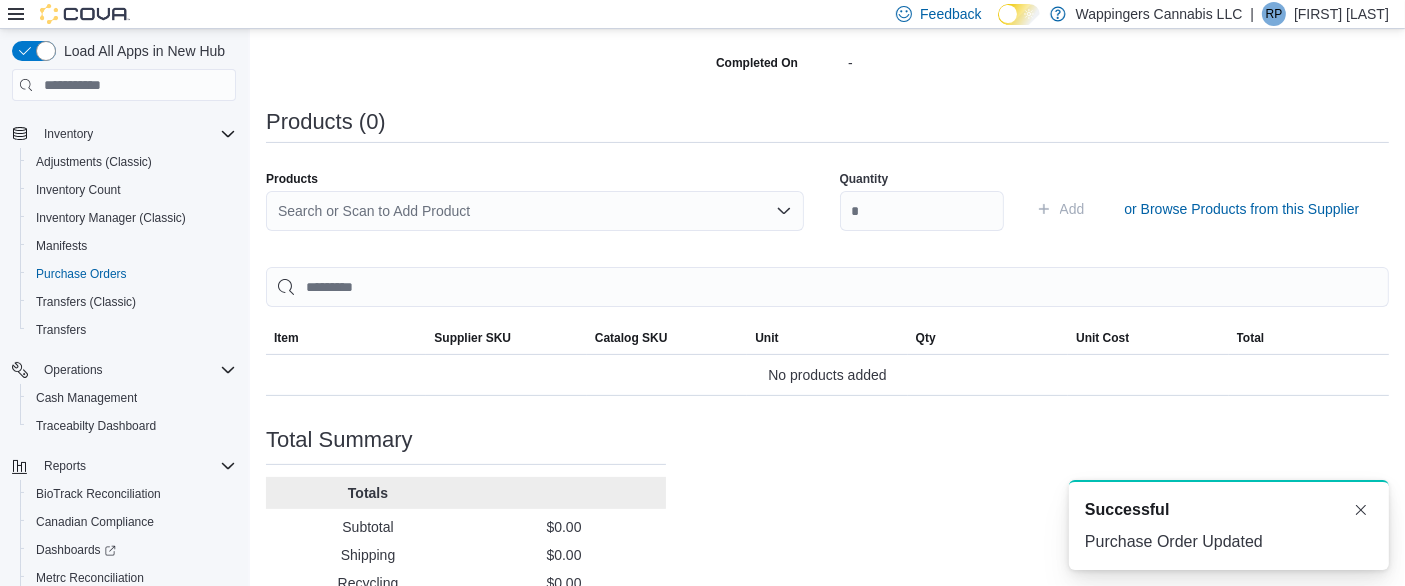 scroll, scrollTop: 0, scrollLeft: 0, axis: both 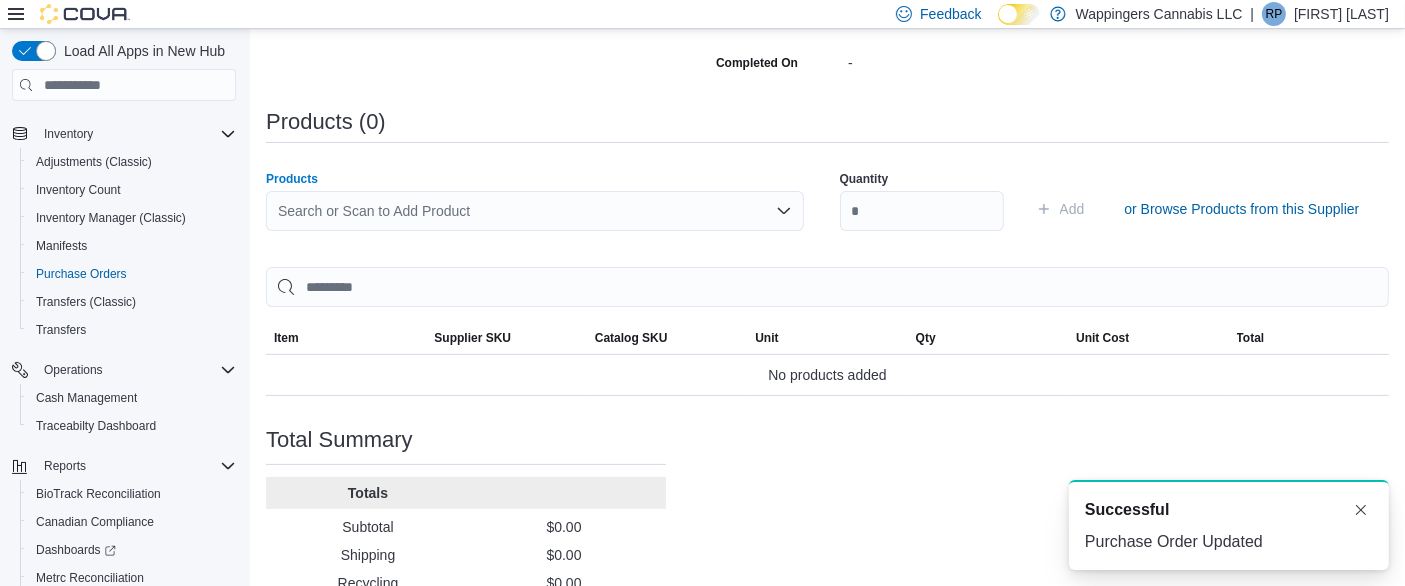 click on "Search or Scan to Add Product" at bounding box center [535, 211] 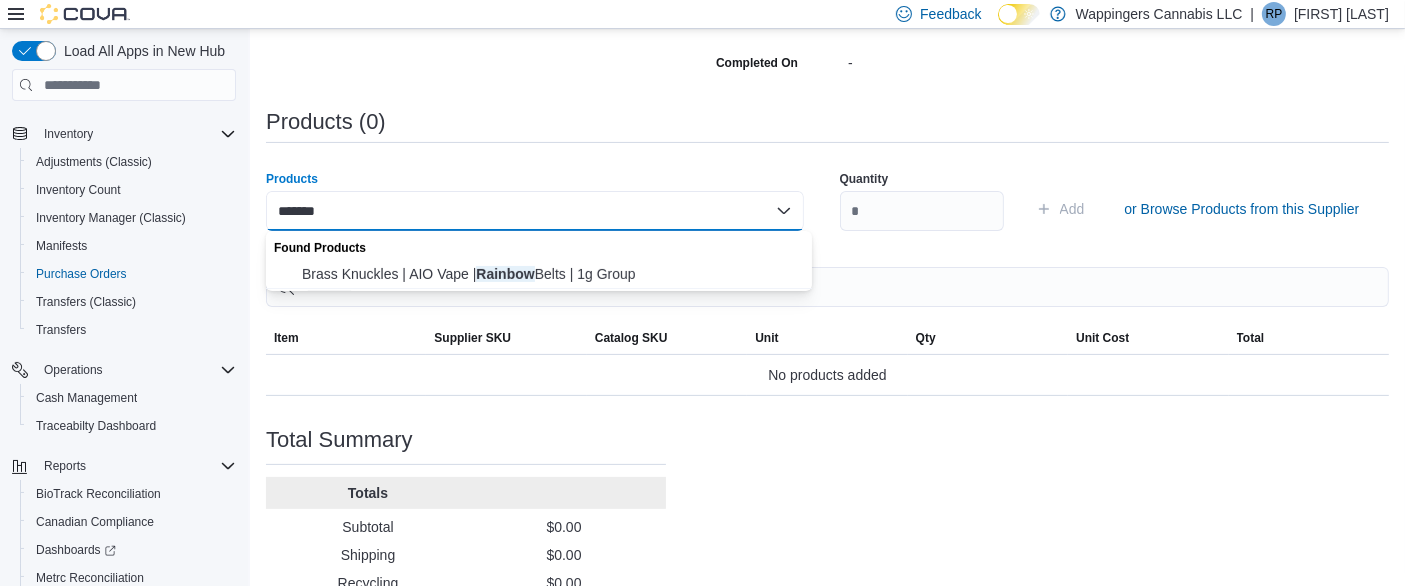 type on "*******" 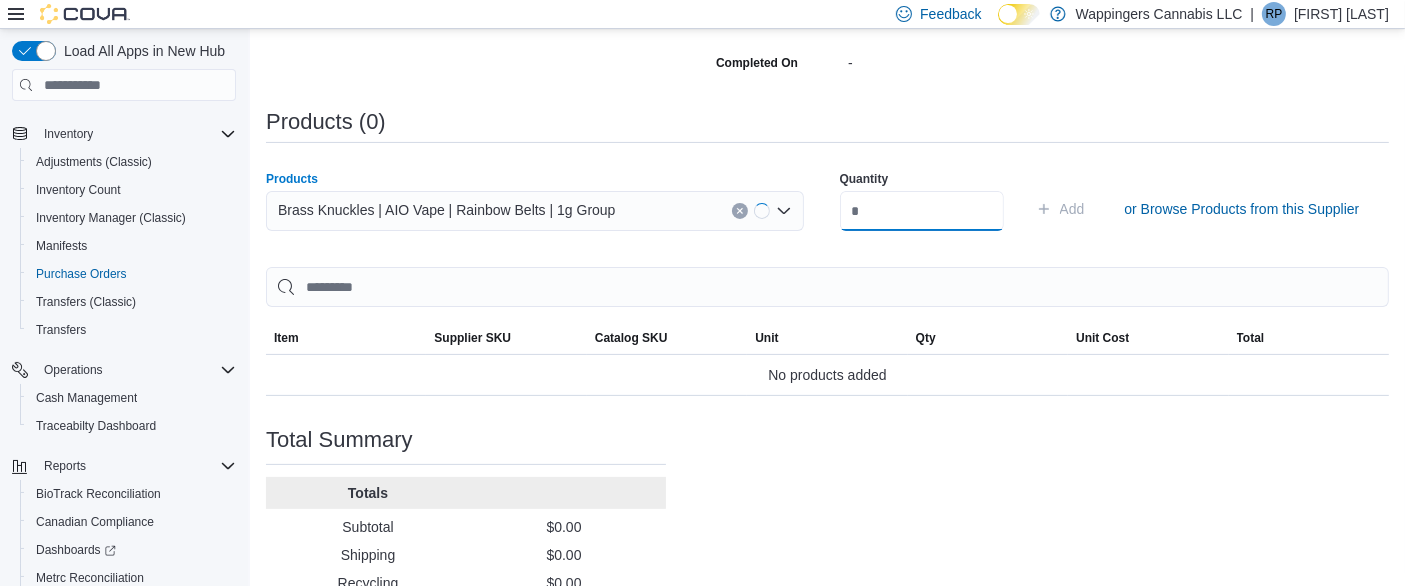 click at bounding box center (922, 211) 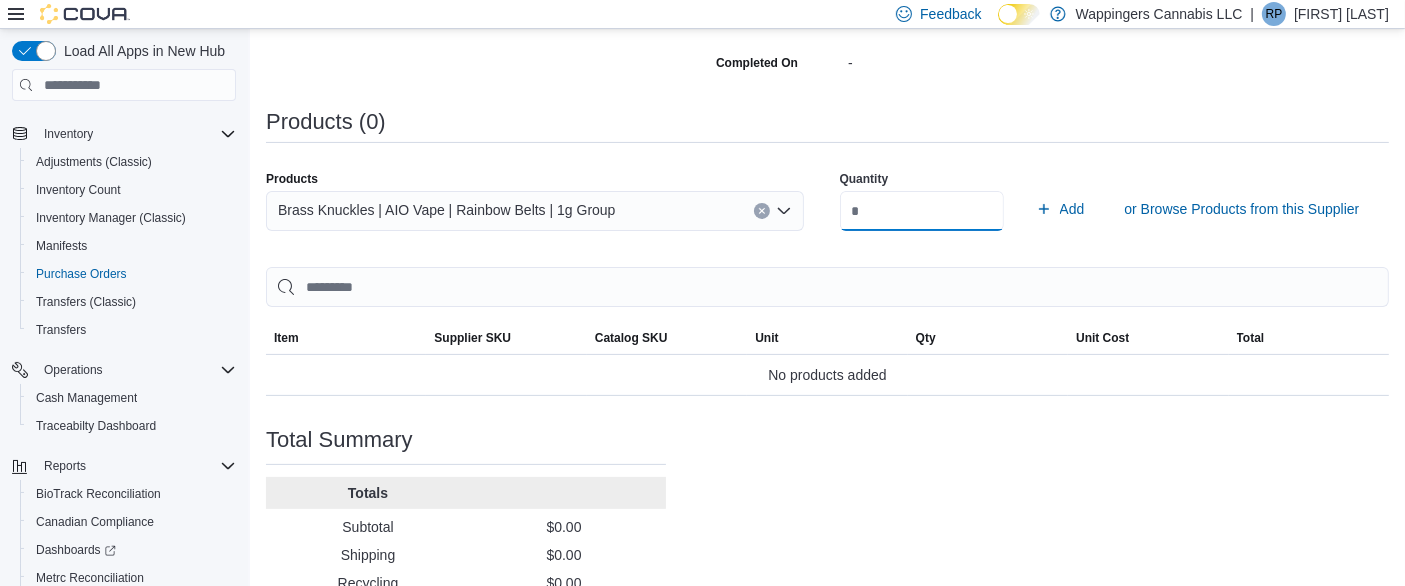 type on "**" 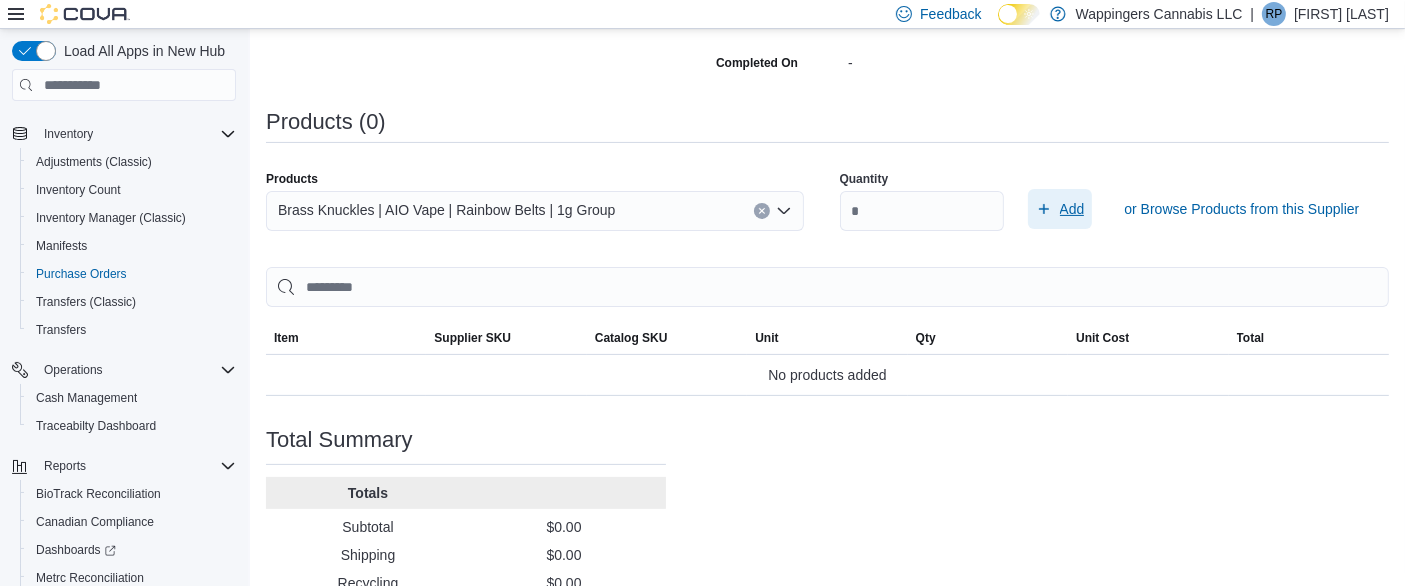 click on "Add" at bounding box center [1072, 209] 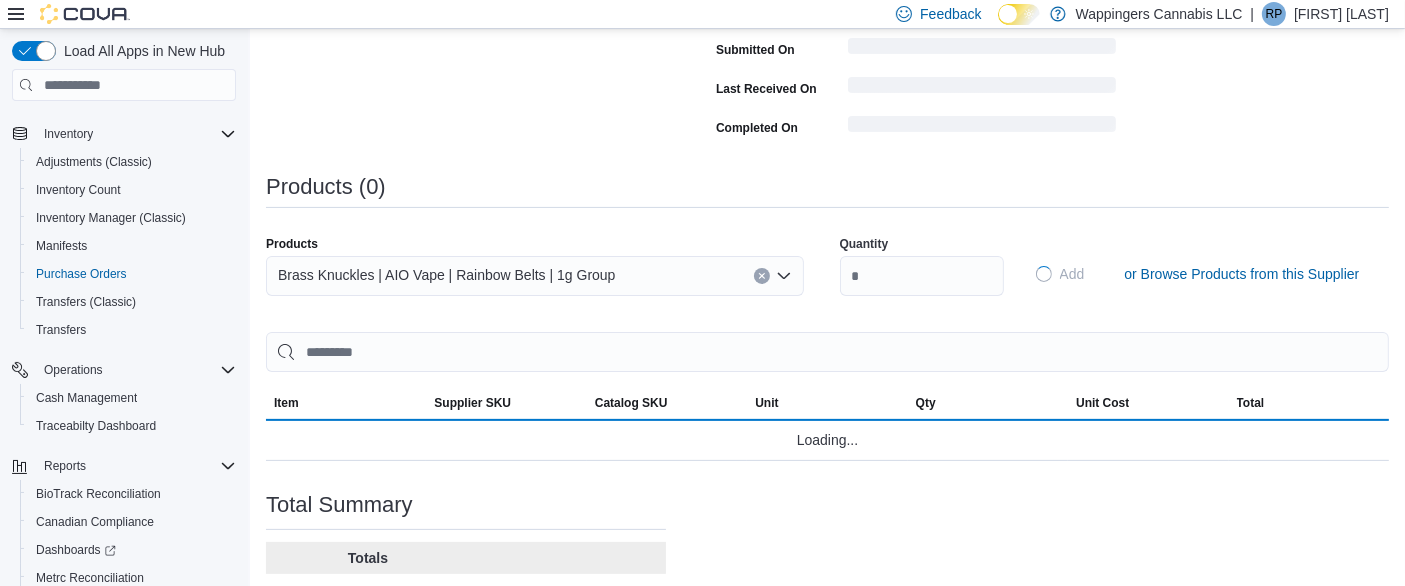 type 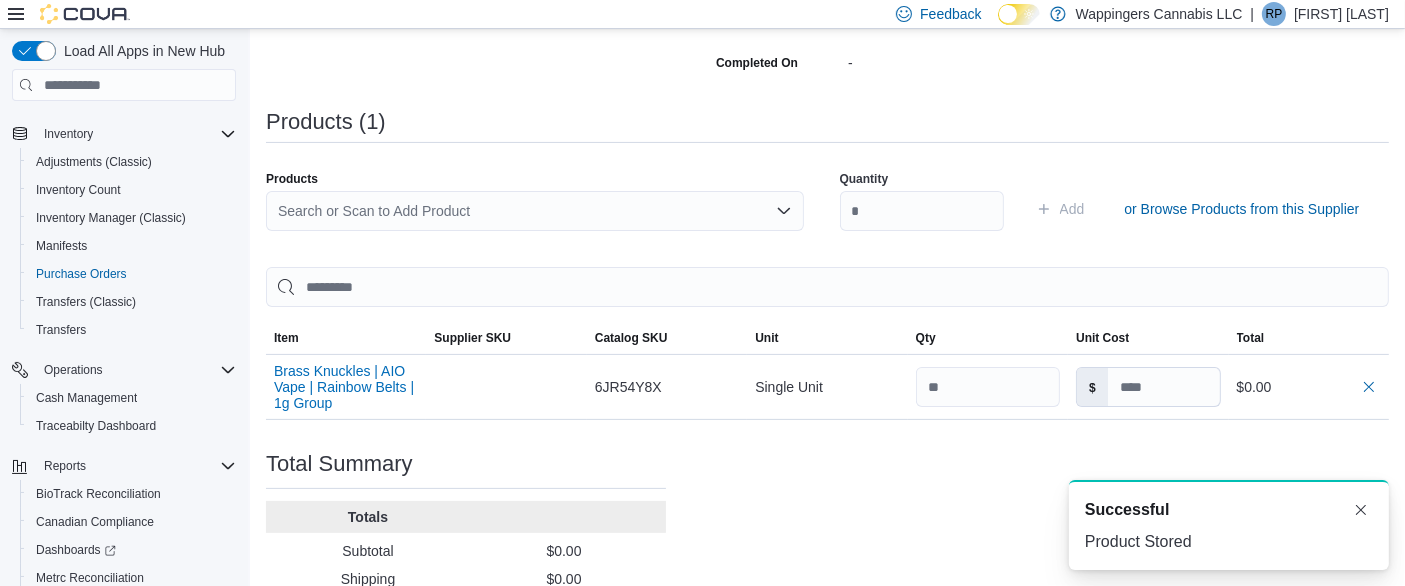 scroll, scrollTop: 0, scrollLeft: 0, axis: both 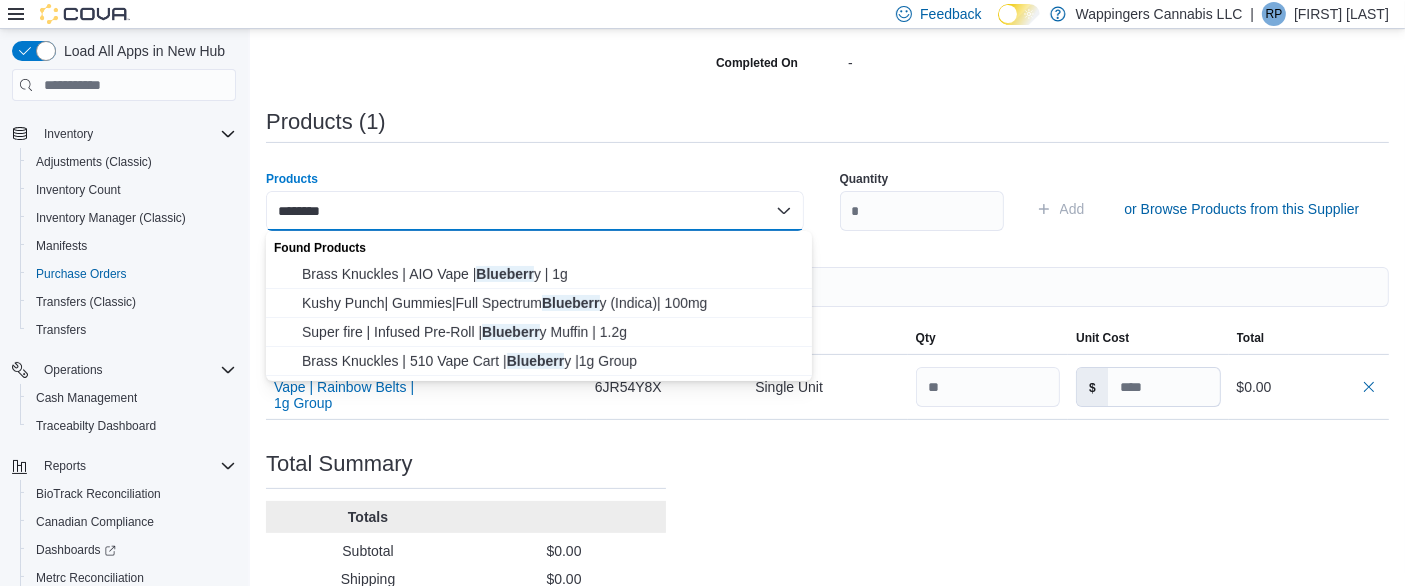 type on "********" 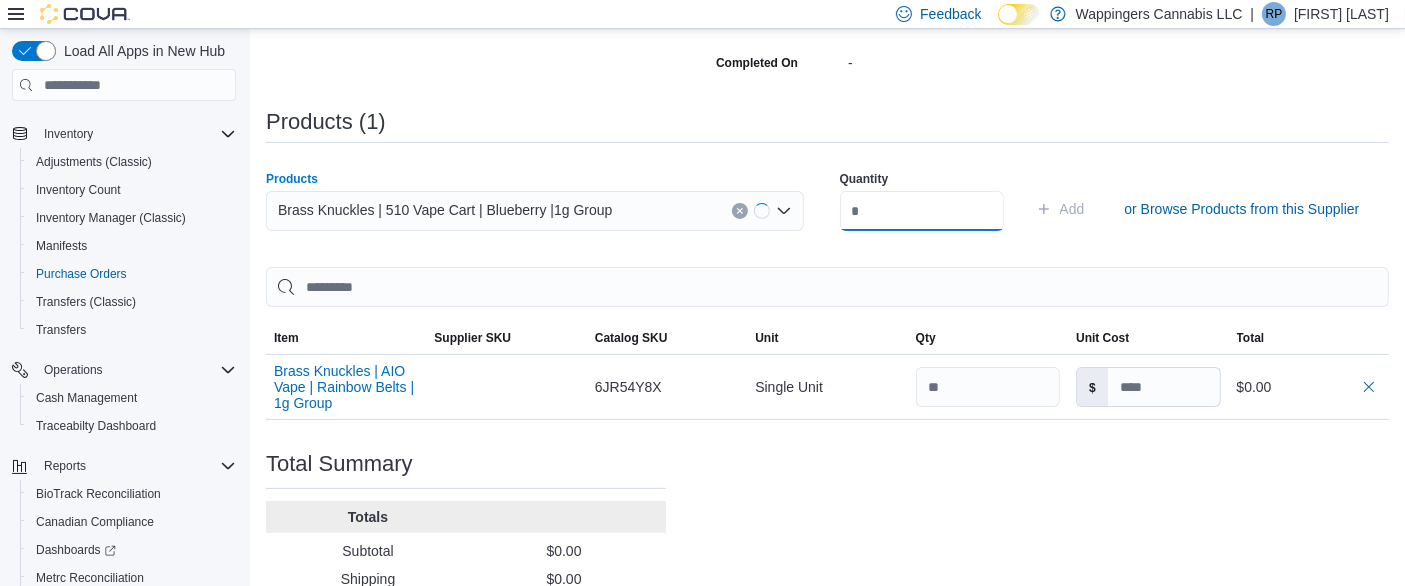 click at bounding box center (922, 211) 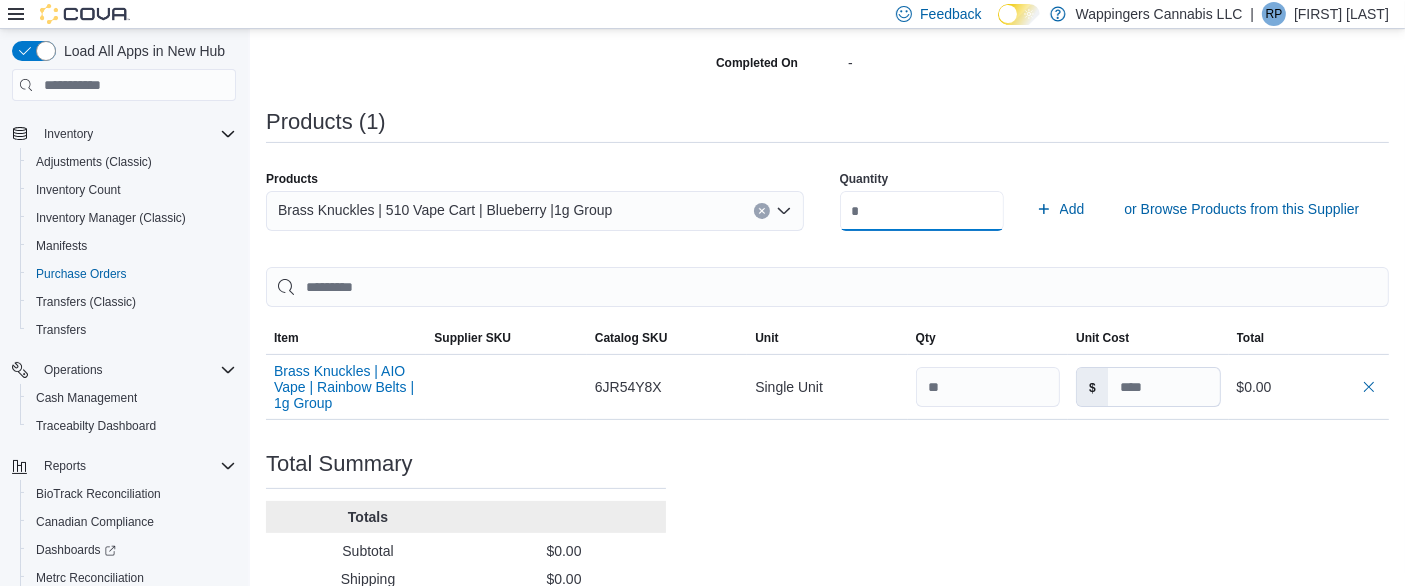 type on "**" 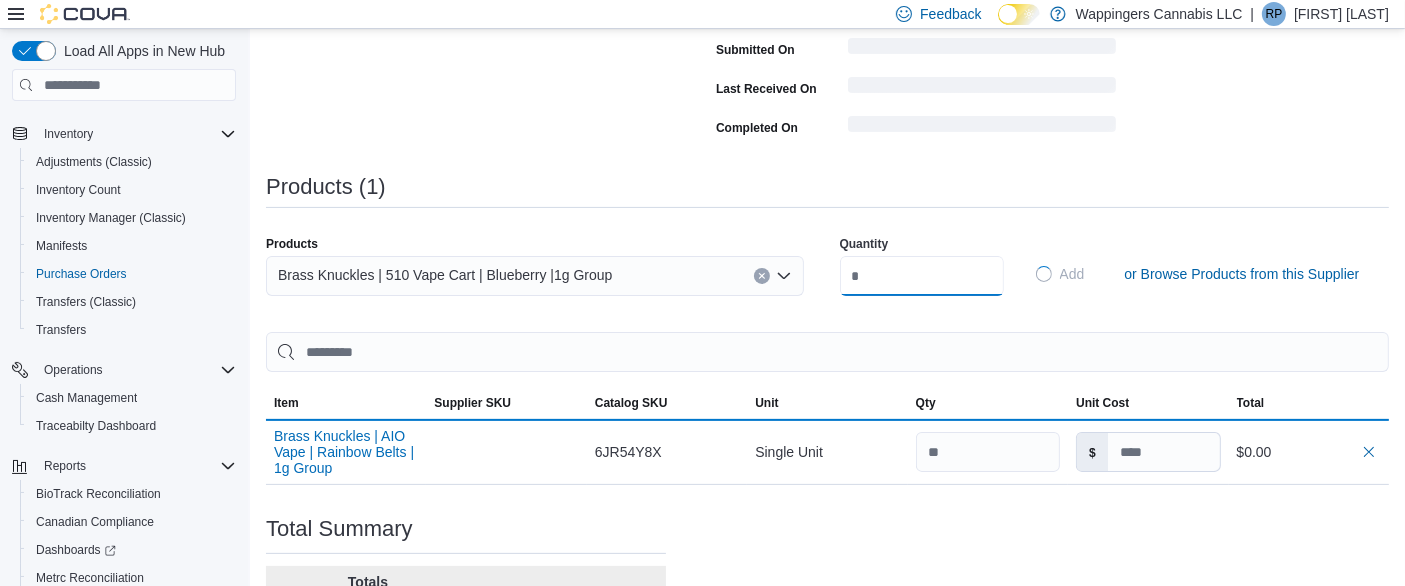 type 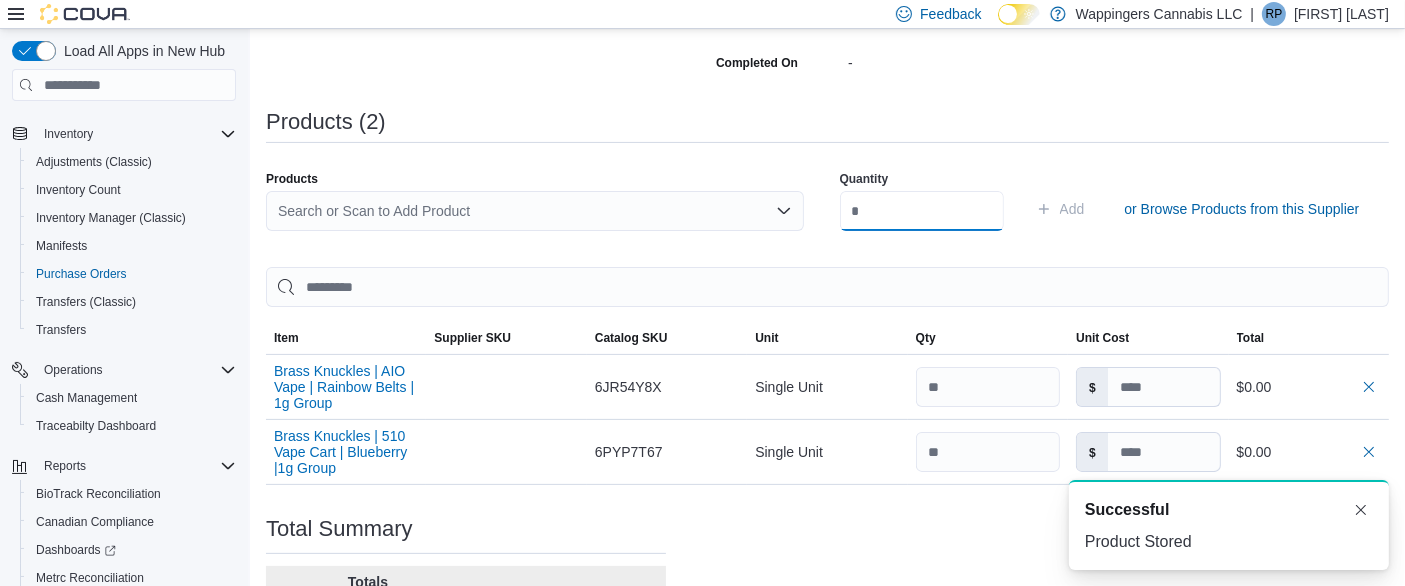 scroll, scrollTop: 0, scrollLeft: 0, axis: both 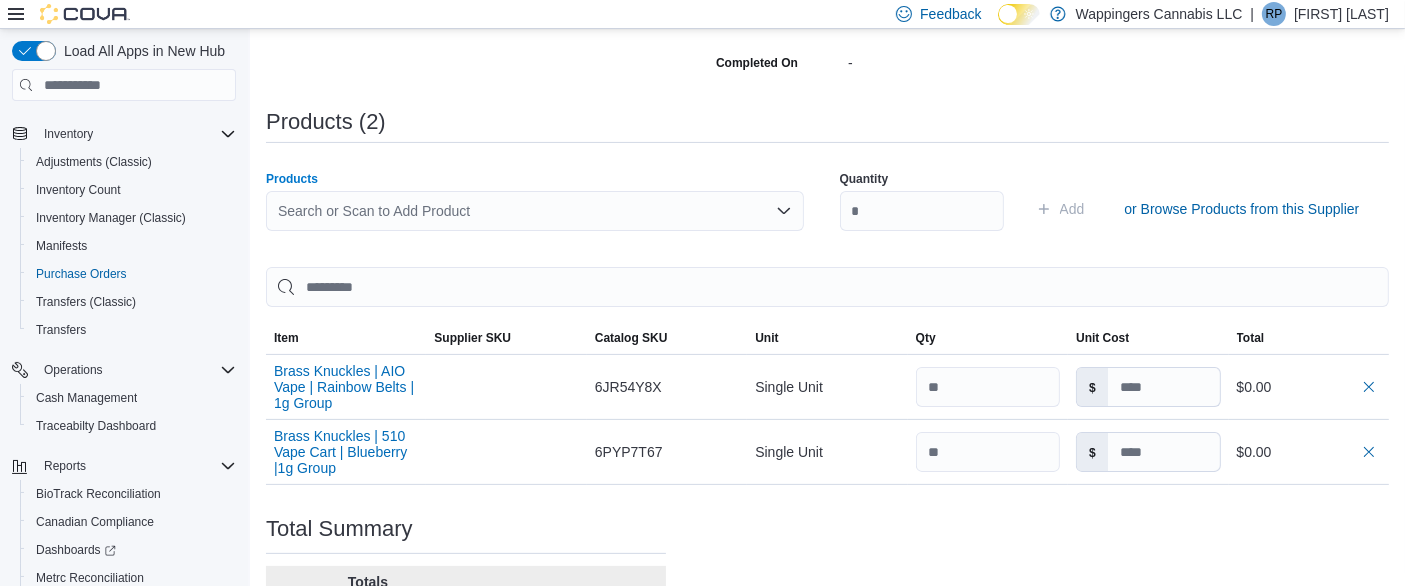 click on "Search or Scan to Add Product" at bounding box center [535, 211] 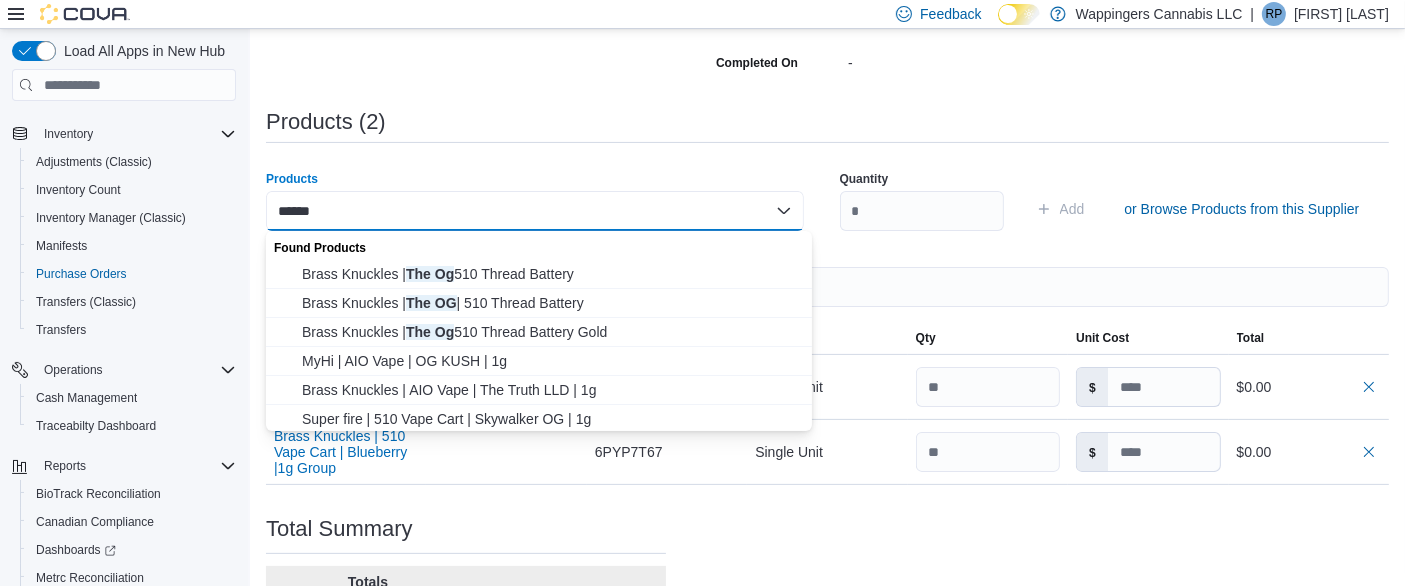 type on "******" 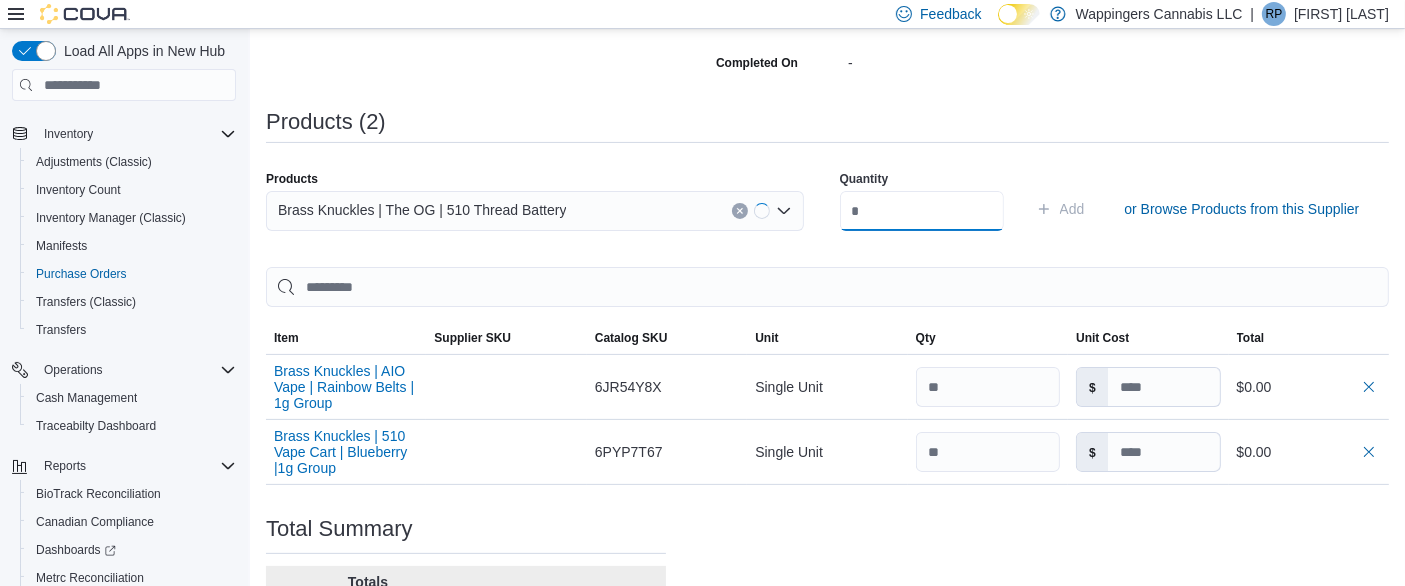 click at bounding box center [922, 211] 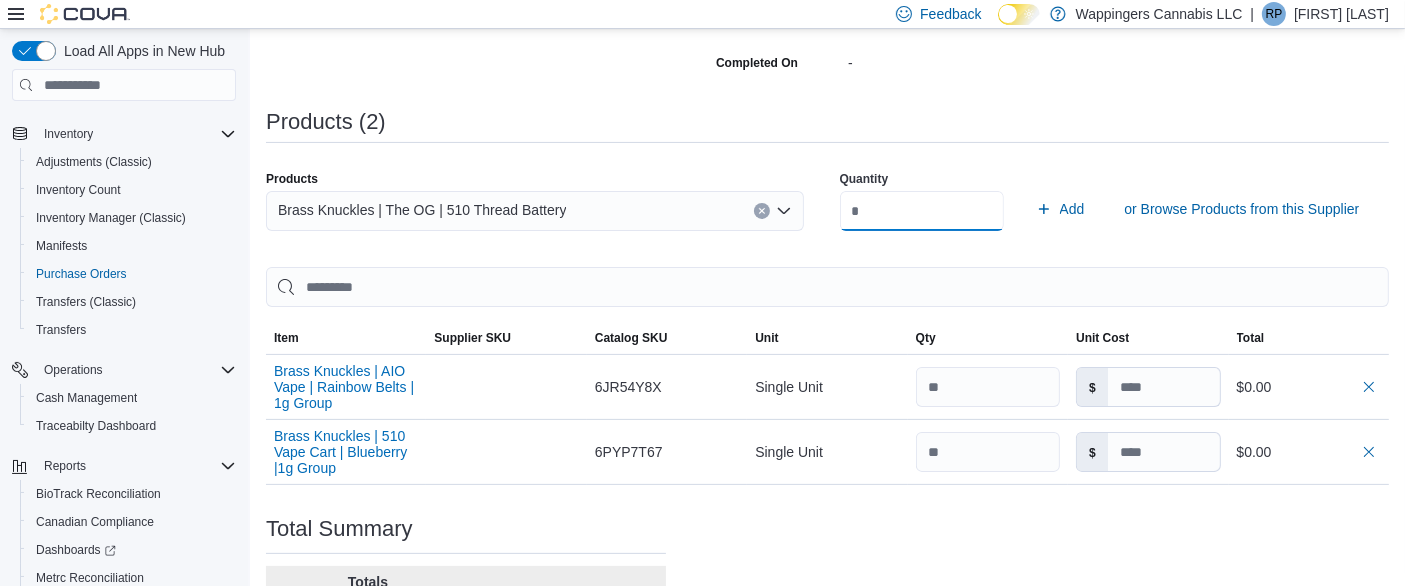 type on "**" 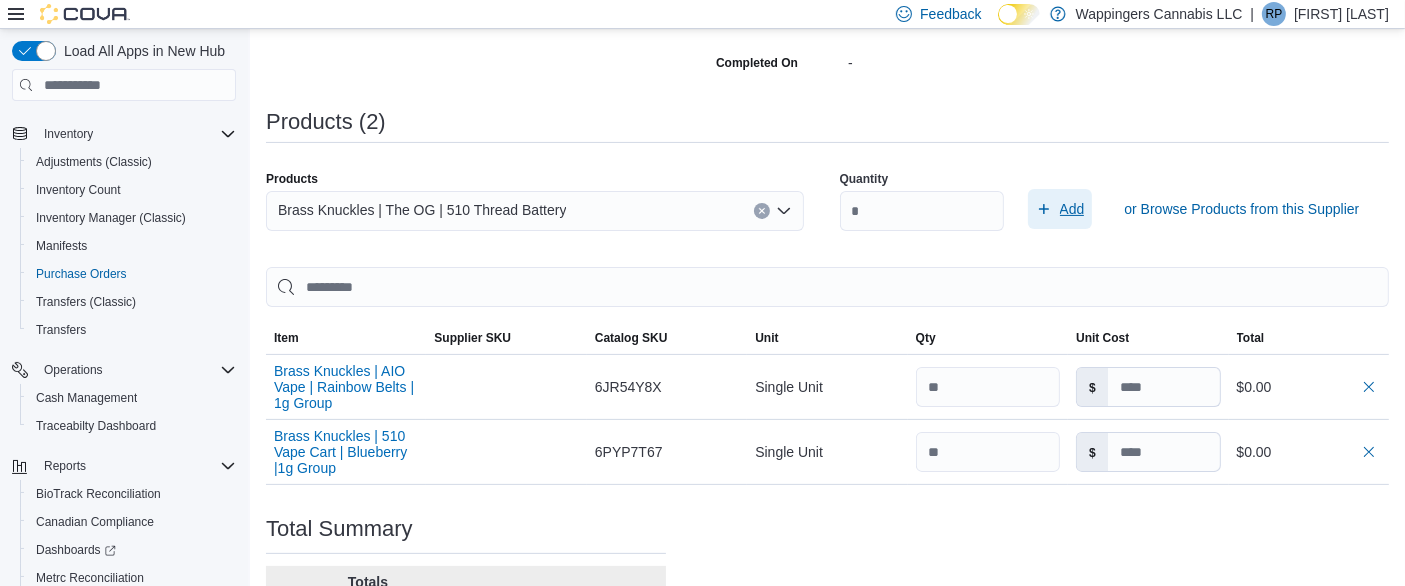 click on "Add" at bounding box center (1072, 209) 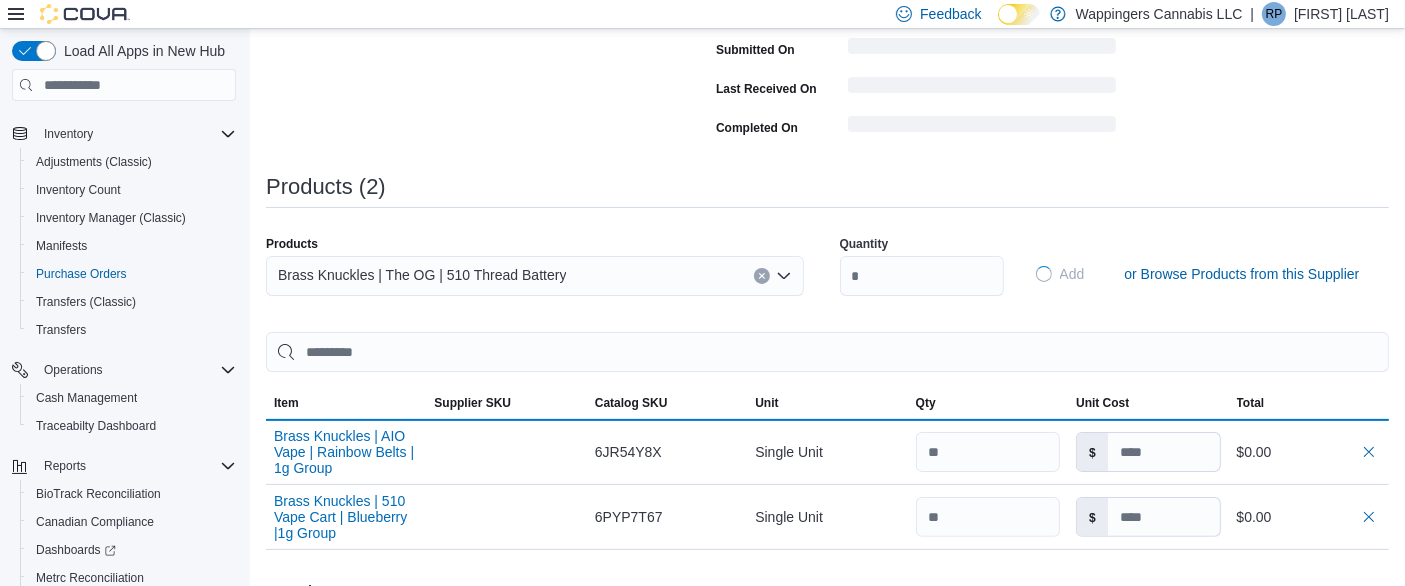 type 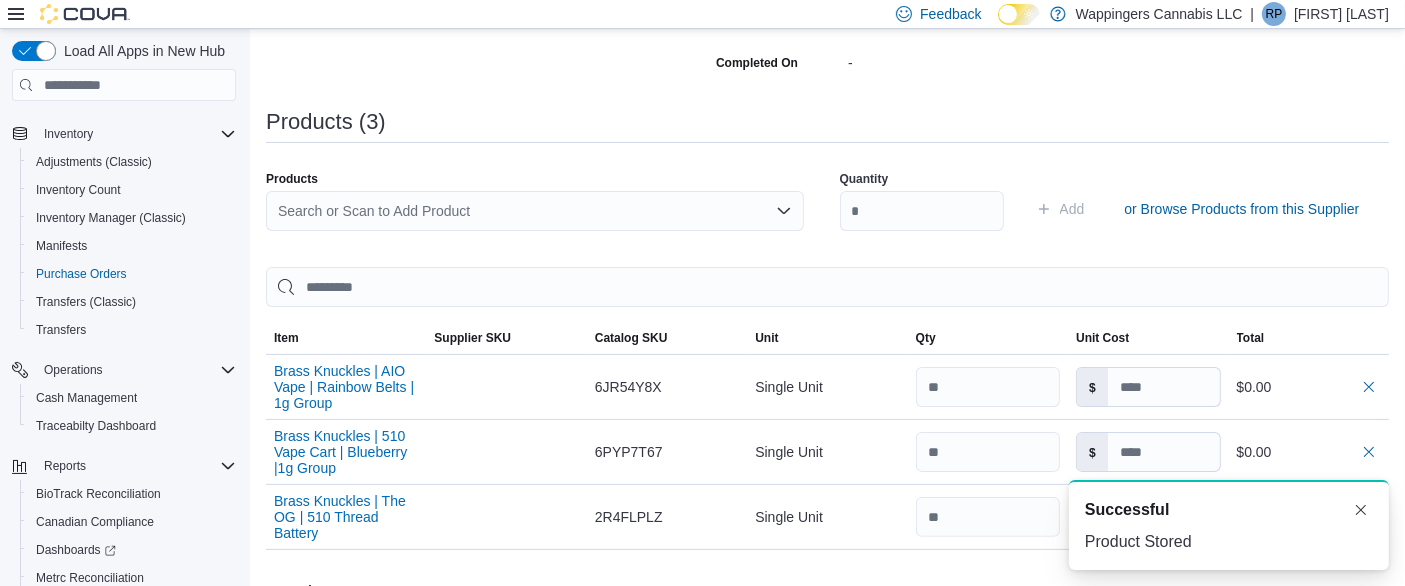 scroll, scrollTop: 0, scrollLeft: 0, axis: both 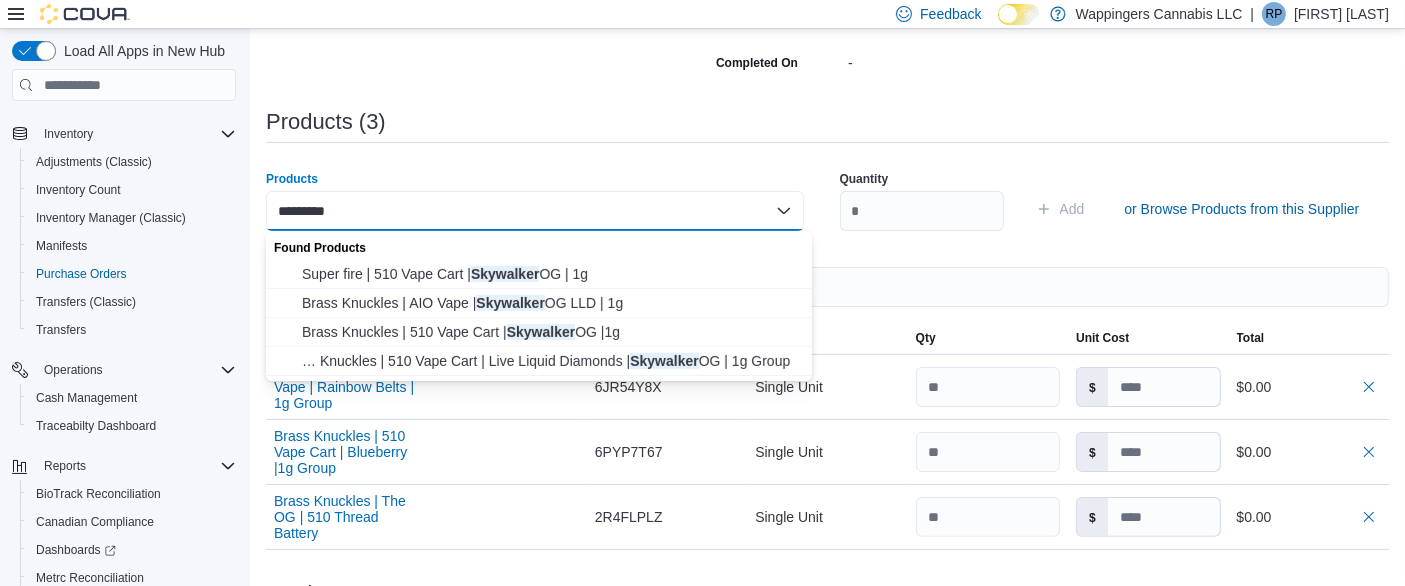 type on "*********" 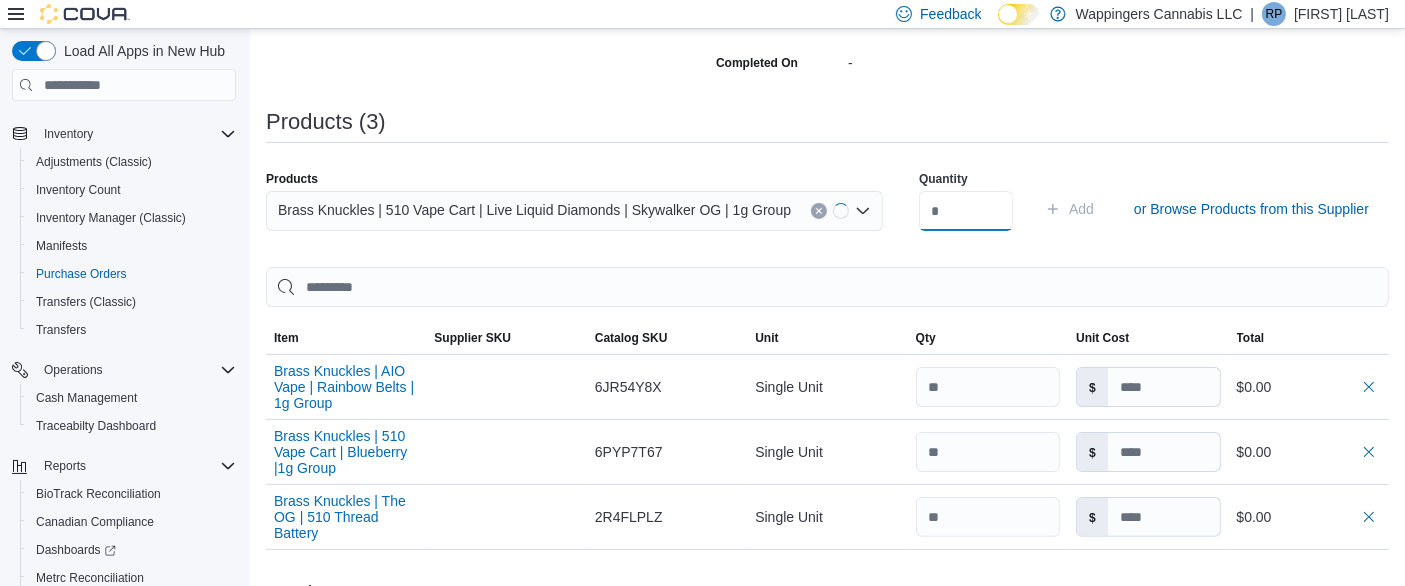 click at bounding box center [966, 211] 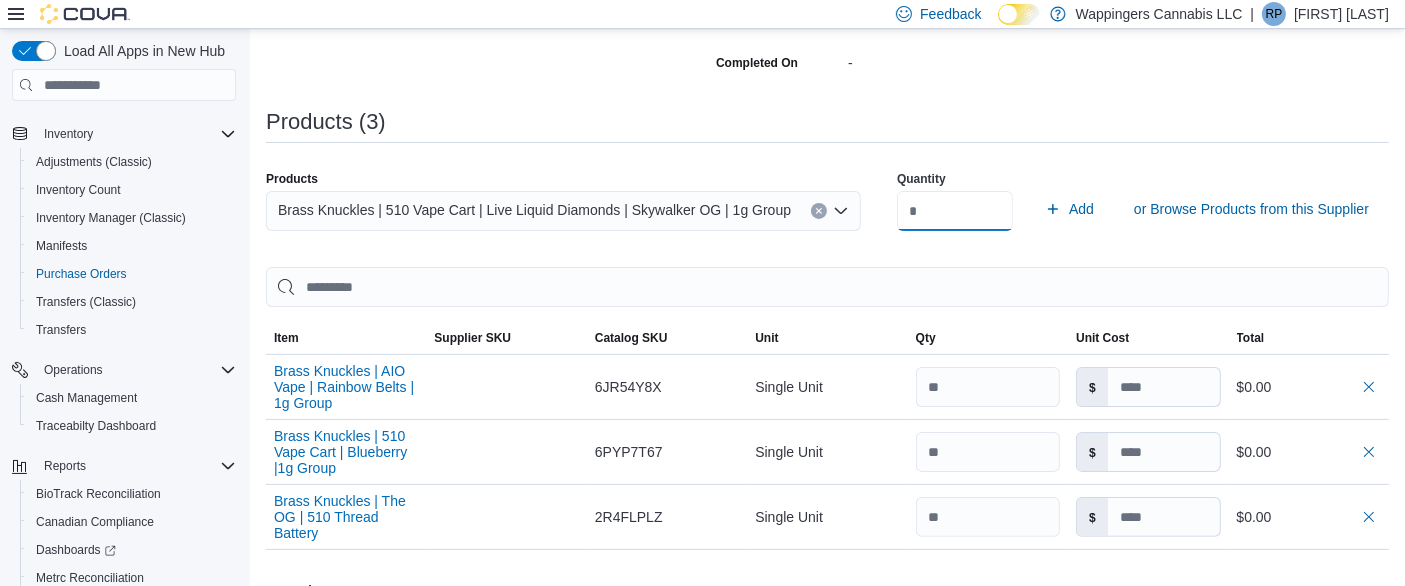type on "**" 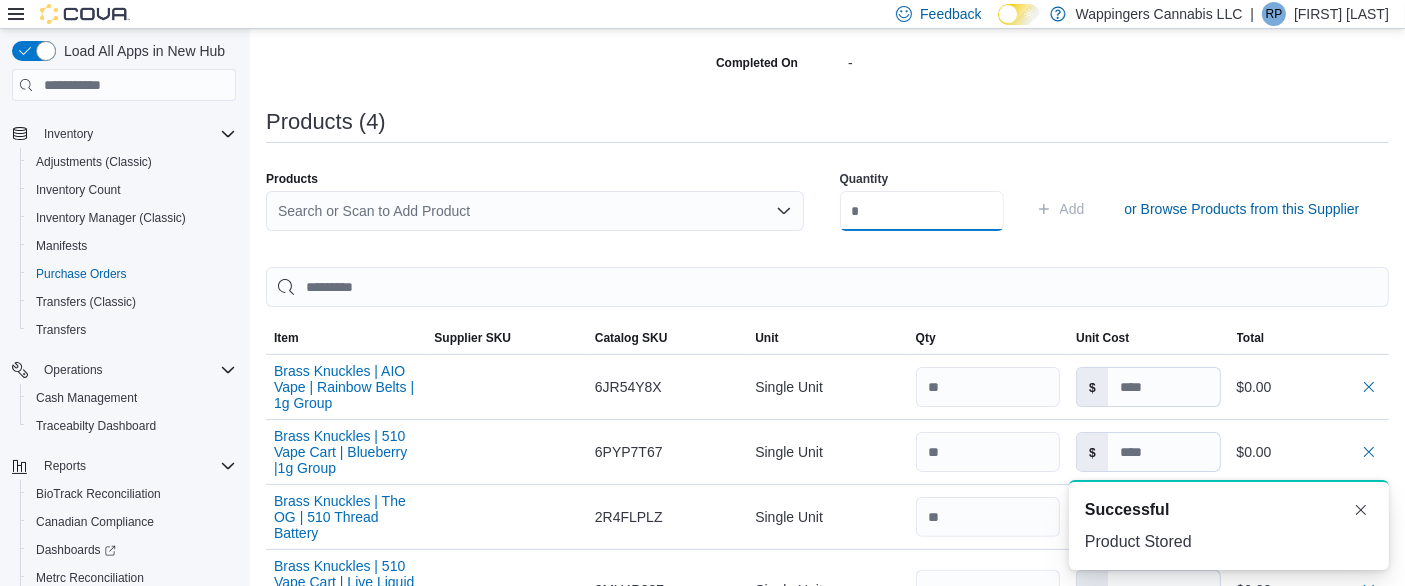 scroll, scrollTop: 0, scrollLeft: 0, axis: both 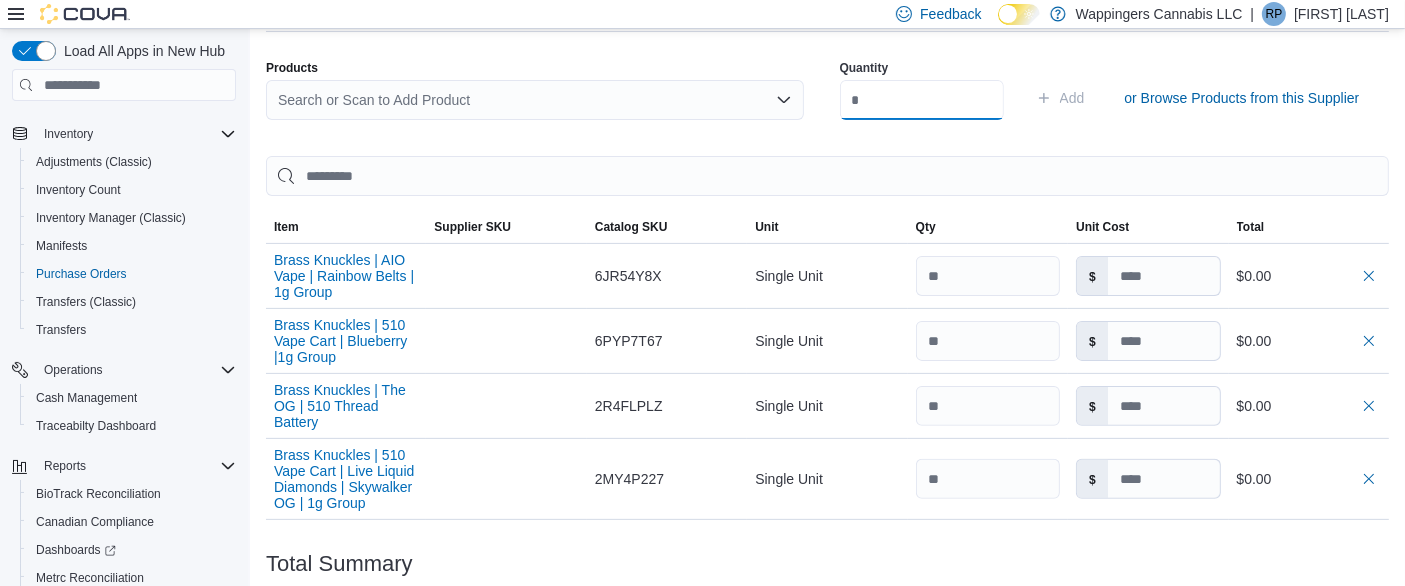 type on "**" 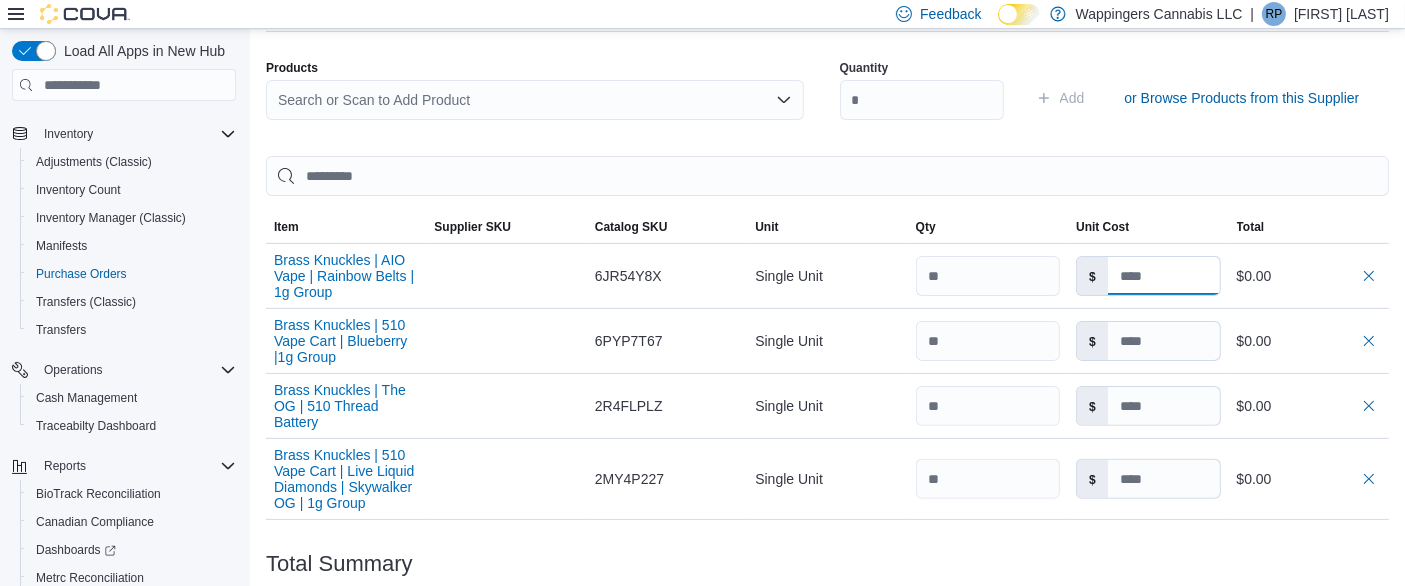 click at bounding box center [1164, 276] 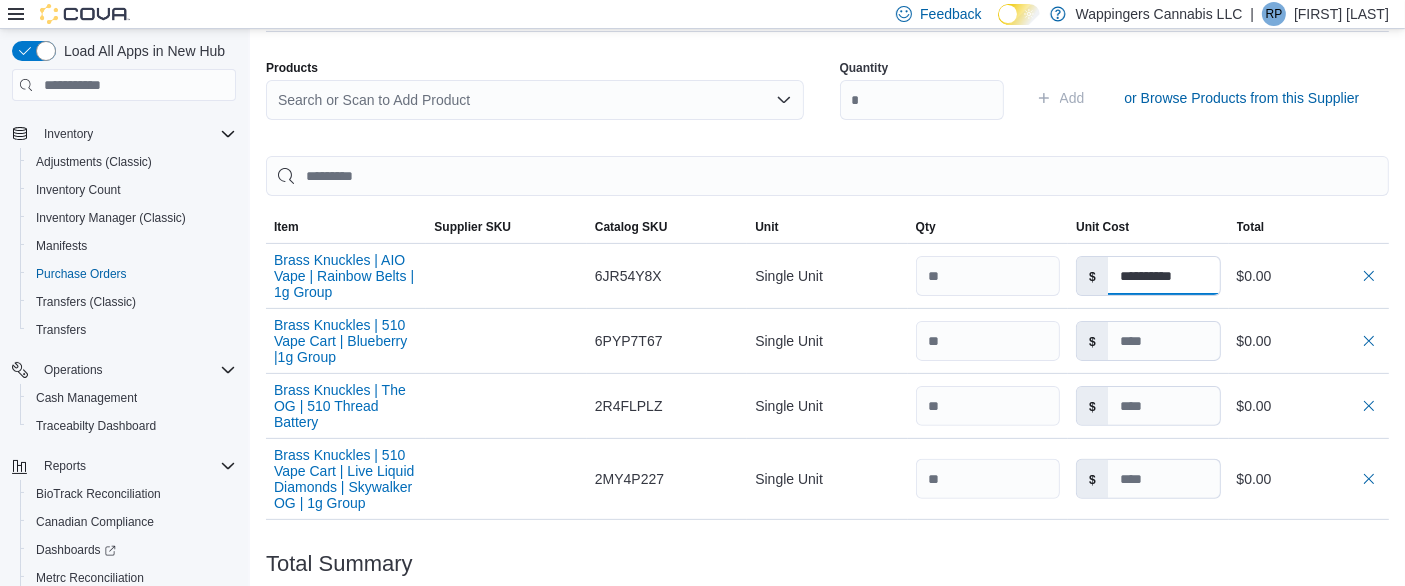 type on "**********" 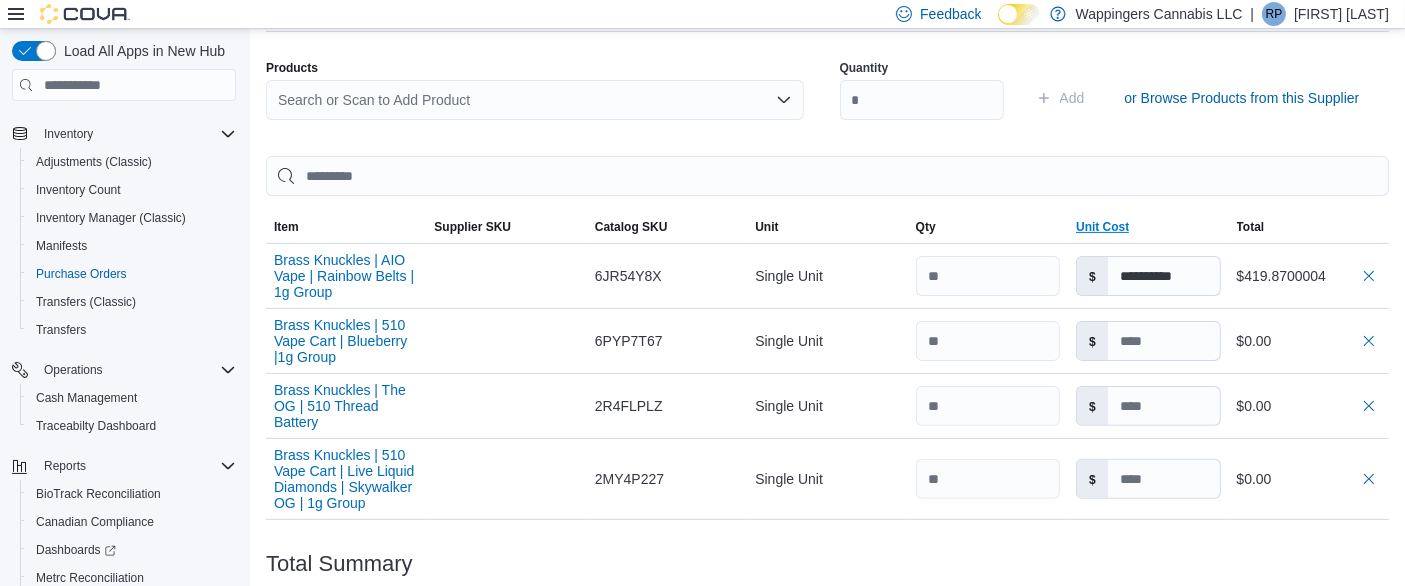 click on "Unit Cost" at bounding box center [1148, 227] 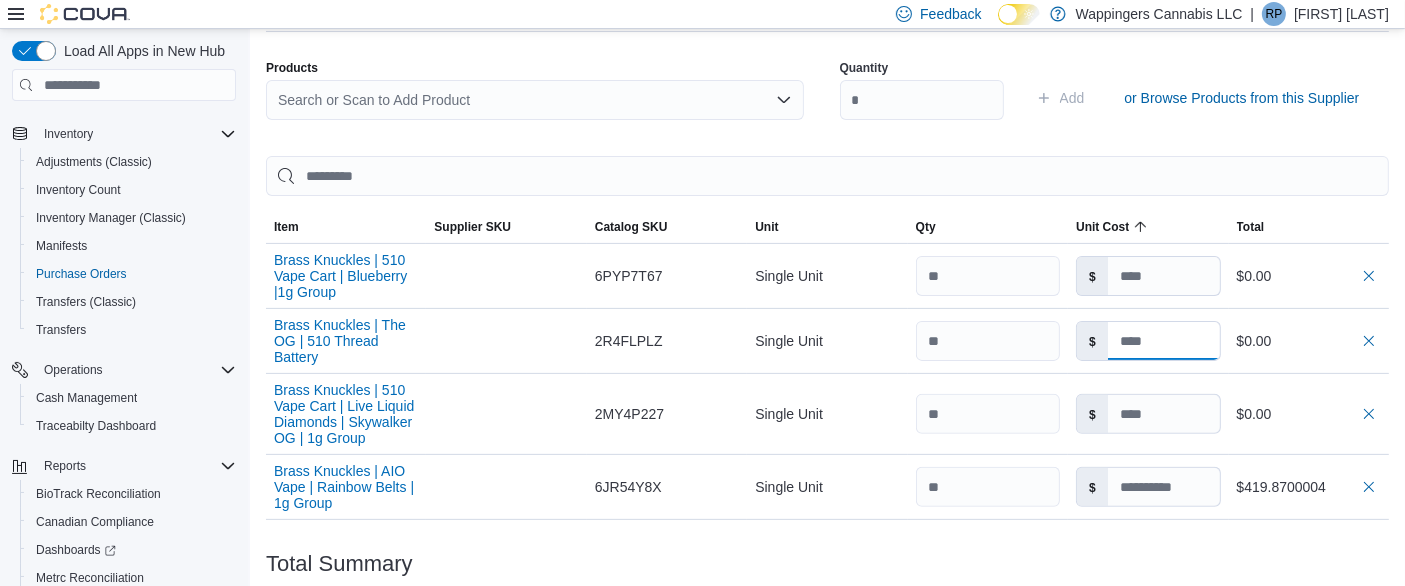 click at bounding box center [1164, 341] 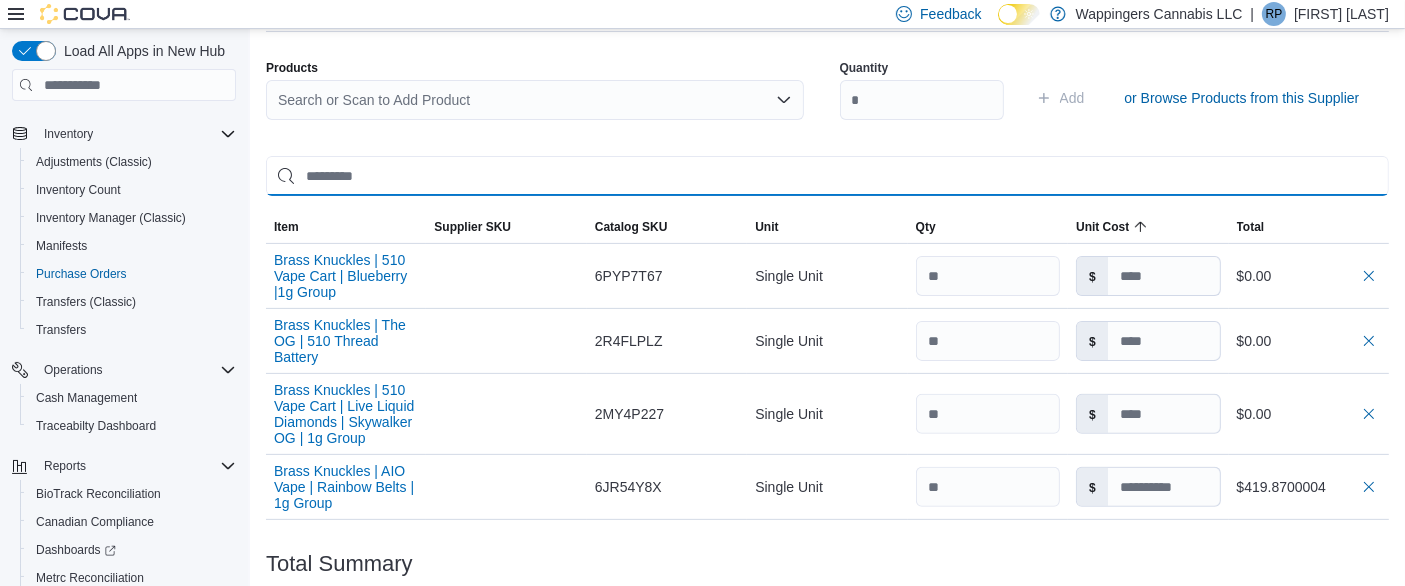 type on "**********" 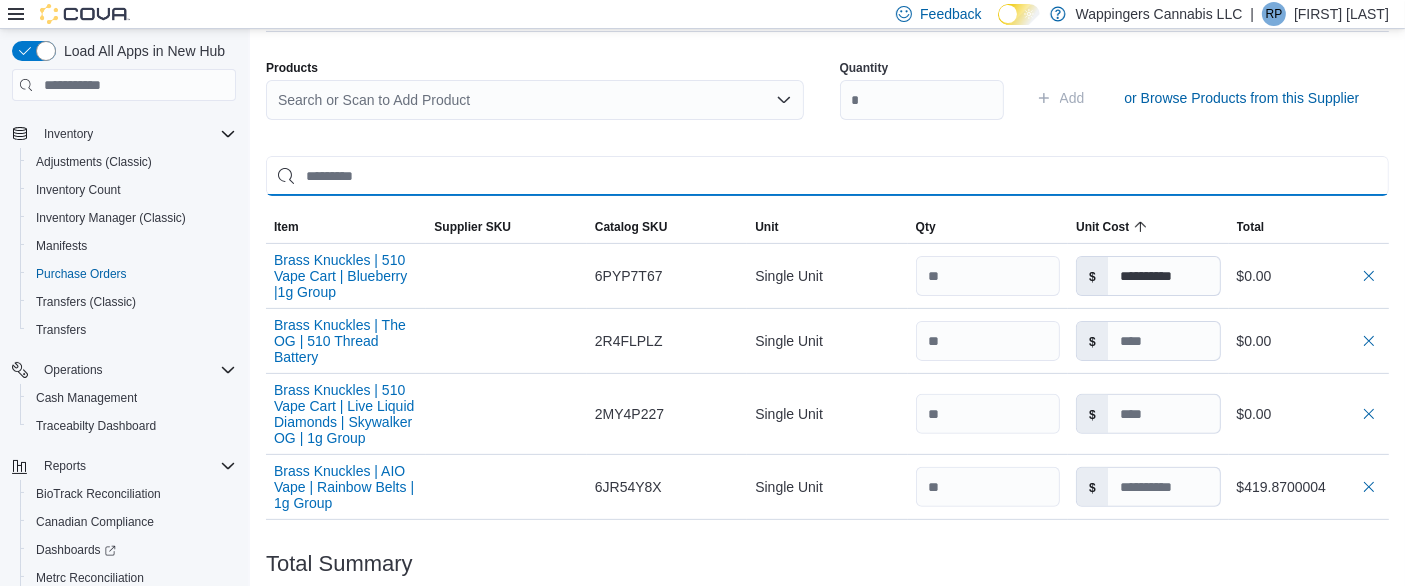 click at bounding box center [827, 176] 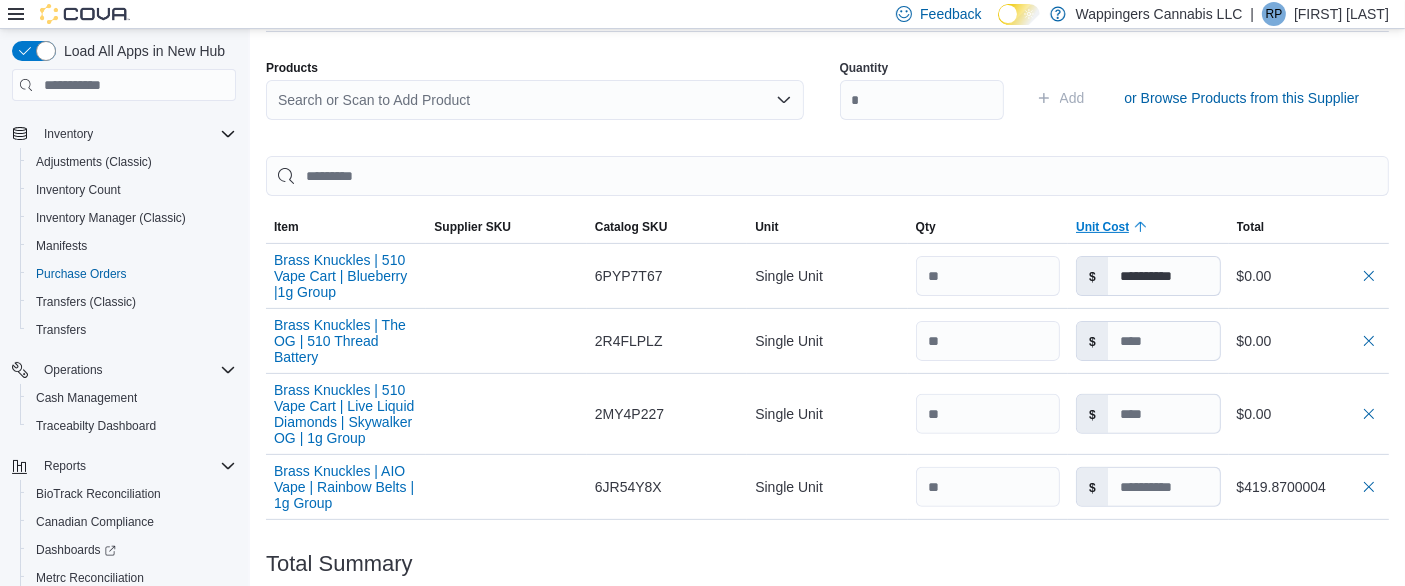 click on "Unit Cost" at bounding box center (1148, 227) 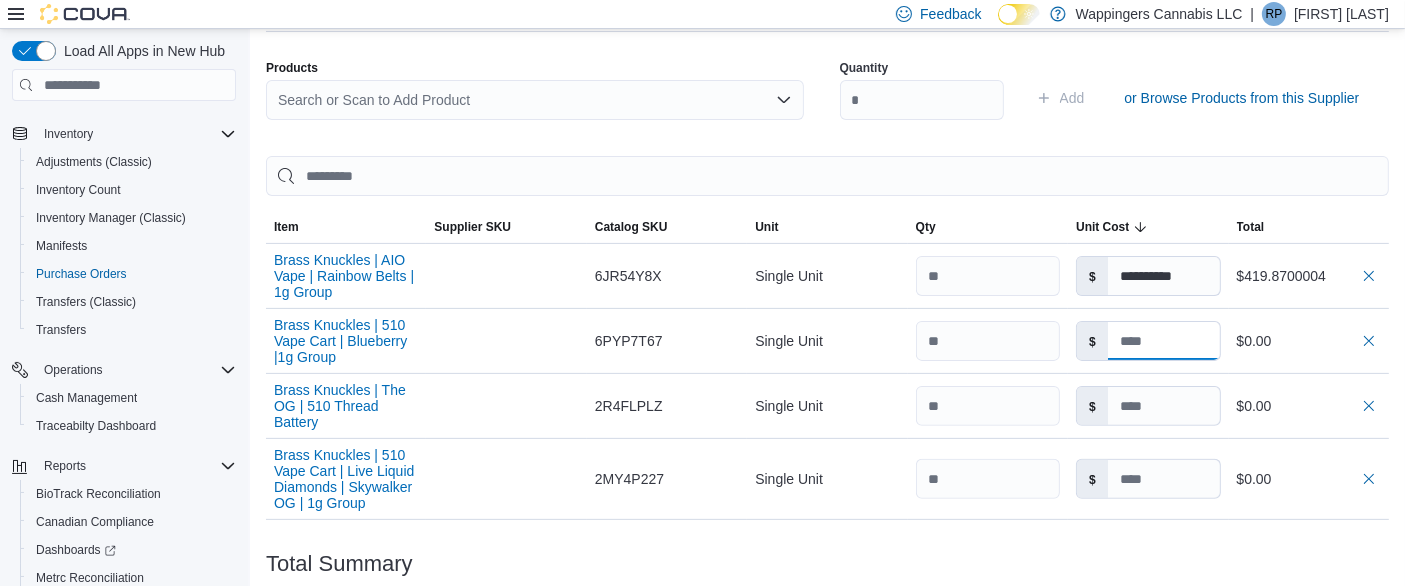 click at bounding box center (1164, 341) 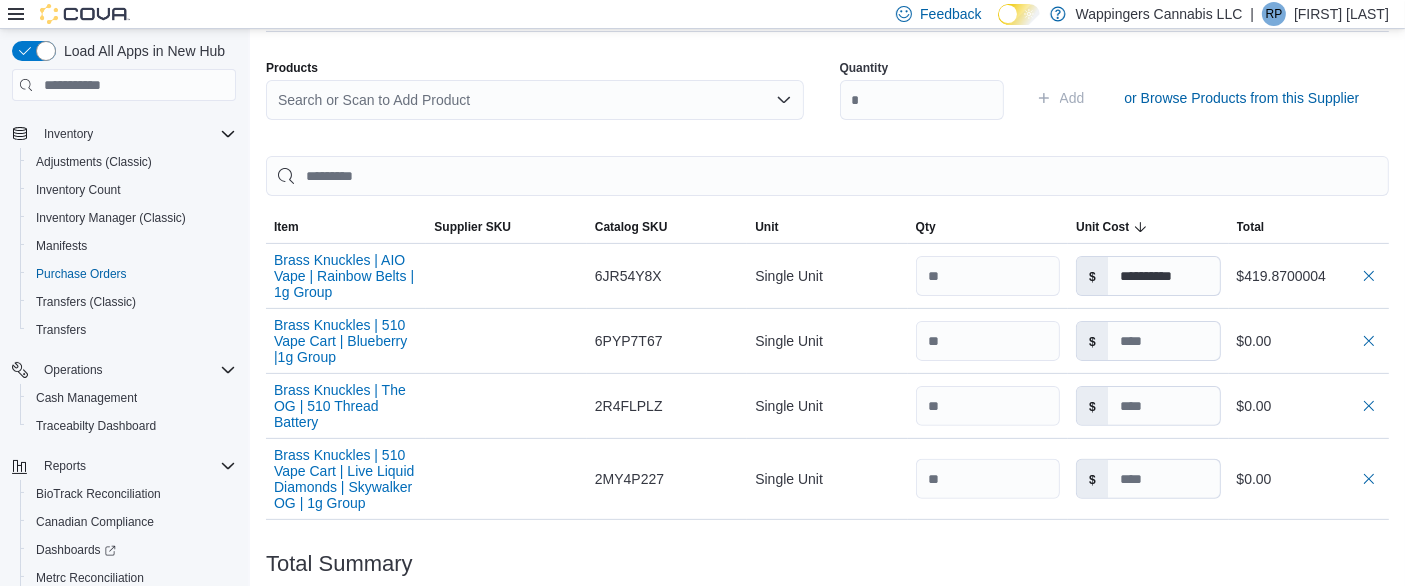click on "**********" at bounding box center [827, 198] 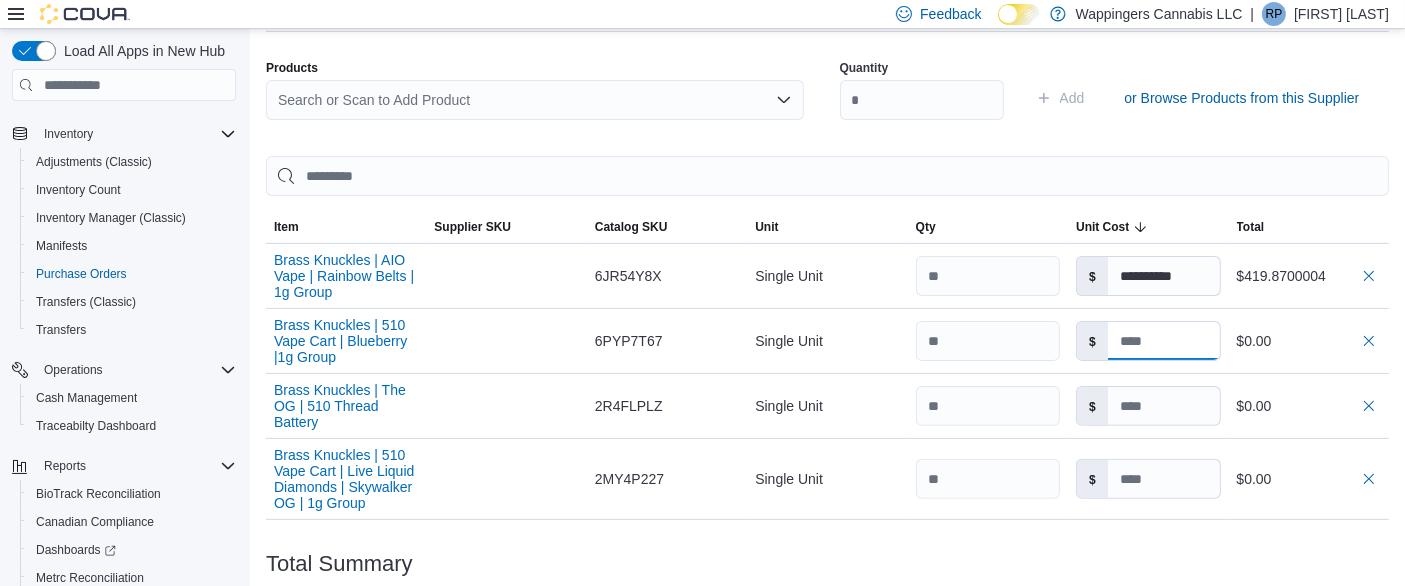 click at bounding box center (1164, 341) 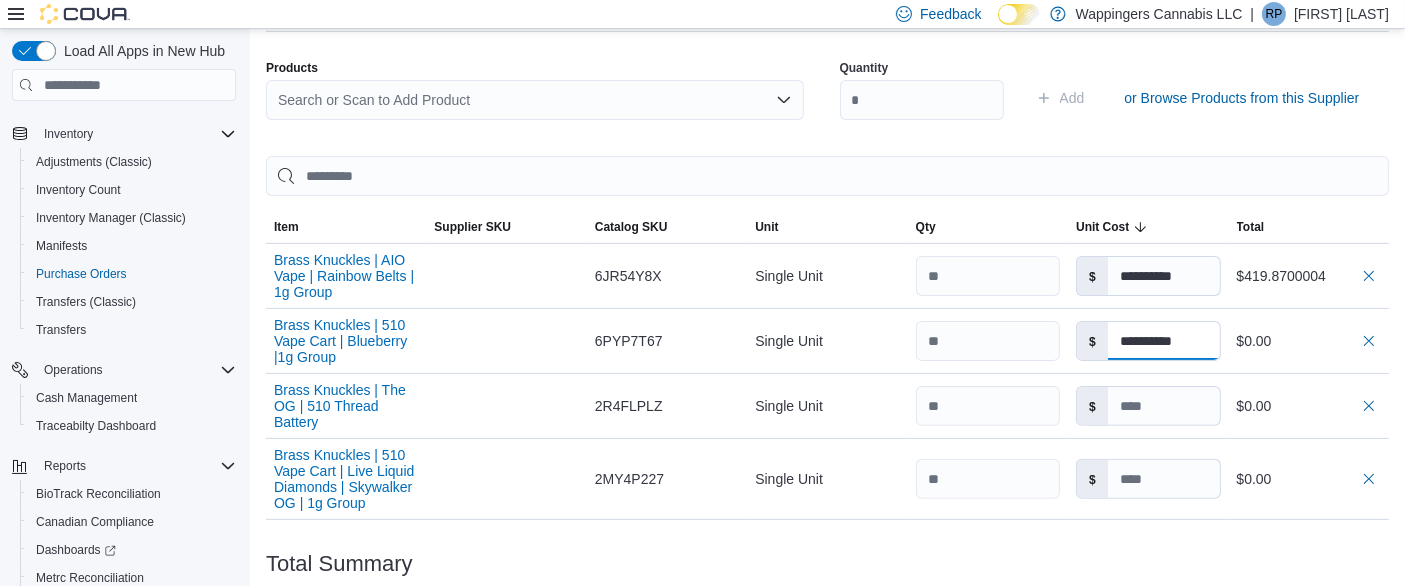 type on "**********" 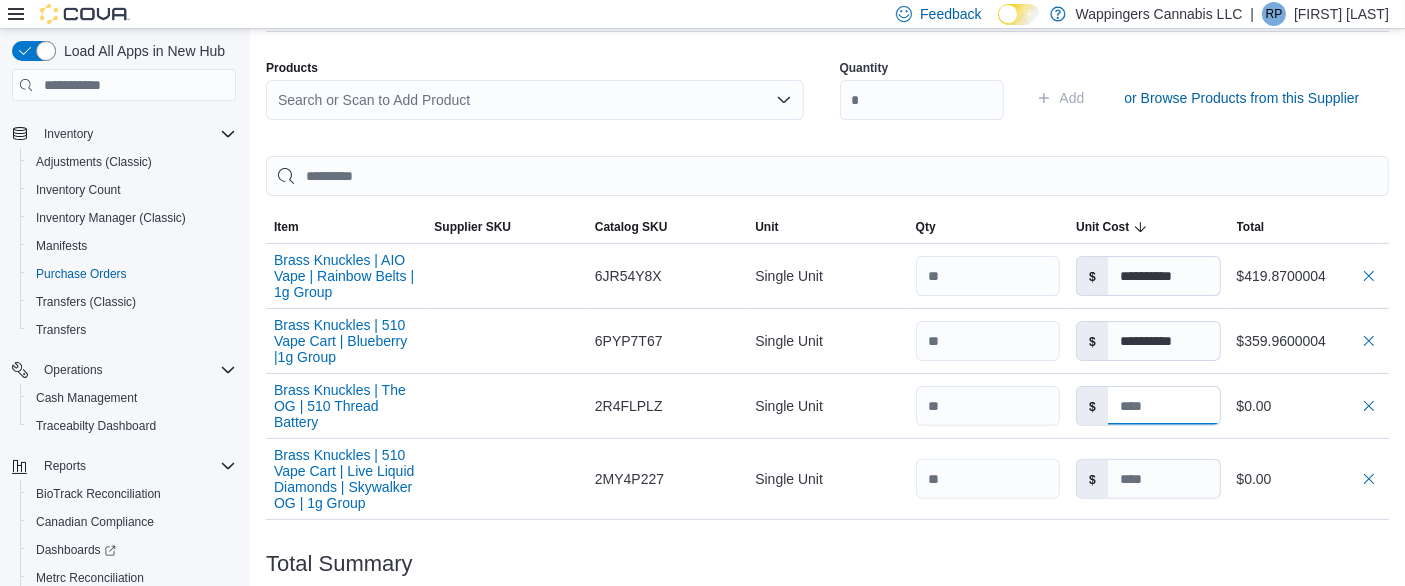 click at bounding box center [1164, 406] 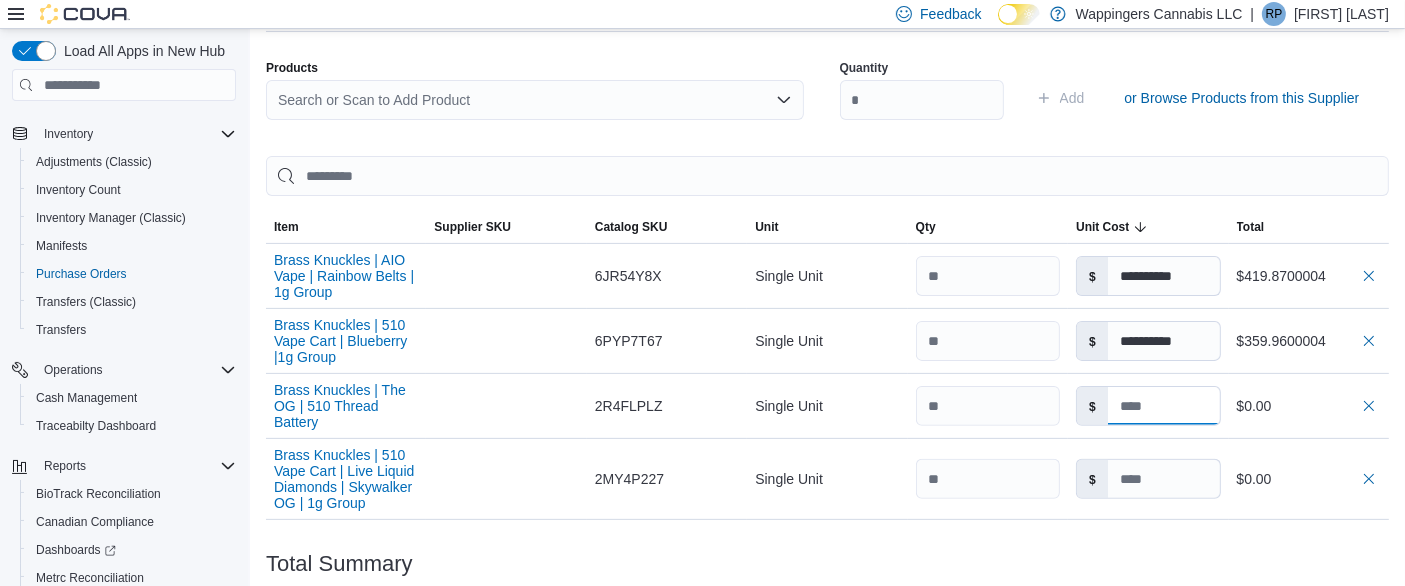 type 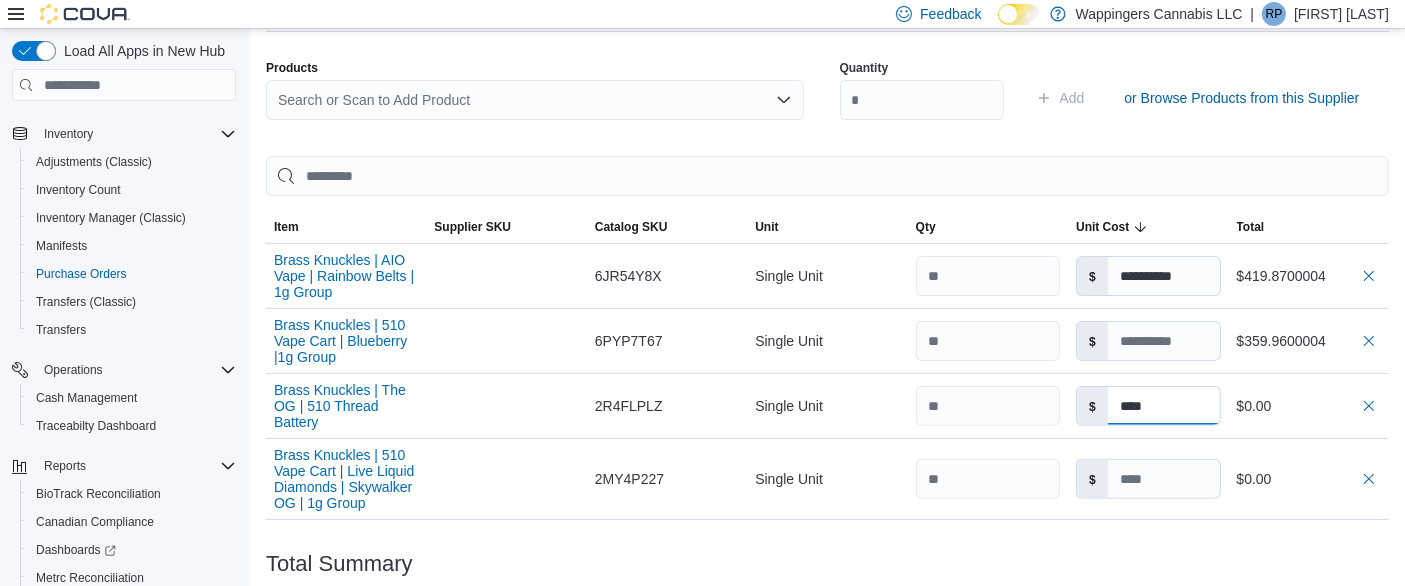 type on "****" 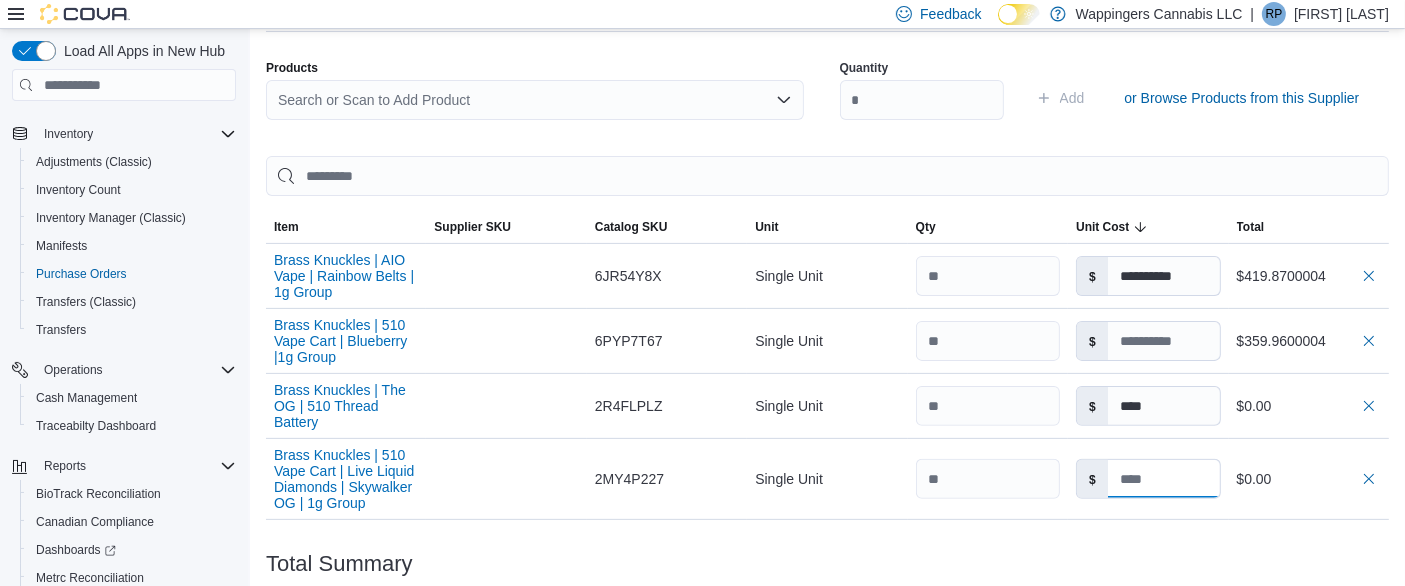 type on "**********" 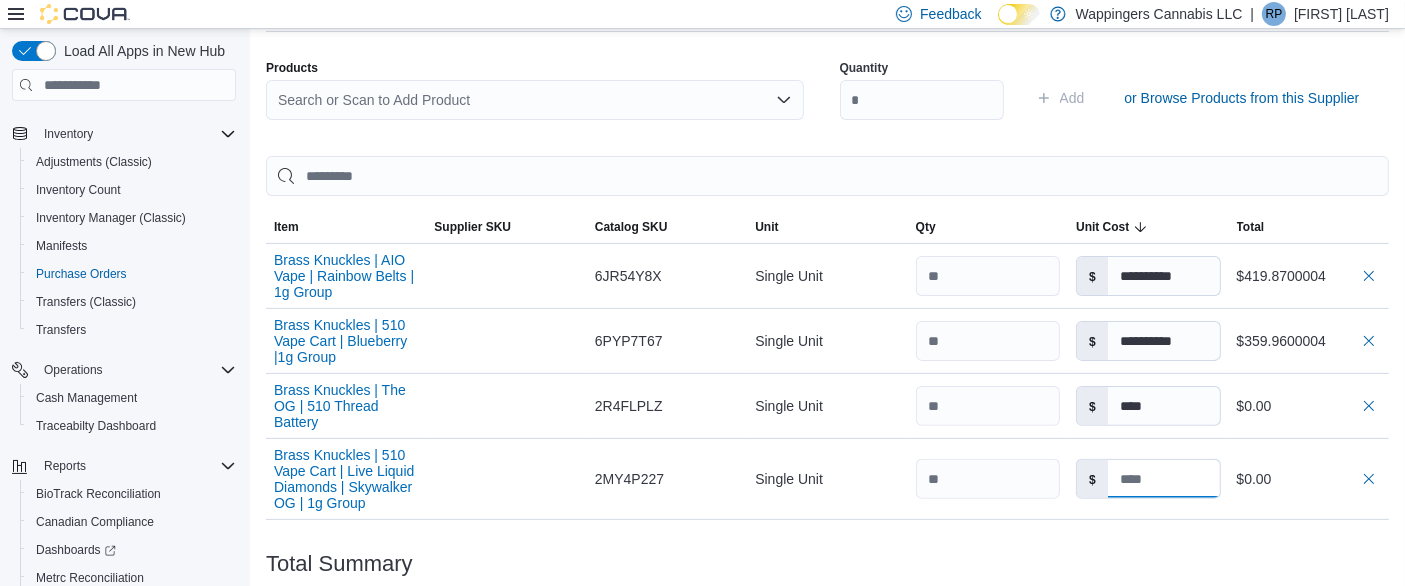 click at bounding box center (1164, 479) 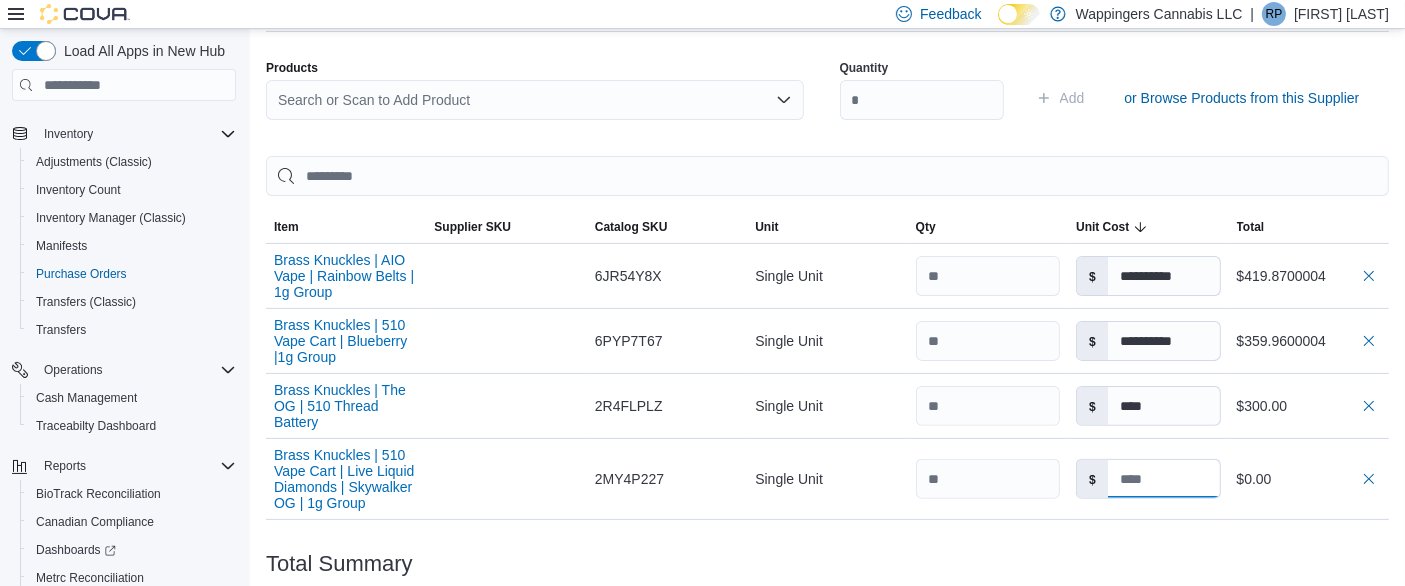 type 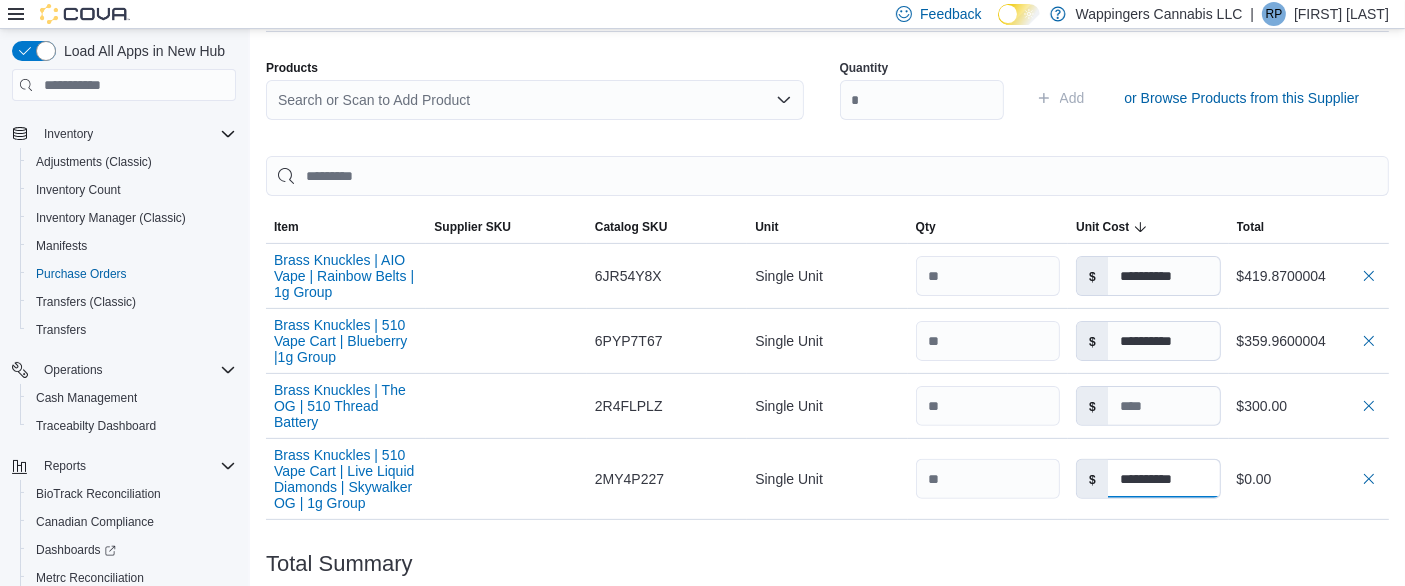 type on "**********" 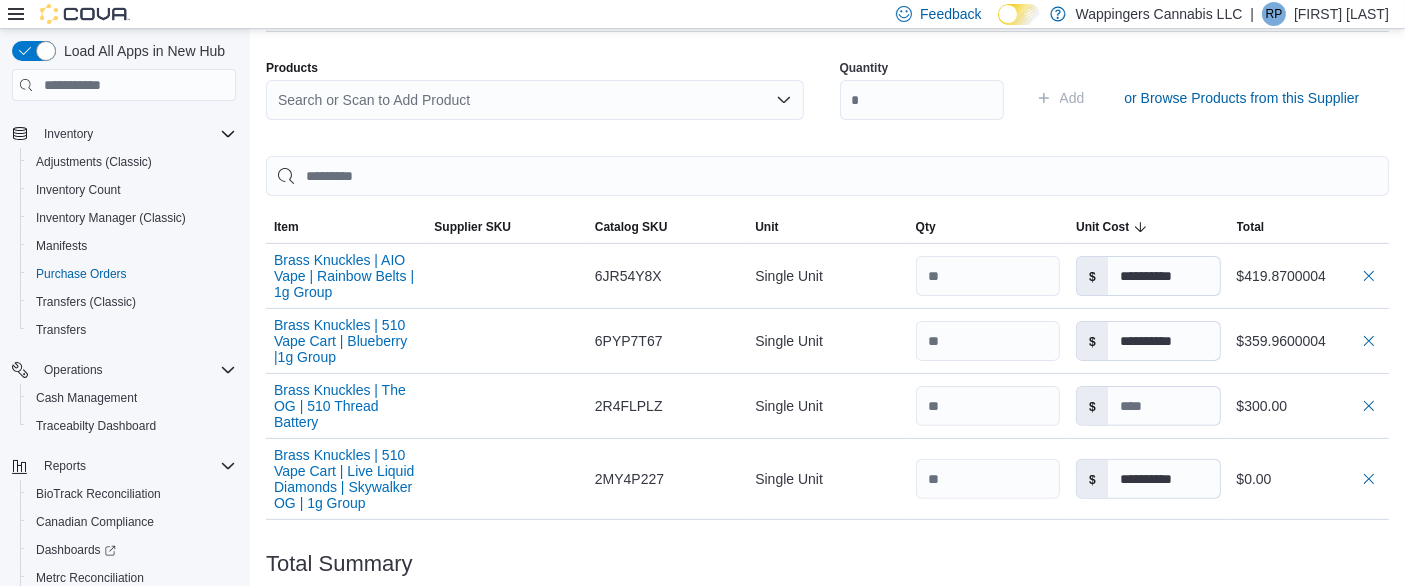 type on "****" 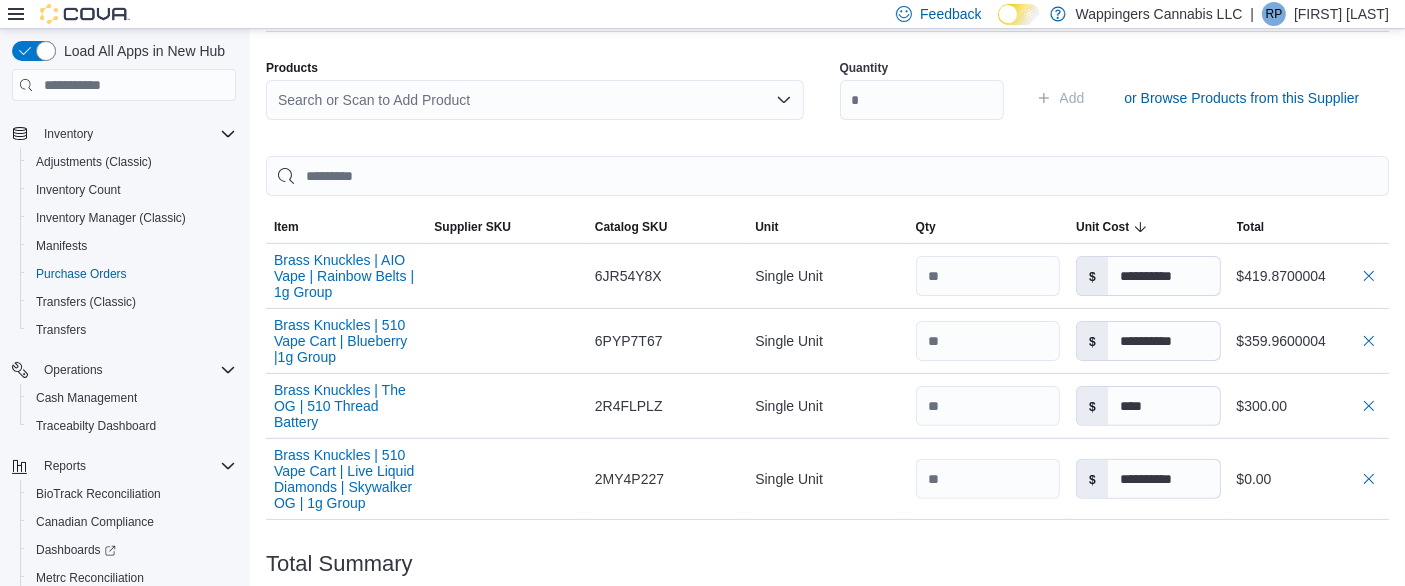 click on "**********" at bounding box center (827, 198) 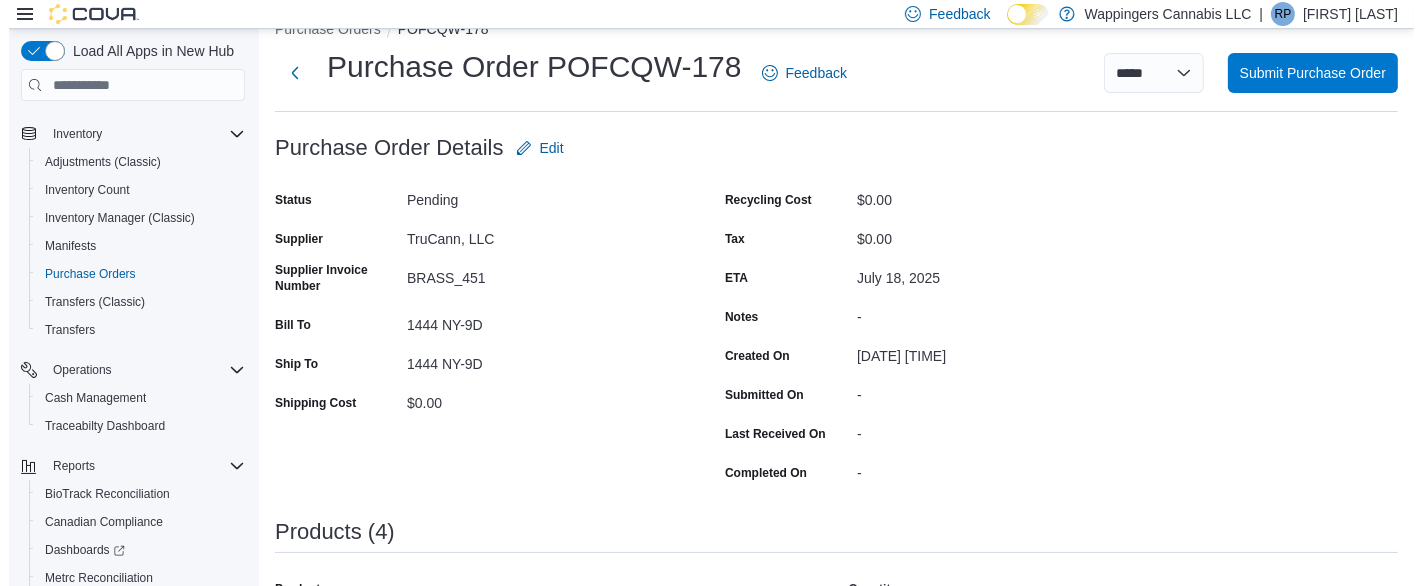 scroll, scrollTop: 0, scrollLeft: 0, axis: both 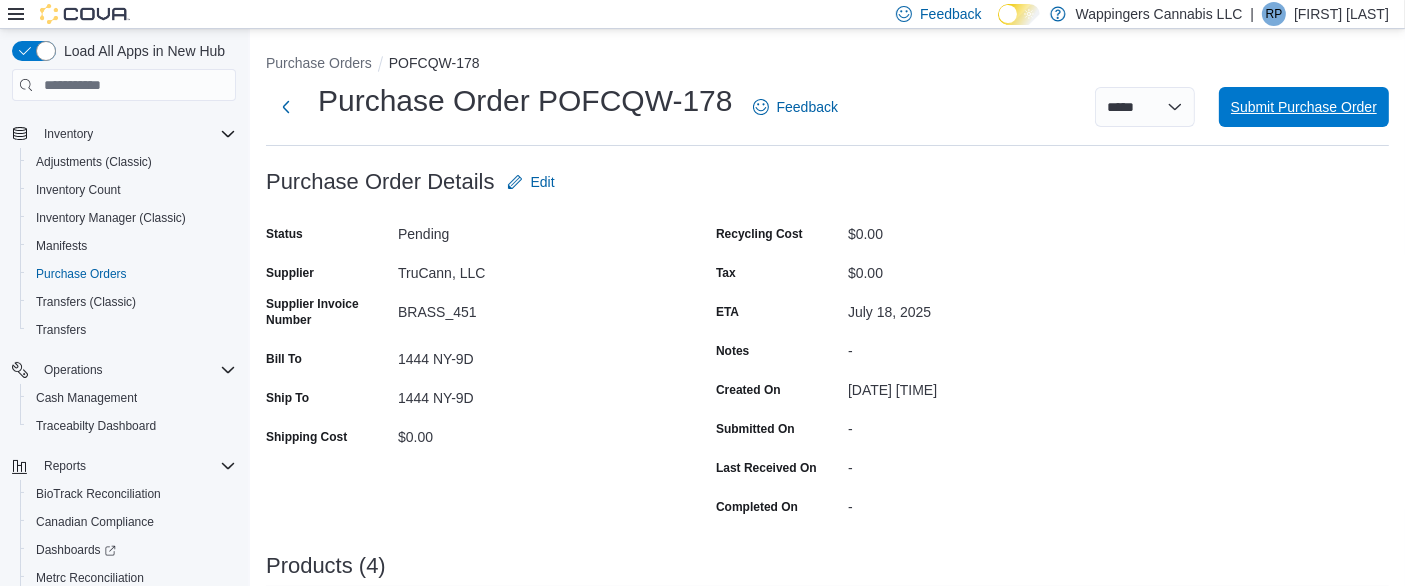 click on "Submit Purchase Order" at bounding box center (1304, 107) 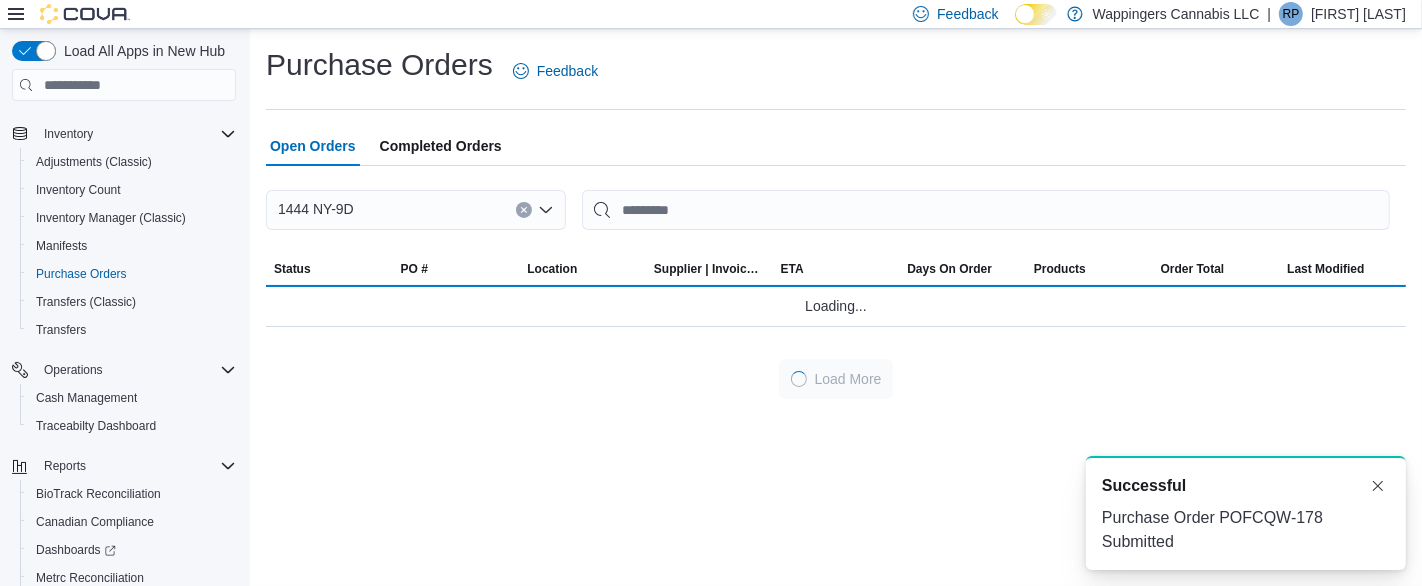 scroll, scrollTop: 0, scrollLeft: 0, axis: both 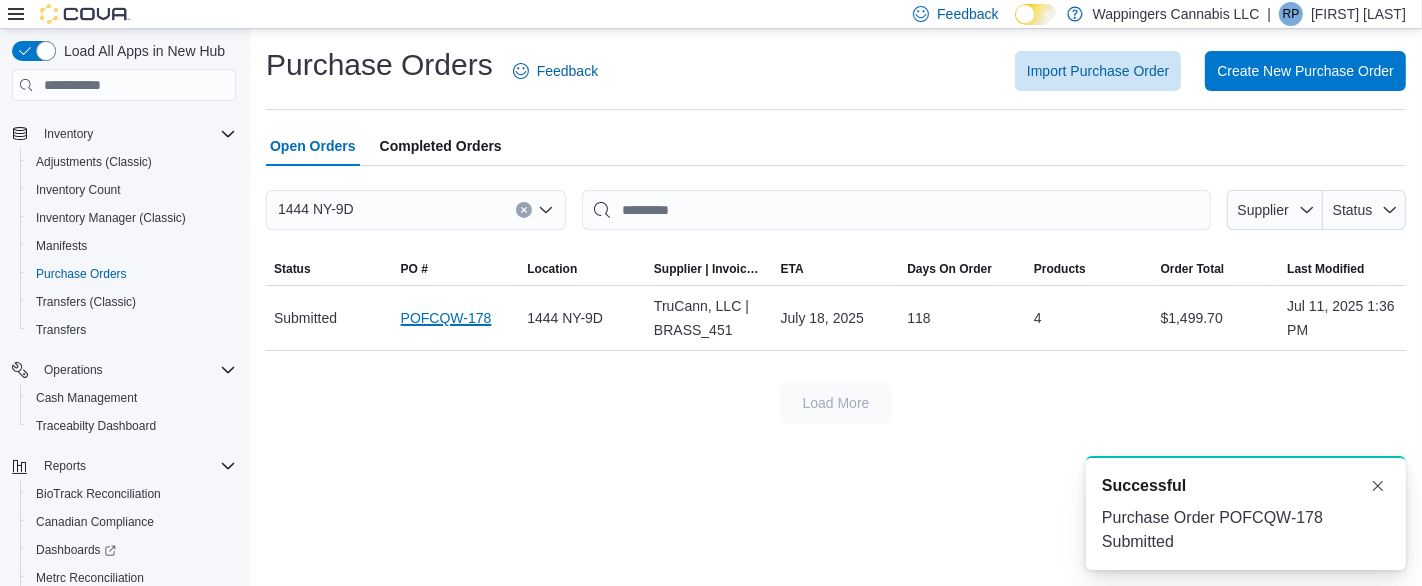click on "POFCQW-178" at bounding box center [446, 318] 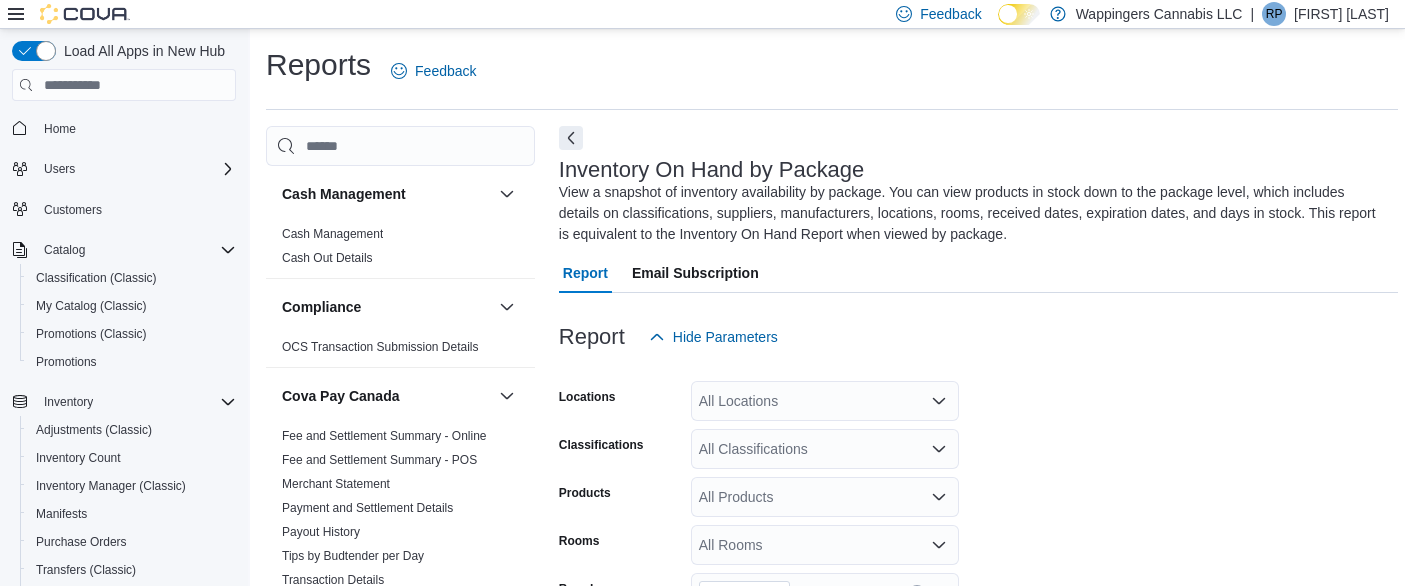 scroll, scrollTop: 0, scrollLeft: 0, axis: both 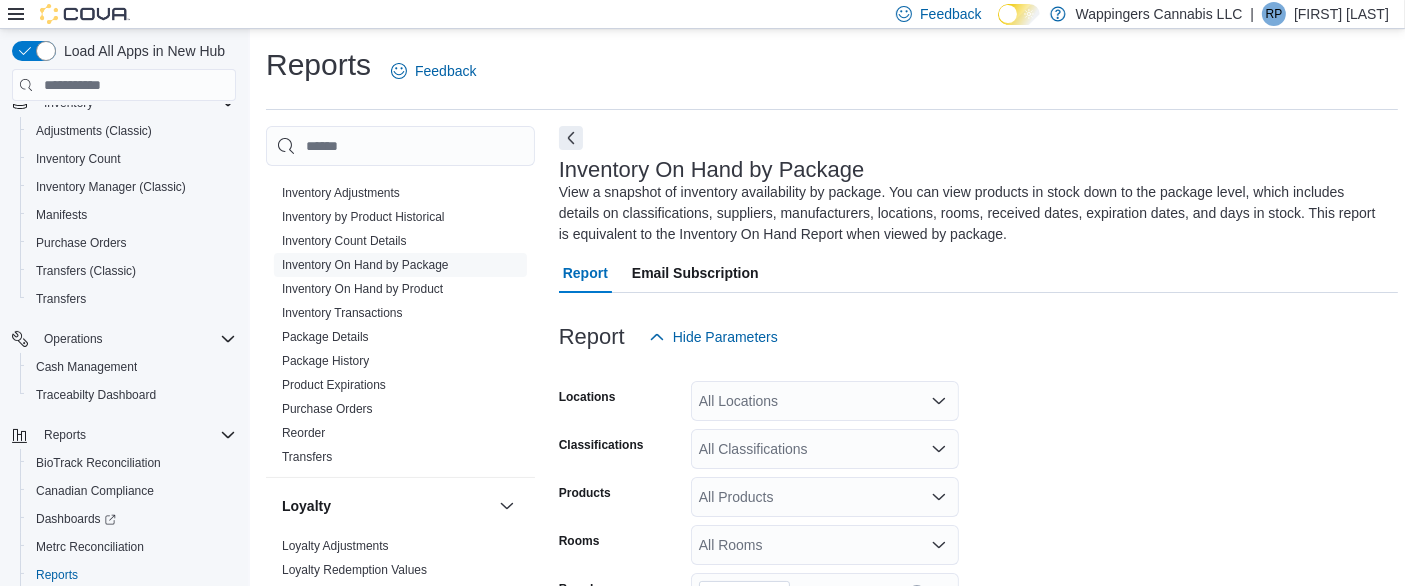 click on "Package History" at bounding box center [325, 361] 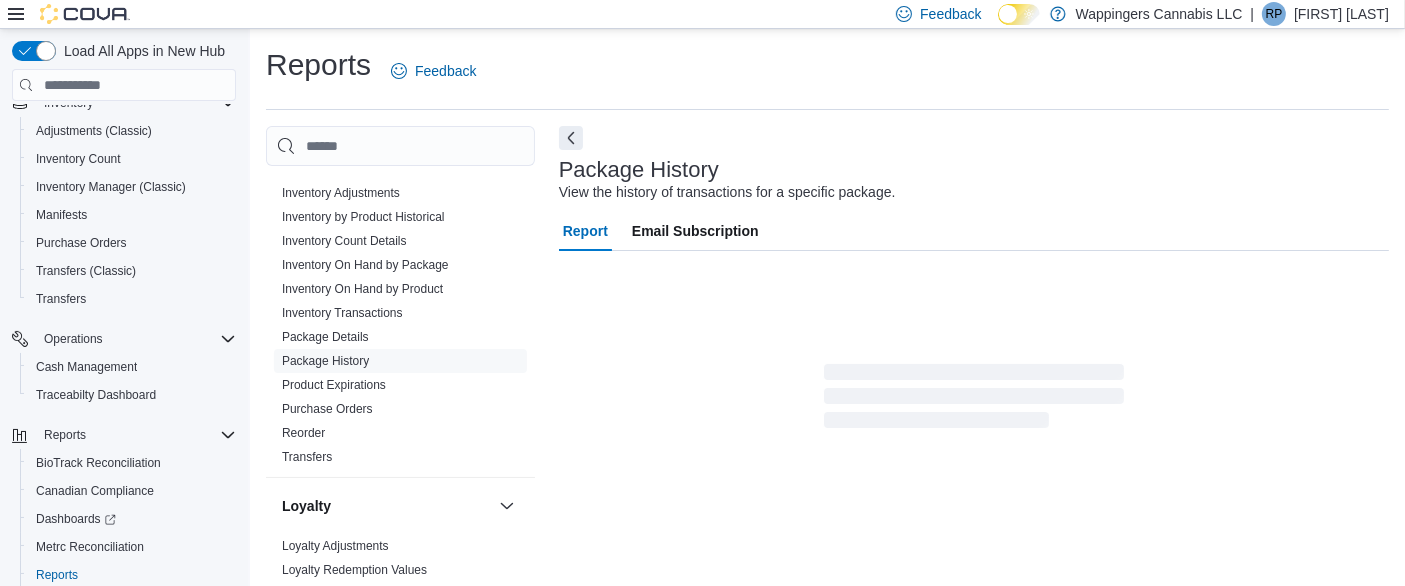 scroll, scrollTop: 35, scrollLeft: 0, axis: vertical 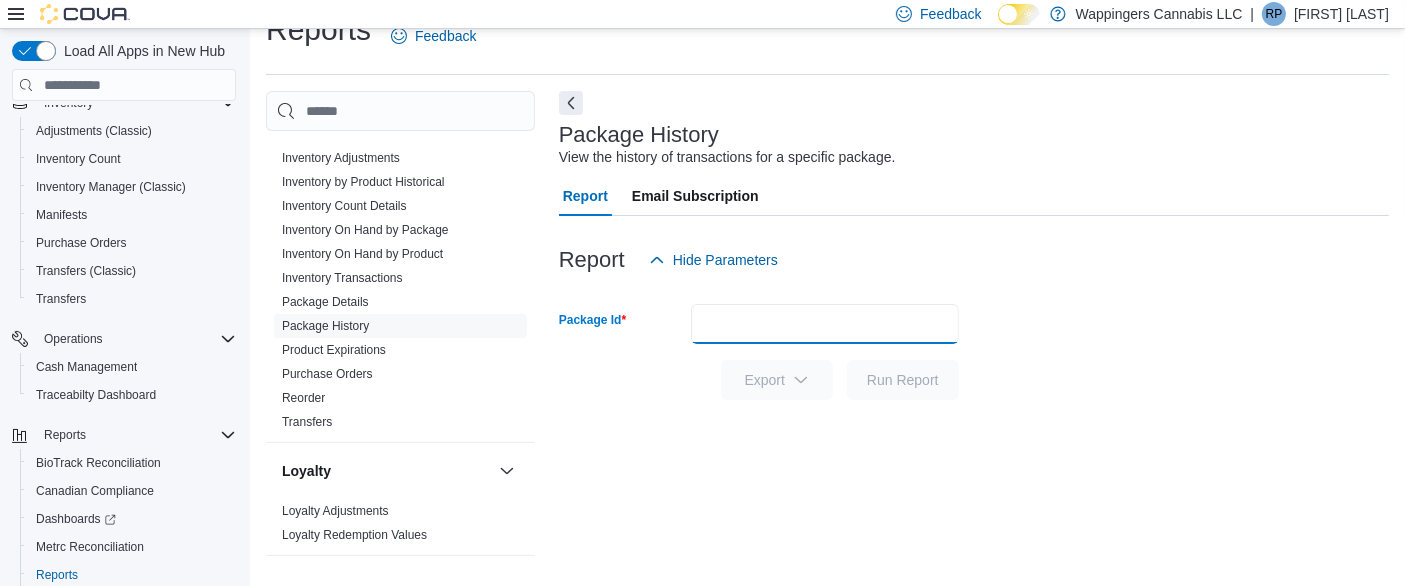 click on "Package Id" at bounding box center (825, 324) 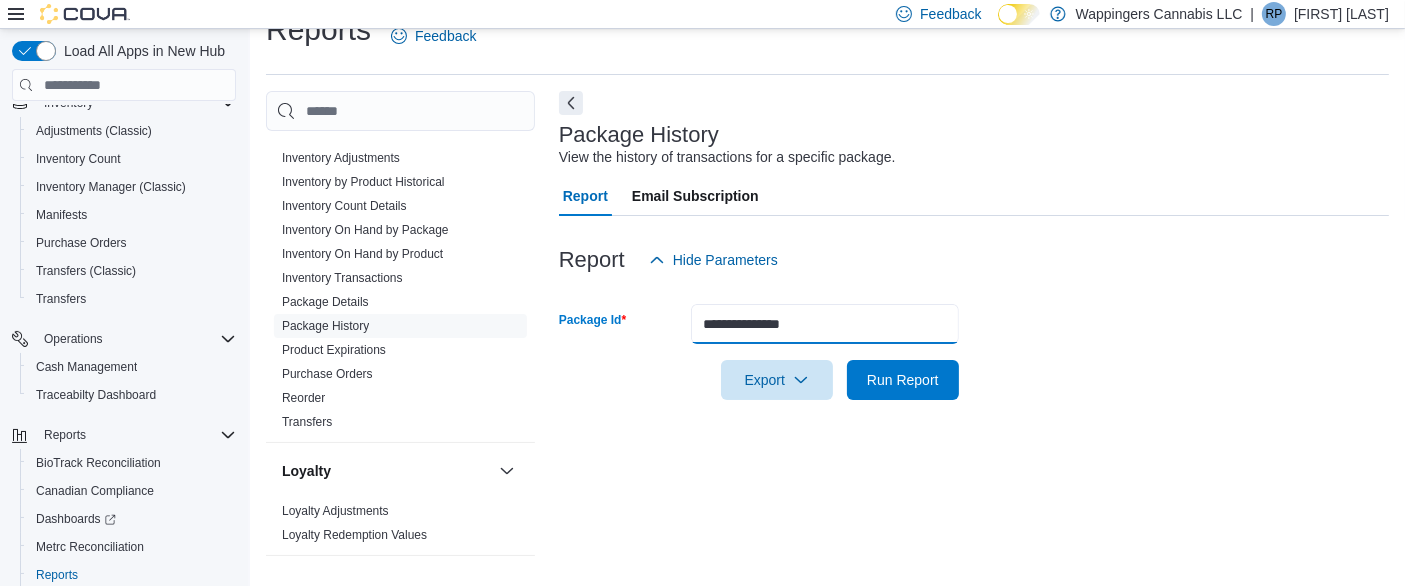 type on "**********" 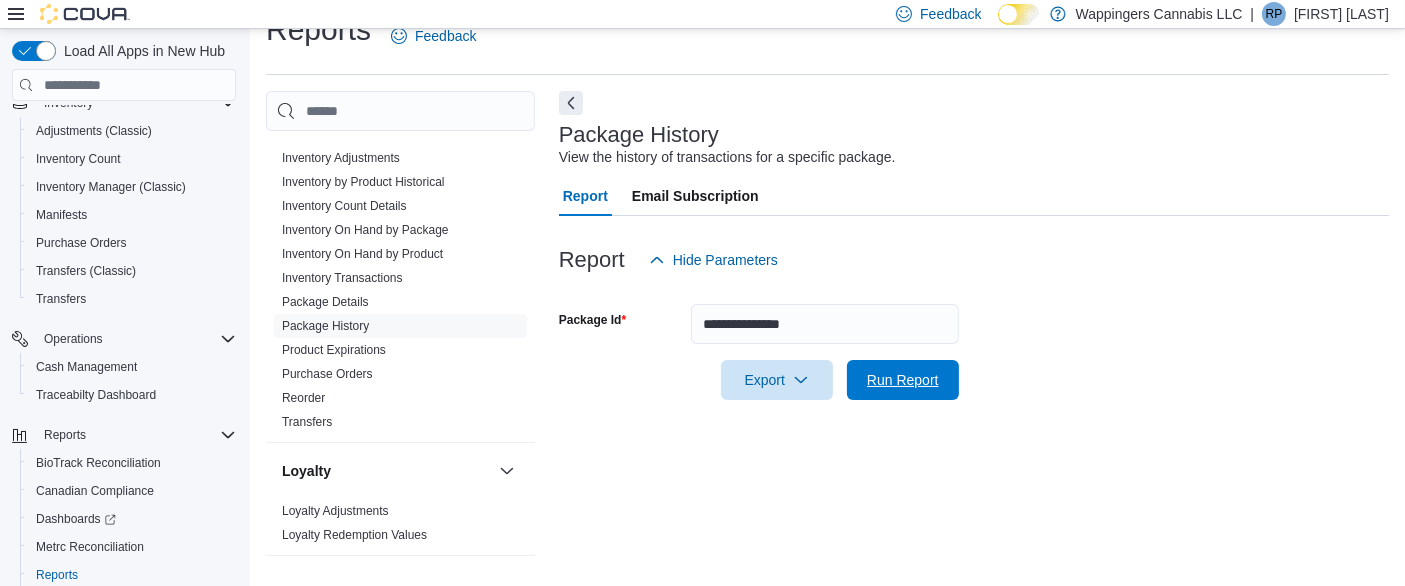 click on "Run Report" at bounding box center (903, 380) 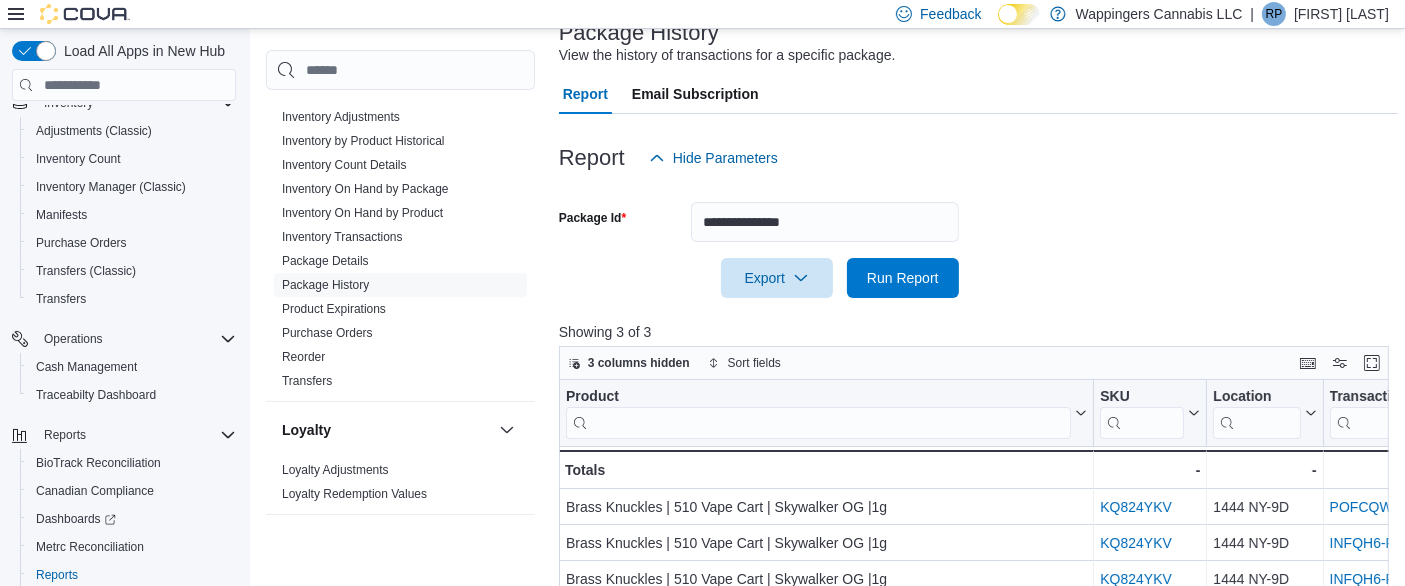 scroll, scrollTop: 368, scrollLeft: 0, axis: vertical 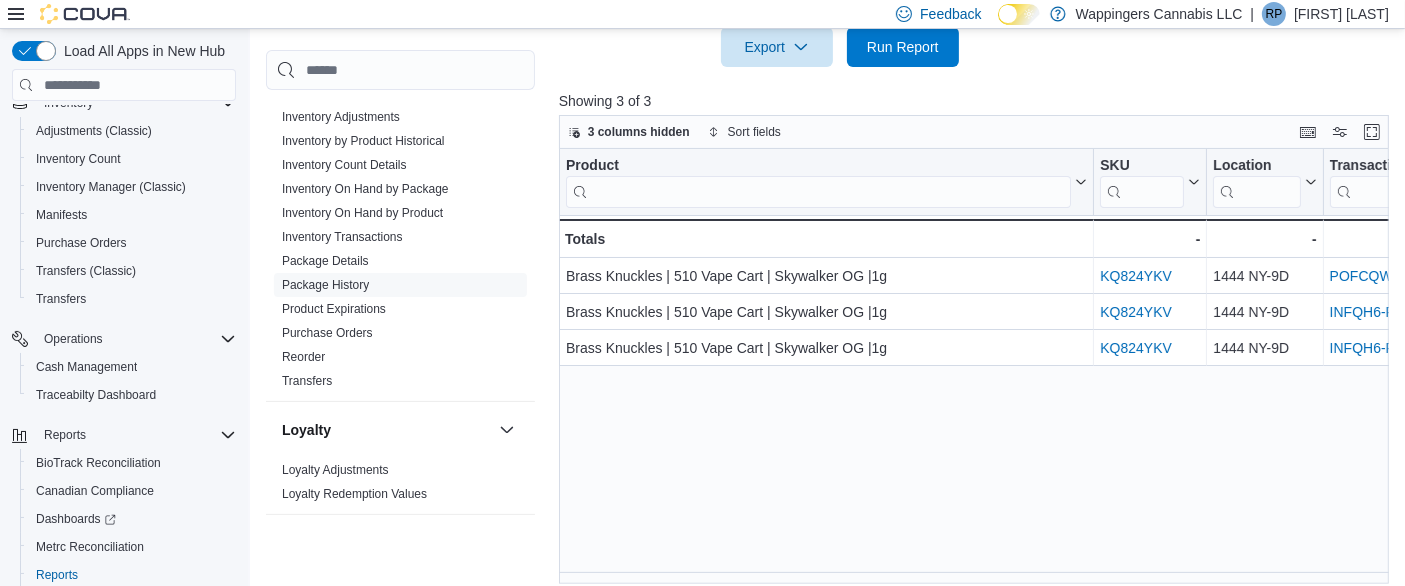 click on "KQ824YKV" at bounding box center (1150, 276) 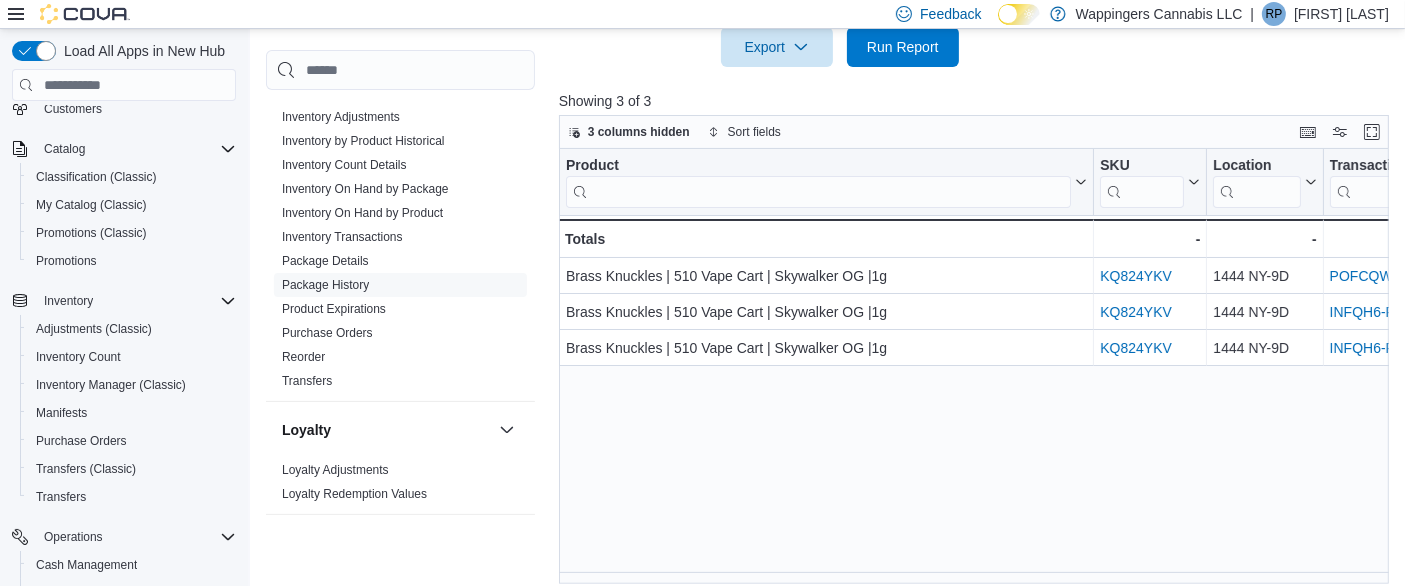 scroll, scrollTop: 0, scrollLeft: 0, axis: both 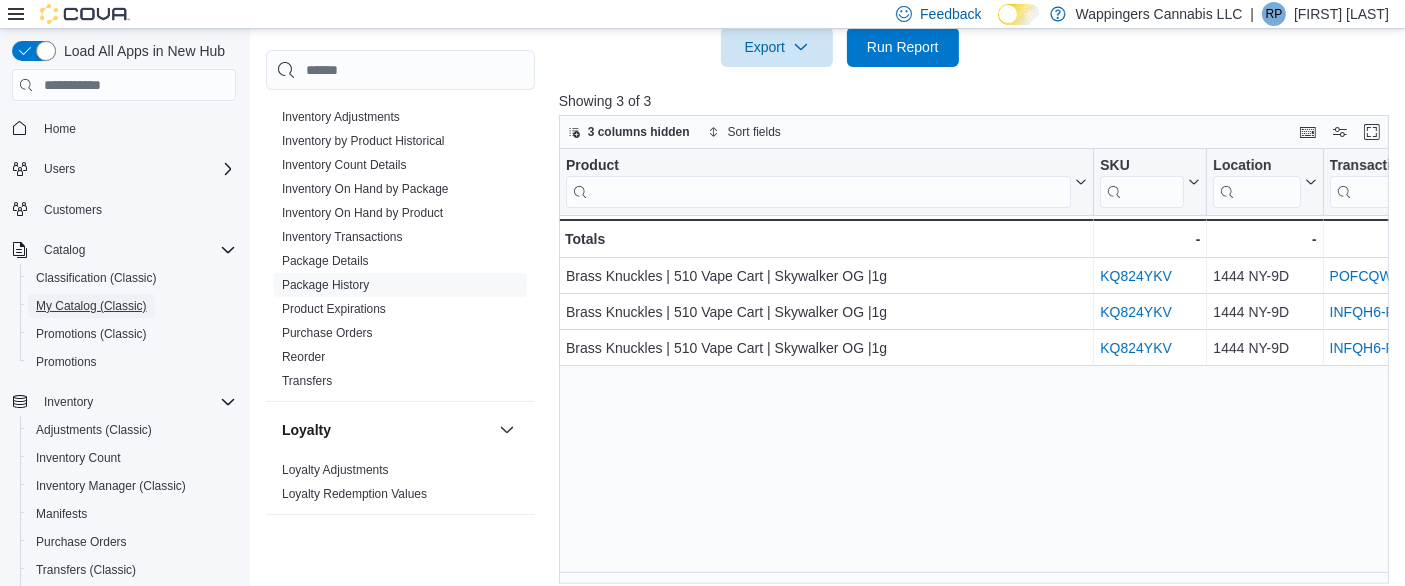 click on "My Catalog (Classic)" at bounding box center [91, 306] 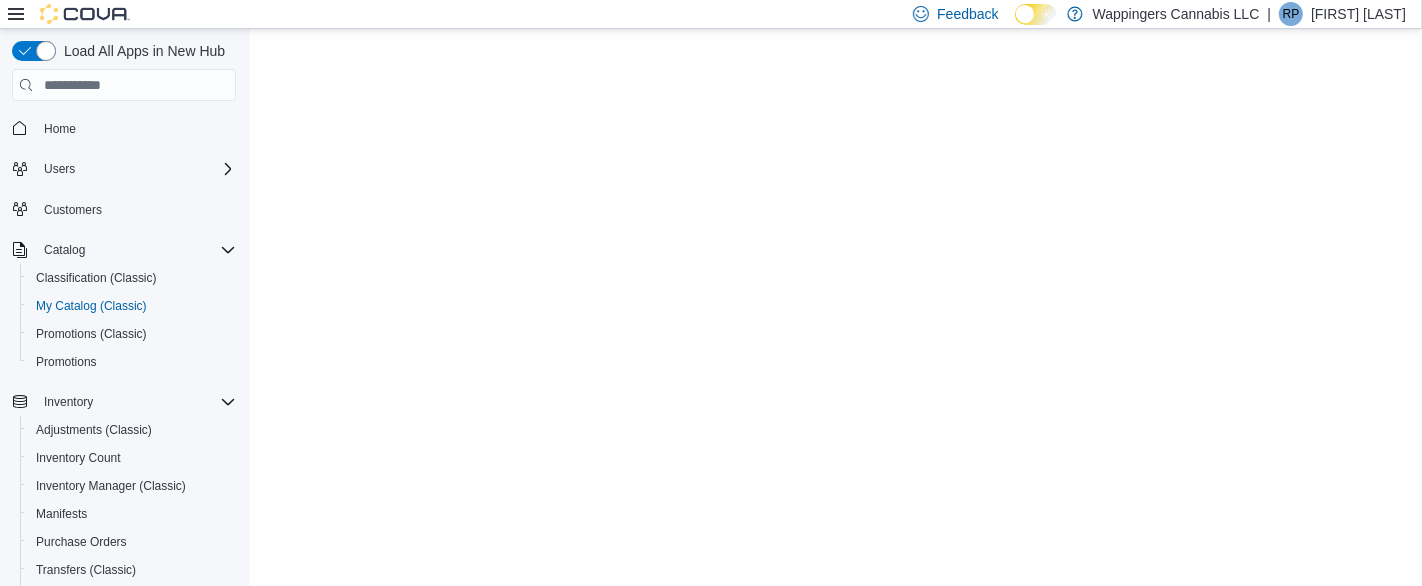 scroll, scrollTop: 0, scrollLeft: 0, axis: both 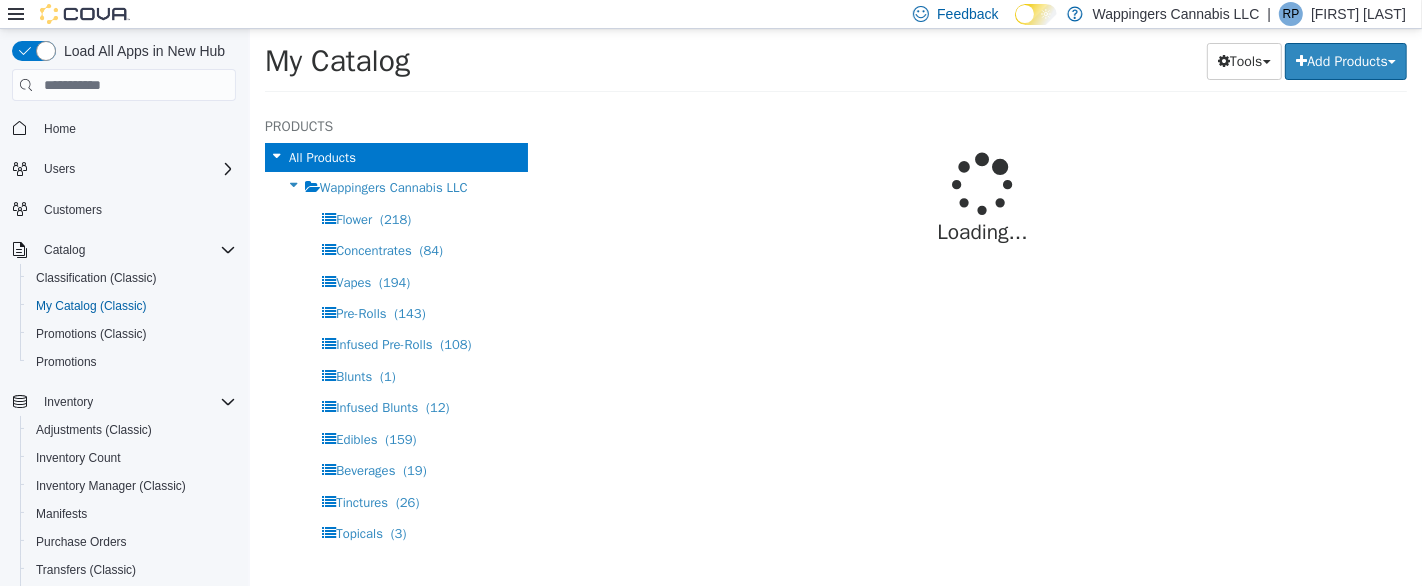 select on "**********" 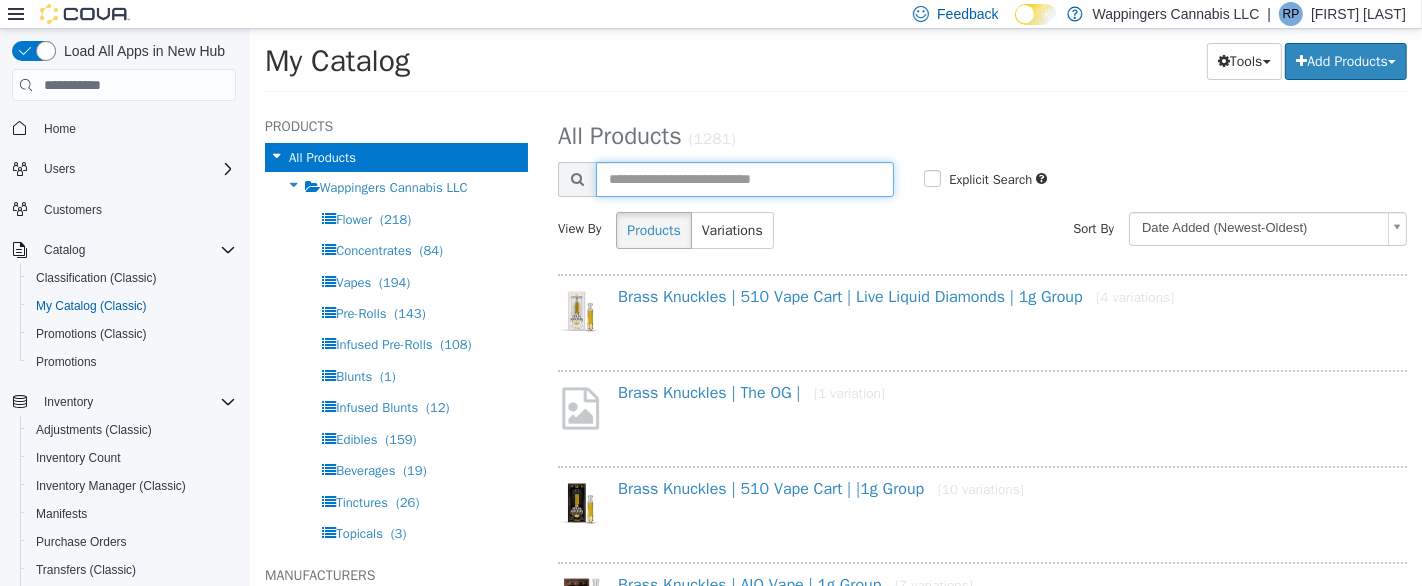 click at bounding box center [744, 179] 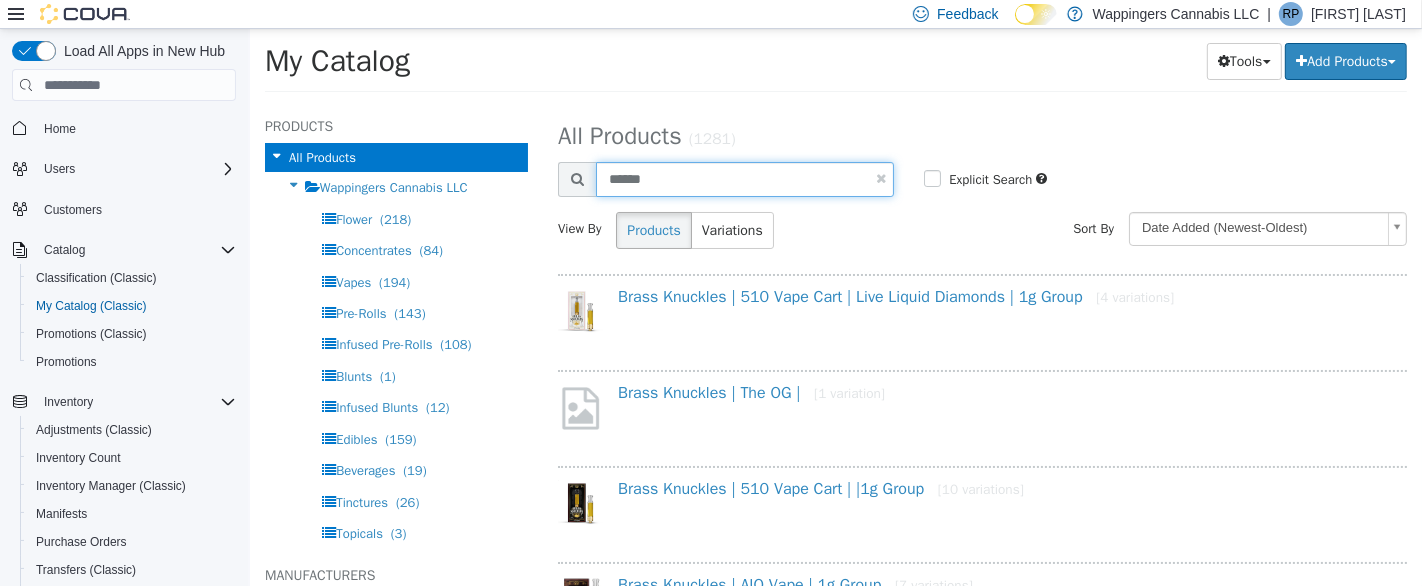 type on "******" 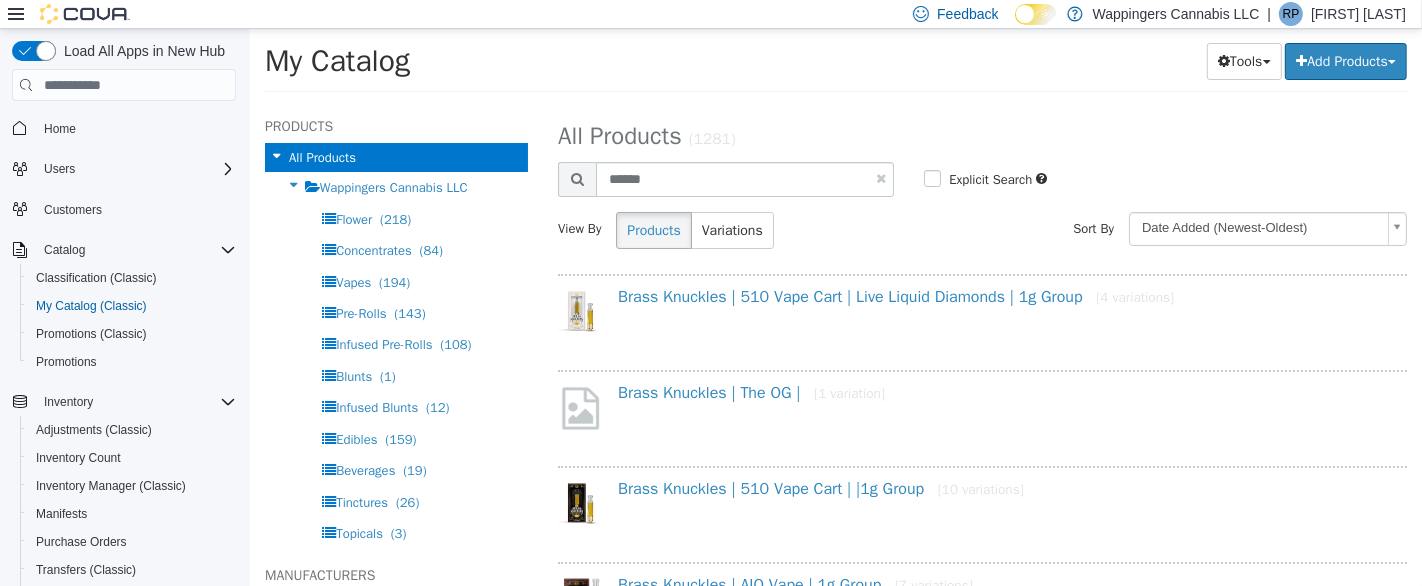 select on "**********" 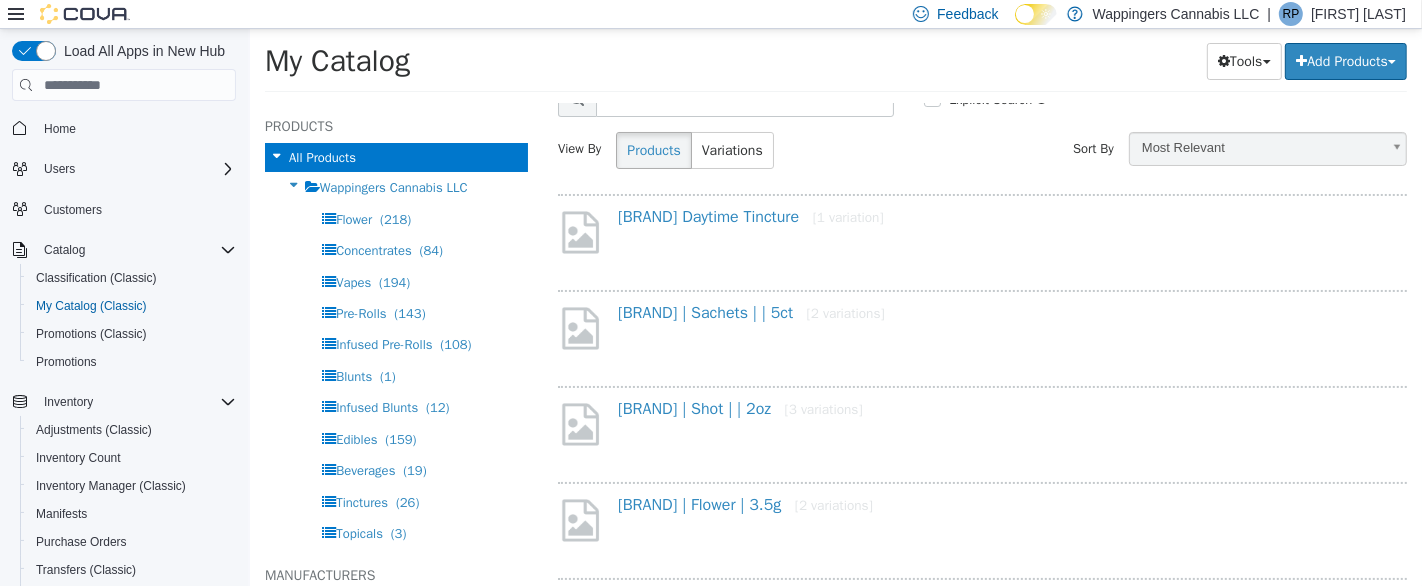 scroll, scrollTop: 0, scrollLeft: 0, axis: both 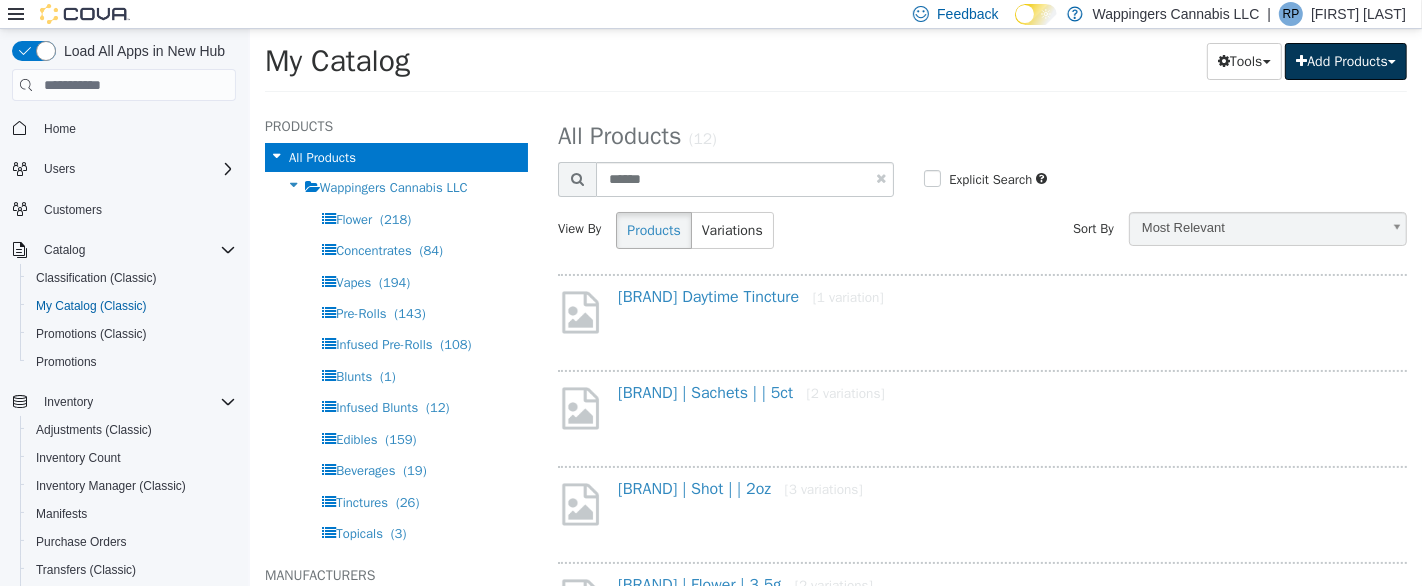 click on "Add Products" at bounding box center [1345, 61] 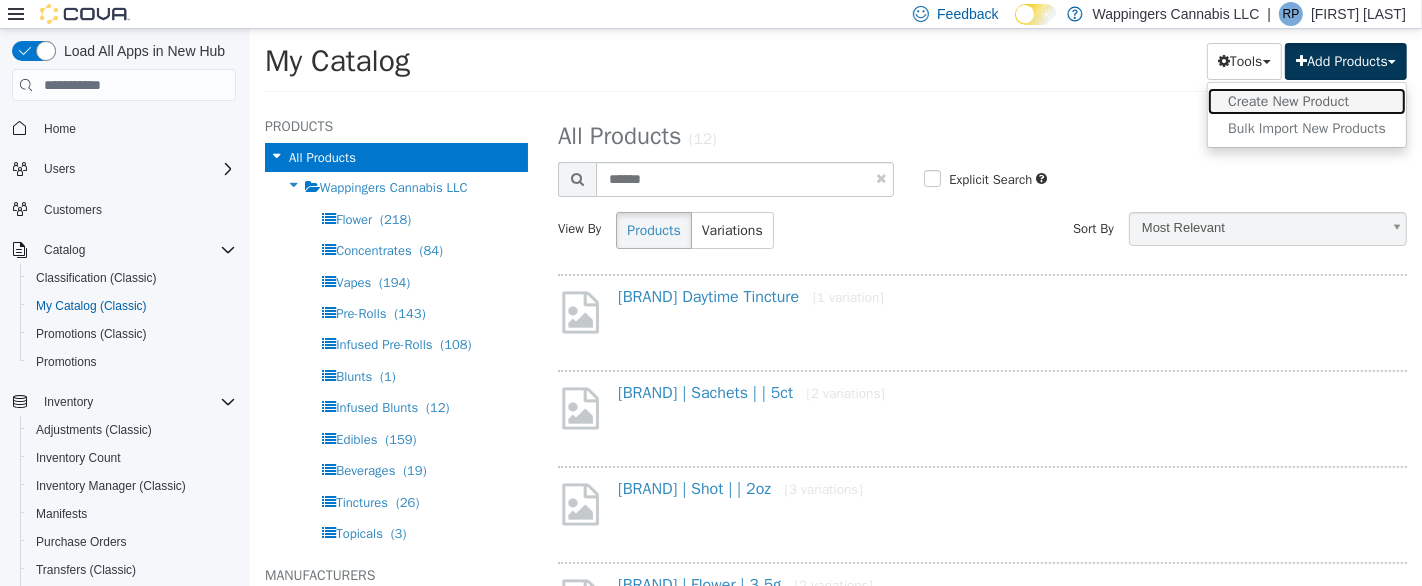 click on "Create New Product" at bounding box center [1306, 101] 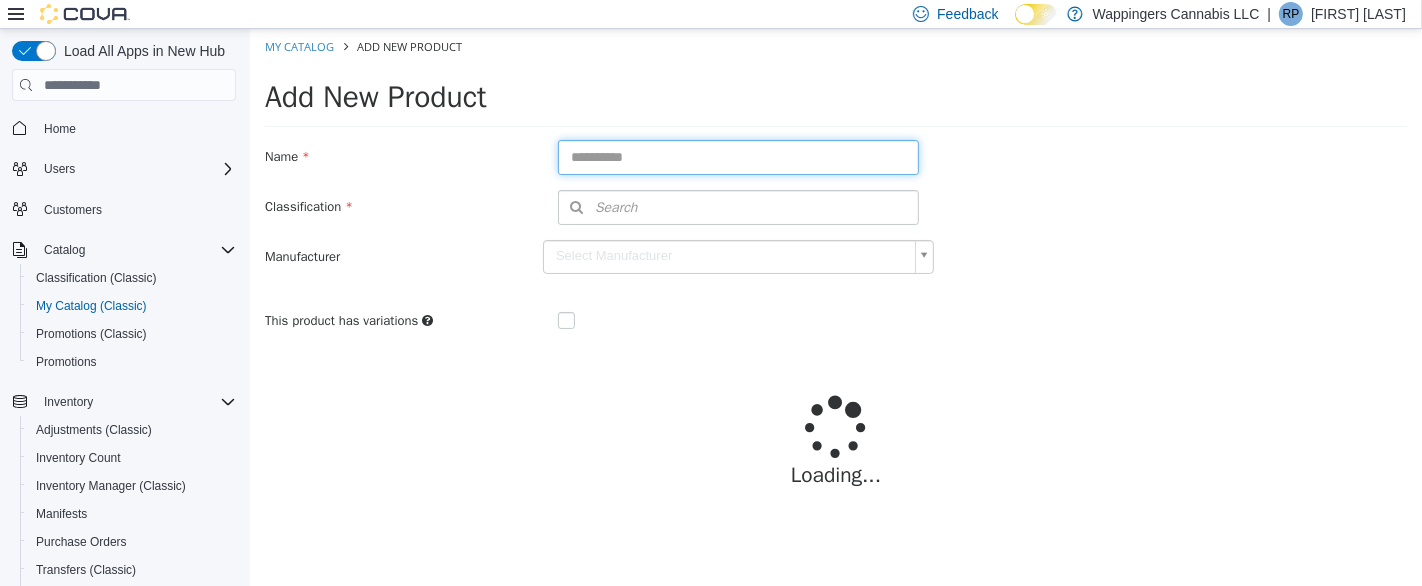 click at bounding box center (737, 157) 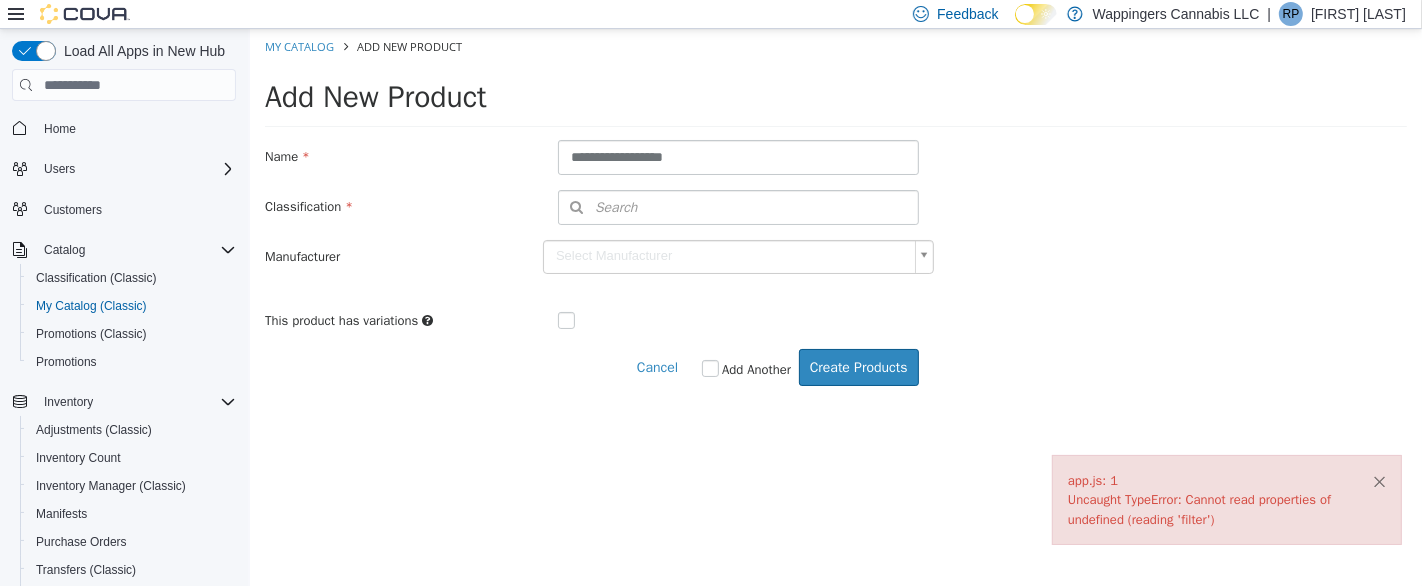 click on "×" at bounding box center (1378, 481) 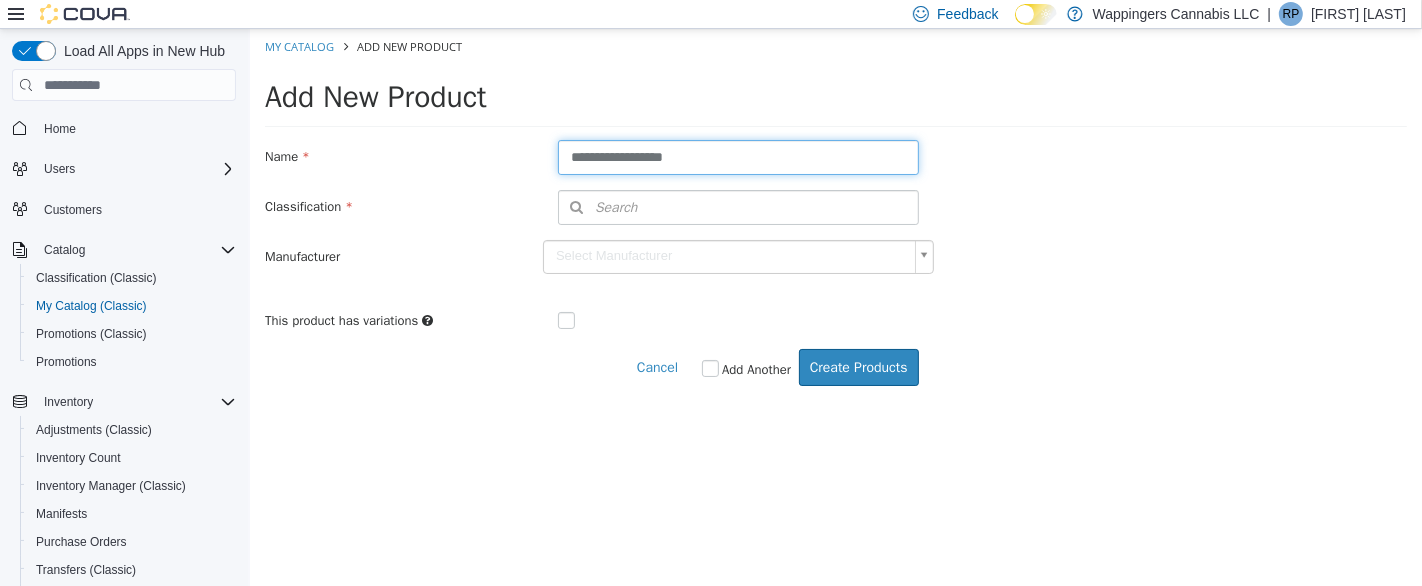 click on "**********" at bounding box center (737, 157) 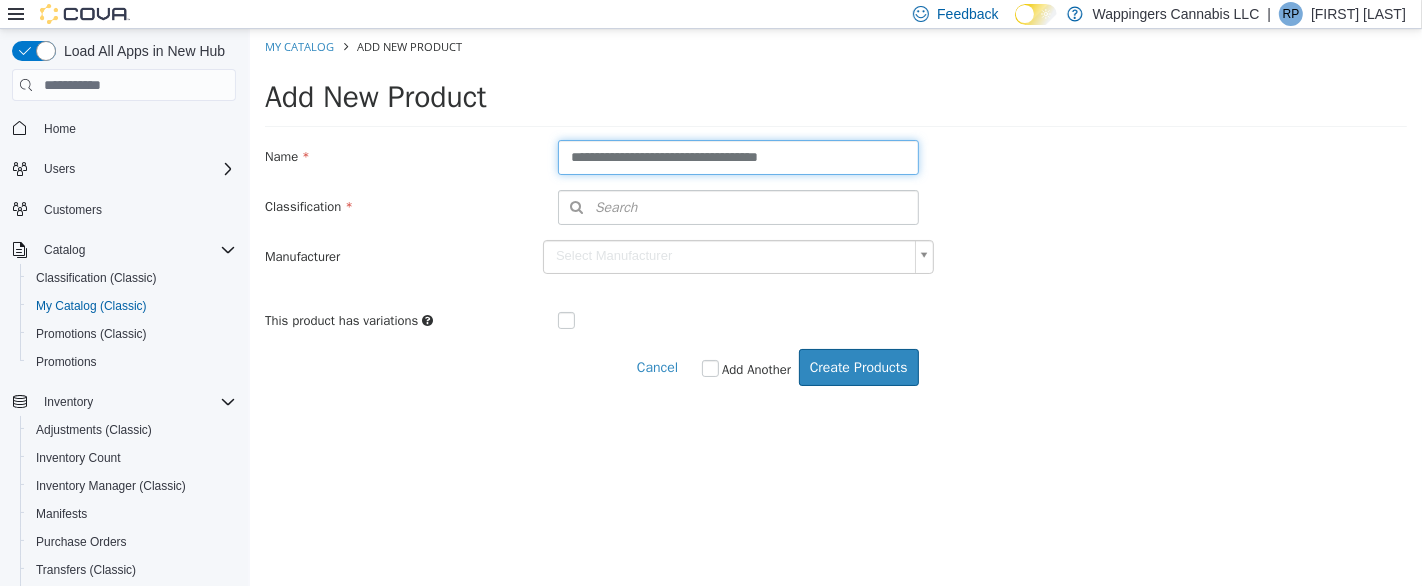 click on "**********" at bounding box center (737, 157) 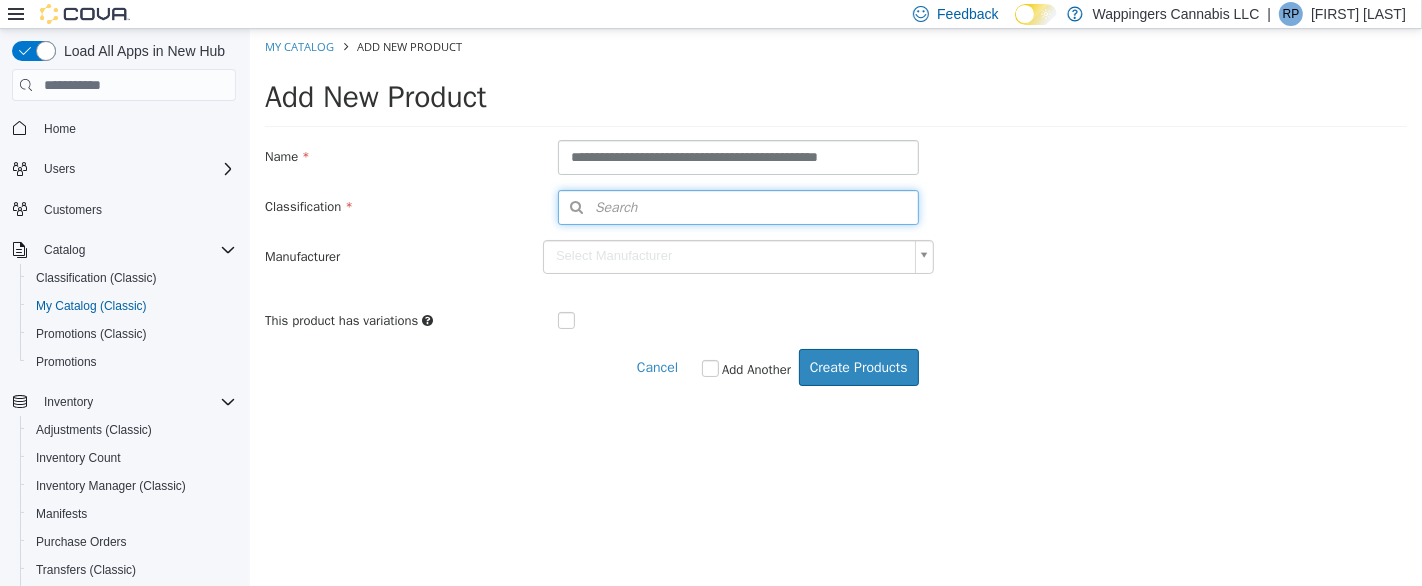 click on "Search" at bounding box center (737, 207) 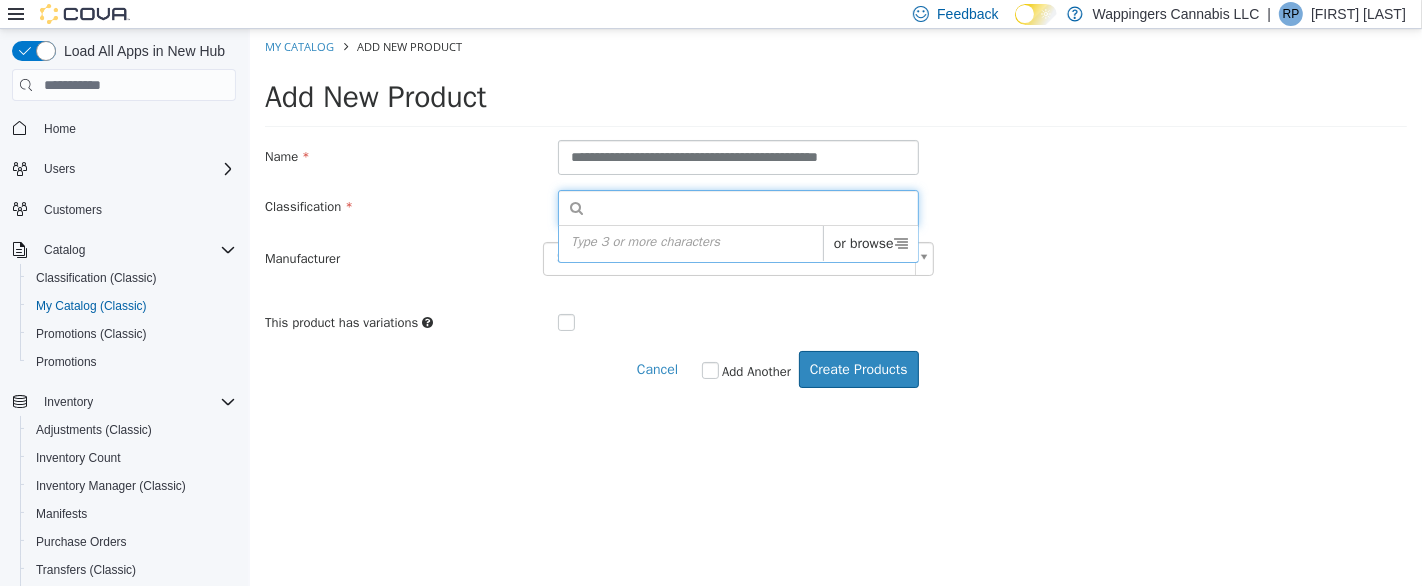 click on "or browse" at bounding box center [869, 243] 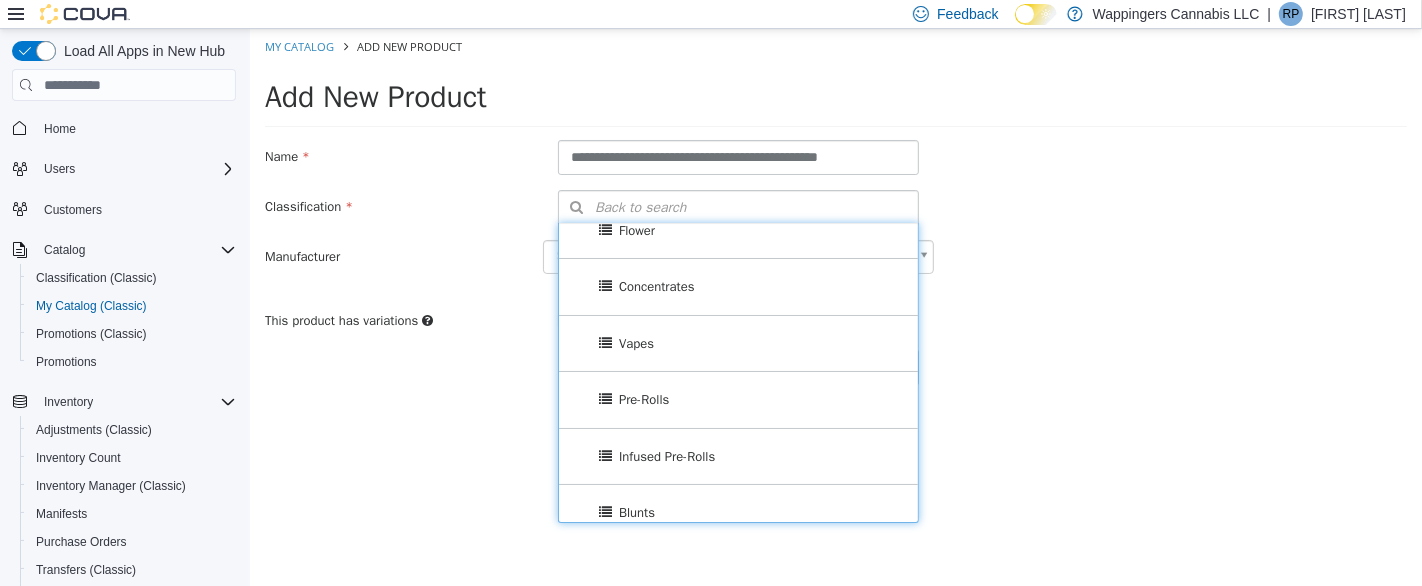 scroll, scrollTop: 111, scrollLeft: 0, axis: vertical 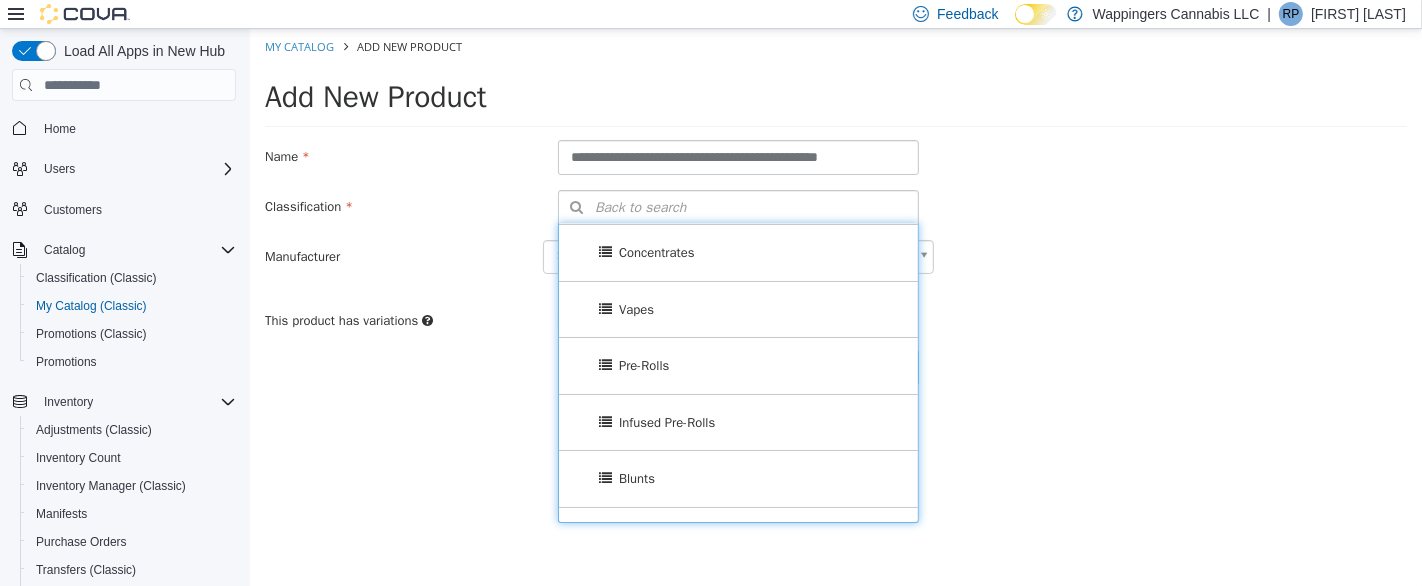 click on "Pre-Rolls" at bounding box center [737, 366] 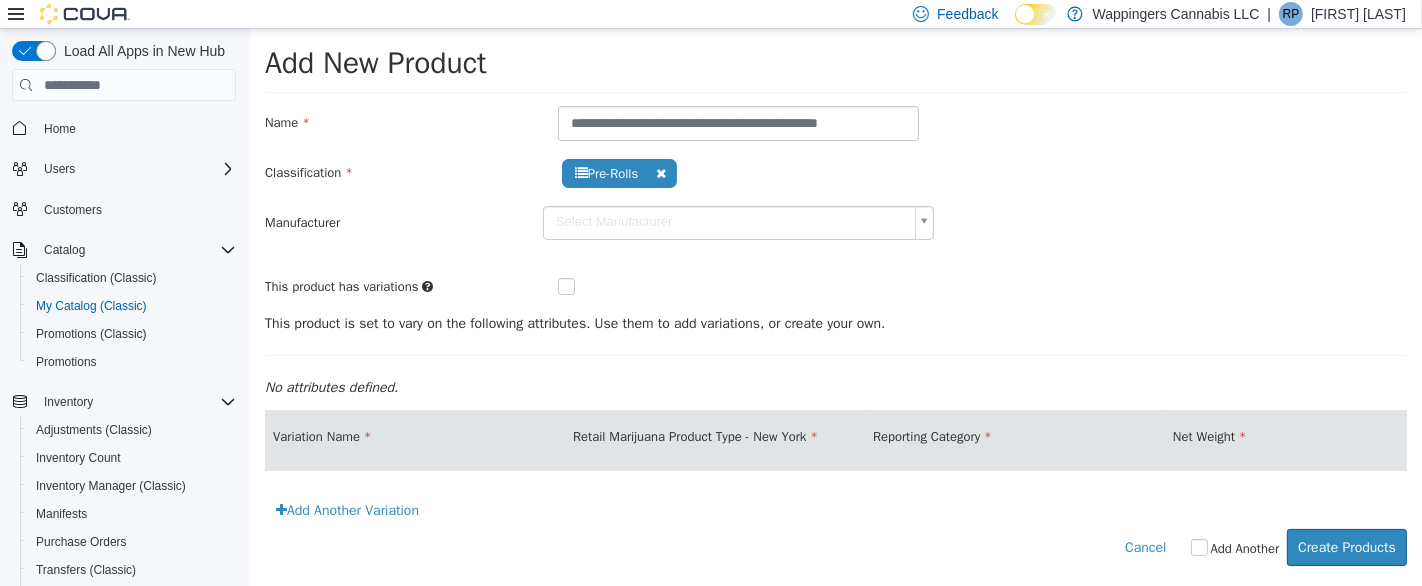 scroll, scrollTop: 51, scrollLeft: 0, axis: vertical 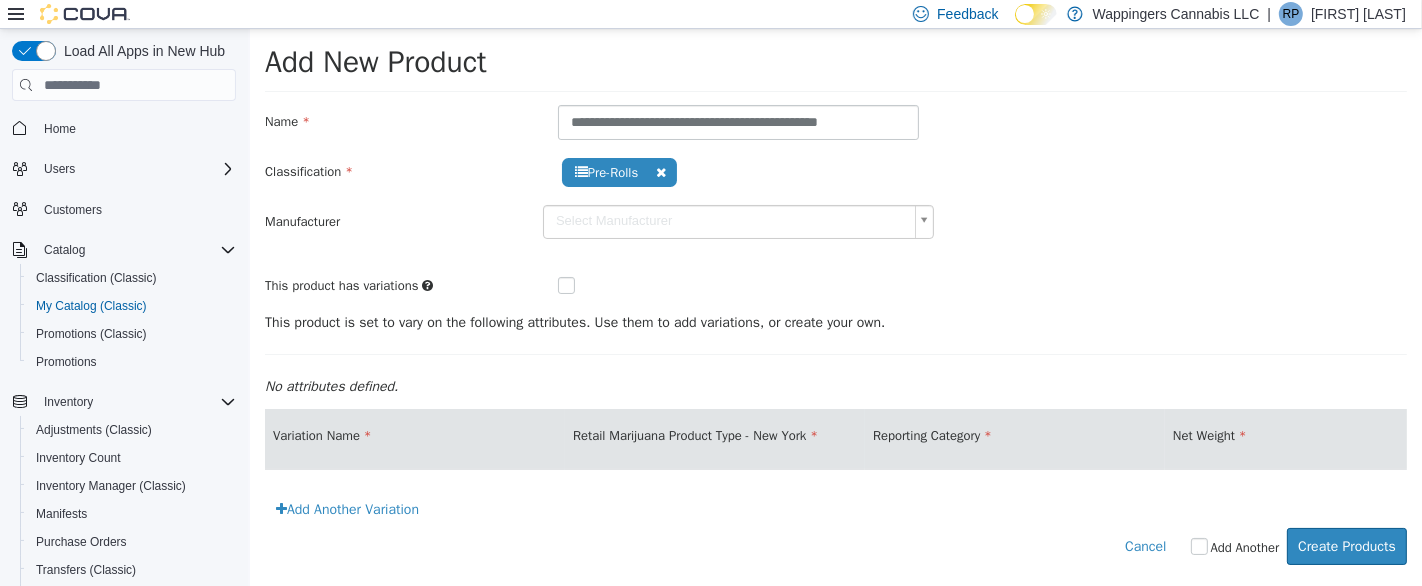click on "Add Another Variation" at bounding box center (346, 509) 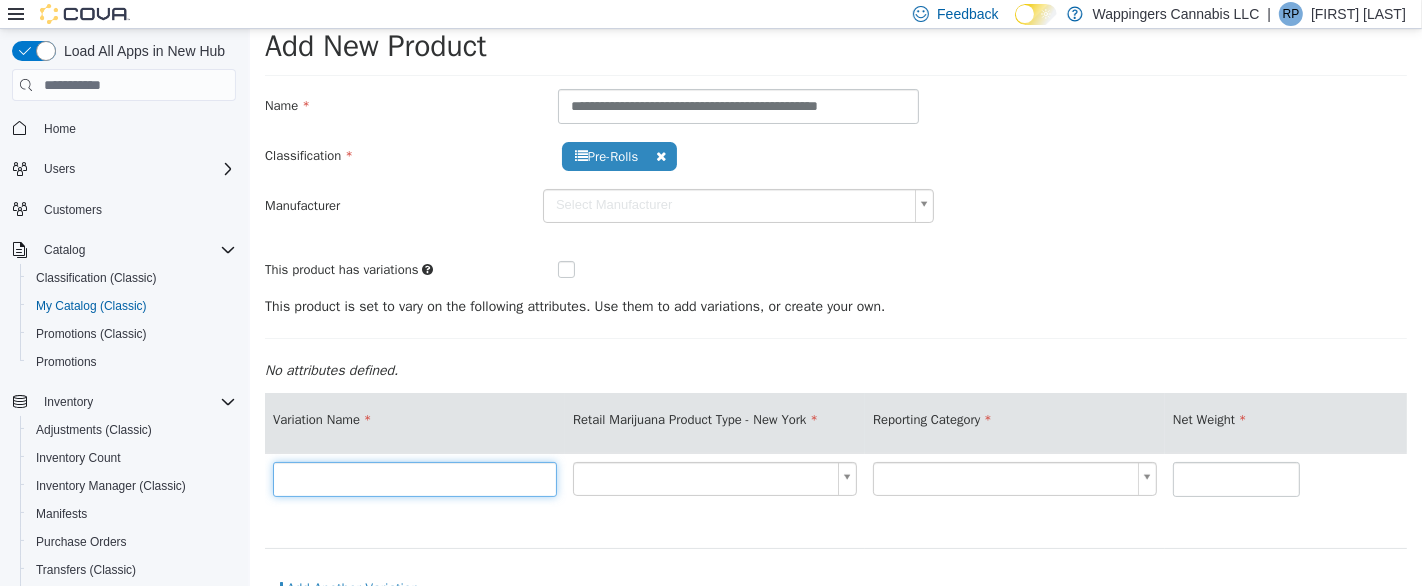 click at bounding box center [414, 479] 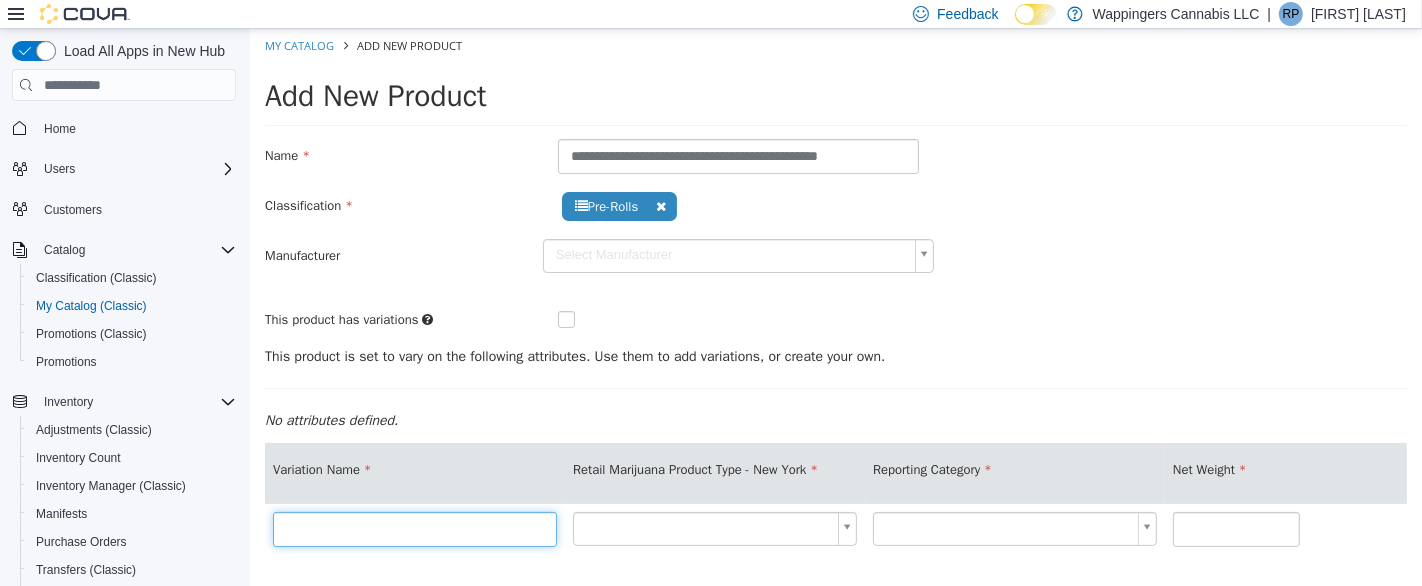 scroll, scrollTop: 0, scrollLeft: 0, axis: both 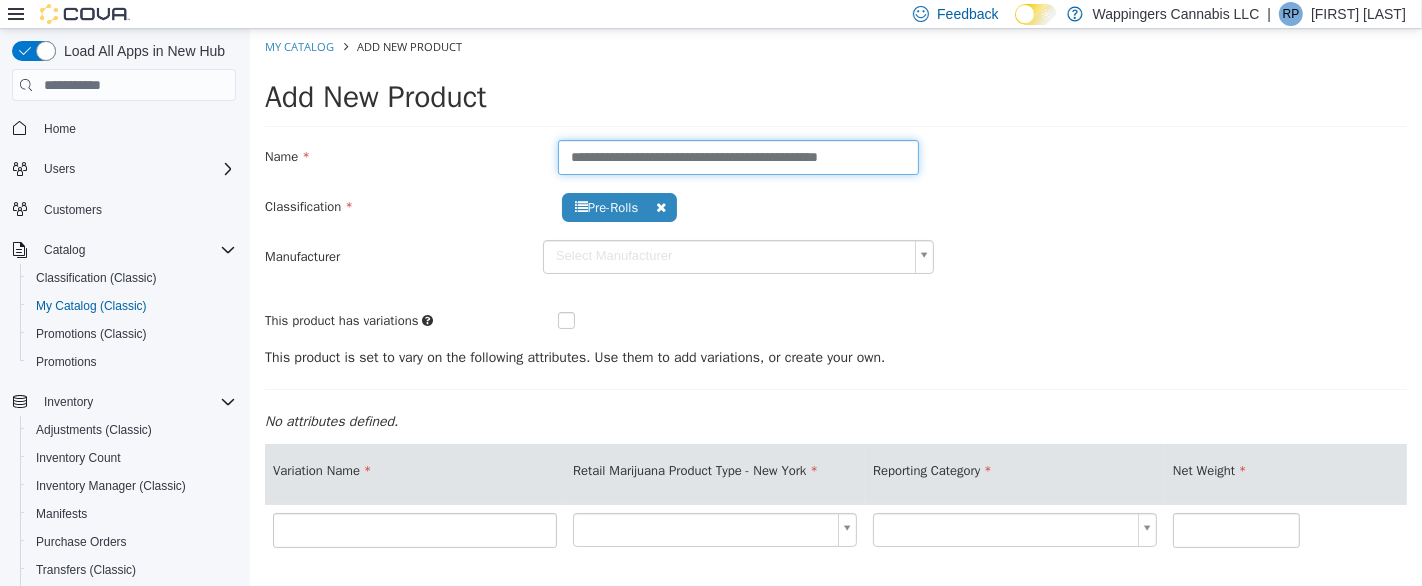 click on "**********" at bounding box center [737, 157] 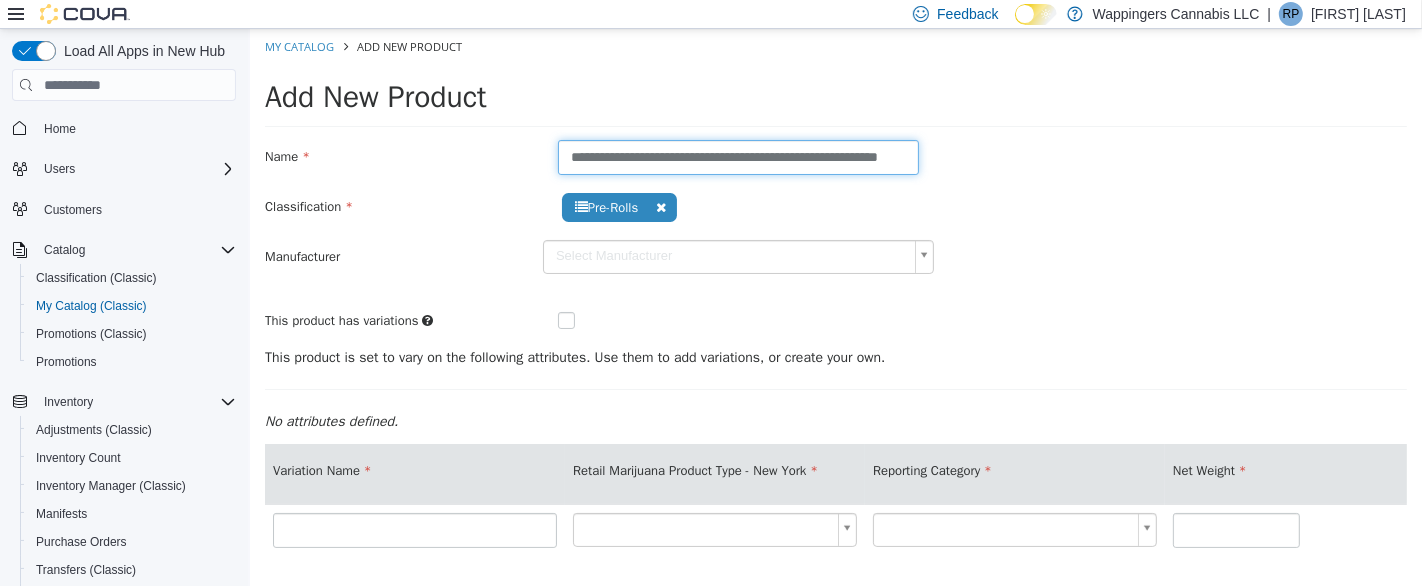 click on "**********" at bounding box center [737, 157] 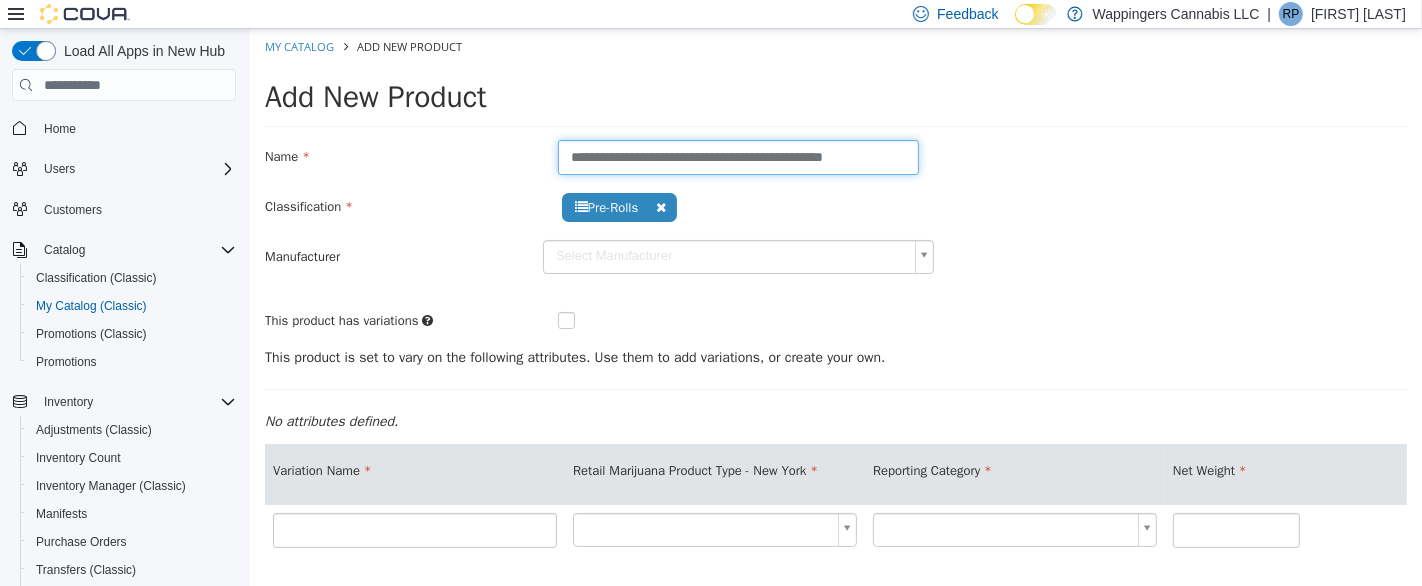 type on "**********" 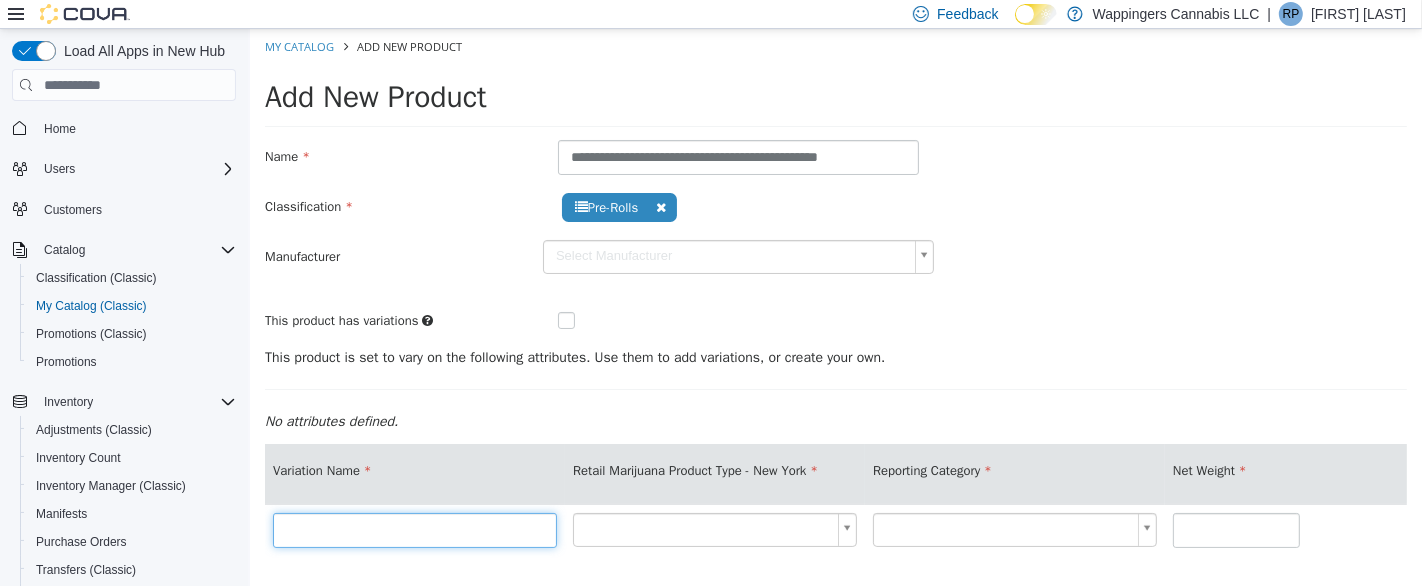 click at bounding box center (414, 530) 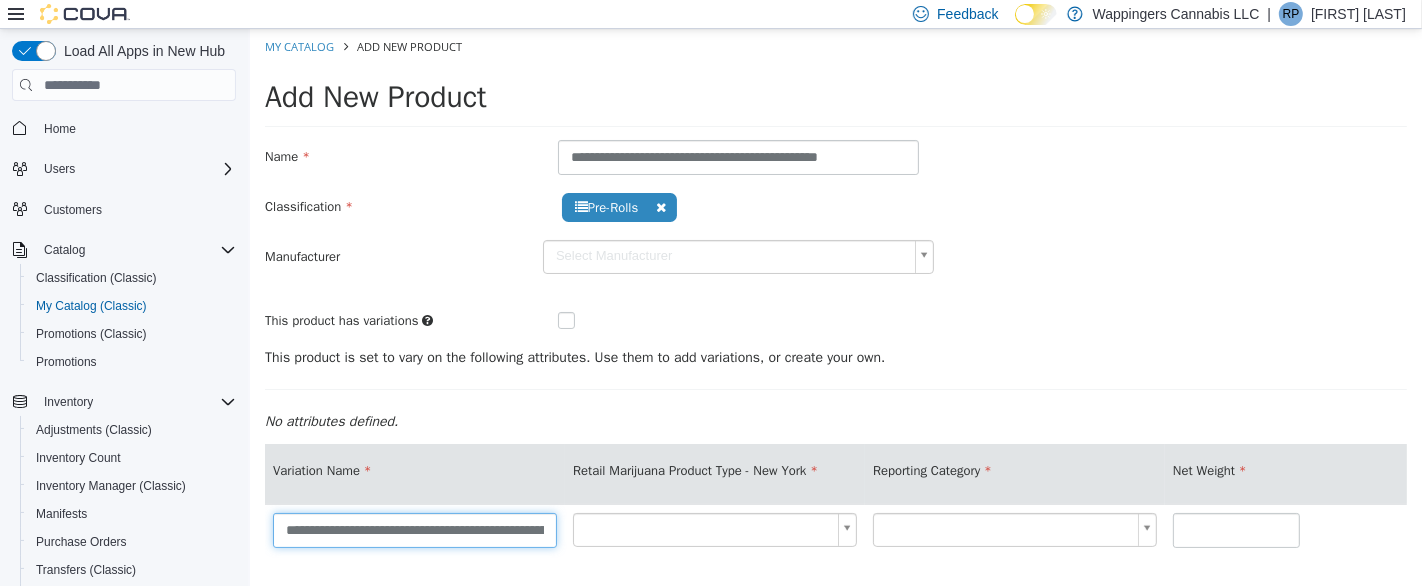 scroll, scrollTop: 0, scrollLeft: 89, axis: horizontal 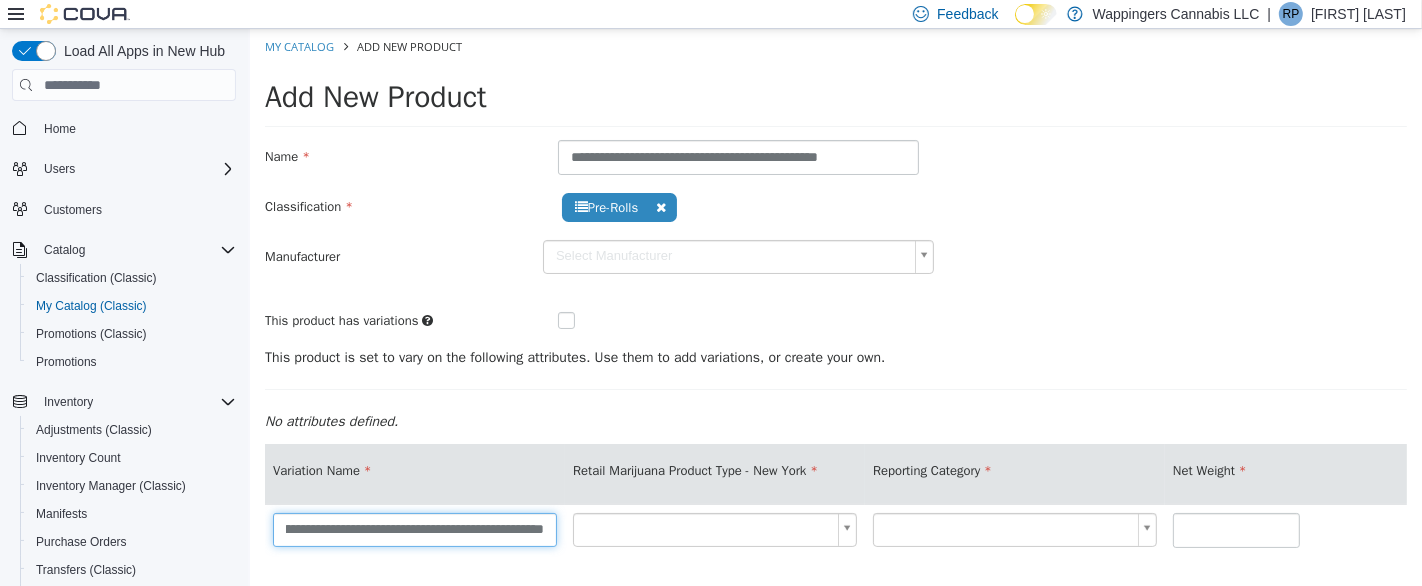 type on "**********" 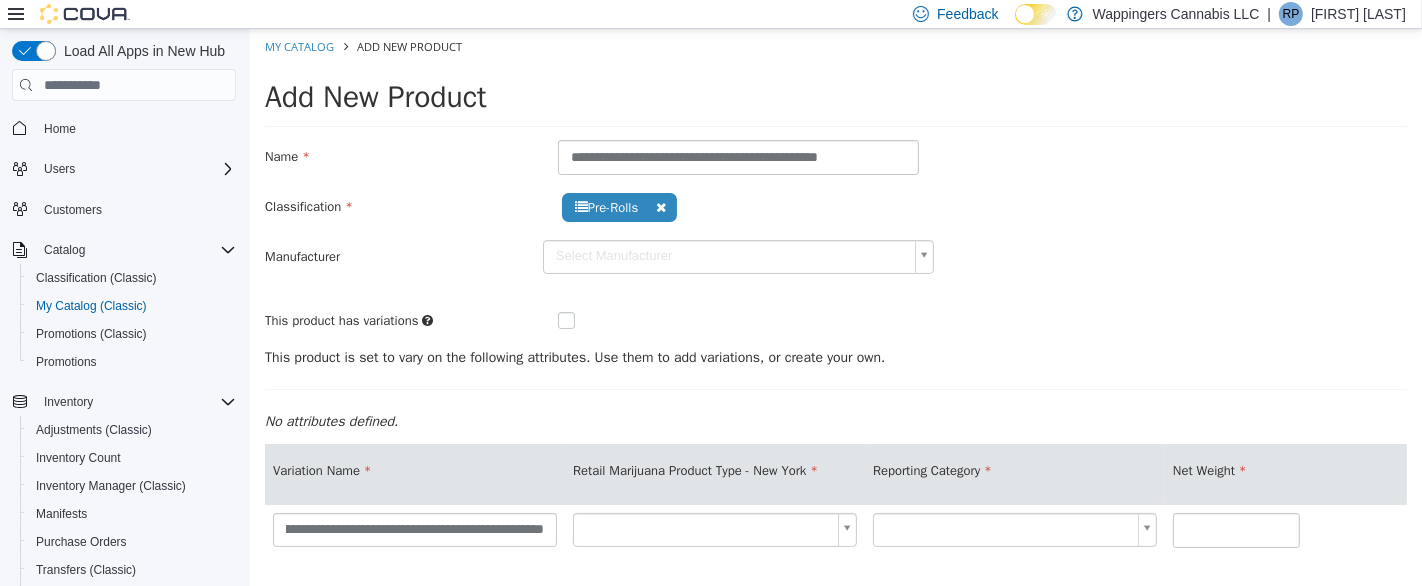 click on "**********" at bounding box center (835, 372) 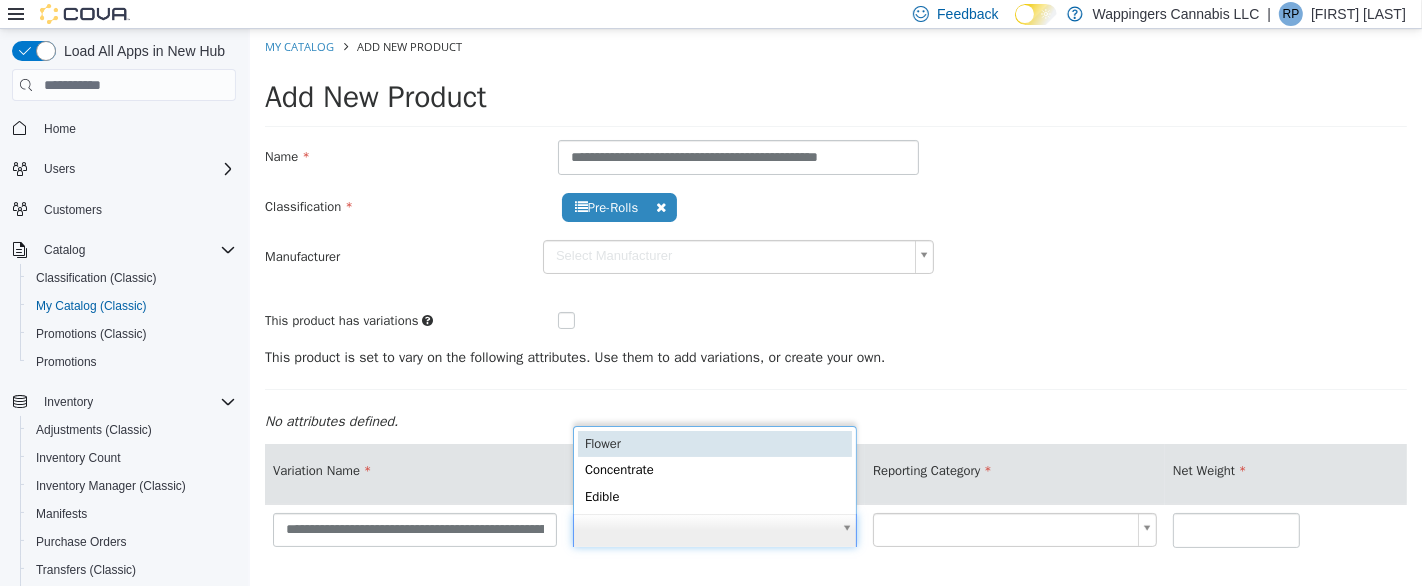 type on "*" 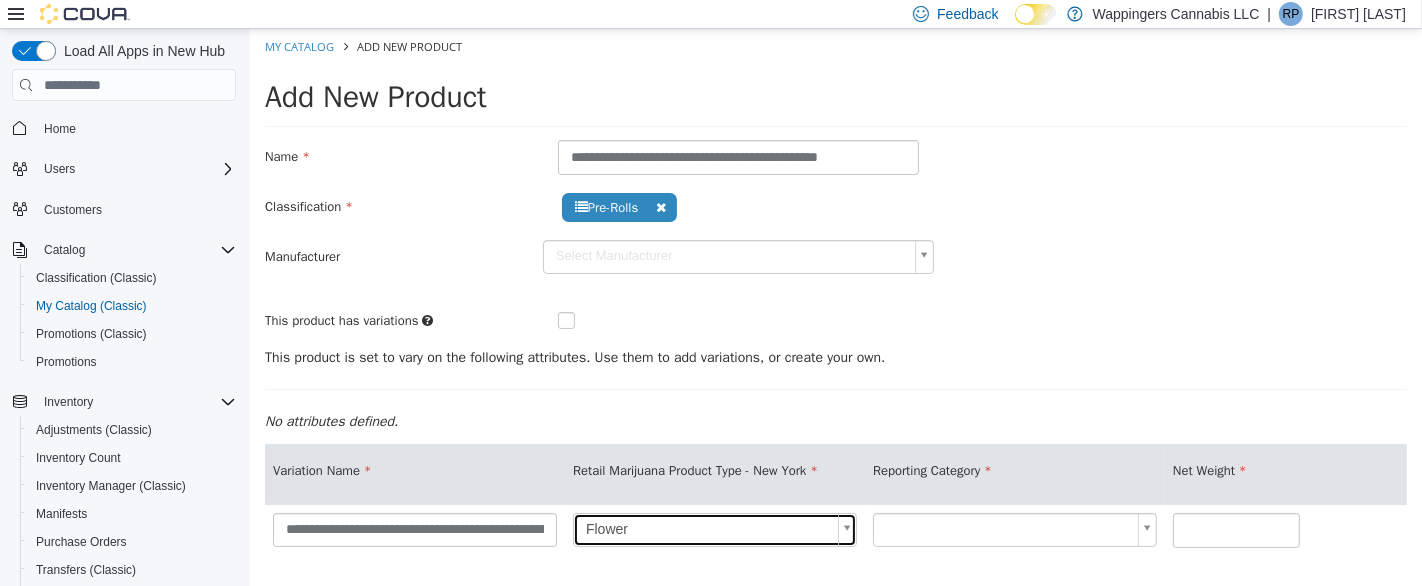 scroll, scrollTop: 0, scrollLeft: 0, axis: both 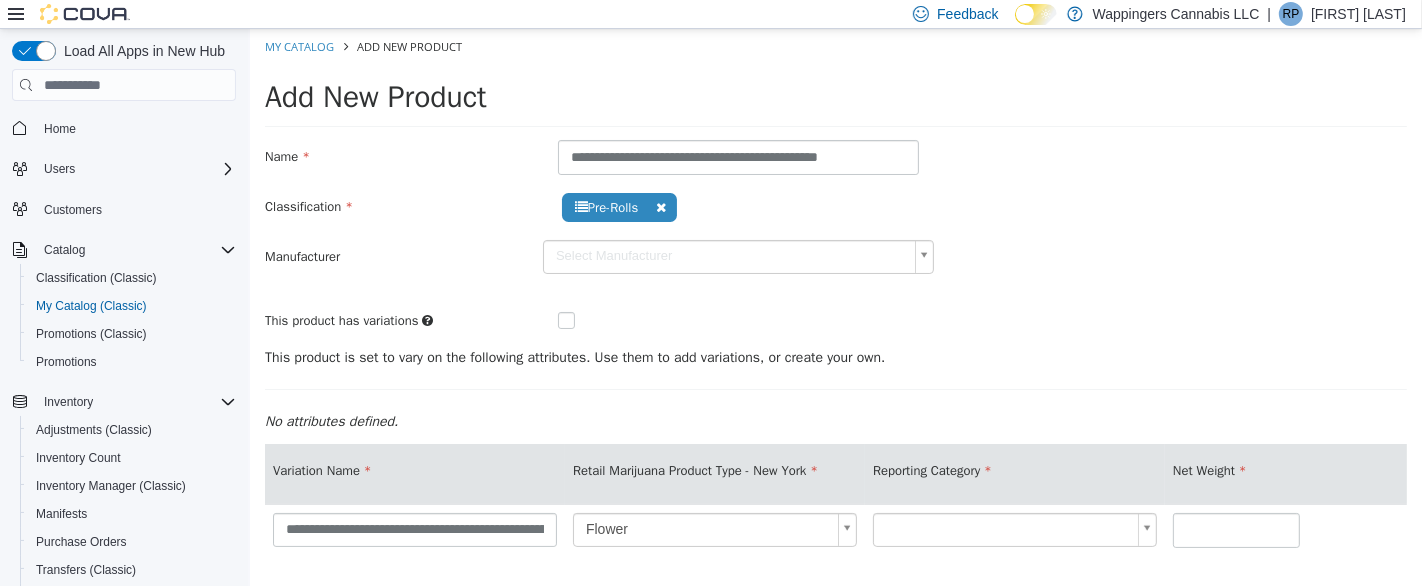 click on "**********" at bounding box center [835, 372] 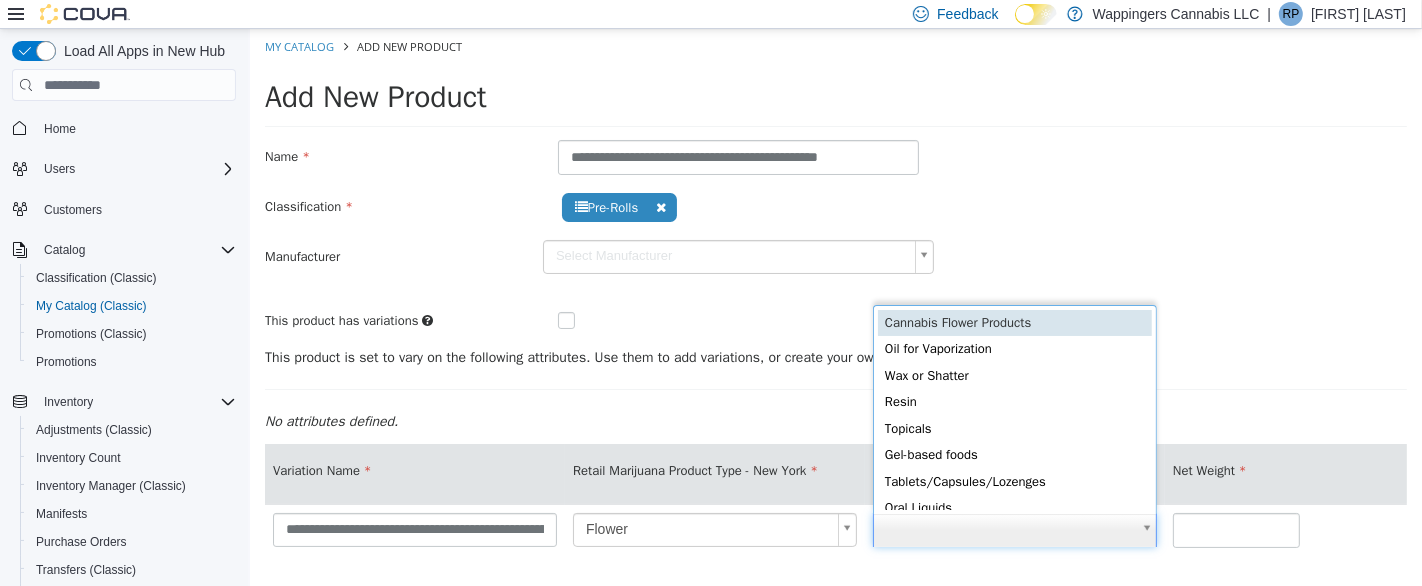 scroll, scrollTop: 3, scrollLeft: 0, axis: vertical 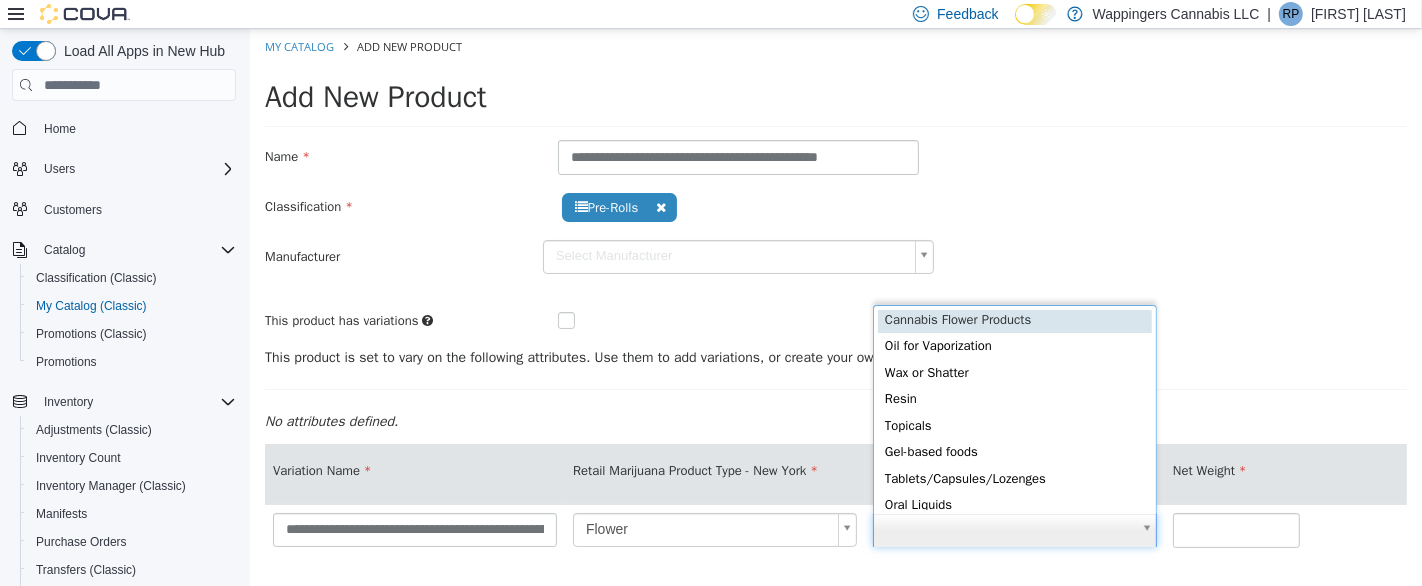 type on "*" 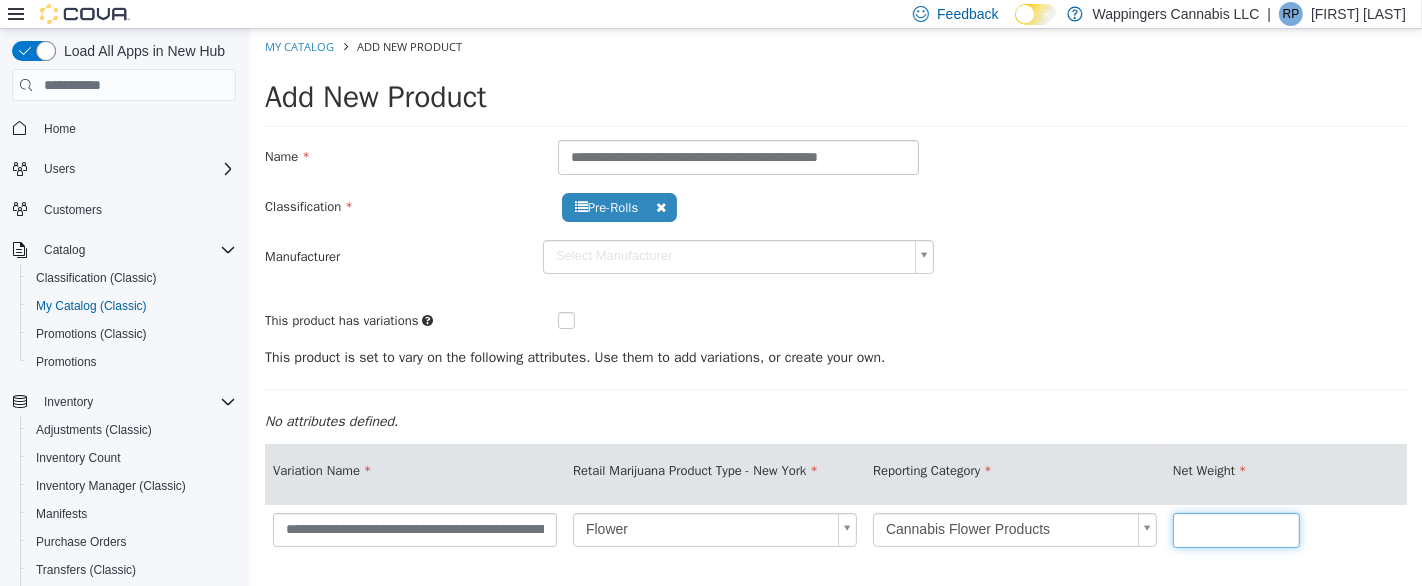 click at bounding box center [1235, 530] 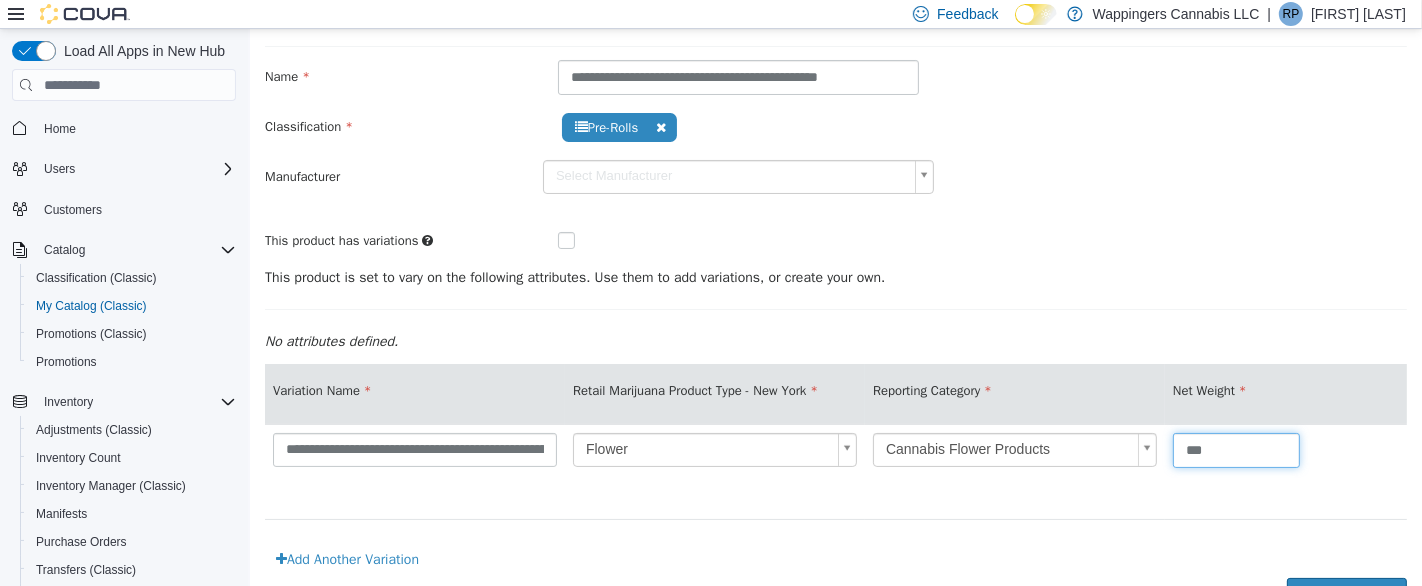 scroll, scrollTop: 145, scrollLeft: 0, axis: vertical 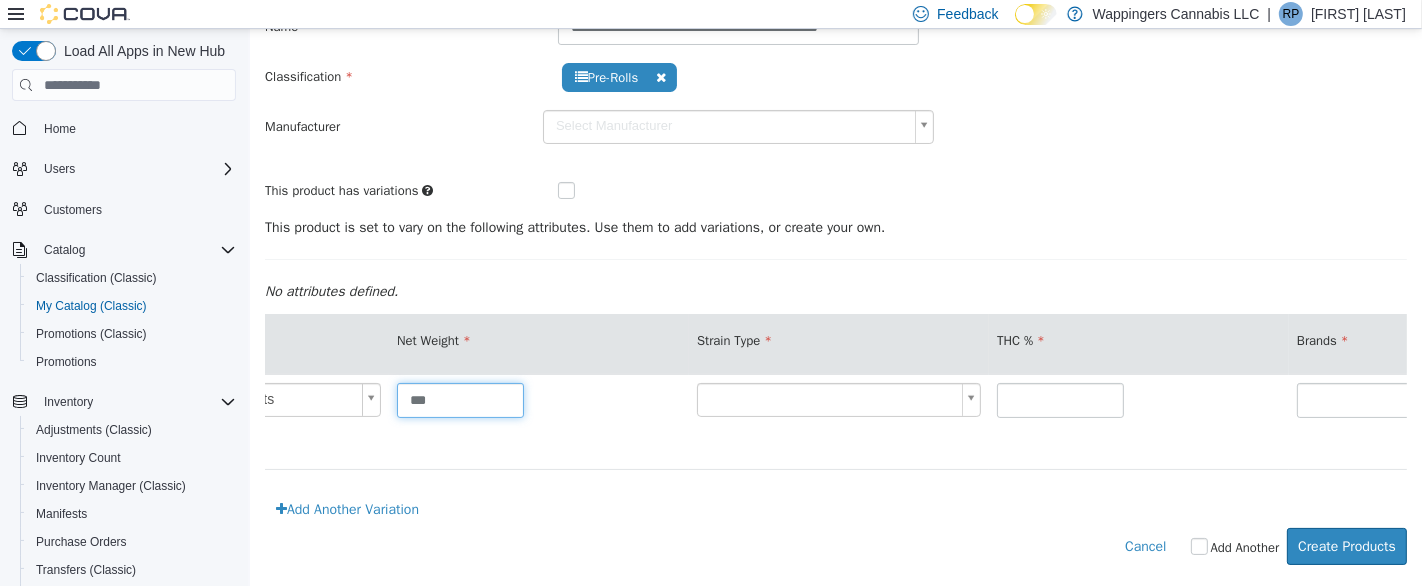 type on "***" 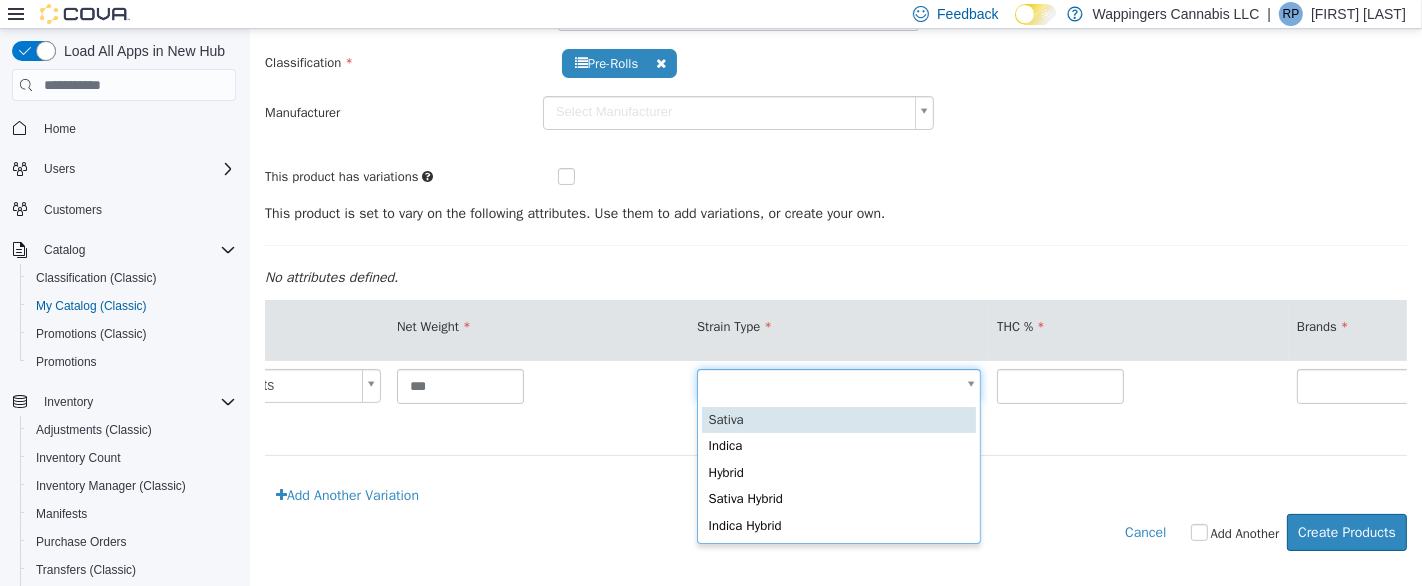 click on "**********" at bounding box center [835, 228] 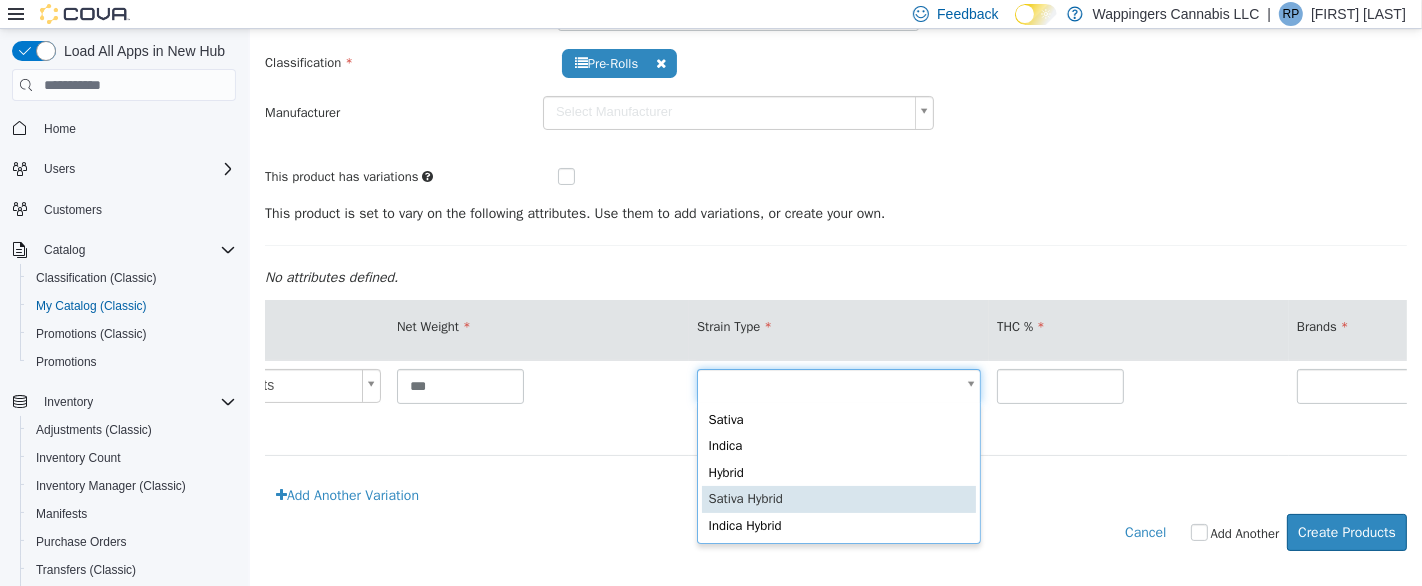 type on "*" 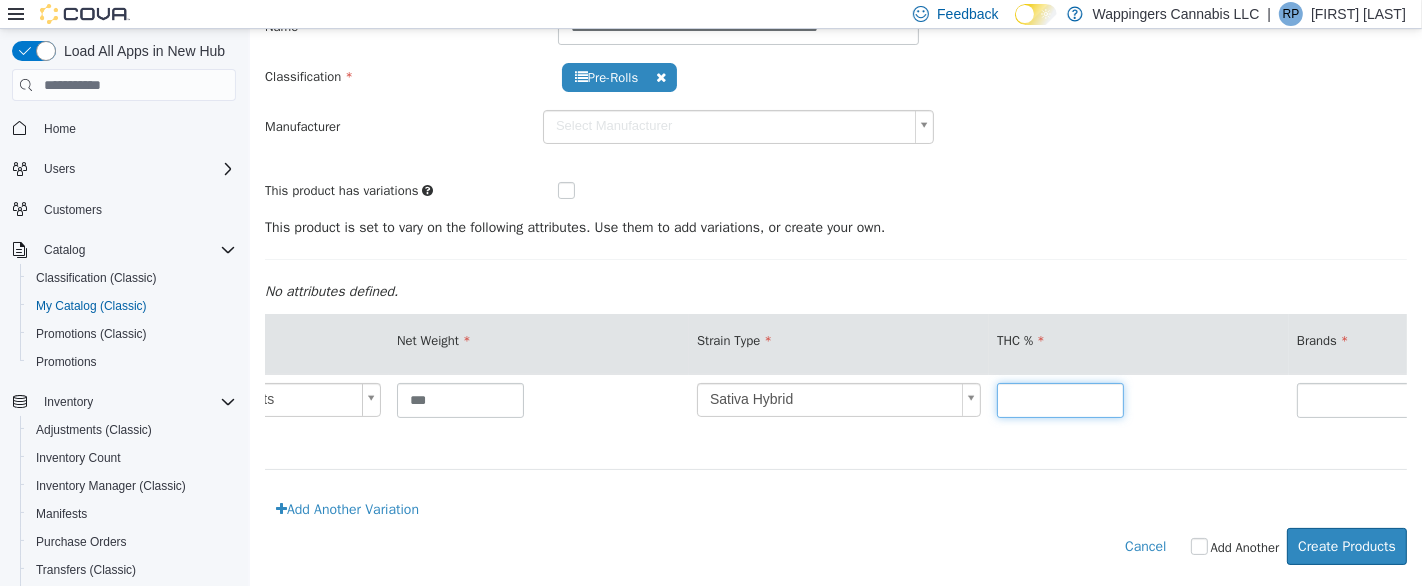 click at bounding box center [1059, 400] 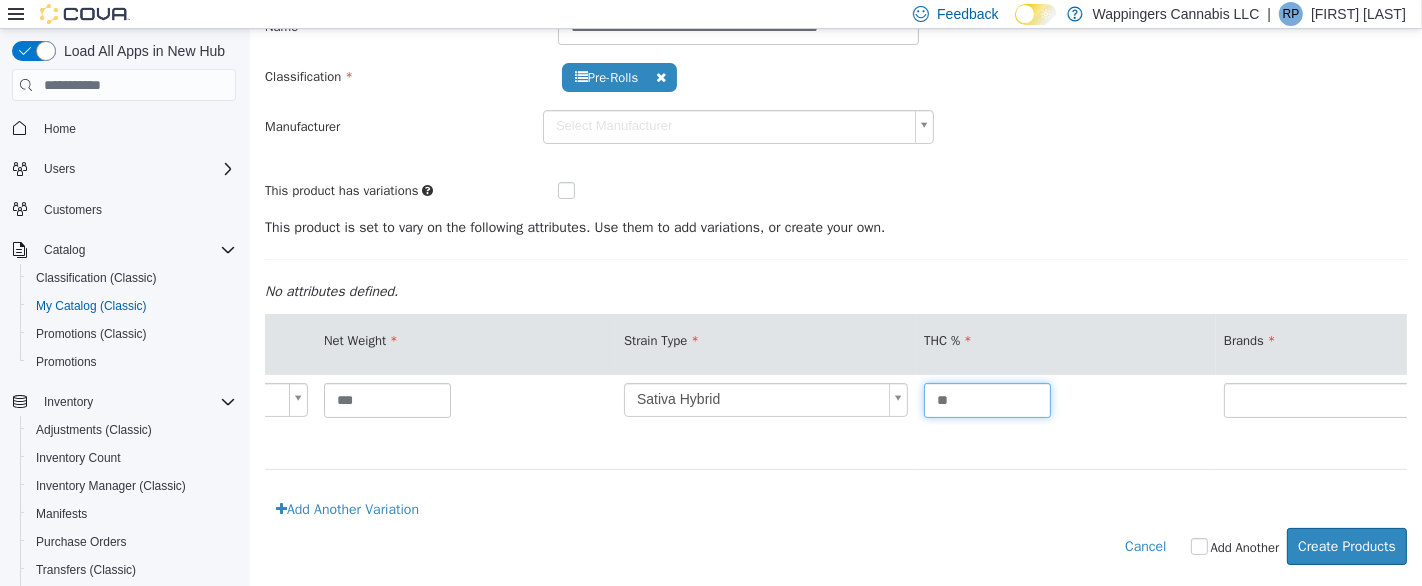 scroll, scrollTop: 0, scrollLeft: 851, axis: horizontal 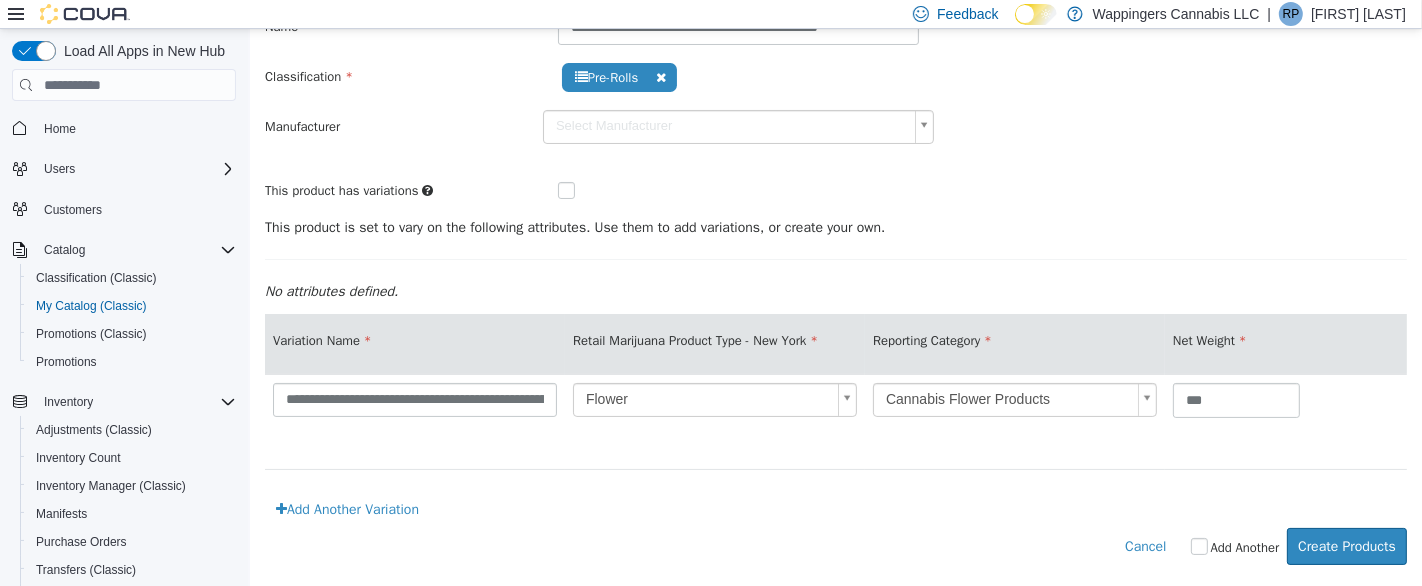 type on "**" 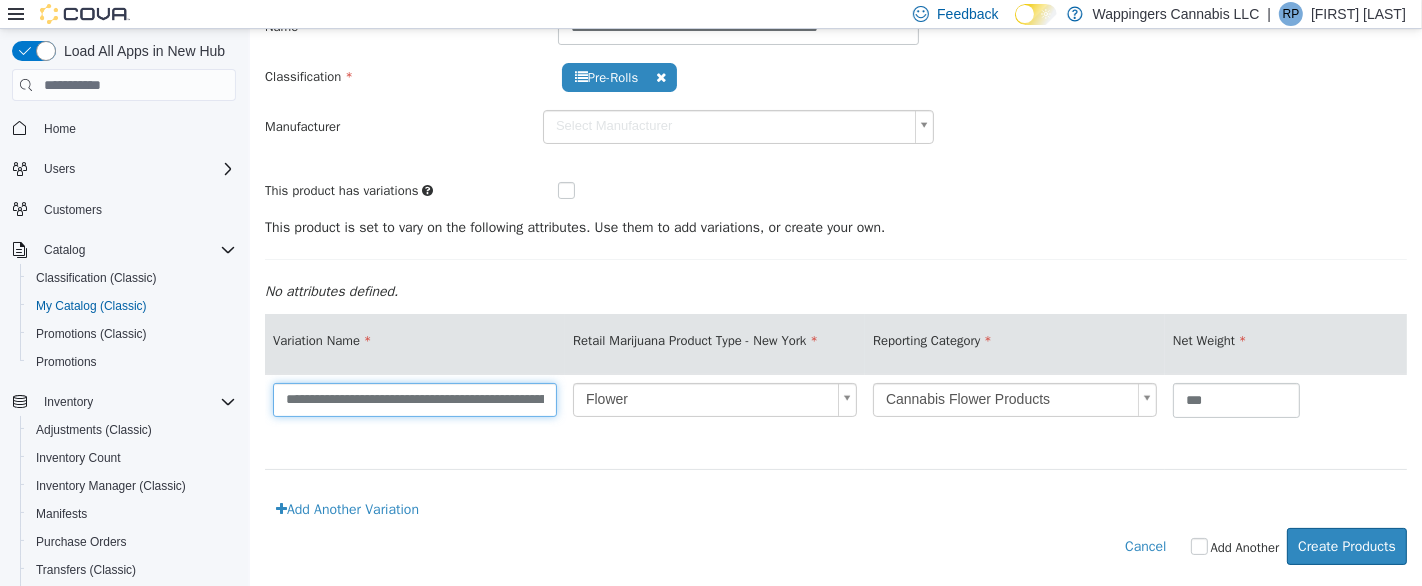 click on "**********" at bounding box center [414, 400] 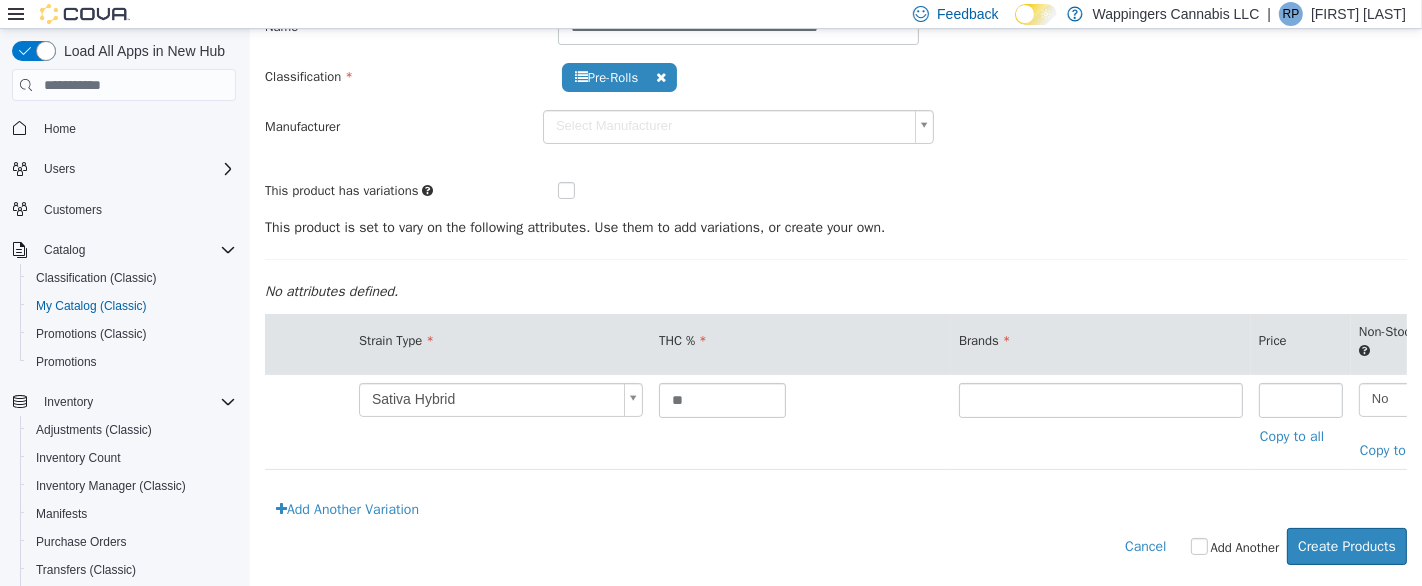 scroll, scrollTop: 0, scrollLeft: 1171, axis: horizontal 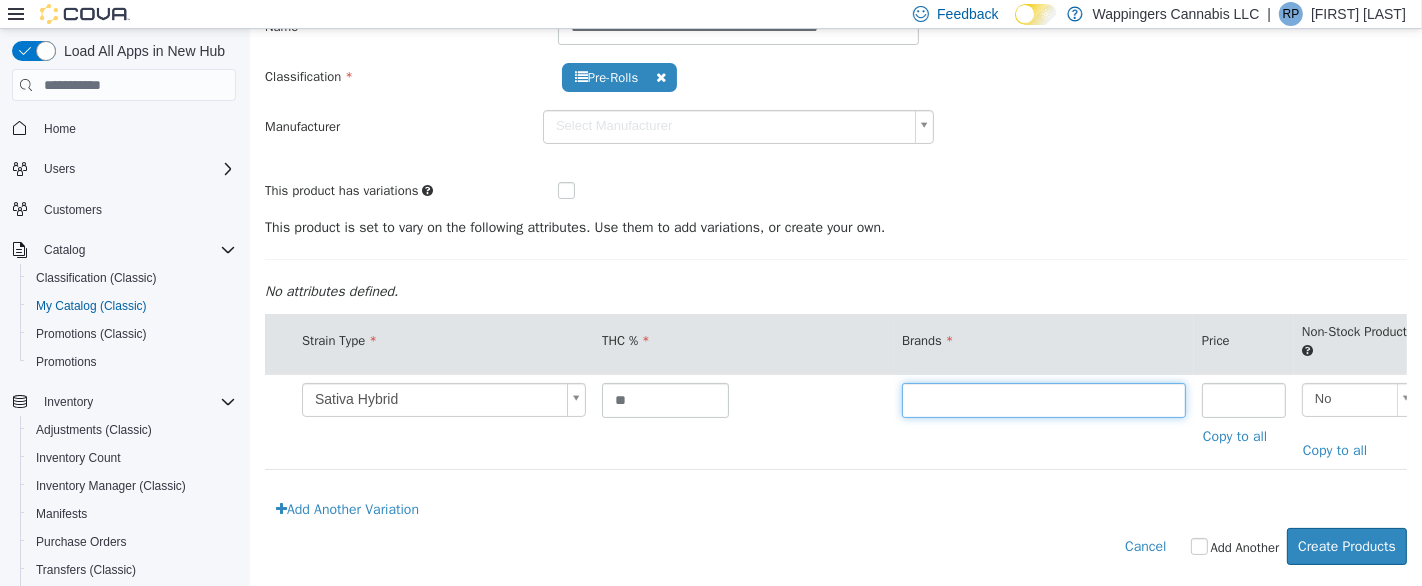 click at bounding box center [1043, 400] 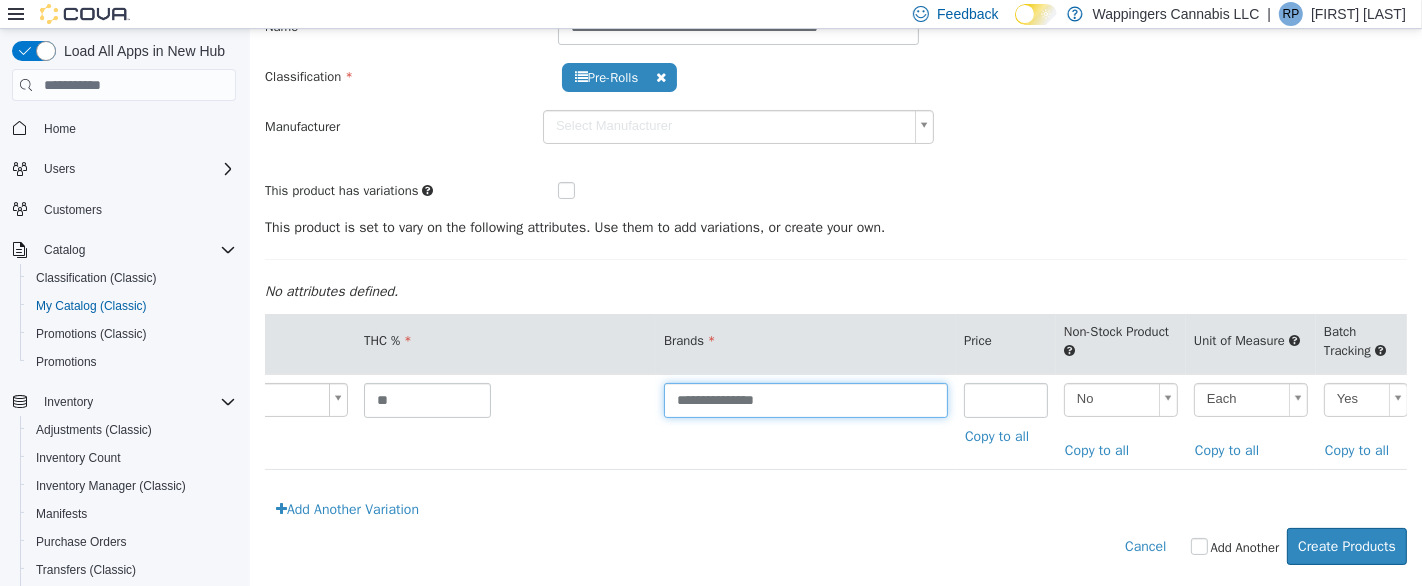 scroll, scrollTop: 0, scrollLeft: 1374, axis: horizontal 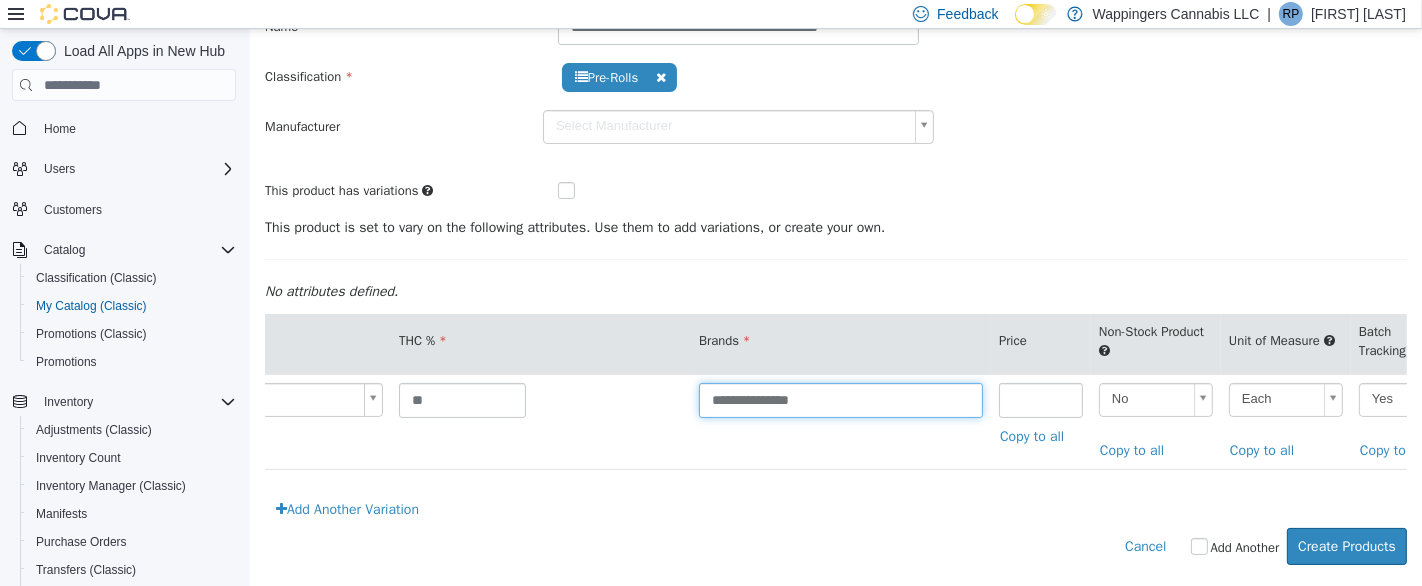 type on "**********" 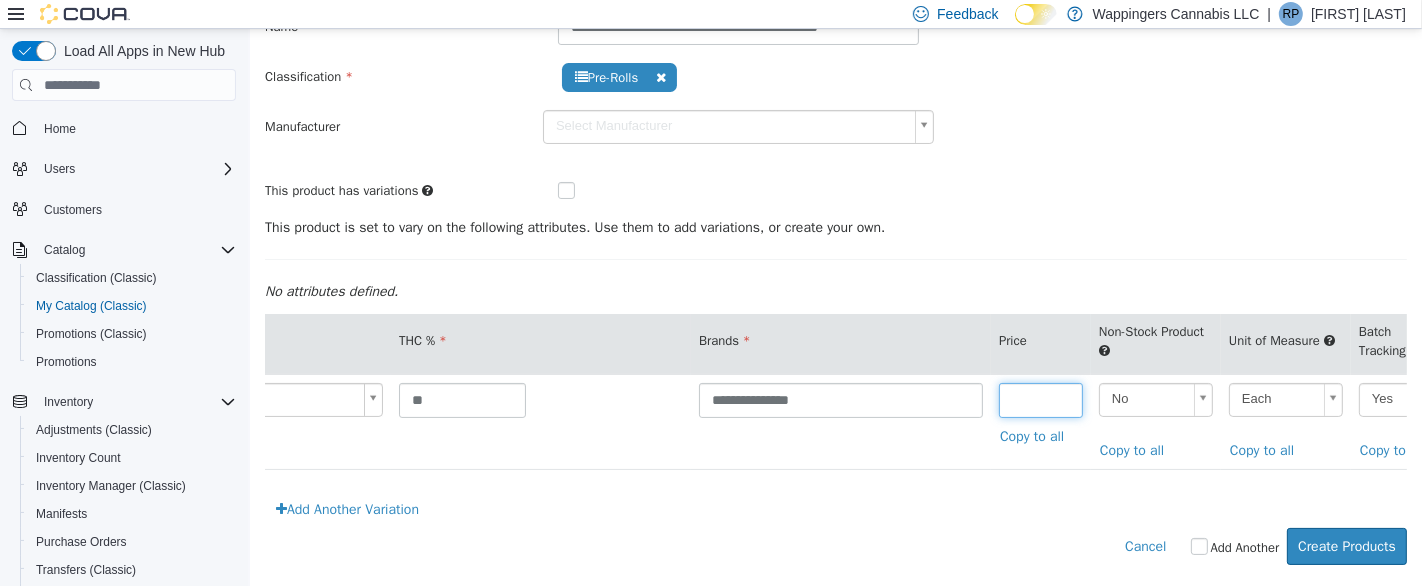 click at bounding box center [1040, 400] 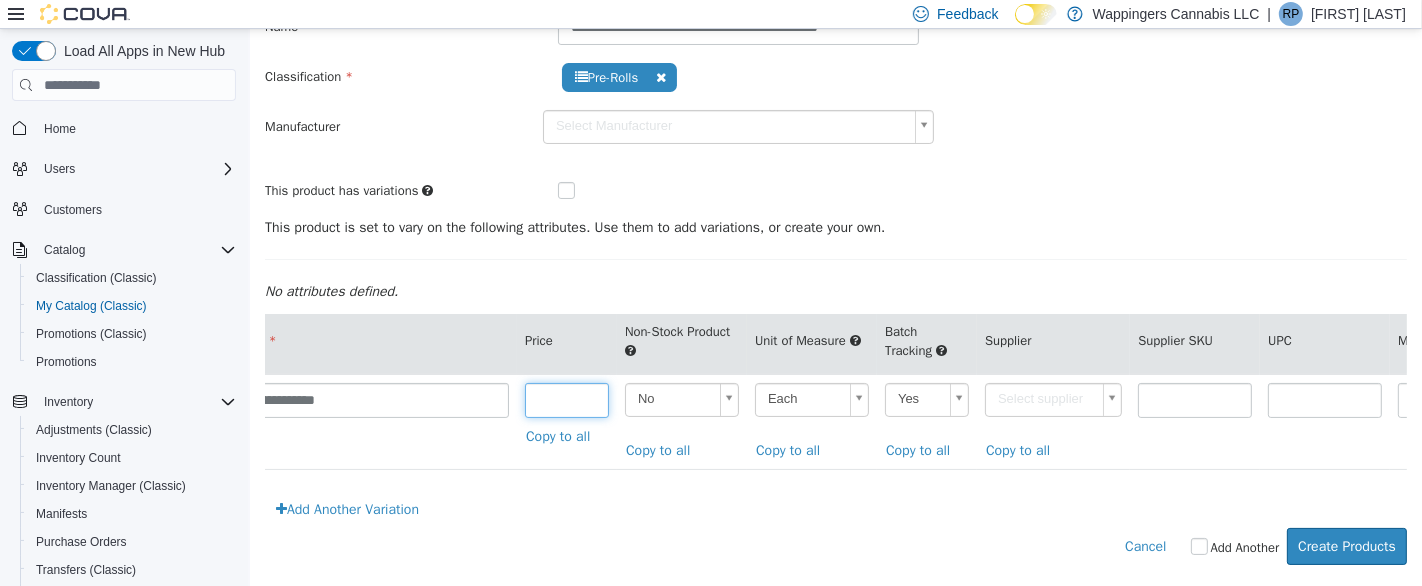 scroll, scrollTop: 0, scrollLeft: 1851, axis: horizontal 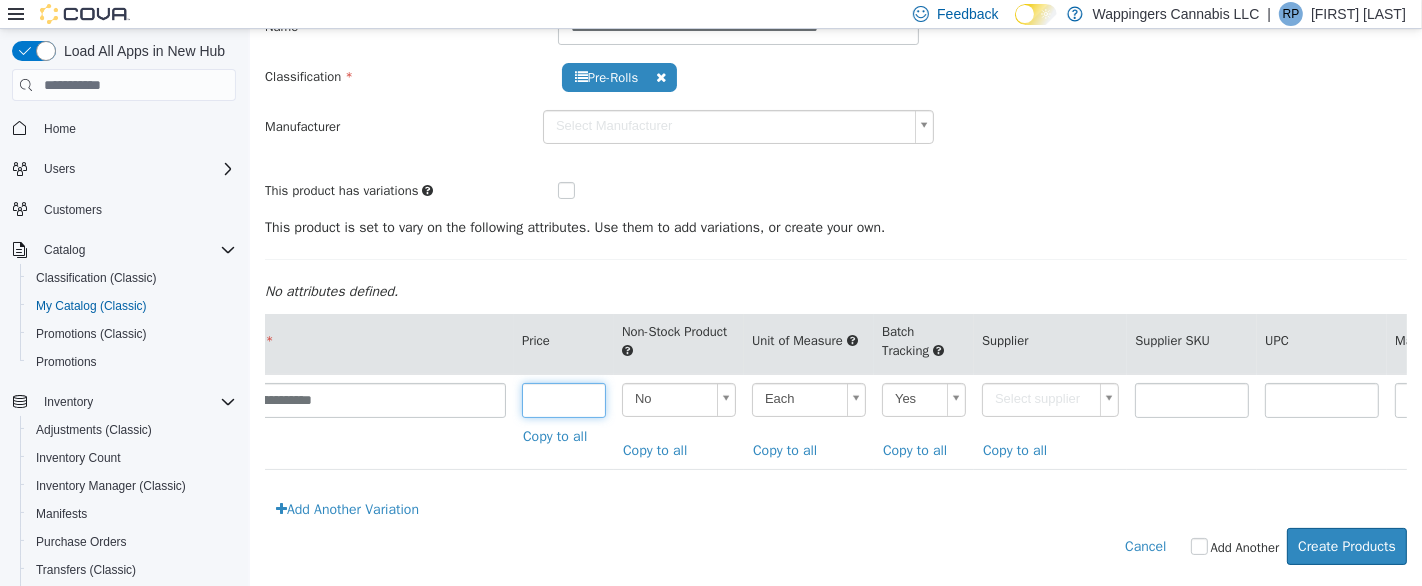 type on "**" 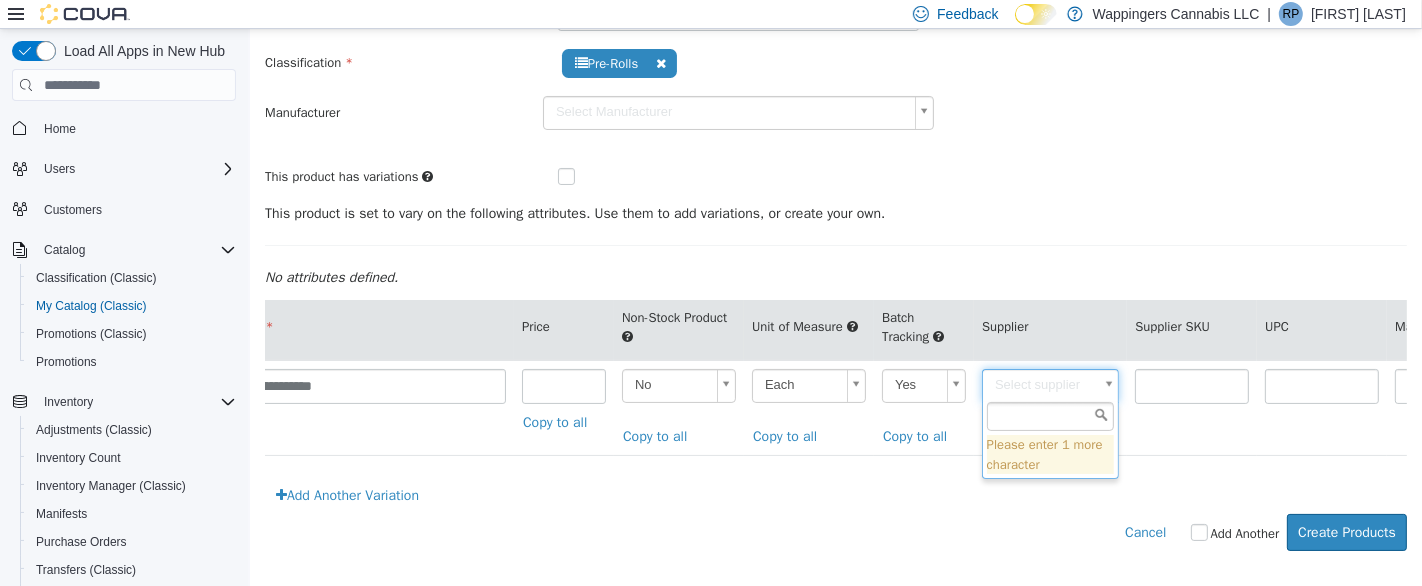 click on "**********" at bounding box center (835, 228) 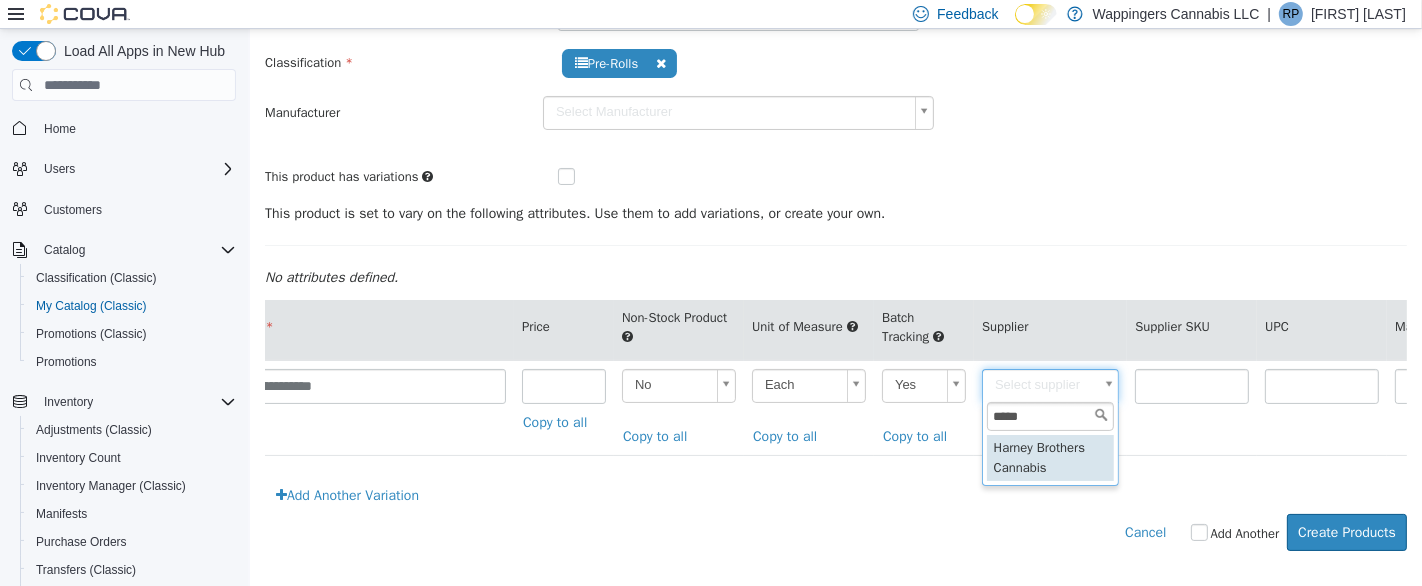 type on "*****" 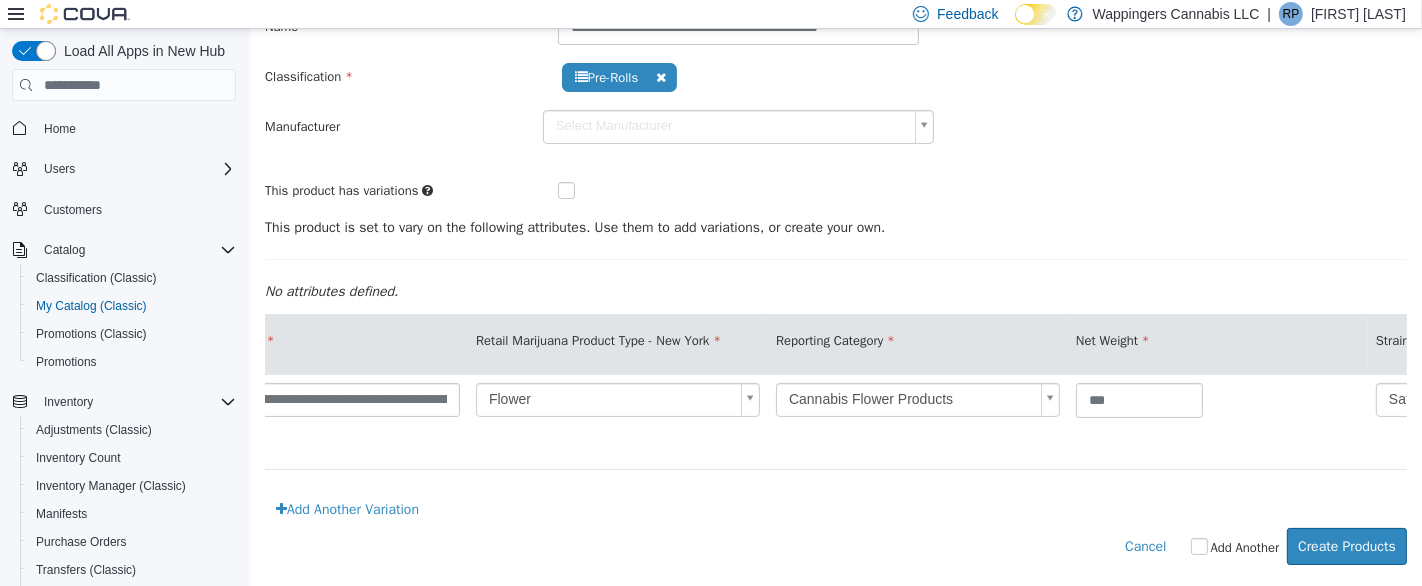 scroll, scrollTop: 0, scrollLeft: 0, axis: both 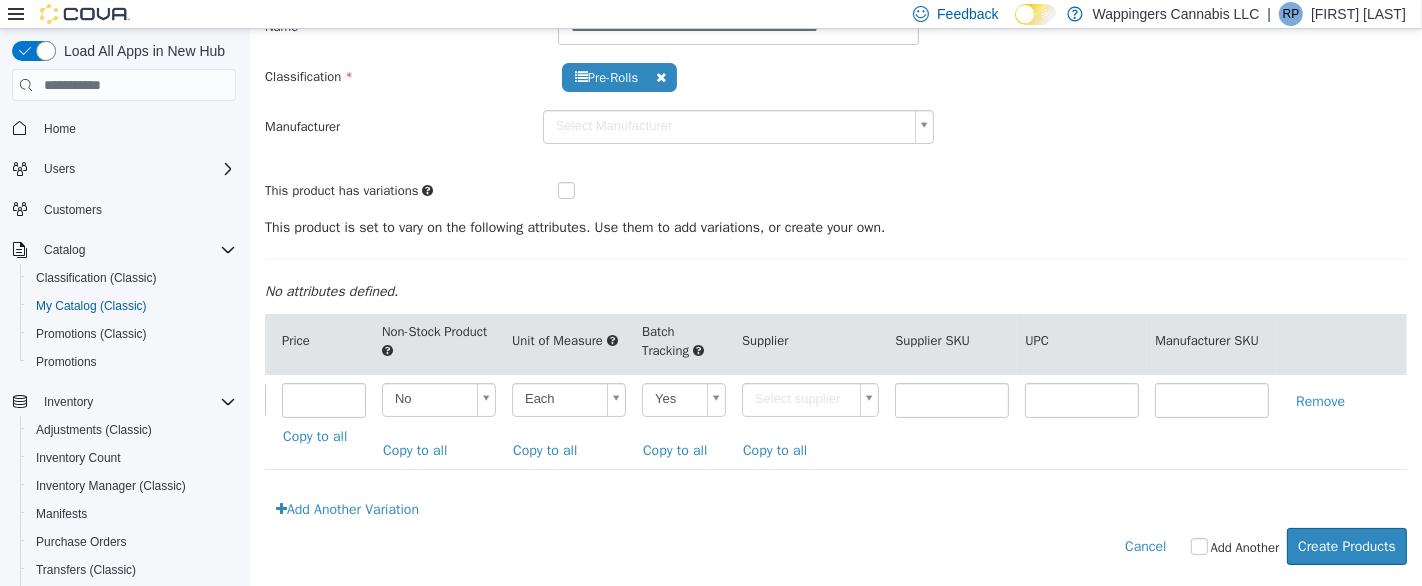 type on "******" 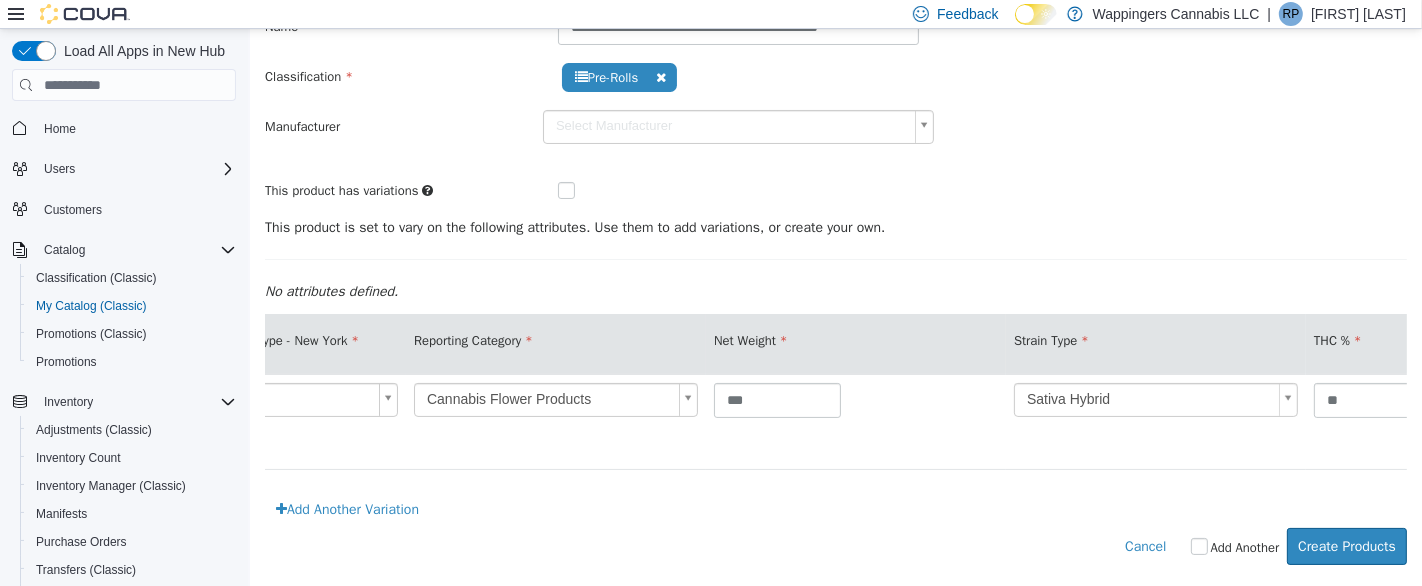 scroll, scrollTop: 0, scrollLeft: 0, axis: both 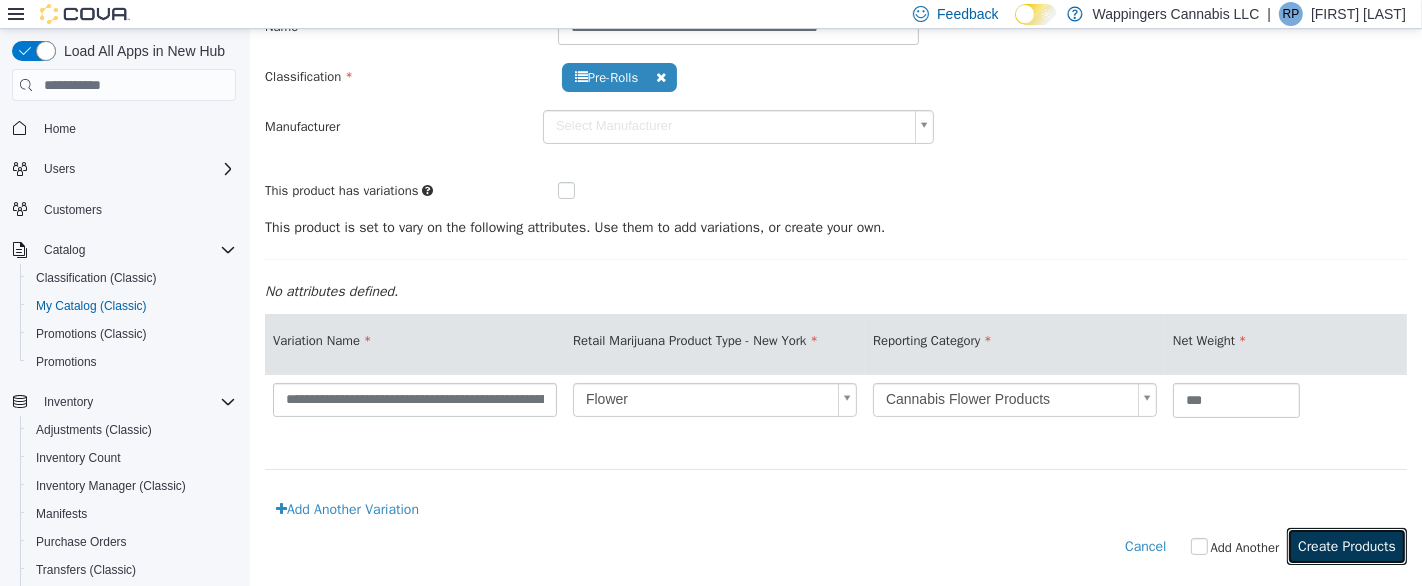 click on "Create Products" at bounding box center [1346, 546] 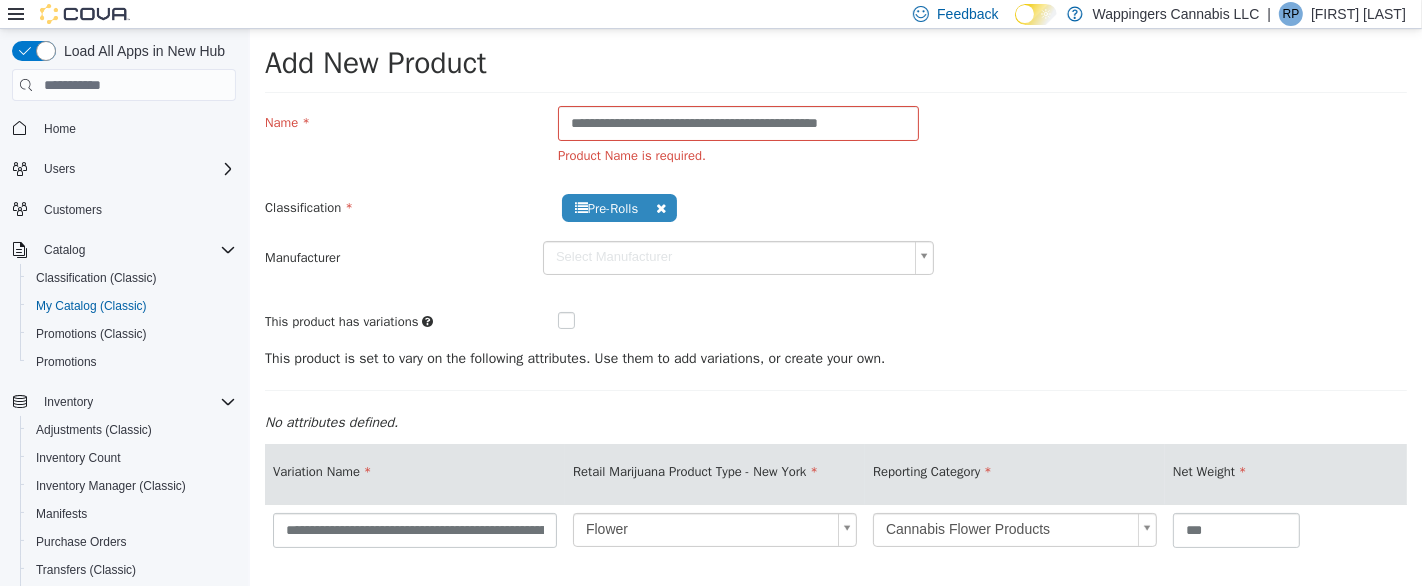 scroll, scrollTop: 0, scrollLeft: 0, axis: both 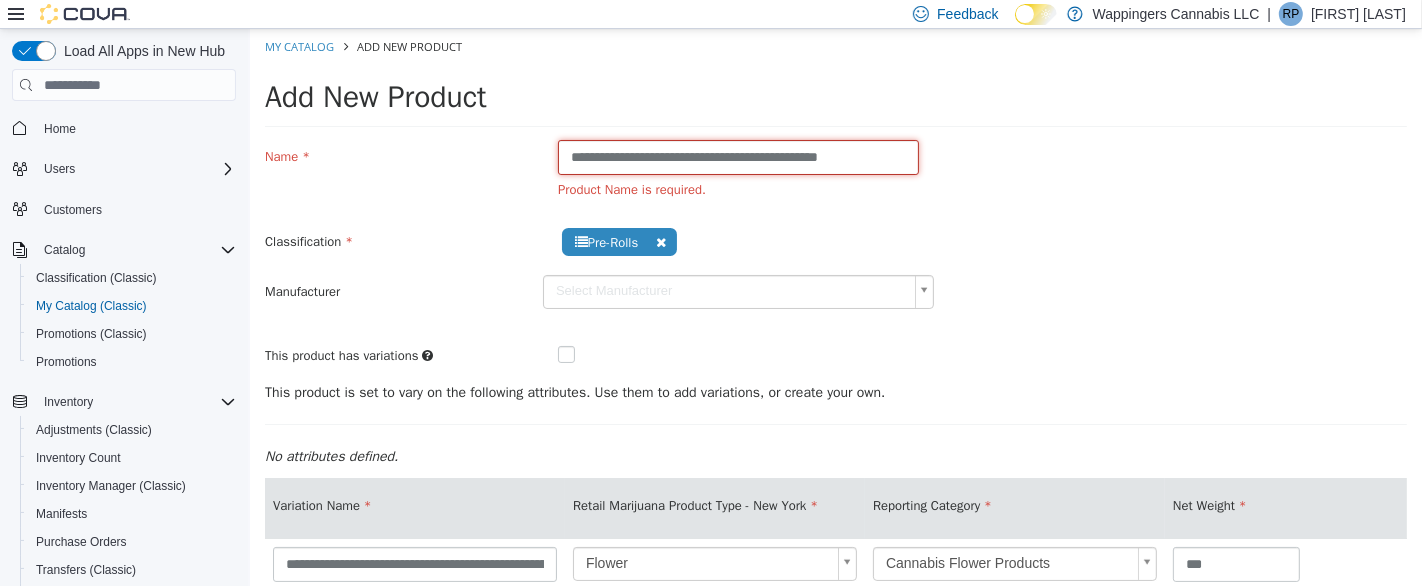 click on "**********" at bounding box center [737, 157] 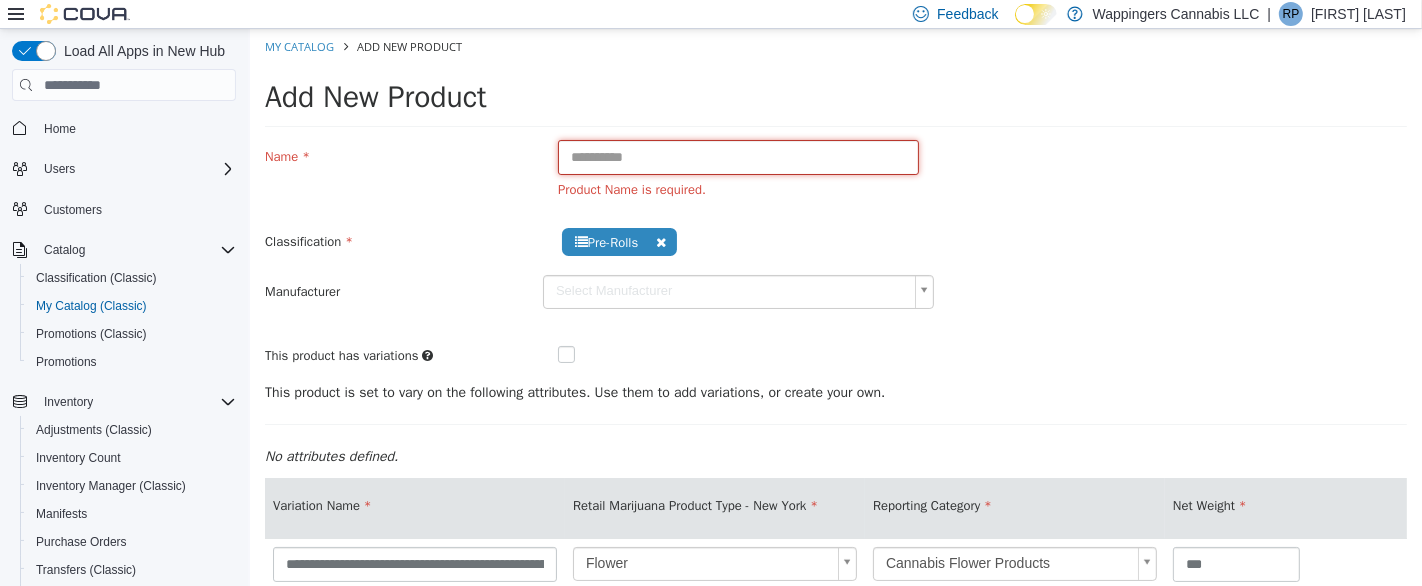 paste on "**********" 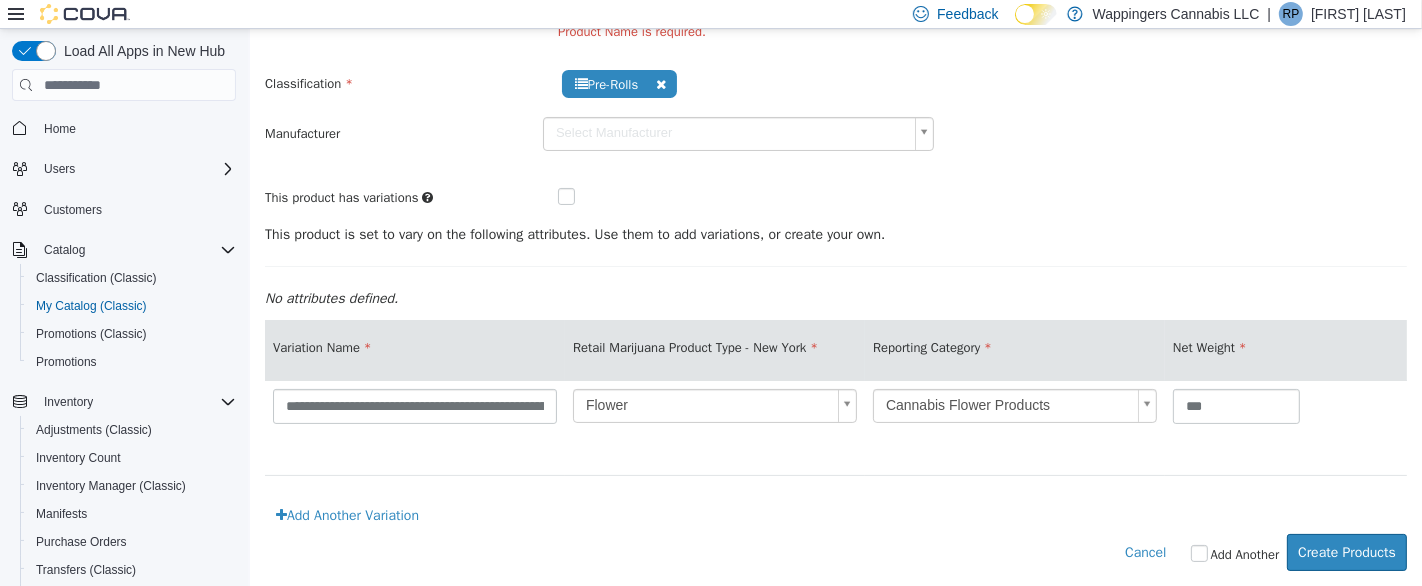 scroll, scrollTop: 180, scrollLeft: 0, axis: vertical 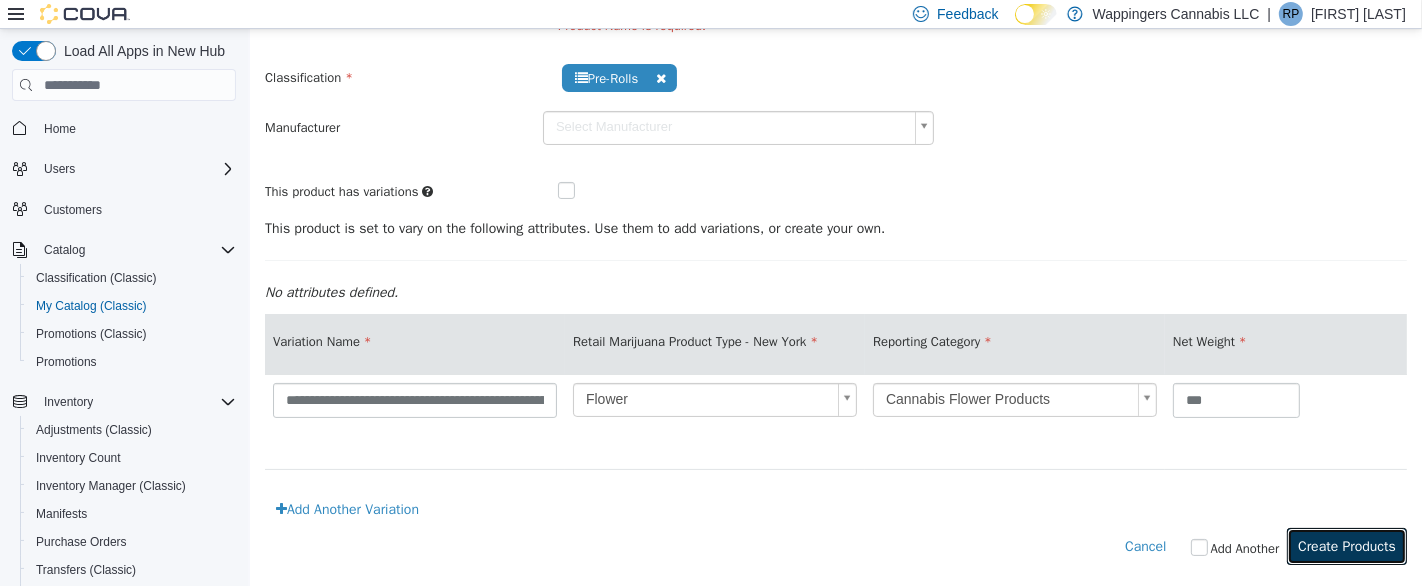 click on "Create Products" at bounding box center [1346, 546] 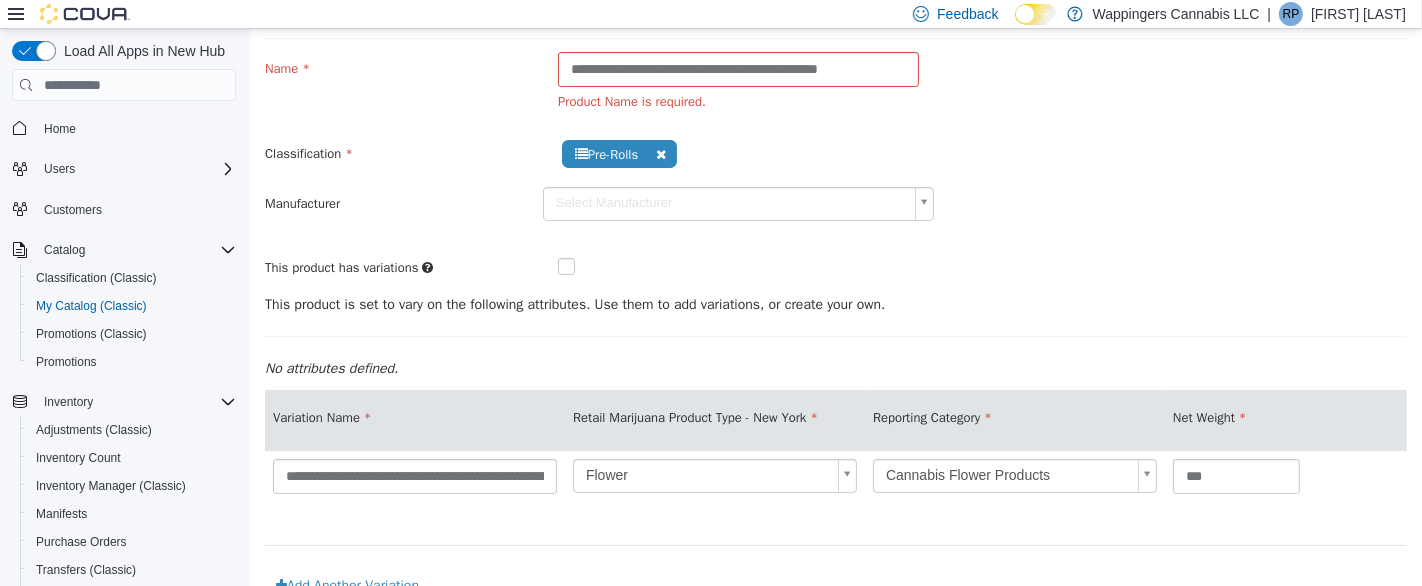 scroll, scrollTop: 0, scrollLeft: 0, axis: both 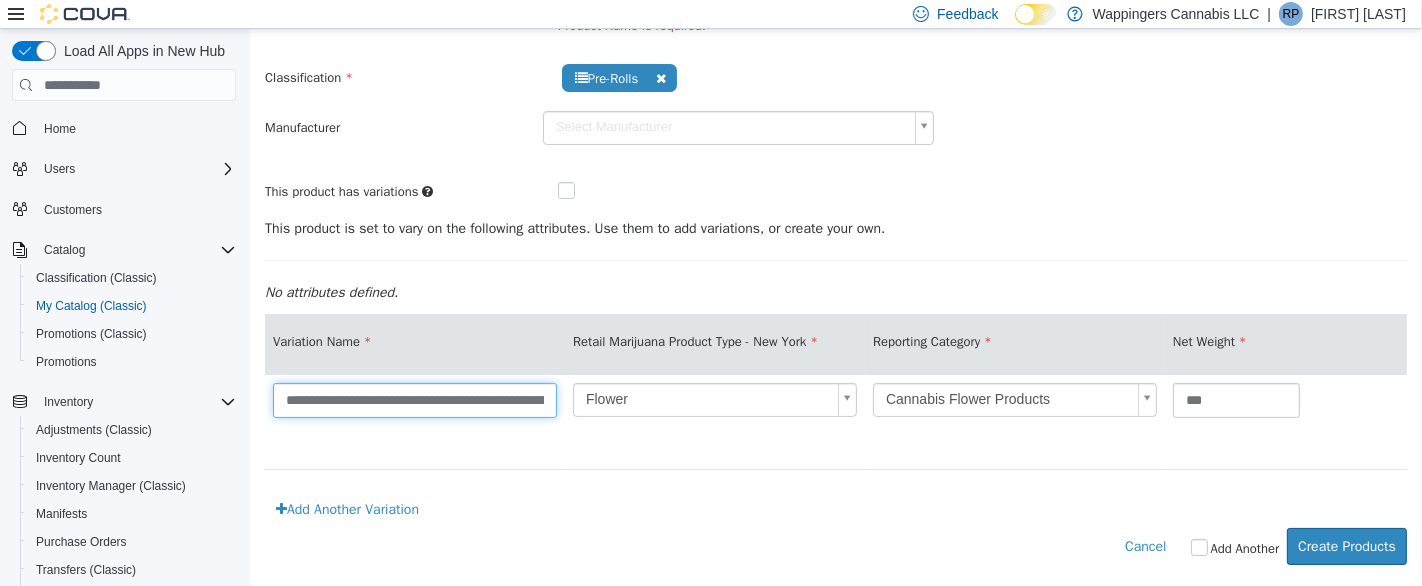 click on "**********" at bounding box center [414, 400] 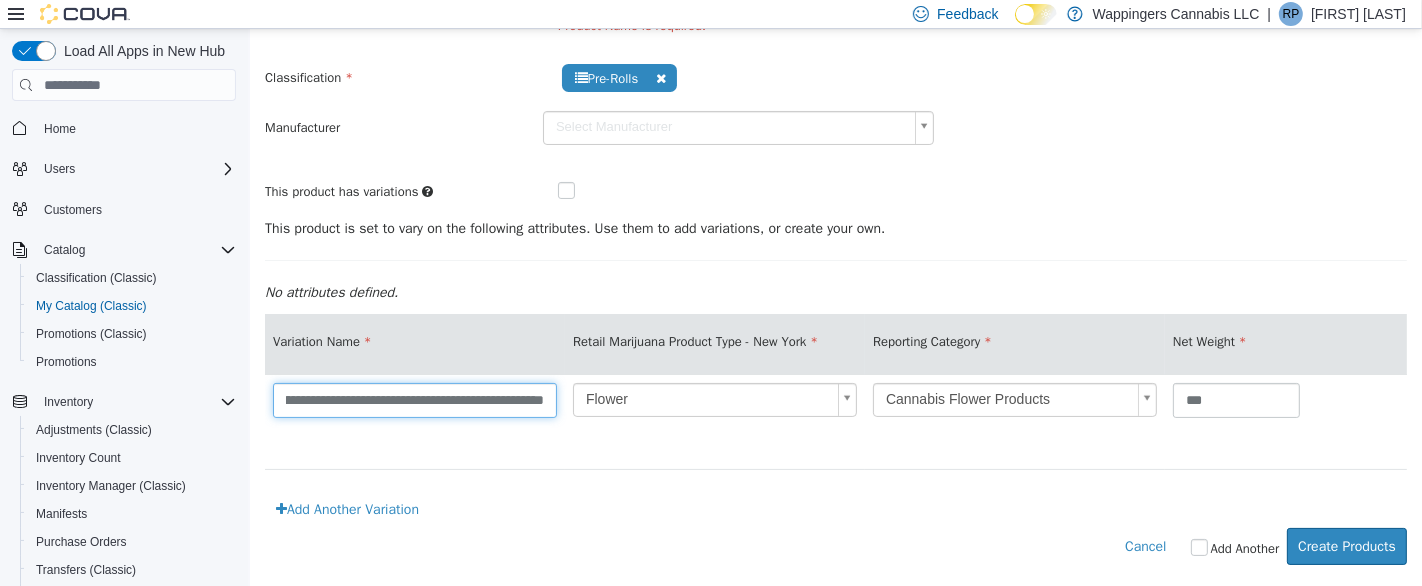 scroll, scrollTop: 0, scrollLeft: 71, axis: horizontal 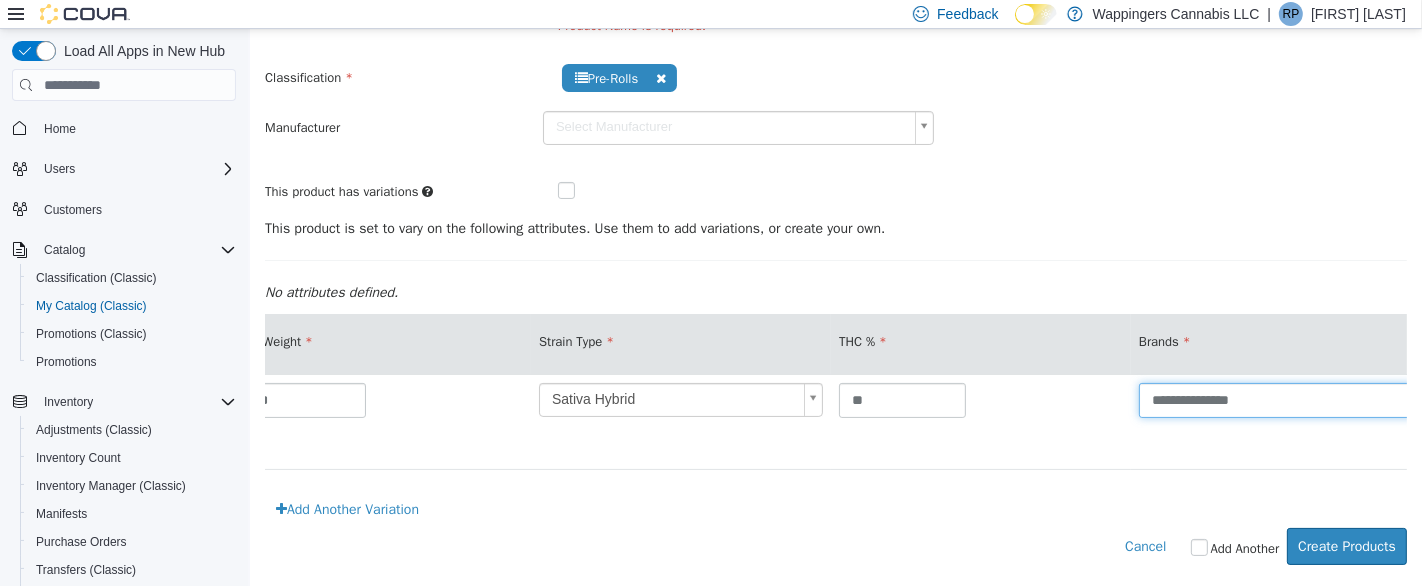 drag, startPoint x: 1270, startPoint y: 383, endPoint x: 1106, endPoint y: 389, distance: 164.10973 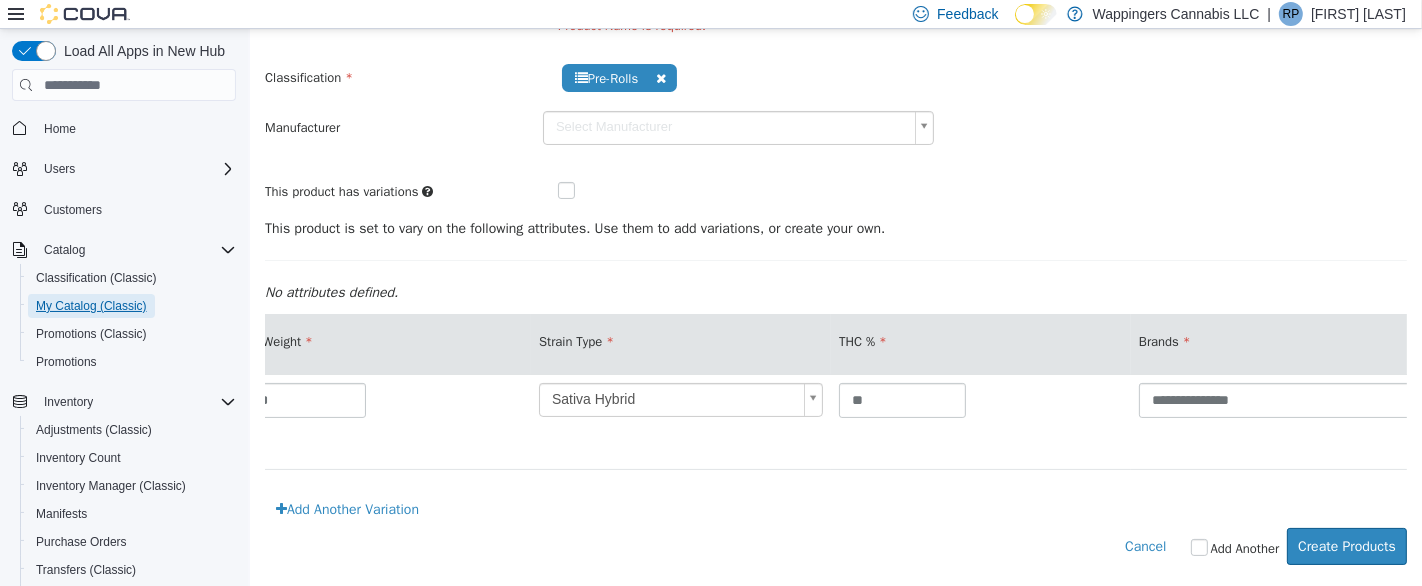 click on "My Catalog (Classic)" at bounding box center [91, 306] 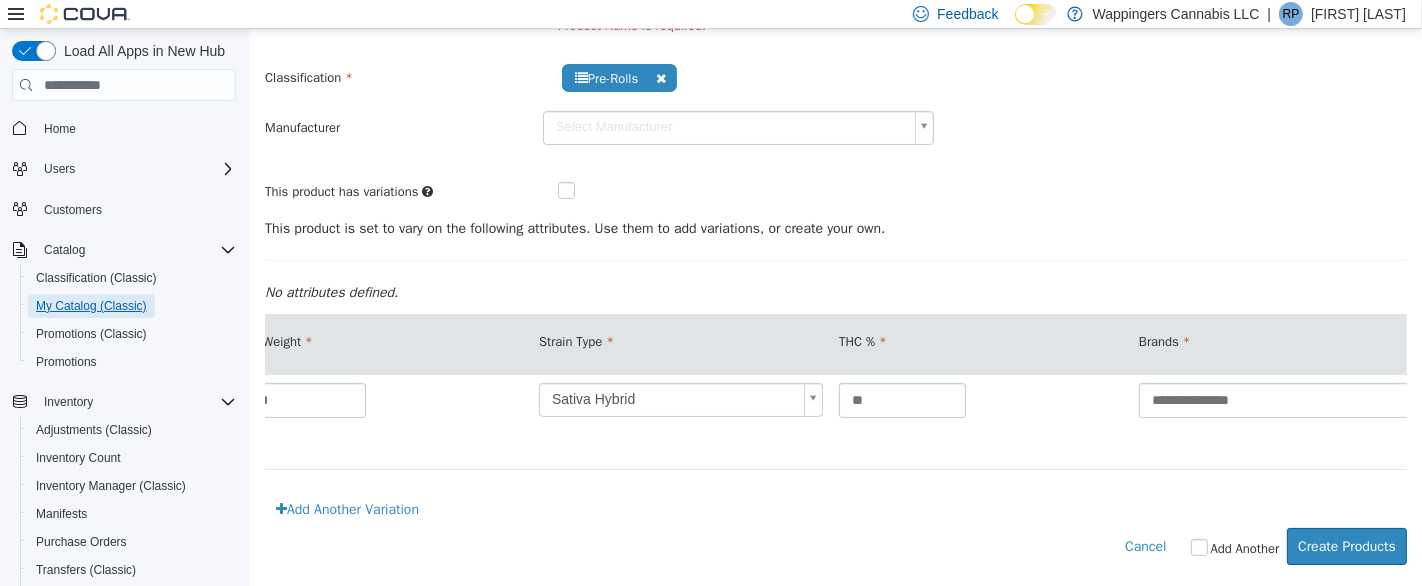 click on "My Catalog (Classic)" at bounding box center [91, 306] 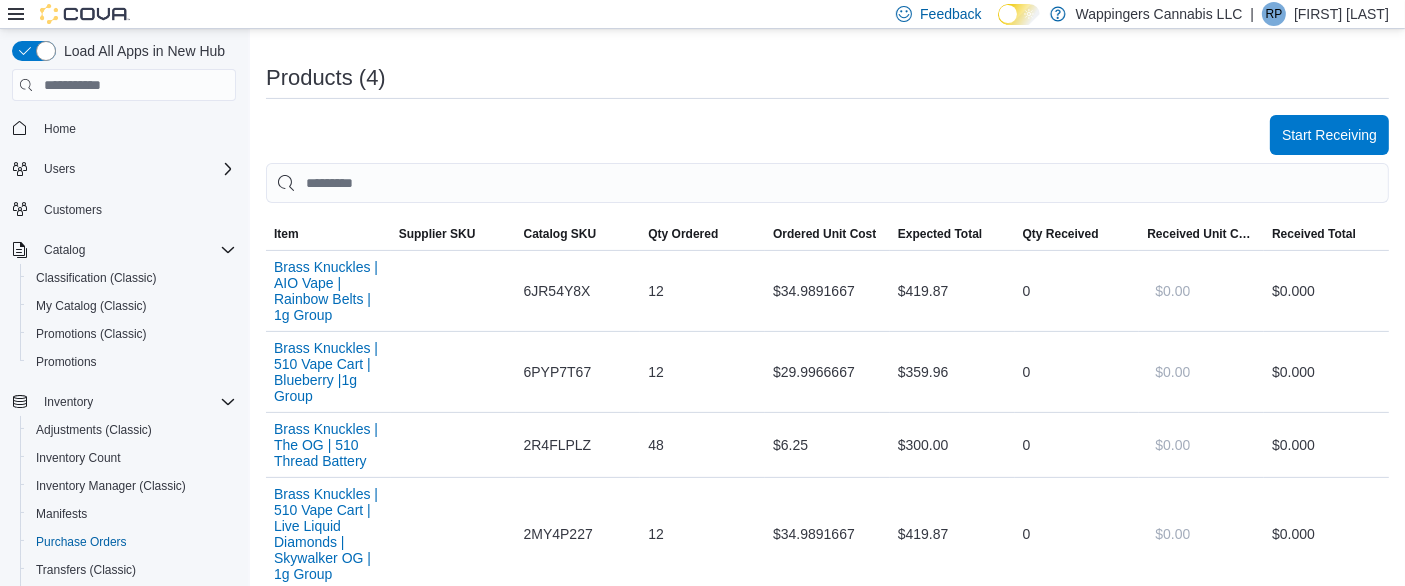 scroll, scrollTop: 555, scrollLeft: 0, axis: vertical 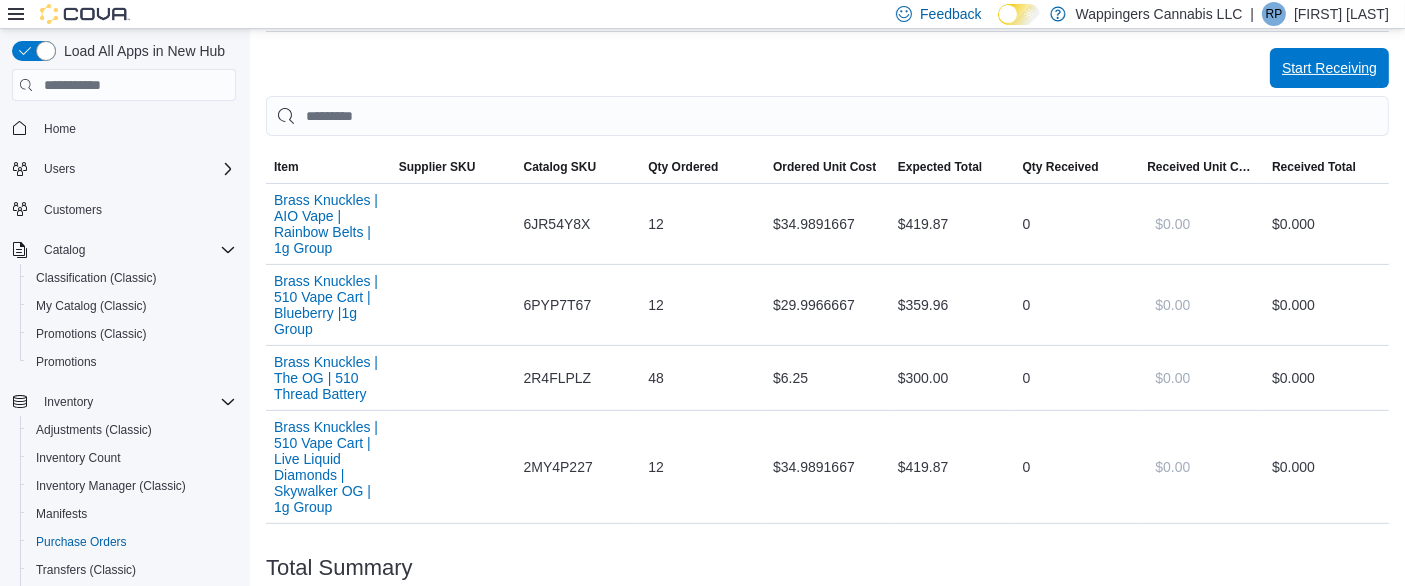click on "Start Receiving" at bounding box center (1329, 68) 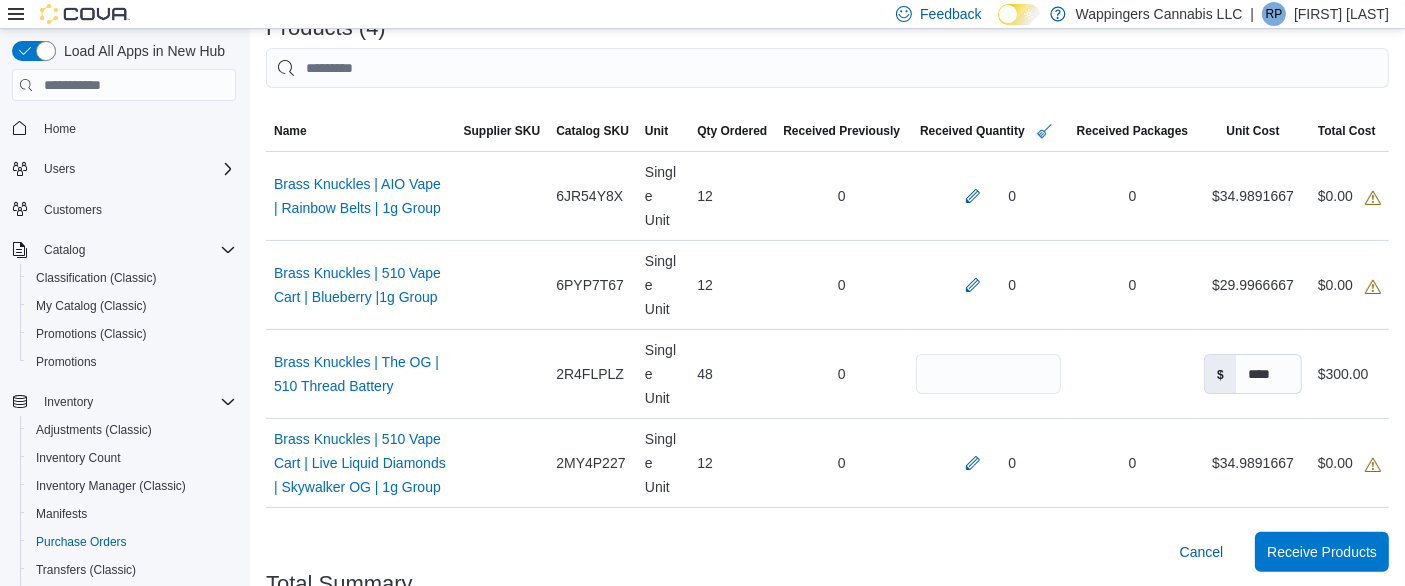scroll, scrollTop: 444, scrollLeft: 0, axis: vertical 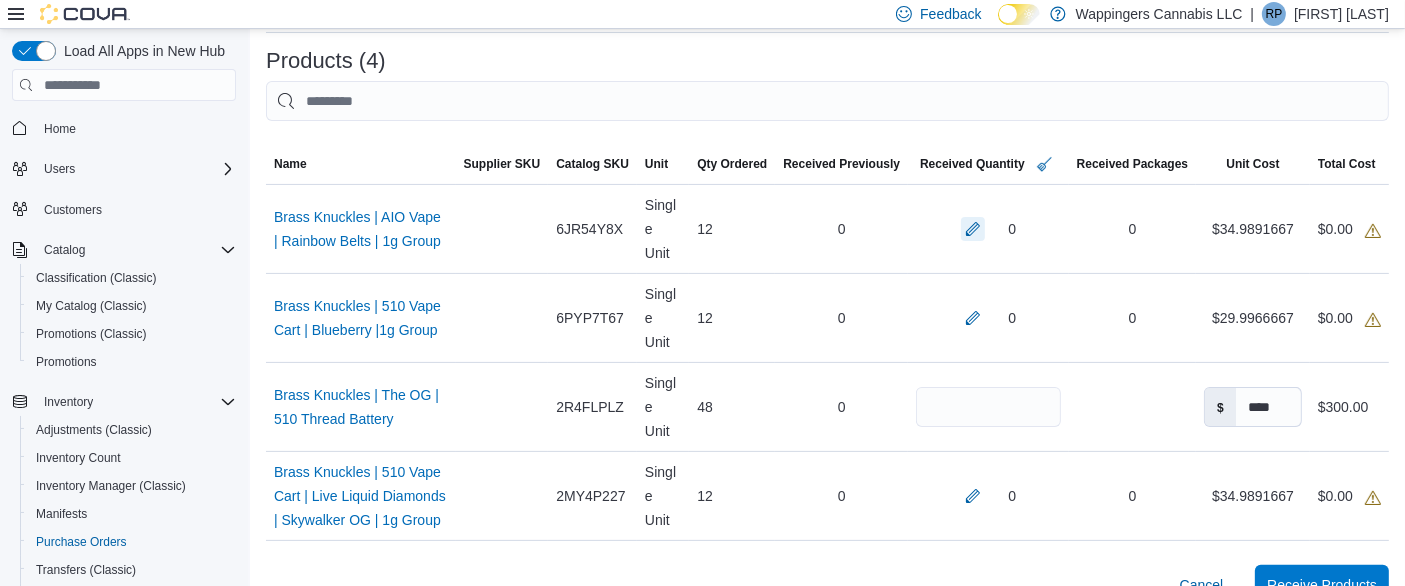 click at bounding box center (973, 229) 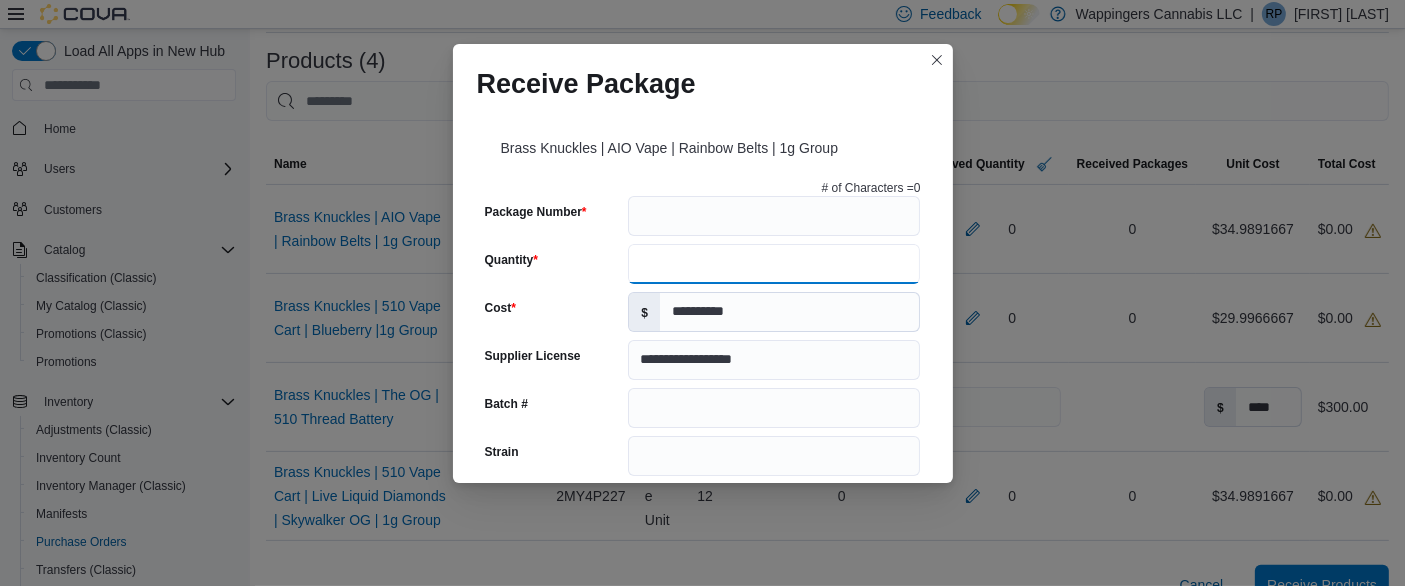 click on "Quantity" at bounding box center [774, 264] 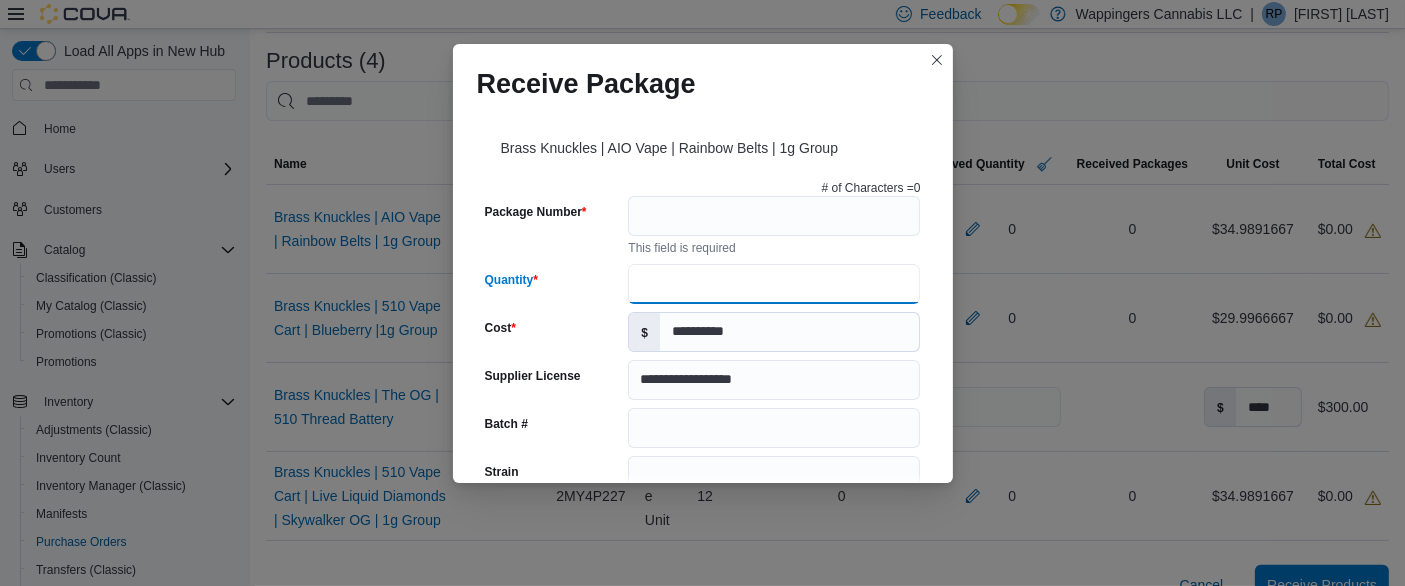 type on "**" 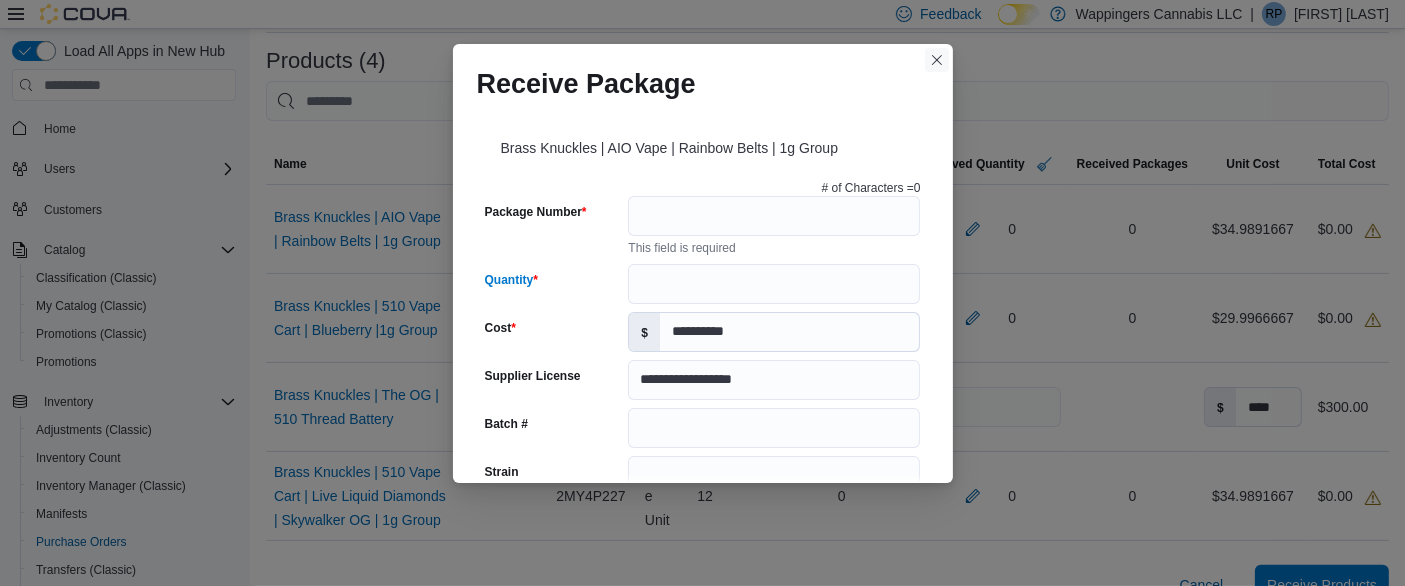 click at bounding box center (937, 60) 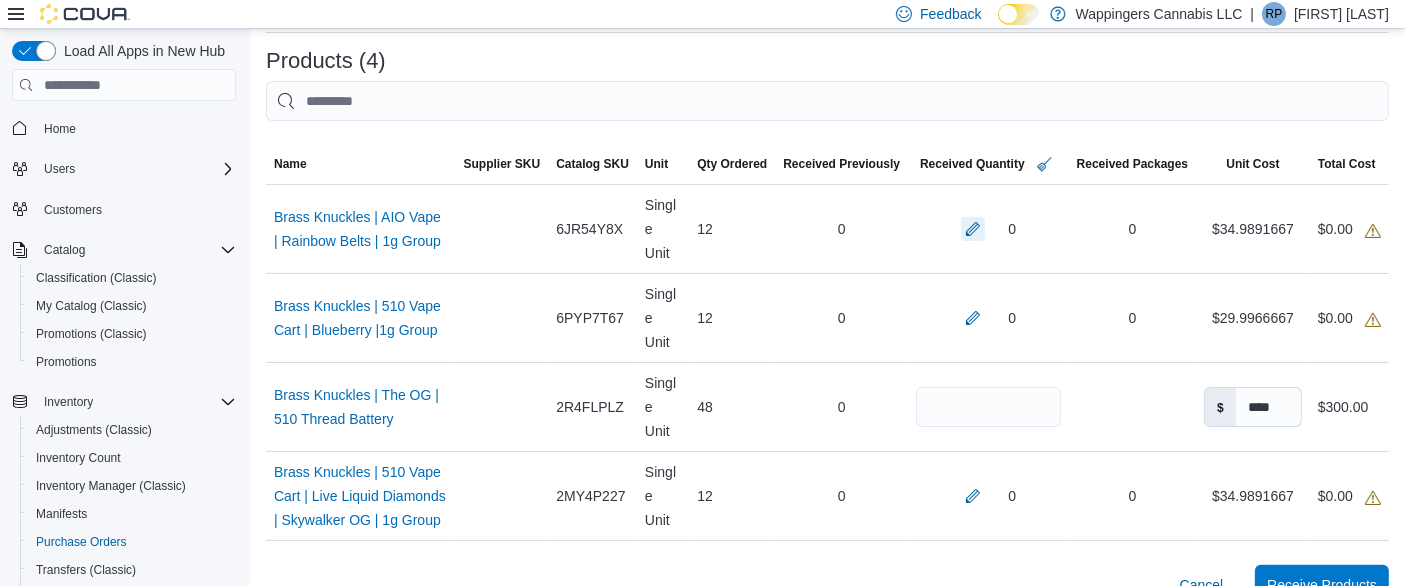 click at bounding box center [973, 229] 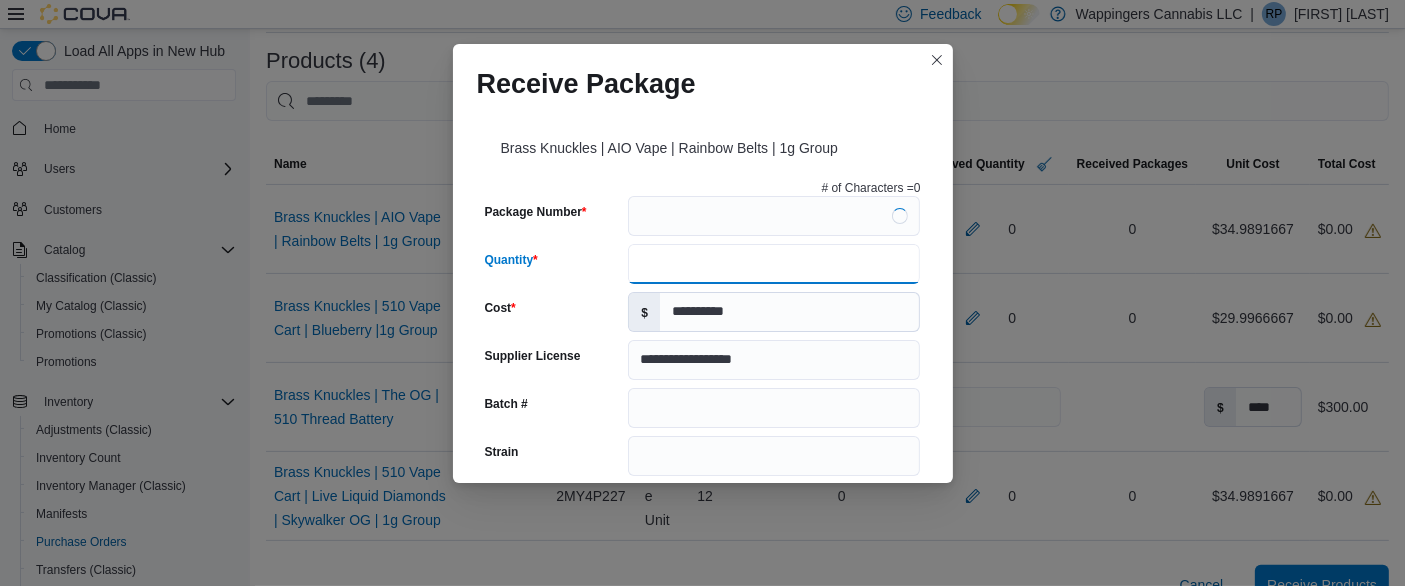 click on "Quantity" at bounding box center [774, 264] 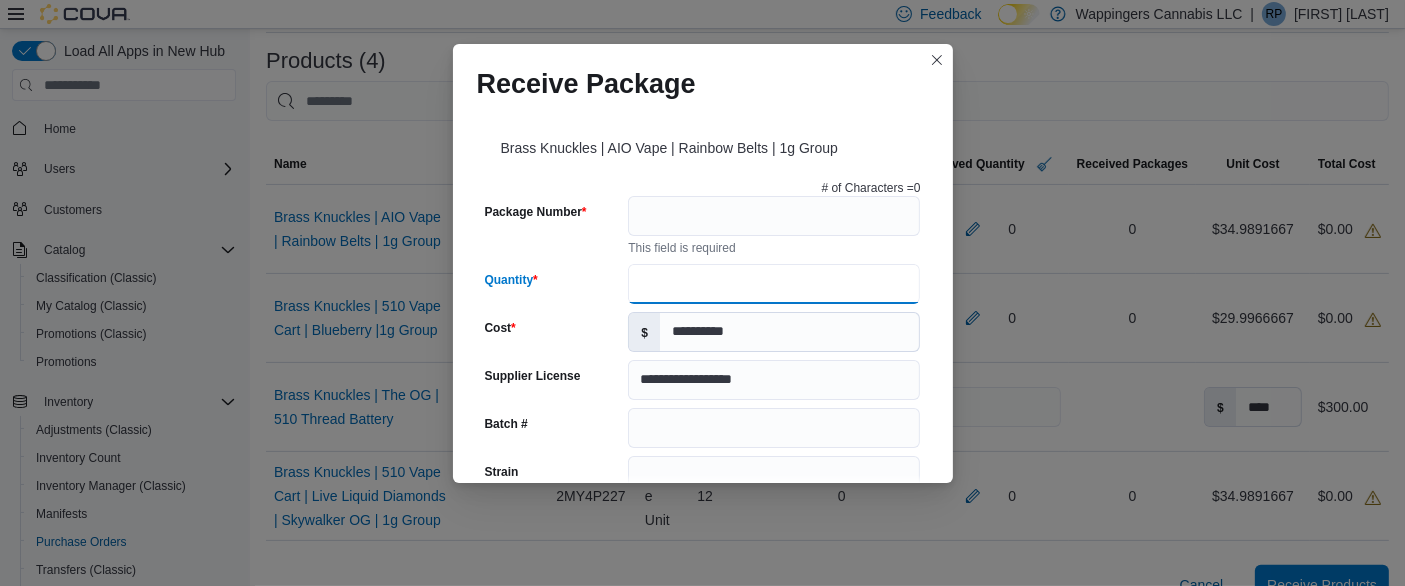 type on "**" 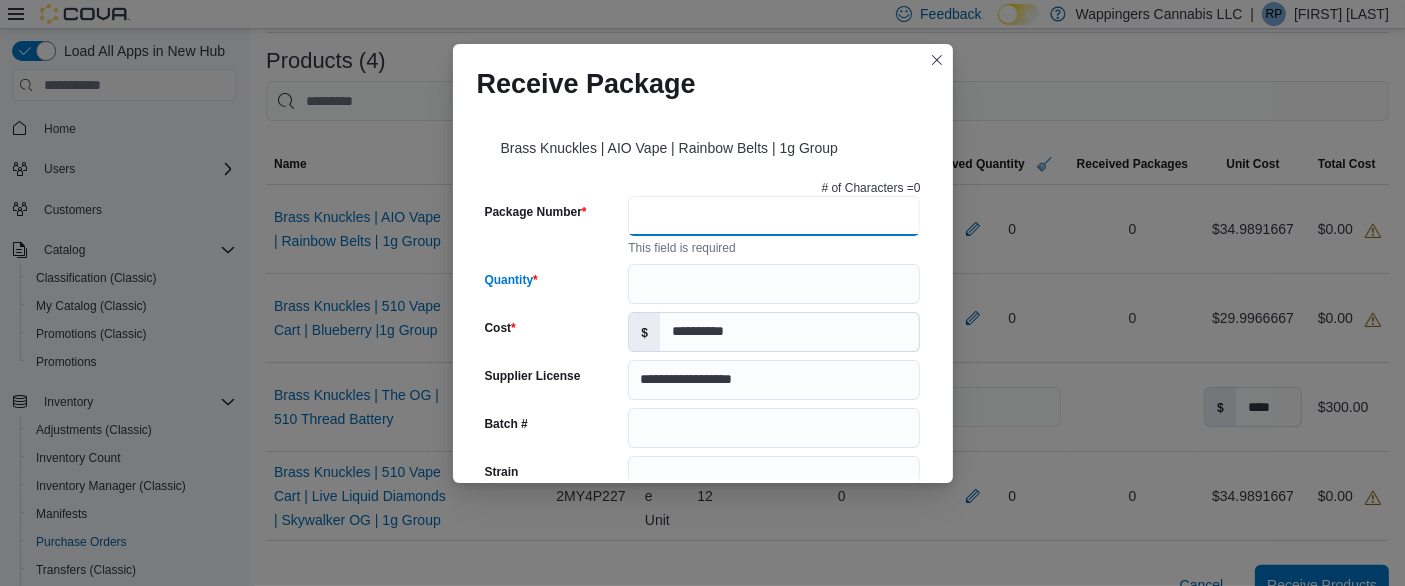 click on "Package Number" at bounding box center [774, 216] 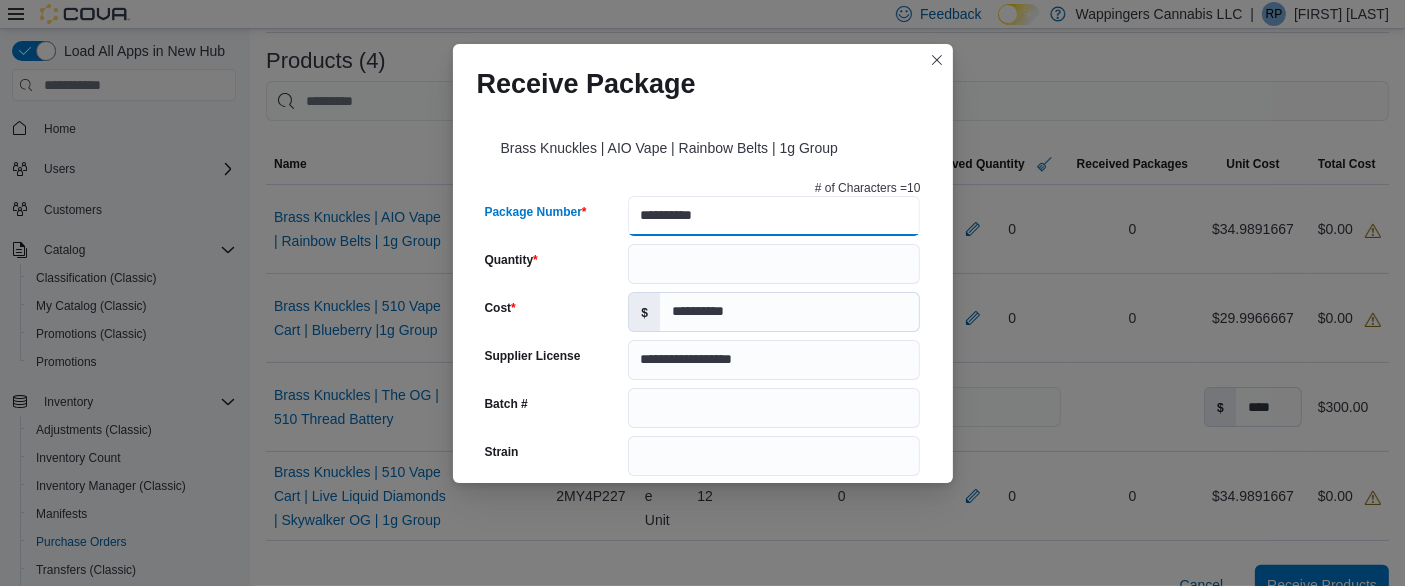 type on "**********" 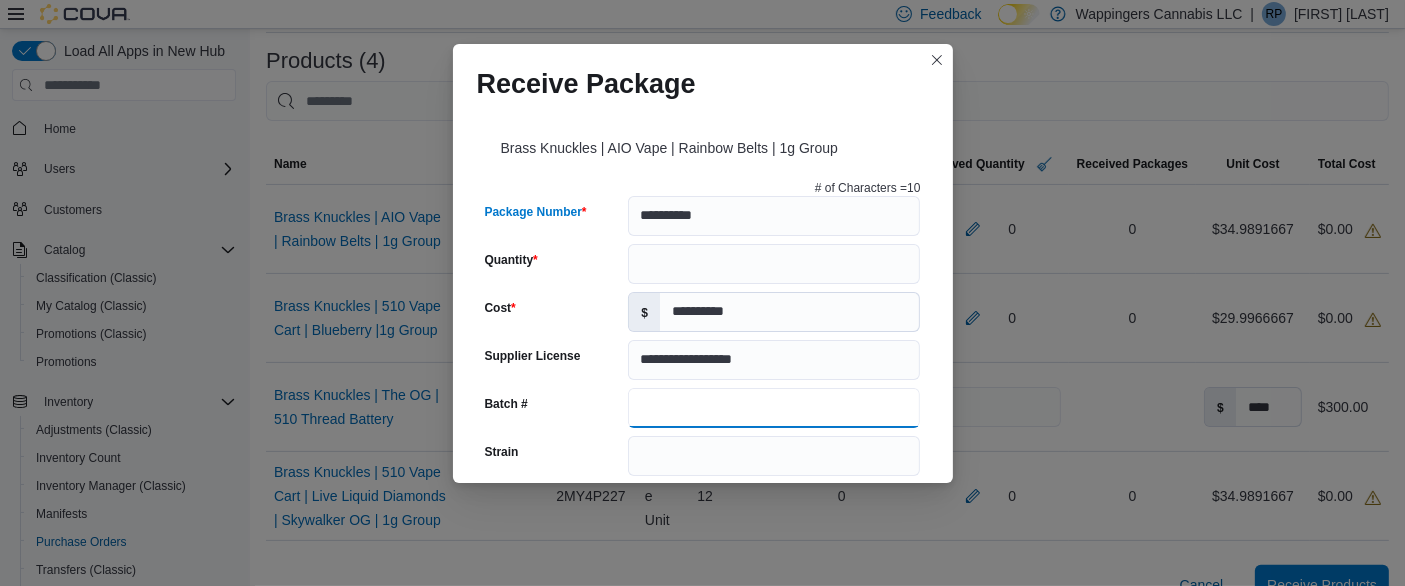 click on "Batch #" at bounding box center (774, 408) 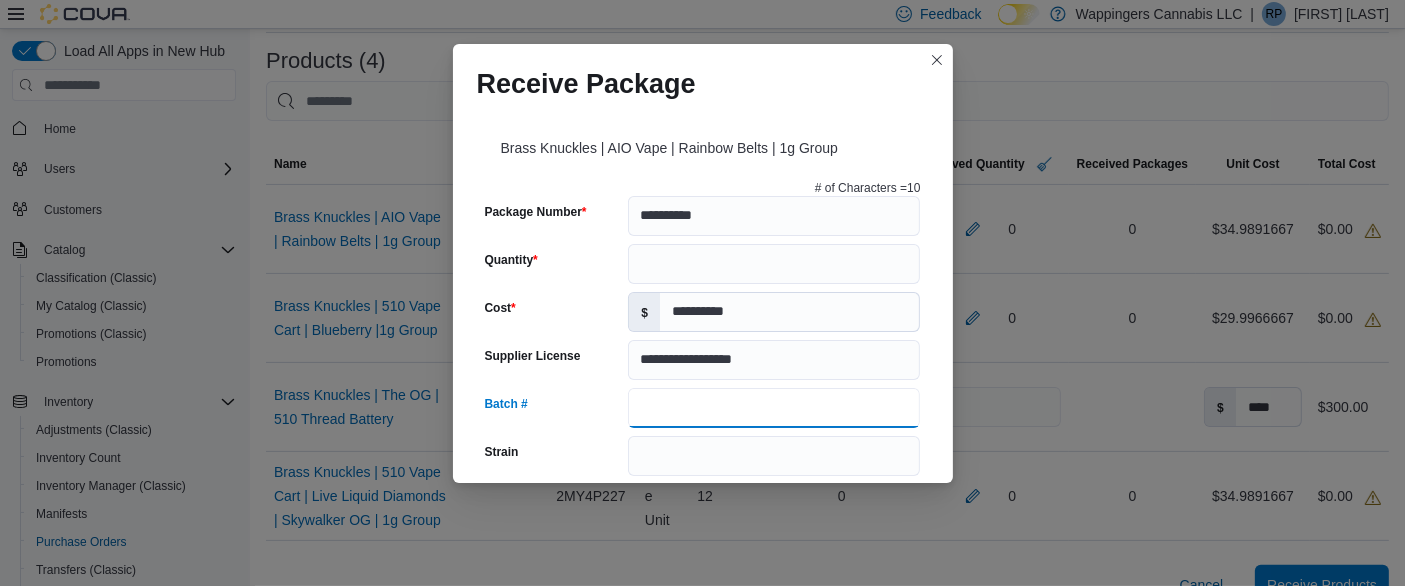 paste on "**********" 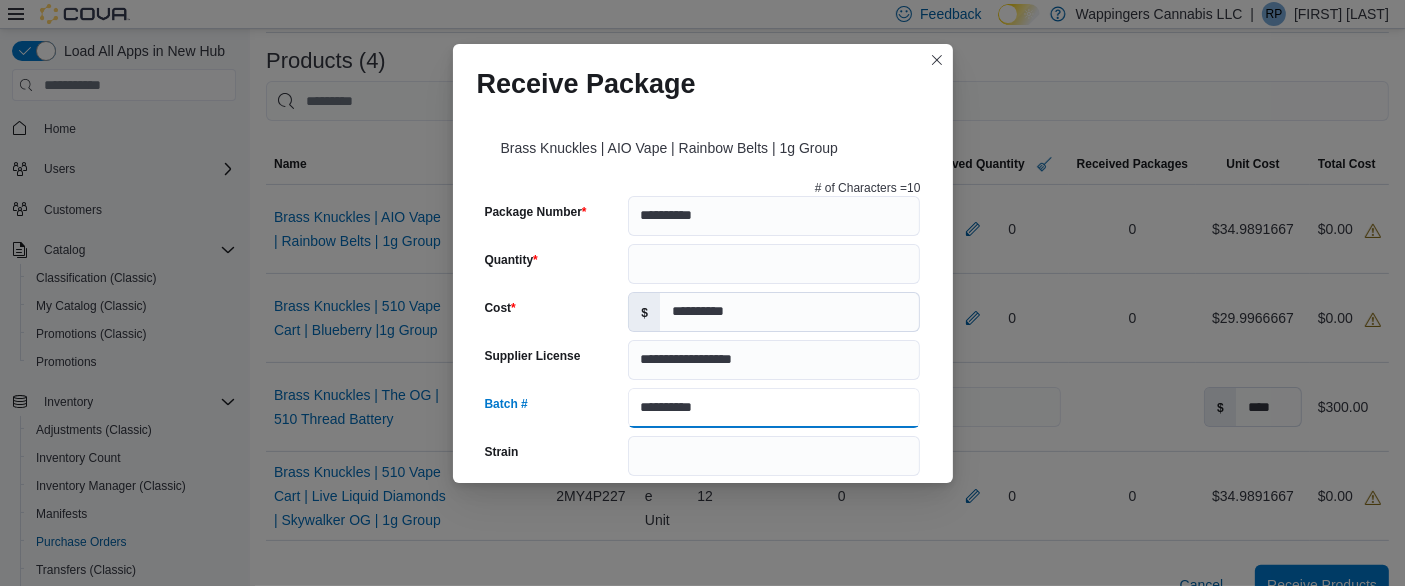 type on "**********" 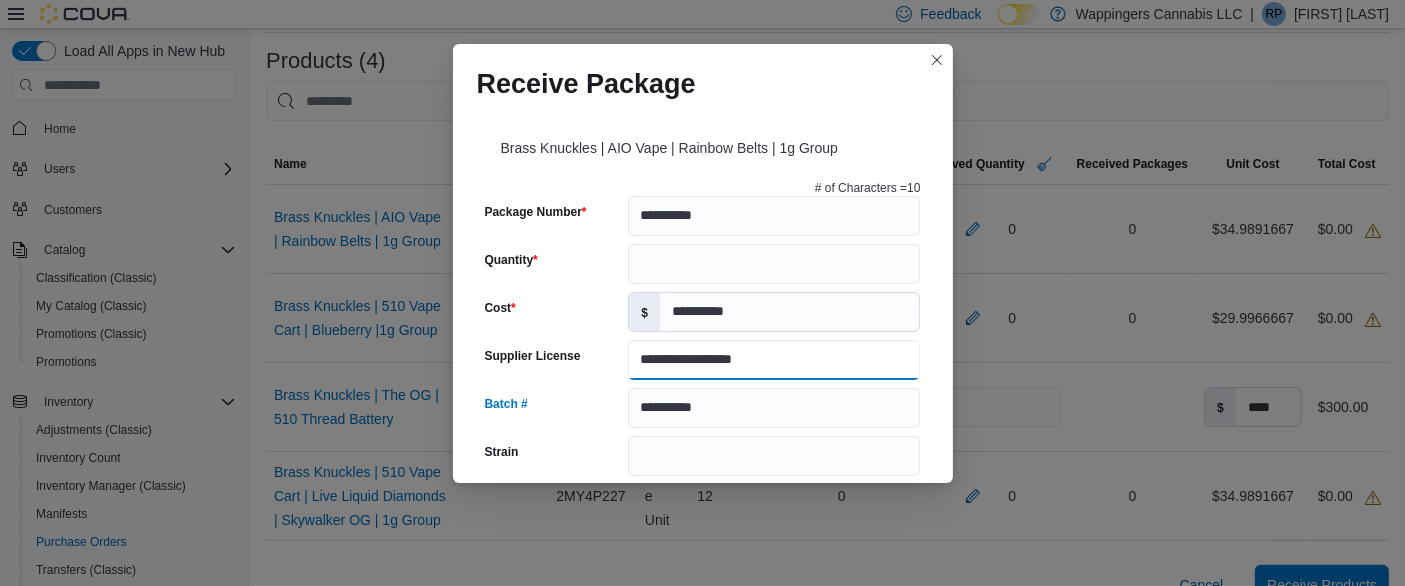click on "**********" at bounding box center [774, 360] 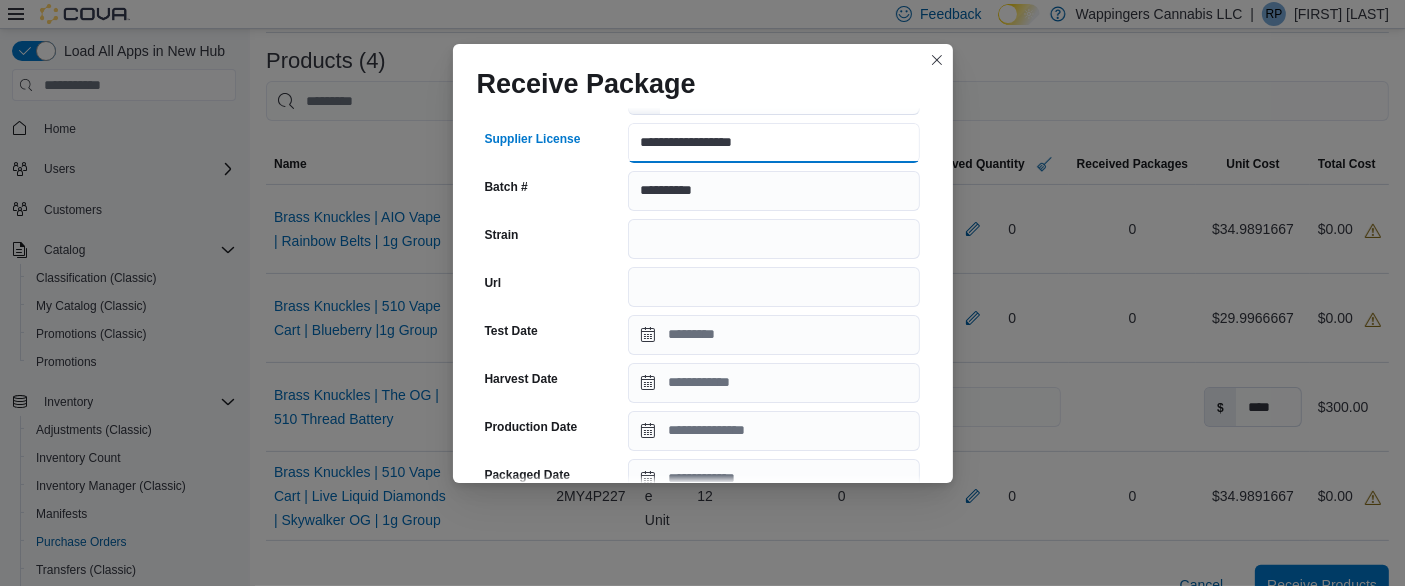 scroll, scrollTop: 222, scrollLeft: 0, axis: vertical 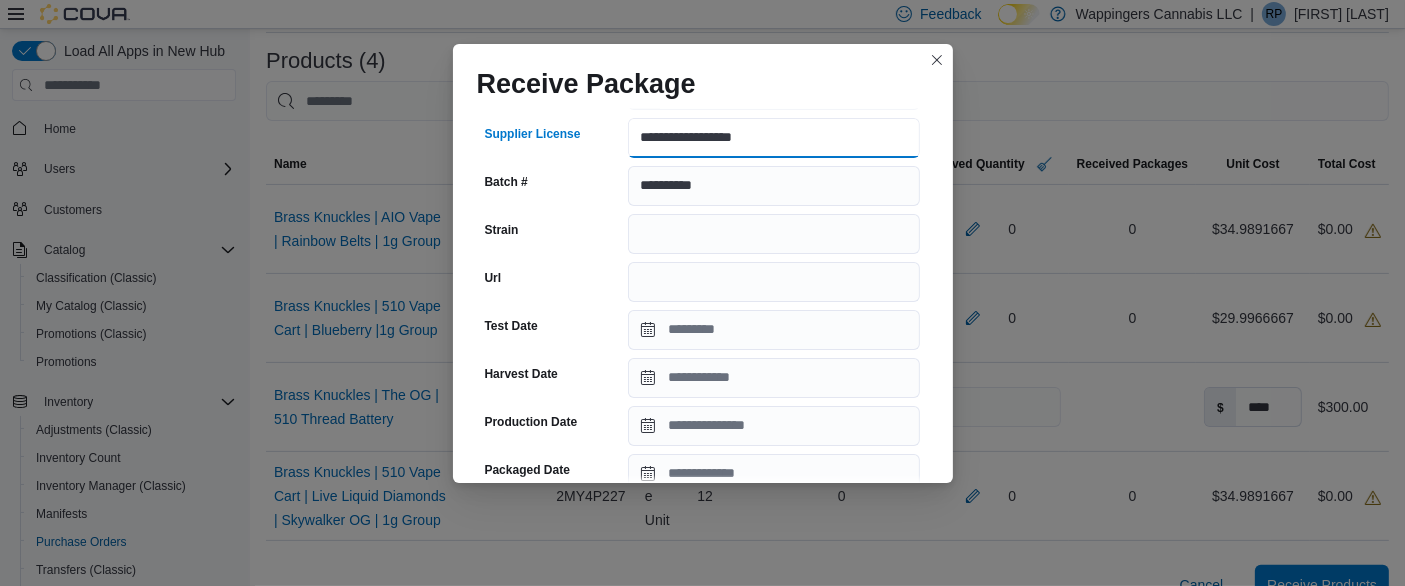 type on "**********" 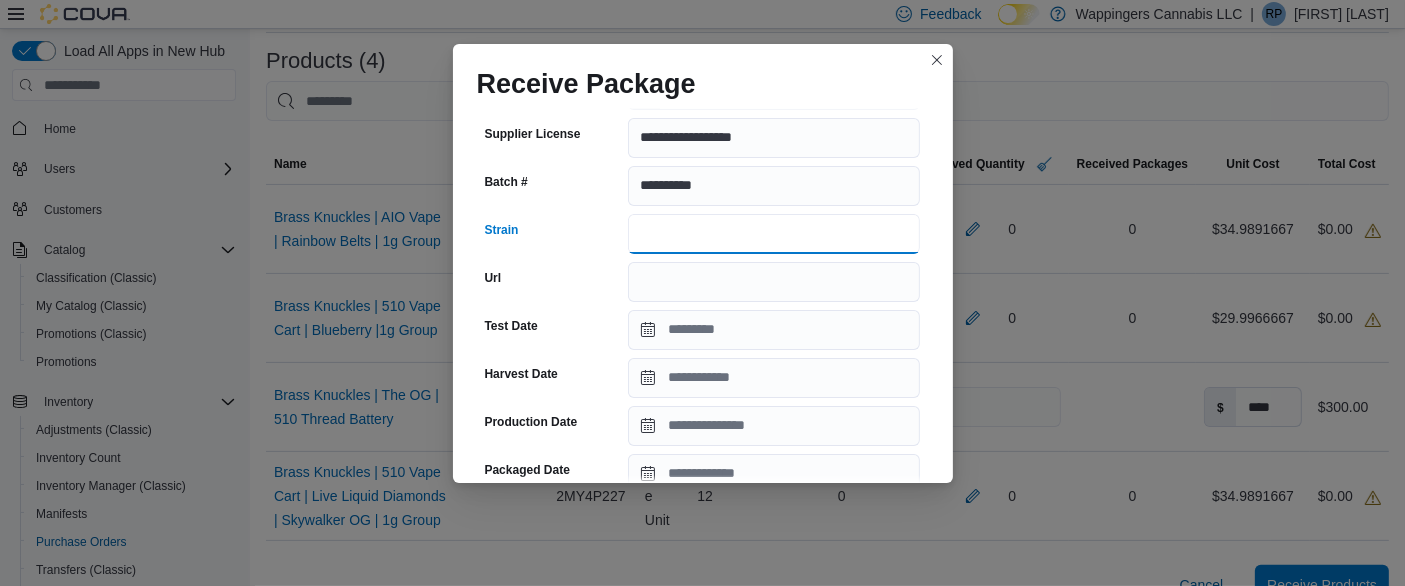 click on "Strain" at bounding box center (774, 234) 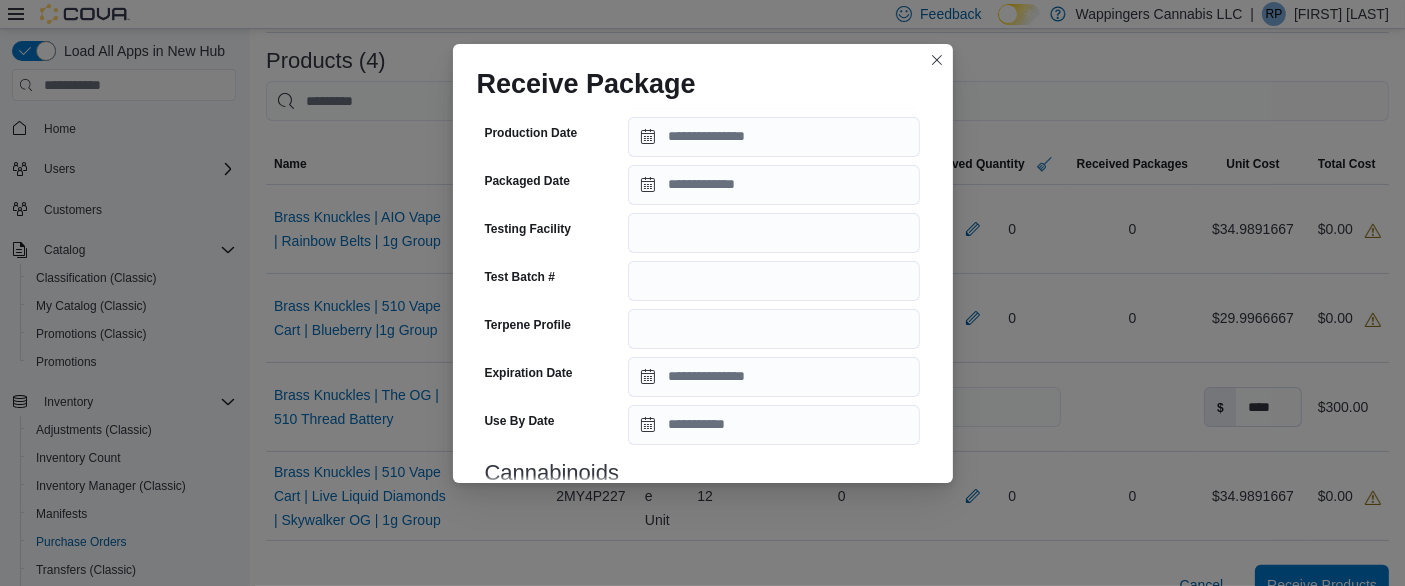 scroll, scrollTop: 555, scrollLeft: 0, axis: vertical 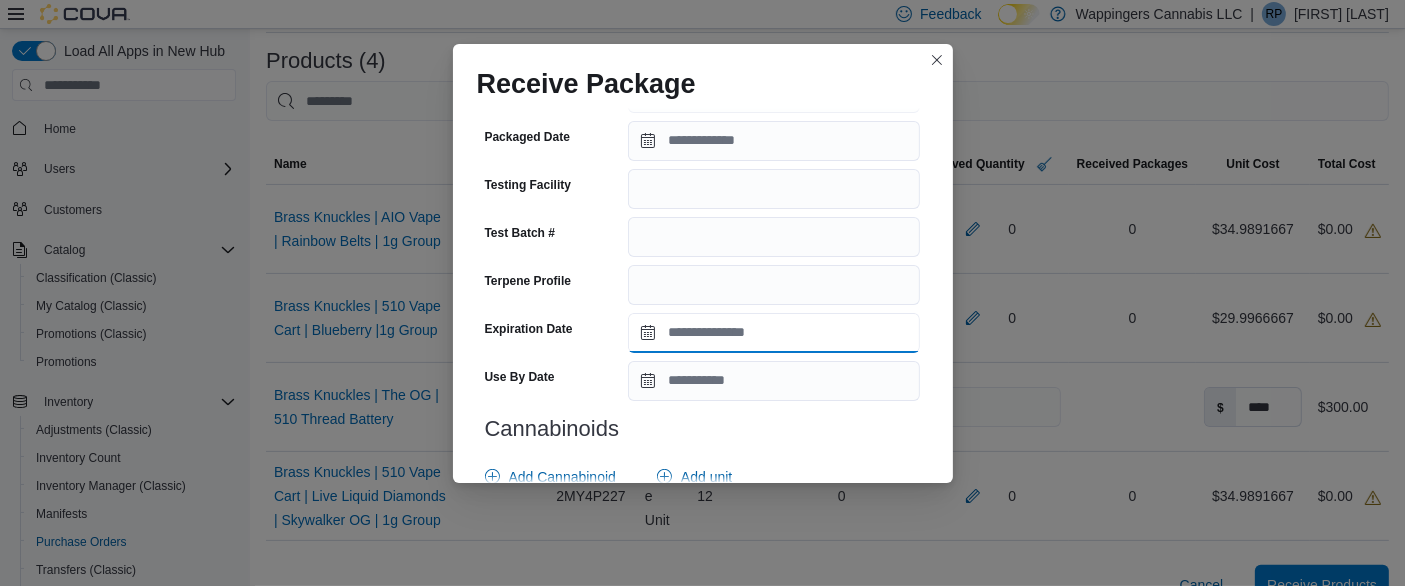 click on "Expiration Date" at bounding box center [774, 333] 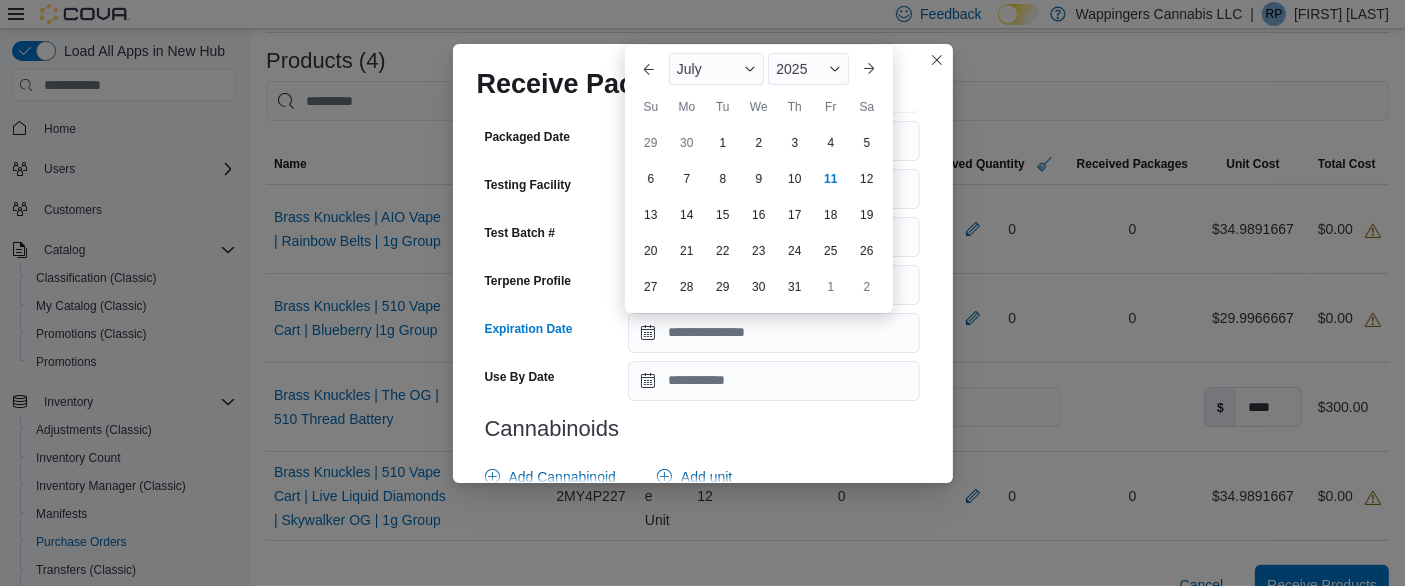 click on "July" at bounding box center [689, 69] 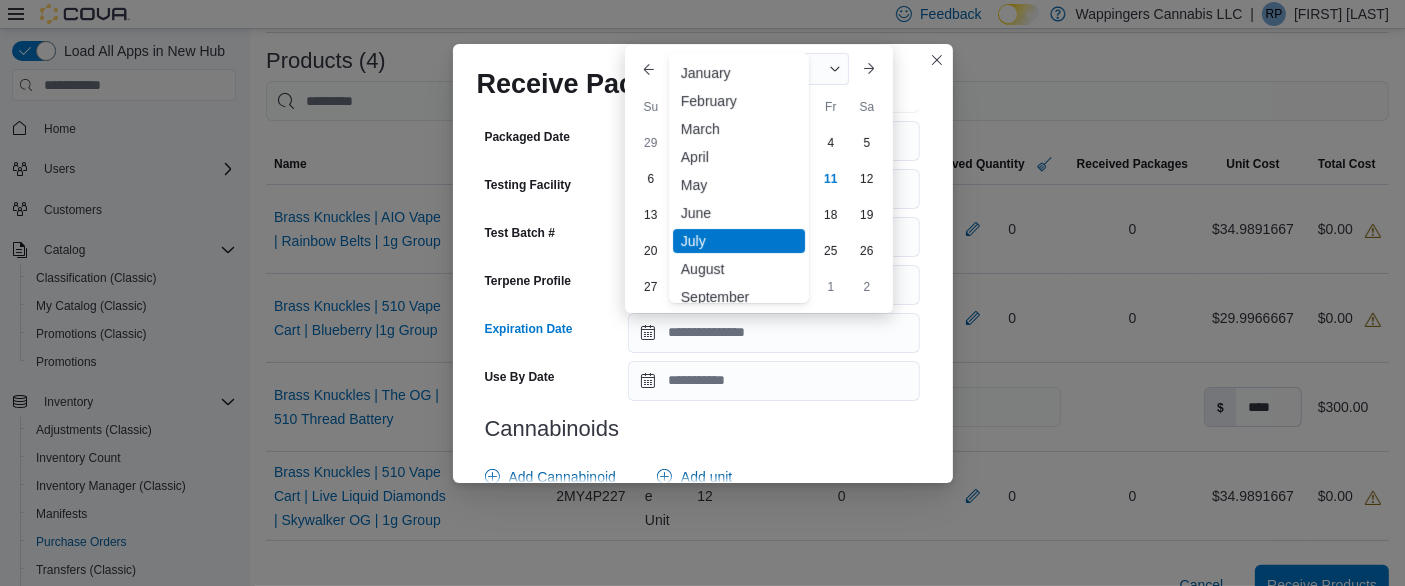 click on "April" at bounding box center [739, 157] 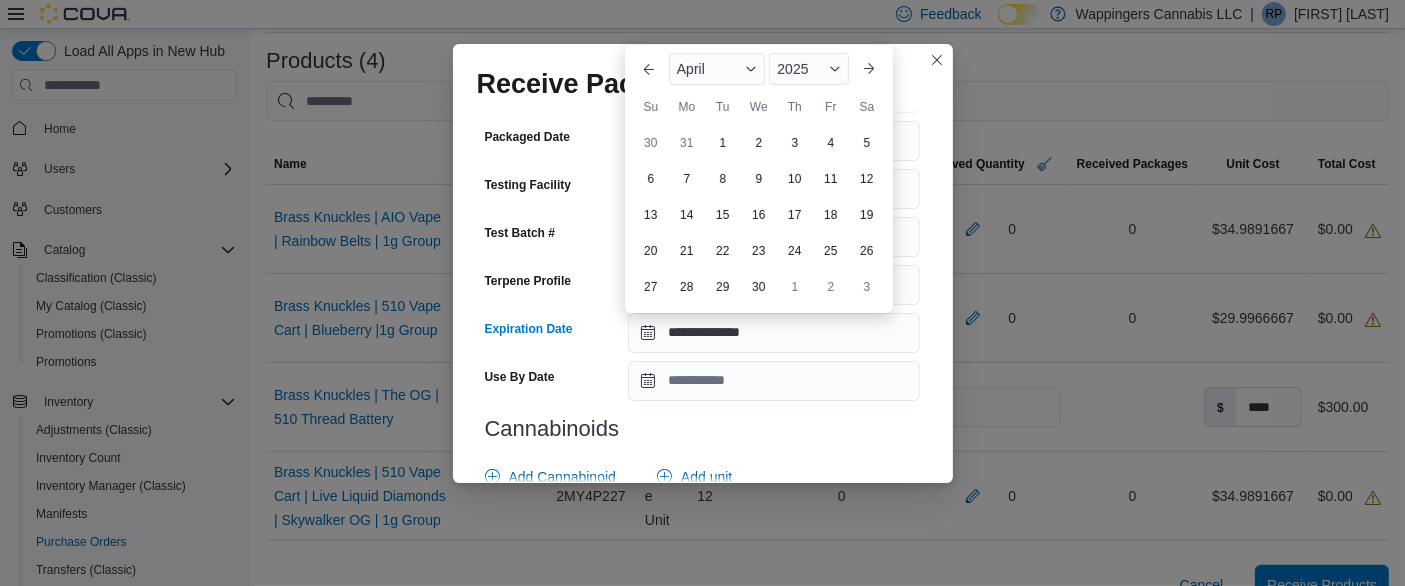 click on "2025" at bounding box center [808, 69] 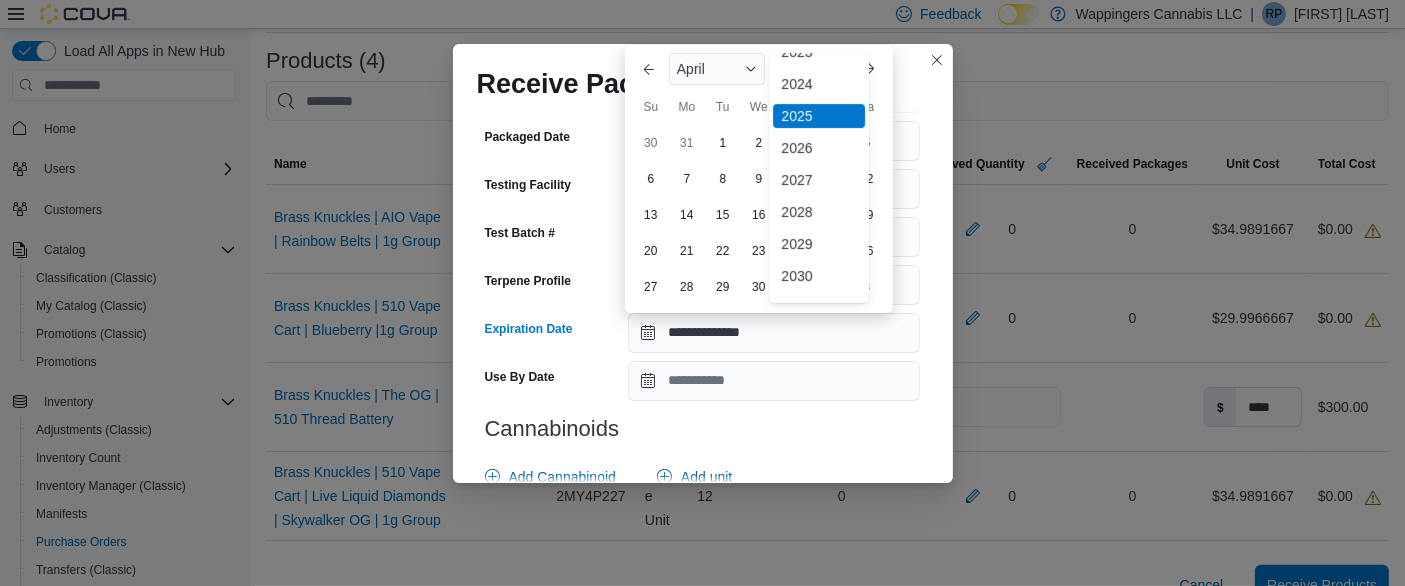 scroll, scrollTop: 228, scrollLeft: 0, axis: vertical 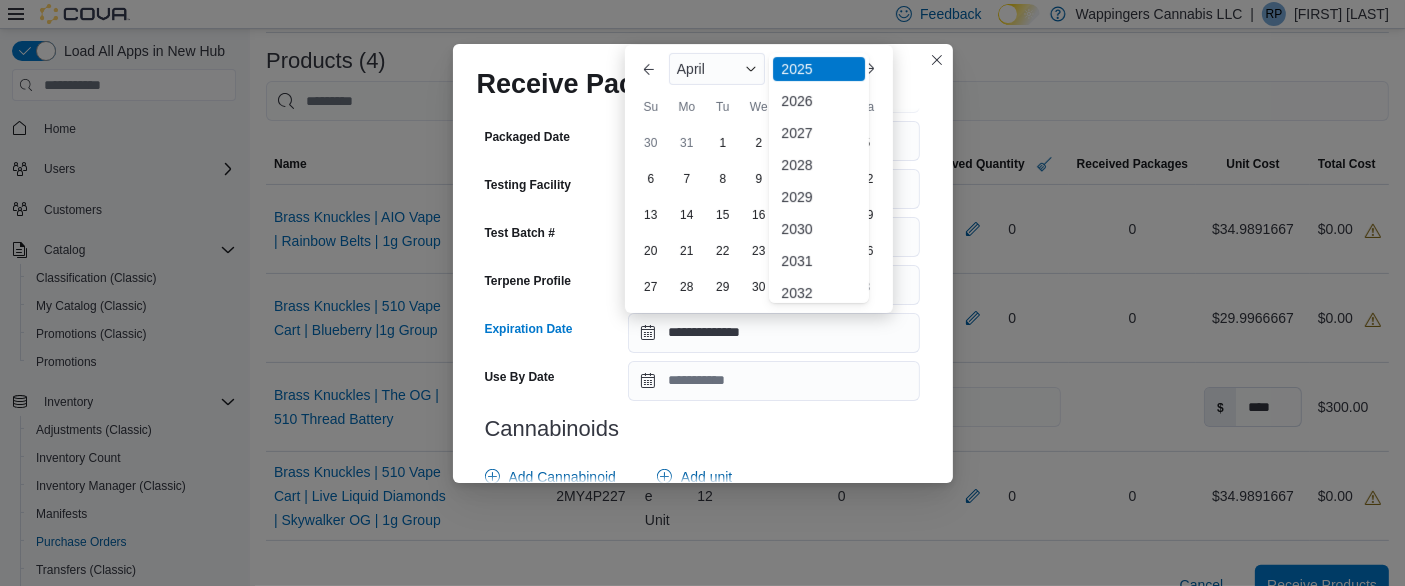 click on "2027" at bounding box center (819, 133) 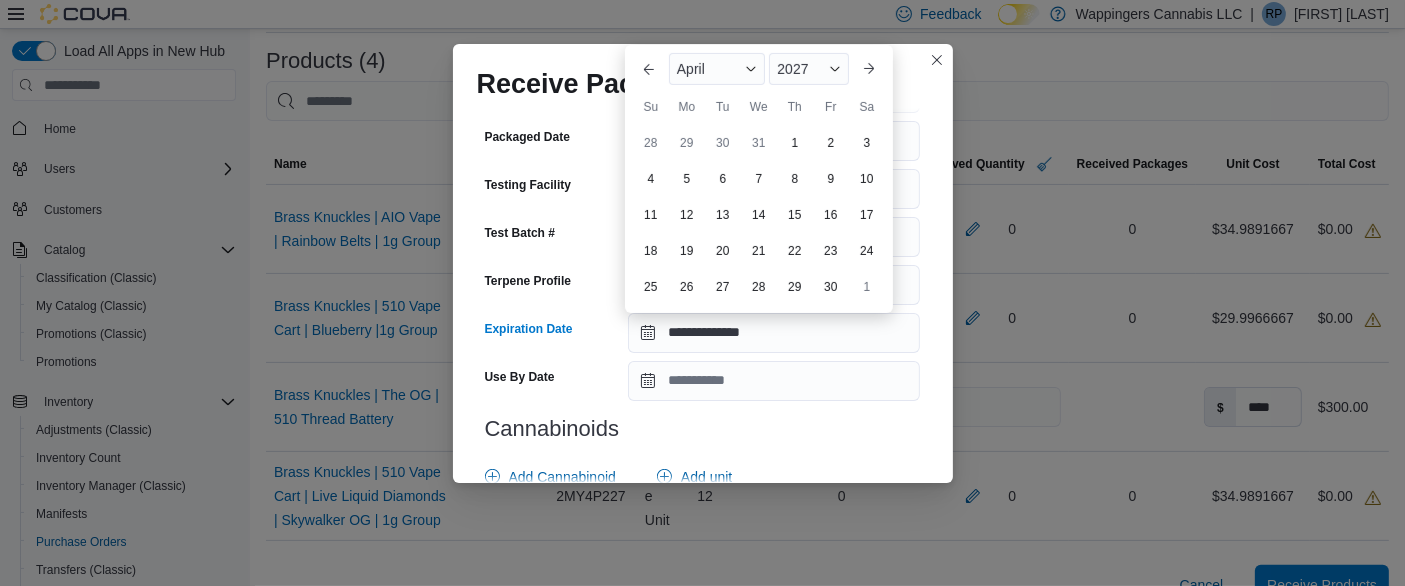 click on "30" at bounding box center (831, 287) 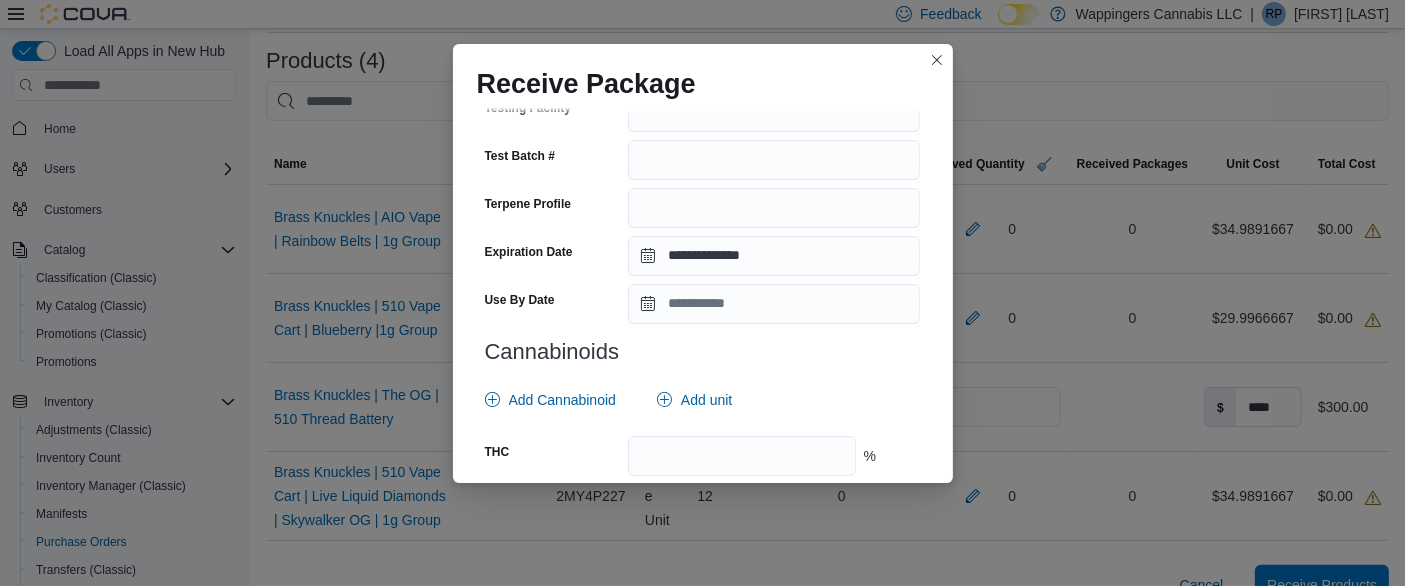 scroll, scrollTop: 666, scrollLeft: 0, axis: vertical 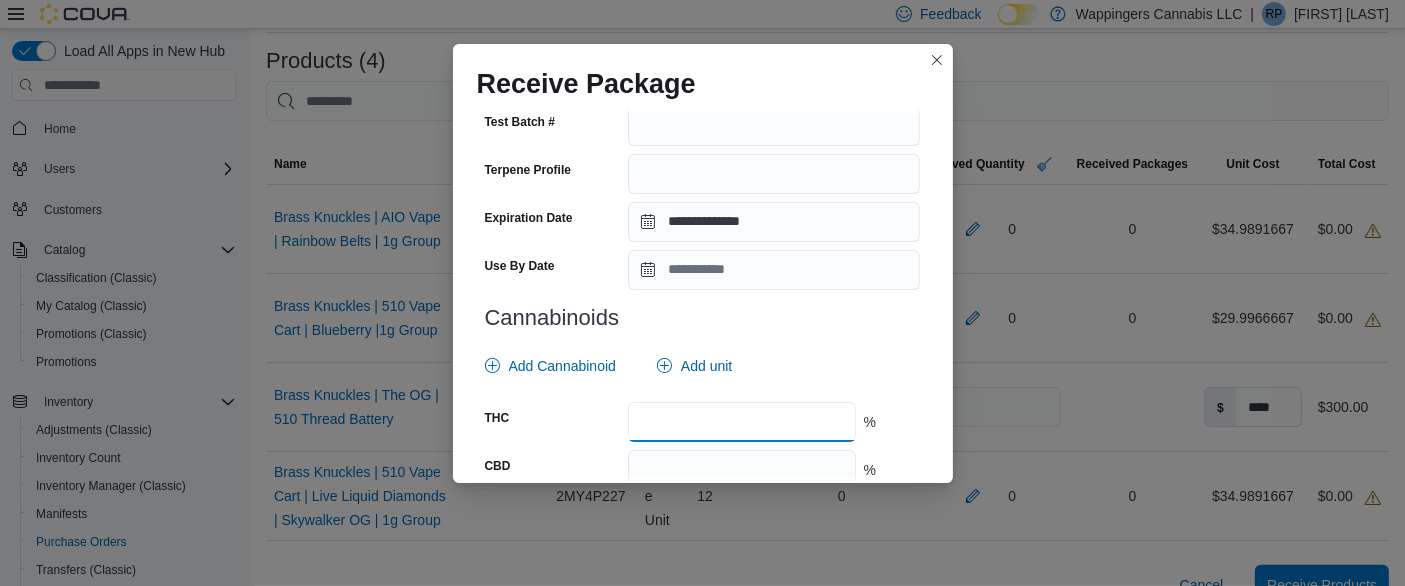click at bounding box center (741, 422) 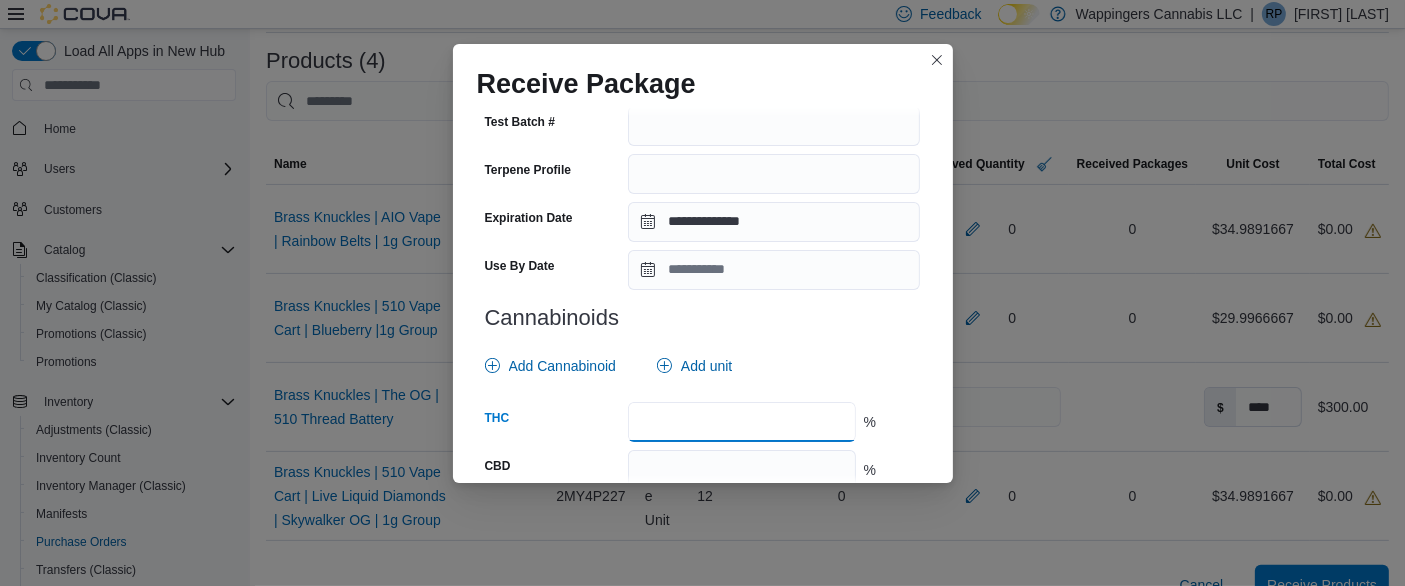 scroll, scrollTop: 808, scrollLeft: 0, axis: vertical 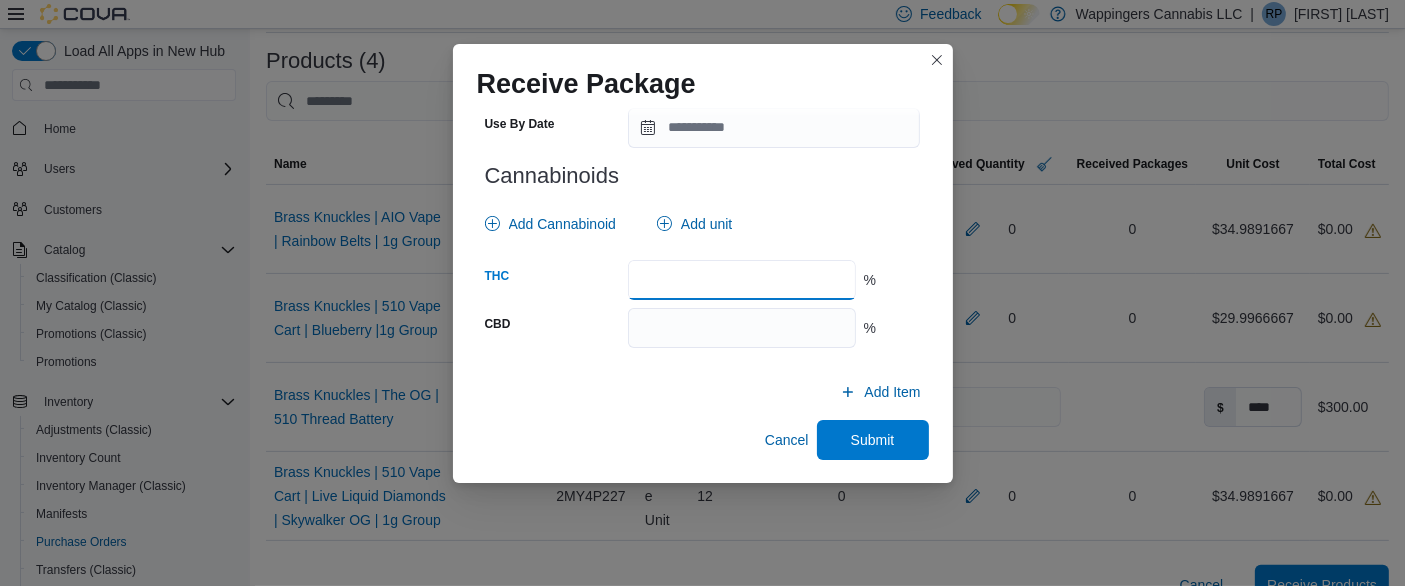type on "*****" 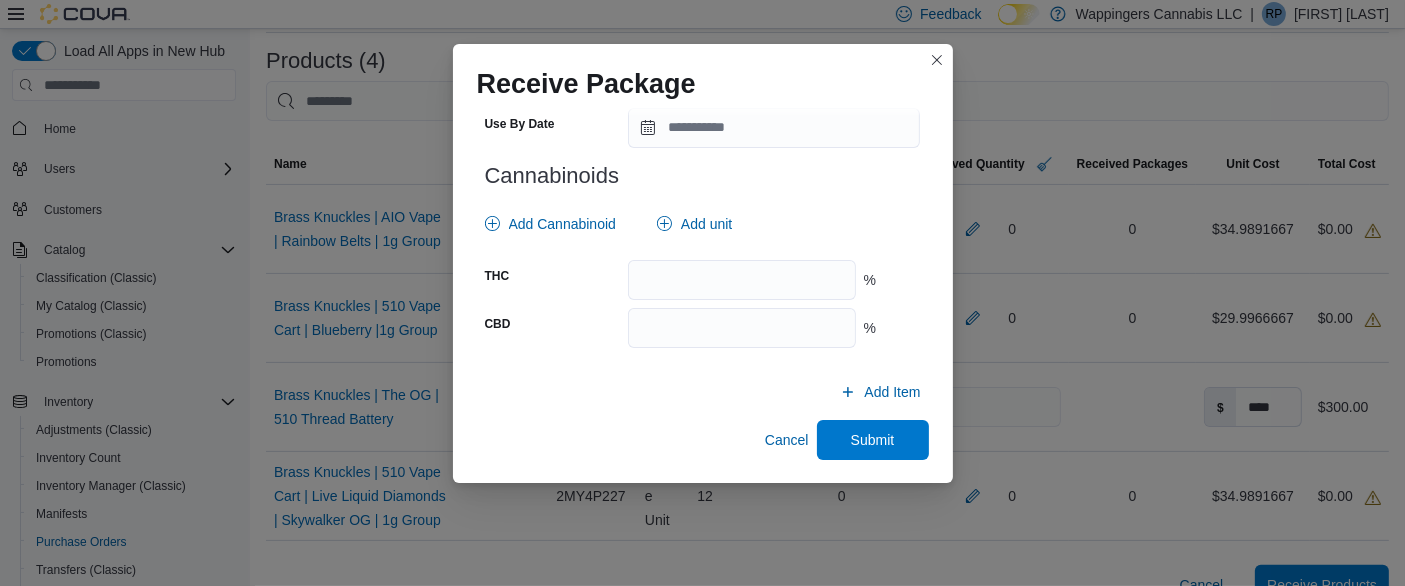 drag, startPoint x: 872, startPoint y: 412, endPoint x: 872, endPoint y: 424, distance: 12 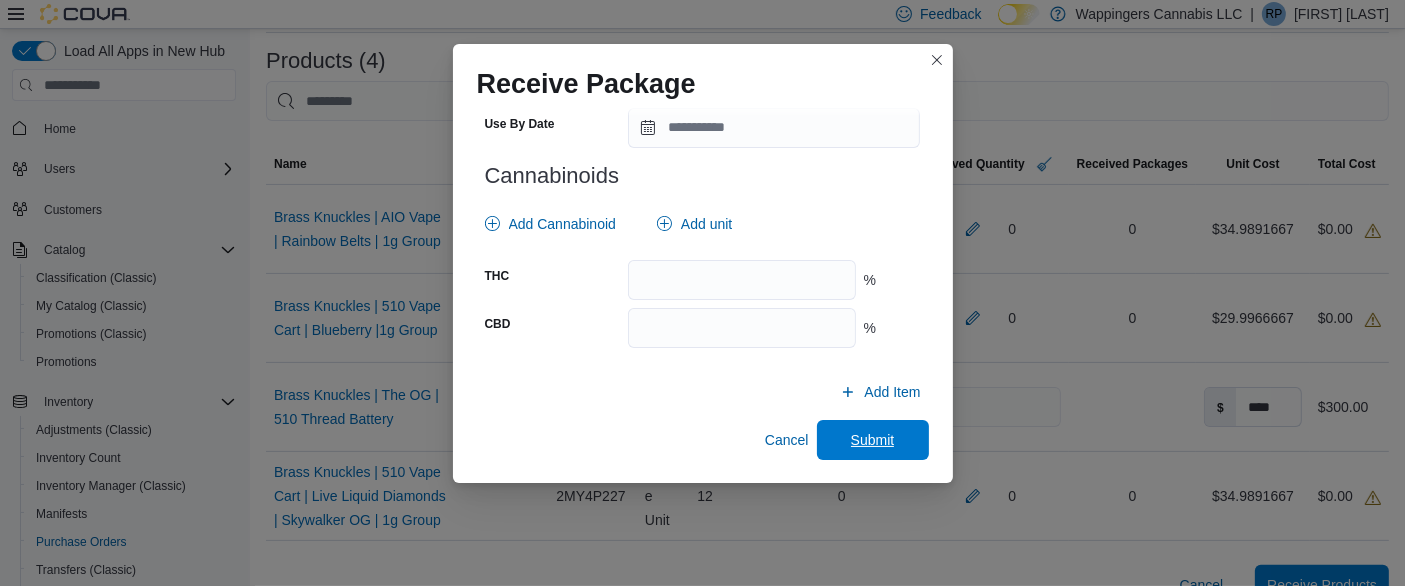 click on "Submit" at bounding box center (873, 440) 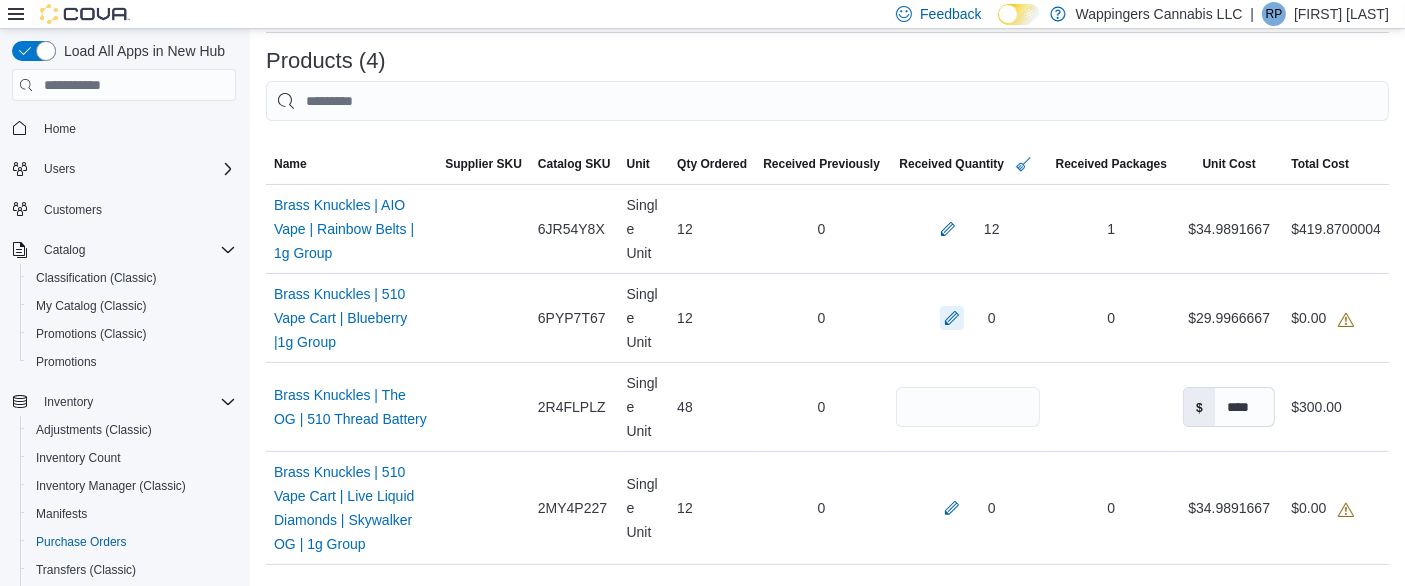 click at bounding box center [952, 318] 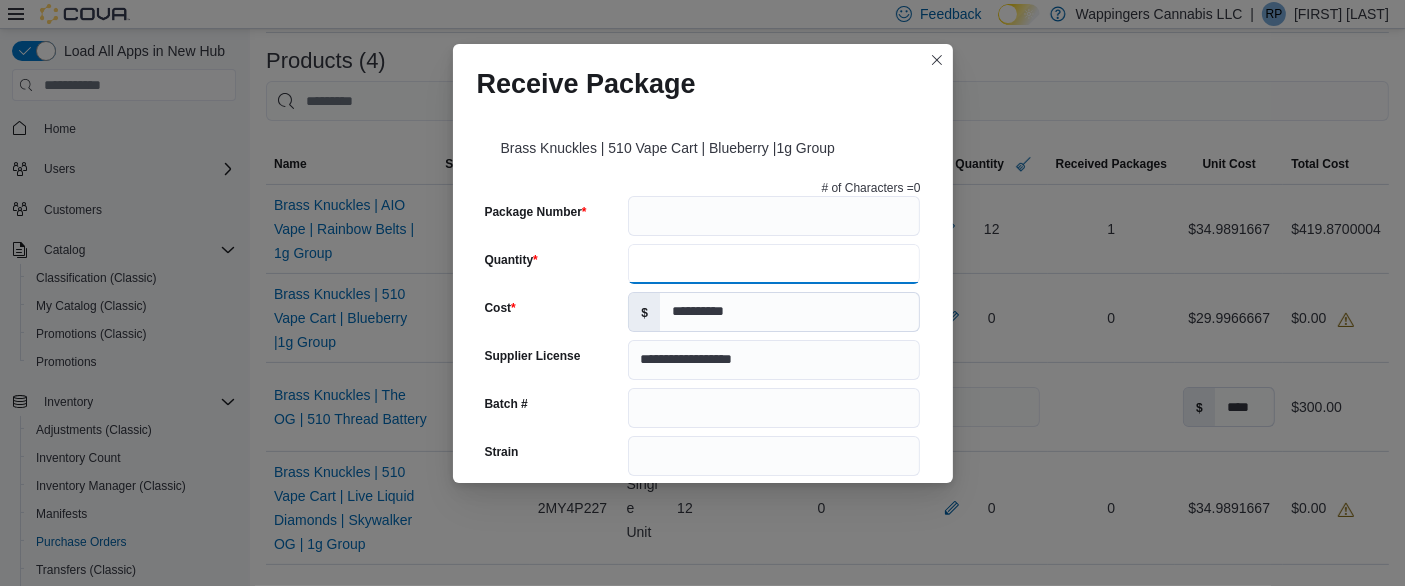 click on "Quantity" at bounding box center (774, 264) 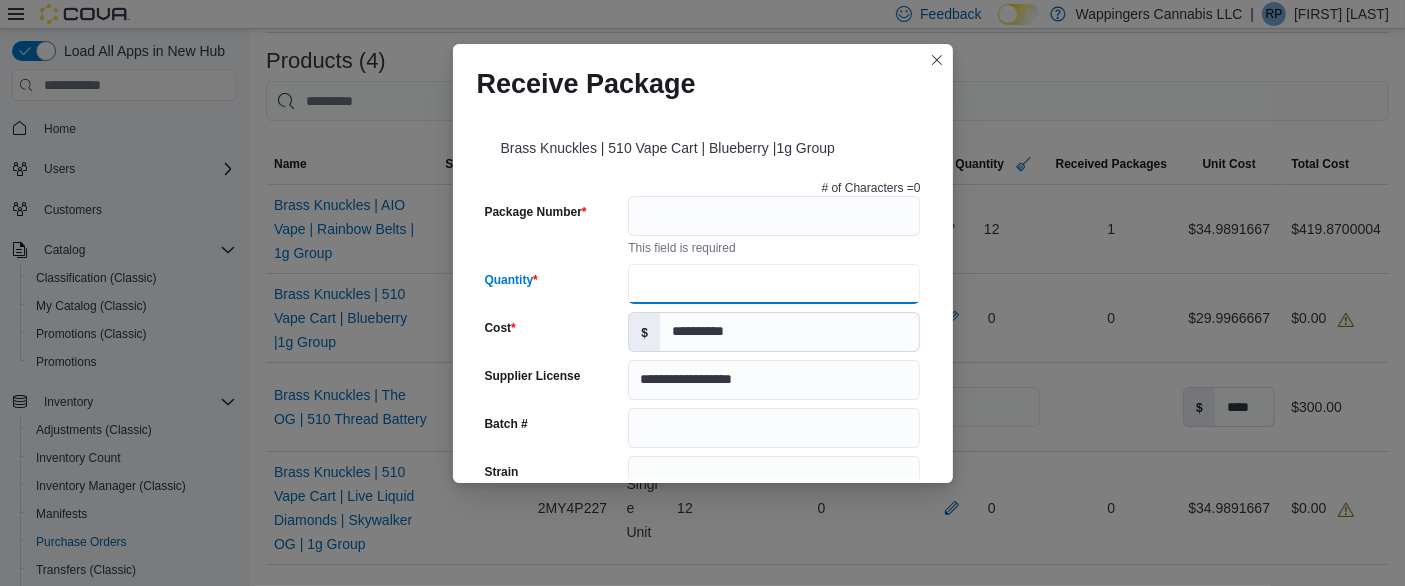 type on "**" 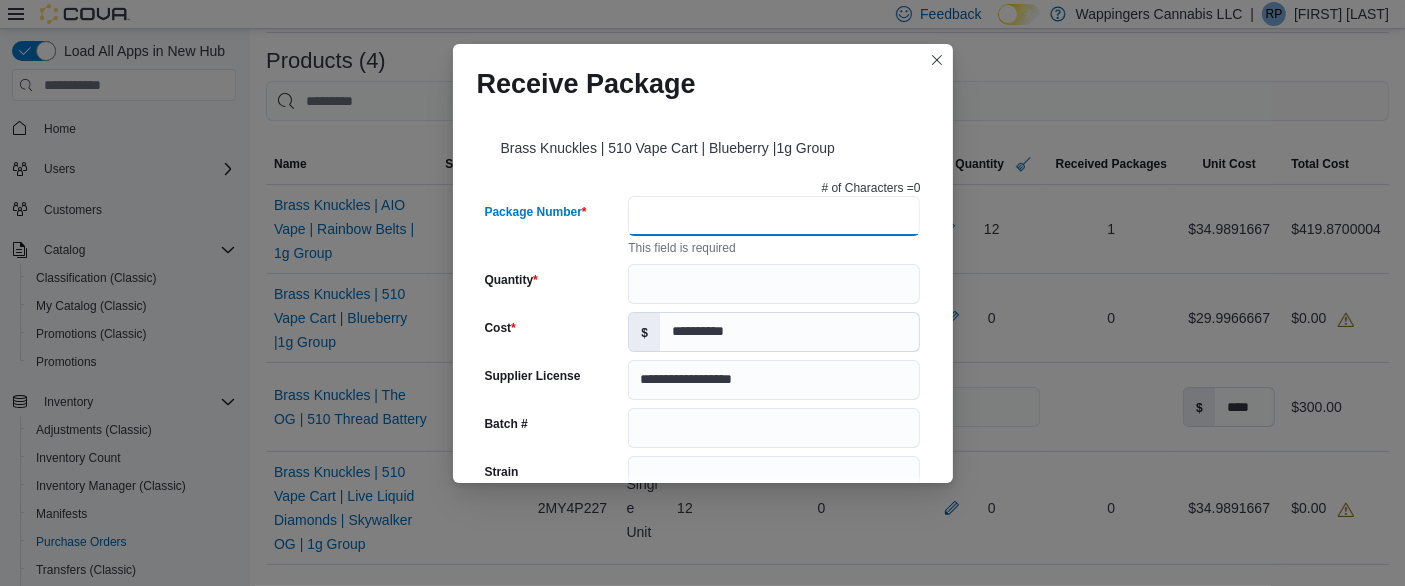 click on "Package Number" at bounding box center [774, 216] 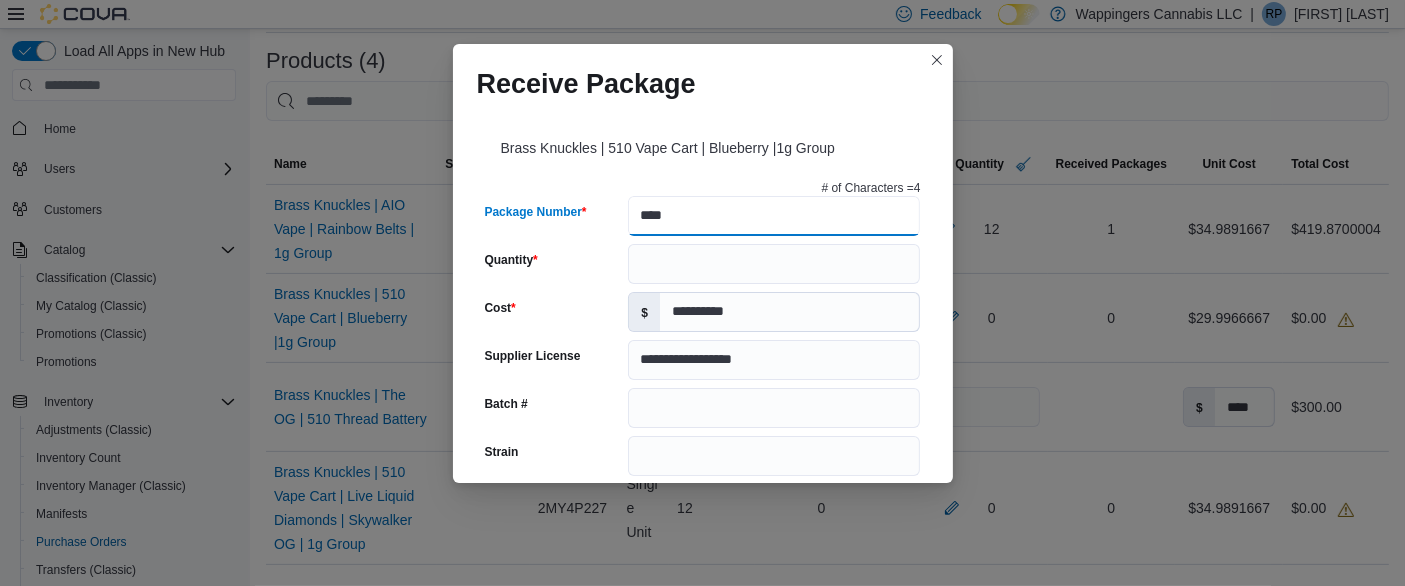 type on "**********" 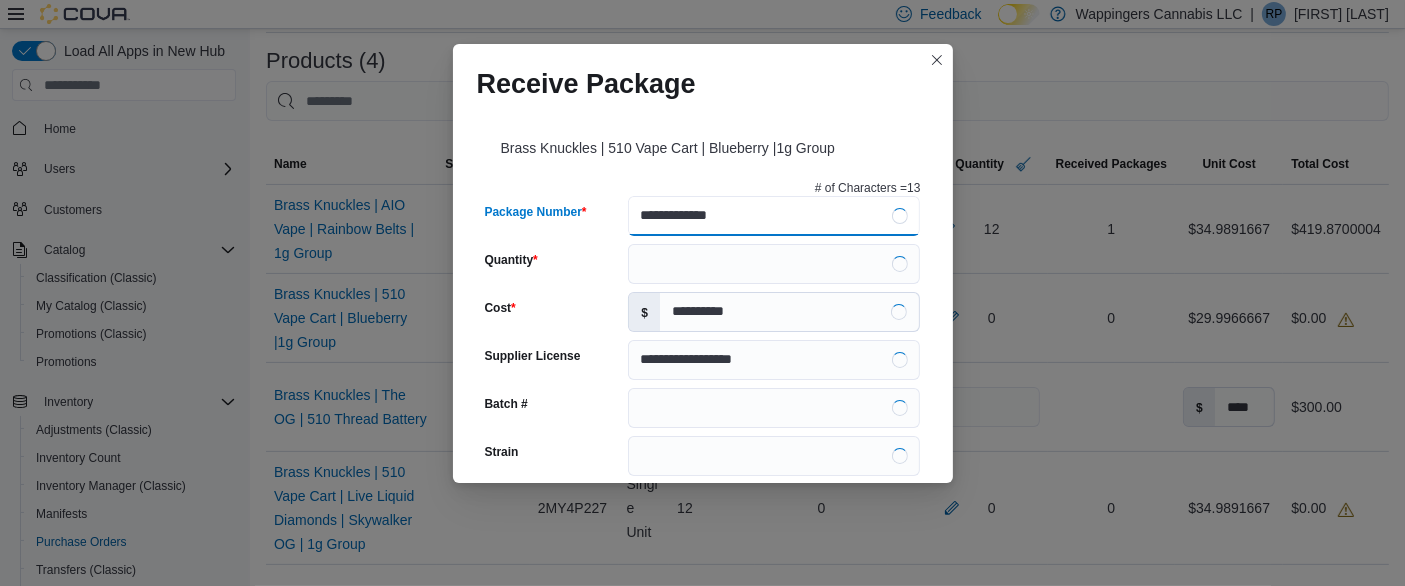 type on "**********" 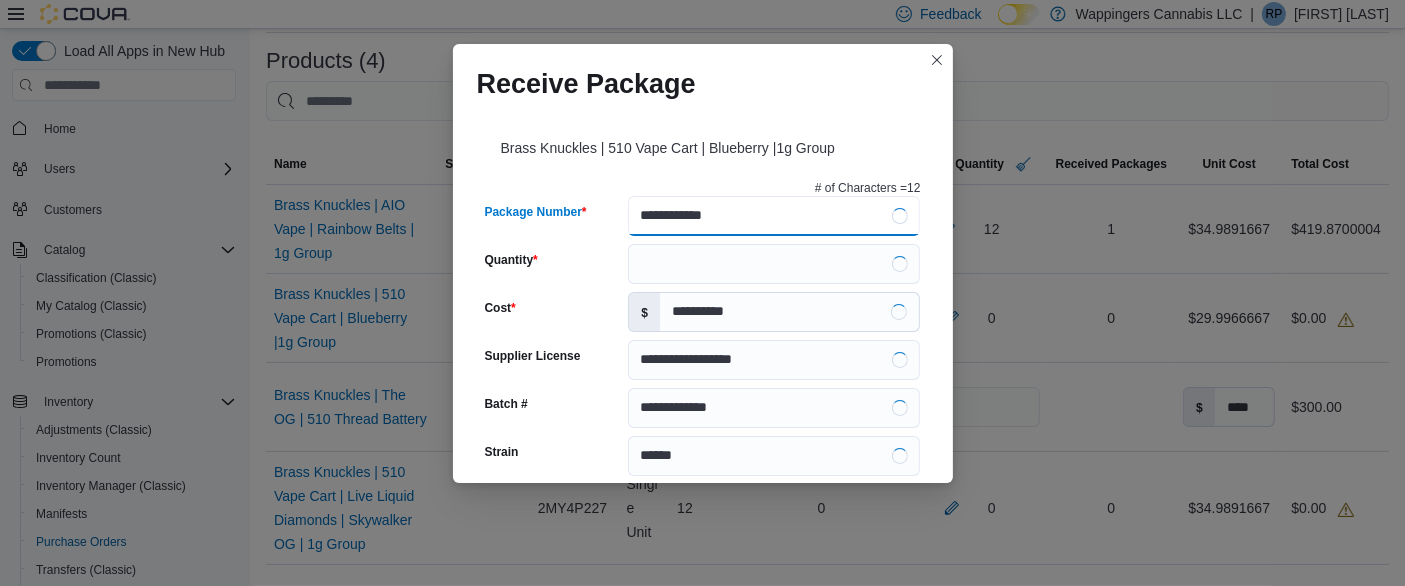 type on "**********" 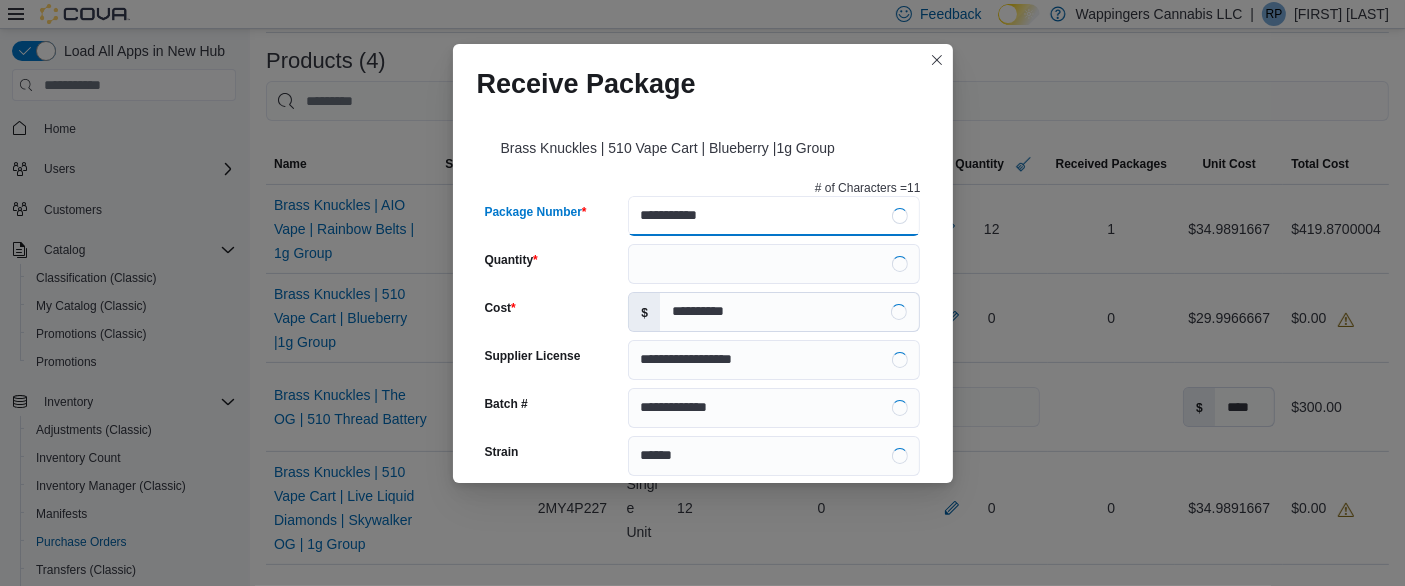 type on "**********" 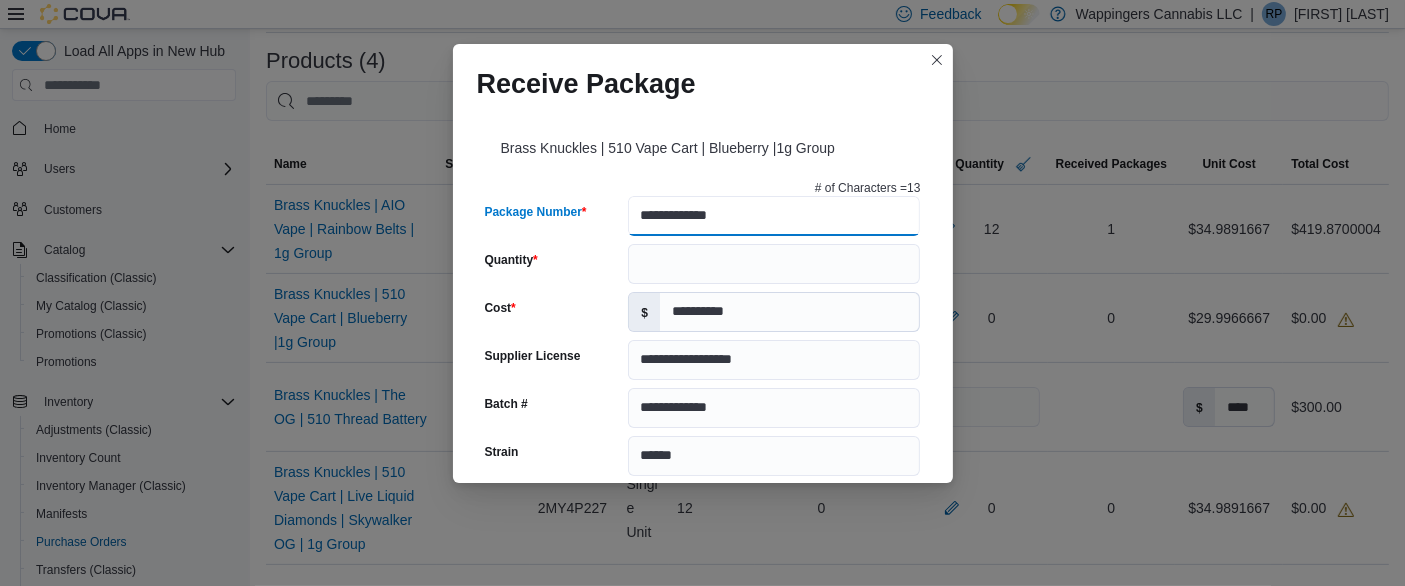 drag, startPoint x: 766, startPoint y: 208, endPoint x: 586, endPoint y: 215, distance: 180.13606 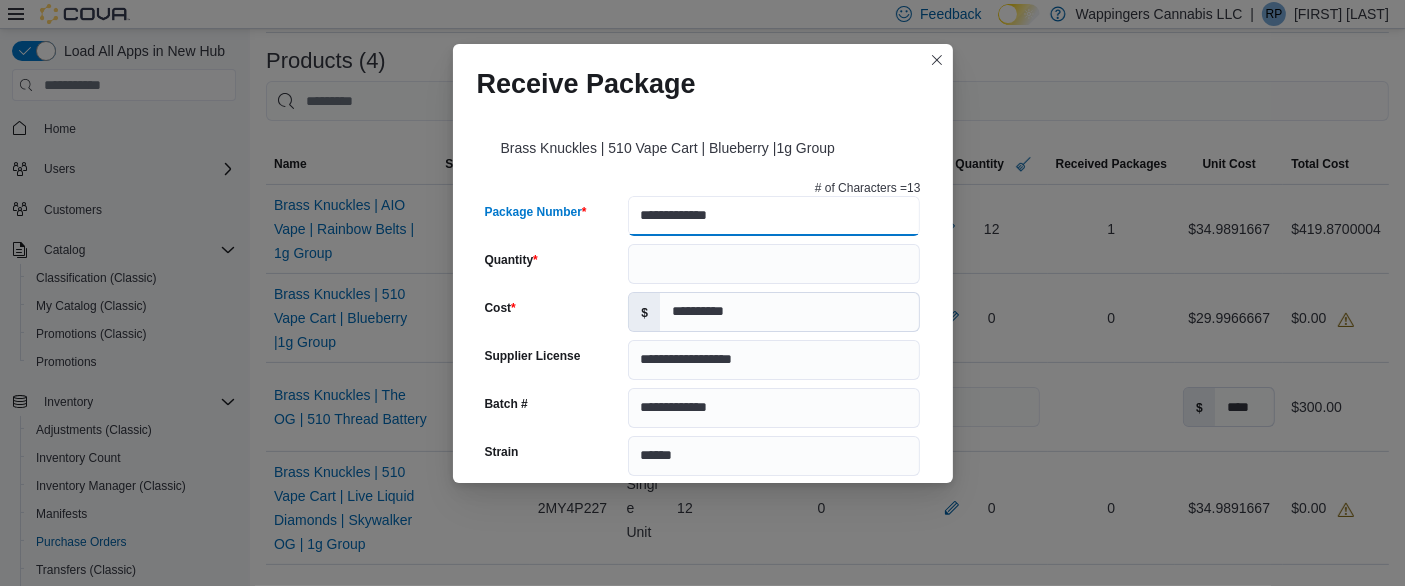 click on "**********" at bounding box center (703, 216) 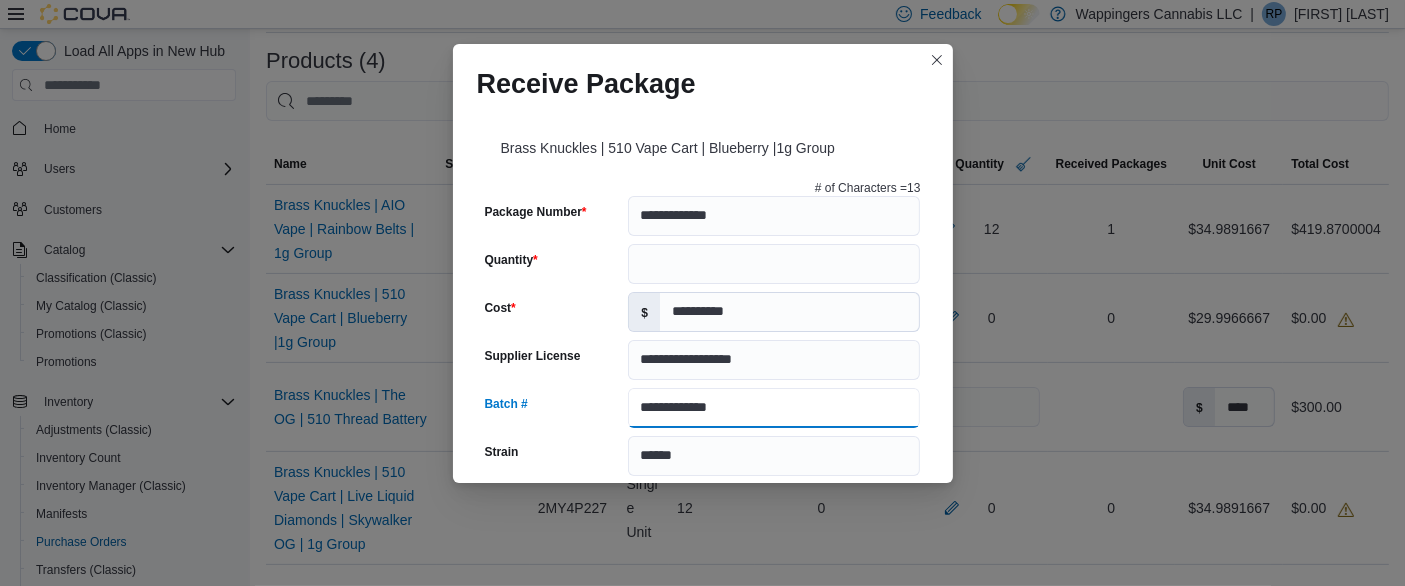 drag, startPoint x: 757, startPoint y: 403, endPoint x: 609, endPoint y: 394, distance: 148.27339 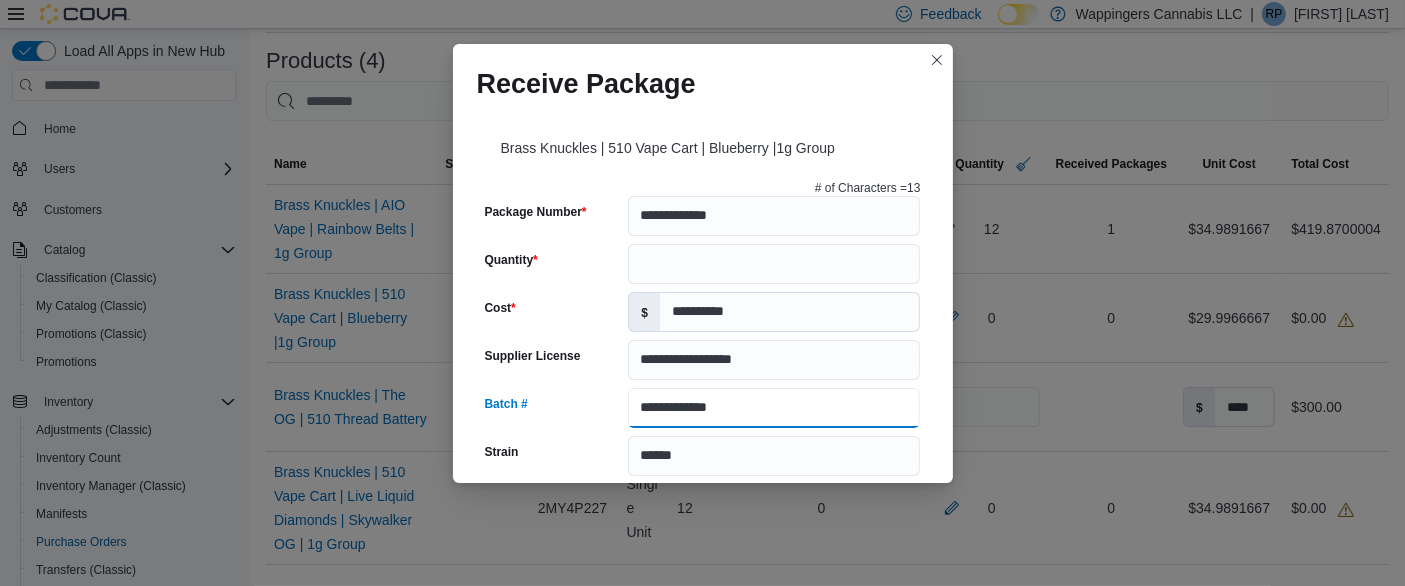 click on "**********" at bounding box center [703, 408] 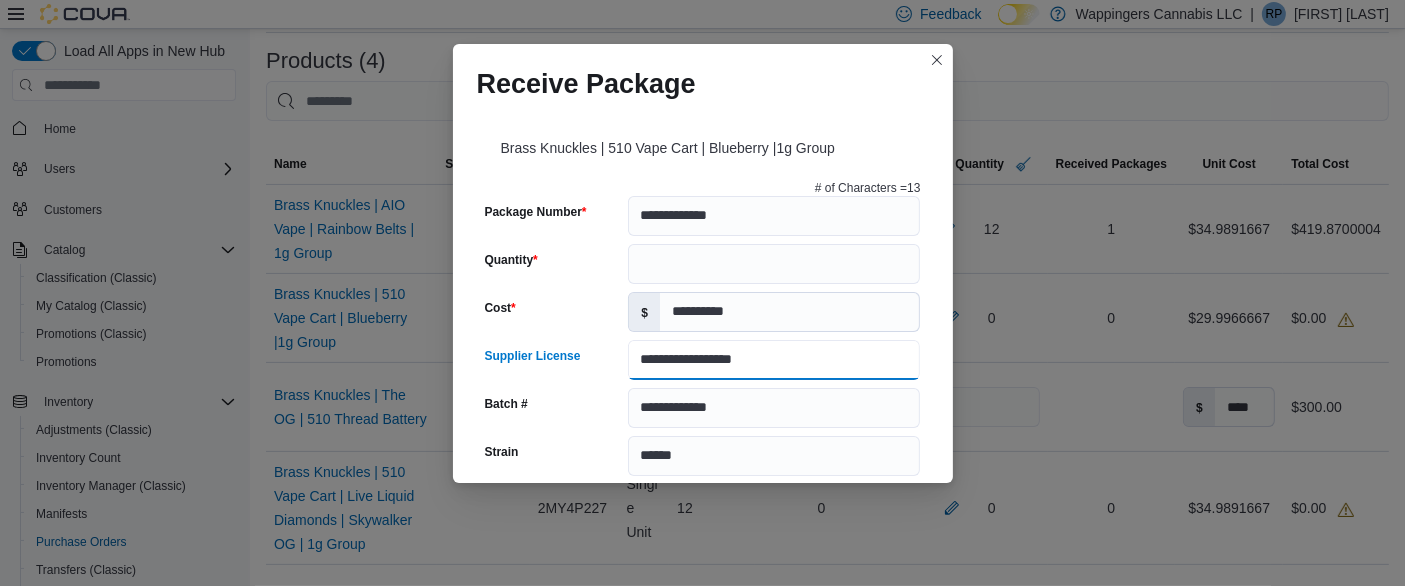 click on "**********" at bounding box center [774, 360] 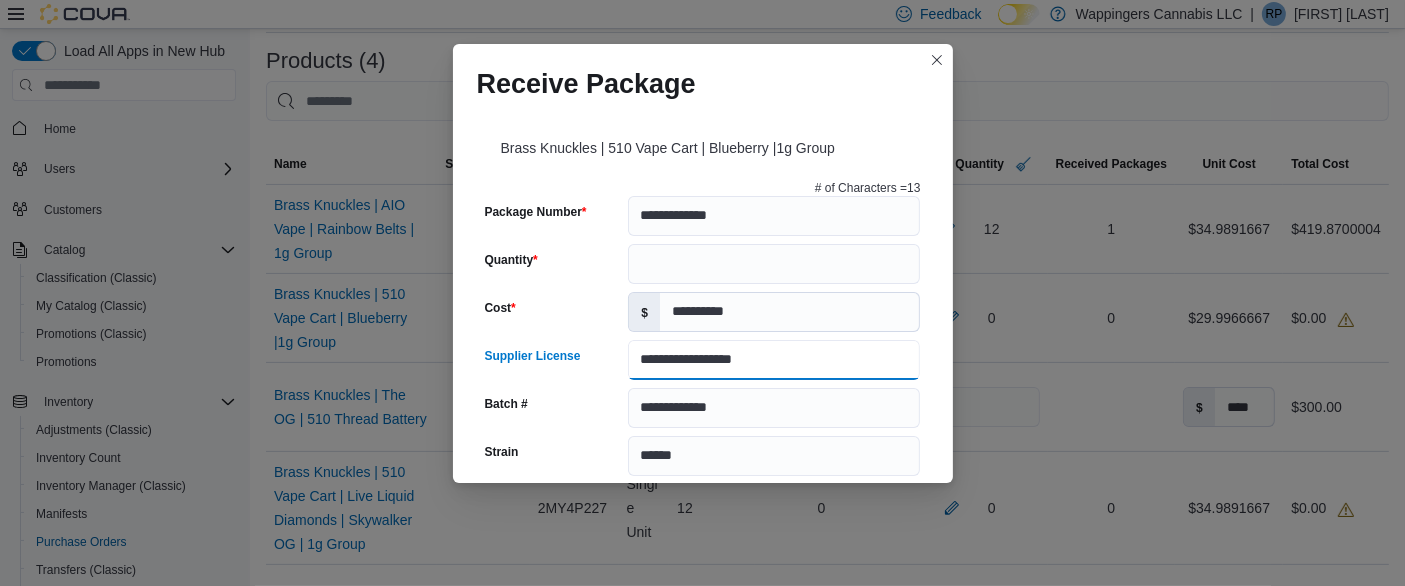 type on "**********" 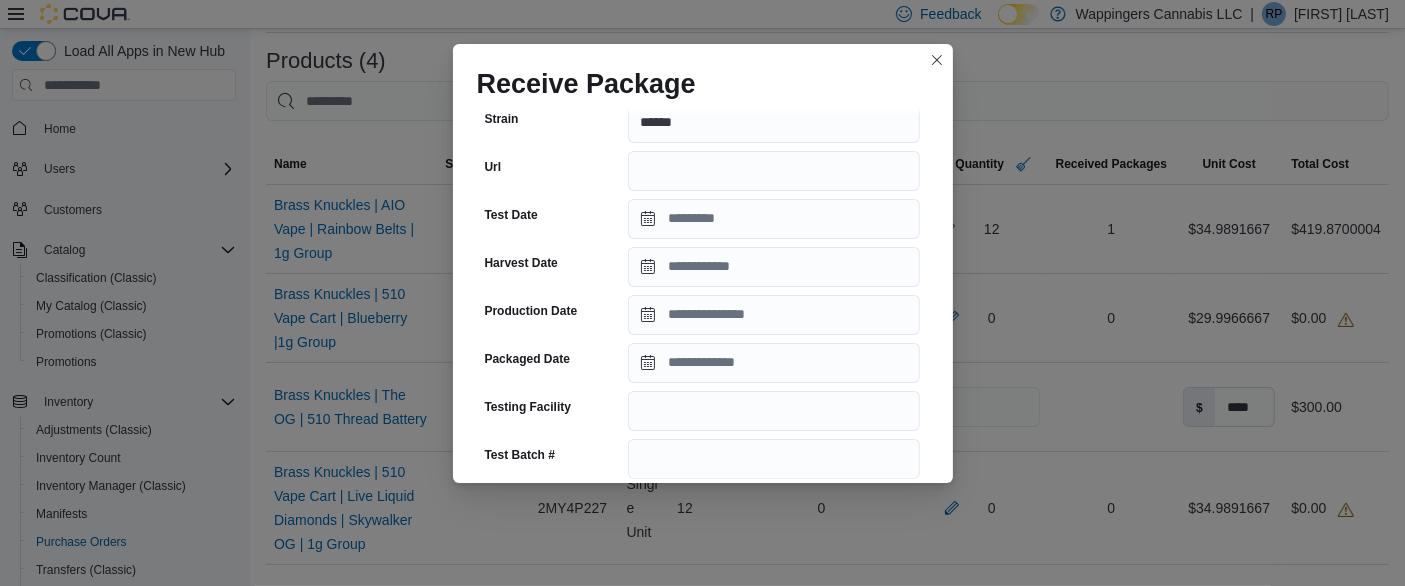 scroll, scrollTop: 222, scrollLeft: 0, axis: vertical 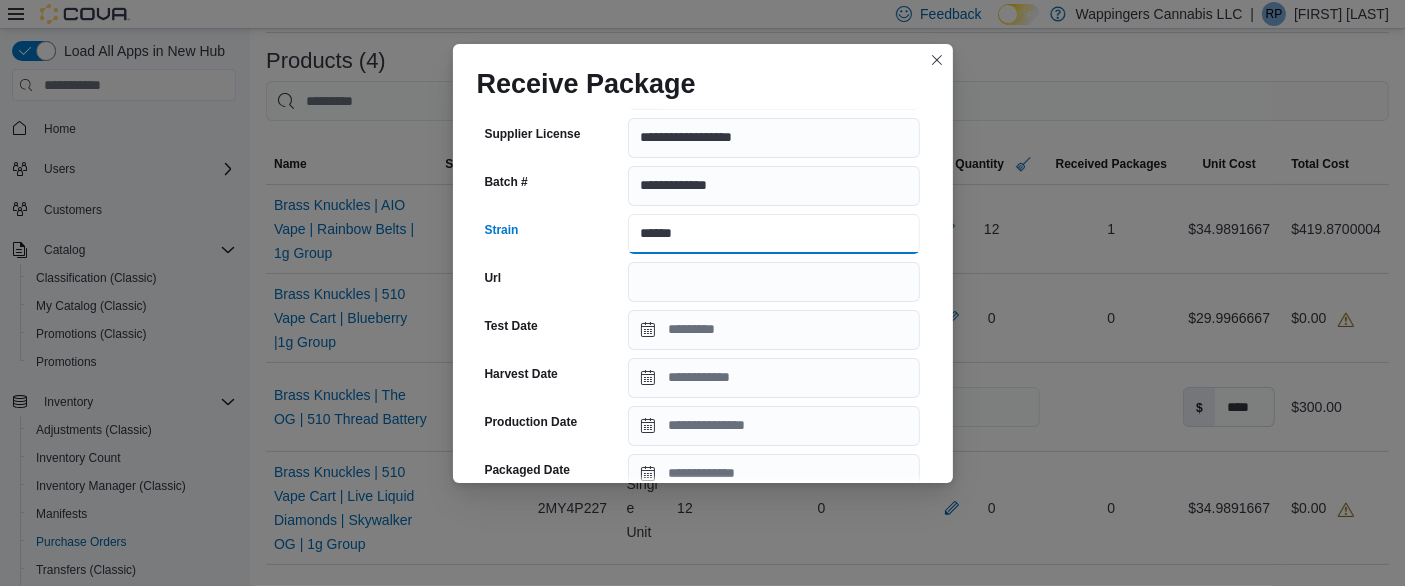 click on "******" at bounding box center [774, 234] 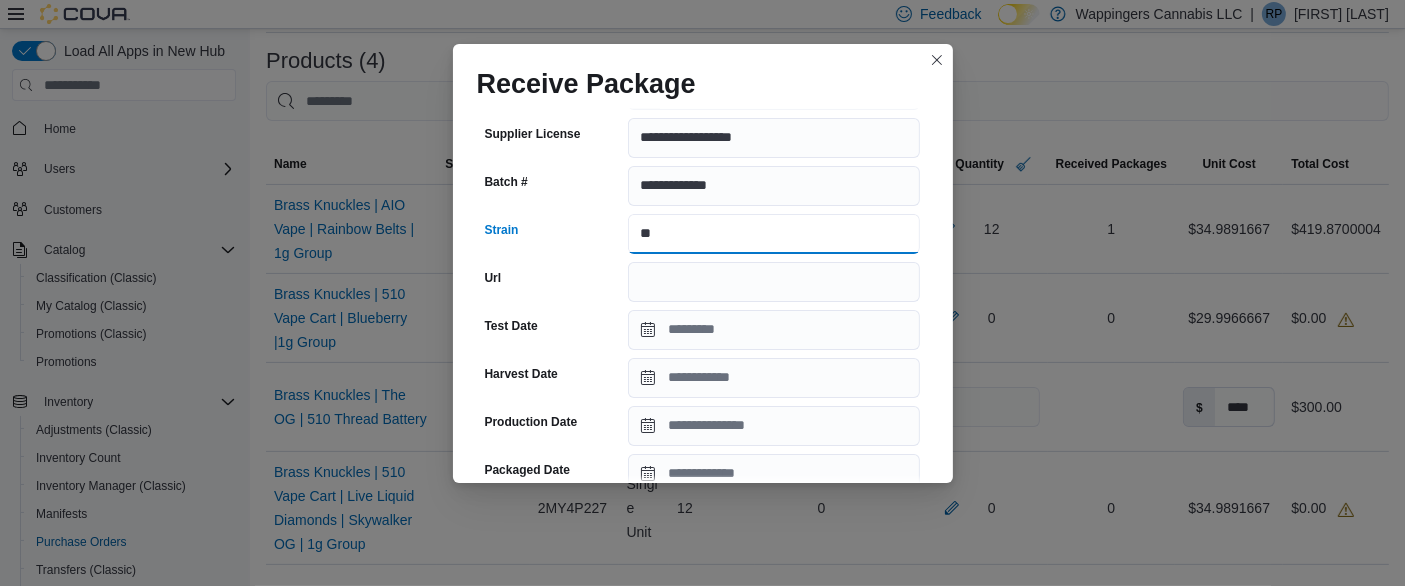 type on "*" 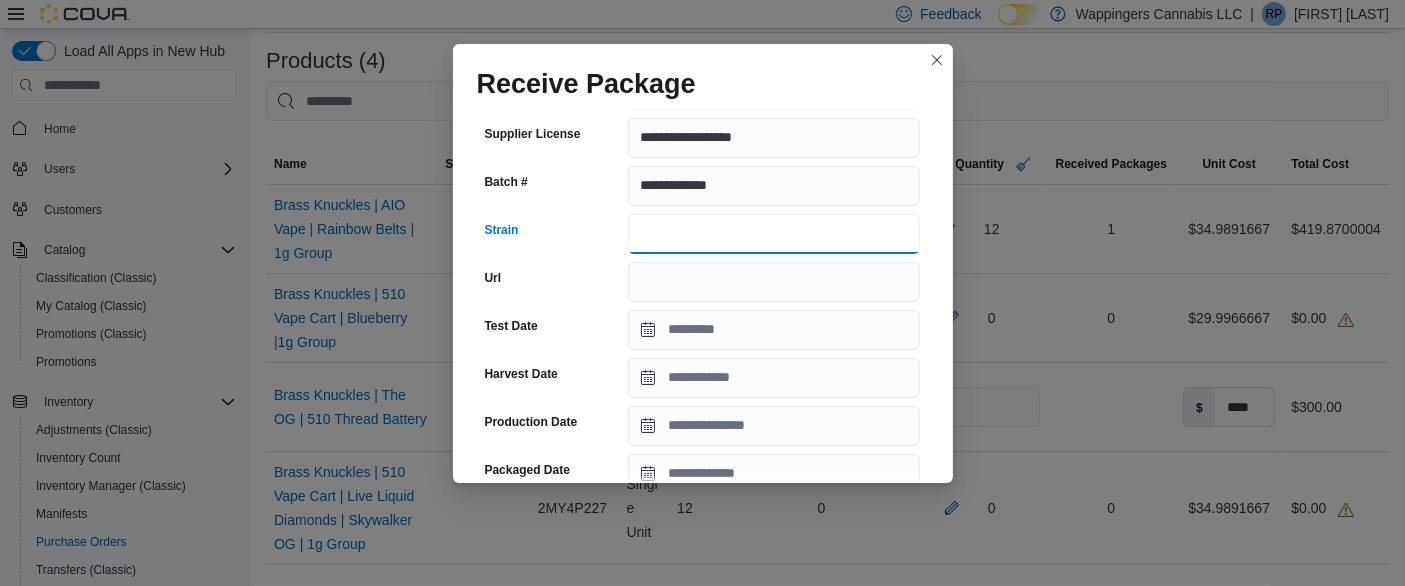 click on "Strain" at bounding box center [774, 234] 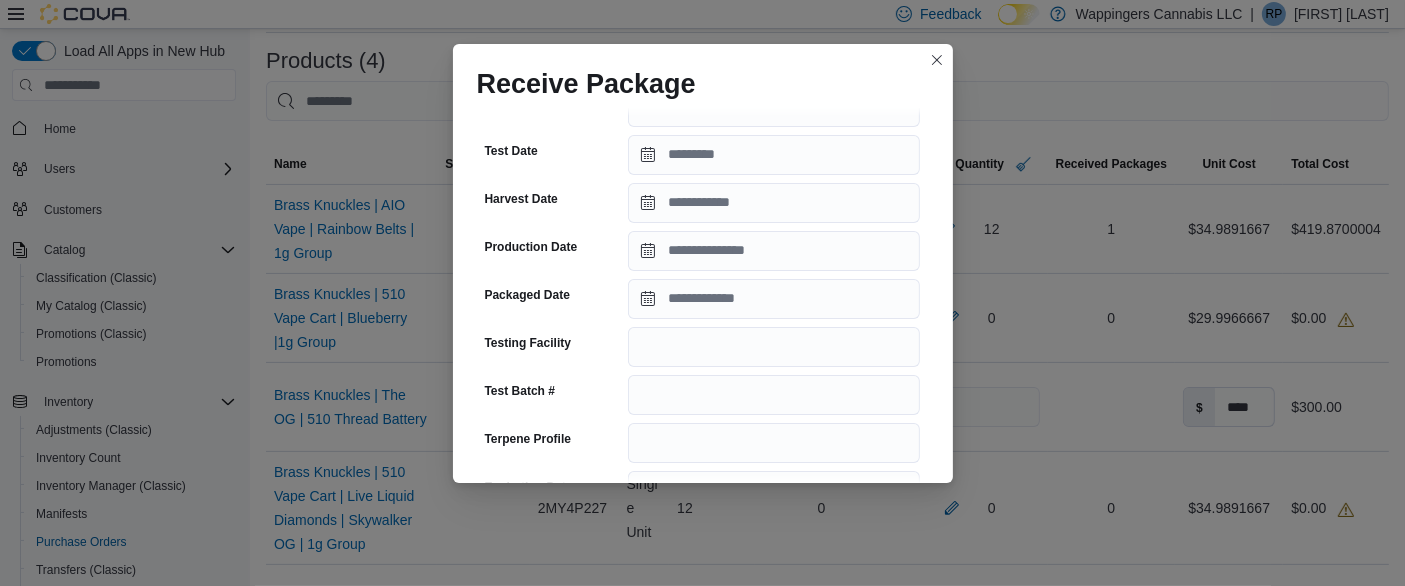 scroll, scrollTop: 555, scrollLeft: 0, axis: vertical 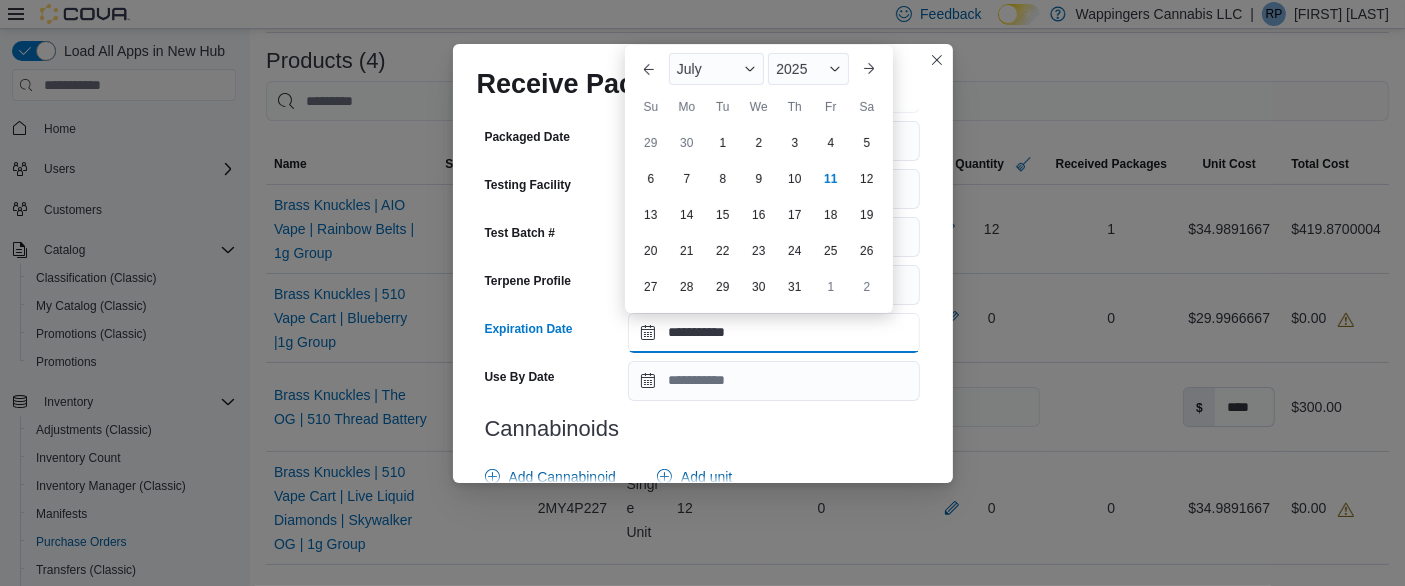 click on "**********" at bounding box center (774, 333) 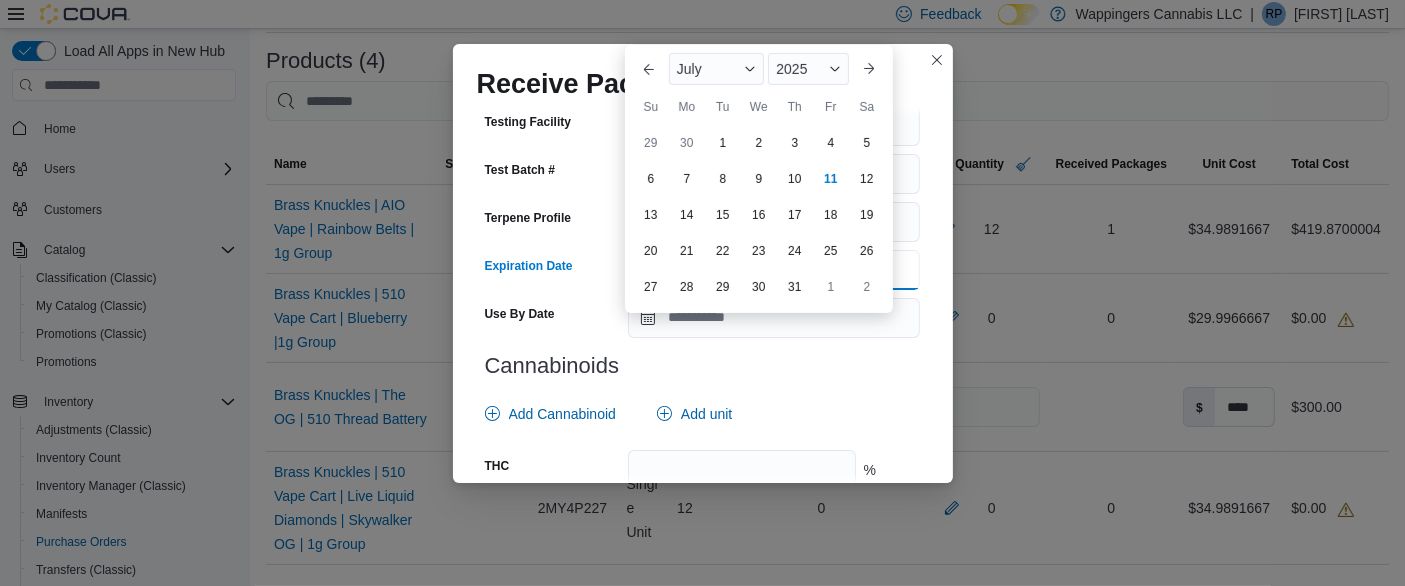 scroll, scrollTop: 666, scrollLeft: 0, axis: vertical 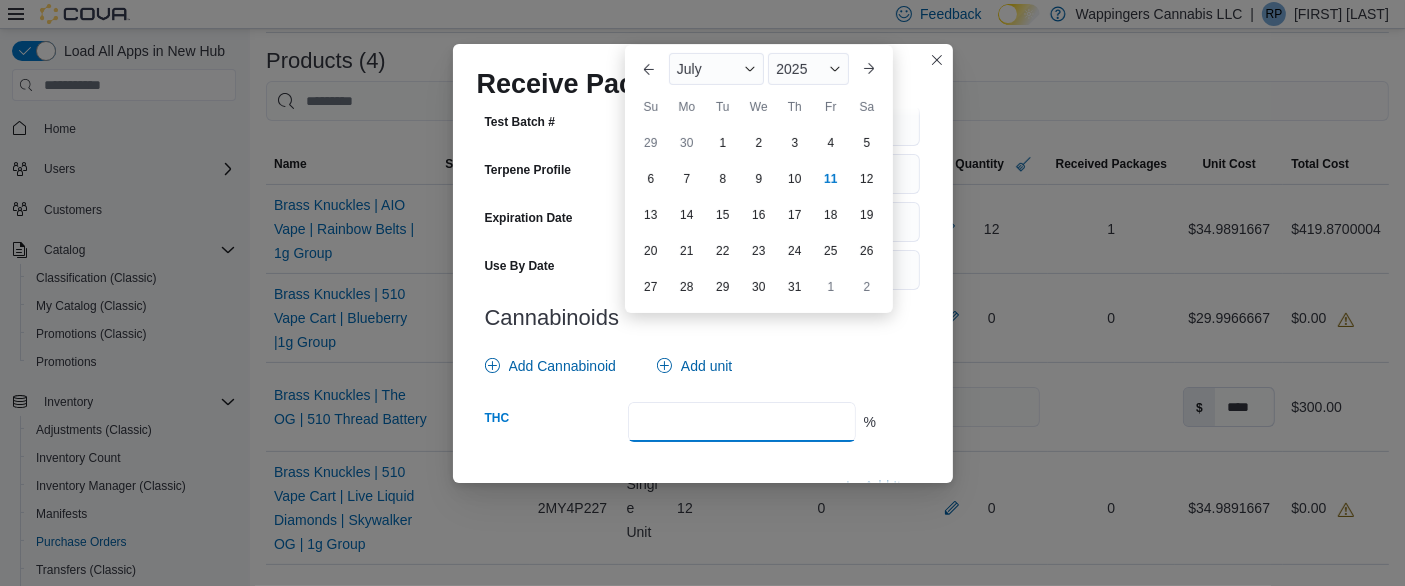 click on "*****" at bounding box center [741, 422] 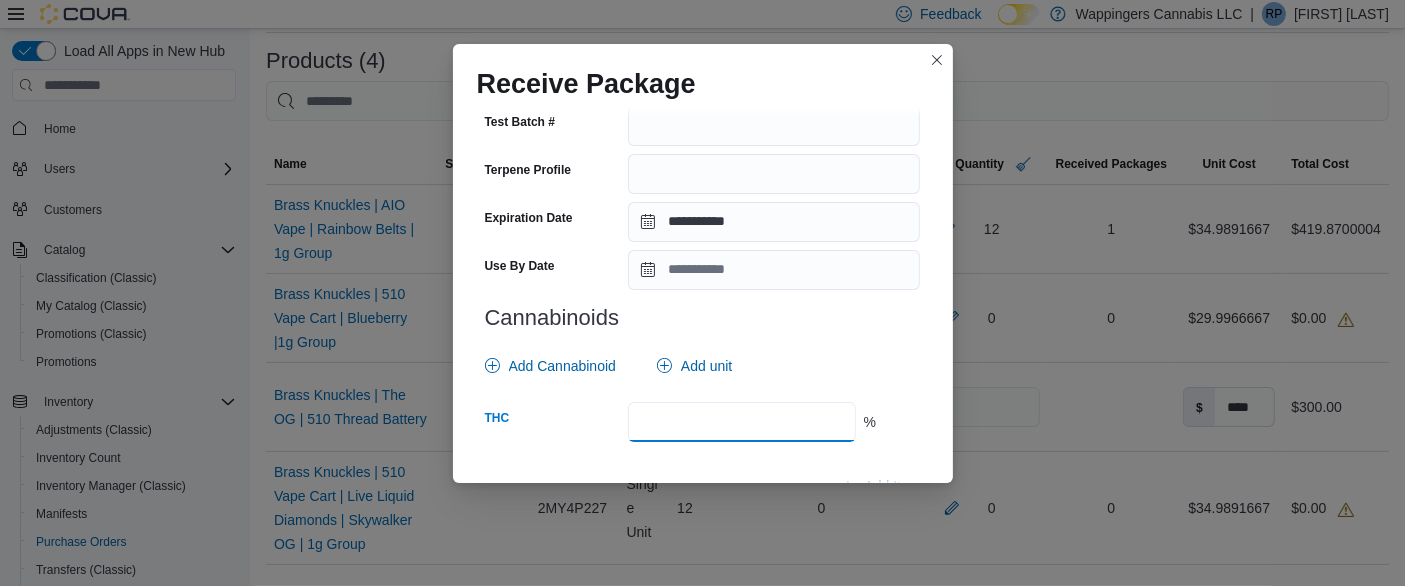 type on "*" 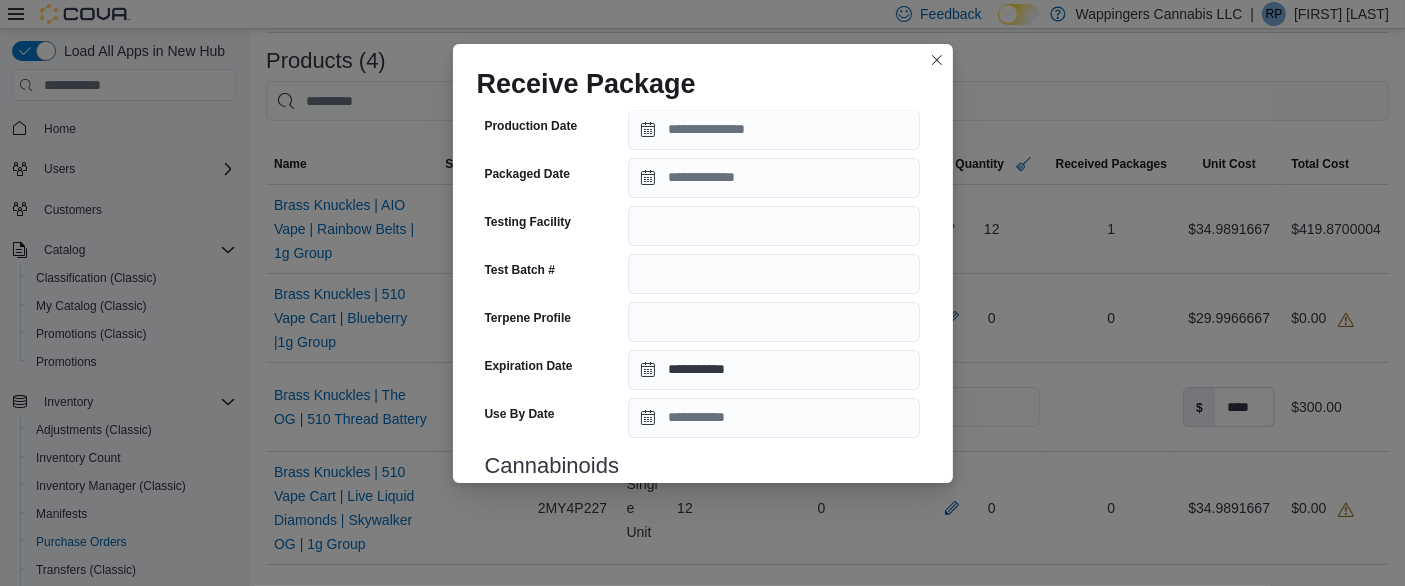 scroll, scrollTop: 760, scrollLeft: 0, axis: vertical 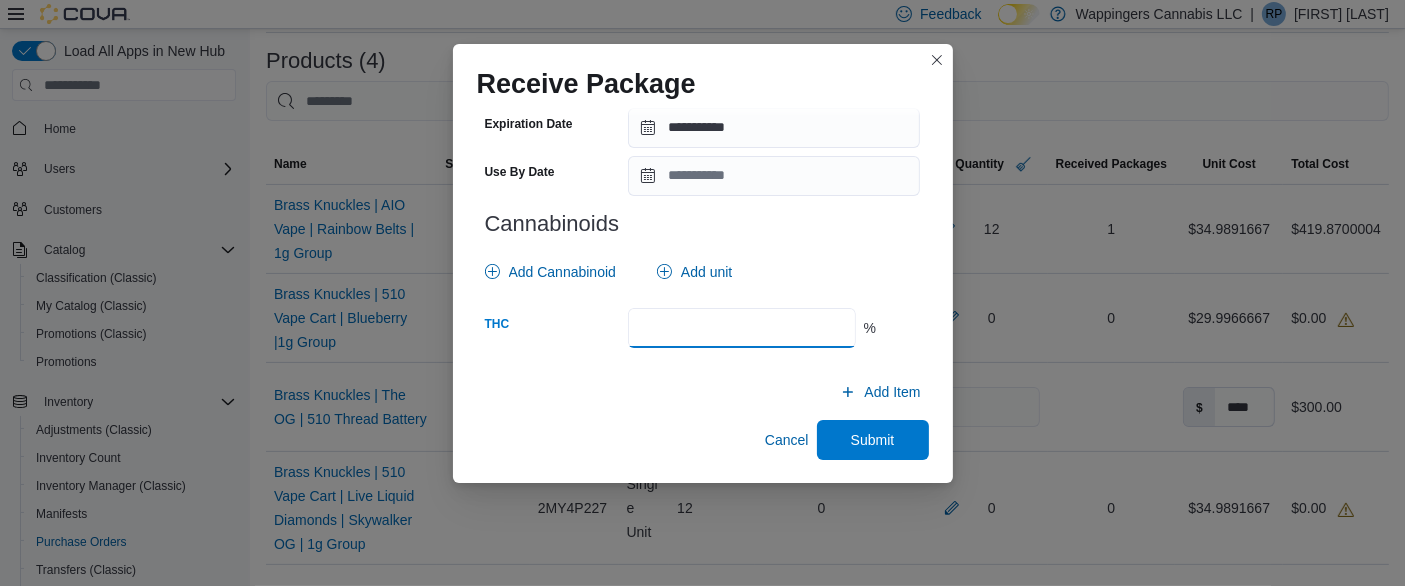 type on "*****" 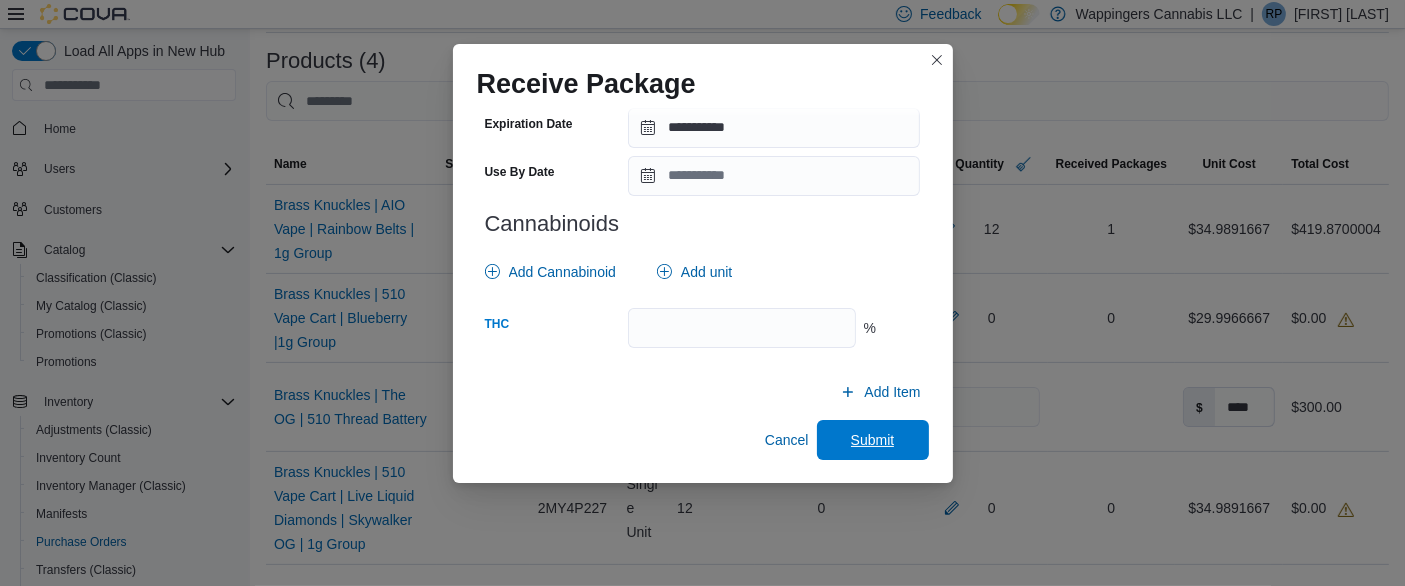 click on "Submit" at bounding box center (873, 440) 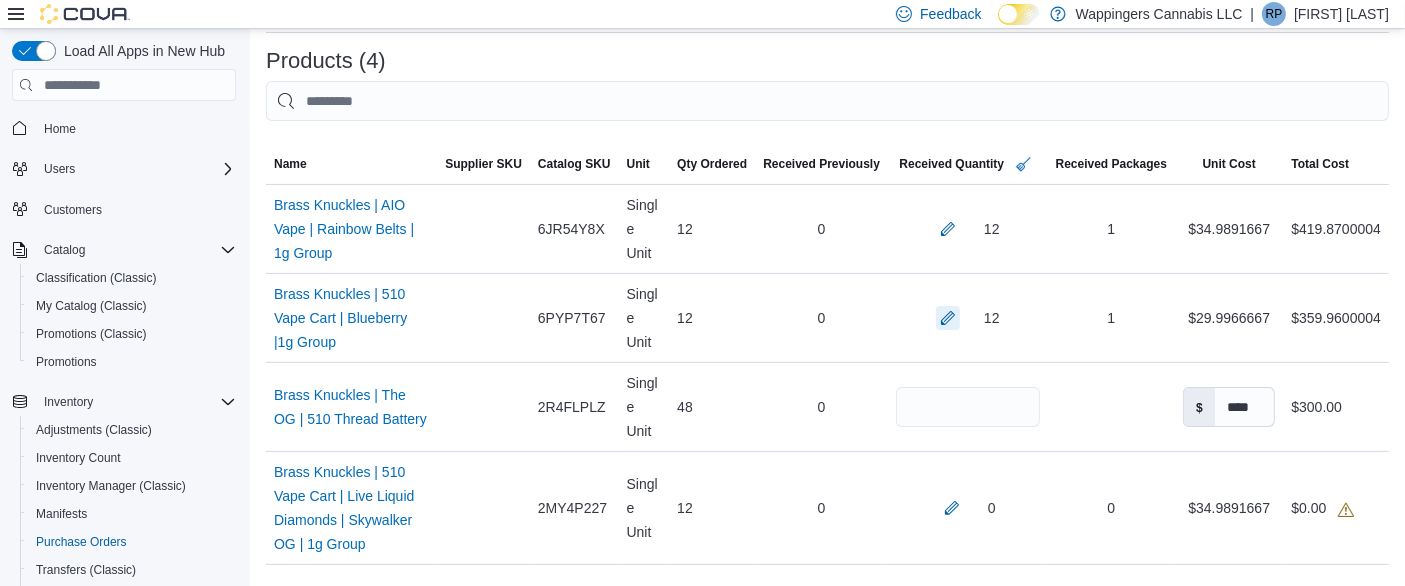 scroll, scrollTop: 666, scrollLeft: 0, axis: vertical 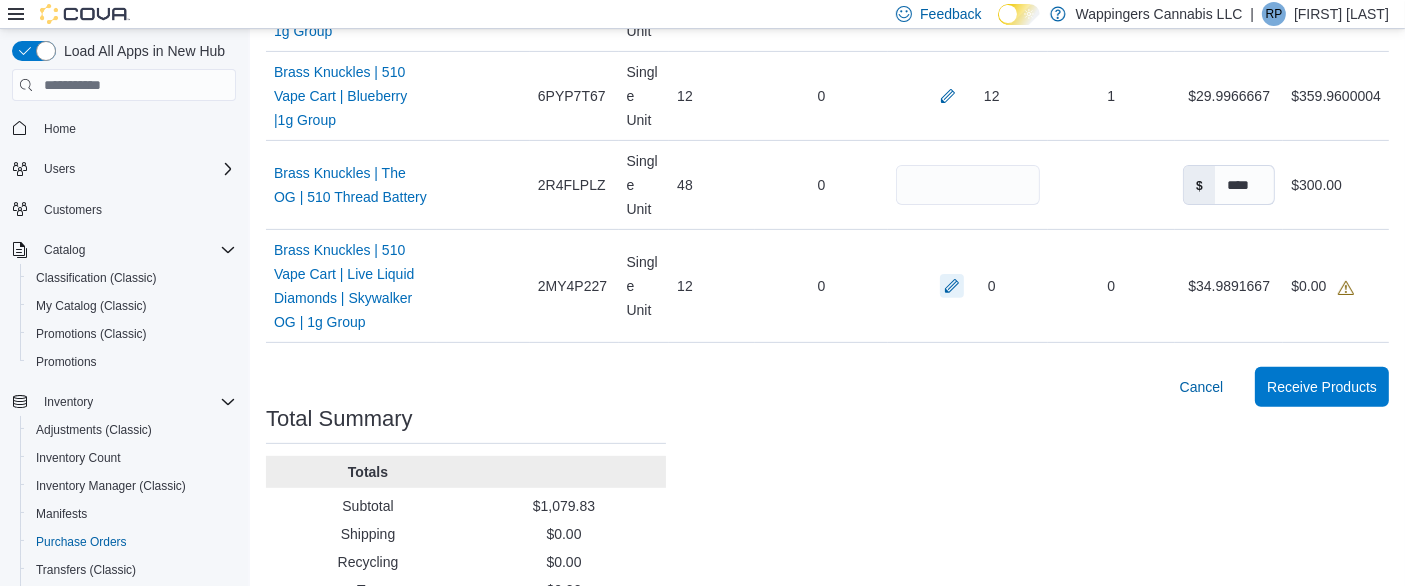click at bounding box center (952, 286) 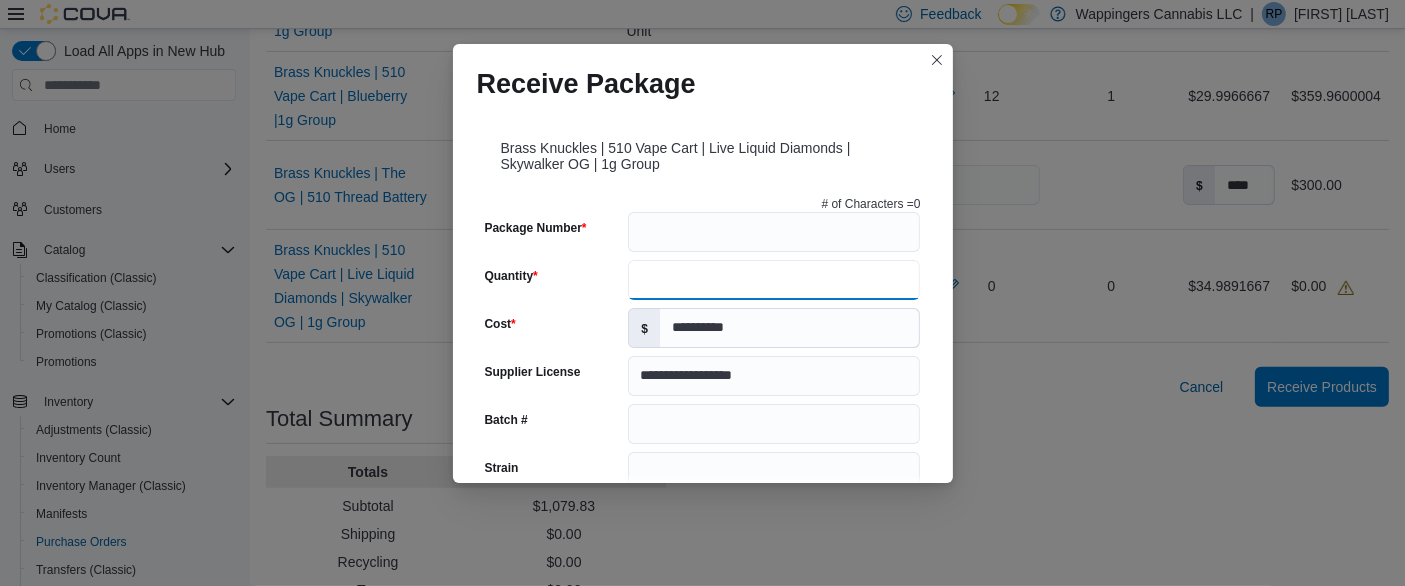 click on "Quantity" at bounding box center (774, 280) 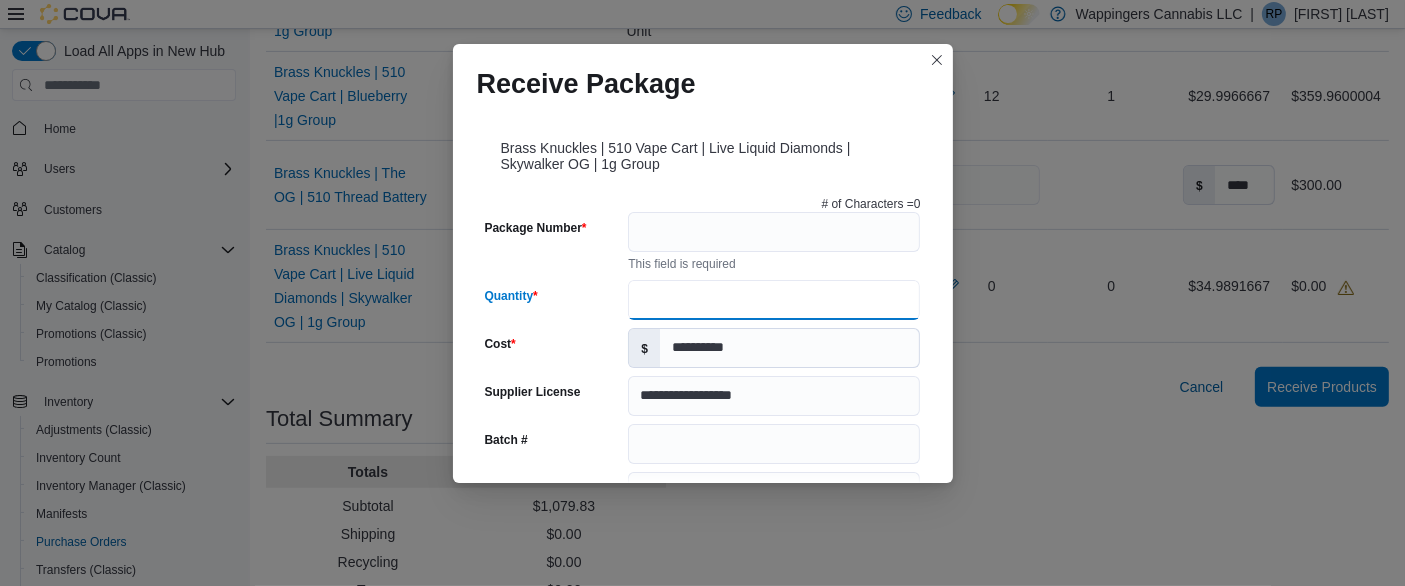 type on "**" 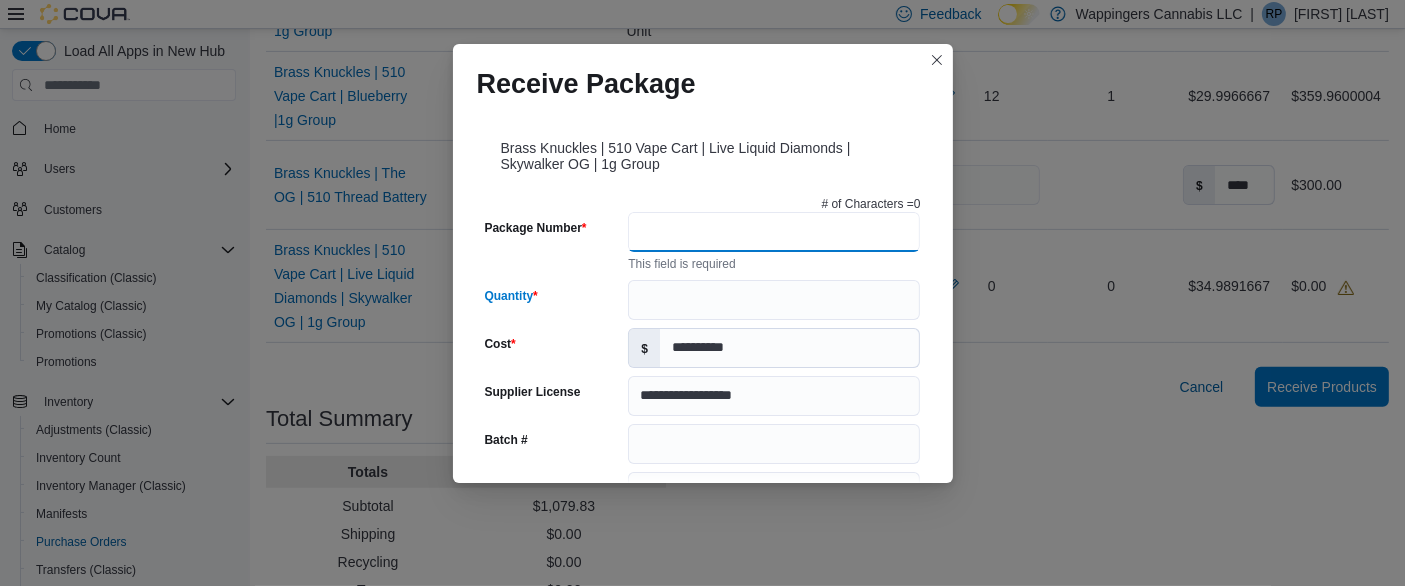 click on "Package Number" at bounding box center [774, 232] 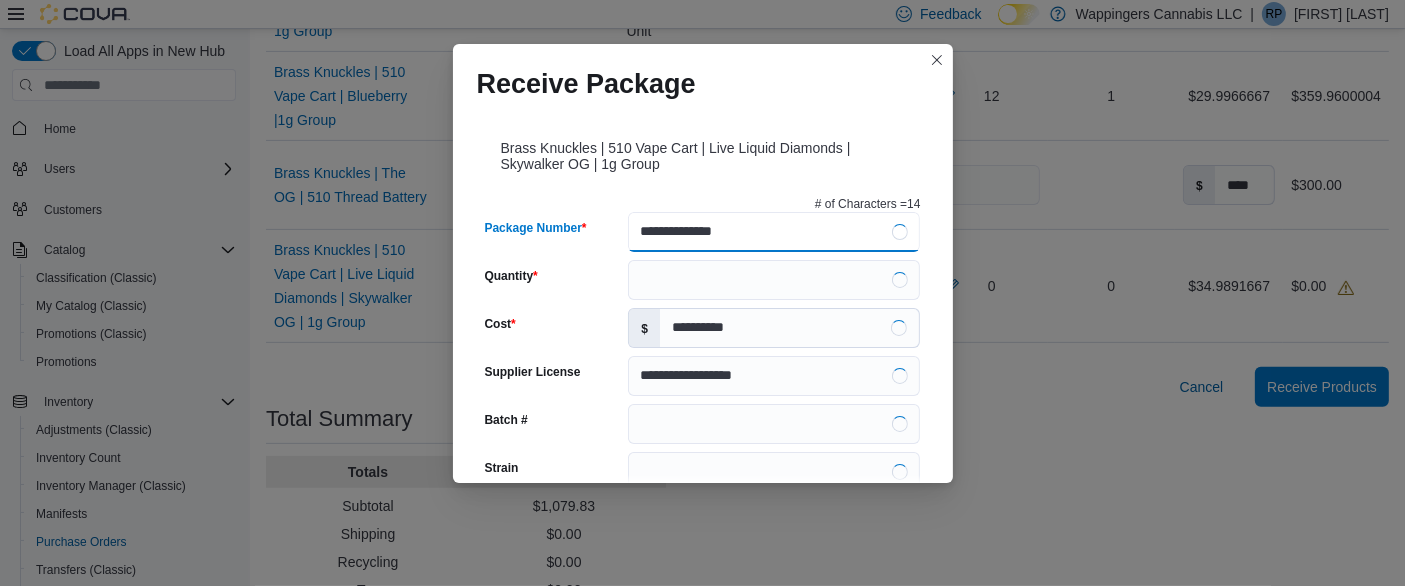 type on "**********" 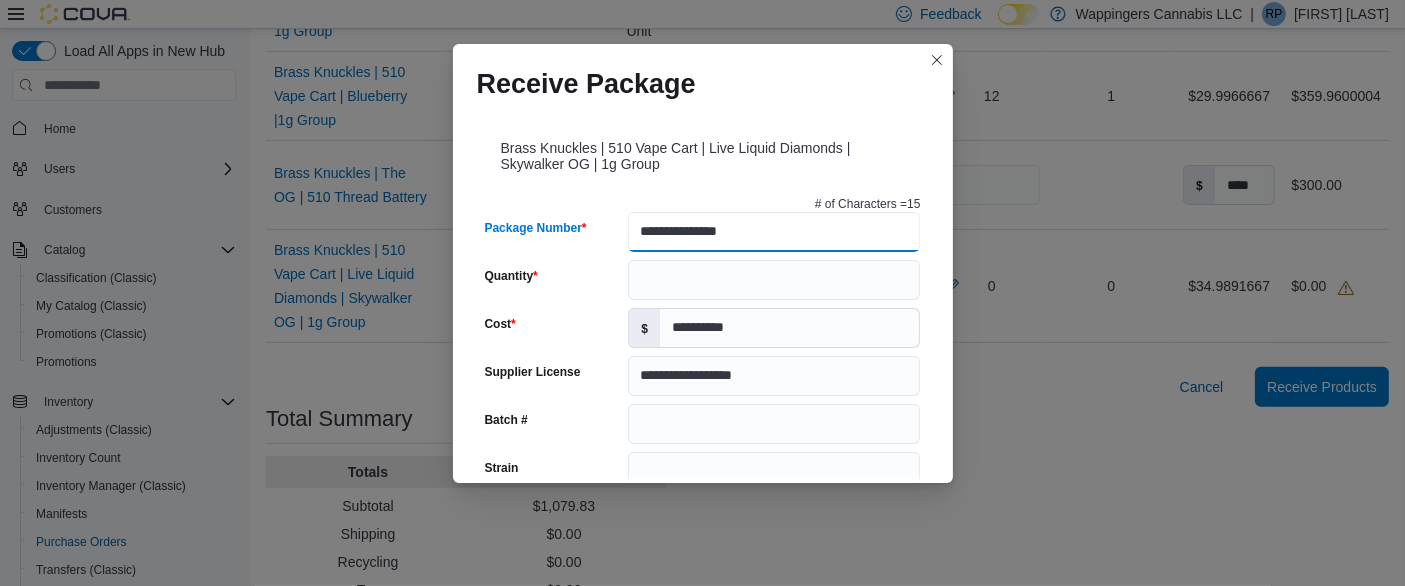 type on "**********" 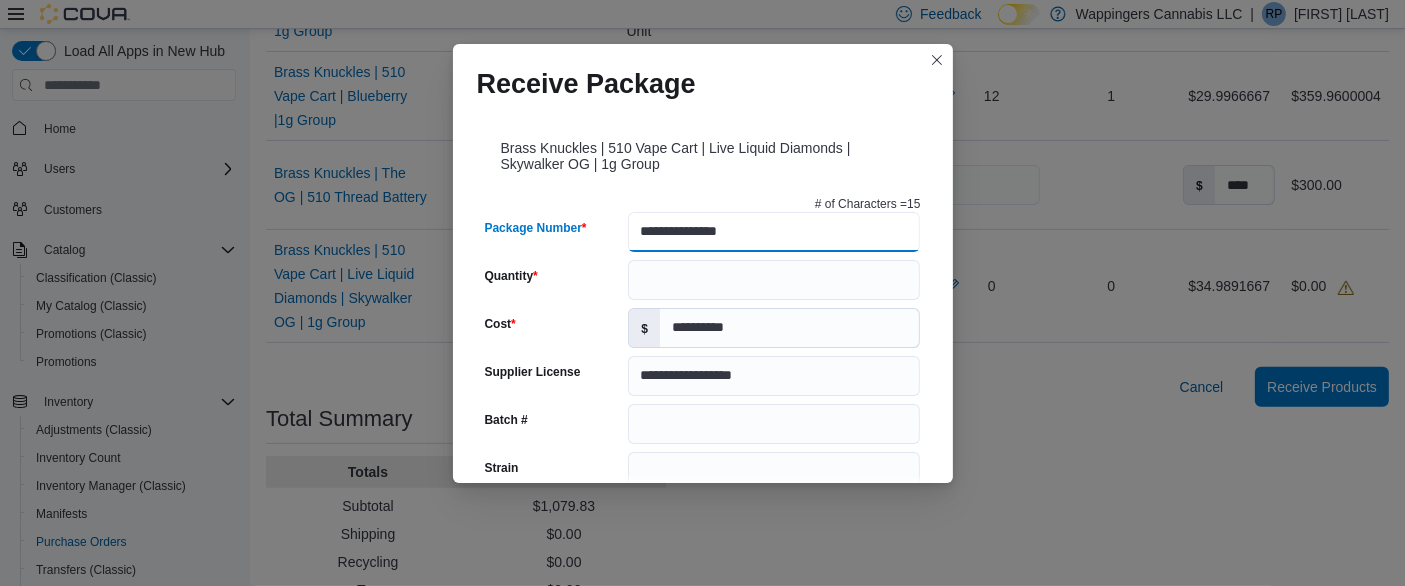 type on "**********" 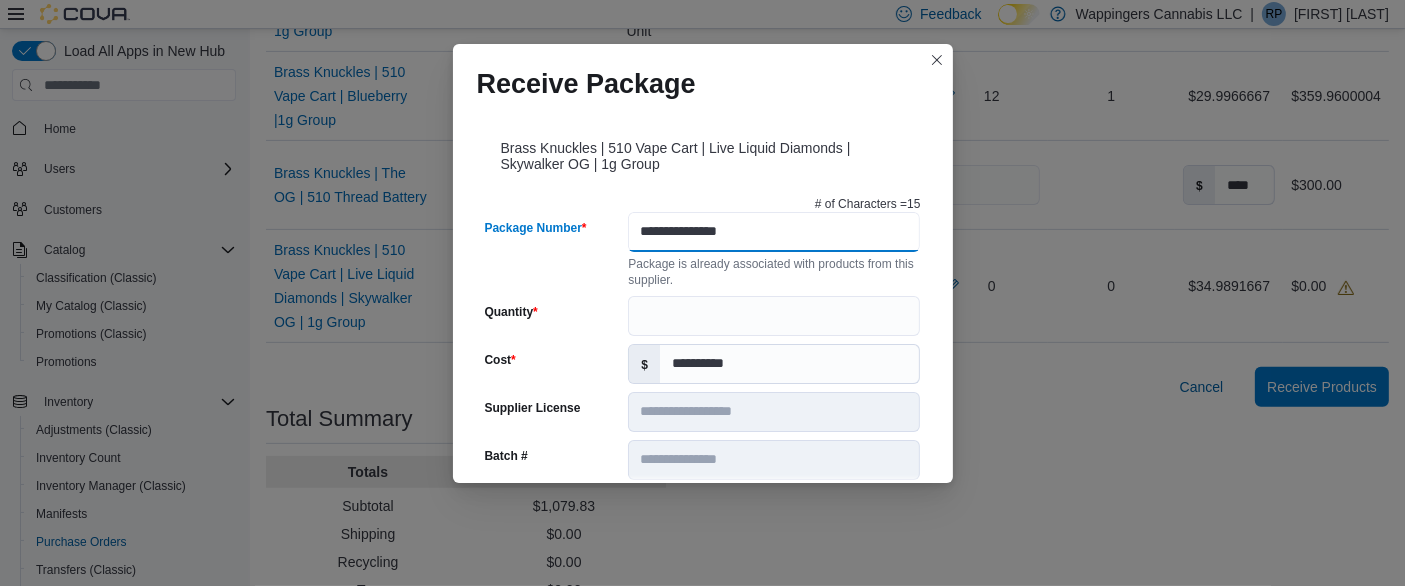 drag, startPoint x: 776, startPoint y: 237, endPoint x: 530, endPoint y: 242, distance: 246.05081 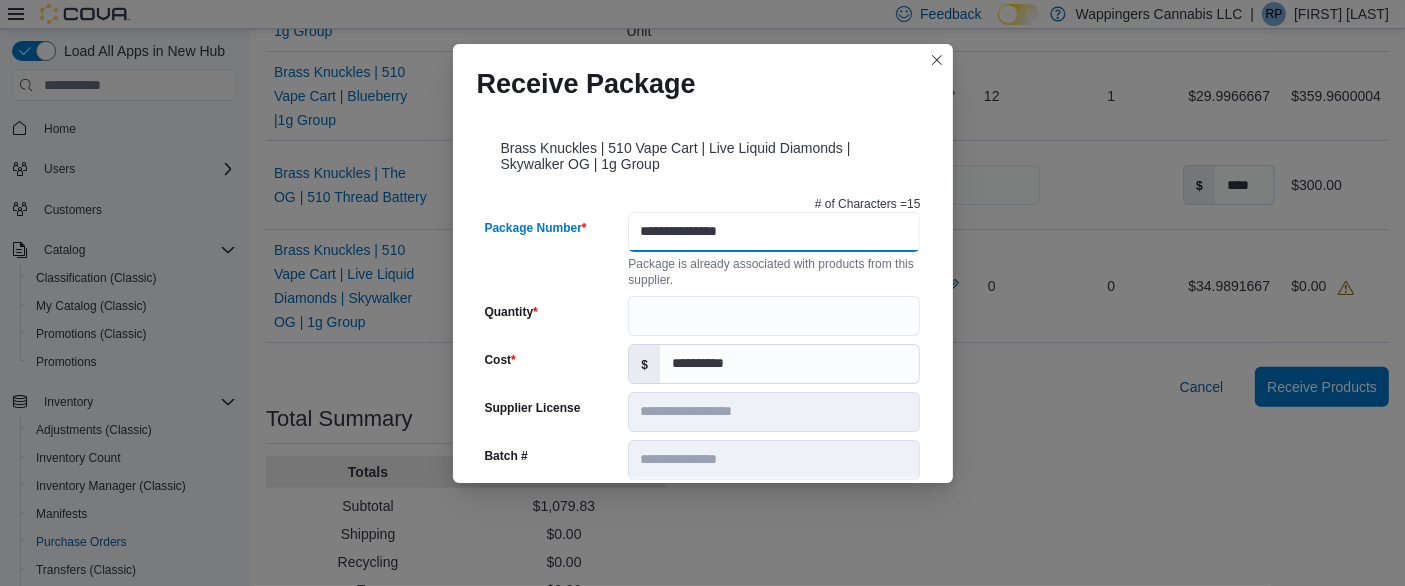 type on "**********" 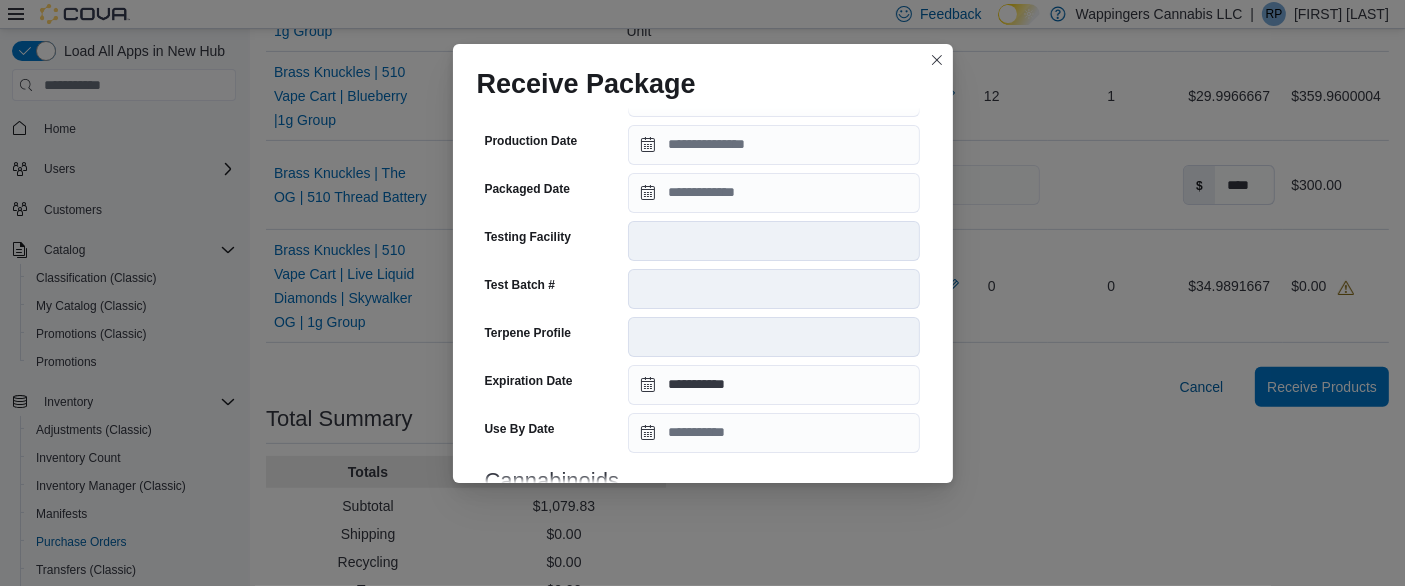 scroll, scrollTop: 755, scrollLeft: 0, axis: vertical 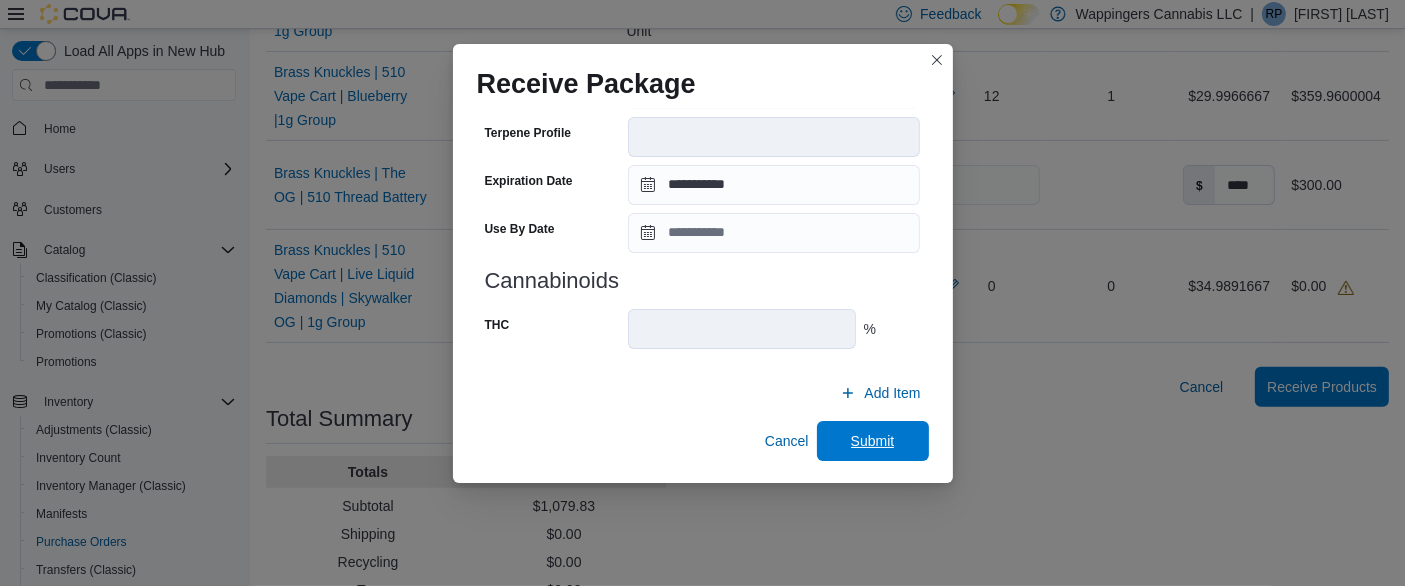 click on "Submit" at bounding box center (873, 441) 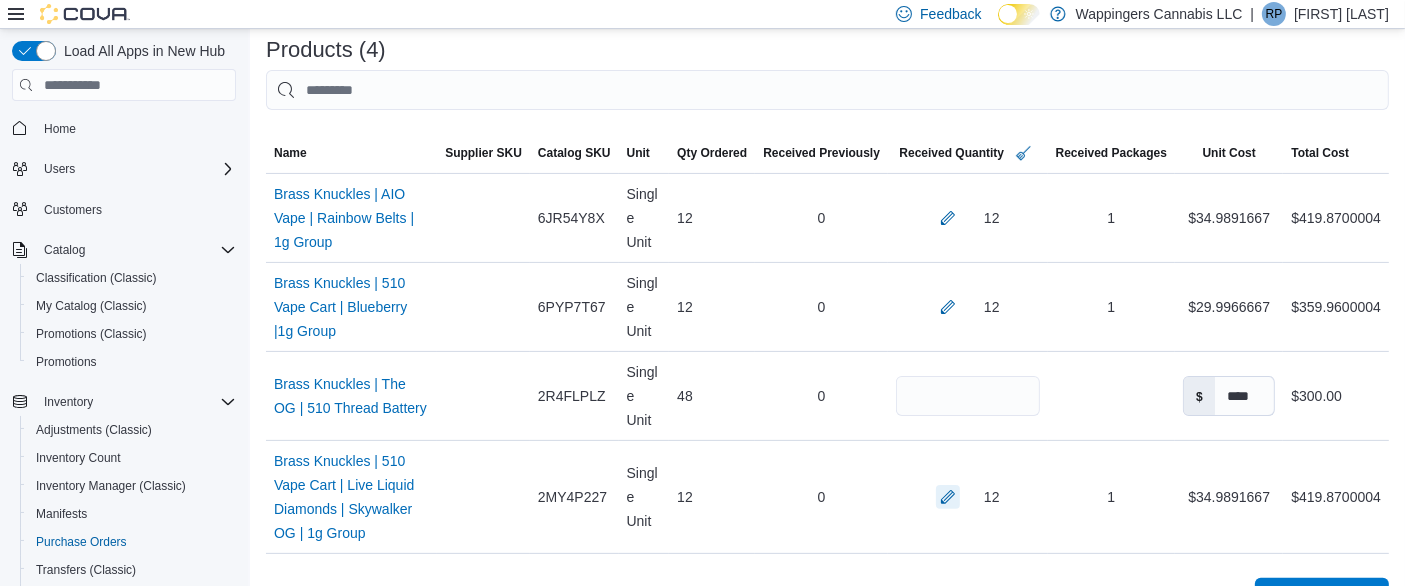 scroll, scrollTop: 740, scrollLeft: 0, axis: vertical 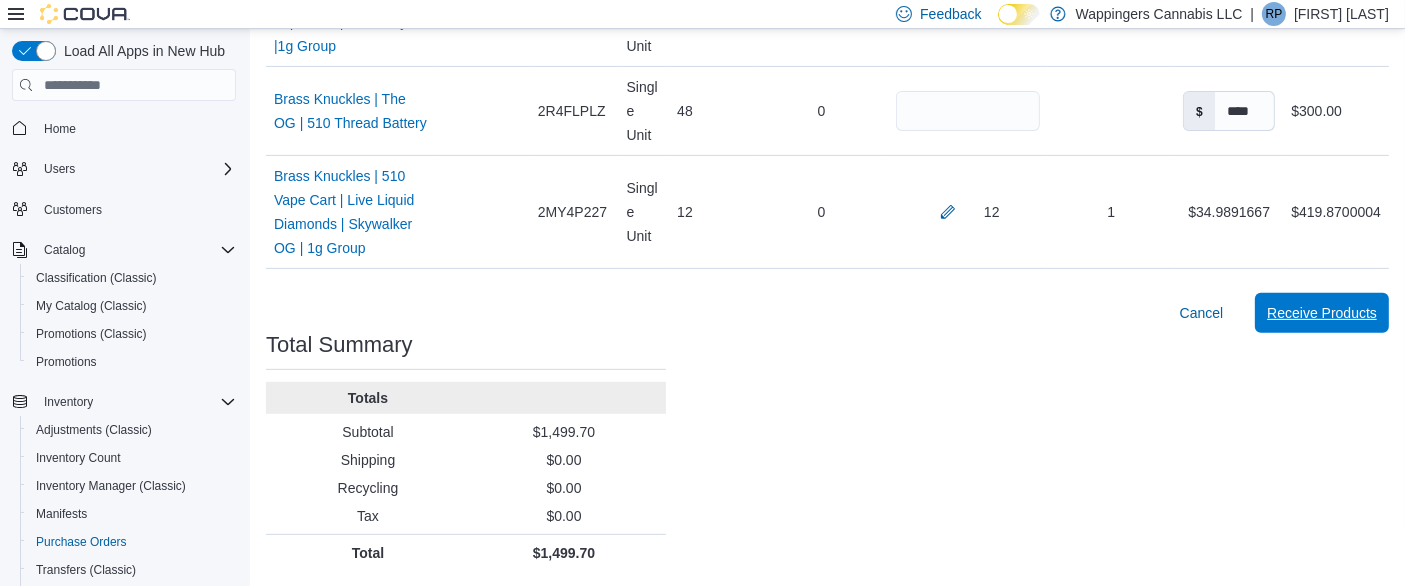 click on "Receive Products" at bounding box center (1322, 313) 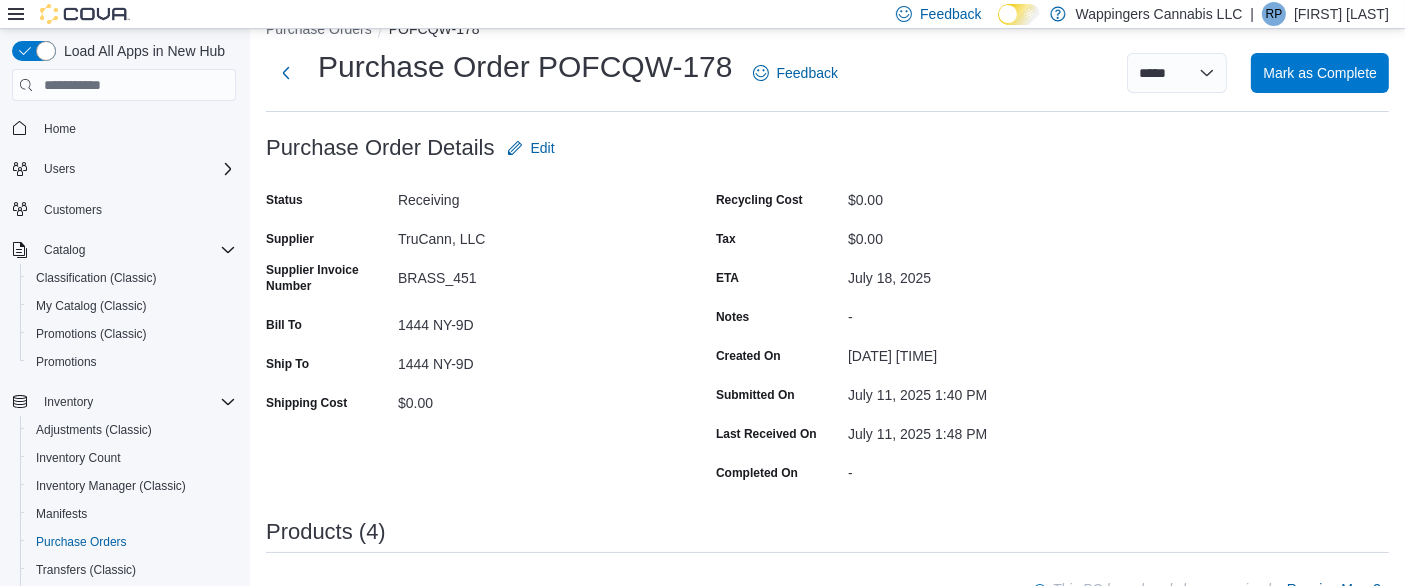 scroll, scrollTop: 0, scrollLeft: 0, axis: both 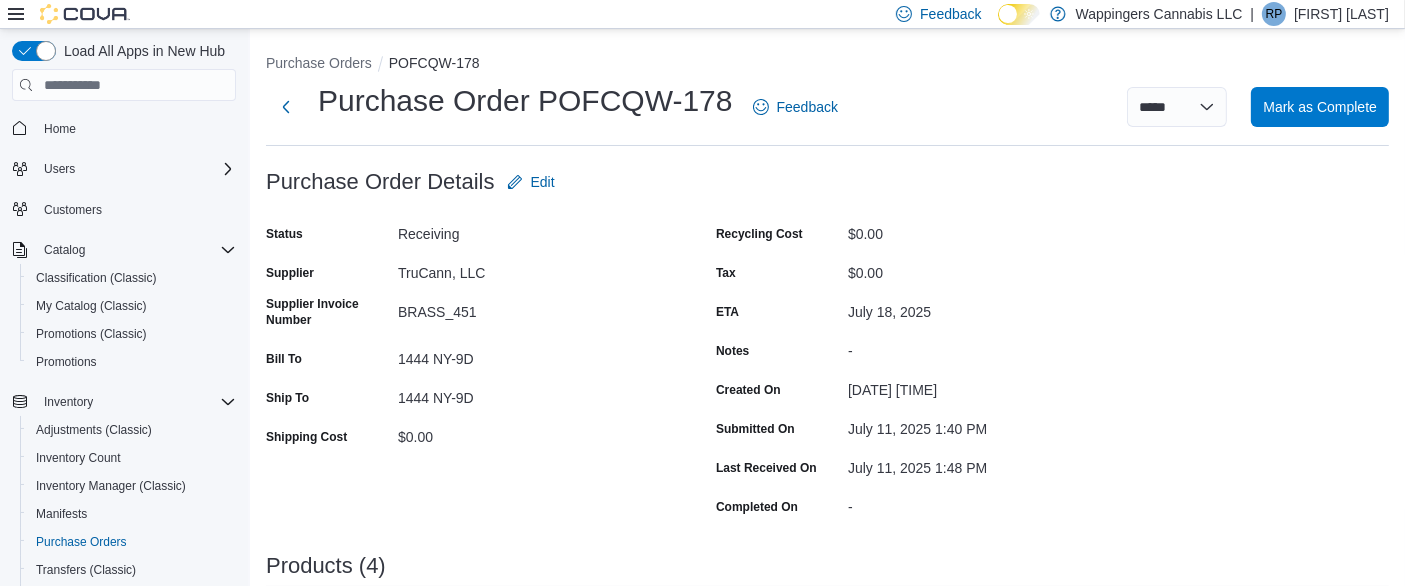 click on "BRASS_451" at bounding box center (532, 308) 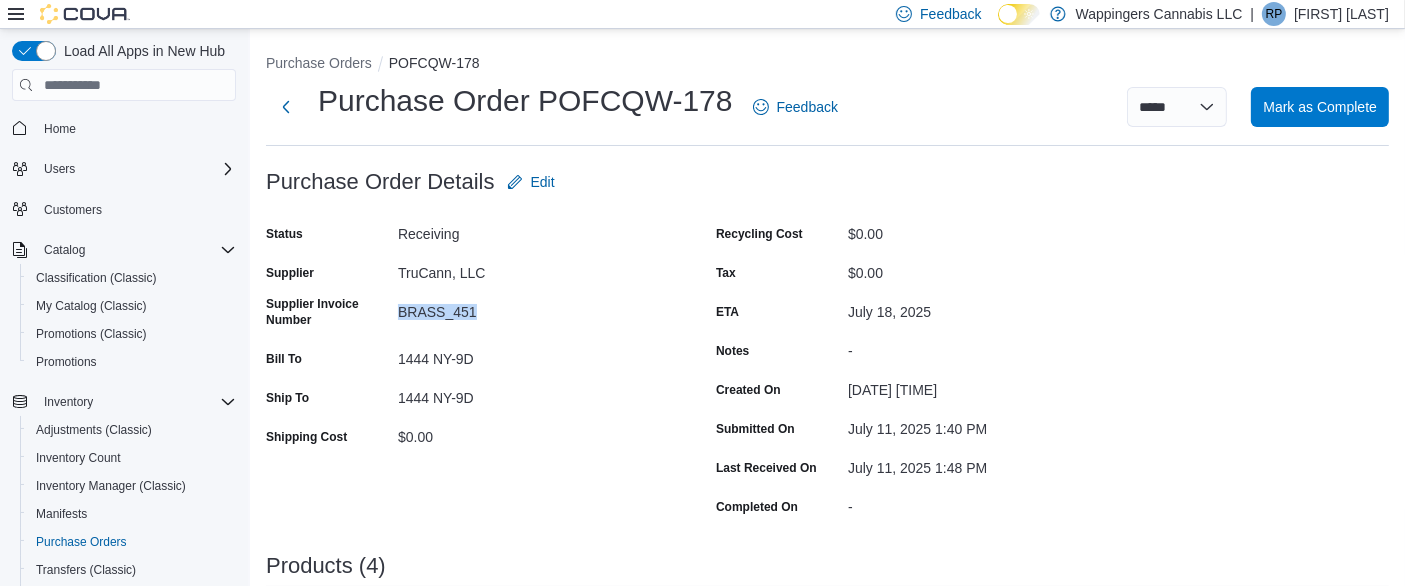 click on "BRASS_451" at bounding box center (532, 308) 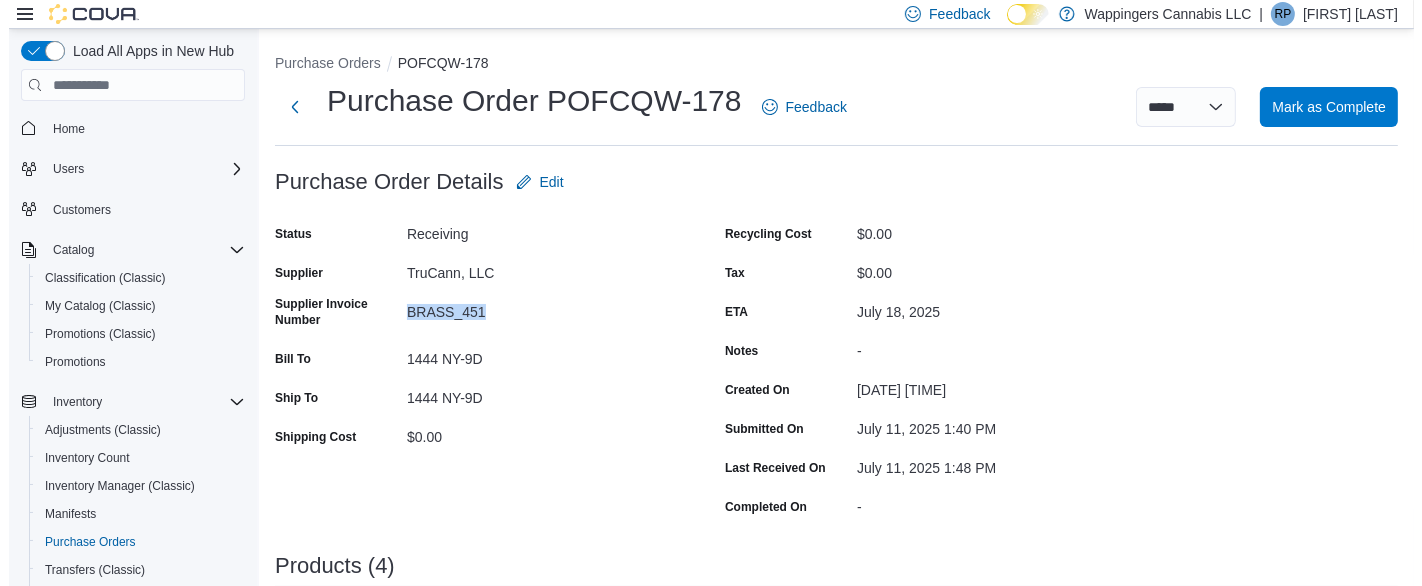 scroll, scrollTop: 0, scrollLeft: 0, axis: both 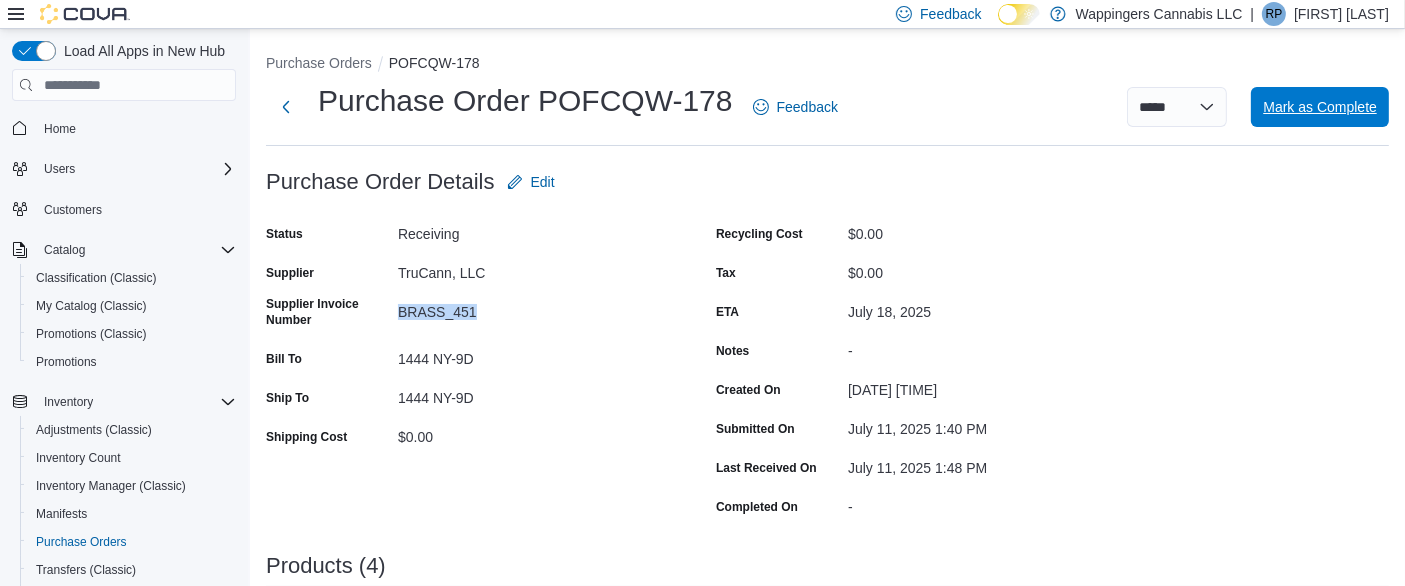 click on "Mark as Complete" at bounding box center [1320, 107] 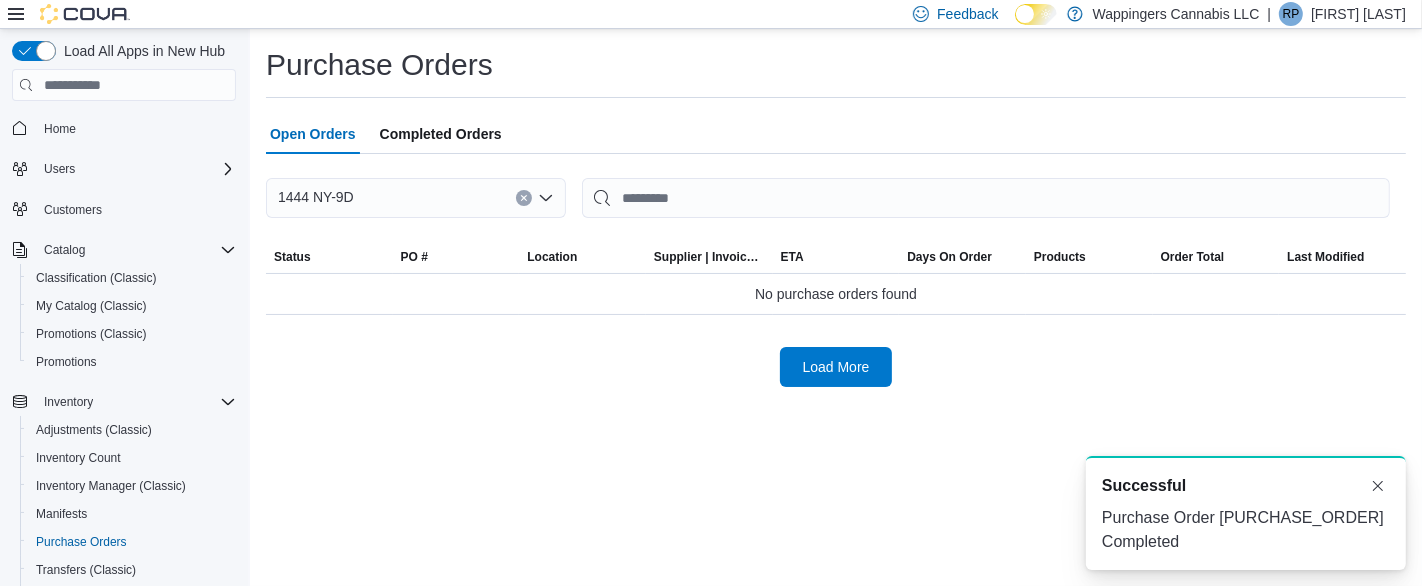 scroll, scrollTop: 0, scrollLeft: 0, axis: both 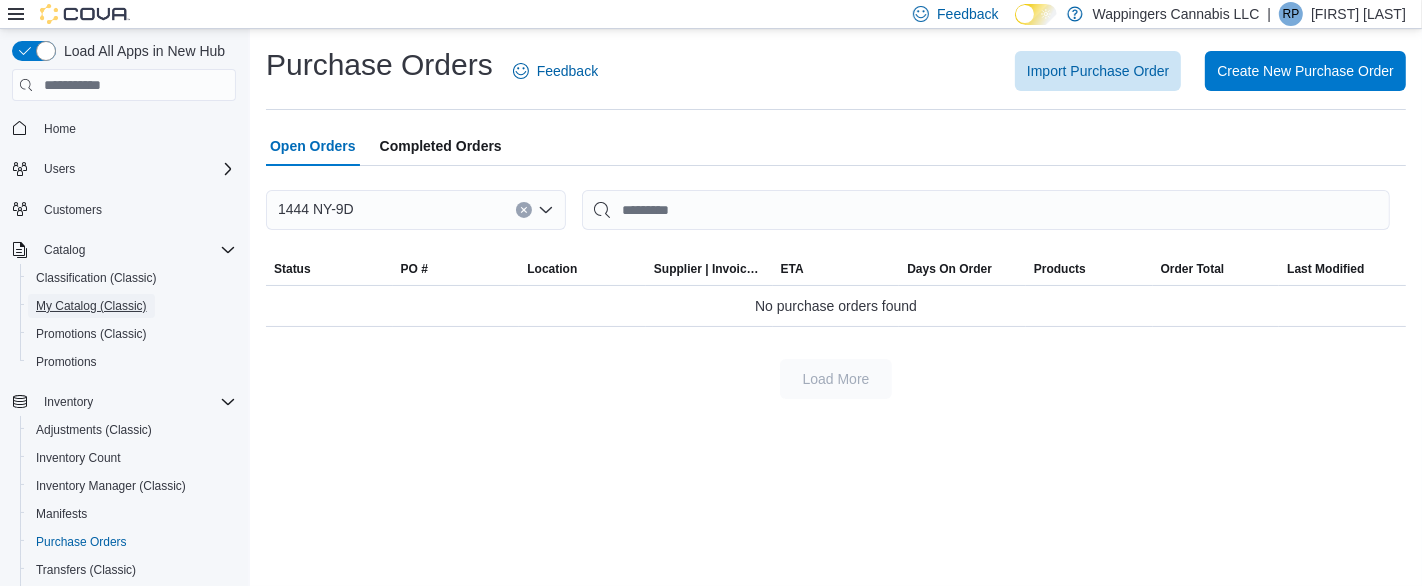 click on "My Catalog (Classic)" at bounding box center (91, 306) 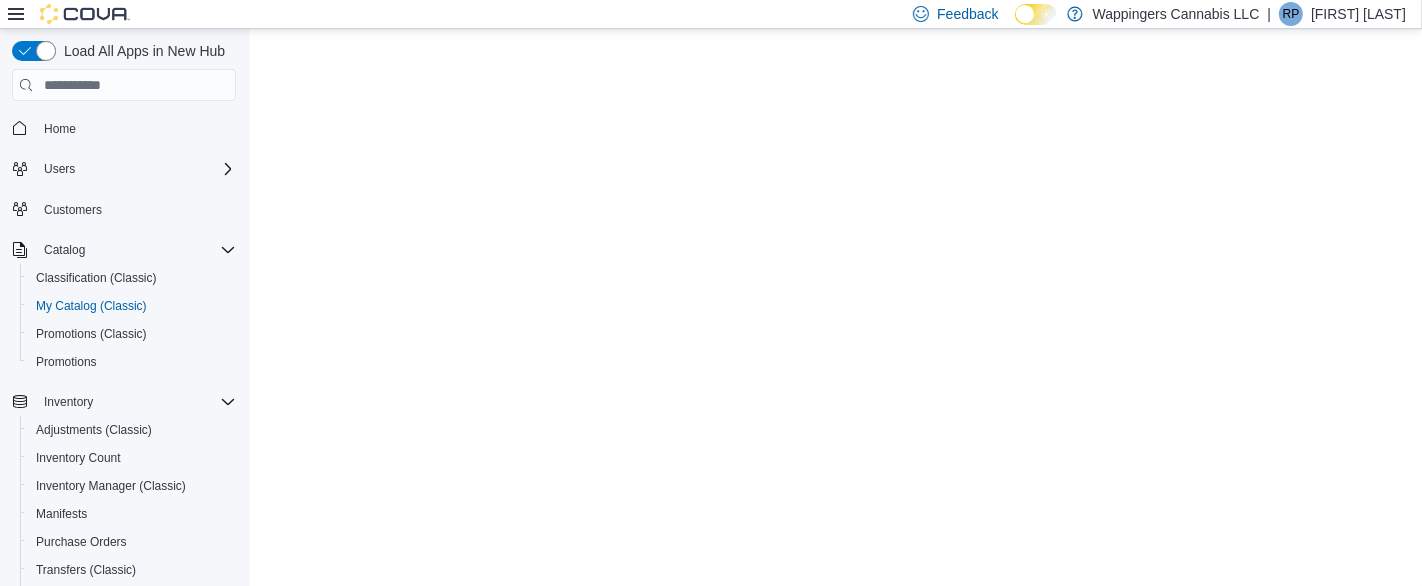 scroll, scrollTop: 0, scrollLeft: 0, axis: both 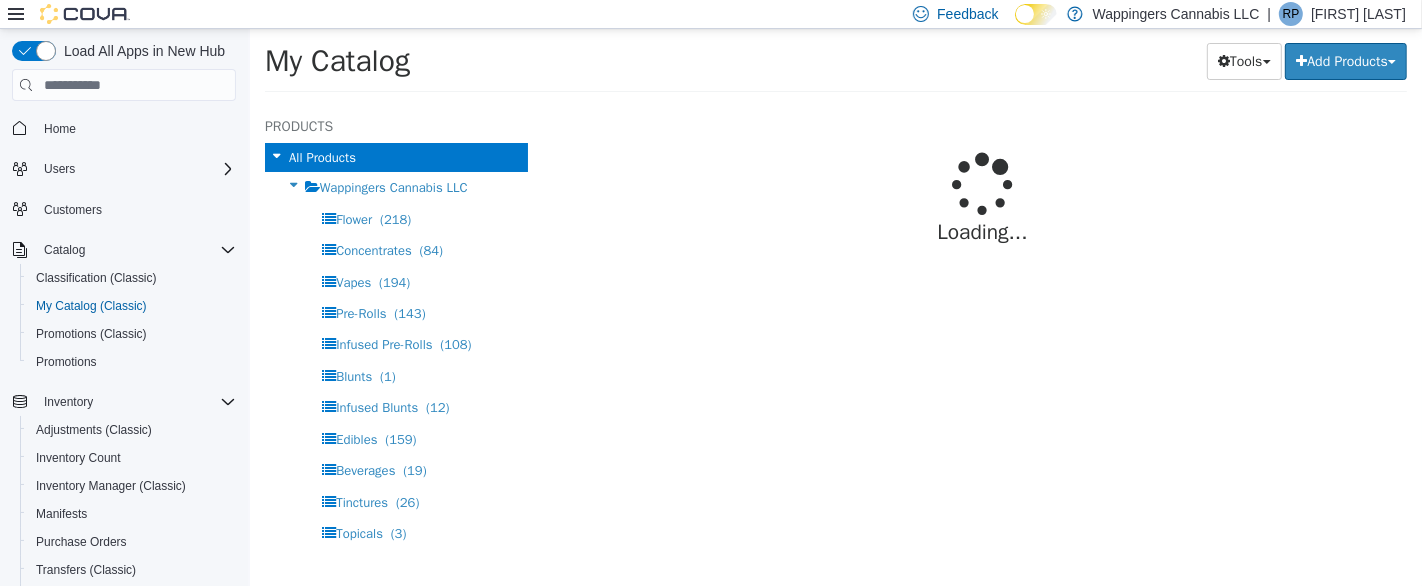 select on "**********" 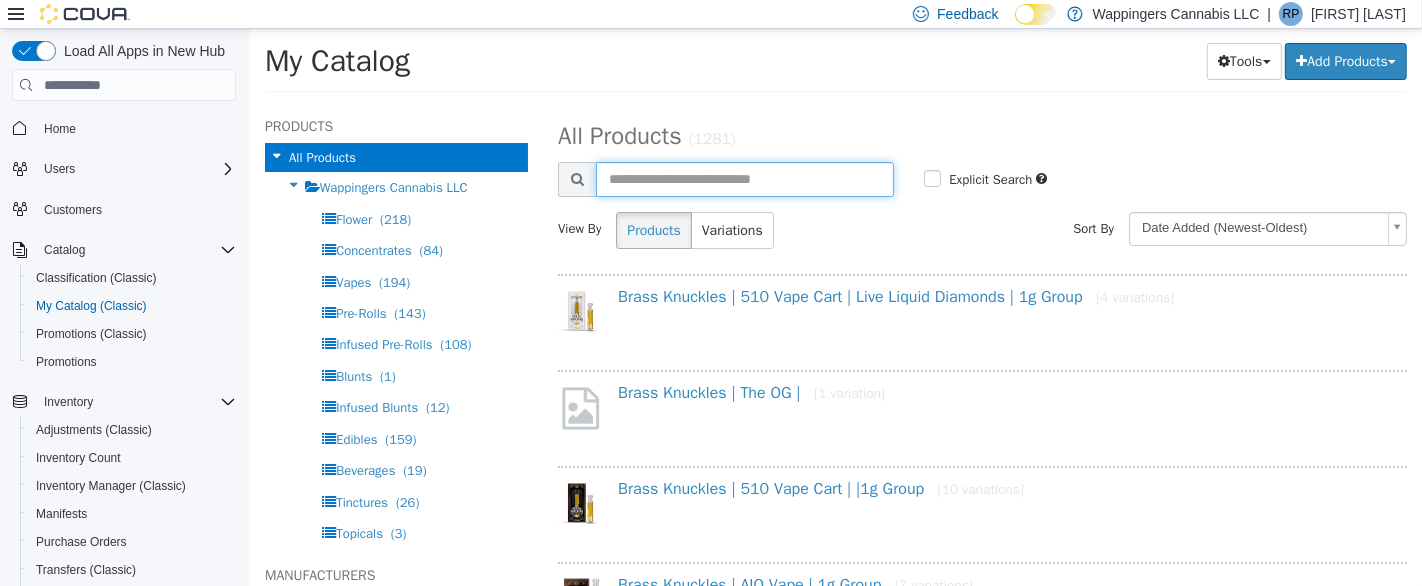 click at bounding box center [744, 179] 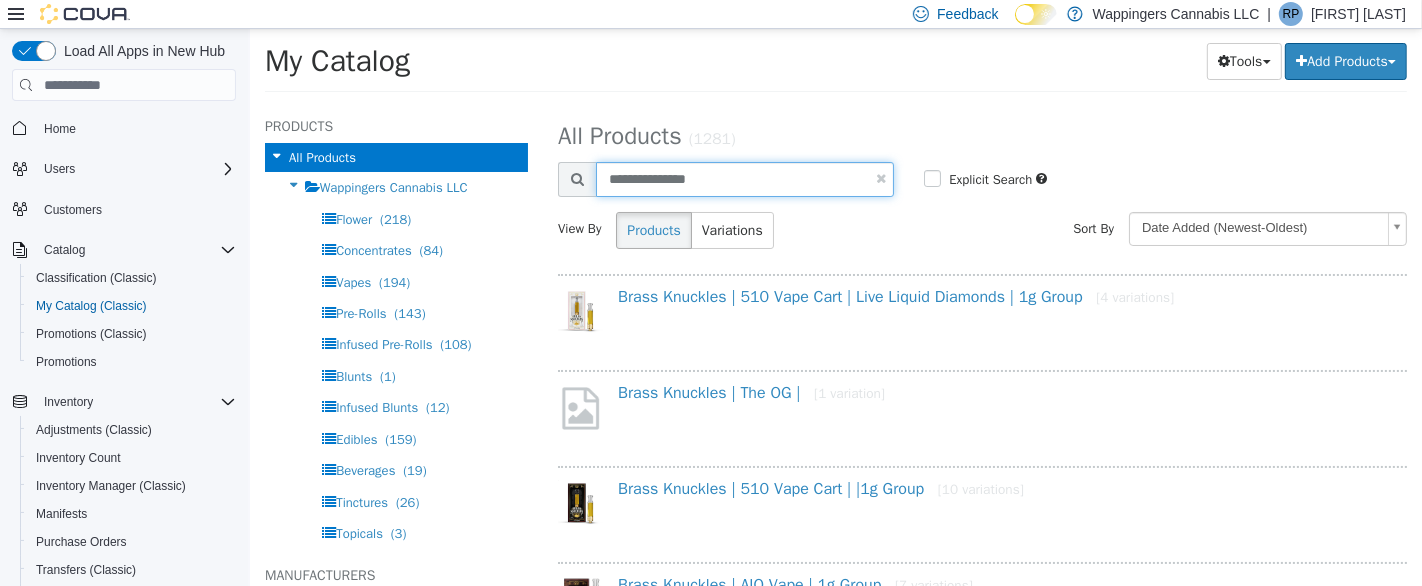 type on "**********" 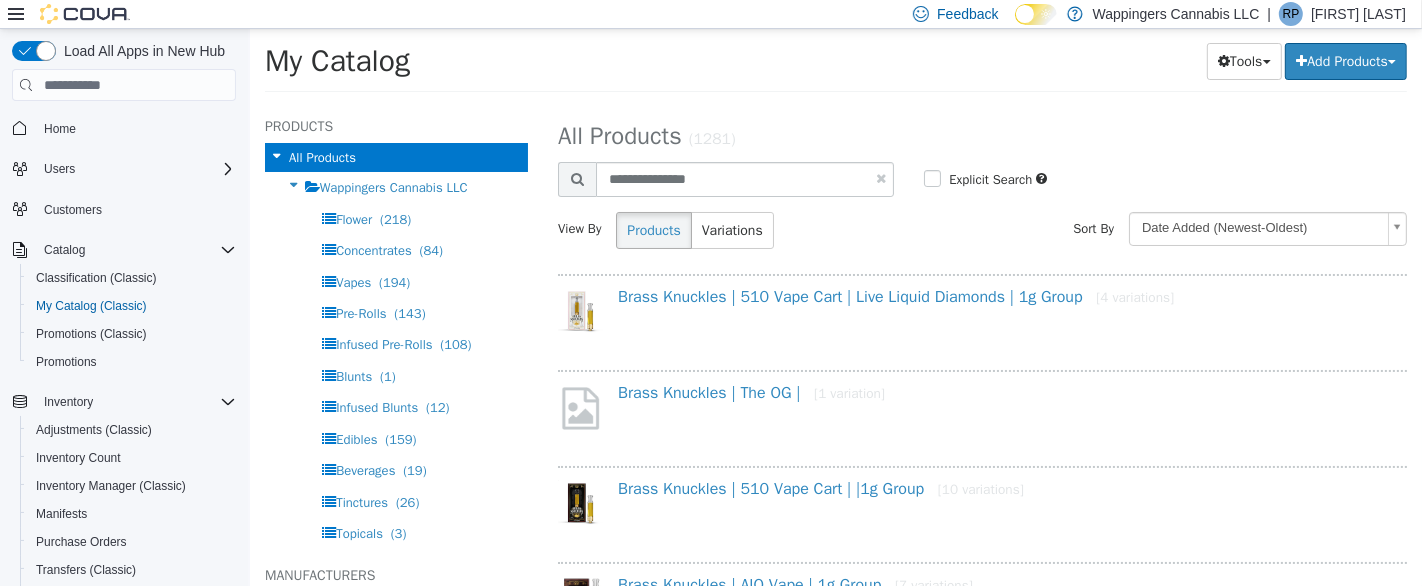 select on "**********" 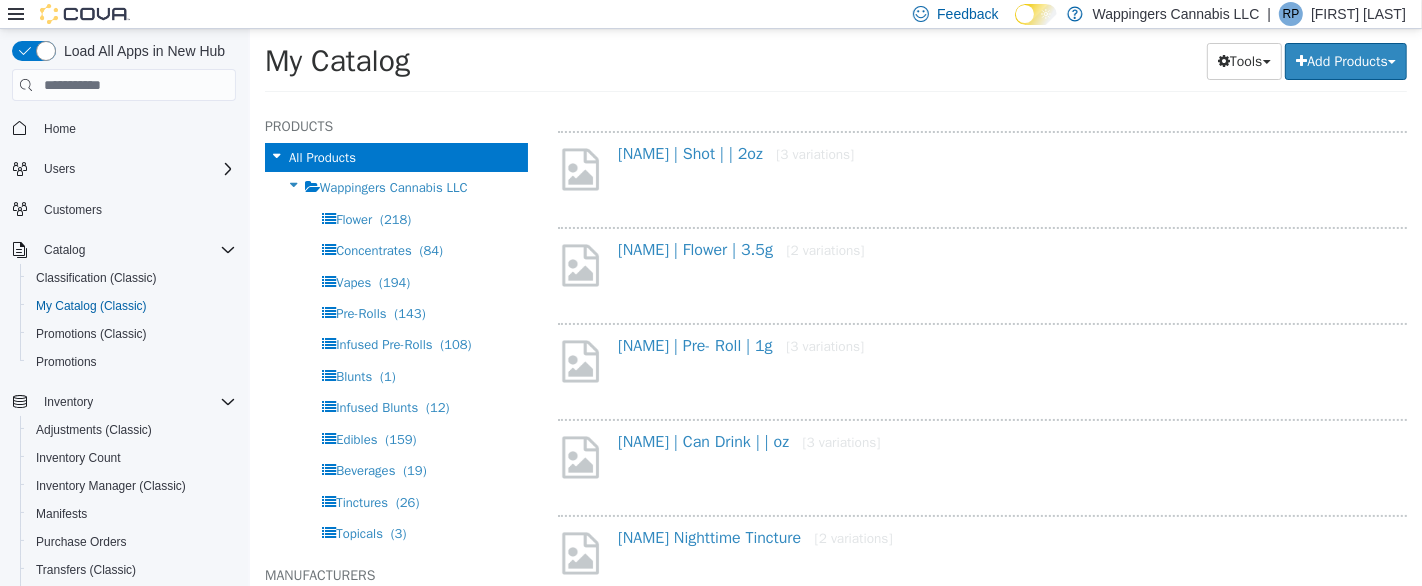scroll, scrollTop: 333, scrollLeft: 0, axis: vertical 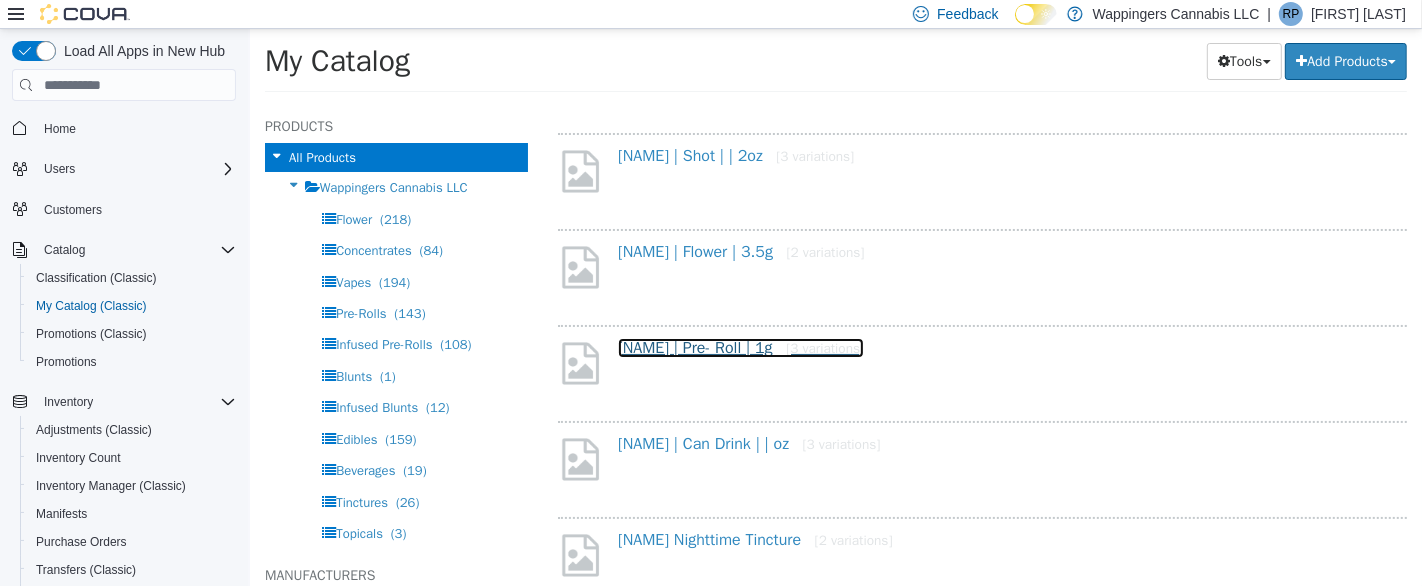 click on "Harney Brothers | Pre- Roll | 1g
[3 variations]" at bounding box center (740, 348) 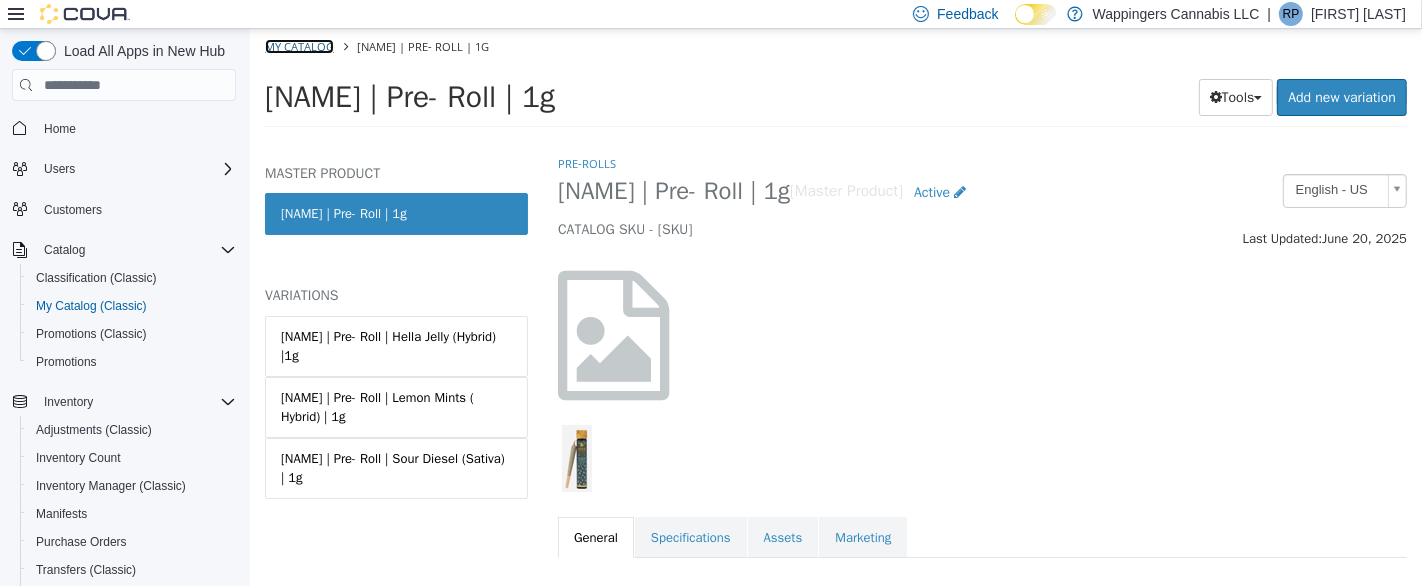 click on "My Catalog" at bounding box center [298, 46] 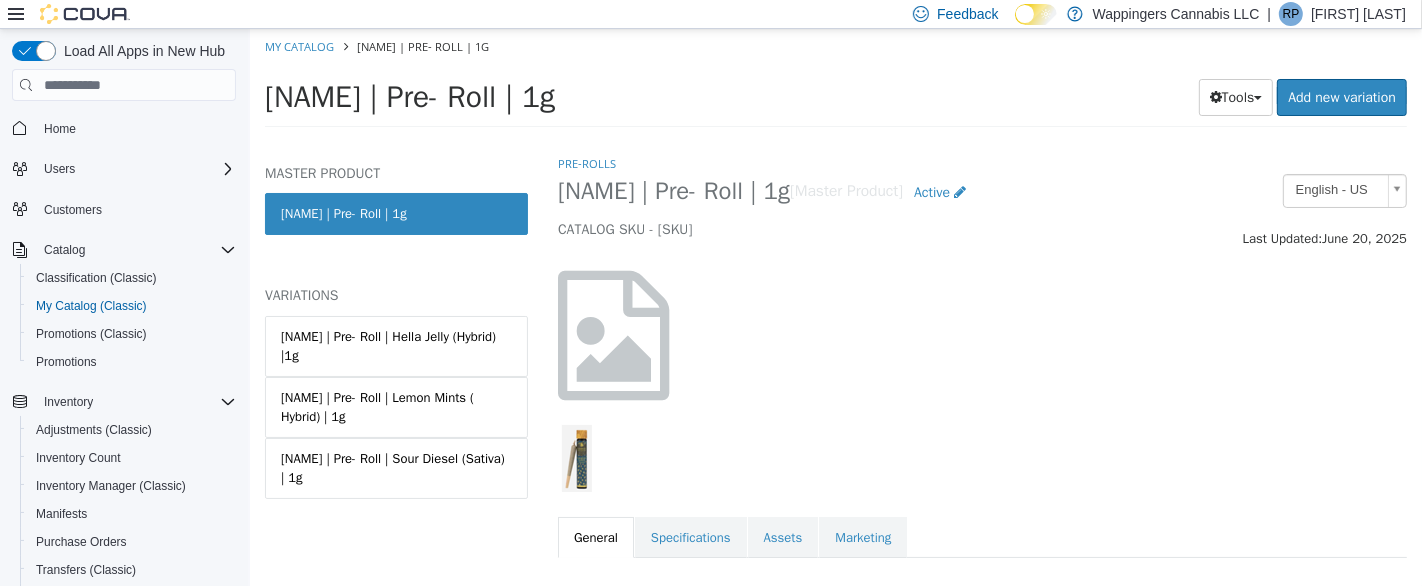 select on "**********" 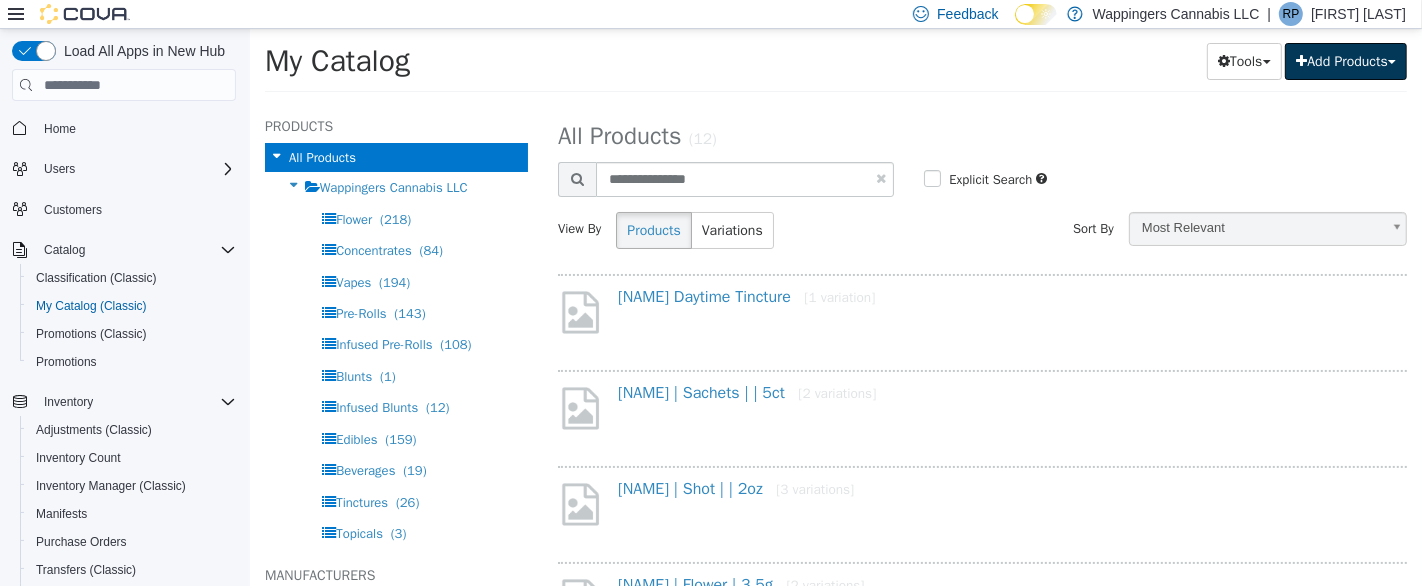 click on "Add Products" at bounding box center [1345, 61] 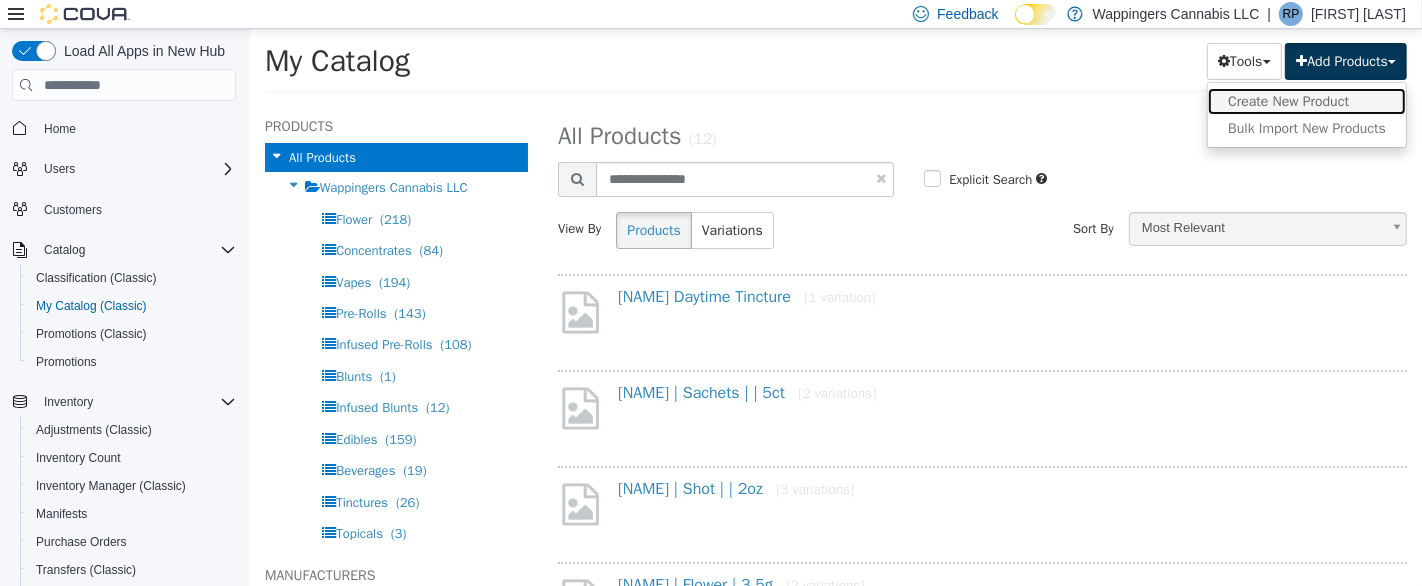 click on "Create New Product" at bounding box center [1306, 101] 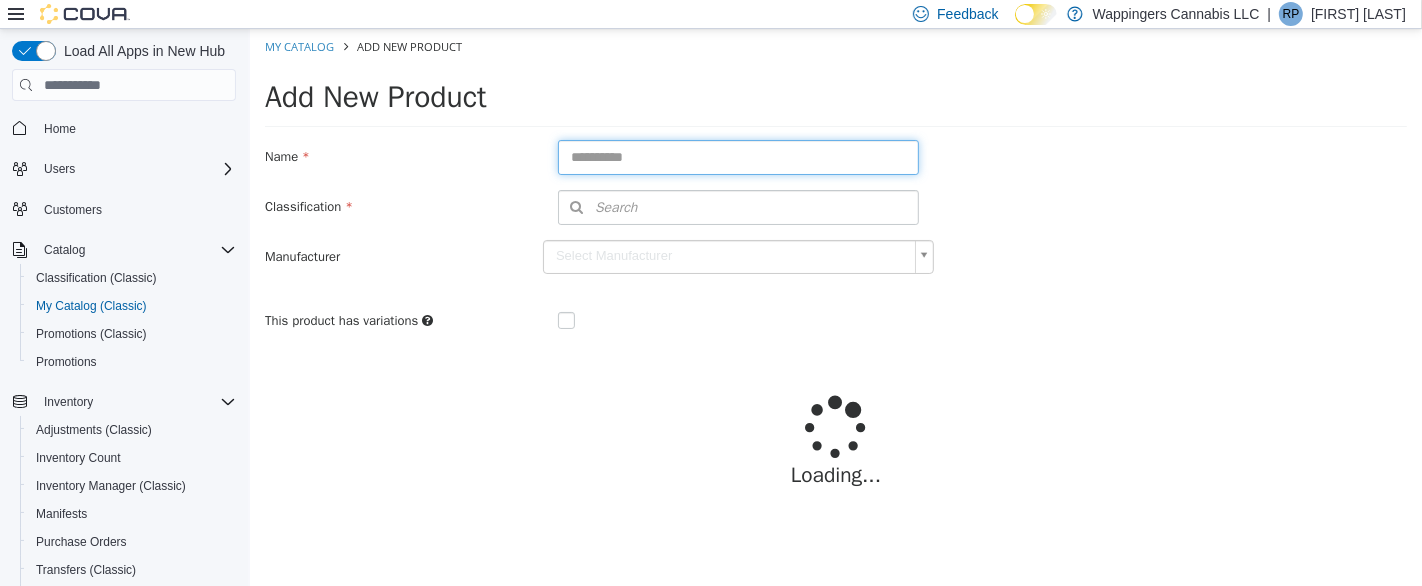 click at bounding box center [737, 157] 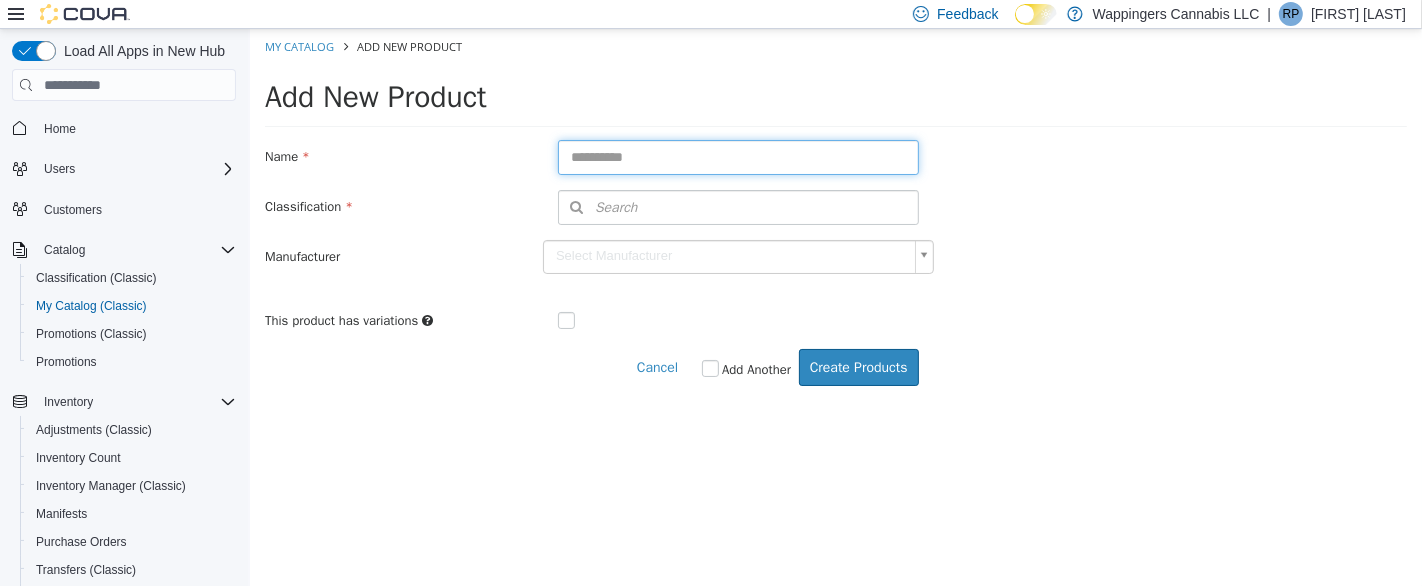paste on "**********" 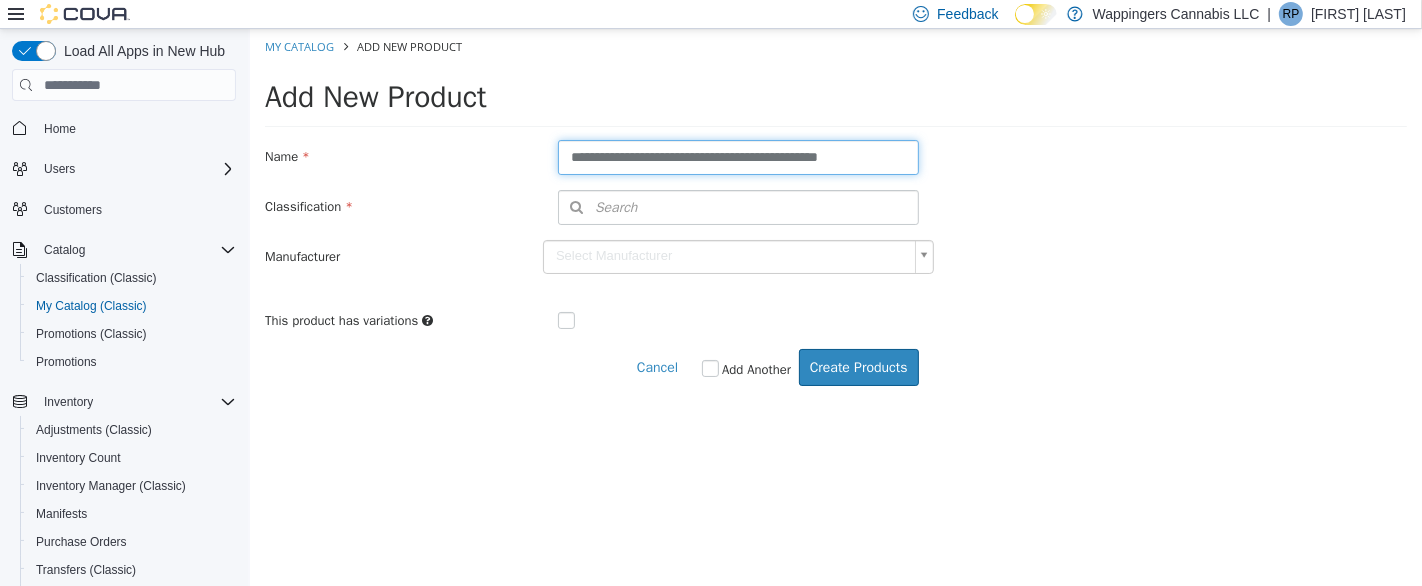type on "**********" 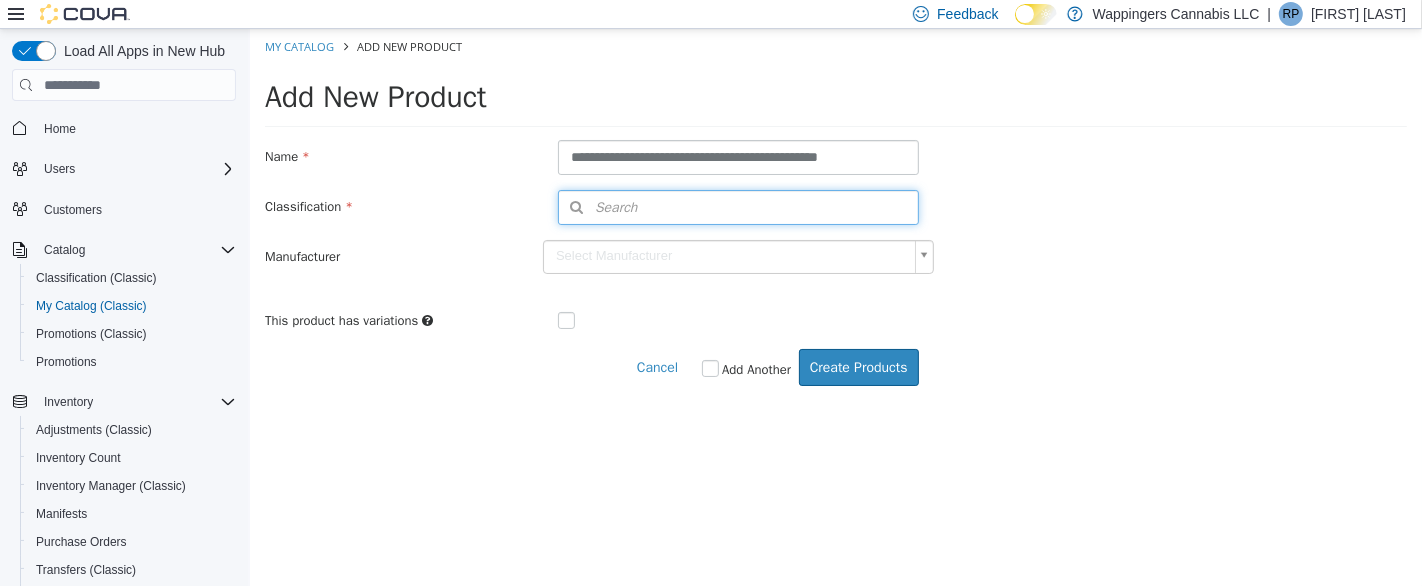click on "Search" at bounding box center [737, 207] 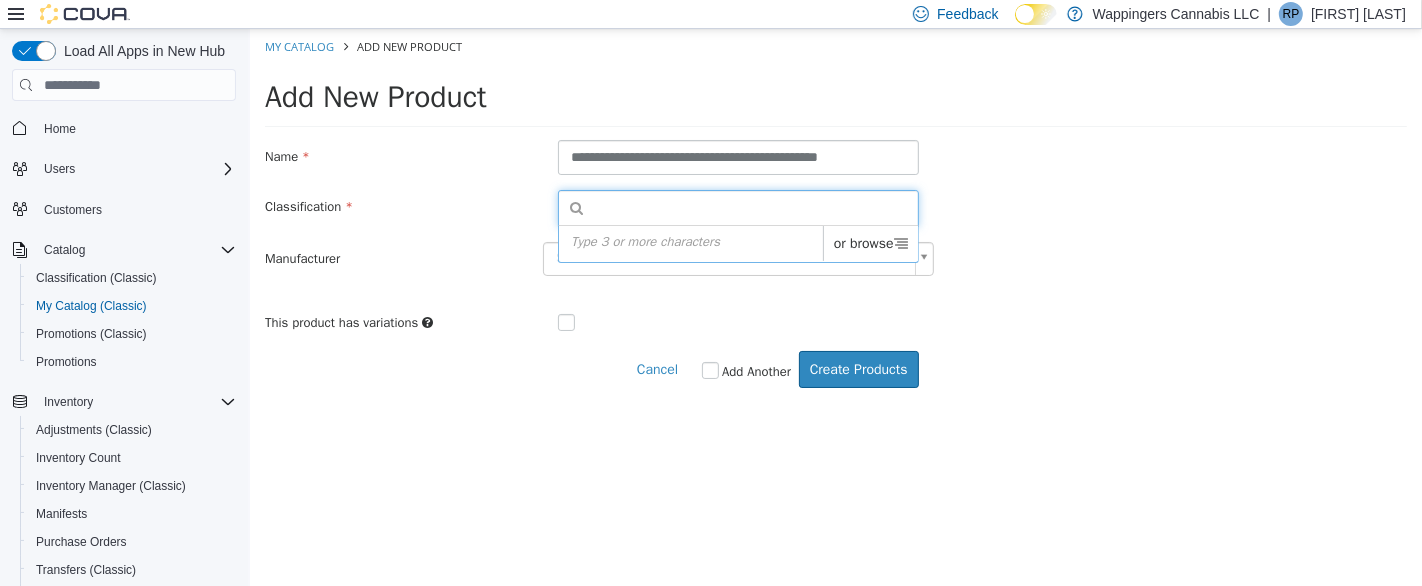 click on "or browse" at bounding box center [869, 243] 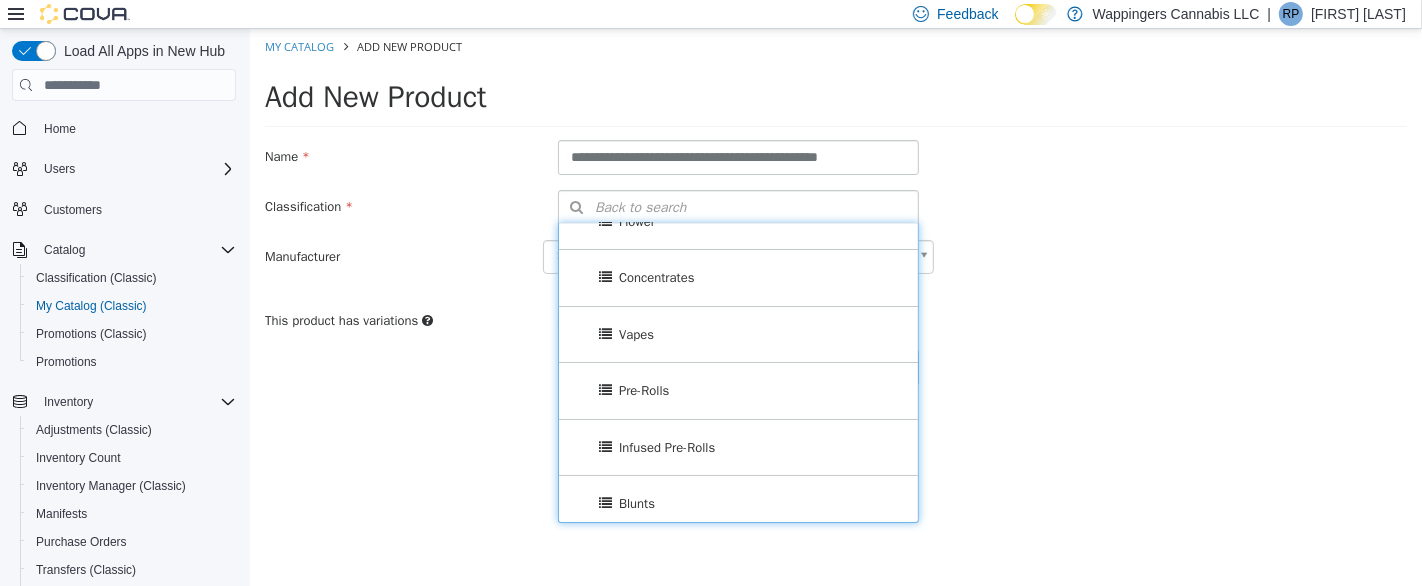 scroll, scrollTop: 111, scrollLeft: 0, axis: vertical 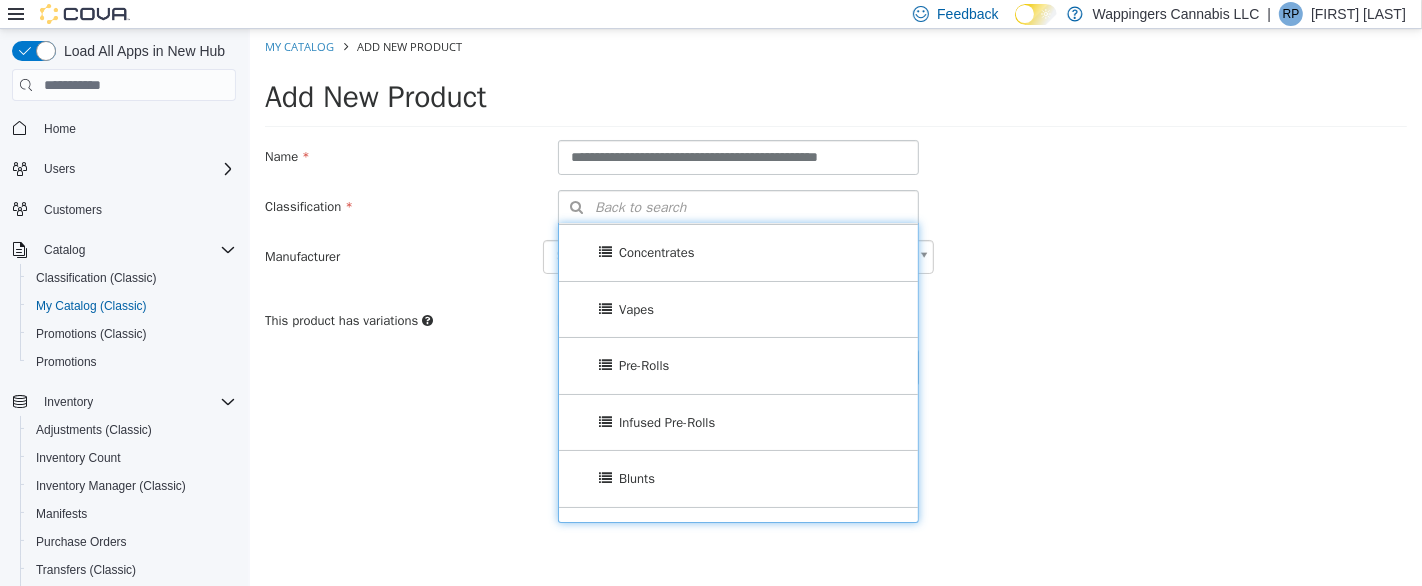 click on "Pre-Rolls" at bounding box center [643, 365] 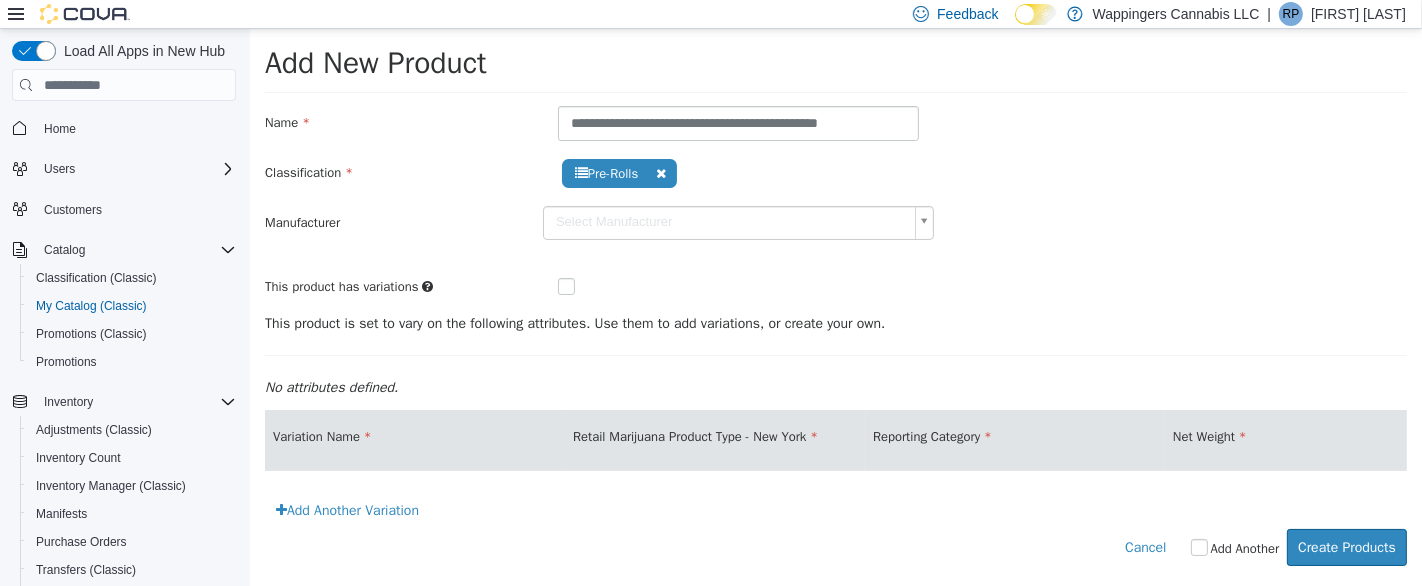 scroll, scrollTop: 51, scrollLeft: 0, axis: vertical 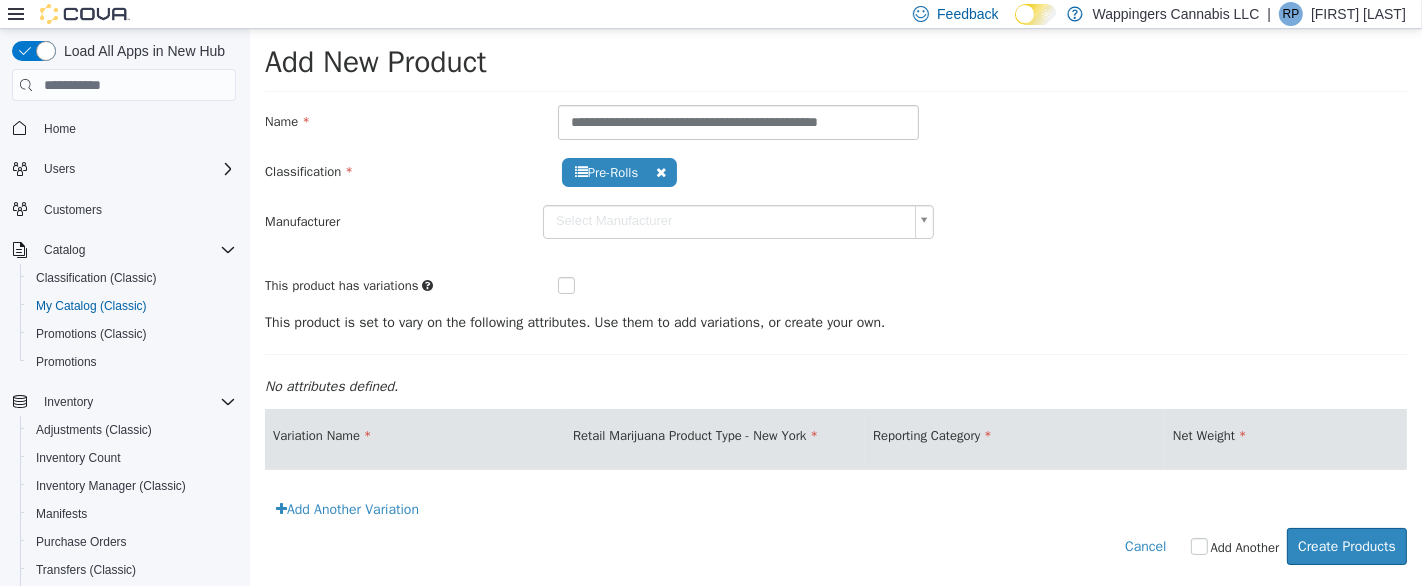 click on "Add Another Variation" at bounding box center (346, 509) 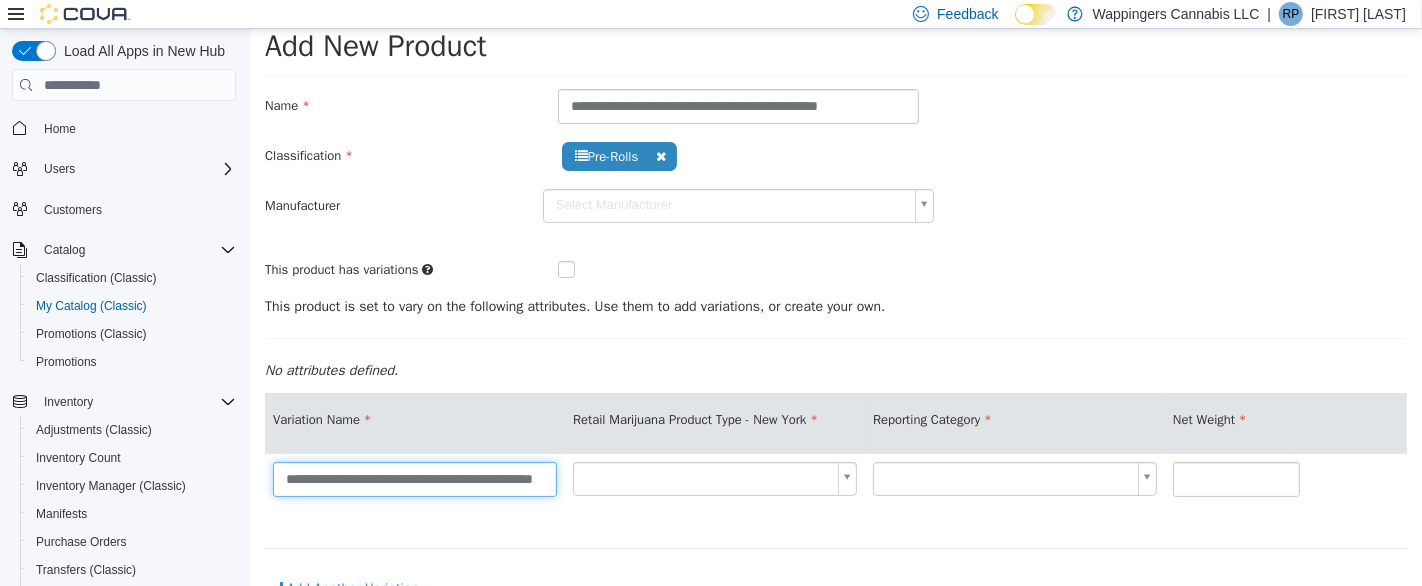 click on "**********" at bounding box center [414, 479] 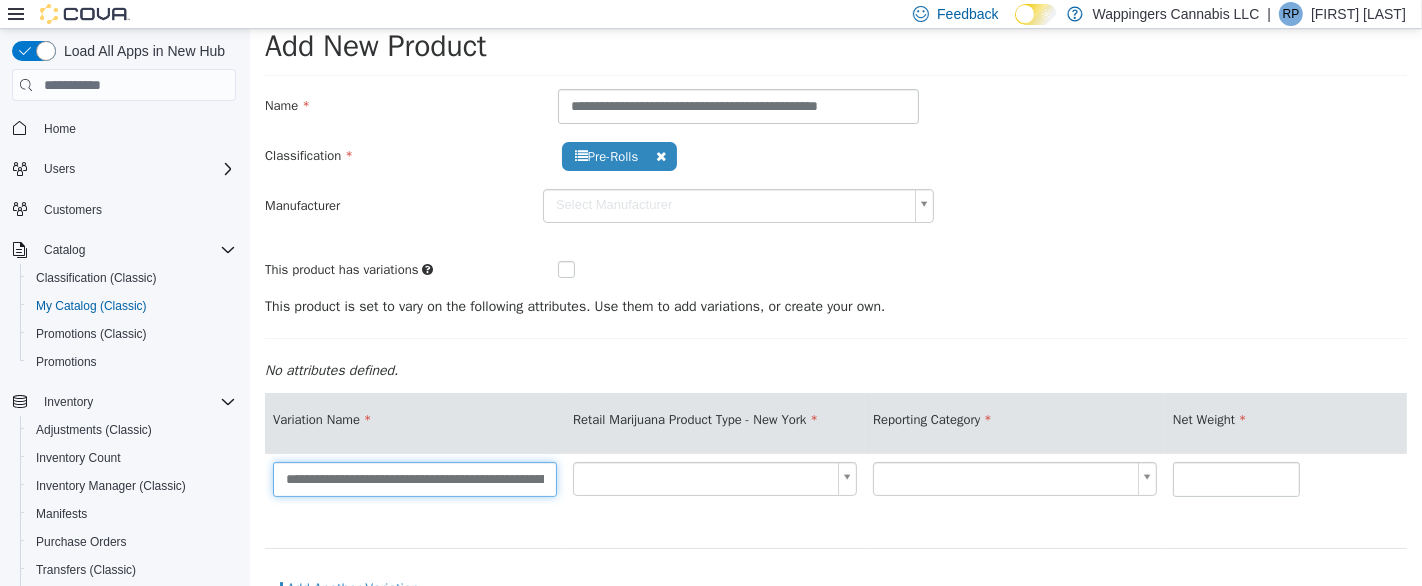 scroll, scrollTop: 0, scrollLeft: 60, axis: horizontal 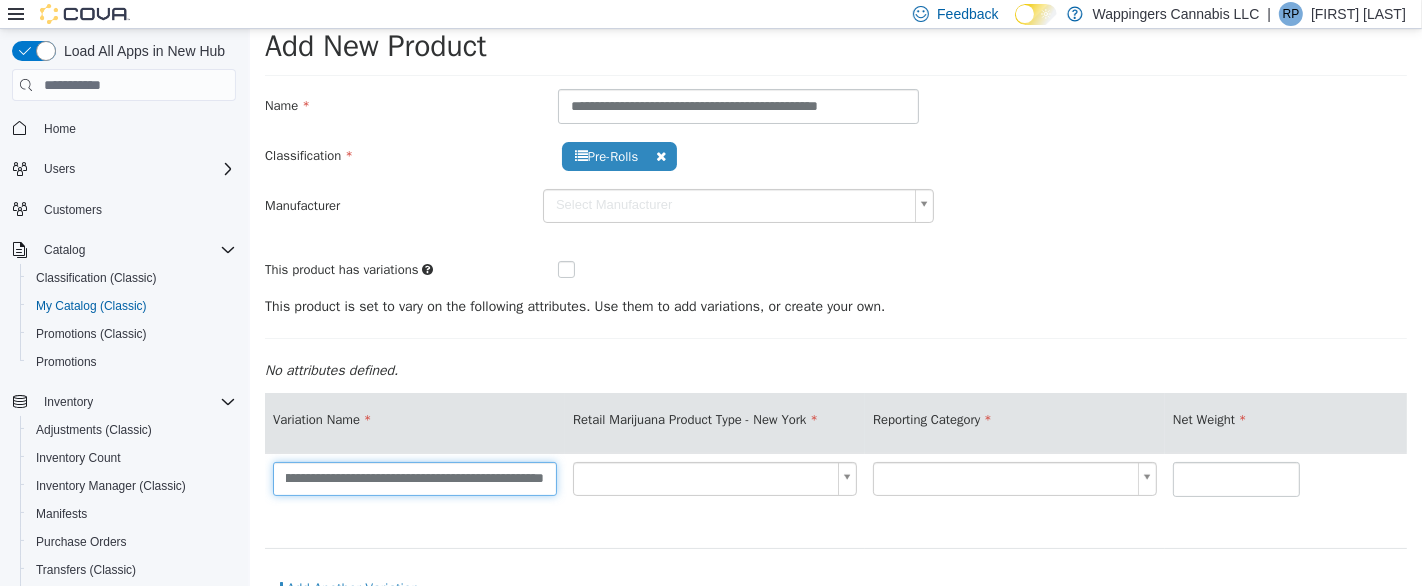 type on "**********" 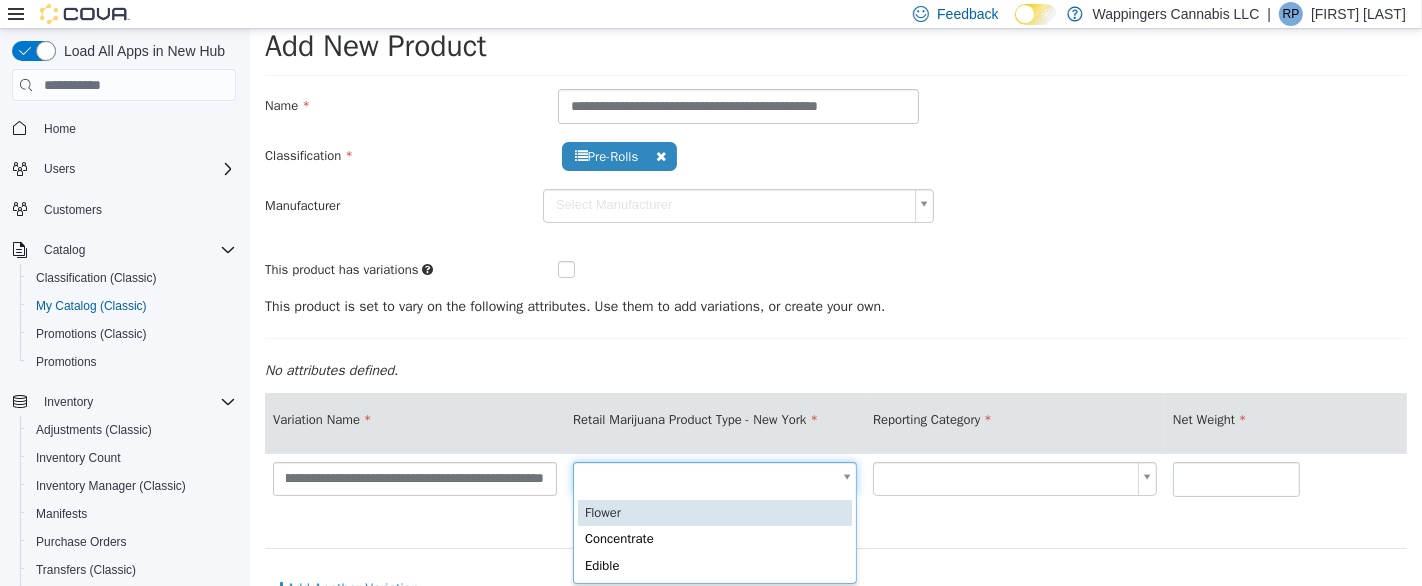 click on "**********" at bounding box center (835, 321) 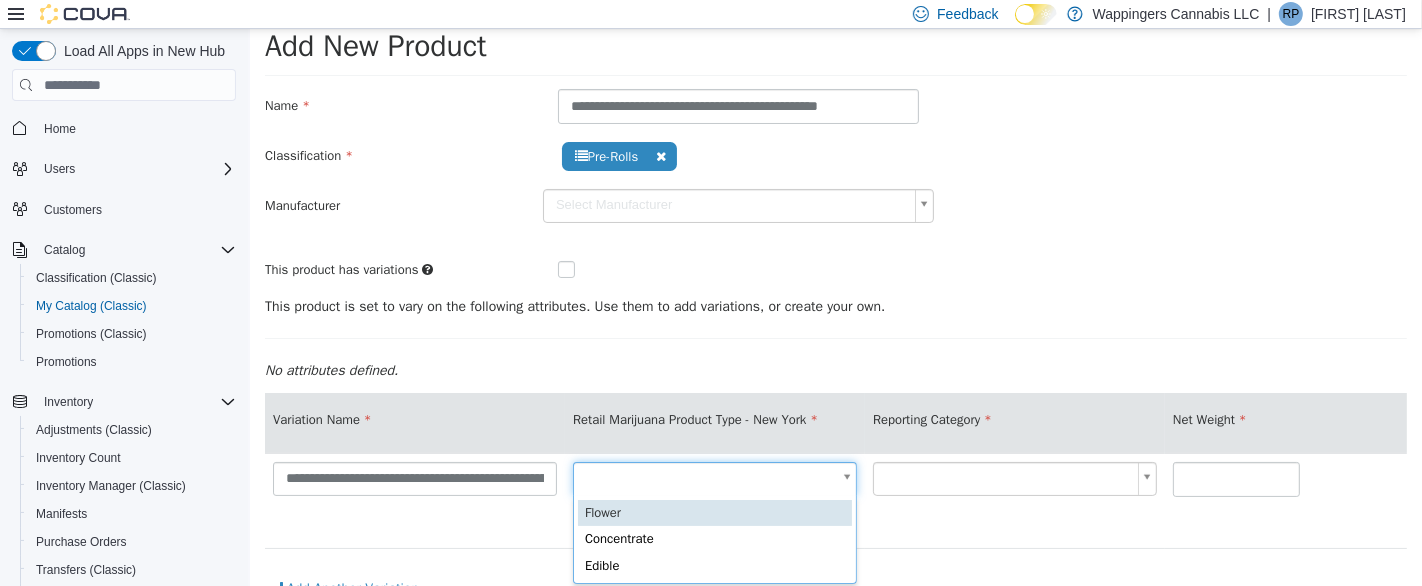 type on "*" 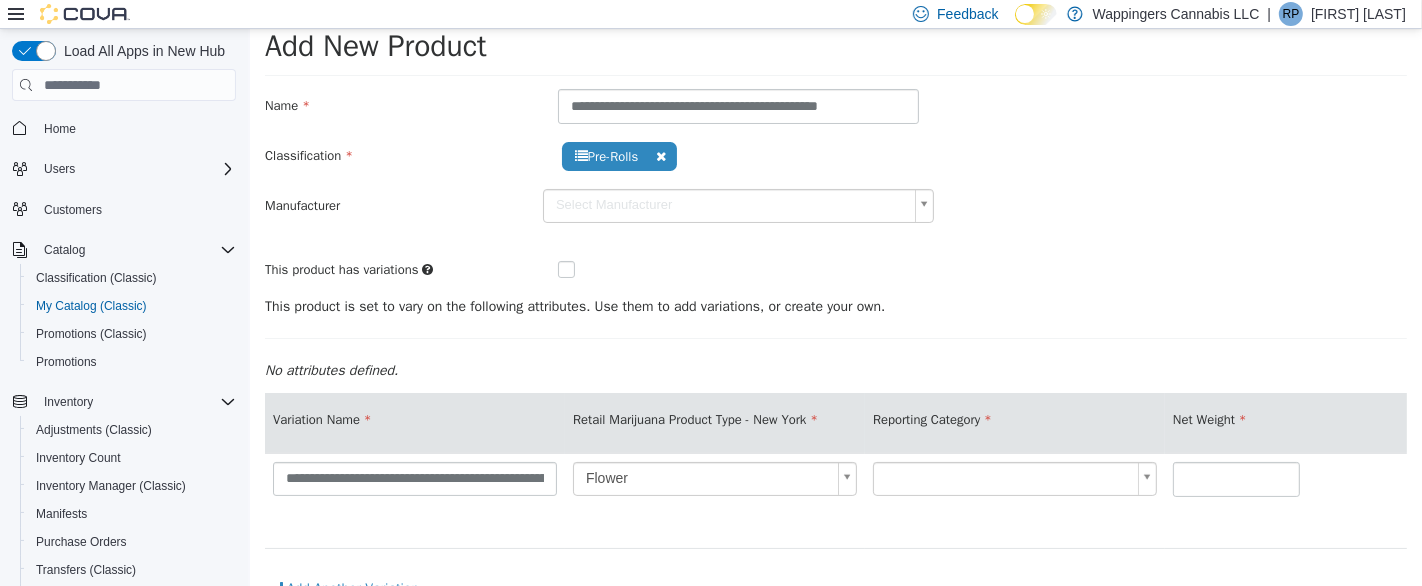 click on "**********" at bounding box center (835, 321) 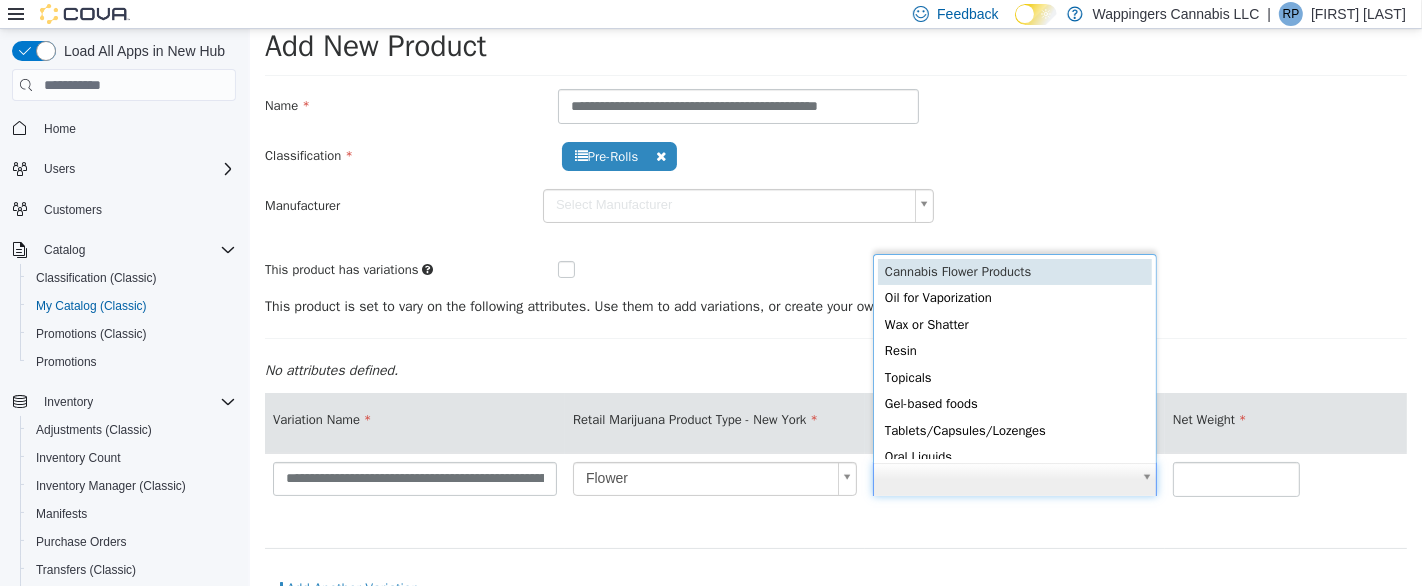 scroll, scrollTop: 3, scrollLeft: 0, axis: vertical 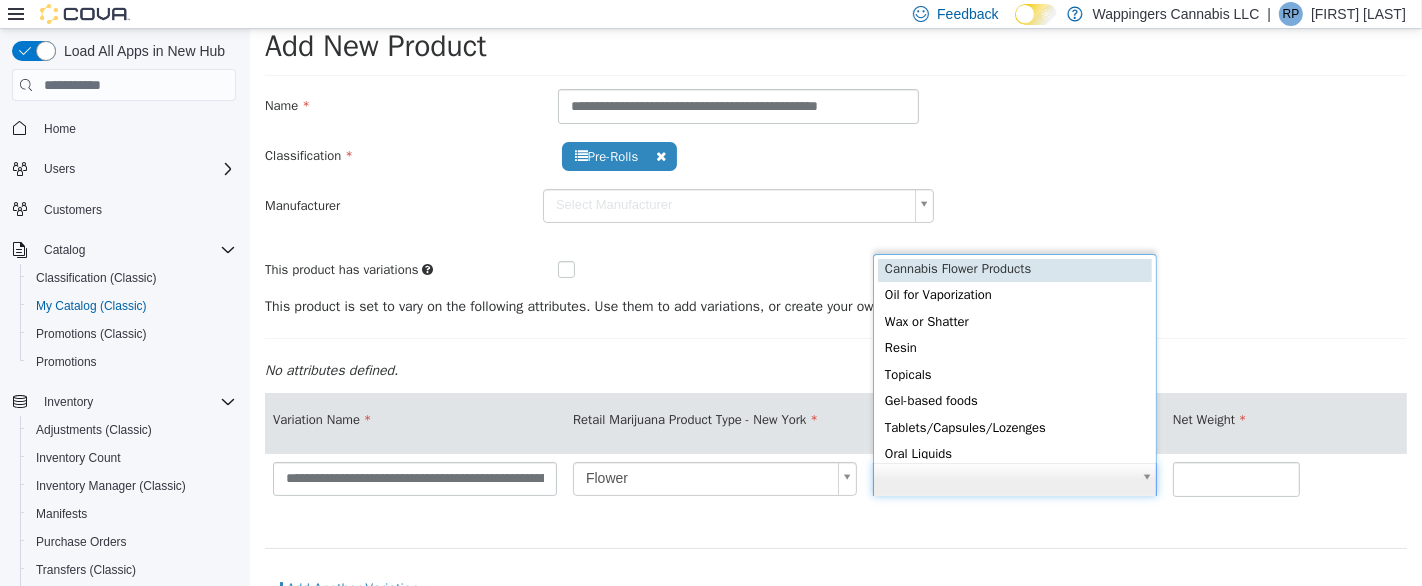 type on "*" 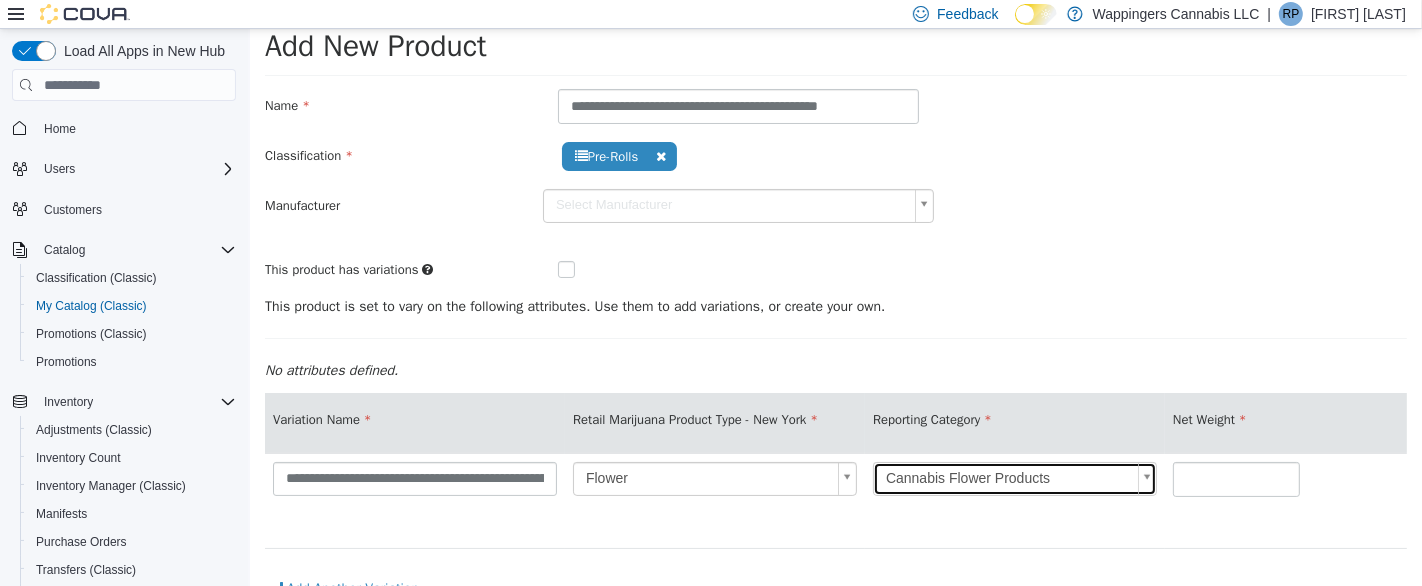 scroll, scrollTop: 0, scrollLeft: 0, axis: both 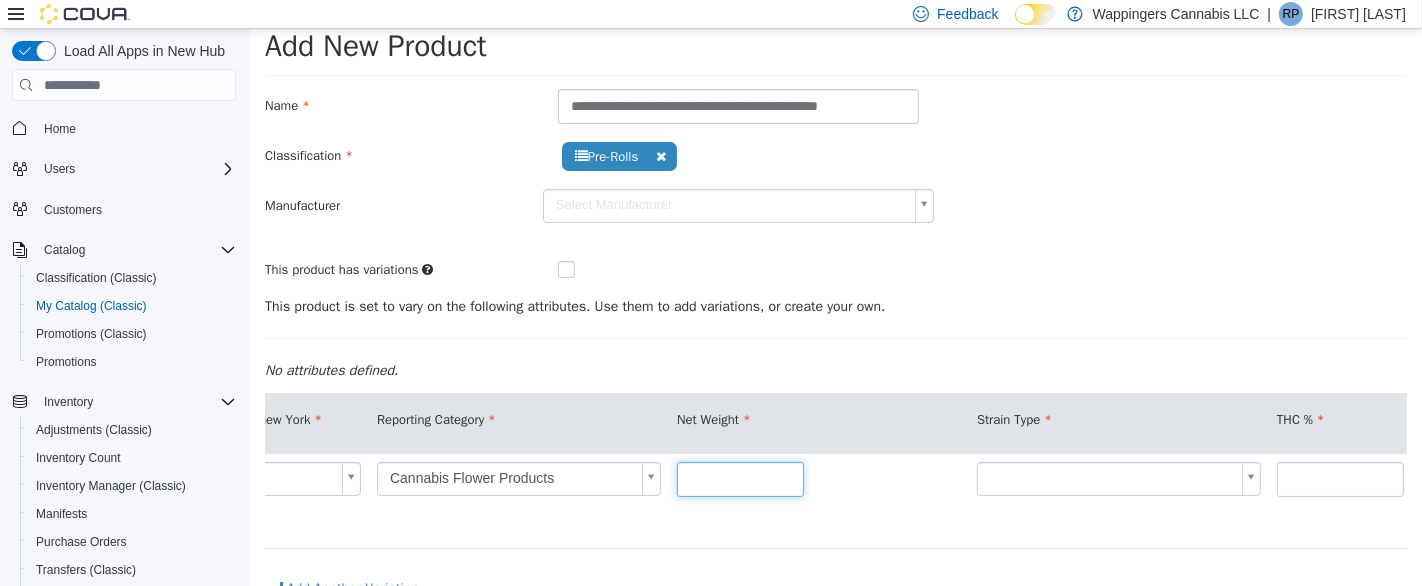click at bounding box center [739, 479] 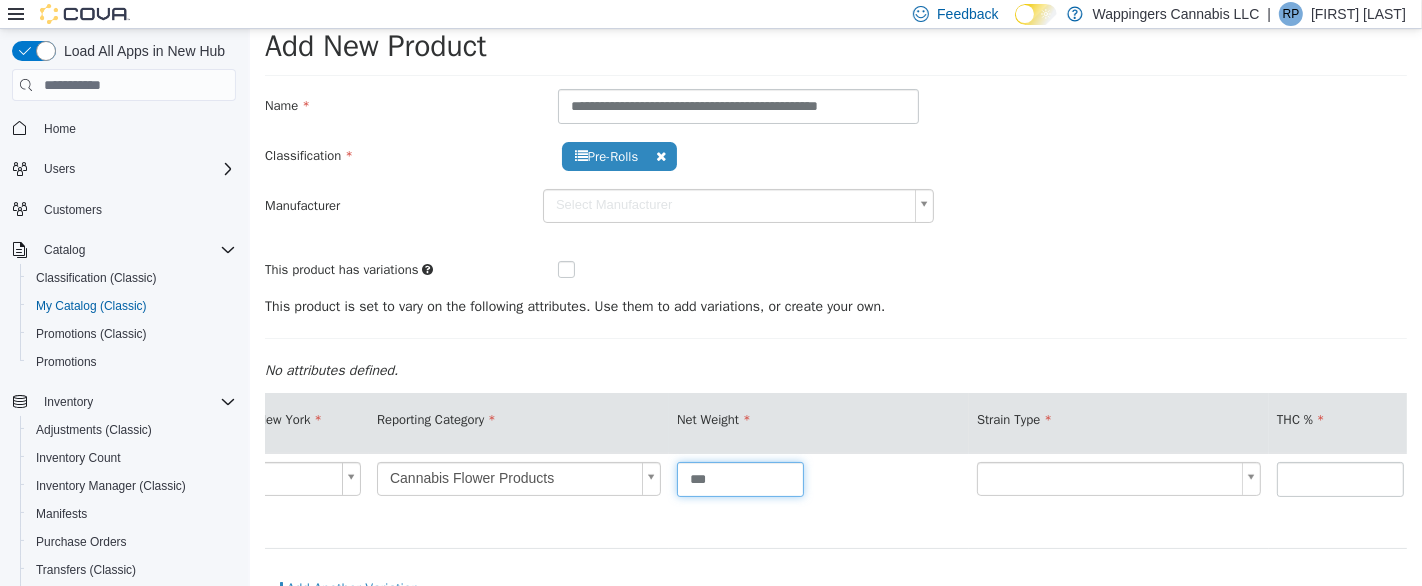 type on "***" 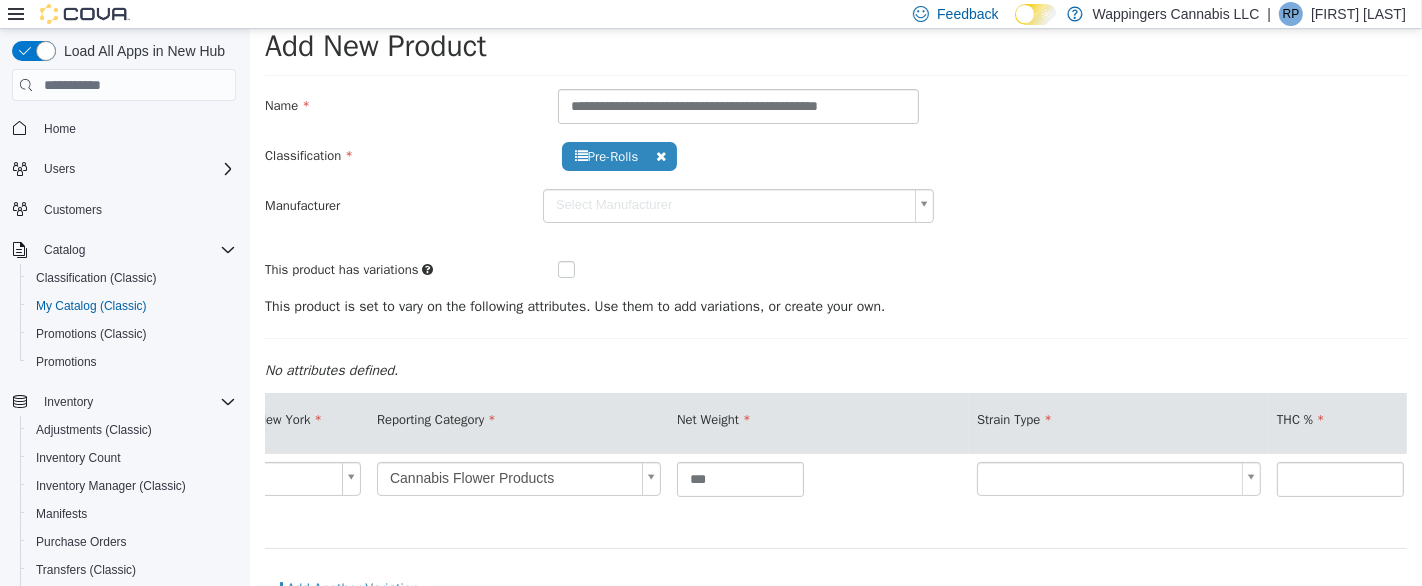 click on "**********" at bounding box center (835, 321) 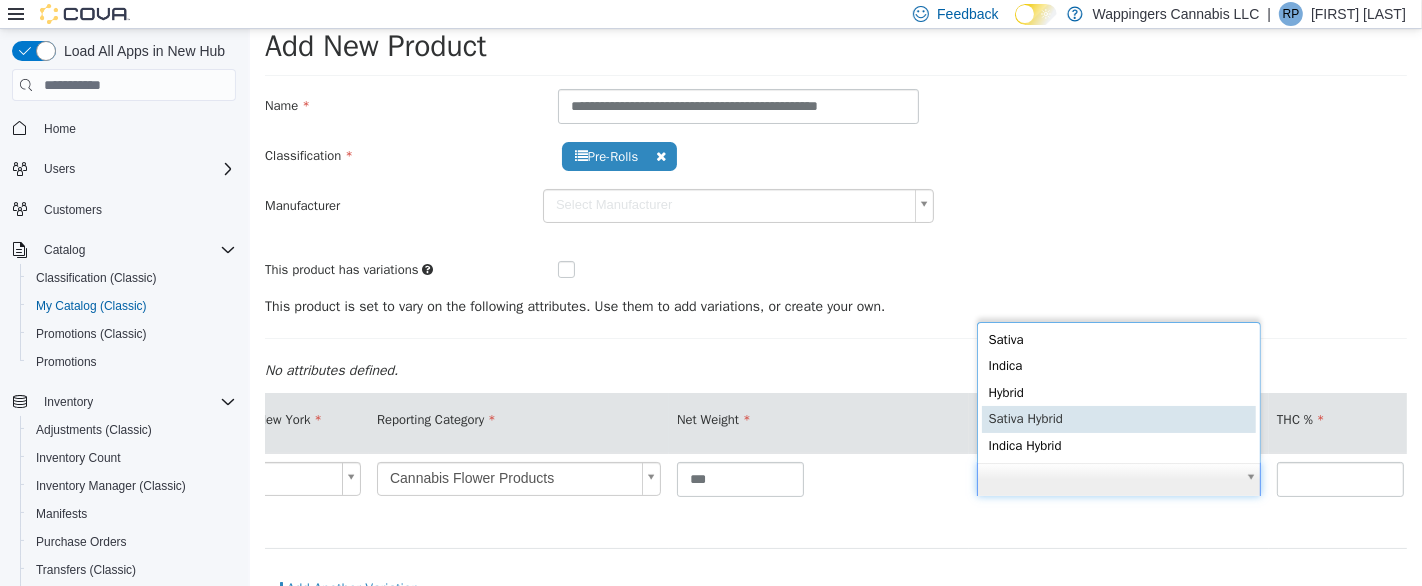type on "*" 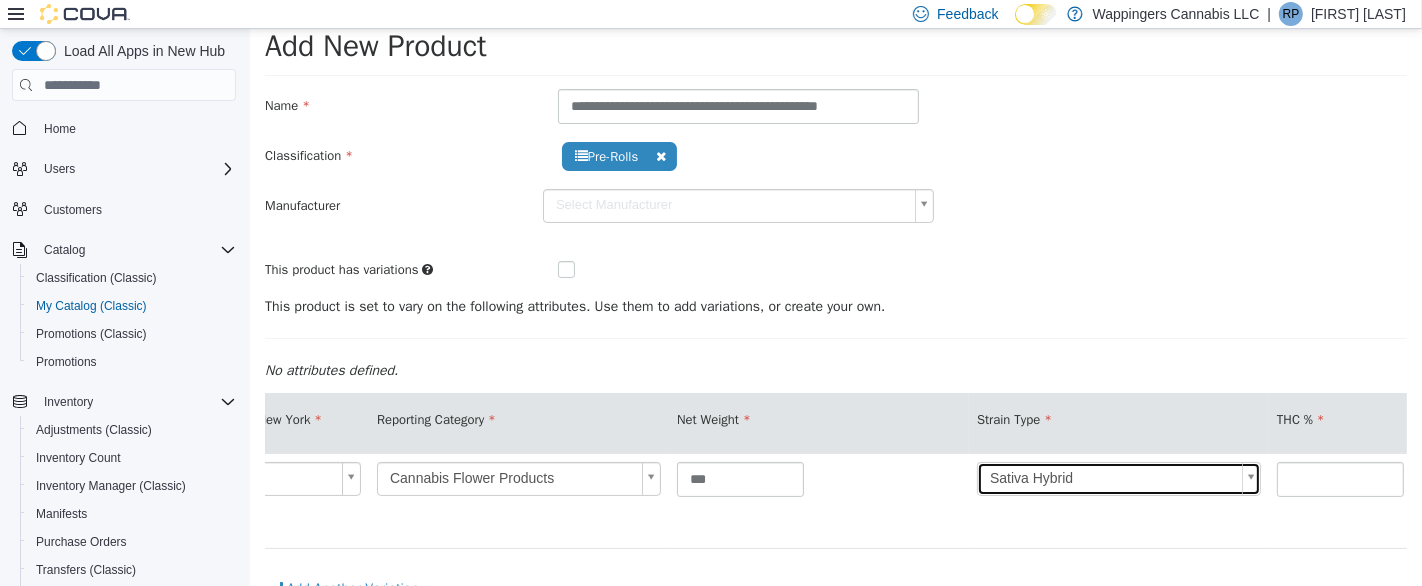 scroll, scrollTop: 0, scrollLeft: 862, axis: horizontal 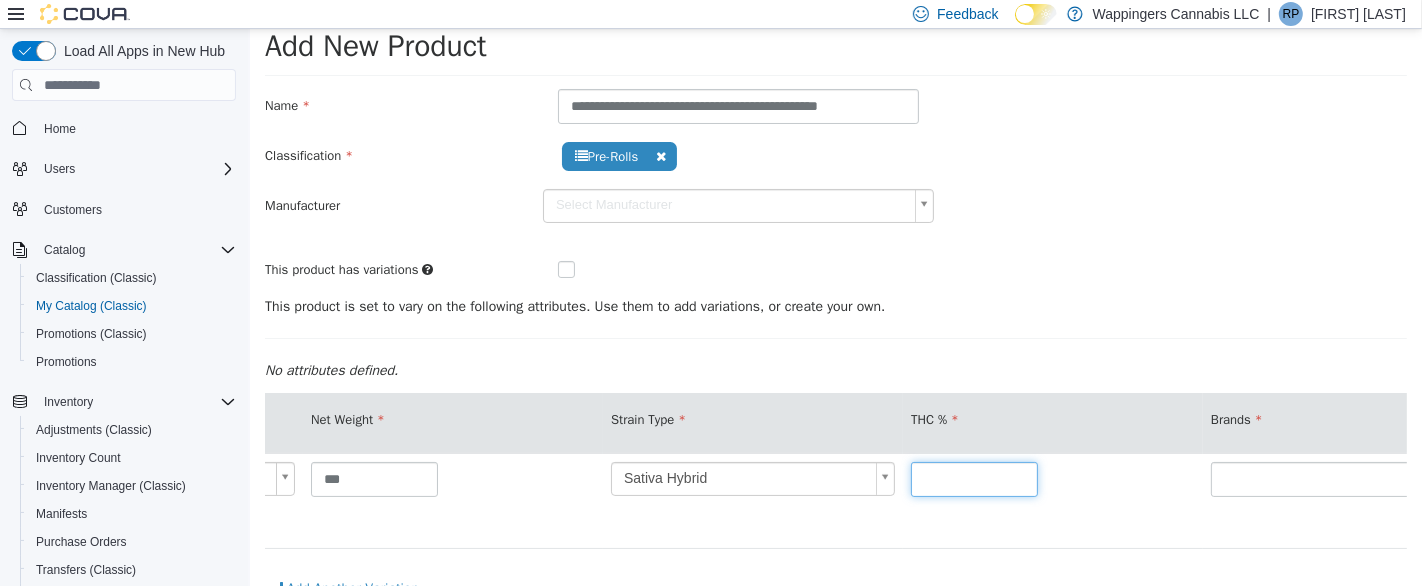 click at bounding box center [973, 479] 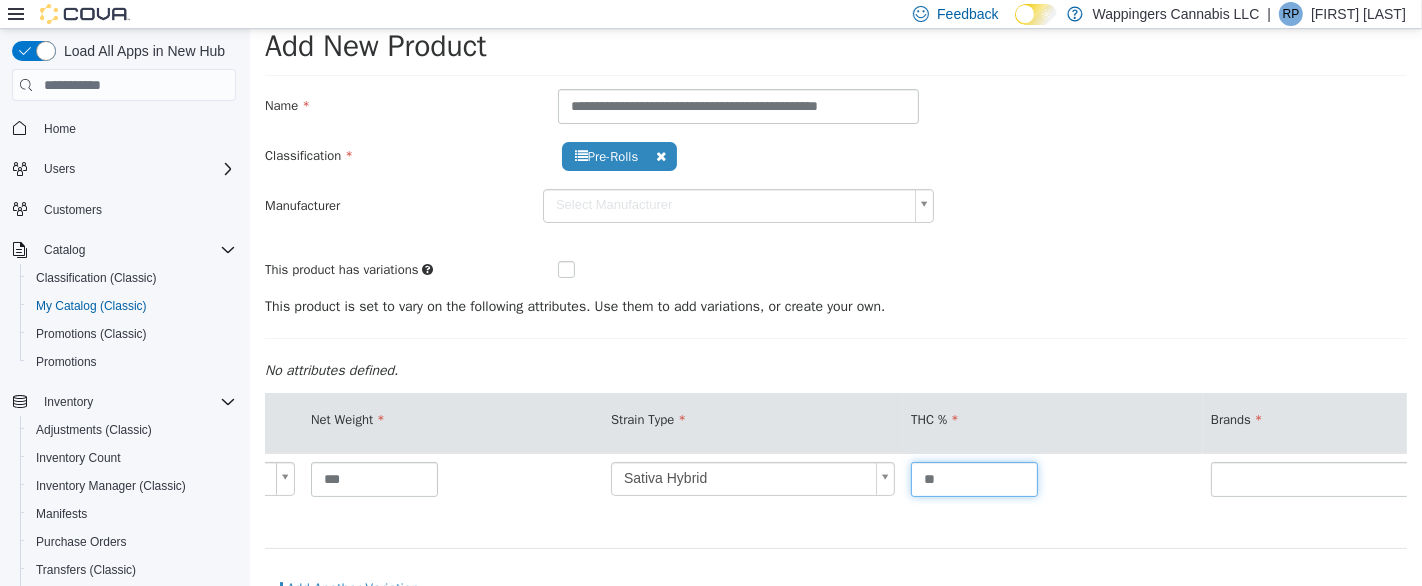 type on "**" 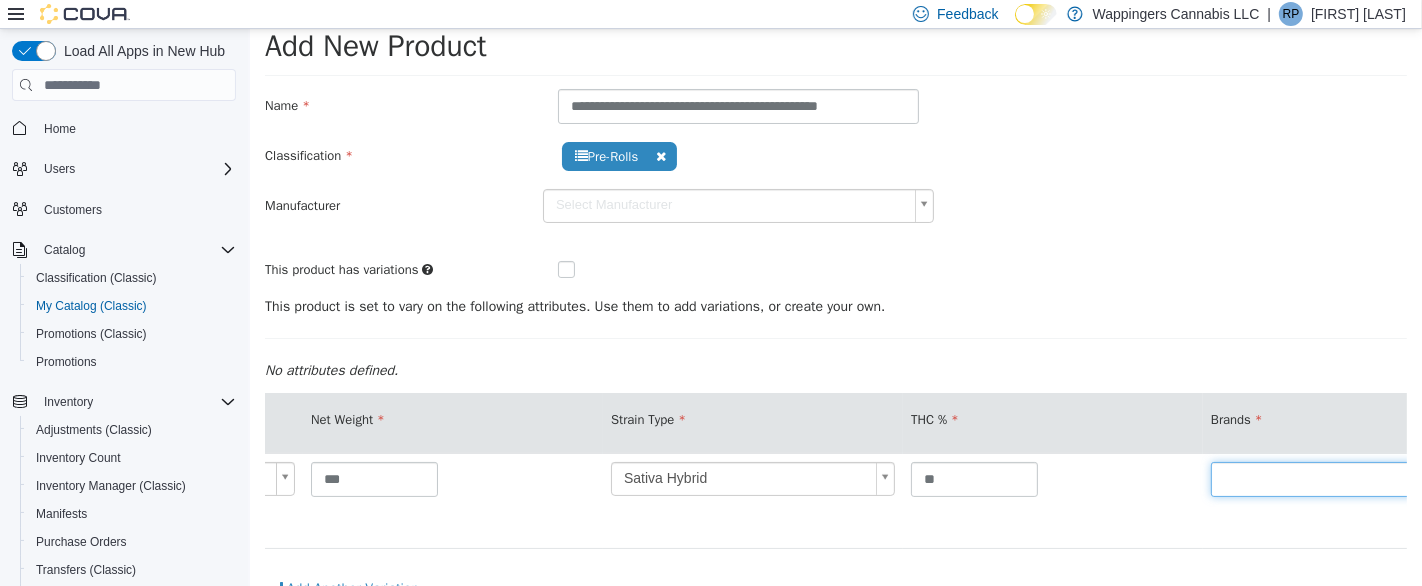 click at bounding box center (1352, 479) 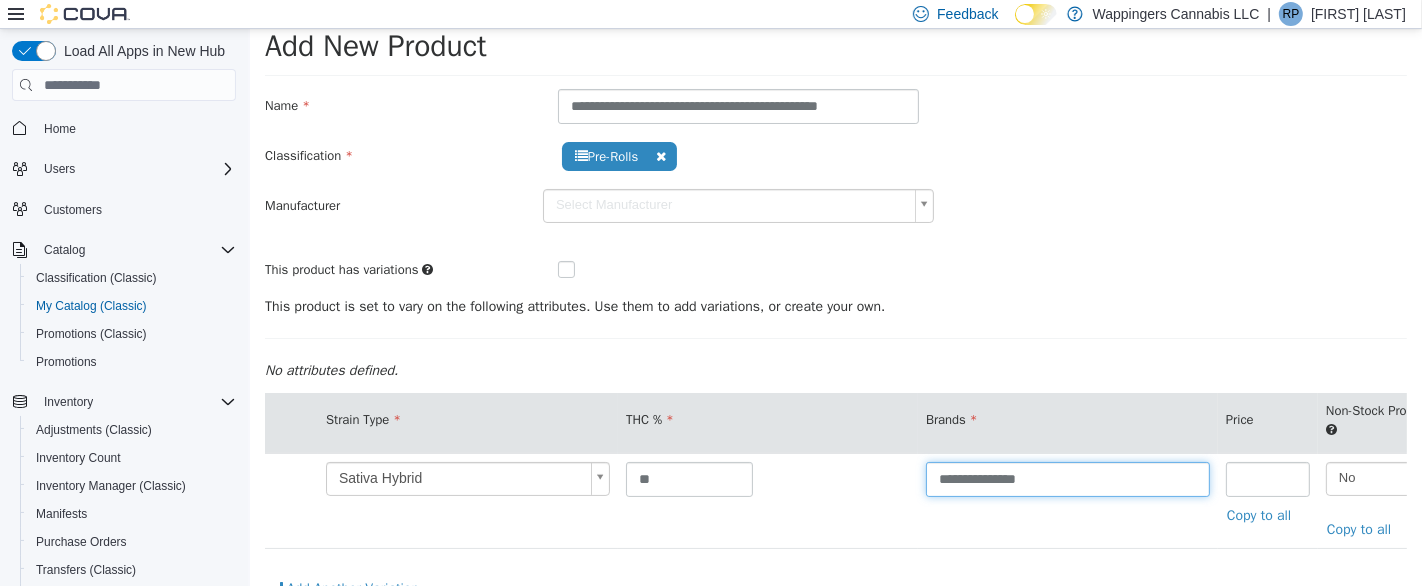 scroll, scrollTop: 0, scrollLeft: 1416, axis: horizontal 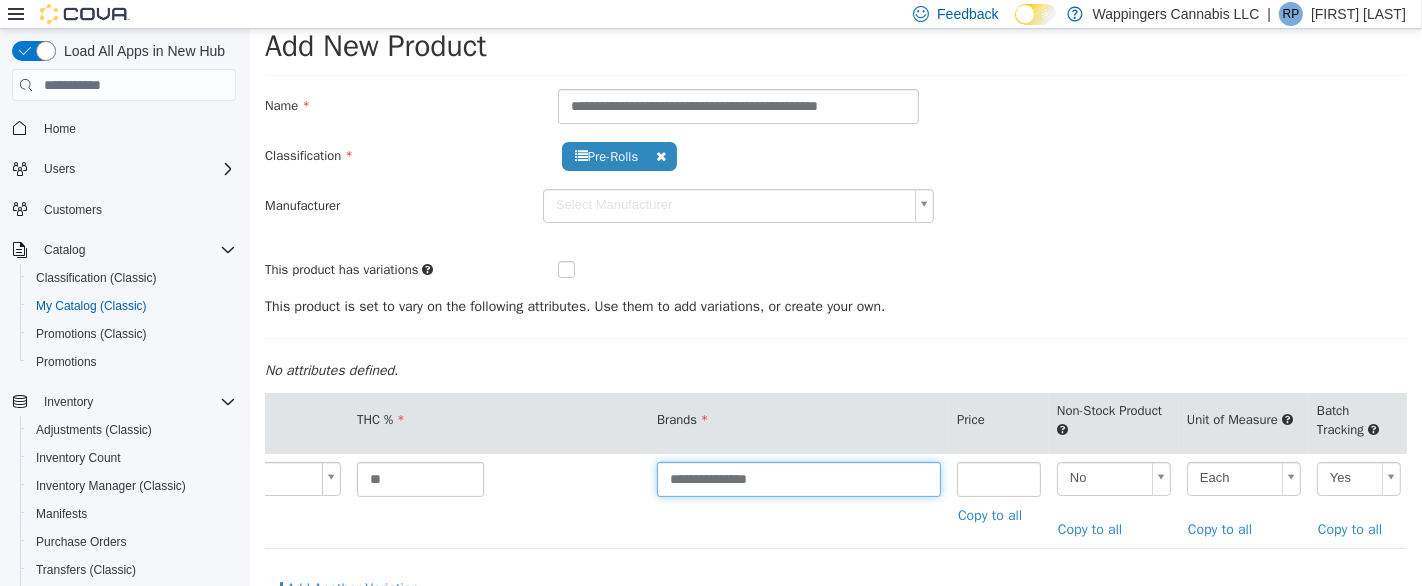 type on "**********" 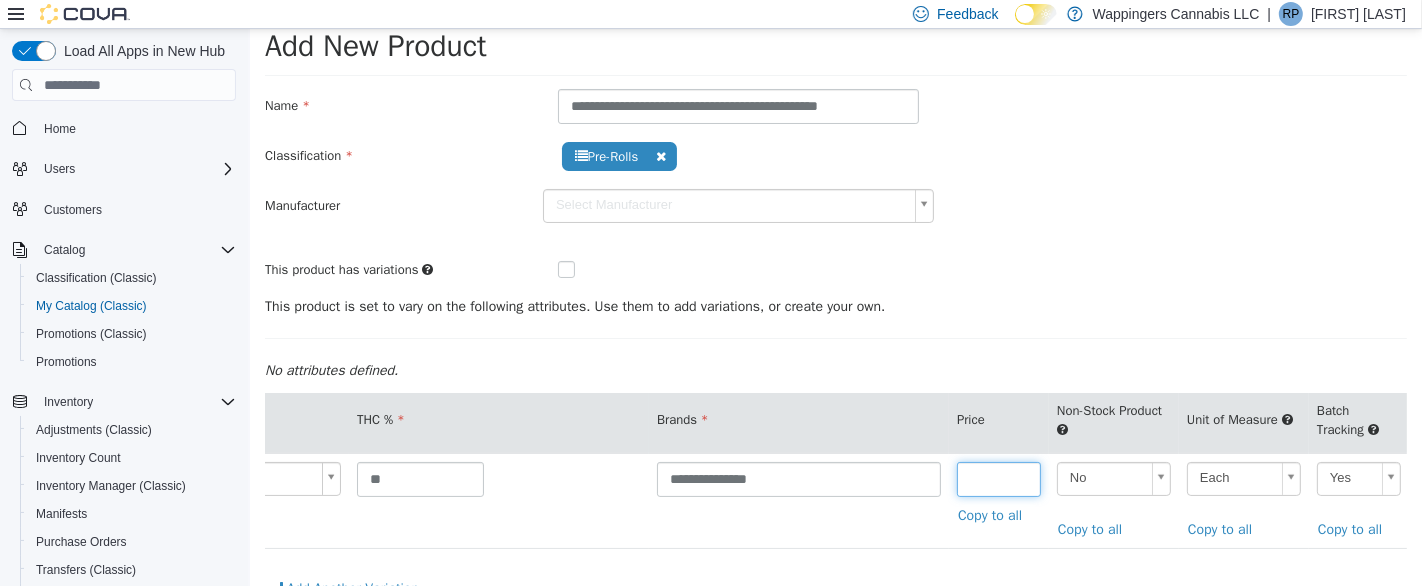 click at bounding box center (998, 479) 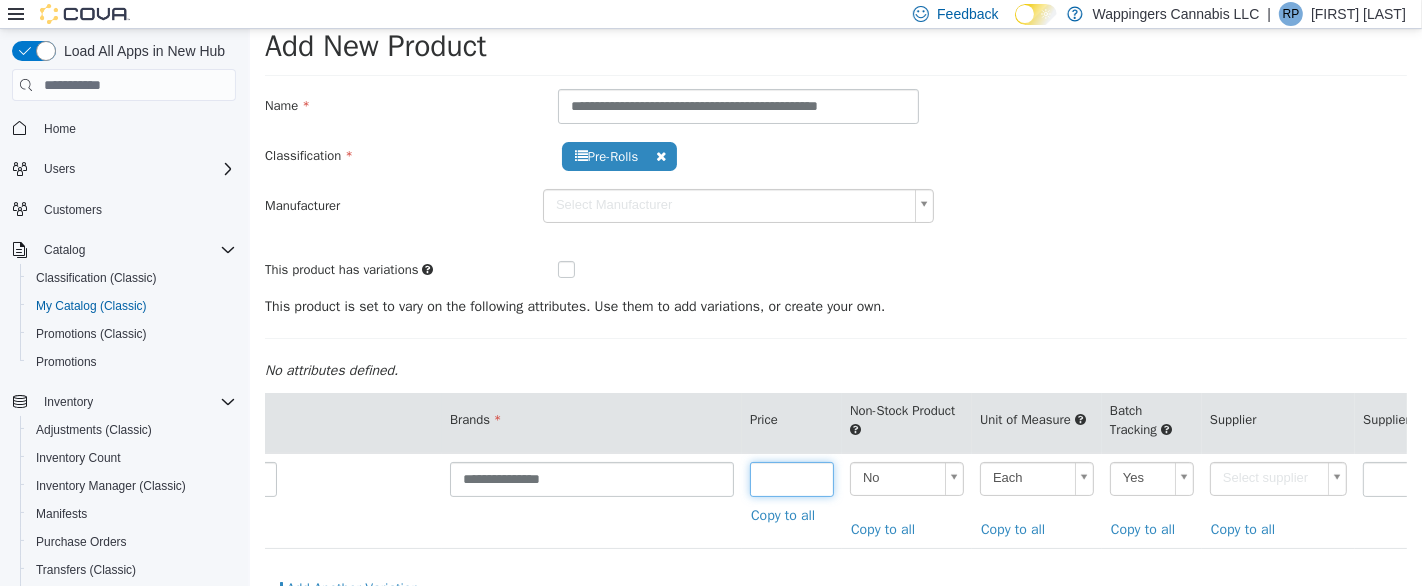 scroll, scrollTop: 0, scrollLeft: 1716, axis: horizontal 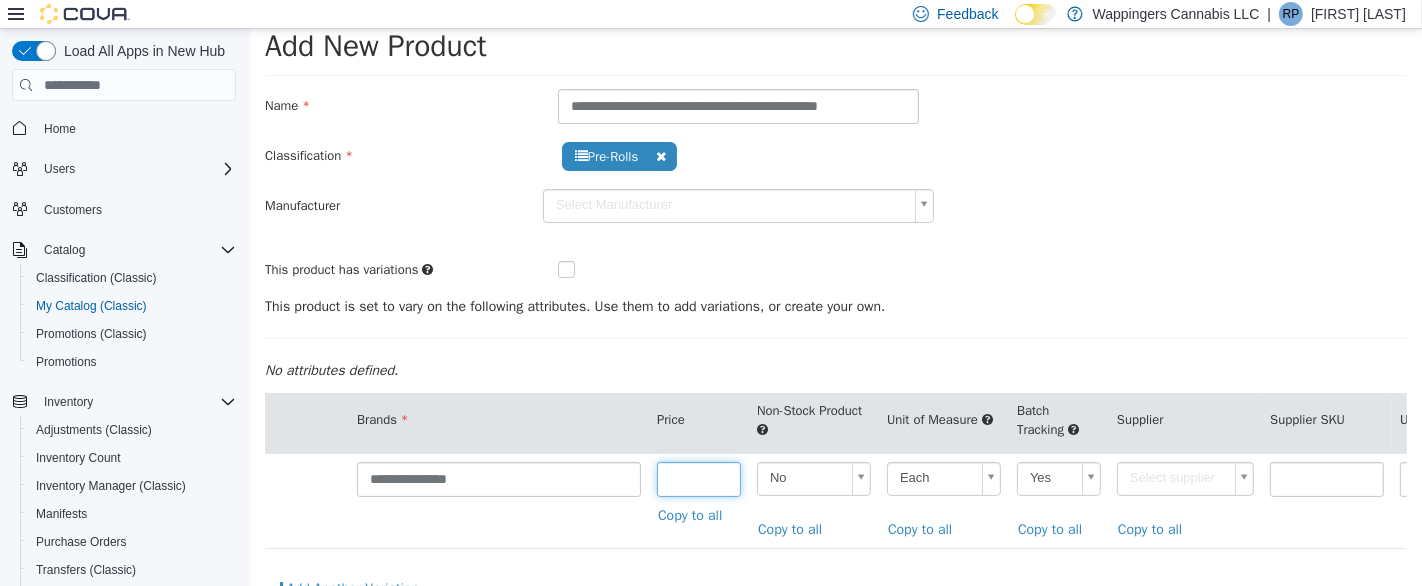 type on "**" 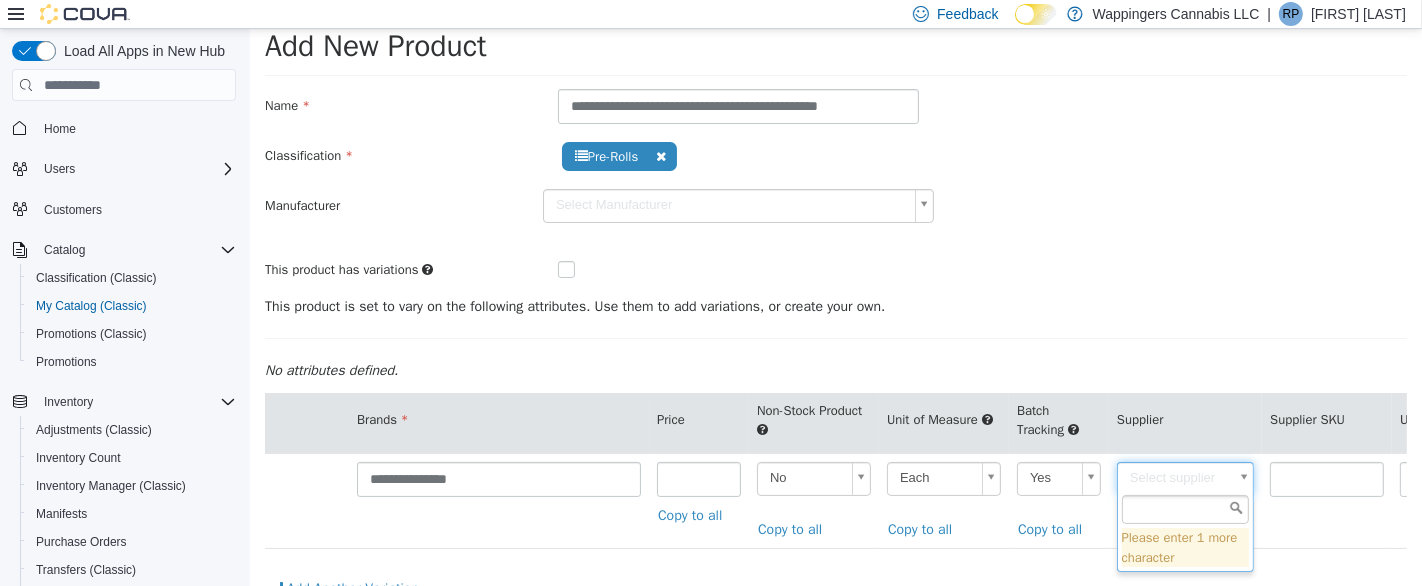 click on "**********" at bounding box center [835, 321] 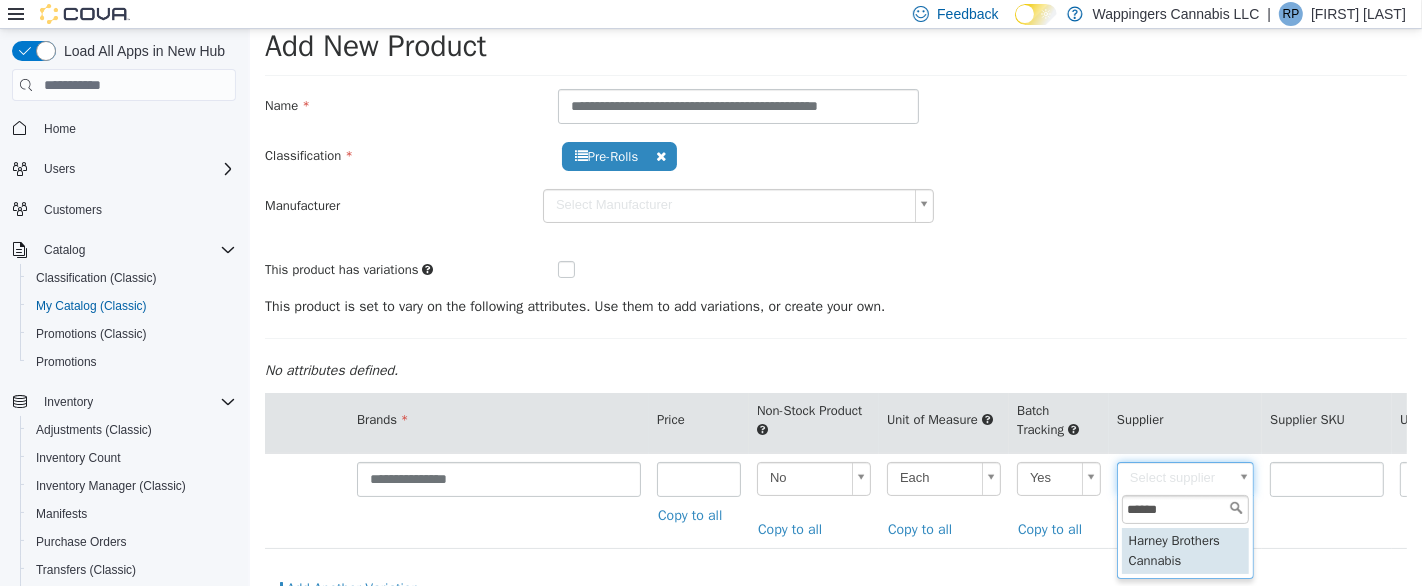 type on "******" 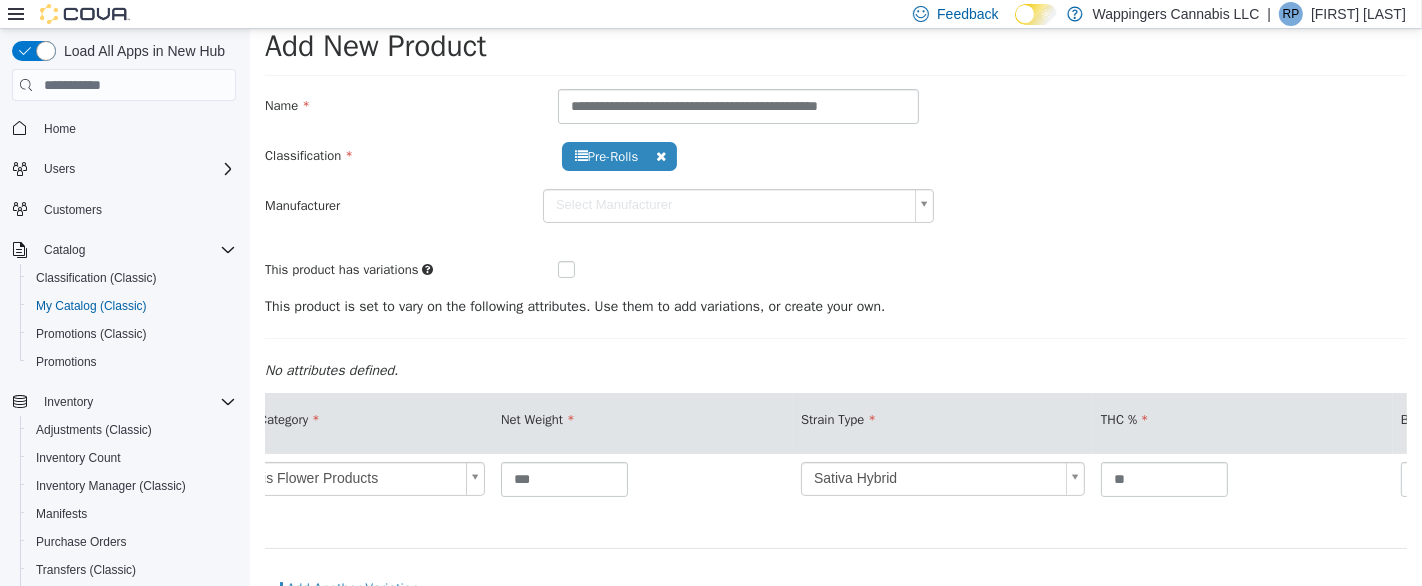 scroll, scrollTop: 0, scrollLeft: 0, axis: both 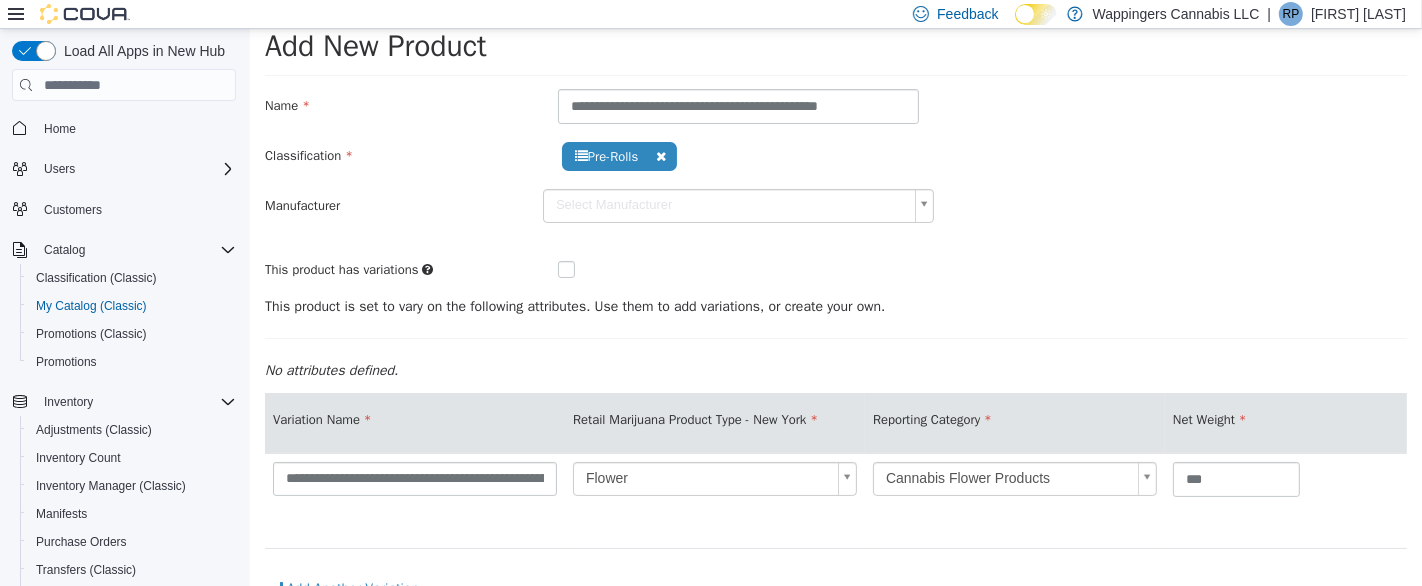 type on "******" 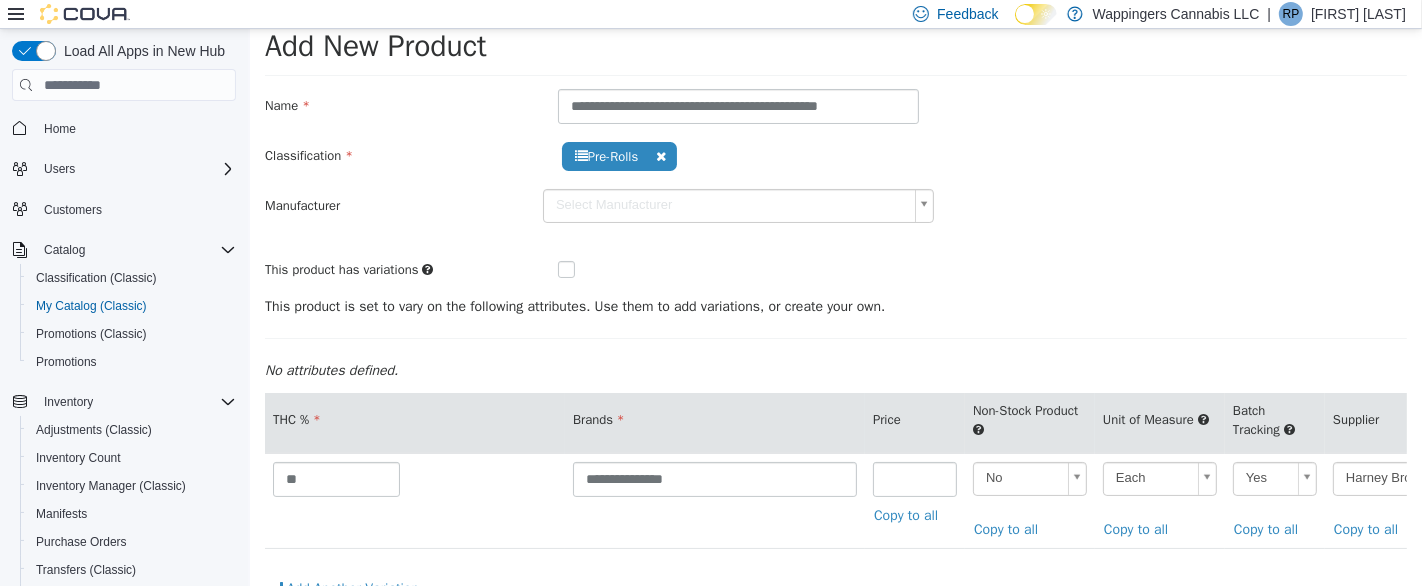 scroll, scrollTop: 0, scrollLeft: 2190, axis: horizontal 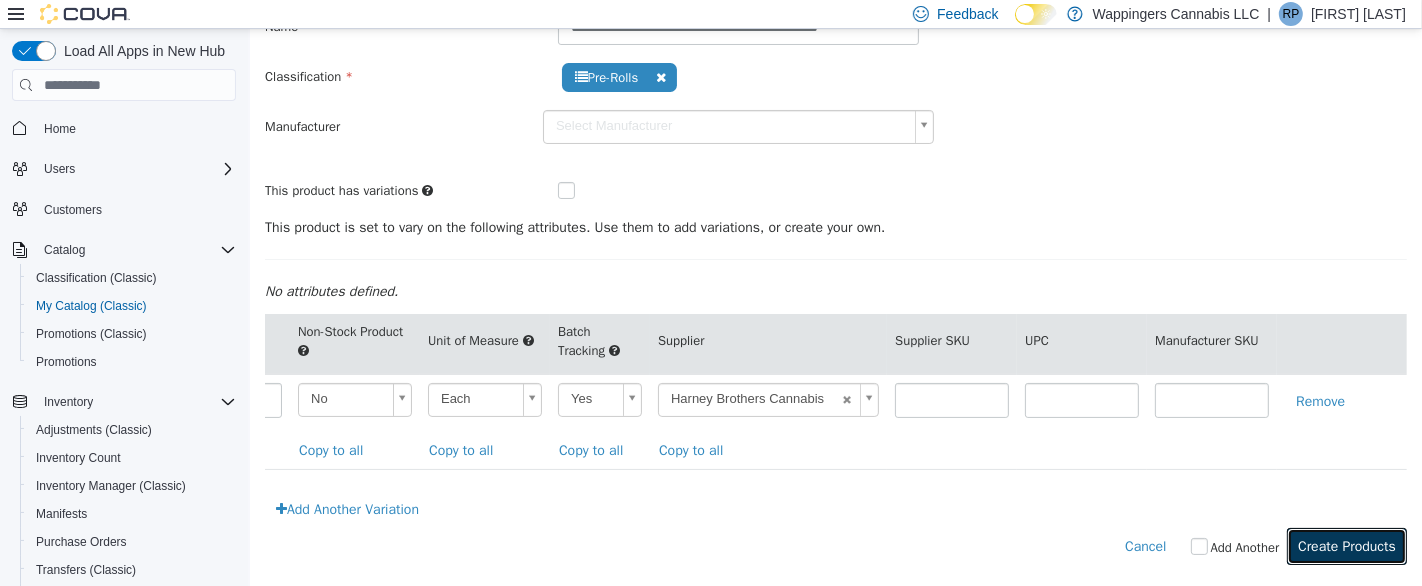 click on "Create Products" at bounding box center [1346, 546] 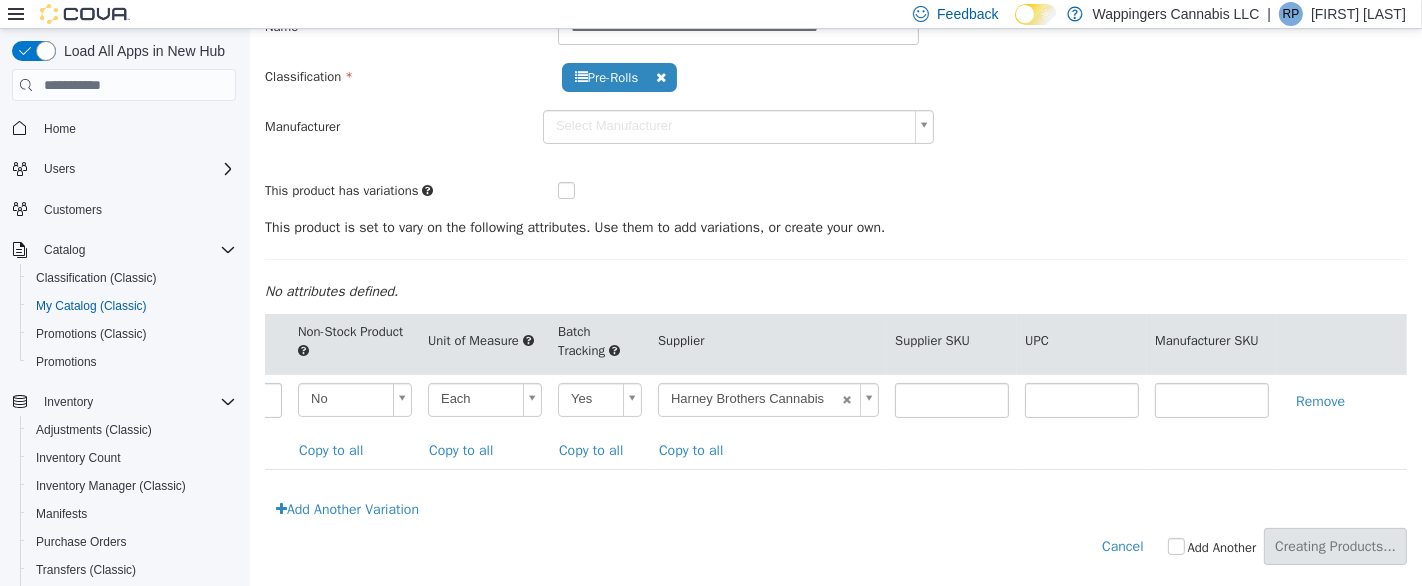 scroll, scrollTop: 0, scrollLeft: 0, axis: both 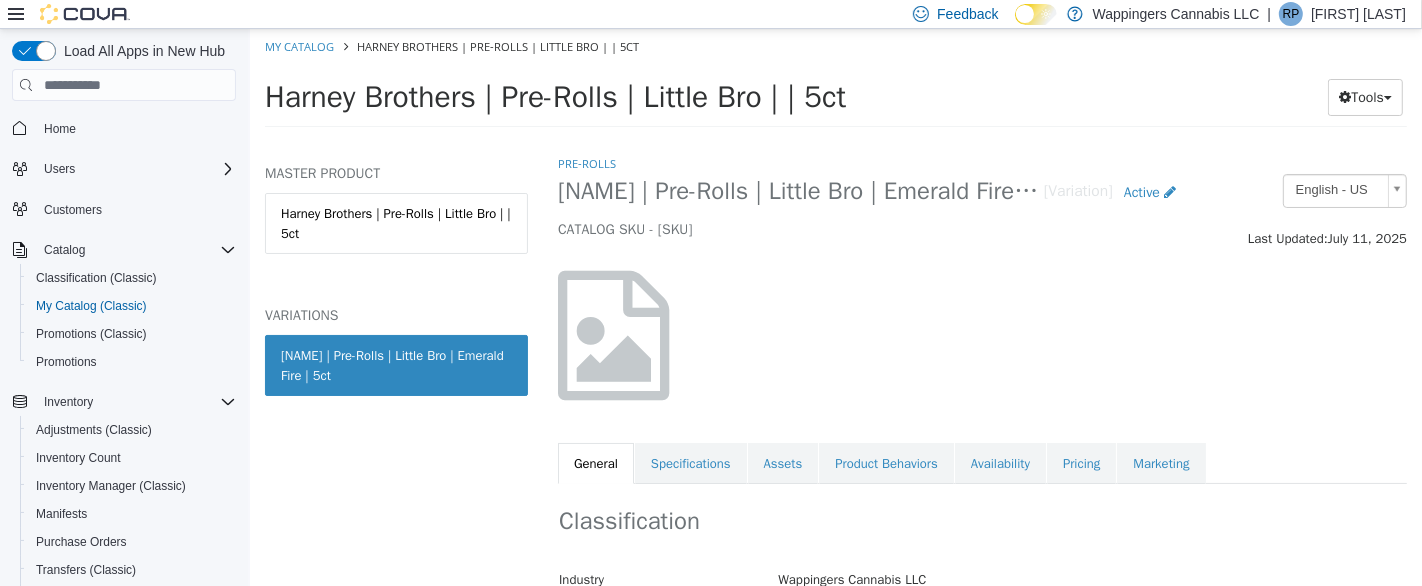 drag, startPoint x: 279, startPoint y: 348, endPoint x: 456, endPoint y: 409, distance: 187.21645 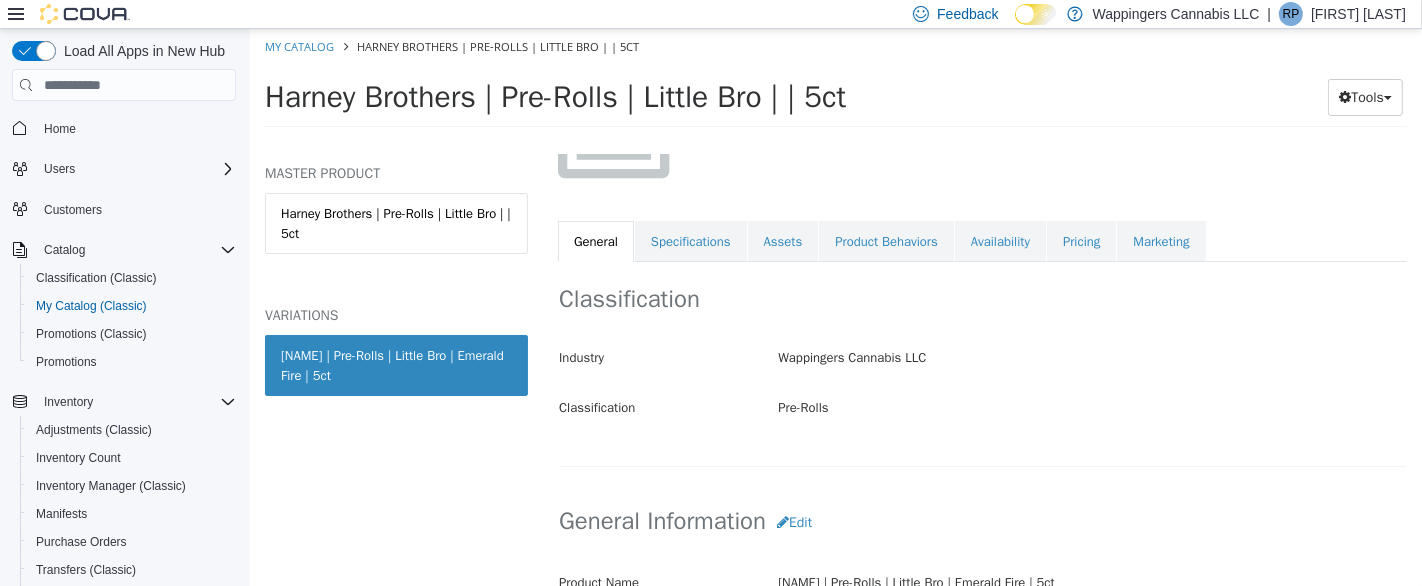 scroll, scrollTop: 333, scrollLeft: 0, axis: vertical 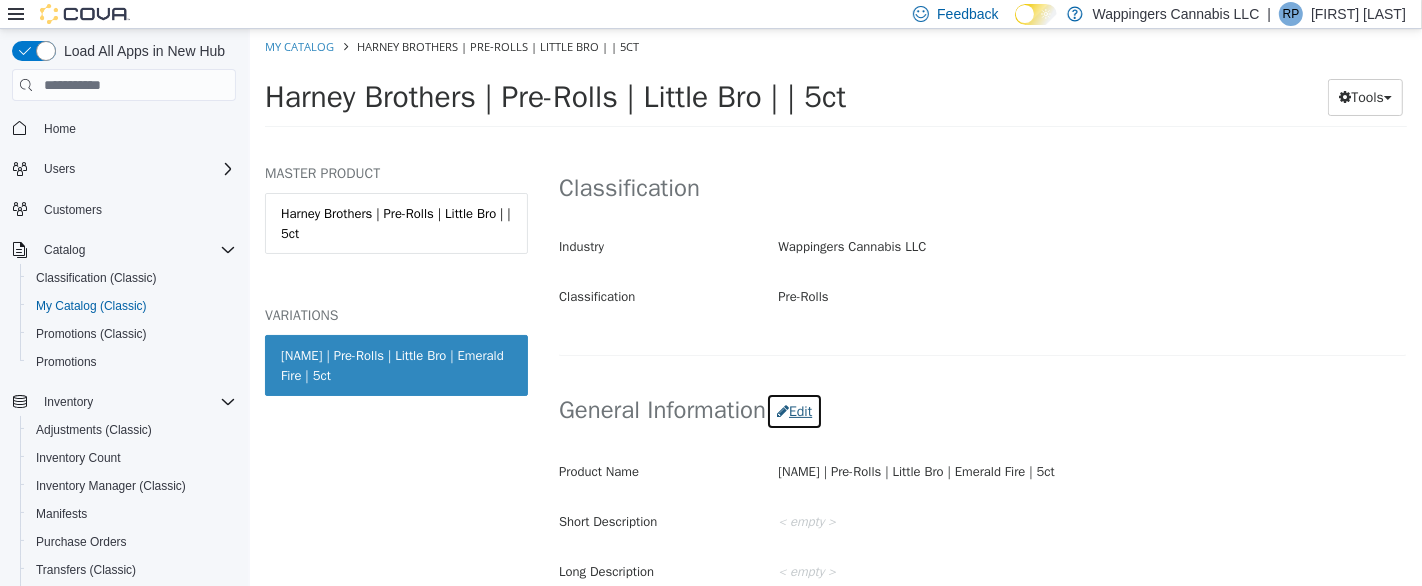 click on "Edit" at bounding box center [793, 411] 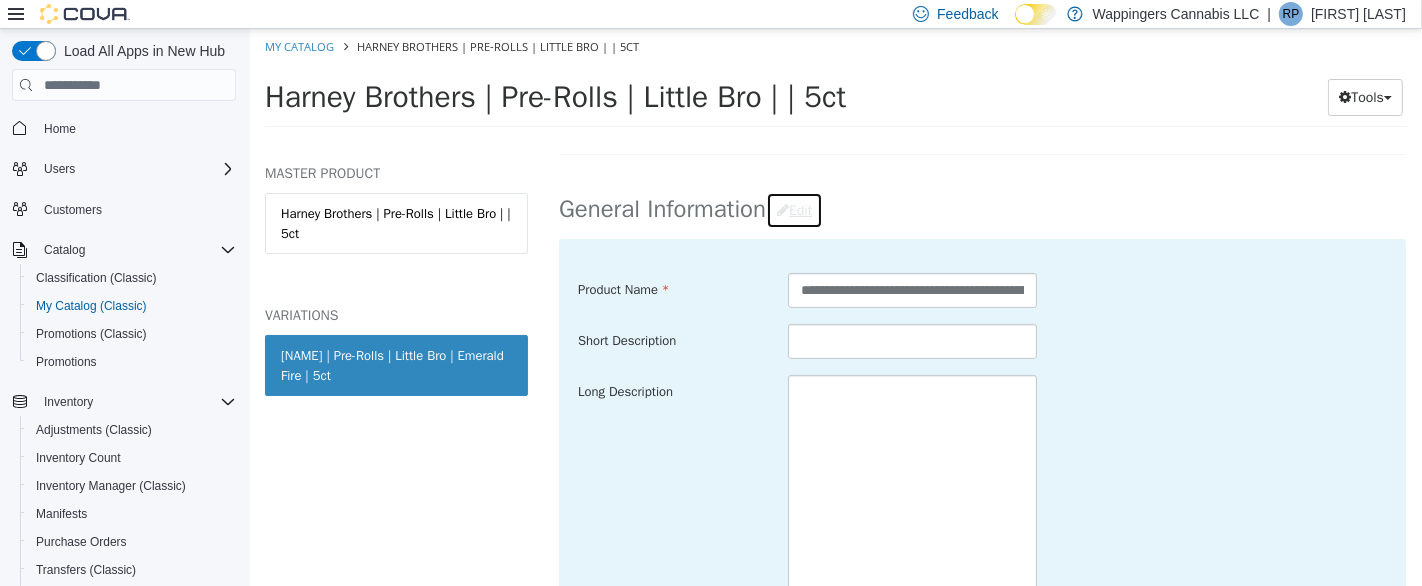 scroll, scrollTop: 555, scrollLeft: 0, axis: vertical 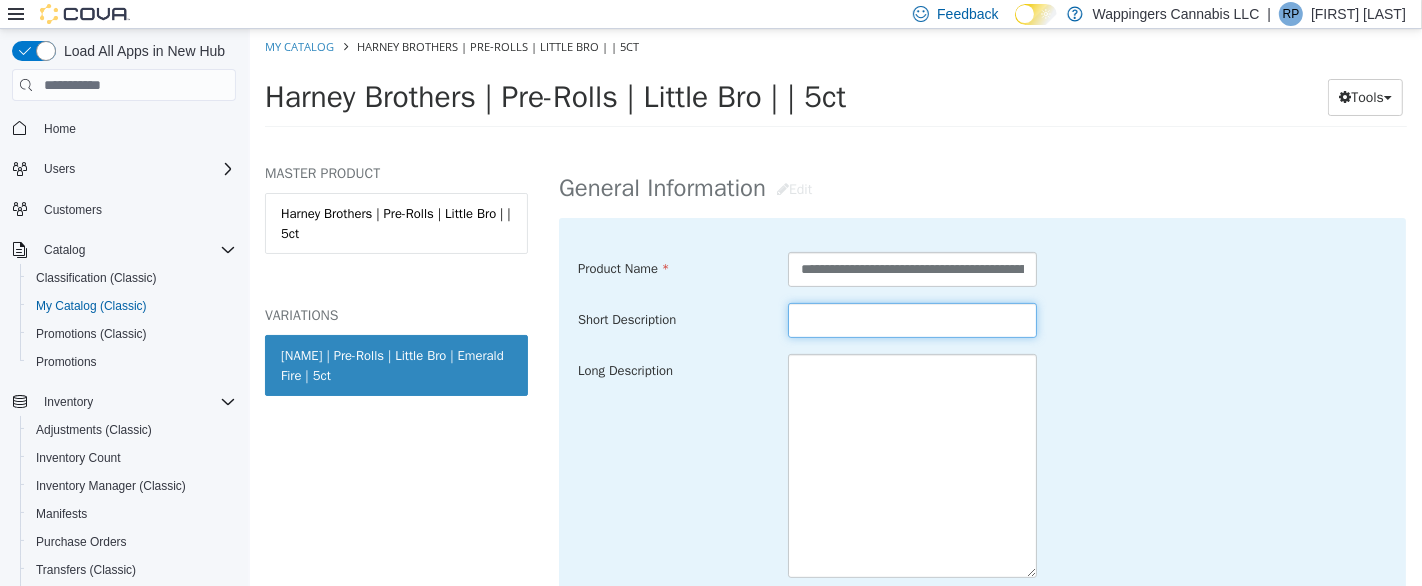 click at bounding box center (912, 320) 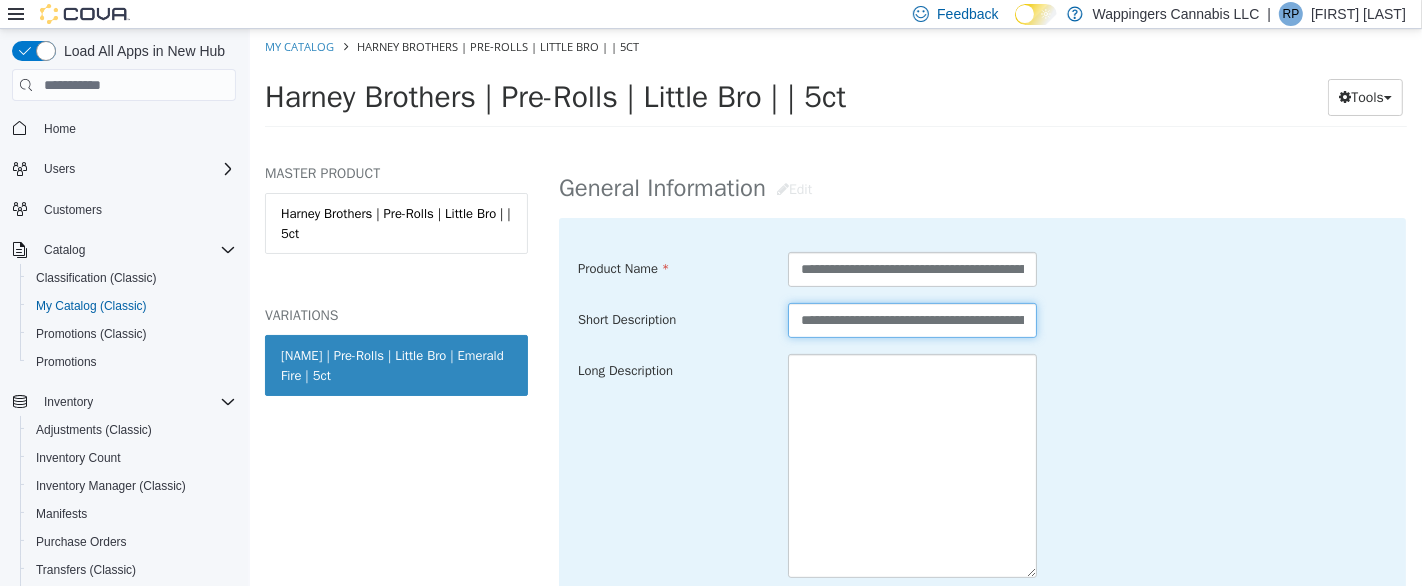 scroll, scrollTop: 0, scrollLeft: 685, axis: horizontal 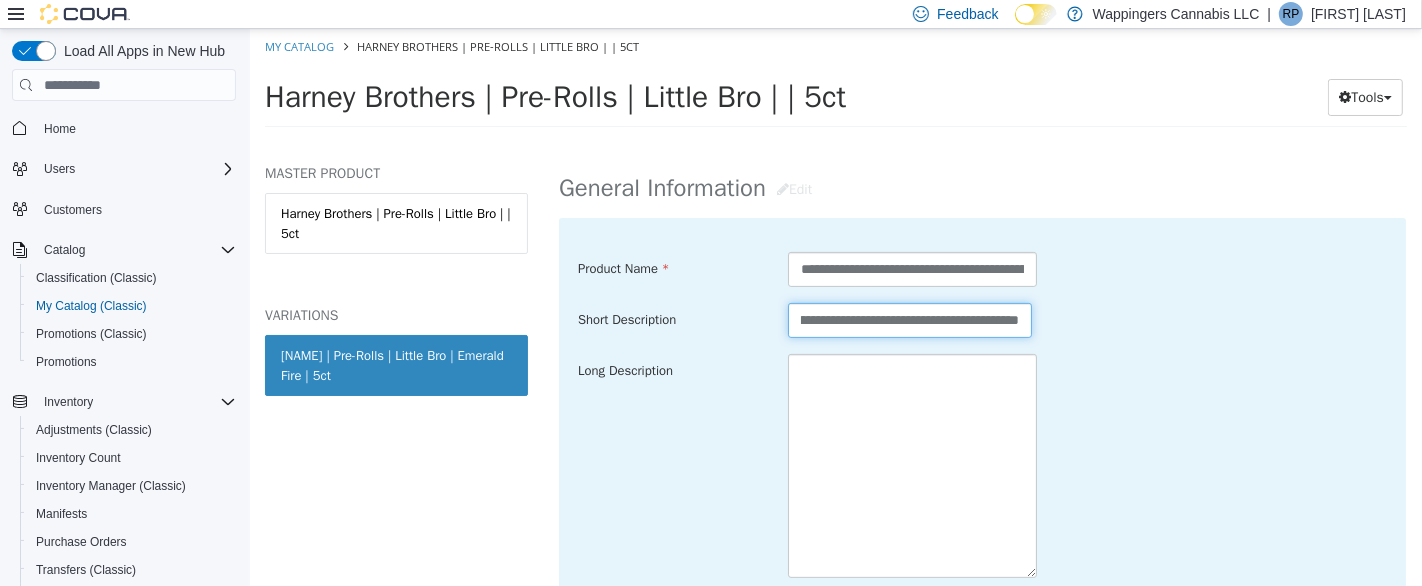 type on "**********" 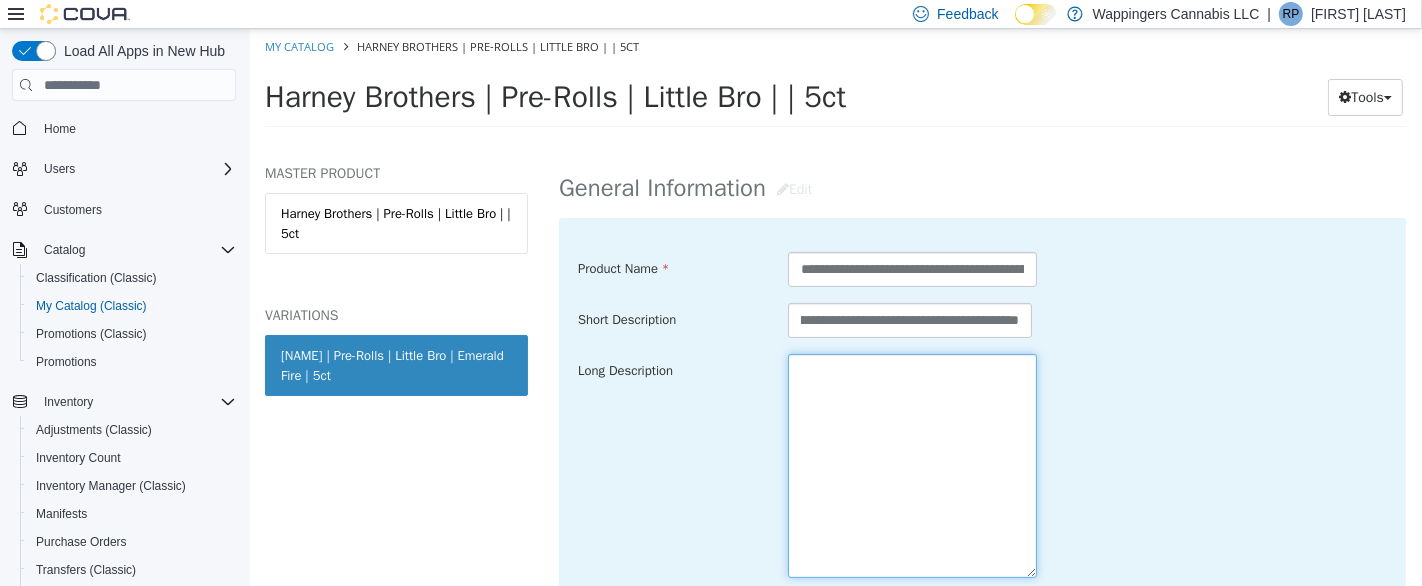 click at bounding box center [912, 466] 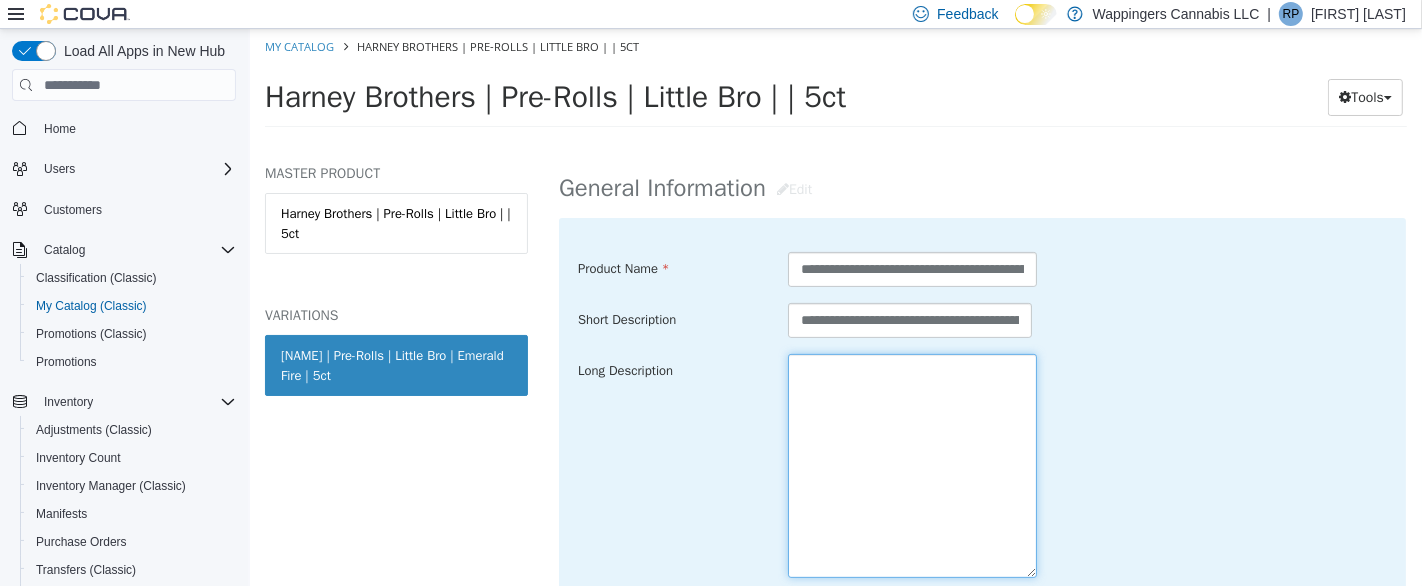 paste on "**********" 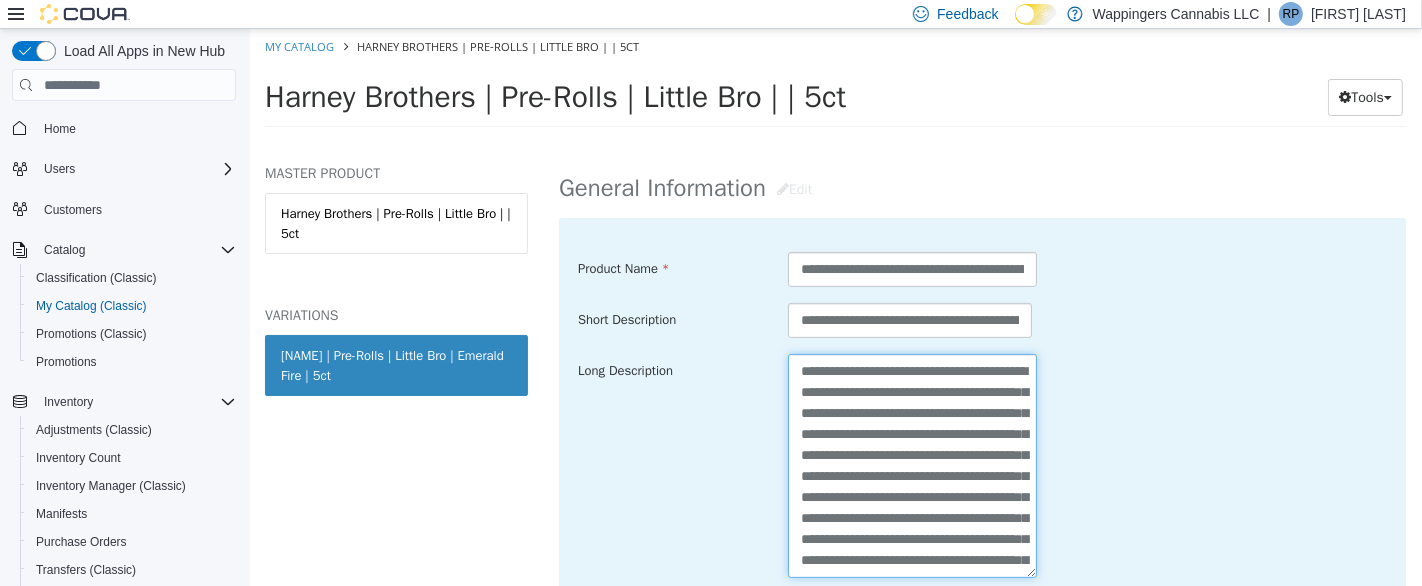 scroll, scrollTop: 160, scrollLeft: 0, axis: vertical 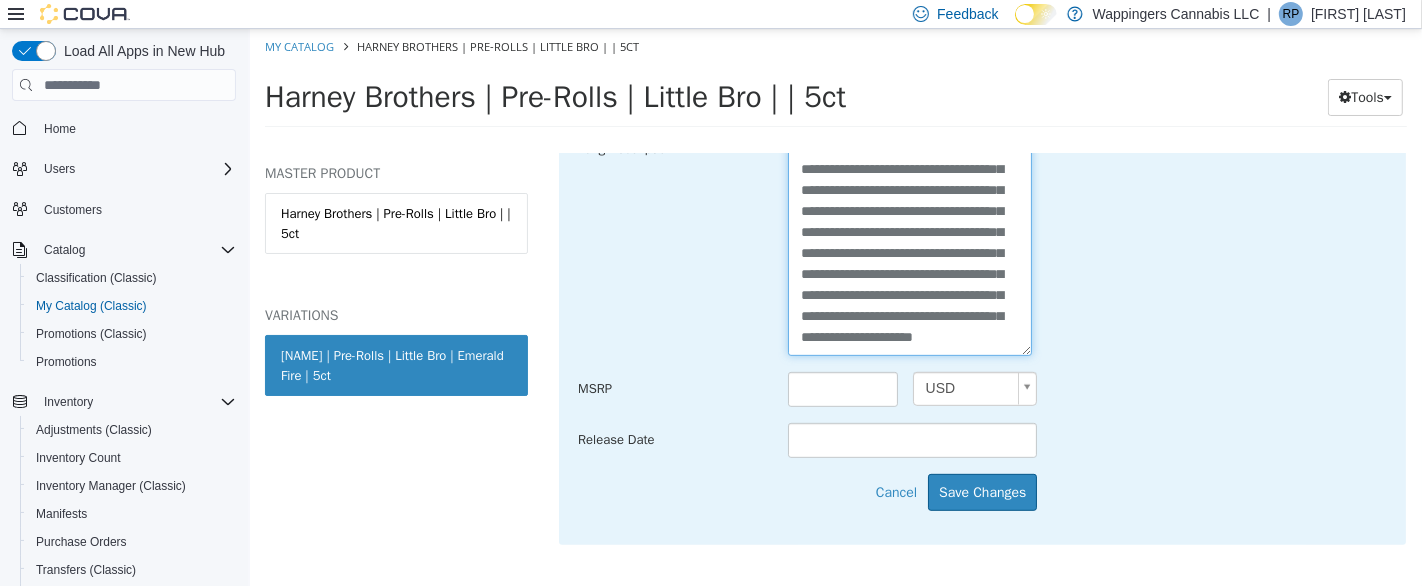 type on "**********" 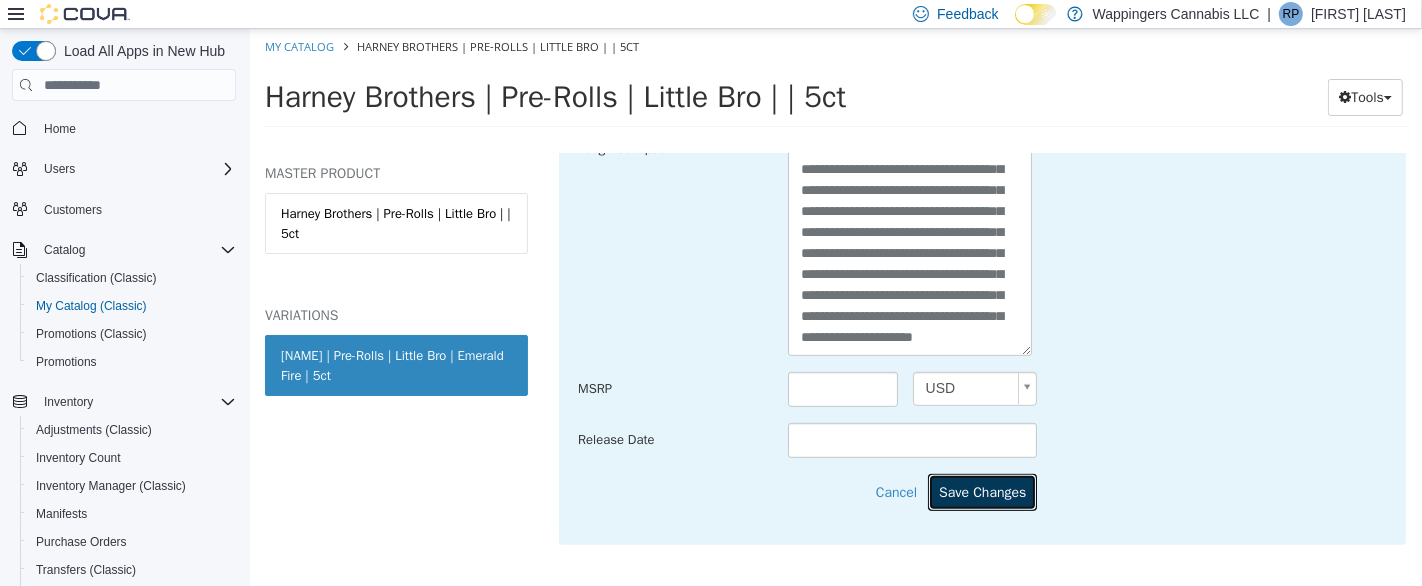 click on "Save Changes" at bounding box center (981, 492) 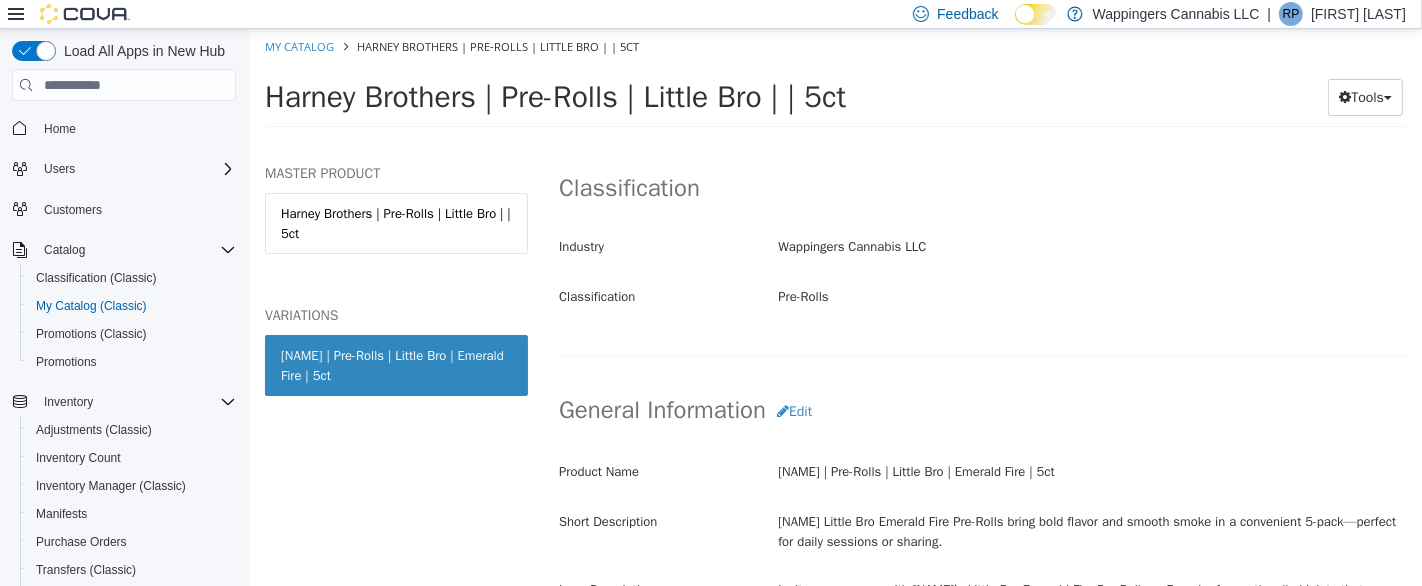 scroll, scrollTop: 0, scrollLeft: 0, axis: both 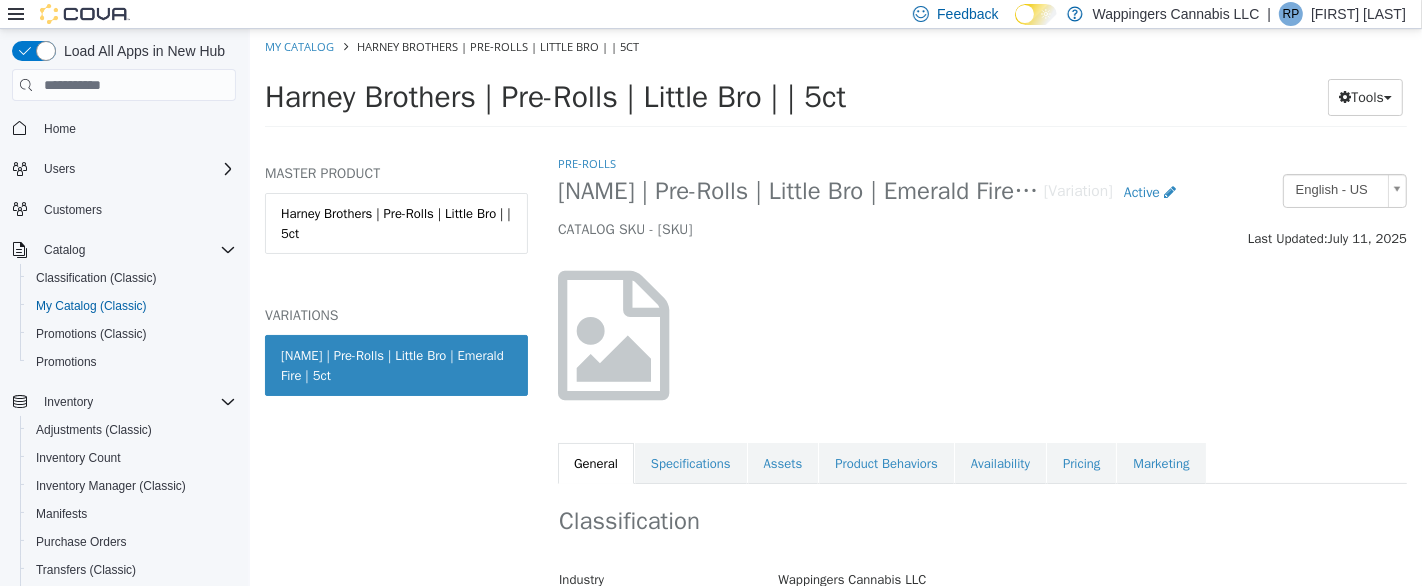 click on "Assets" at bounding box center [782, 464] 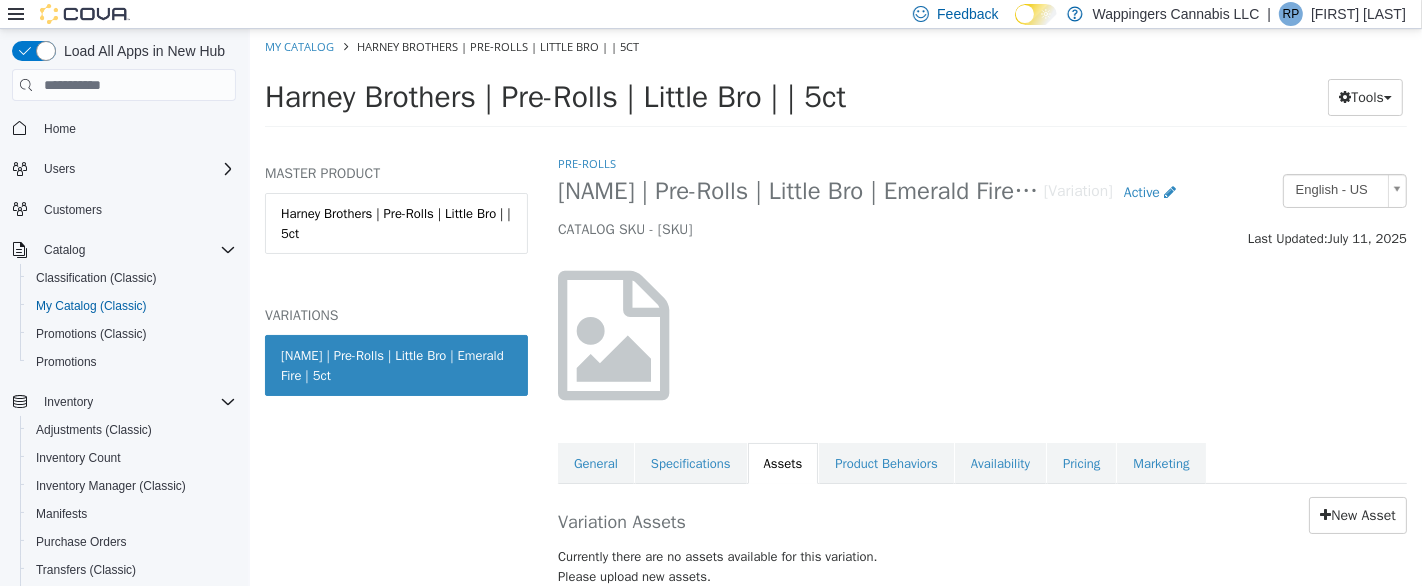 scroll, scrollTop: 68, scrollLeft: 0, axis: vertical 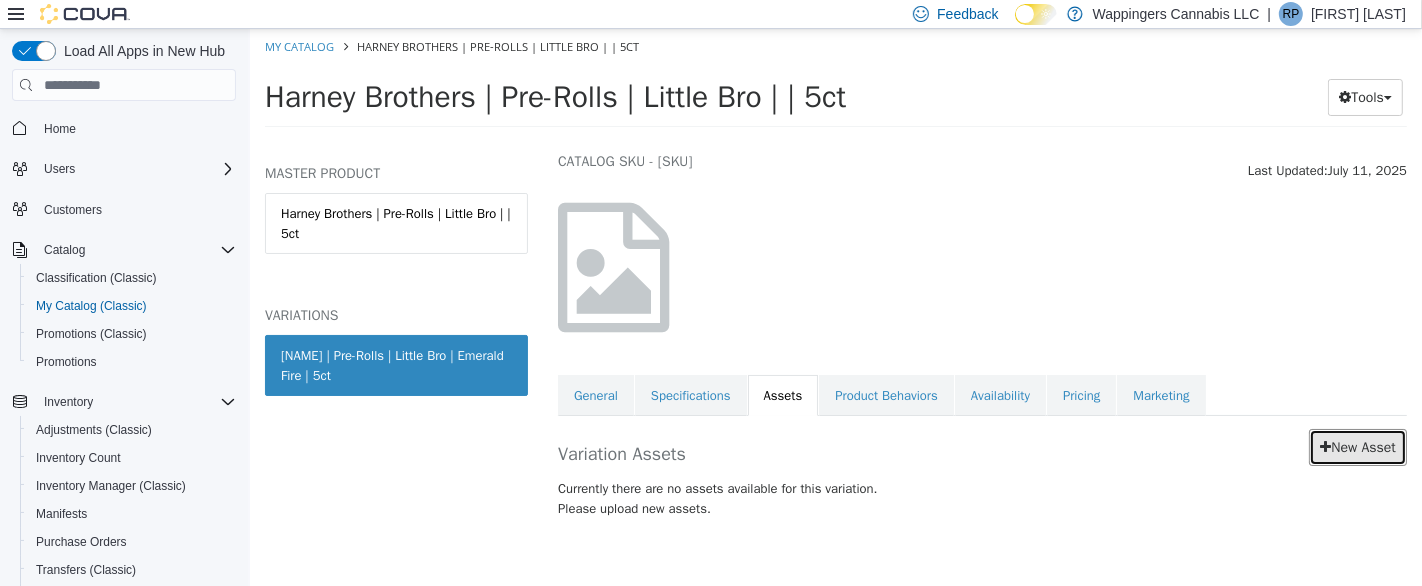 click at bounding box center [1324, 447] 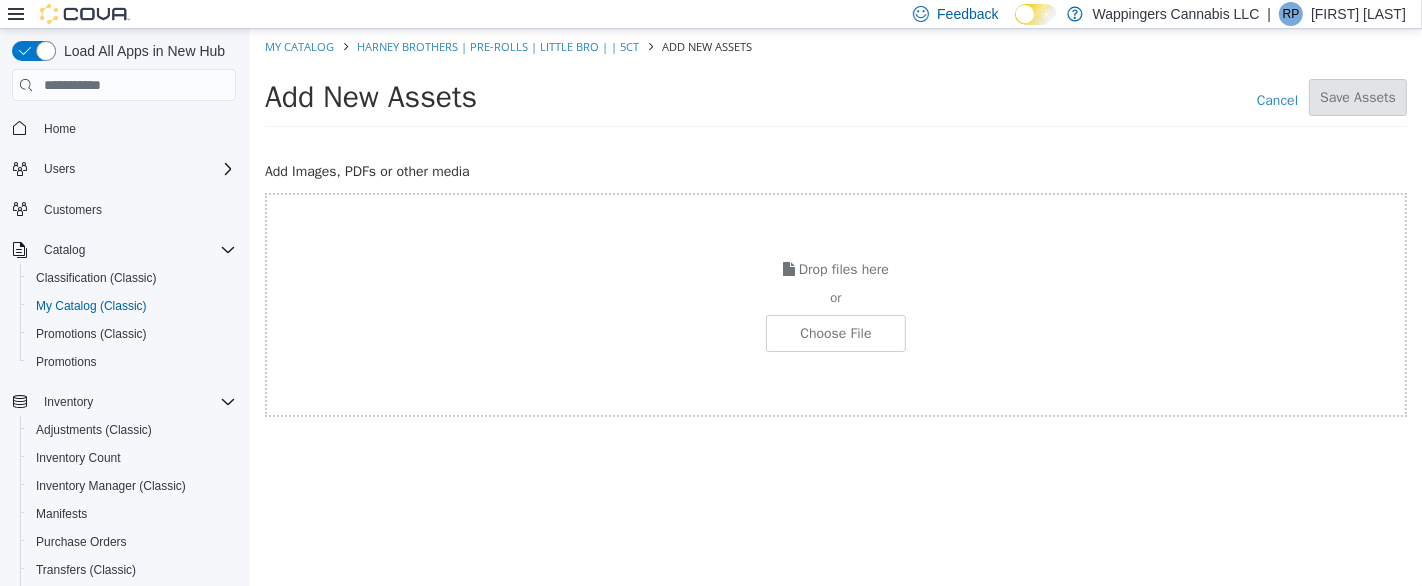 click at bounding box center (-212, 333) 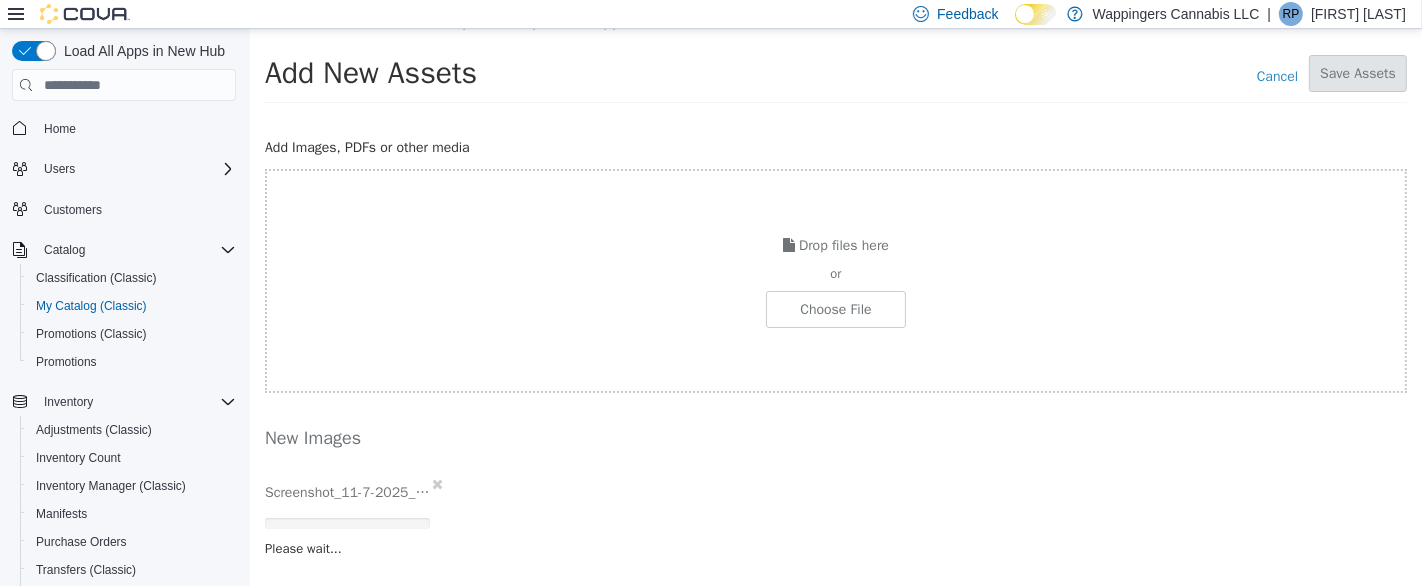 scroll, scrollTop: 37, scrollLeft: 0, axis: vertical 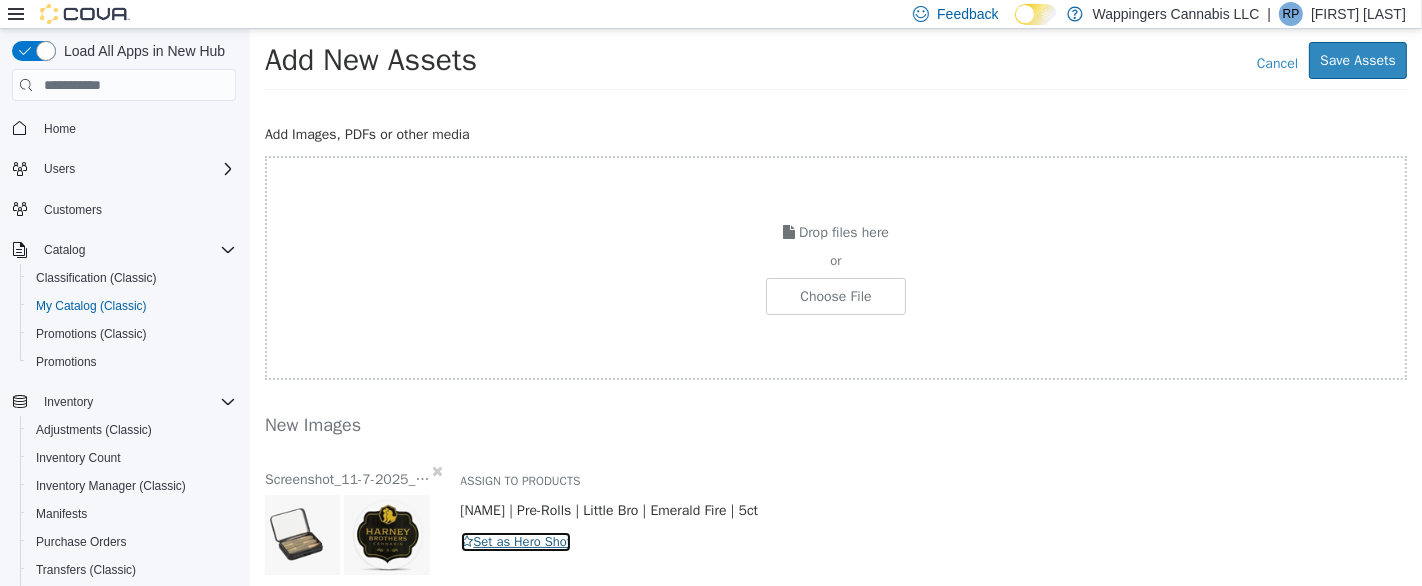 click on "Set as Hero Shot" at bounding box center [515, 542] 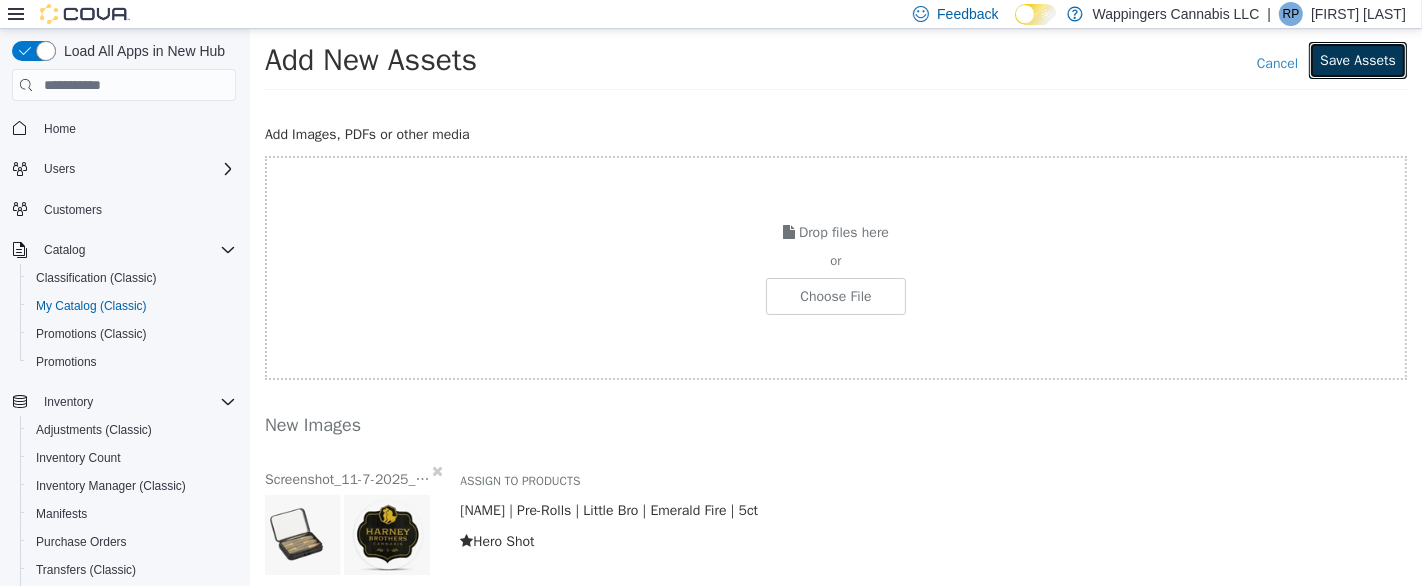 click on "Save Assets" at bounding box center (1357, 60) 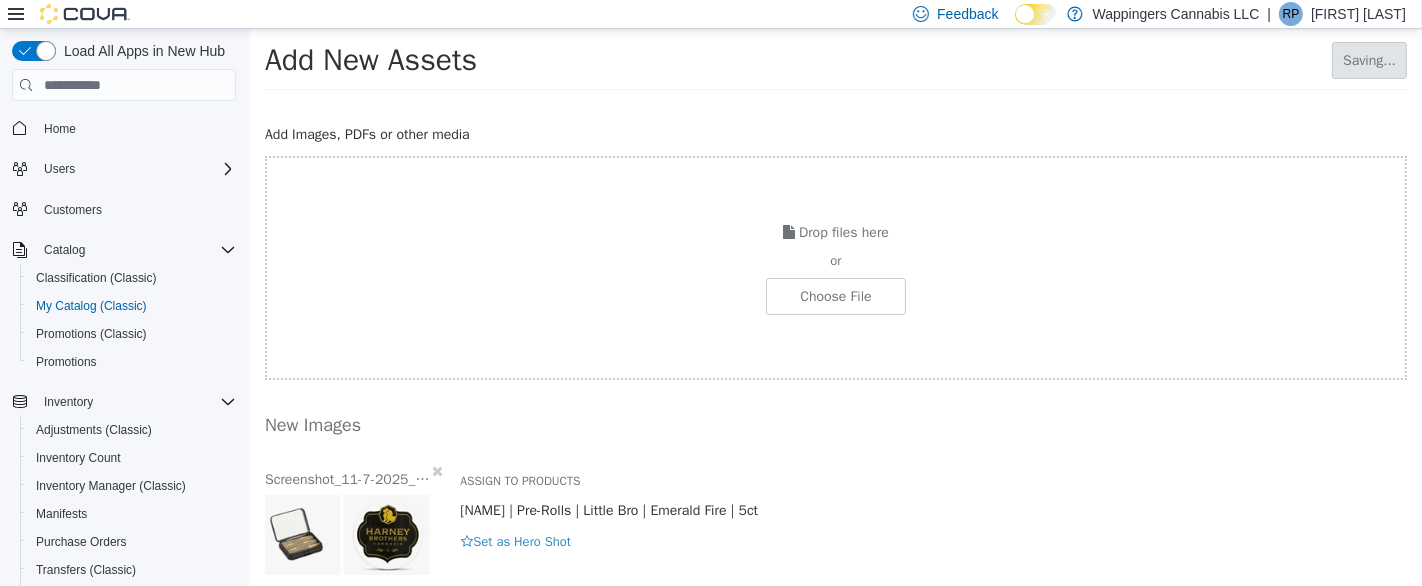 scroll, scrollTop: 0, scrollLeft: 0, axis: both 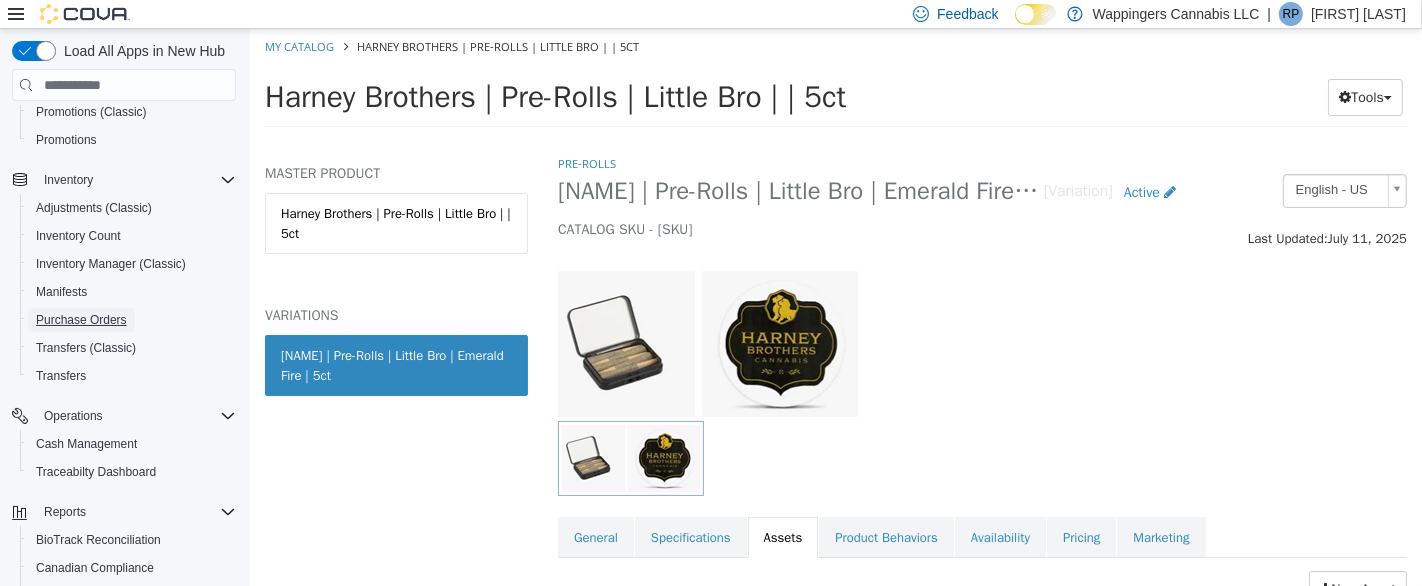 click on "Purchase Orders" at bounding box center (81, 320) 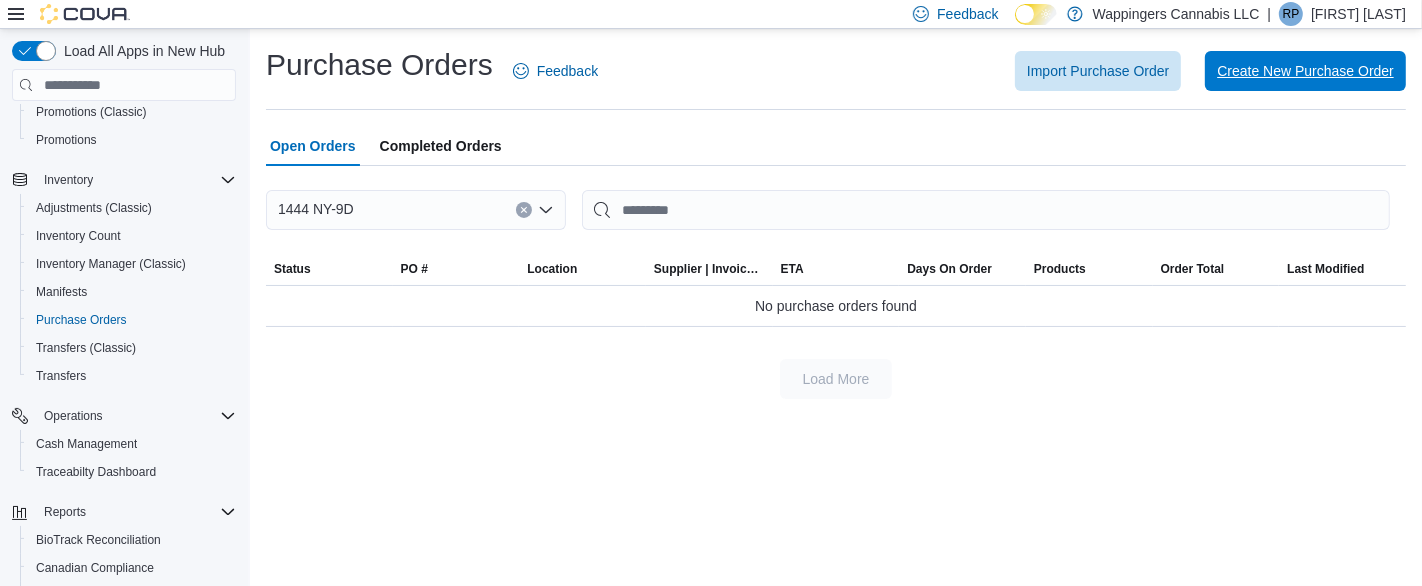 click on "Create New Purchase Order" at bounding box center [1305, 71] 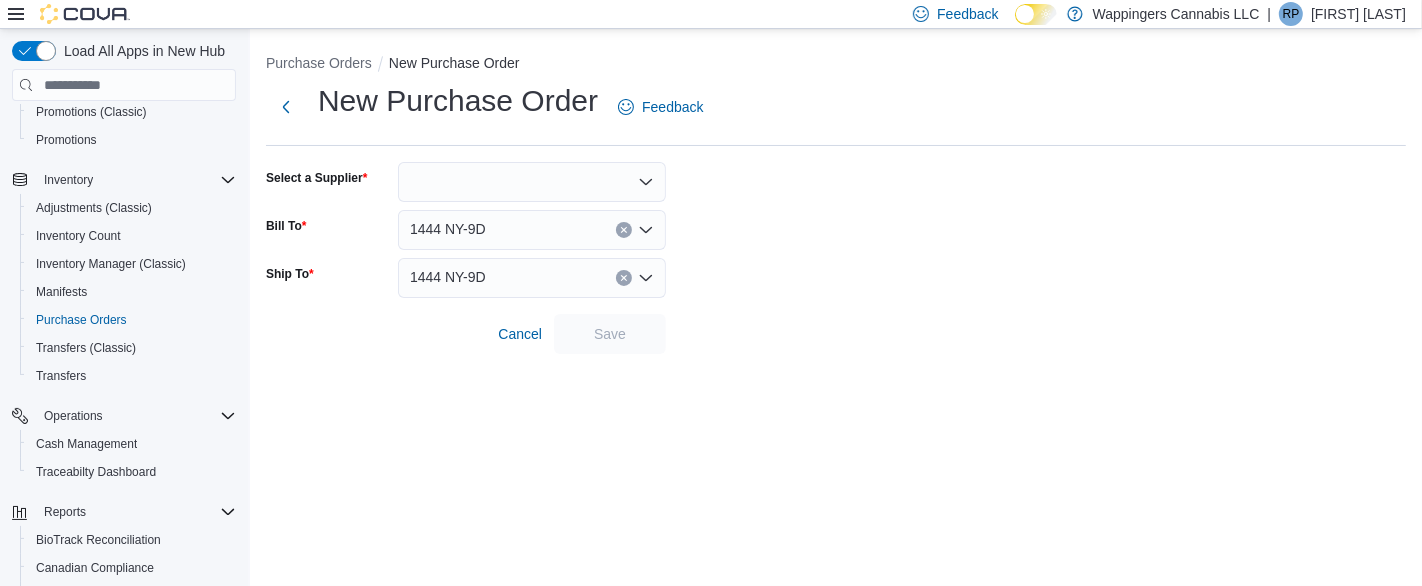click on "New Purchase Order Feedback Select a Supplier Bill To 1444 NY-9D Ship To 1444 NY-9D Cancel Save" at bounding box center (836, 217) 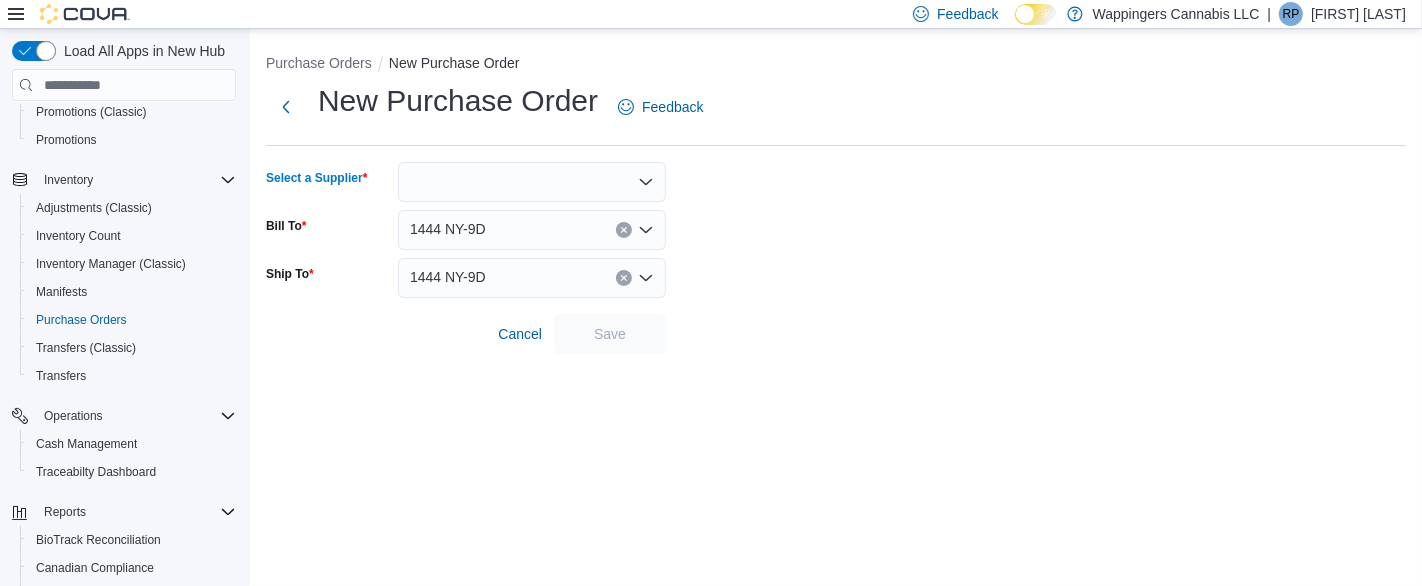 click at bounding box center [532, 182] 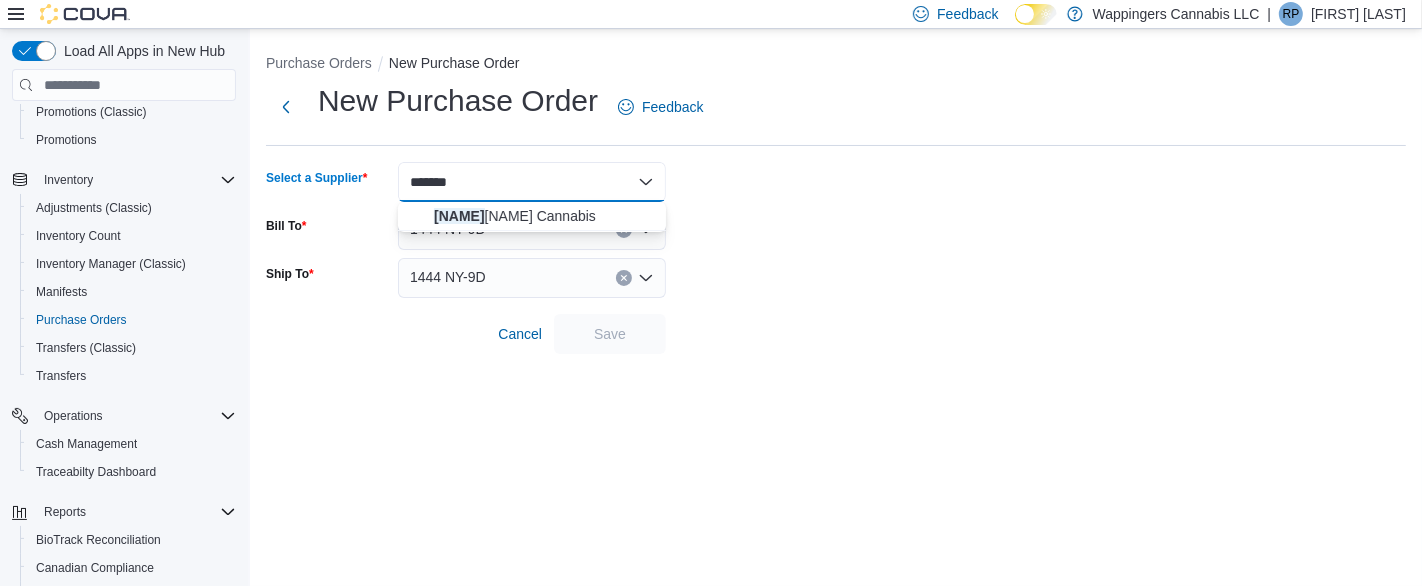 type on "******" 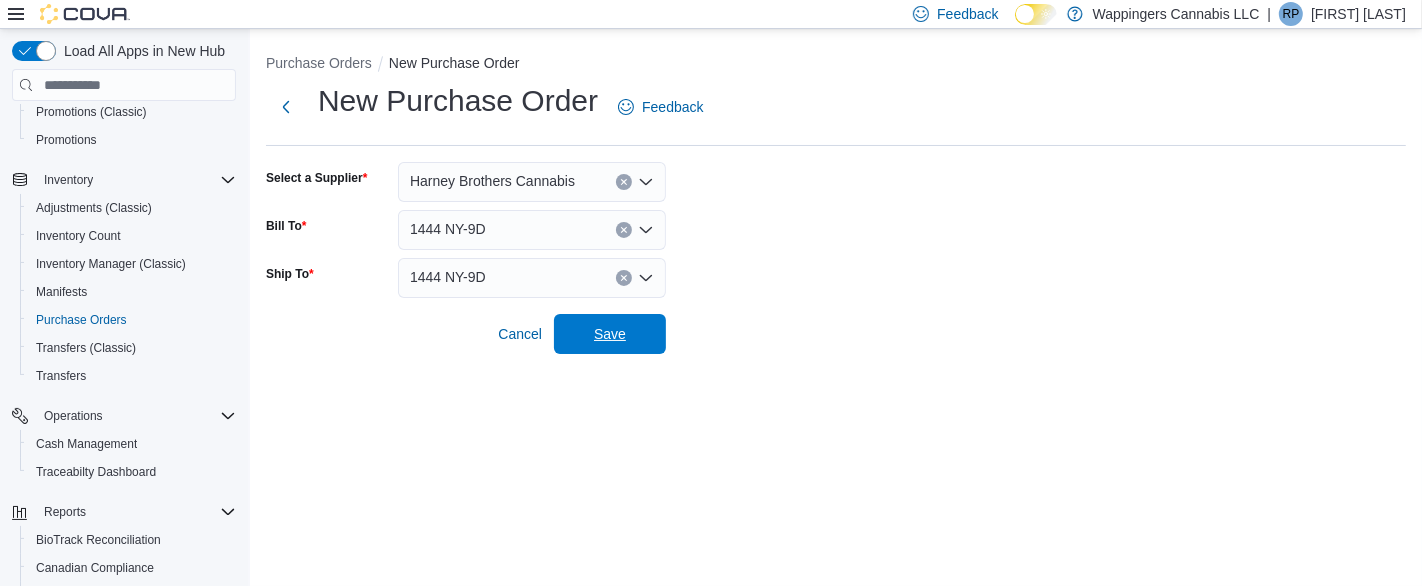 click on "Save" at bounding box center [610, 334] 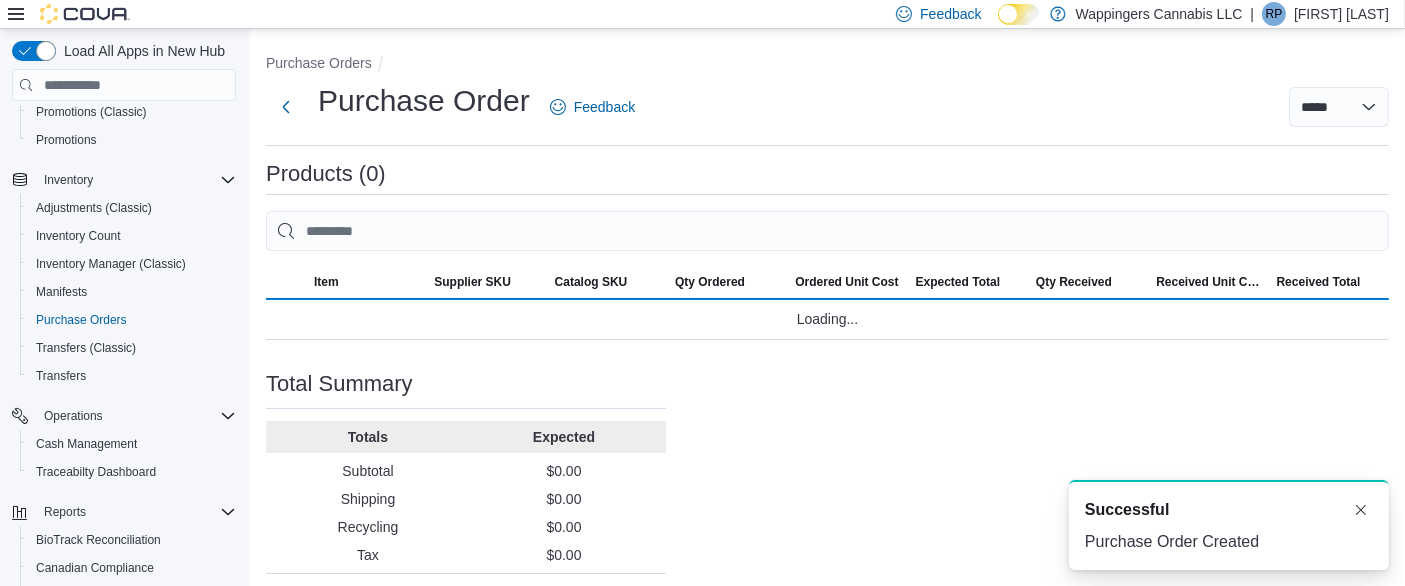 scroll, scrollTop: 0, scrollLeft: 0, axis: both 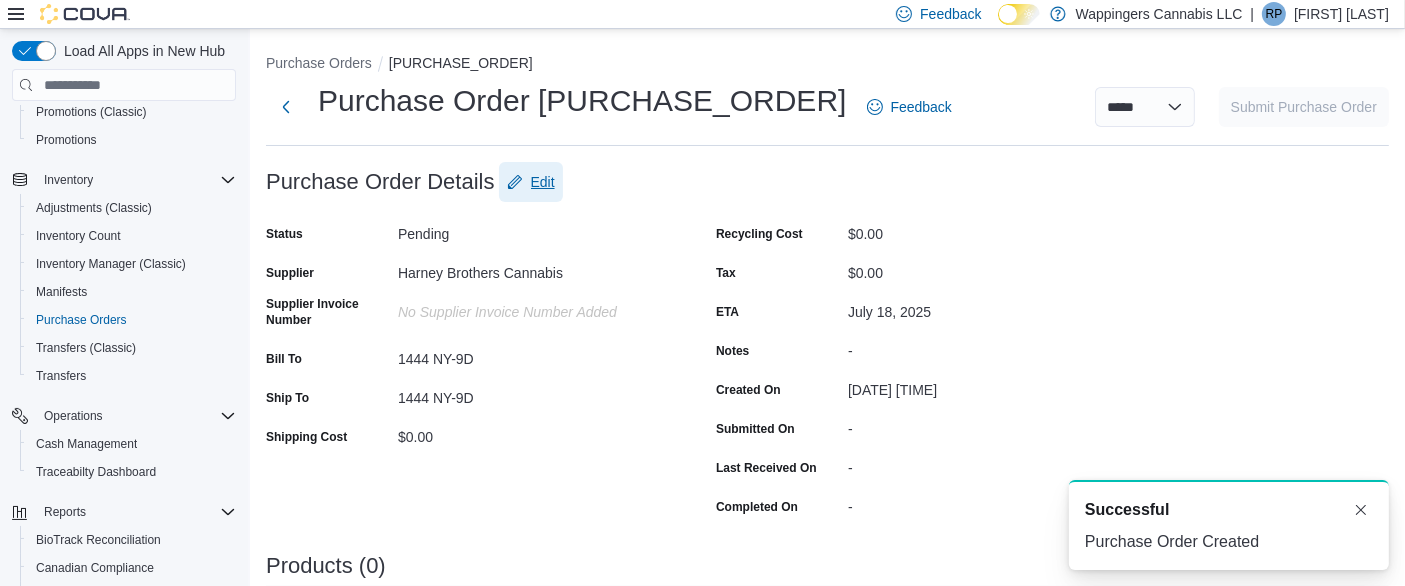 click on "Edit" at bounding box center (531, 182) 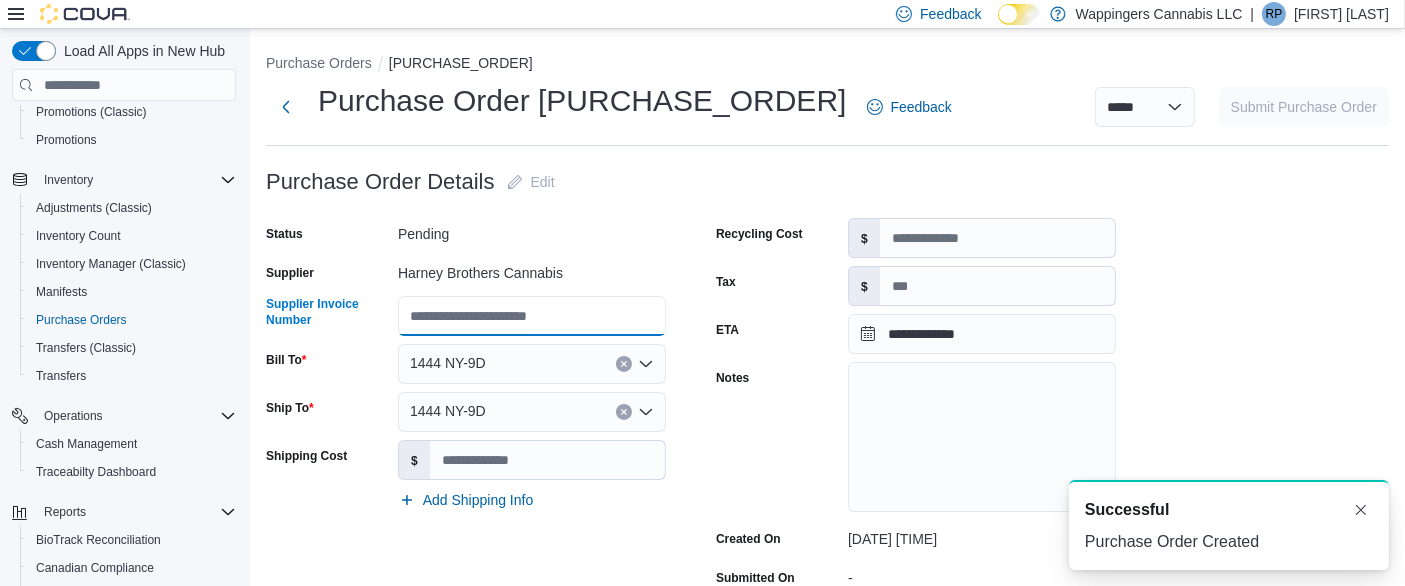 click on "Supplier Invoice Number" at bounding box center (532, 316) 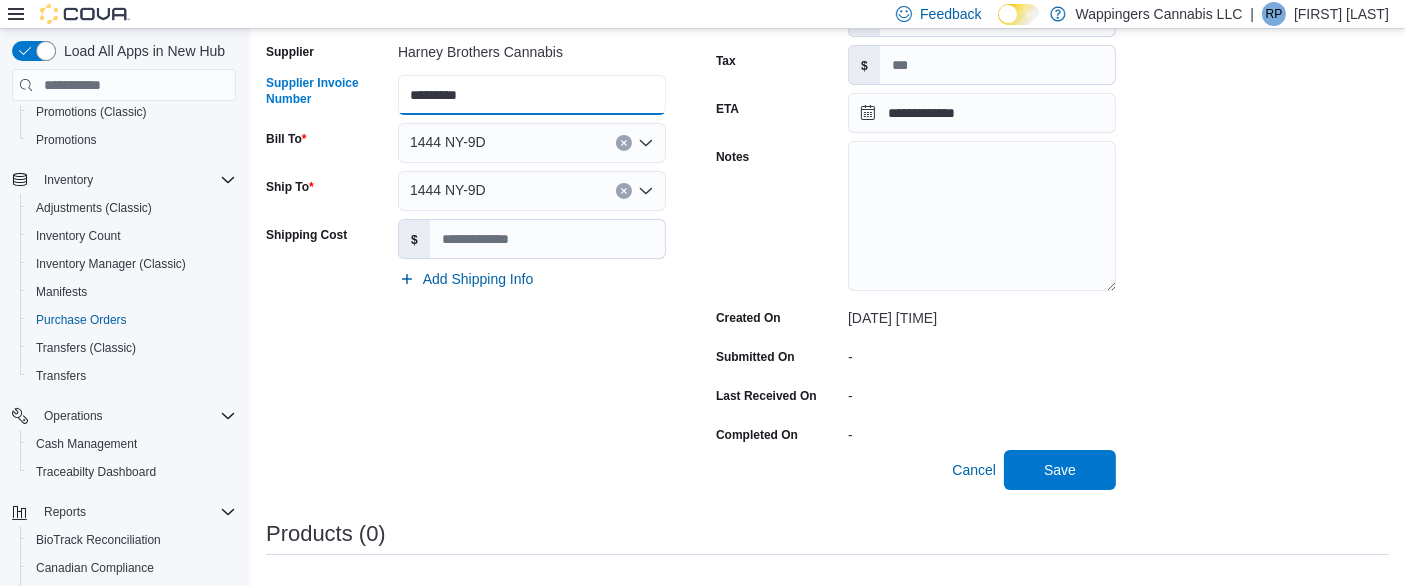 scroll, scrollTop: 222, scrollLeft: 0, axis: vertical 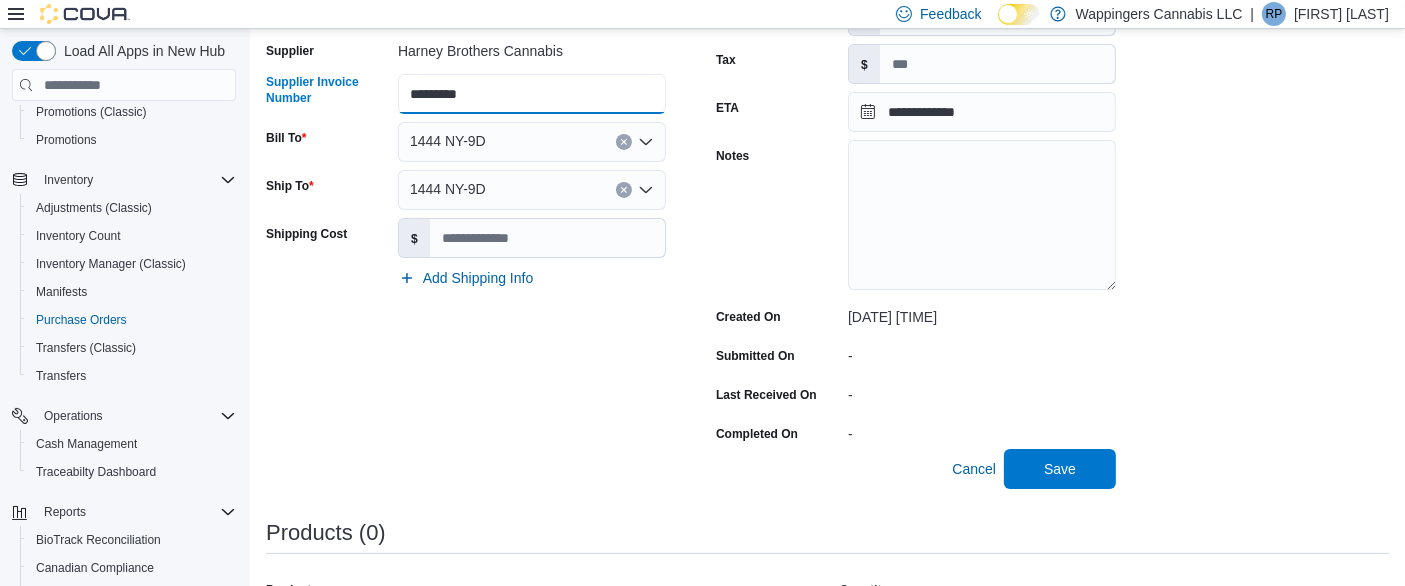 type on "*********" 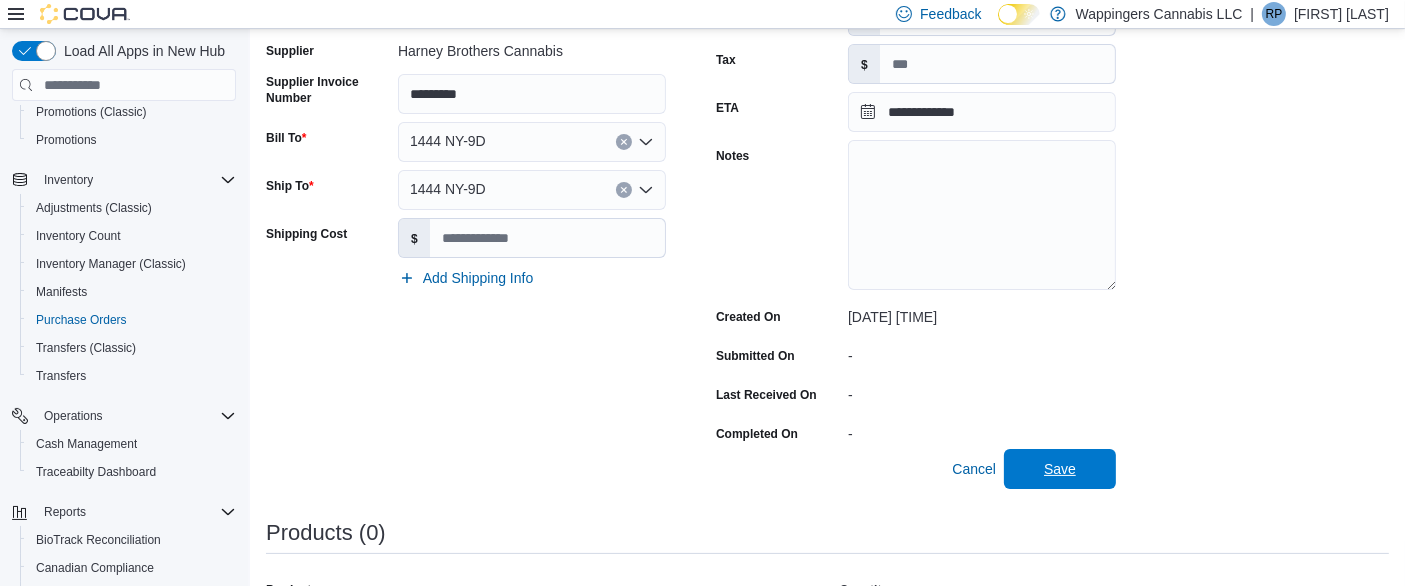 click on "Save" at bounding box center [1060, 469] 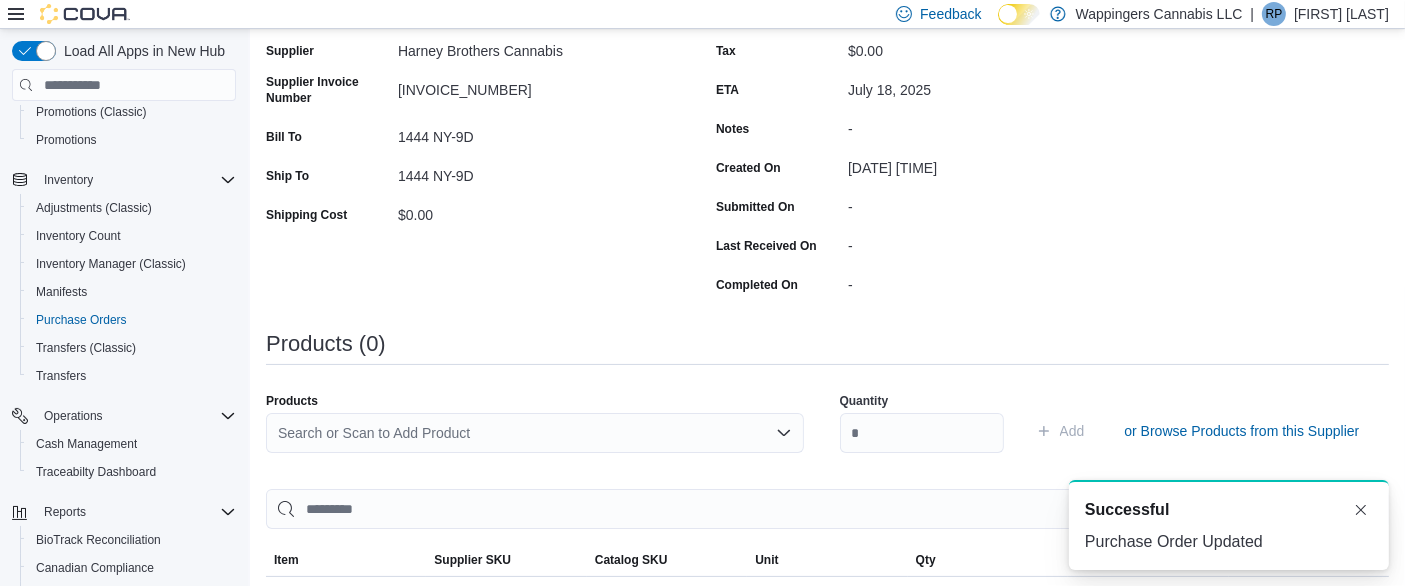 scroll, scrollTop: 0, scrollLeft: 0, axis: both 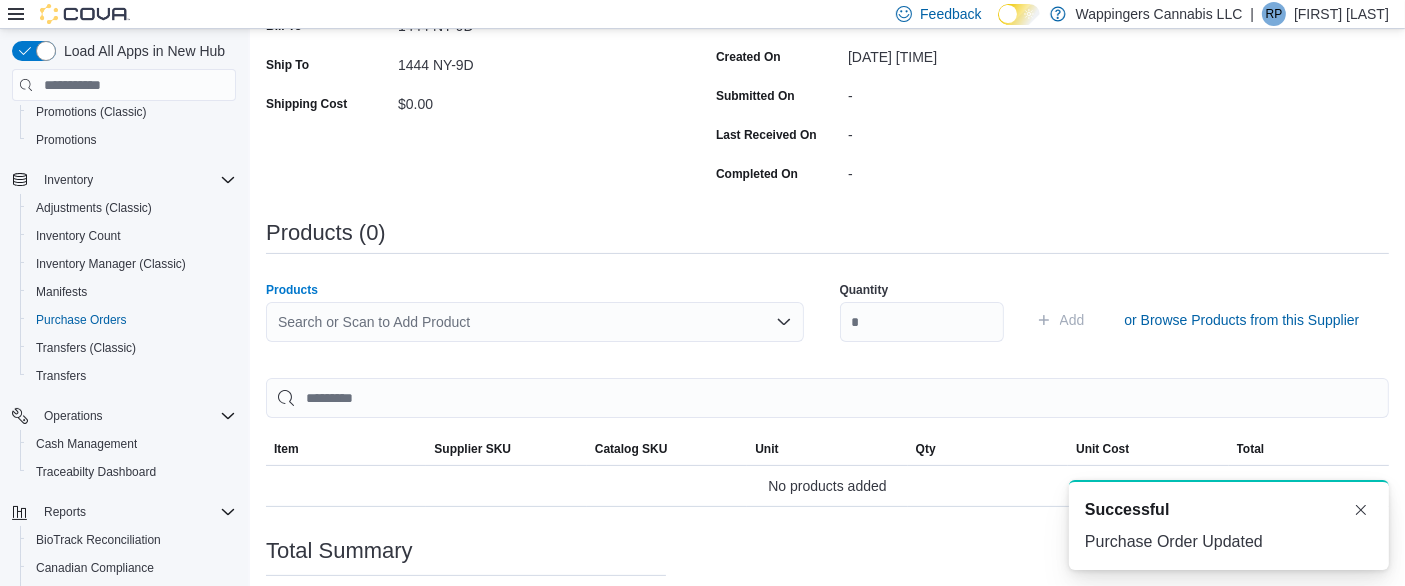 click on "Search or Scan to Add Product" at bounding box center (535, 322) 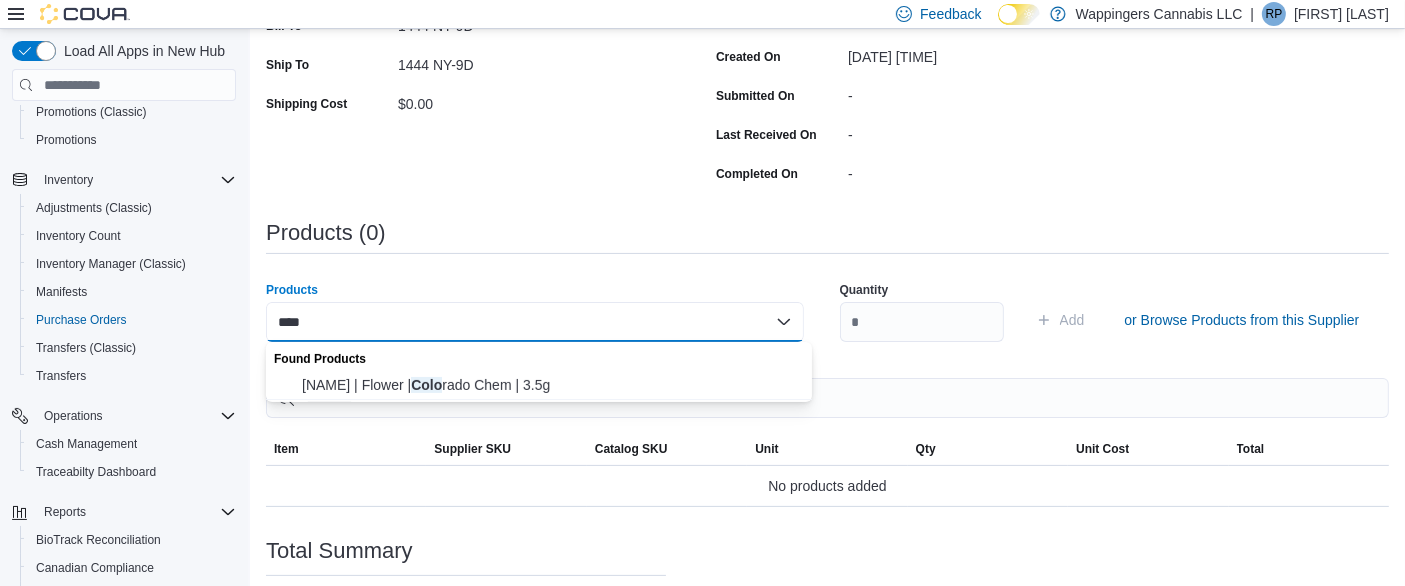 type on "****" 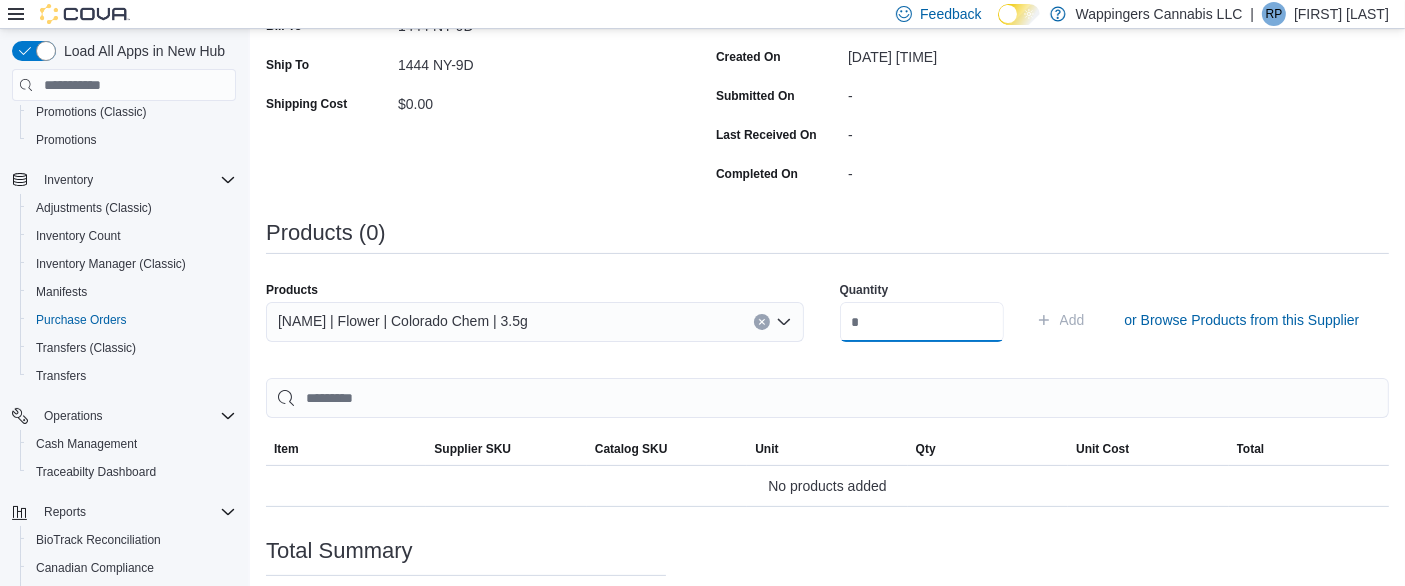 click at bounding box center (922, 322) 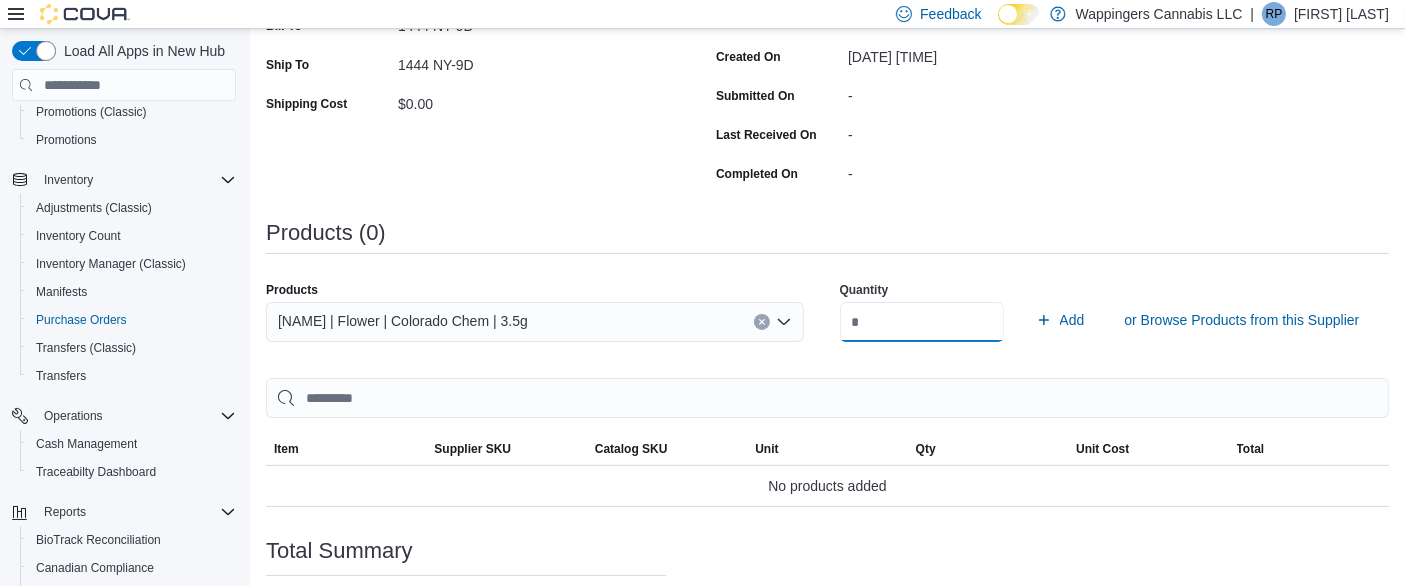 type on "***" 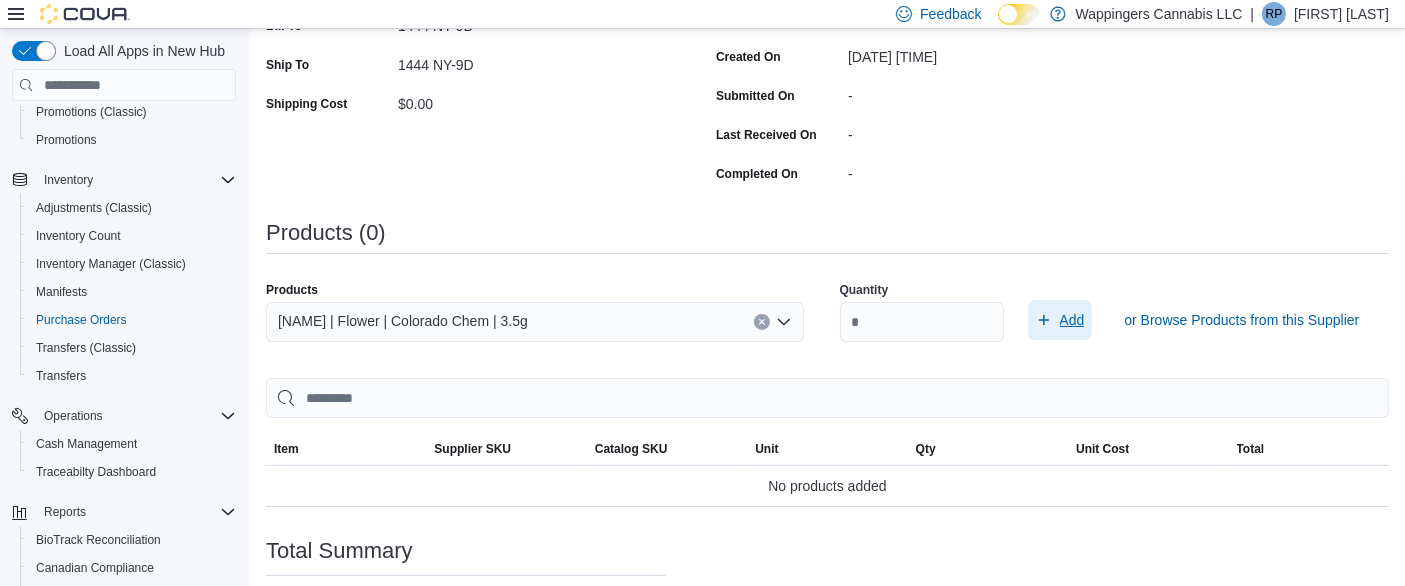 click on "Add" at bounding box center [1072, 320] 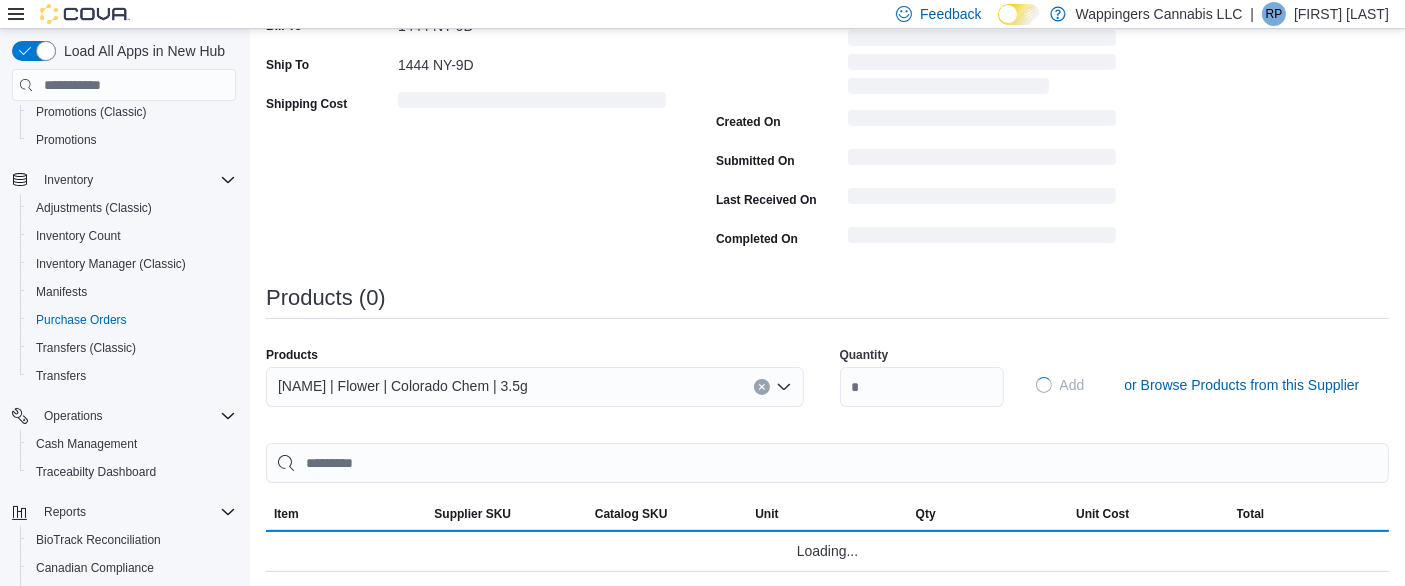 type 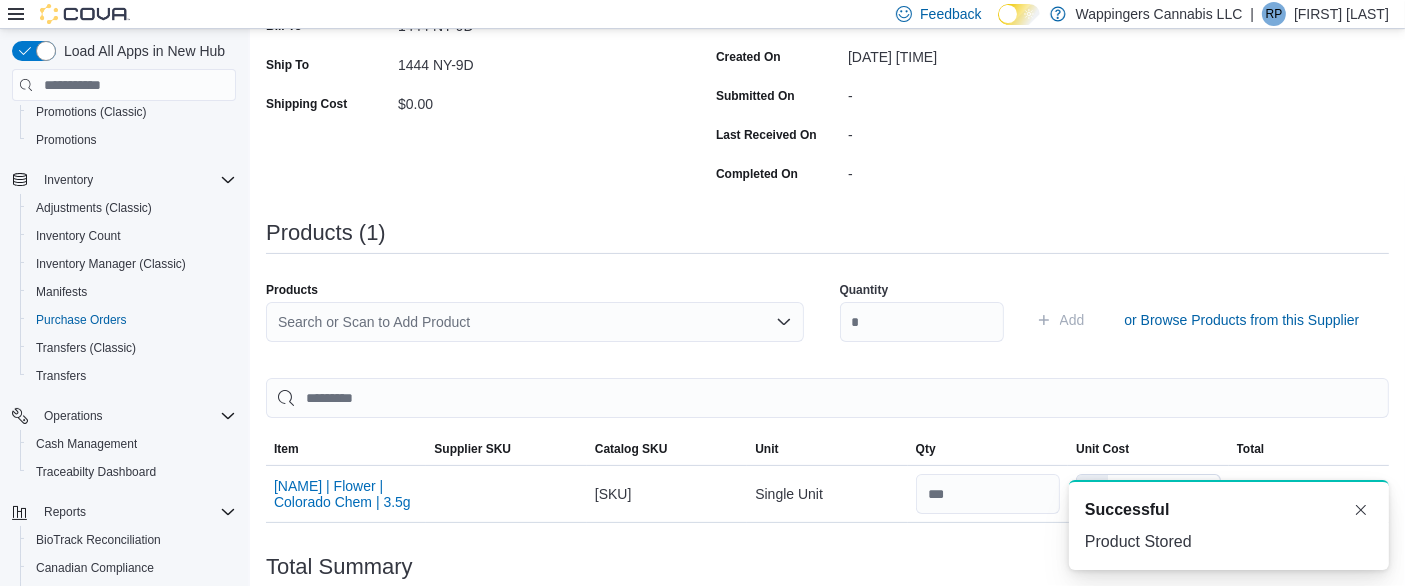 scroll, scrollTop: 0, scrollLeft: 0, axis: both 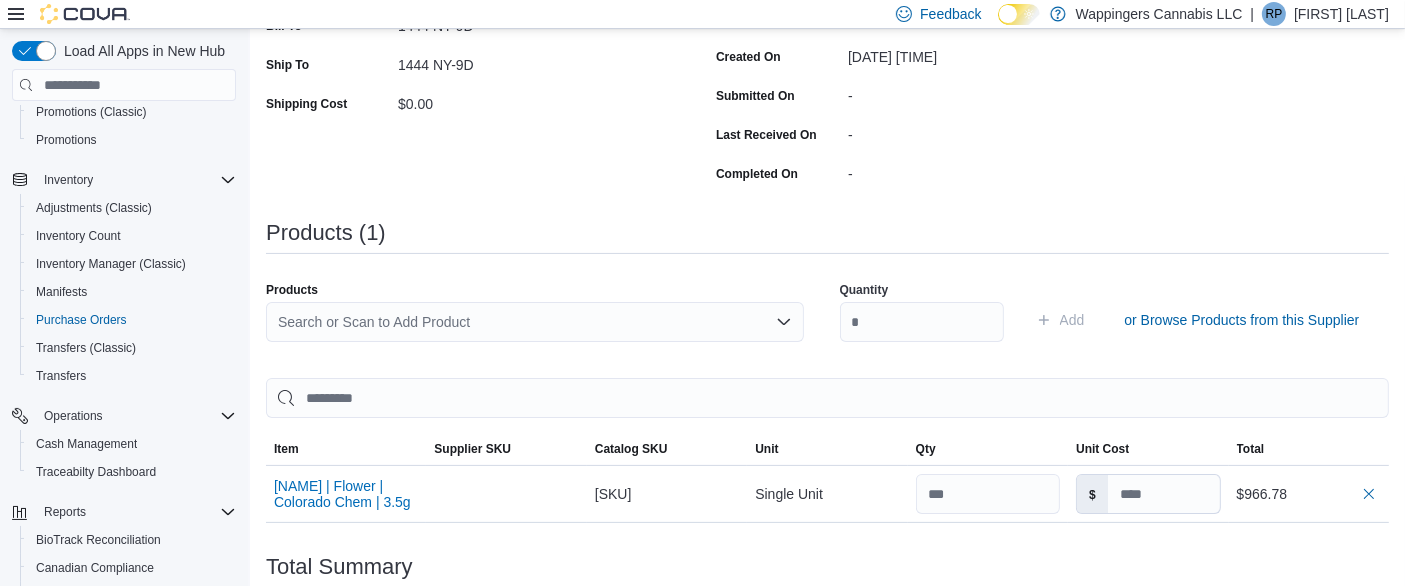 click on "Search or Scan to Add Product" at bounding box center [535, 322] 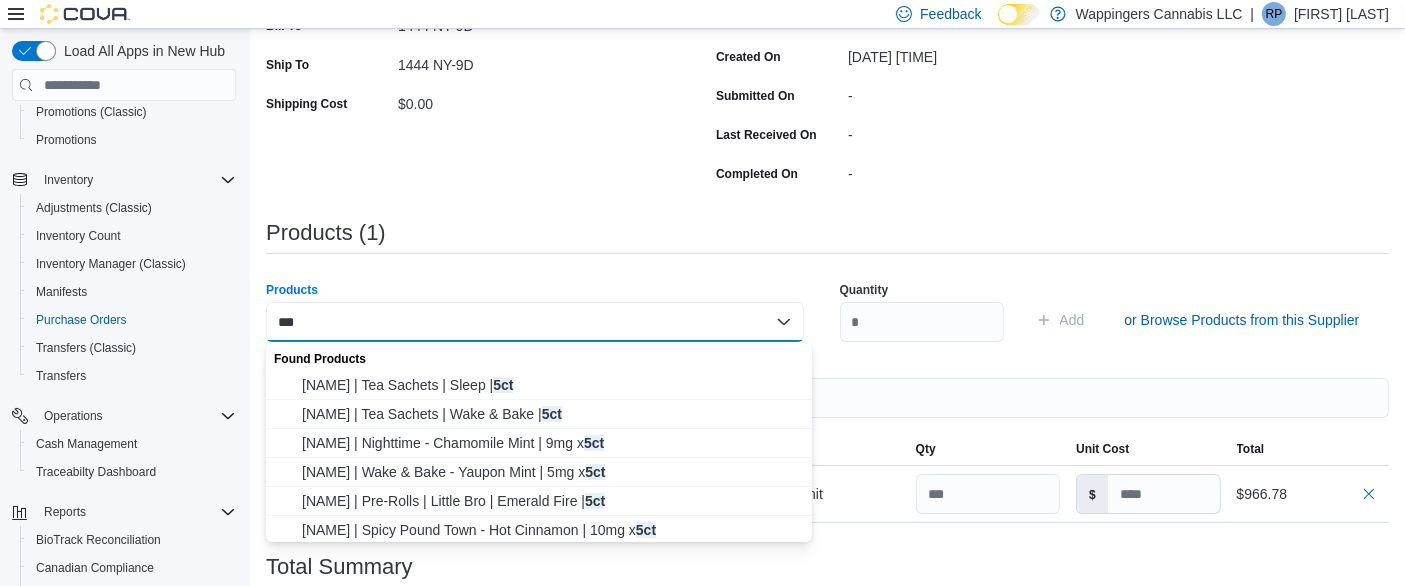 type on "***" 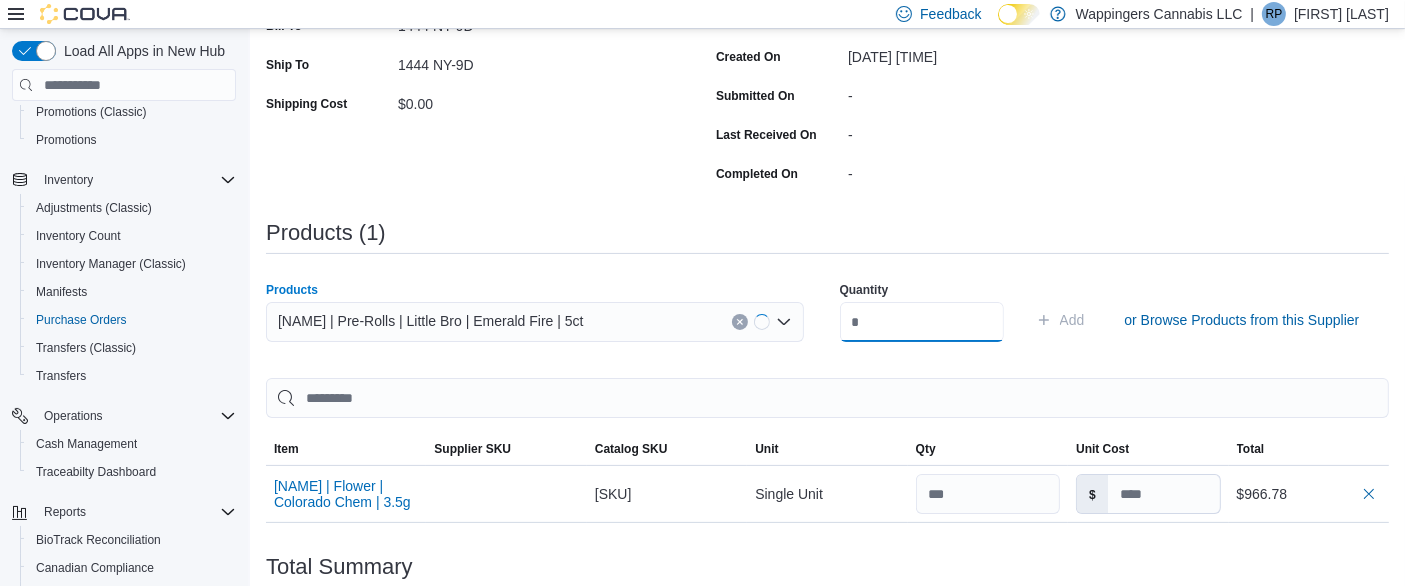 click at bounding box center (922, 322) 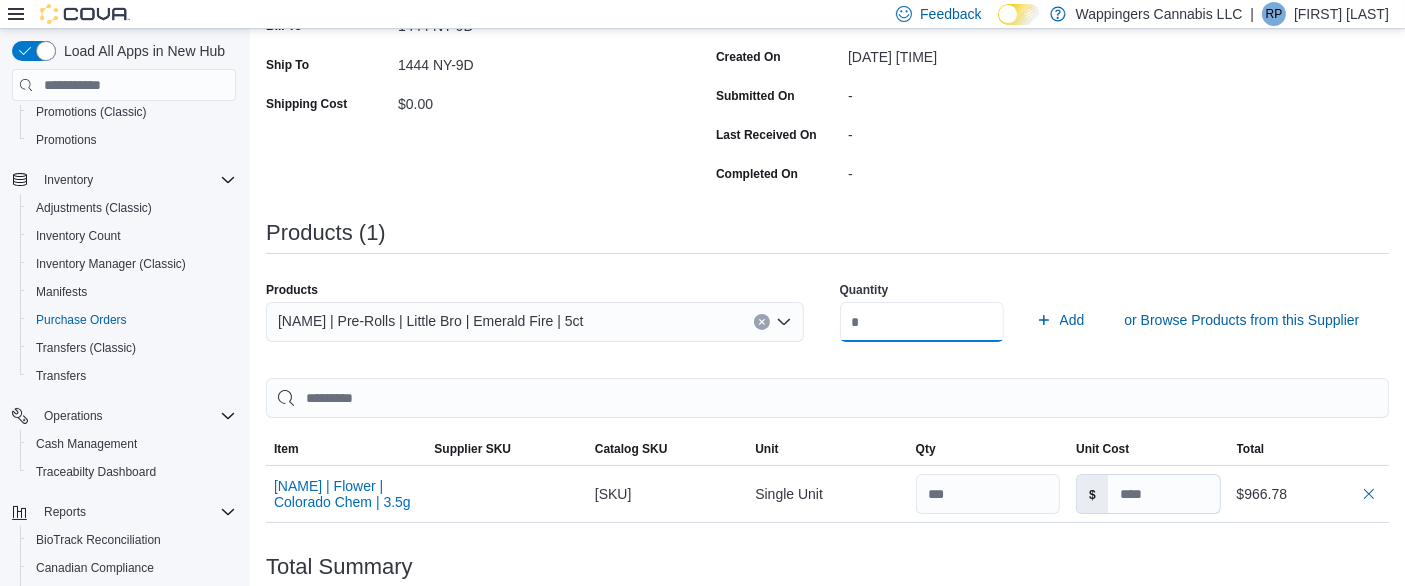 type on "**" 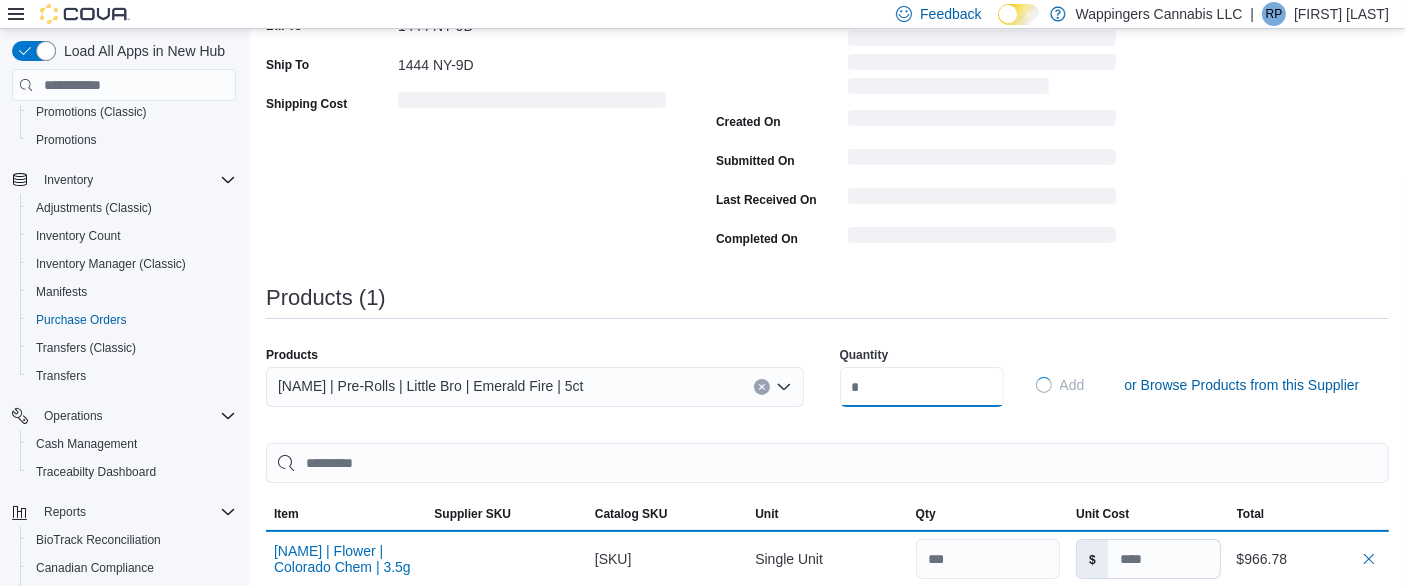 type 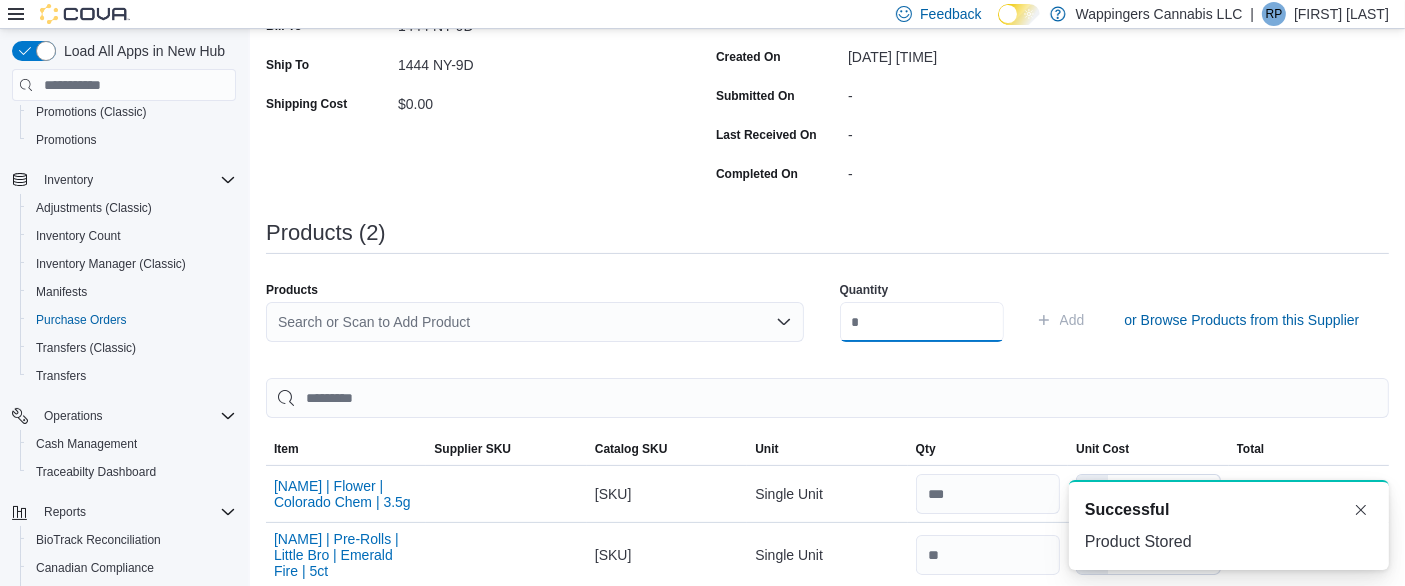 scroll, scrollTop: 0, scrollLeft: 0, axis: both 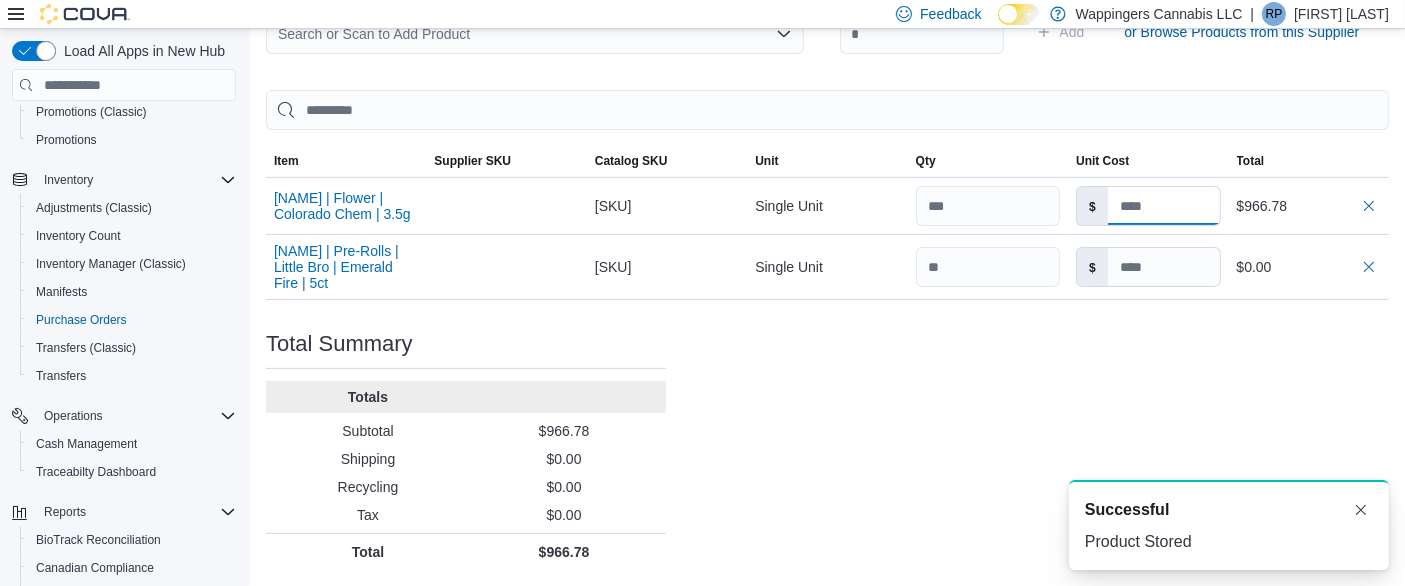 click at bounding box center [1164, 206] 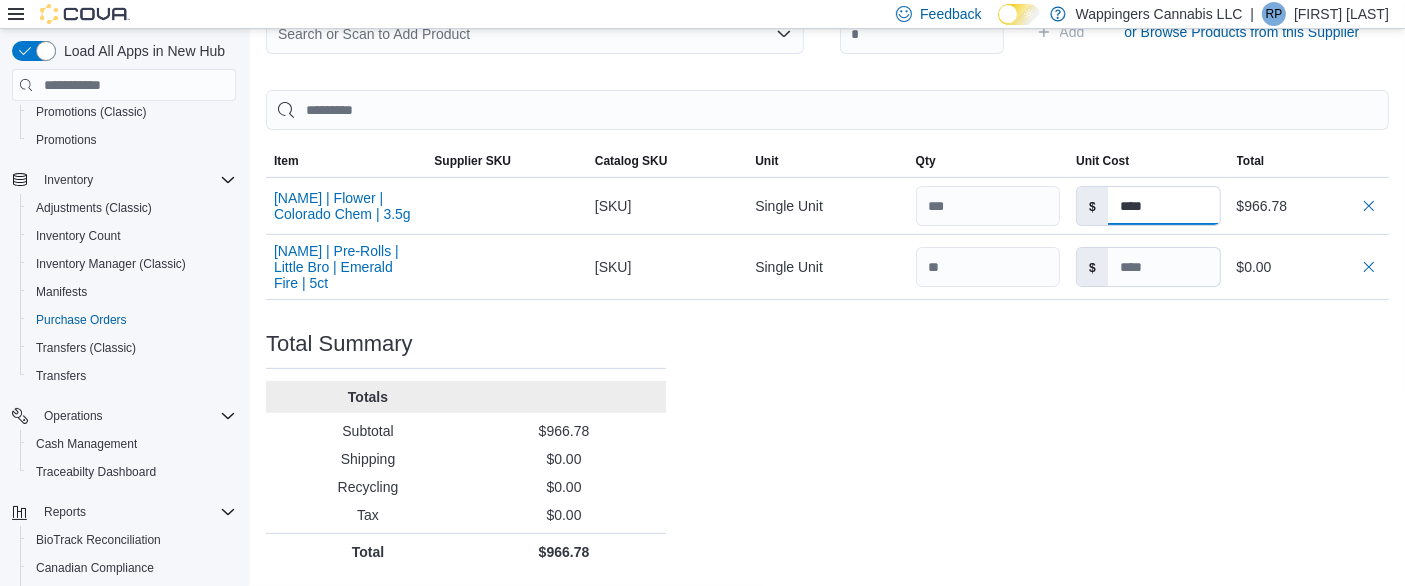 type on "****" 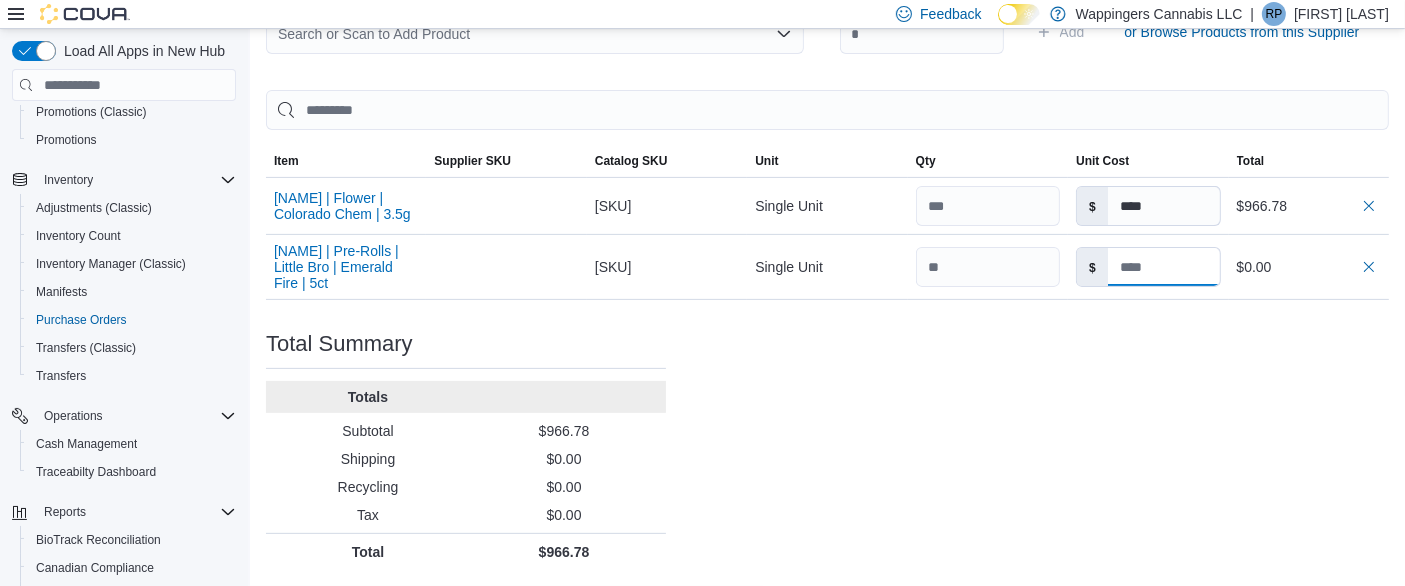 click at bounding box center (1164, 267) 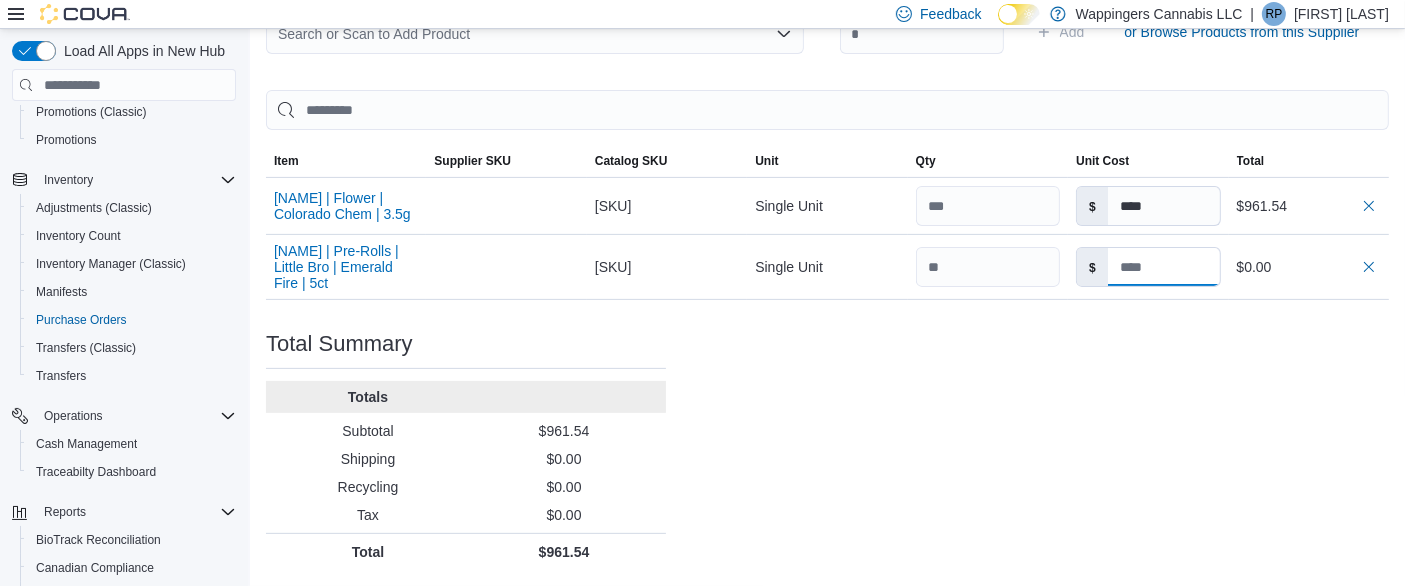 type 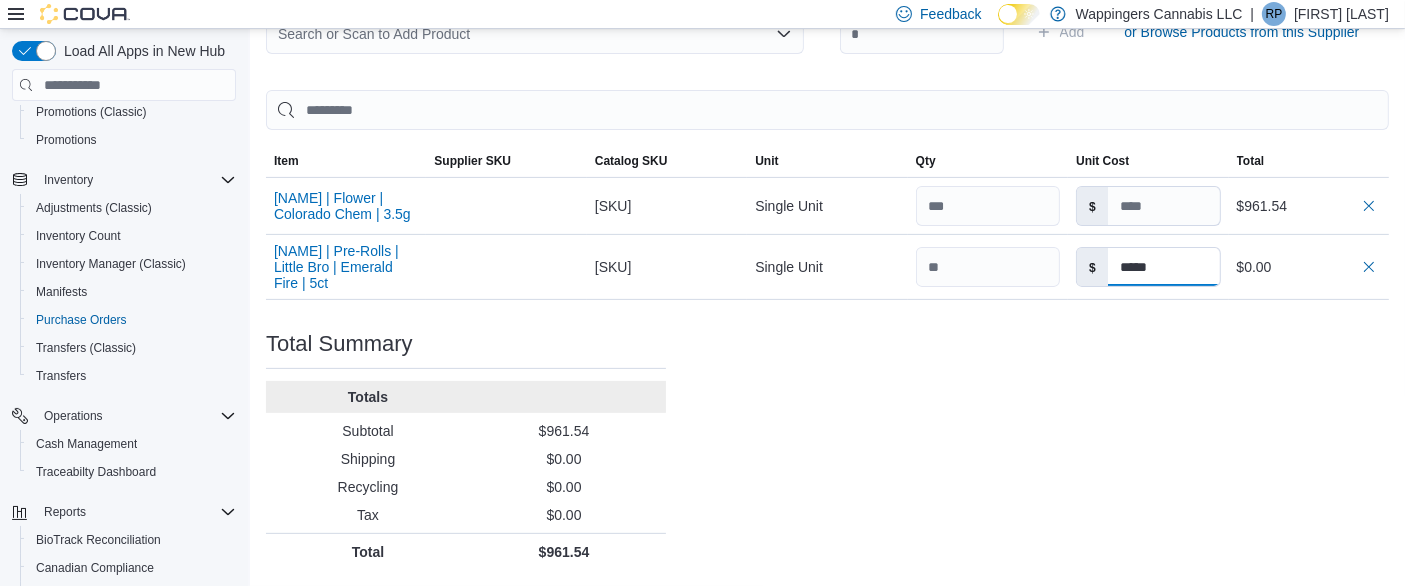 type on "*****" 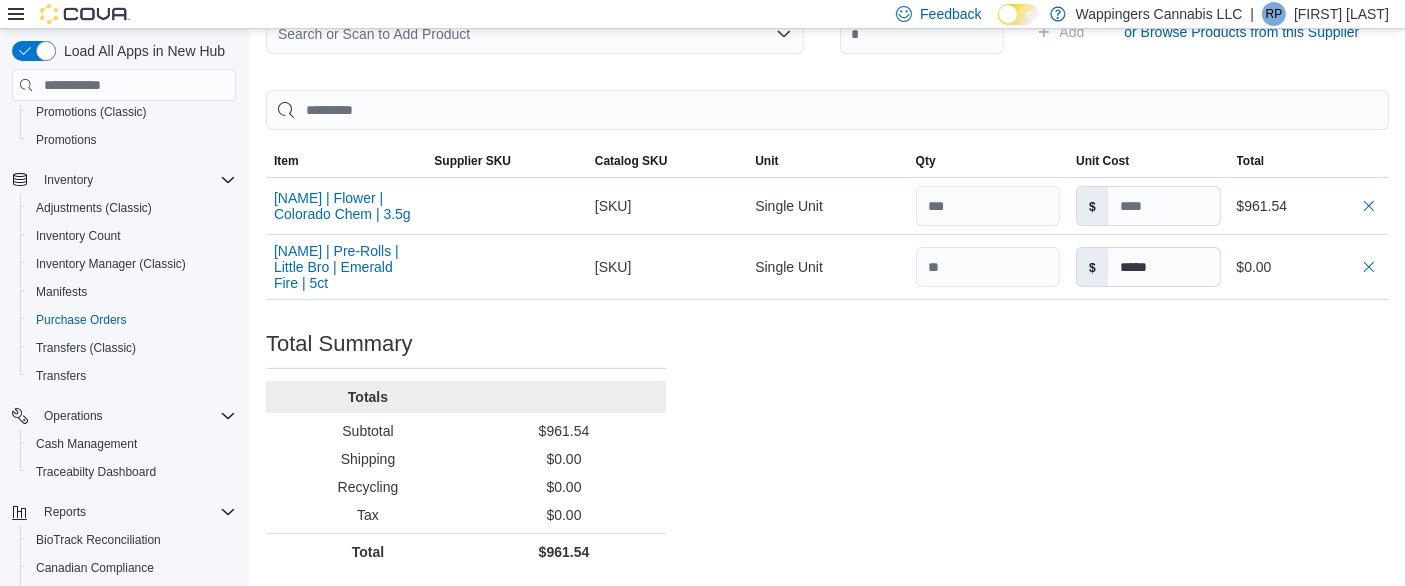 type on "****" 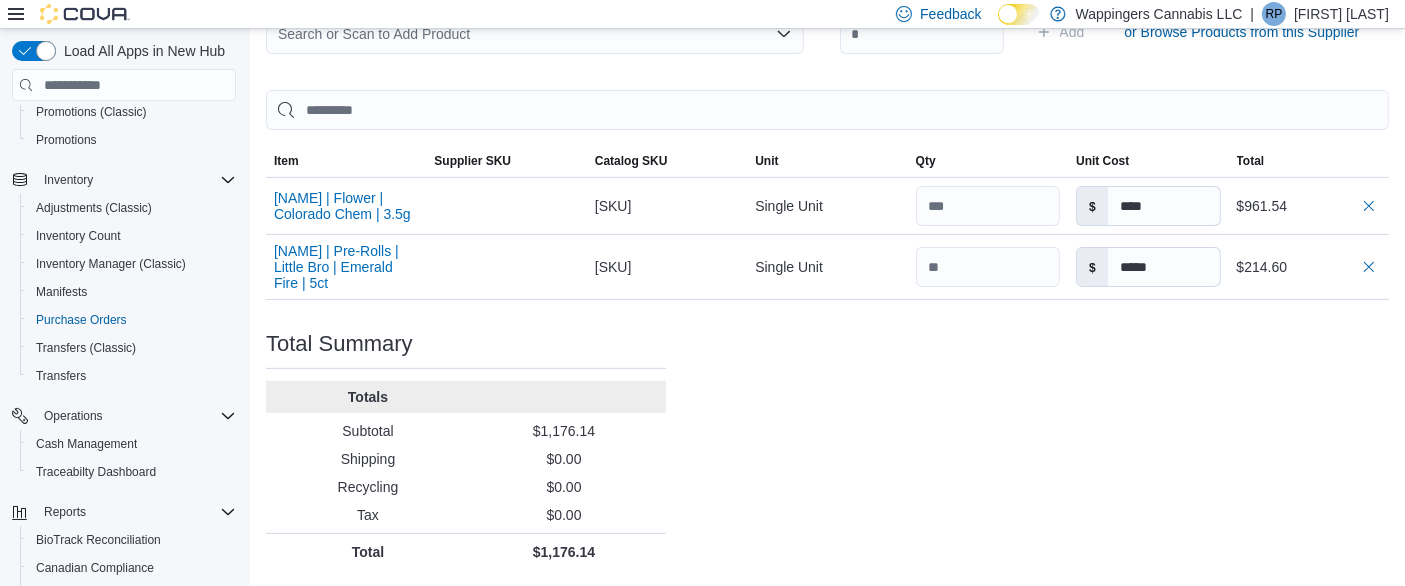click on "Purchase Order: POFCQW-179 Feedback Purchase Order Details   Edit Status Pending Supplier Harney Brothers Cannabis Supplier Invoice Number 110001202 Bill To 1444 NY-9D Ship To 1444 NY-9D Shipping Cost $0.00 Recycling Cost $0.00 Tax $0.00 ETA July 18, 2025 Notes - Created On July 11, 2025 2:05 PM Submitted On - Last Received On - Completed On - Products (2)     Products Search or Scan to Add Product Quantity  Add or Browse Products from this Supplier Sorting Item Supplier SKU Catalog SKU Unit Qty Unit Cost Total Harney Brothers | Flower | Colorado Chem | 3.5g Supplier SKU Catalog SKU FTUN8G1N Unit Single Unit Qty Unit Cost $ **** Total $961.54 Harney Brothers | Pre-Rolls | Little Bro | Emerald Fire | 5ct Supplier SKU Catalog SKU T1Z2XWQU Unit Single Unit Qty Unit Cost $ ***** Total $214.60  Total Summary   Totals Subtotal $1,176.14 Shipping $0.00 Recycling $0.00 Tax $0.00 Total $1,176.14" at bounding box center [827, 55] 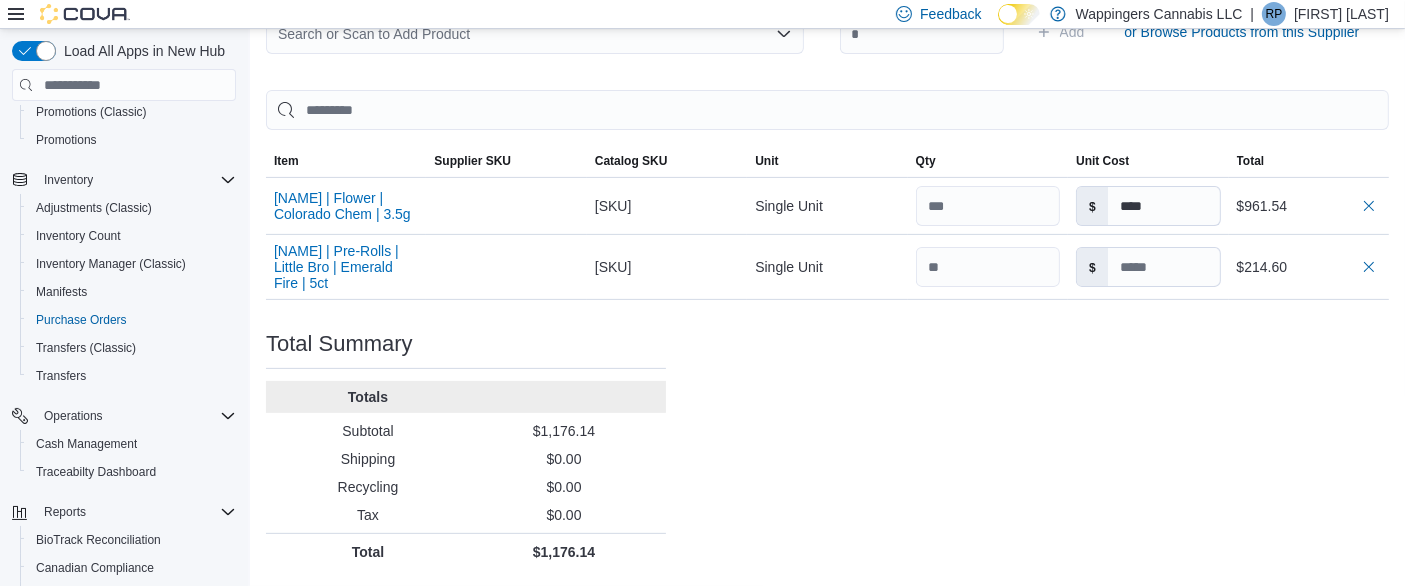 scroll, scrollTop: 74, scrollLeft: 0, axis: vertical 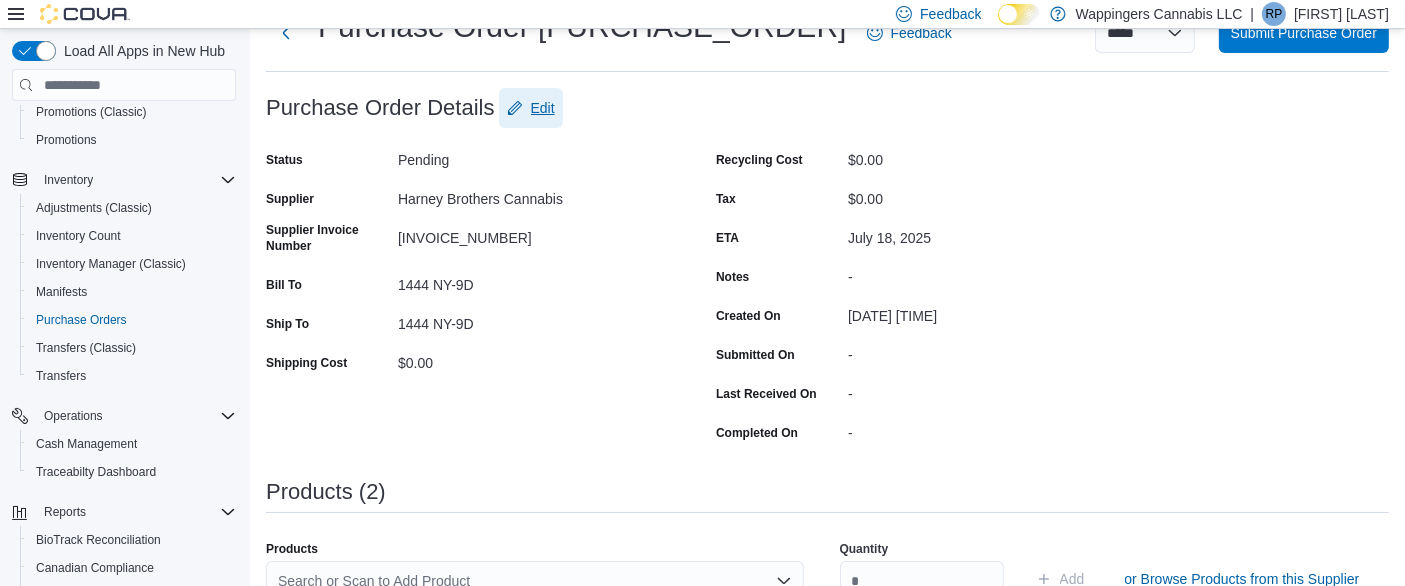 click on "Edit" at bounding box center [543, 108] 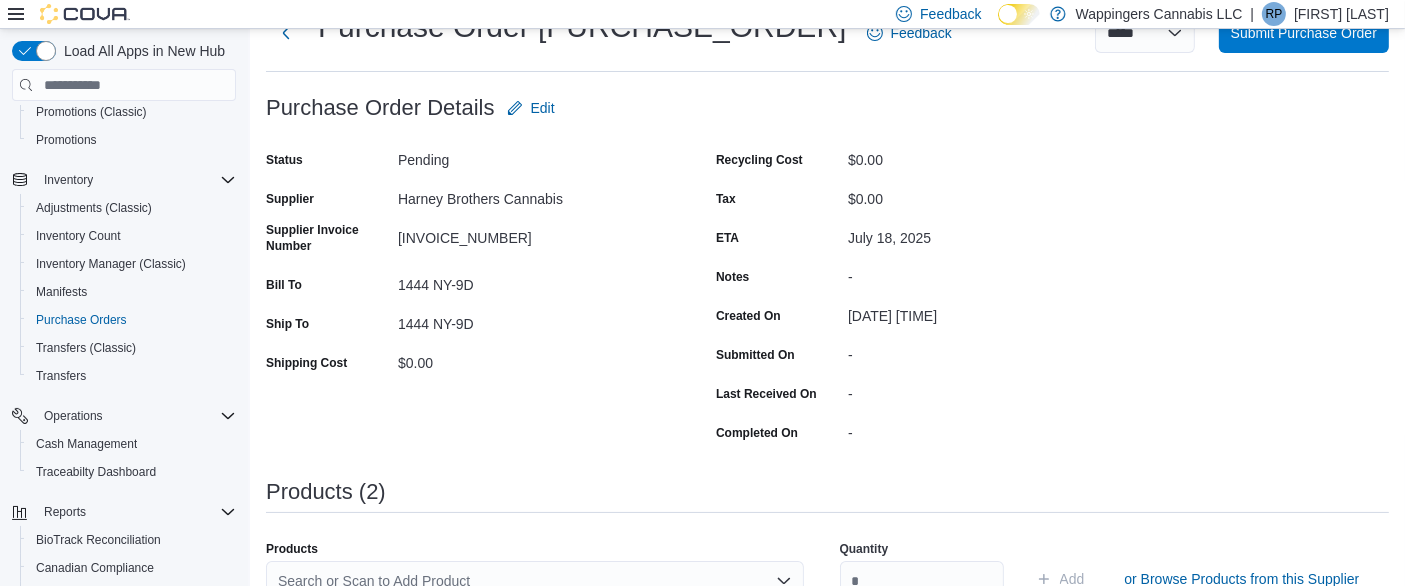 type on "*****" 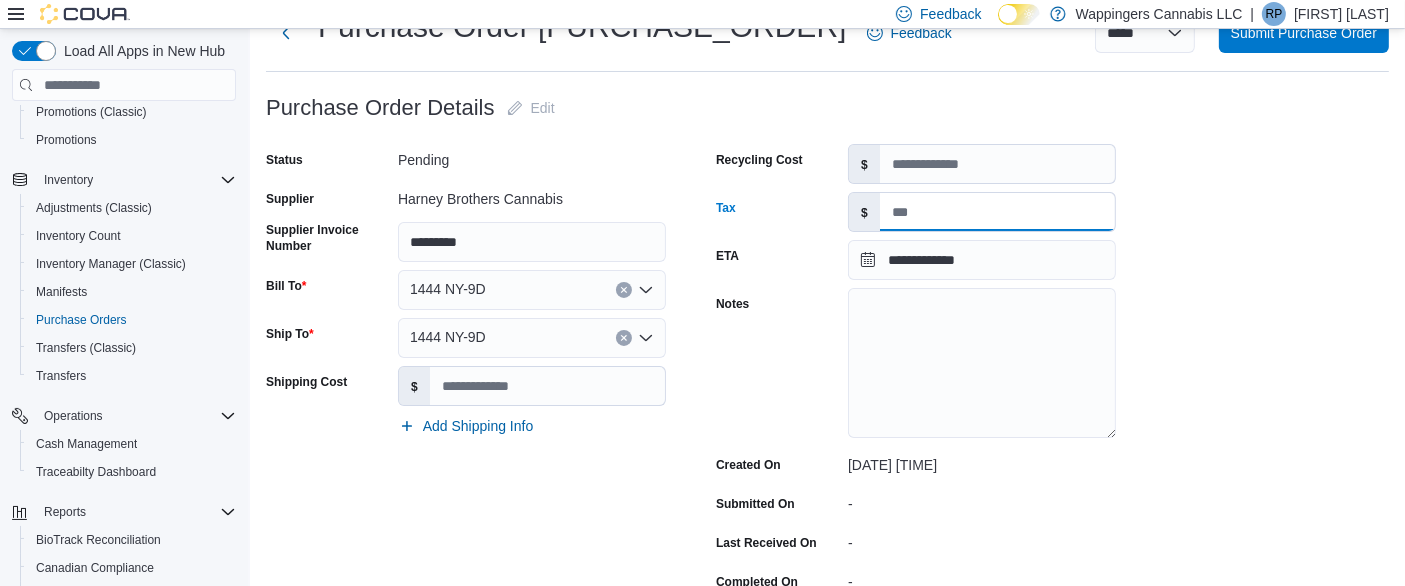 click on "Tax" at bounding box center (997, 212) 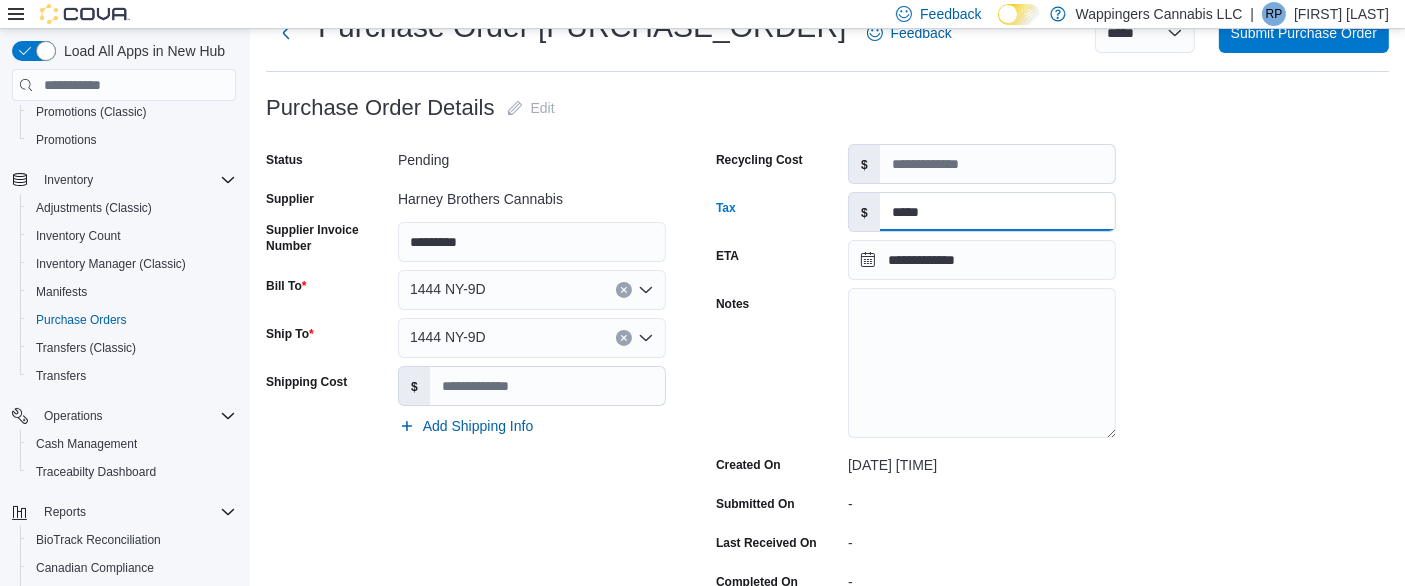 type on "*****" 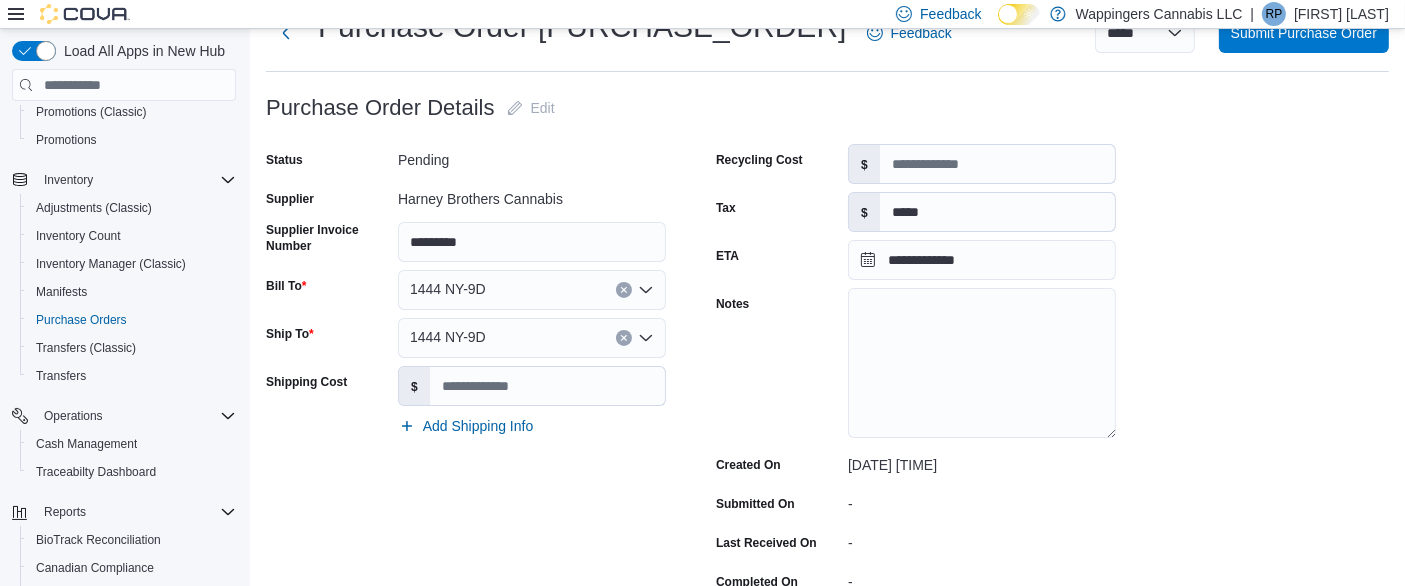scroll, scrollTop: 297, scrollLeft: 0, axis: vertical 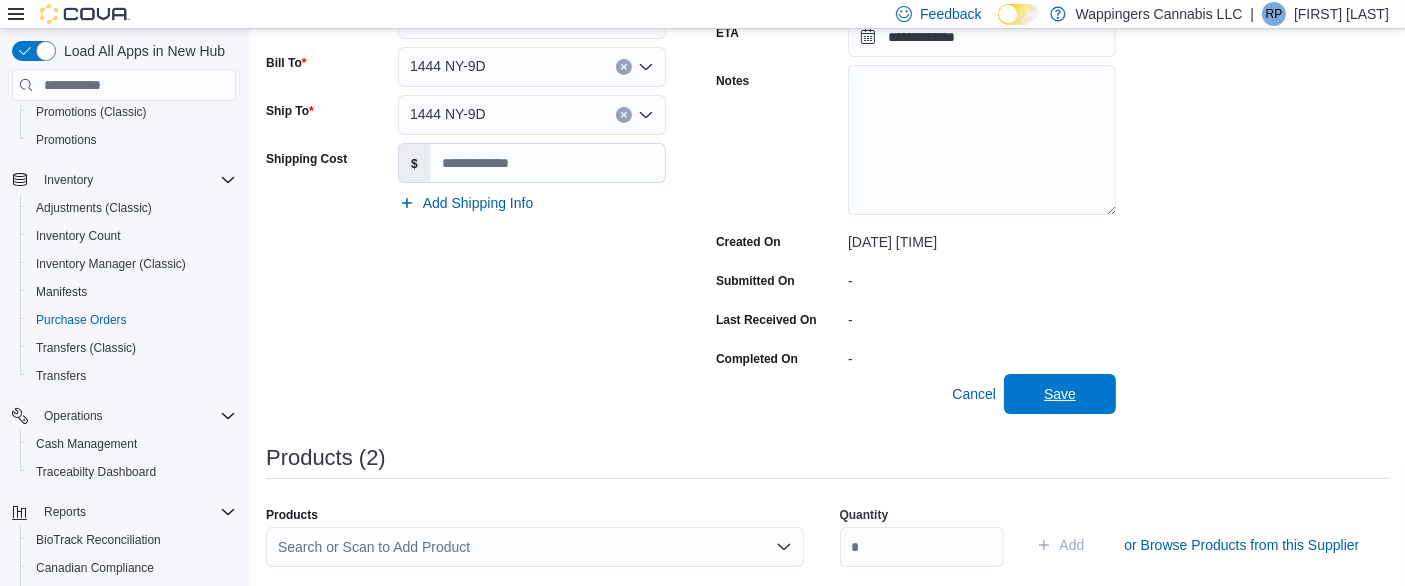 click on "Save" at bounding box center (1060, 394) 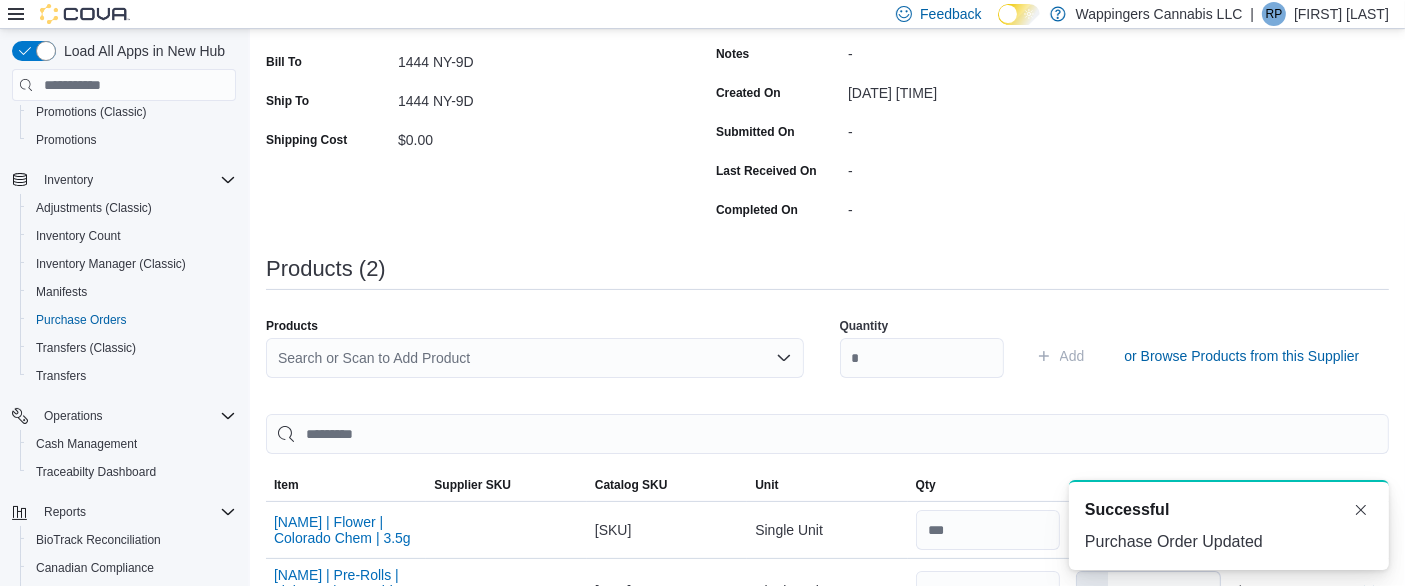 scroll, scrollTop: 0, scrollLeft: 0, axis: both 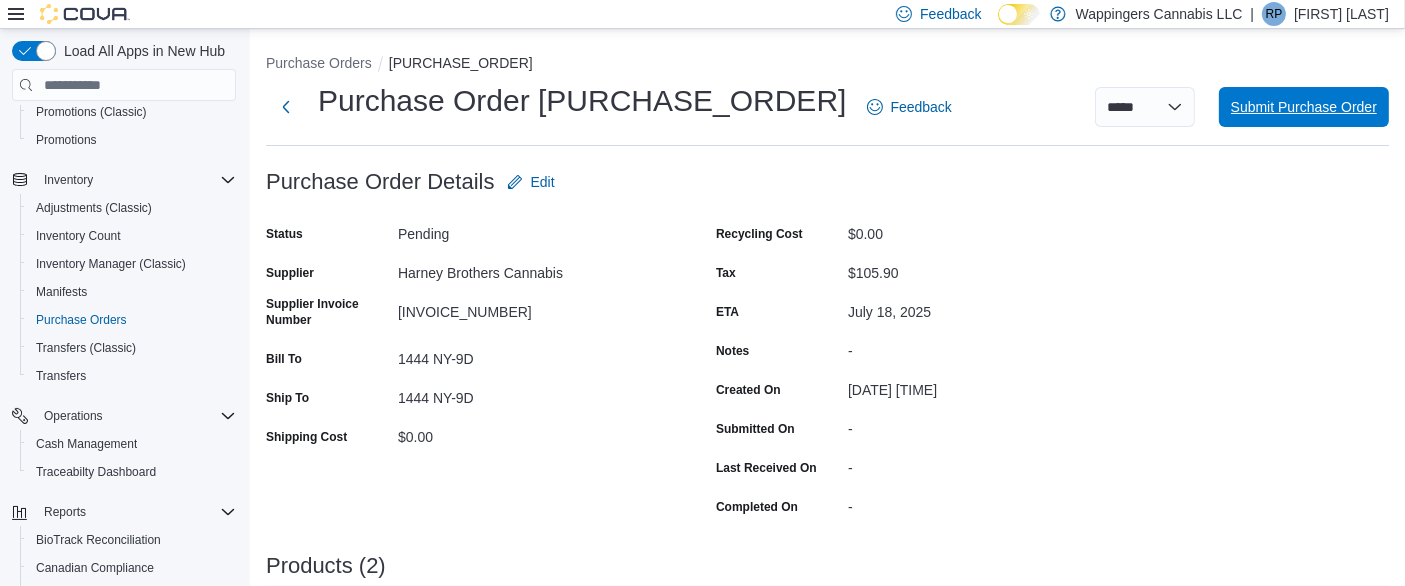 click on "Submit Purchase Order" at bounding box center [1304, 107] 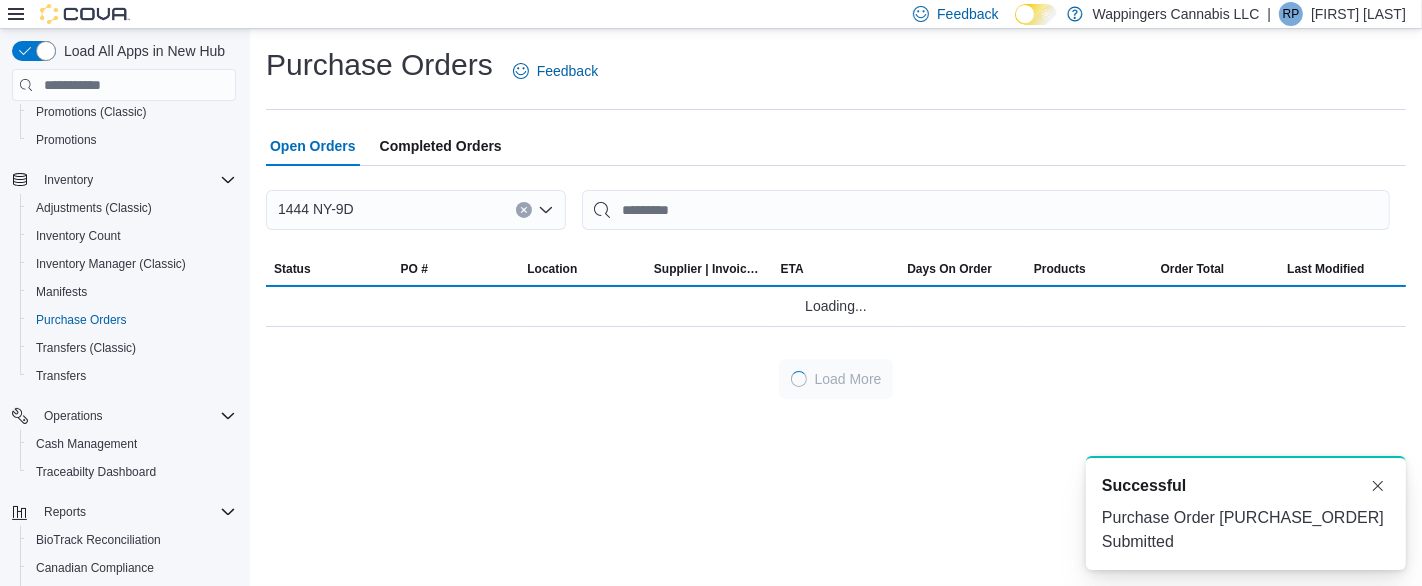 scroll, scrollTop: 0, scrollLeft: 0, axis: both 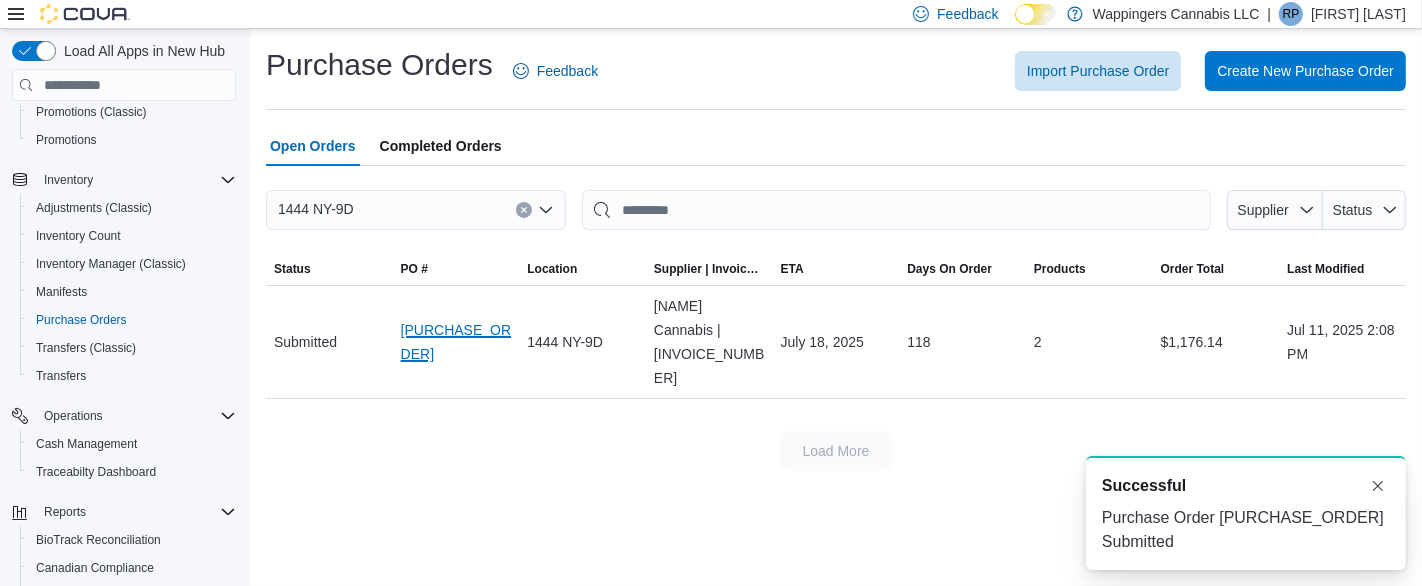 click on "POFCQW-179" at bounding box center [456, 342] 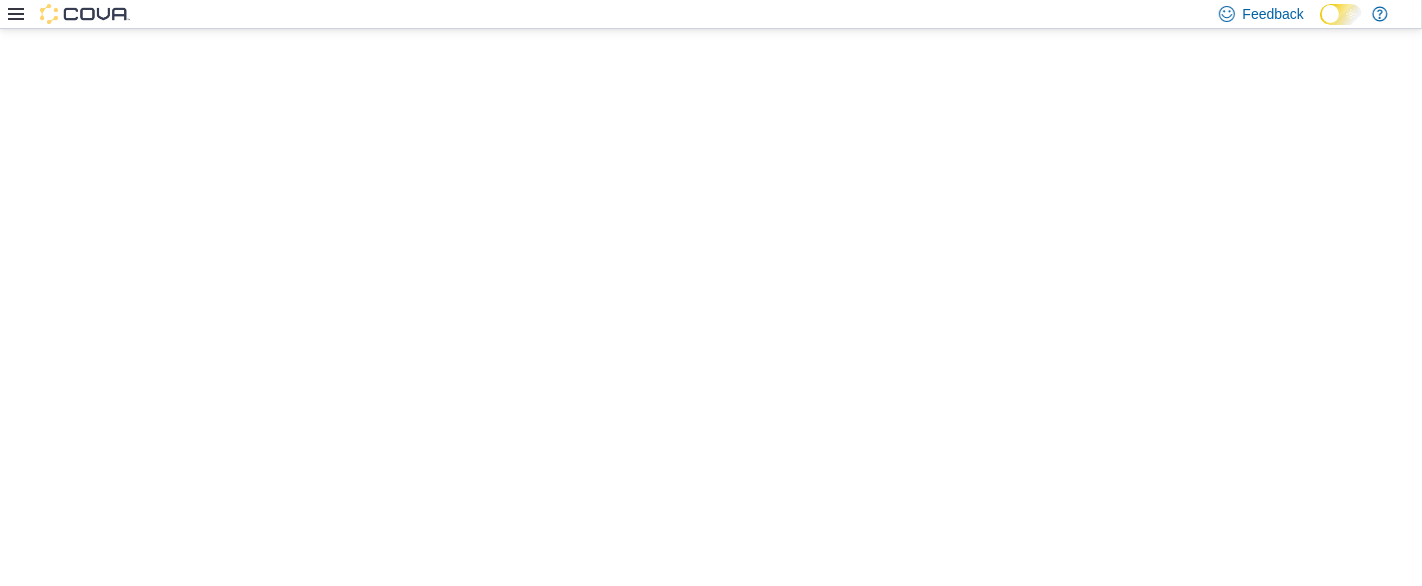 scroll, scrollTop: 0, scrollLeft: 0, axis: both 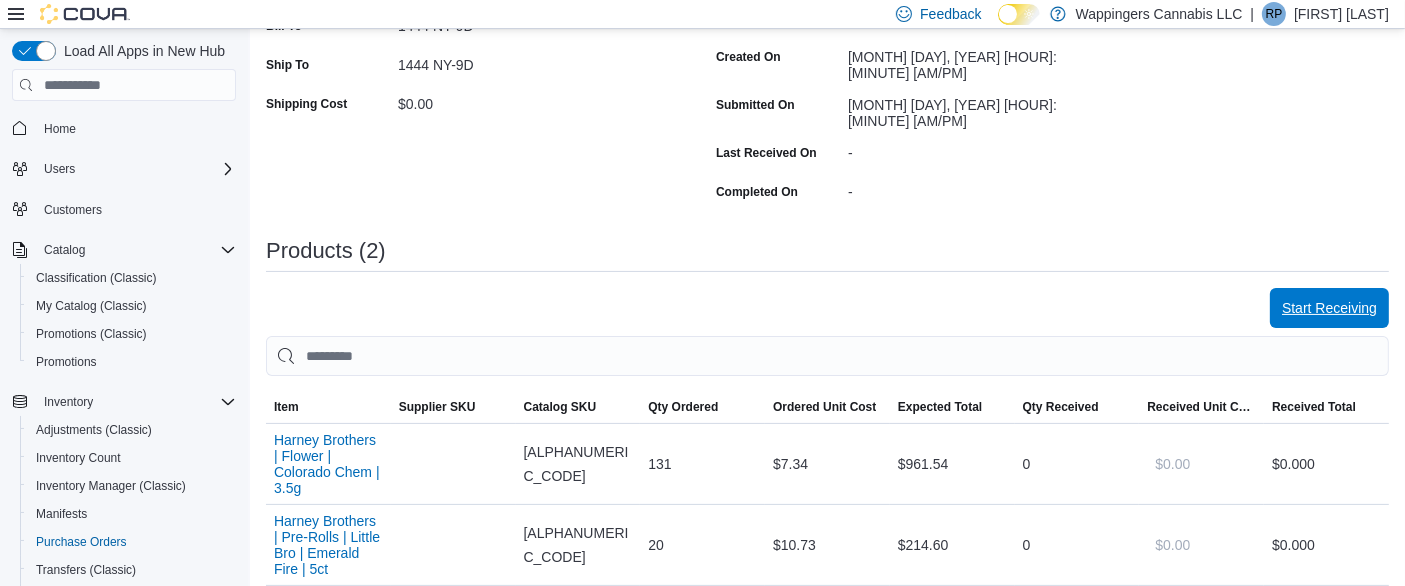 click on "Start Receiving" at bounding box center (1329, 308) 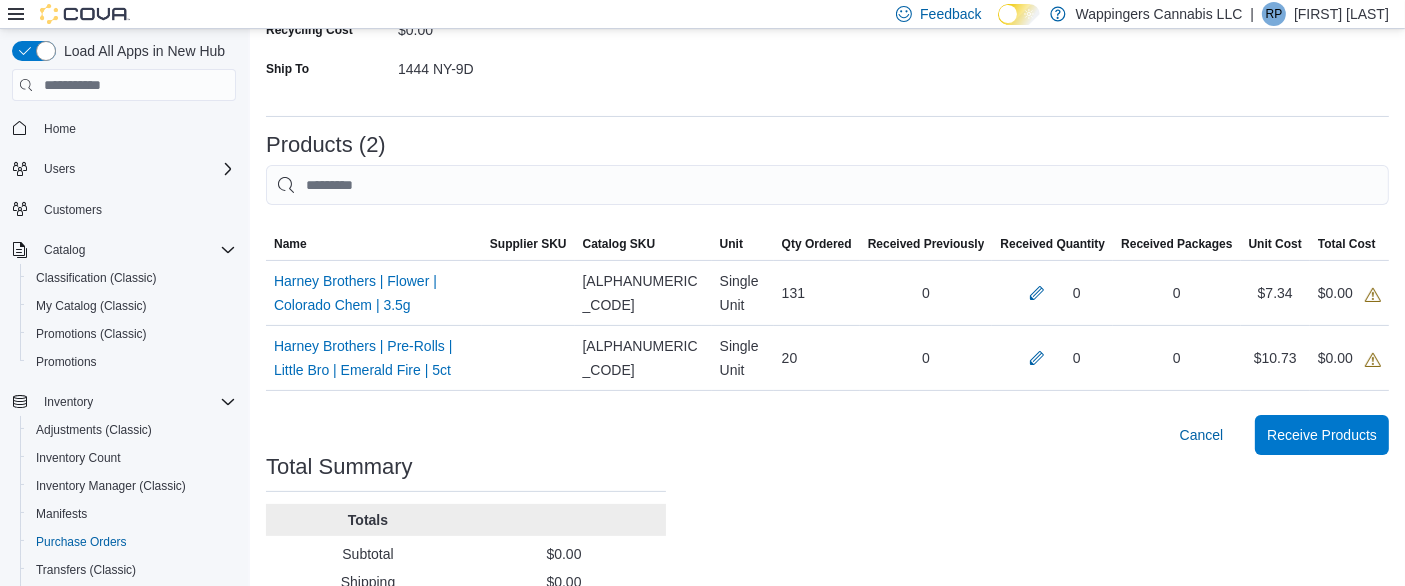 scroll, scrollTop: 482, scrollLeft: 0, axis: vertical 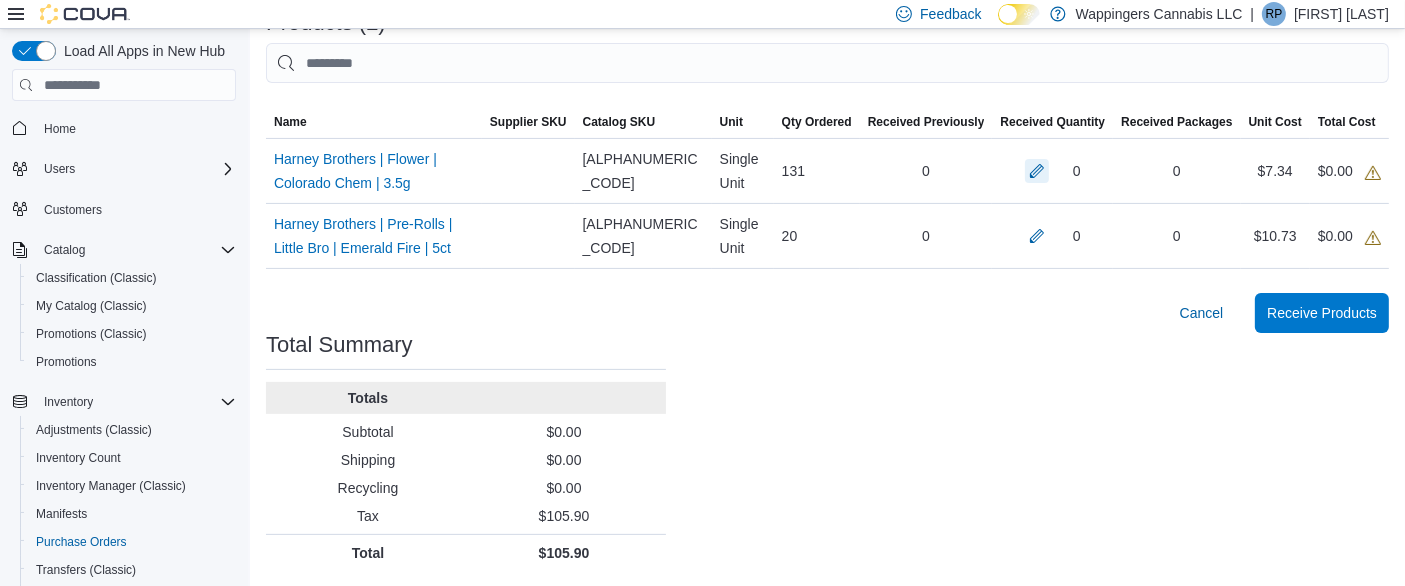 click at bounding box center (1037, 171) 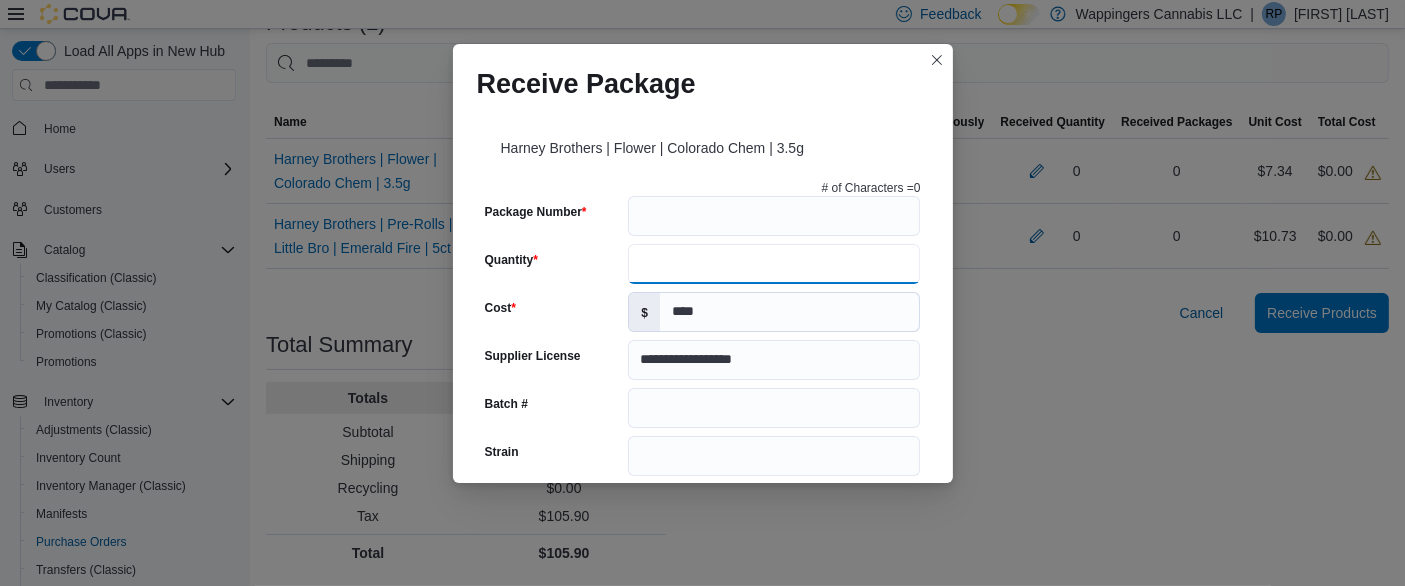 click on "Quantity" at bounding box center [774, 264] 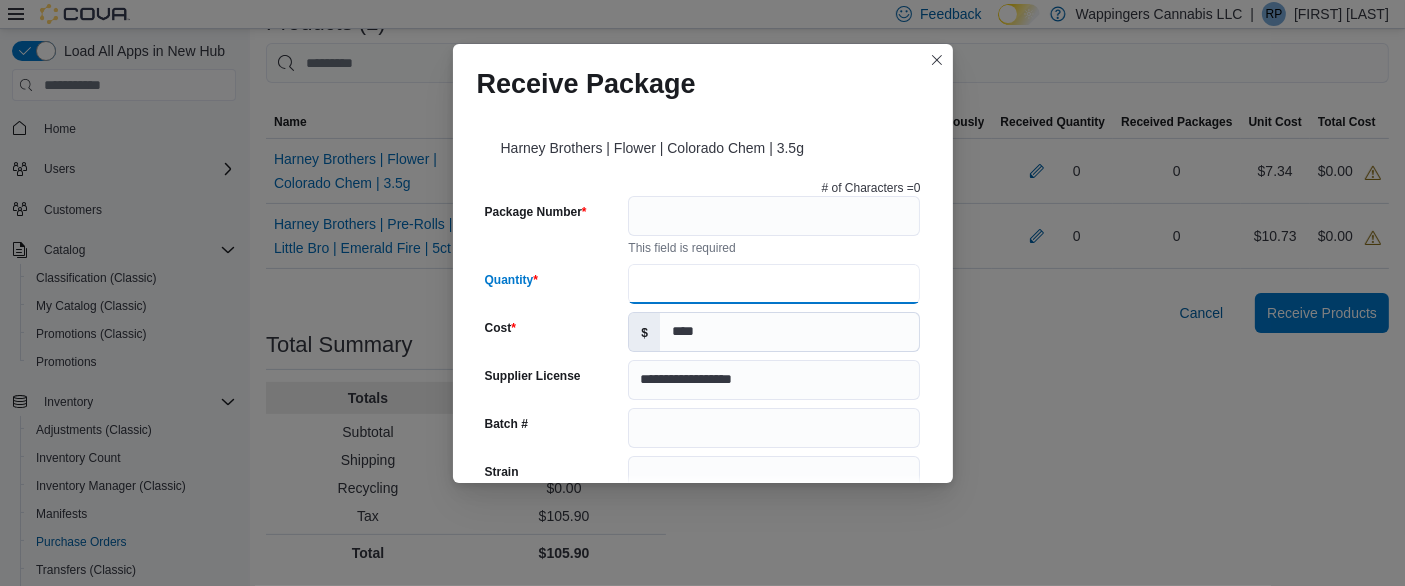 type on "***" 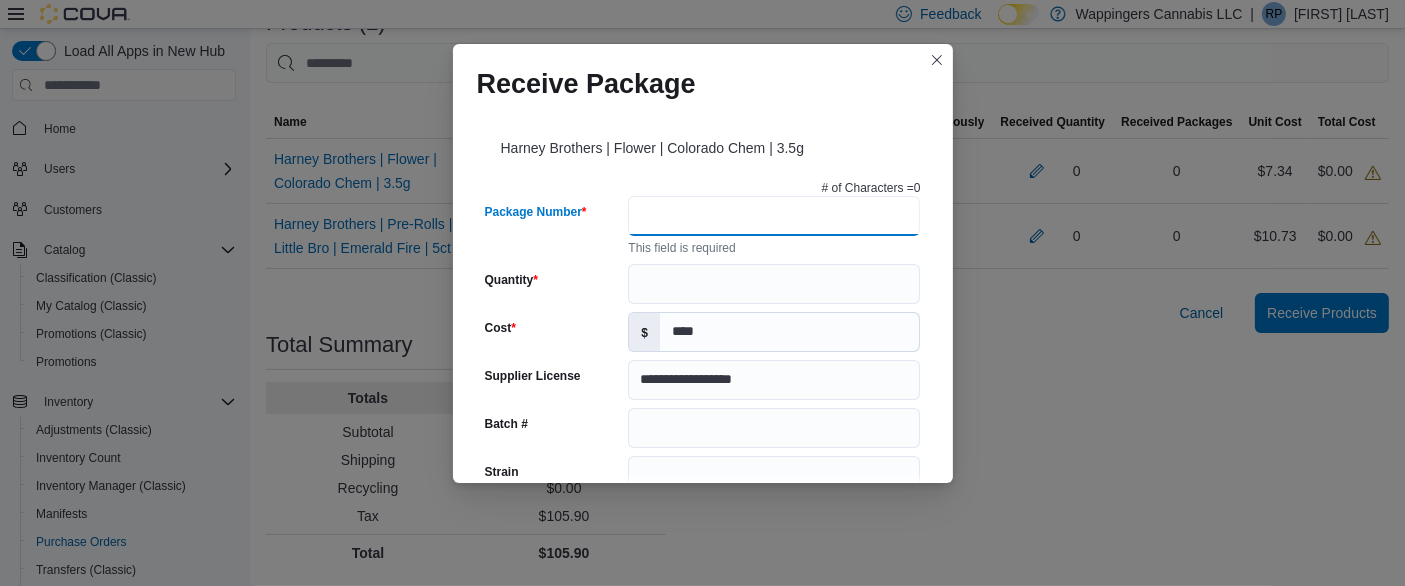 click on "Package Number" at bounding box center [774, 216] 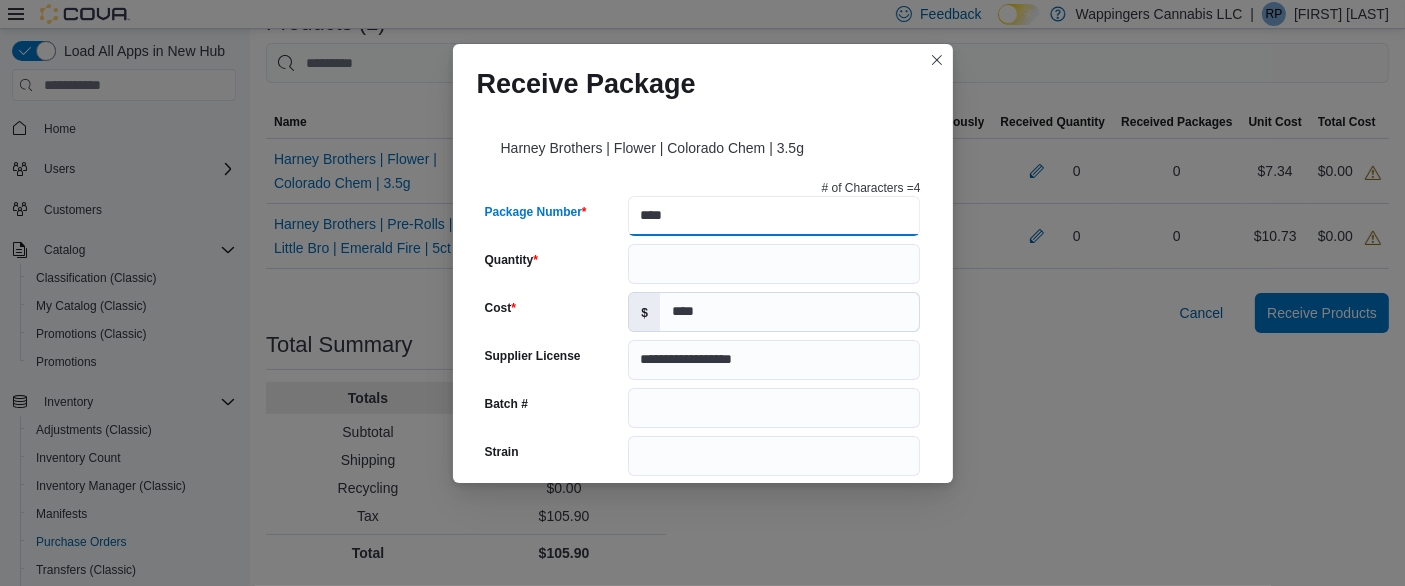 type on "*****" 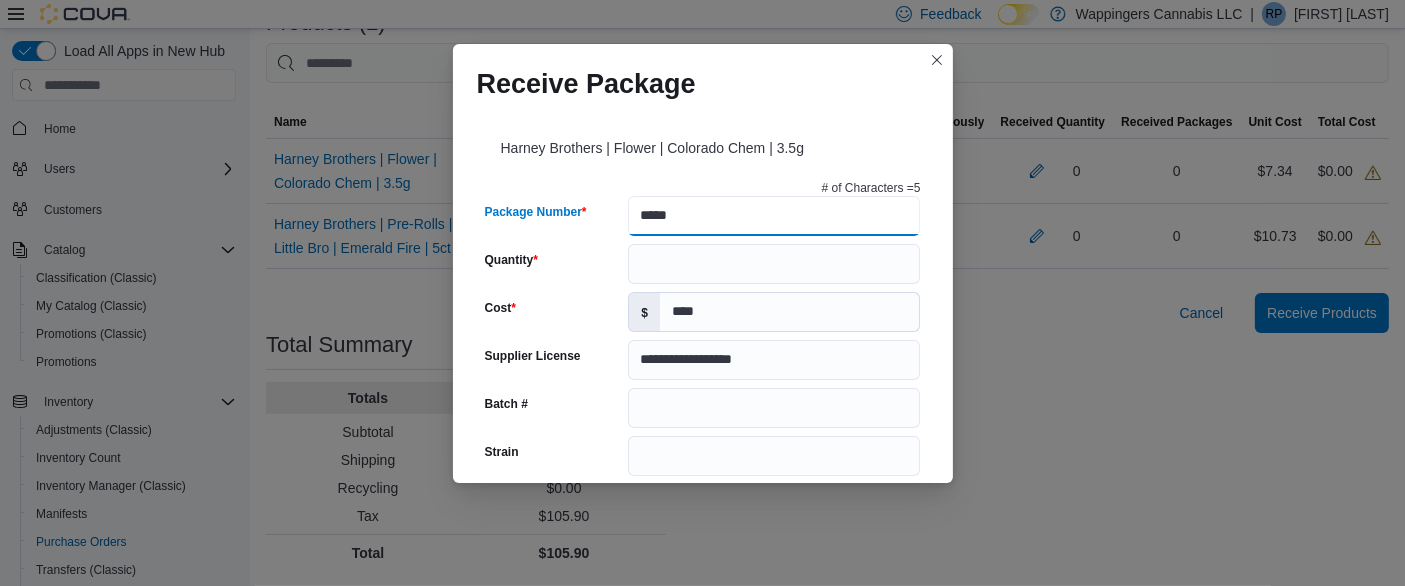 type on "*****" 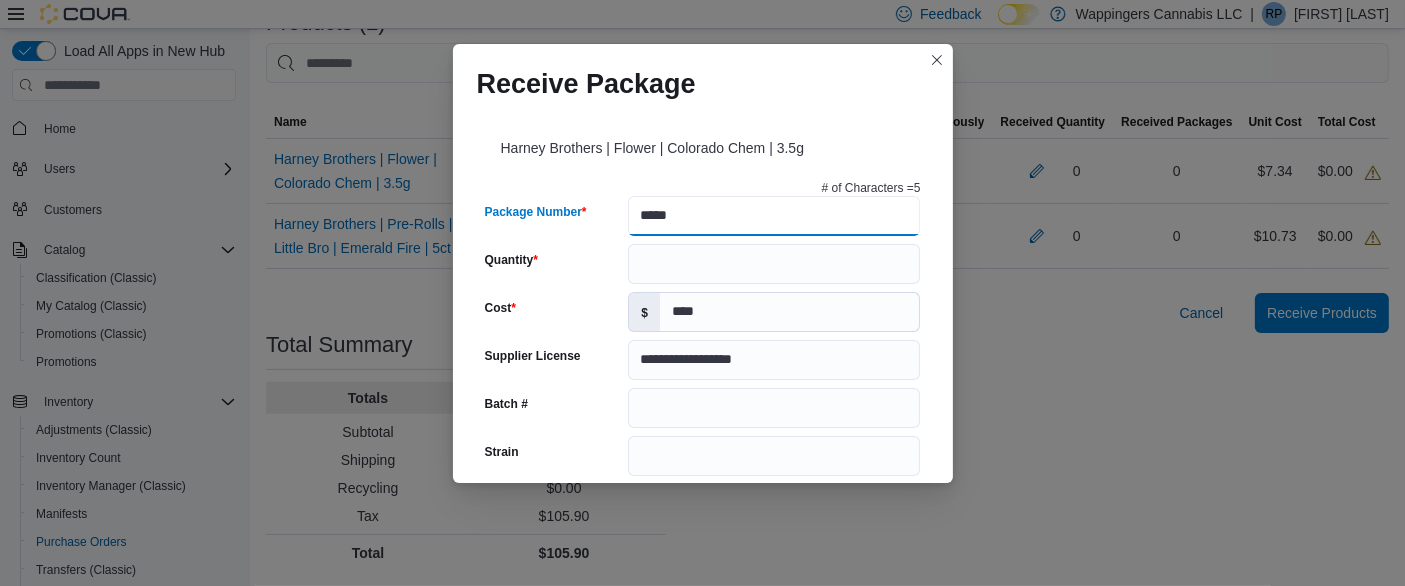 type on "******" 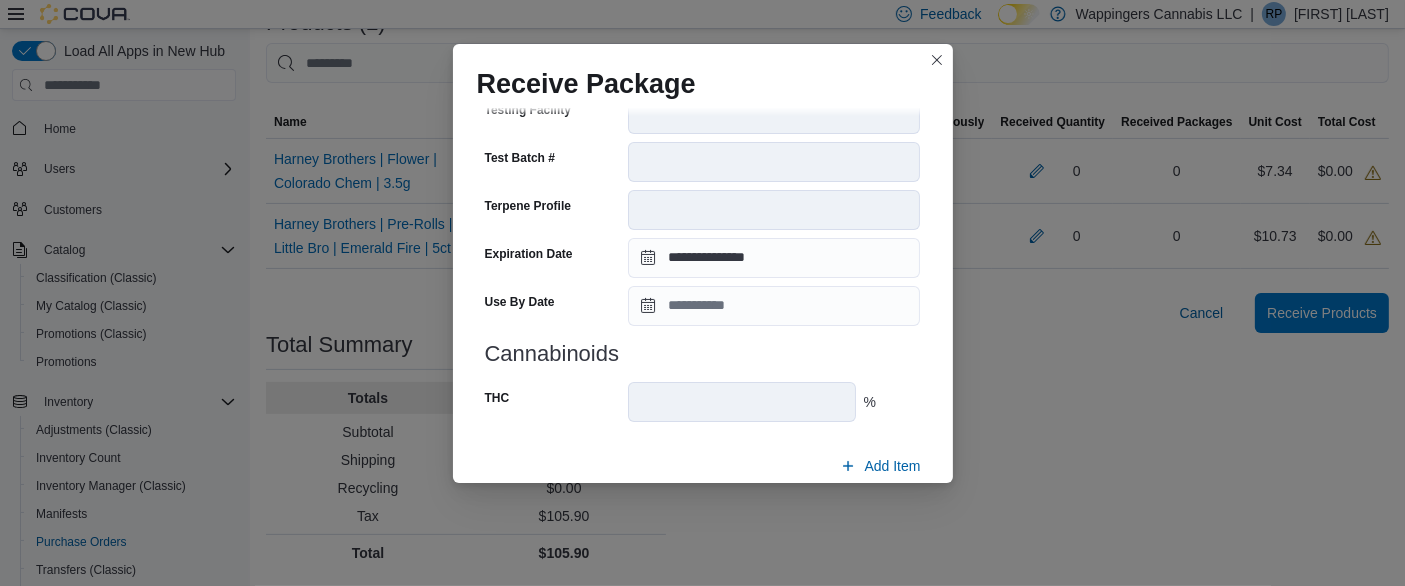 scroll, scrollTop: 740, scrollLeft: 0, axis: vertical 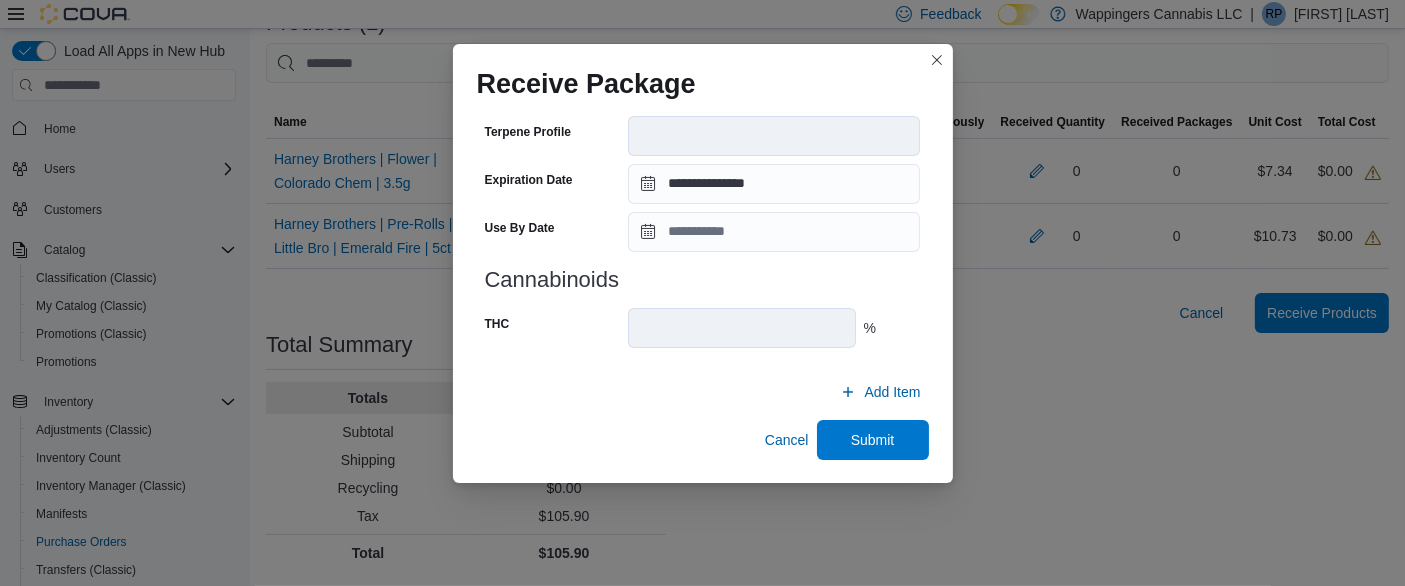 type on "*****" 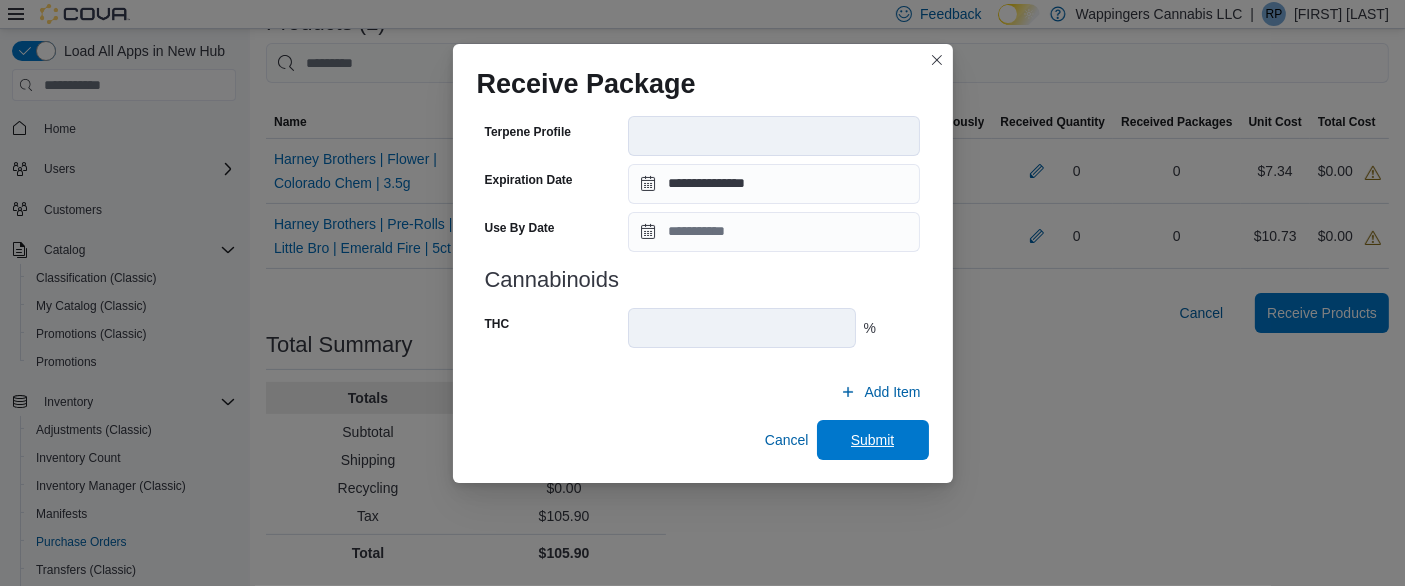 click on "Submit" at bounding box center [873, 440] 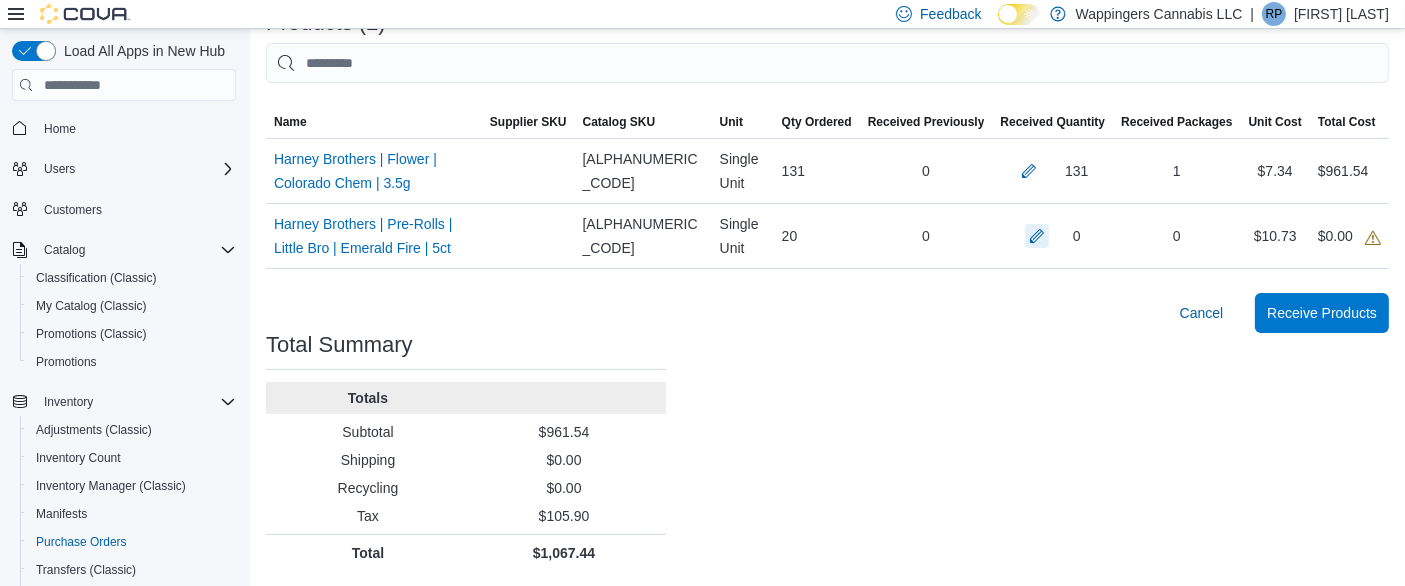 click at bounding box center (1037, 236) 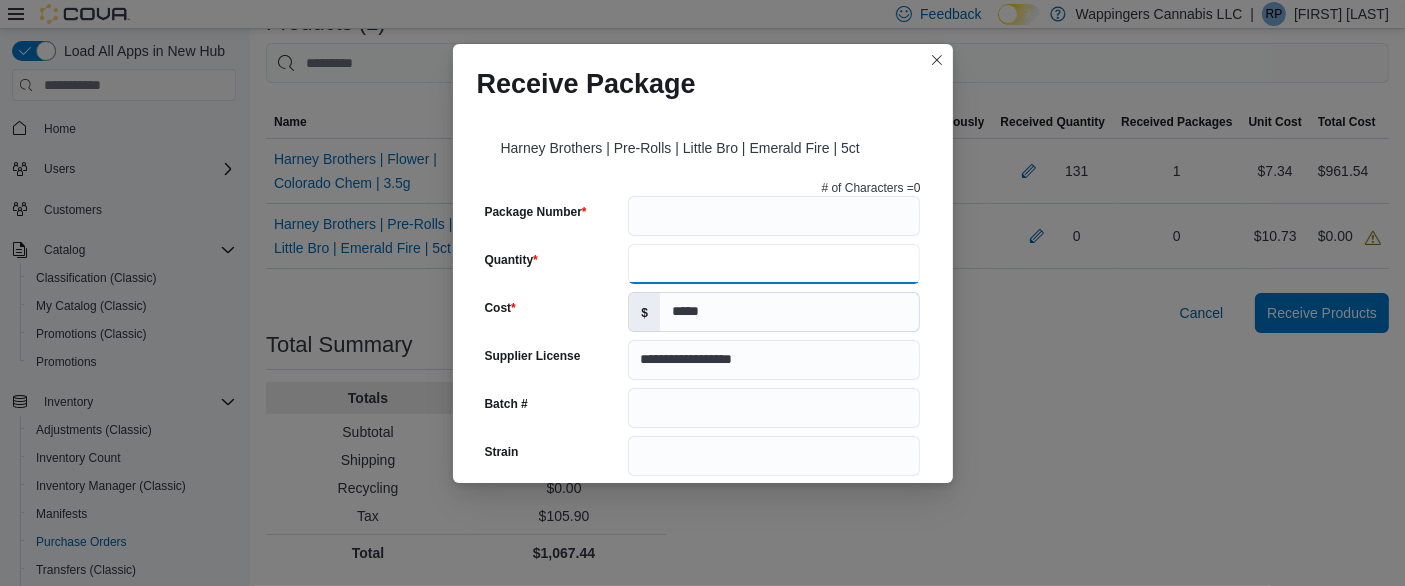 click on "Quantity" at bounding box center [774, 264] 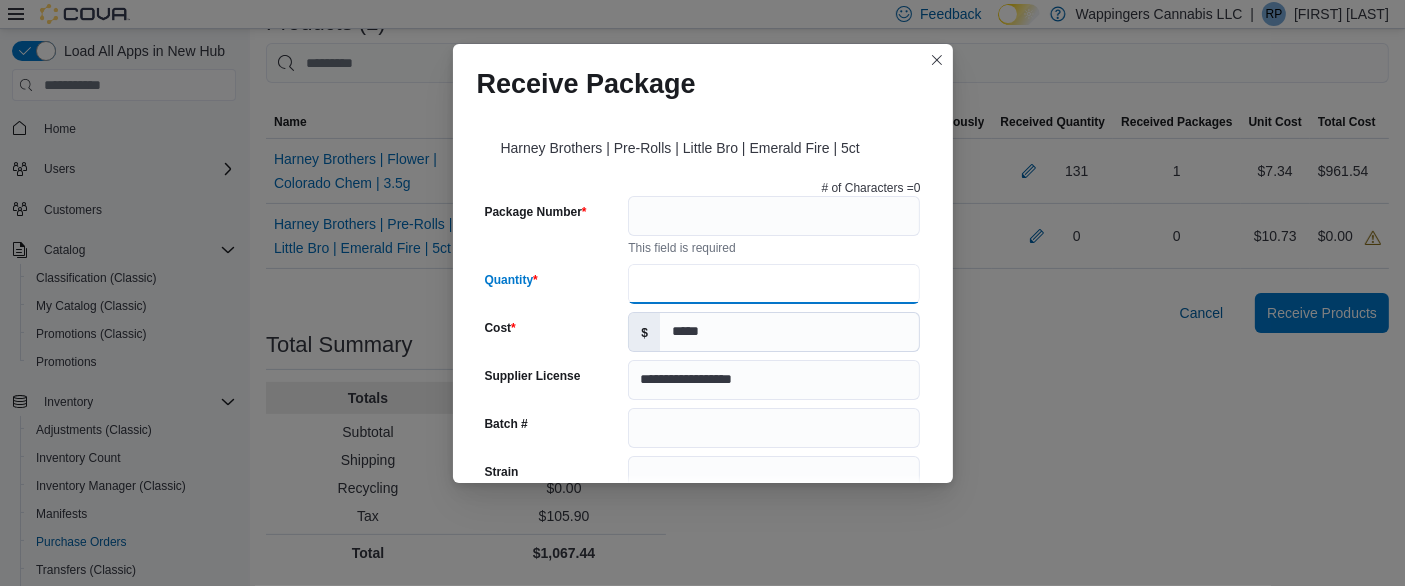 type on "**" 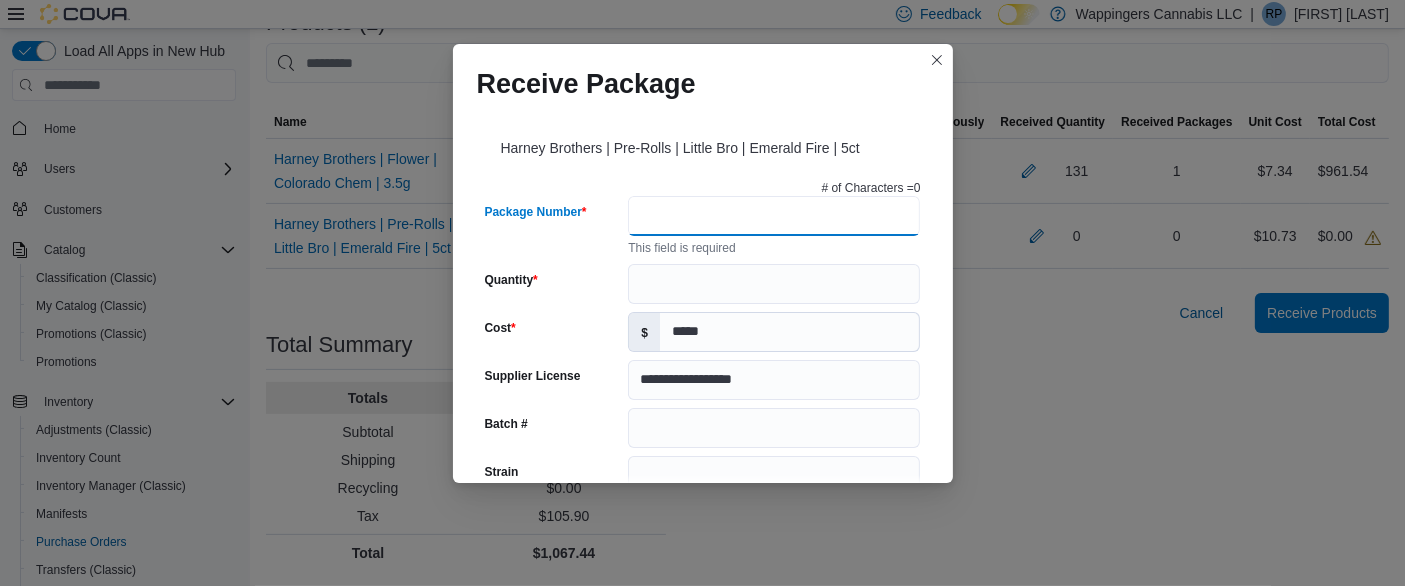 click on "Package Number" at bounding box center (774, 216) 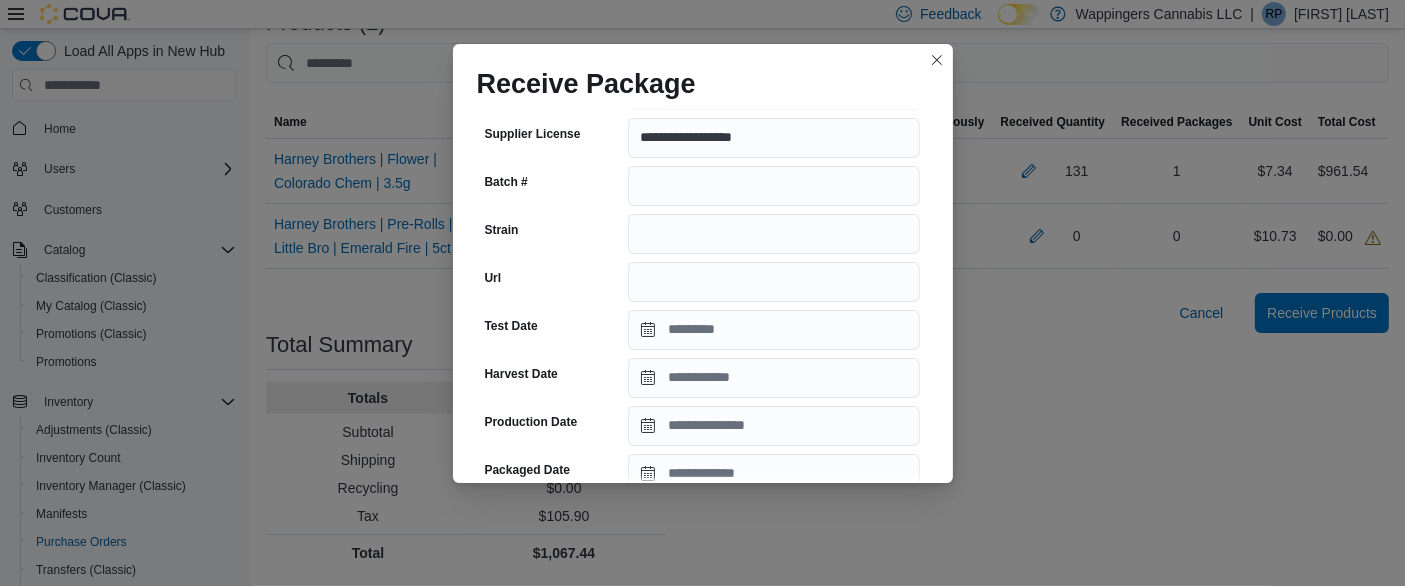 scroll, scrollTop: 0, scrollLeft: 0, axis: both 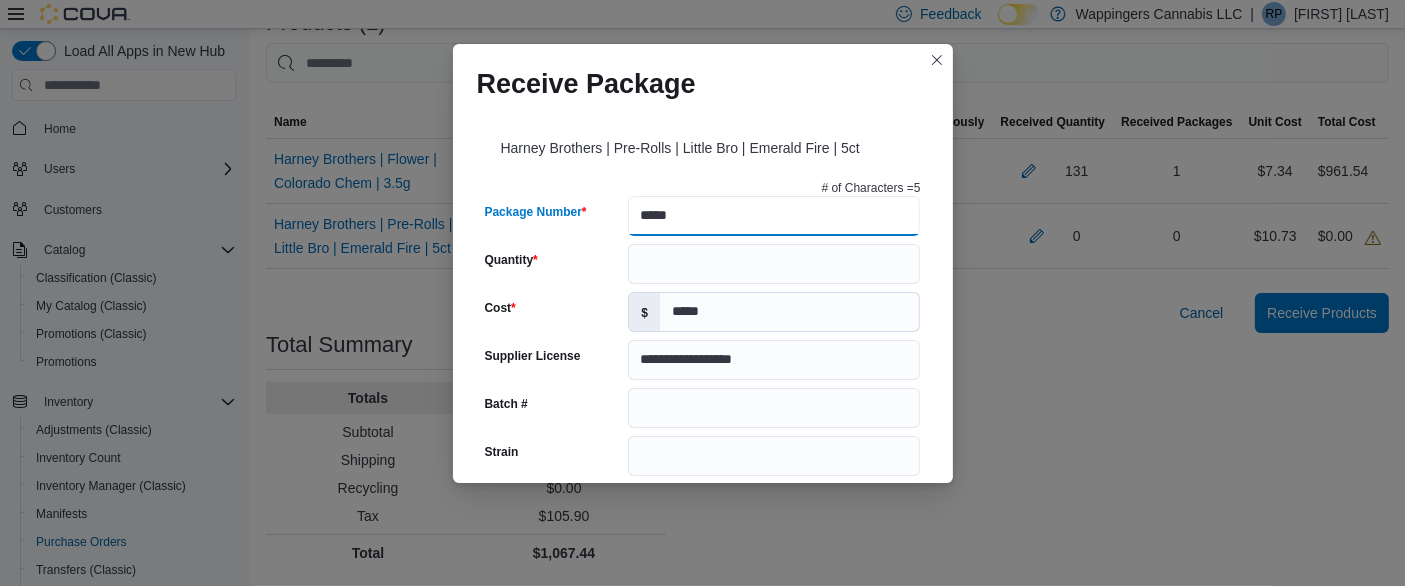 drag, startPoint x: 705, startPoint y: 212, endPoint x: 521, endPoint y: 210, distance: 184.01086 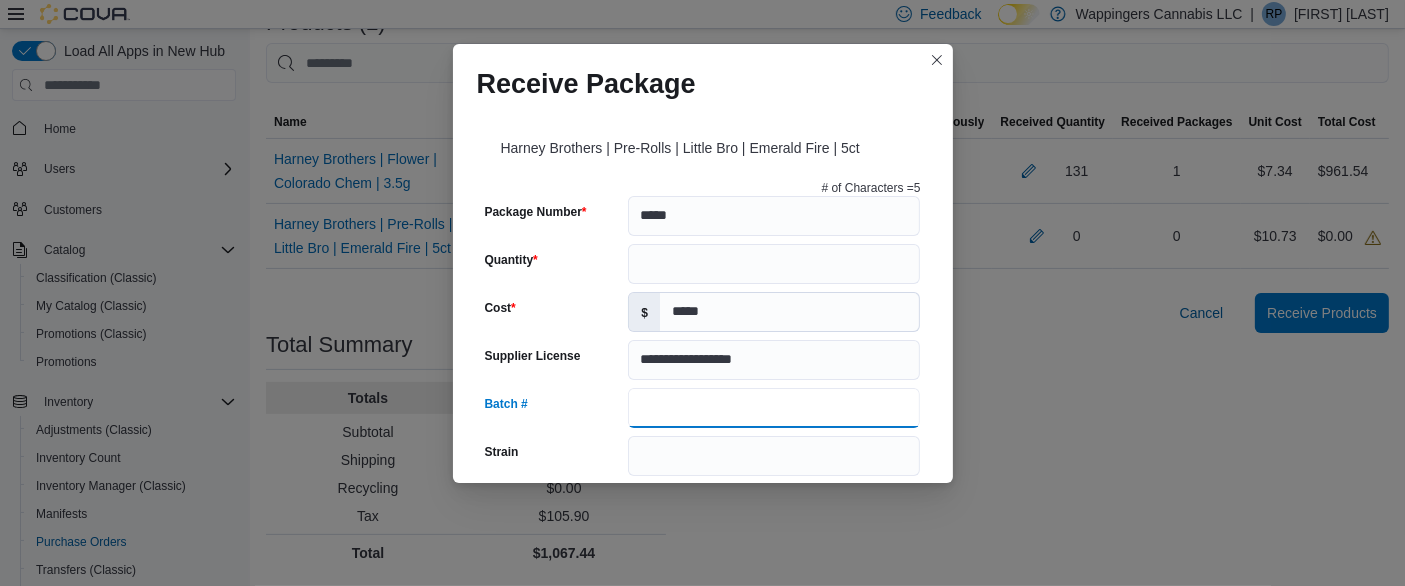 click on "Batch #" at bounding box center [774, 408] 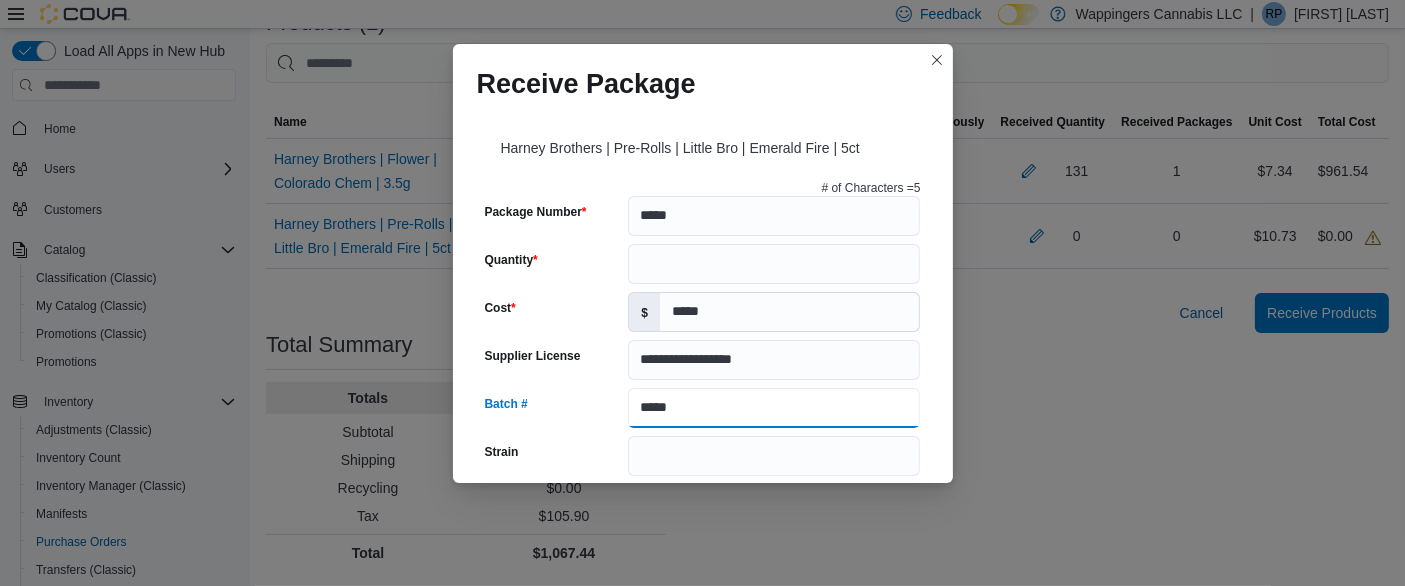 type on "*****" 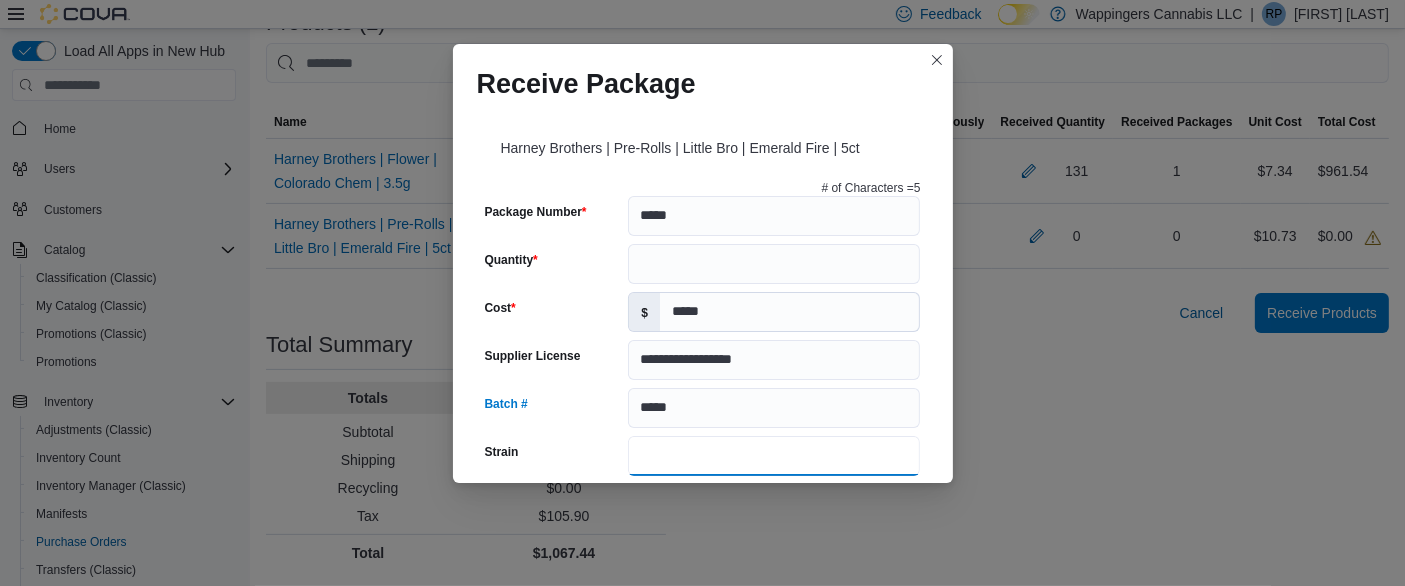 click on "Strain" at bounding box center [774, 456] 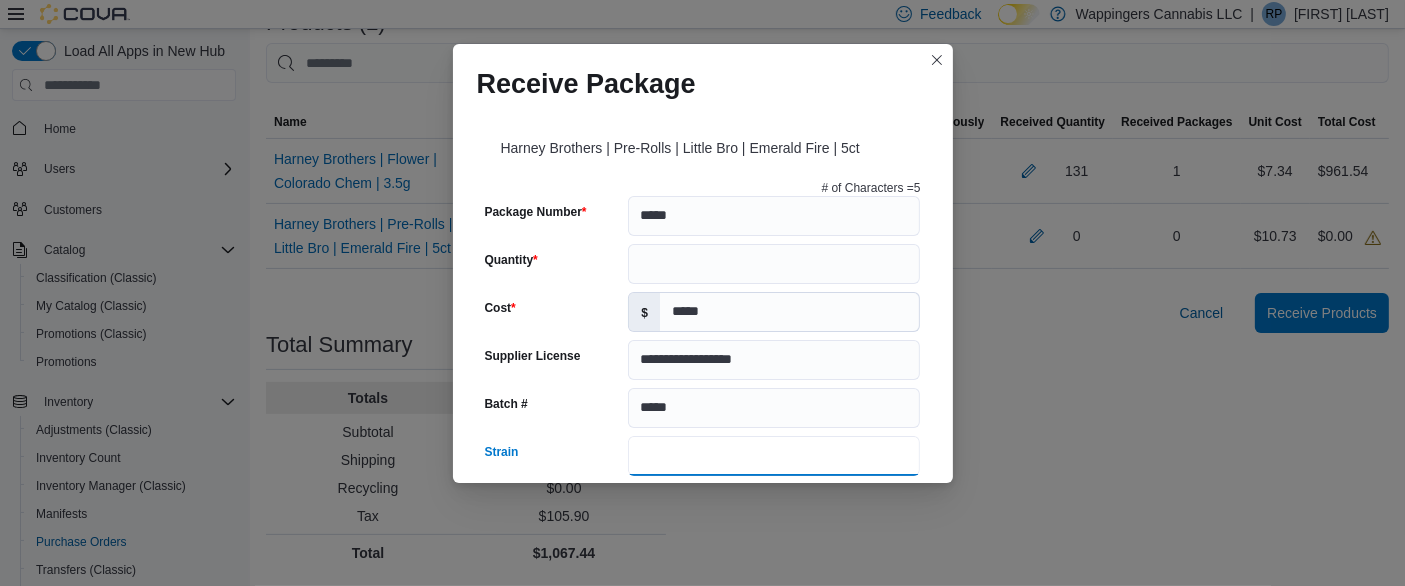 type on "**********" 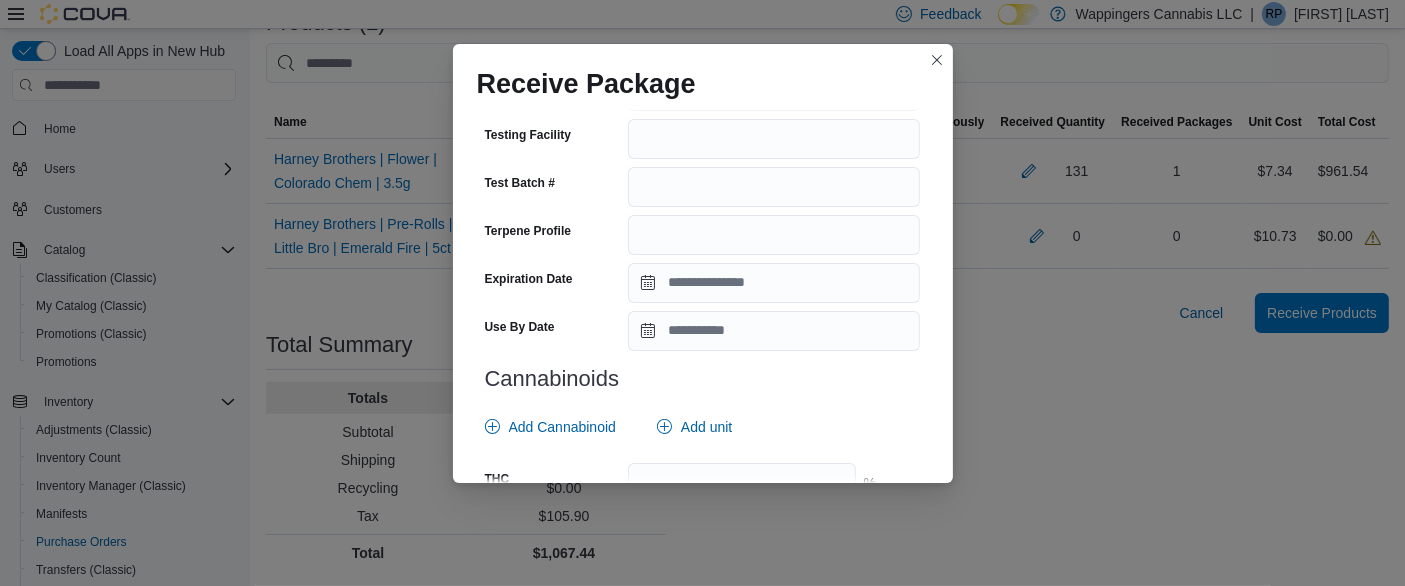 scroll, scrollTop: 666, scrollLeft: 0, axis: vertical 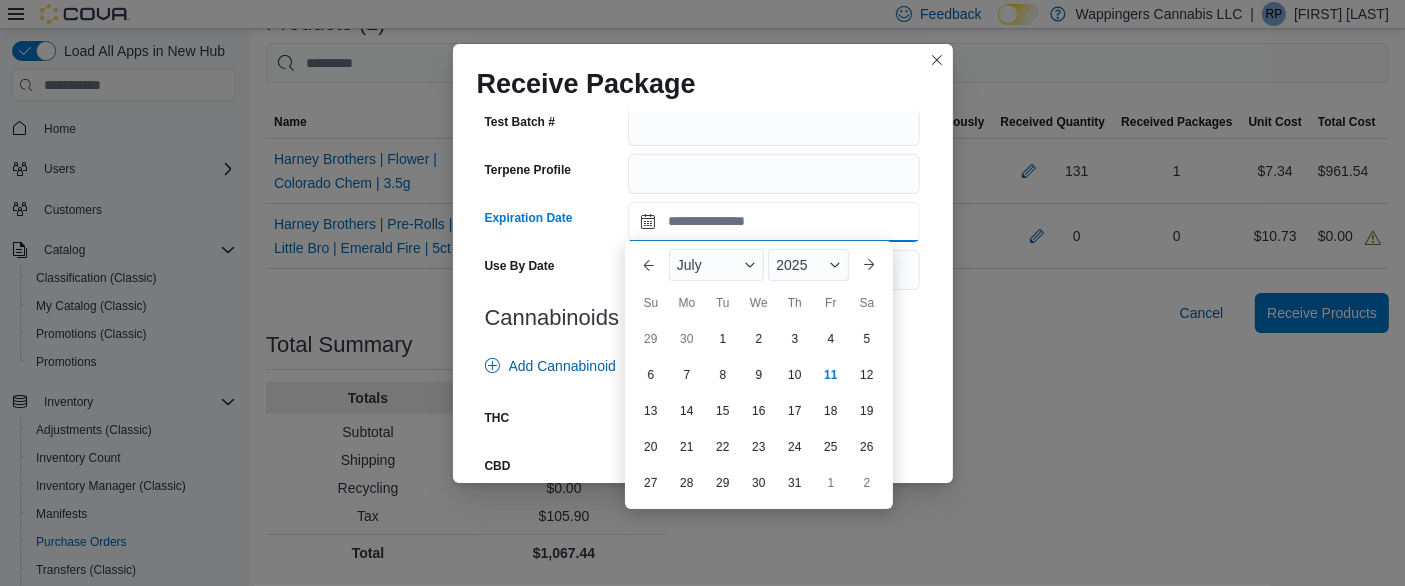 click on "Expiration Date" at bounding box center (774, 222) 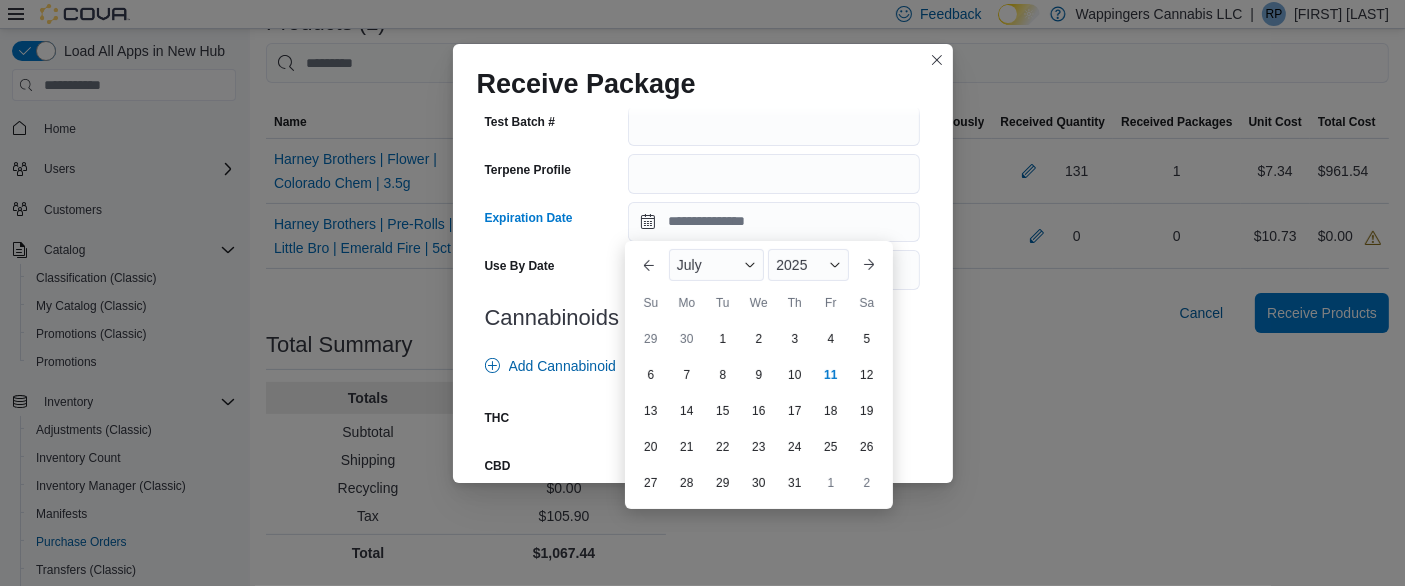 click on "July" at bounding box center (689, 265) 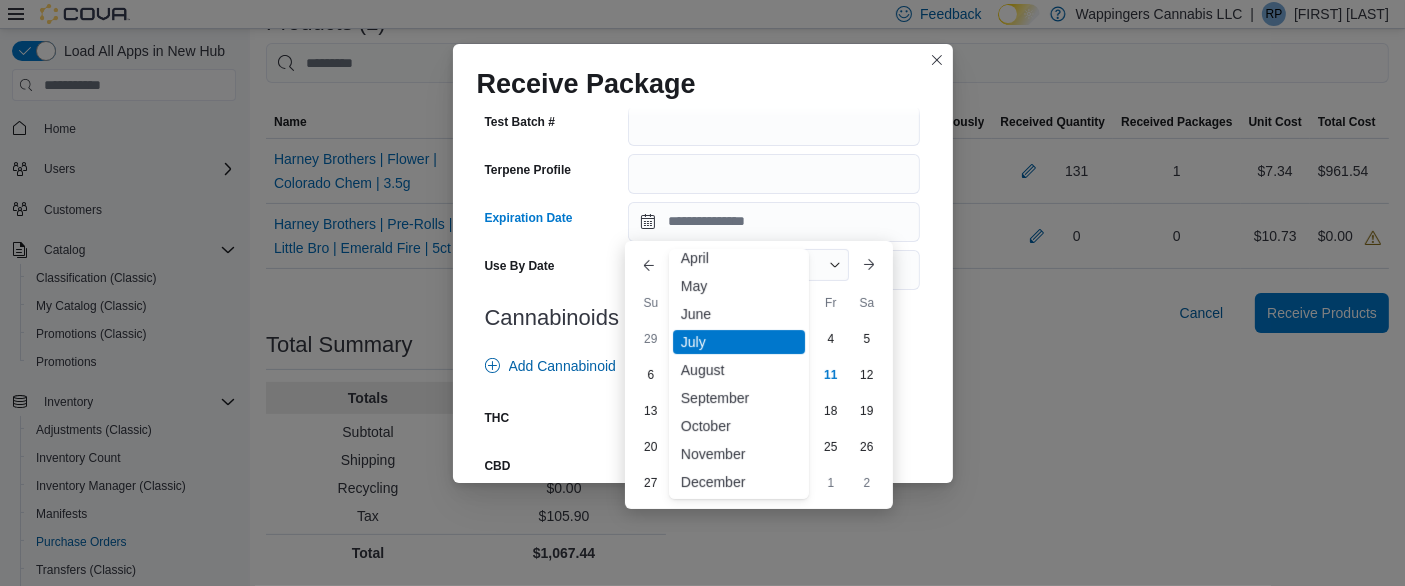 scroll, scrollTop: 98, scrollLeft: 0, axis: vertical 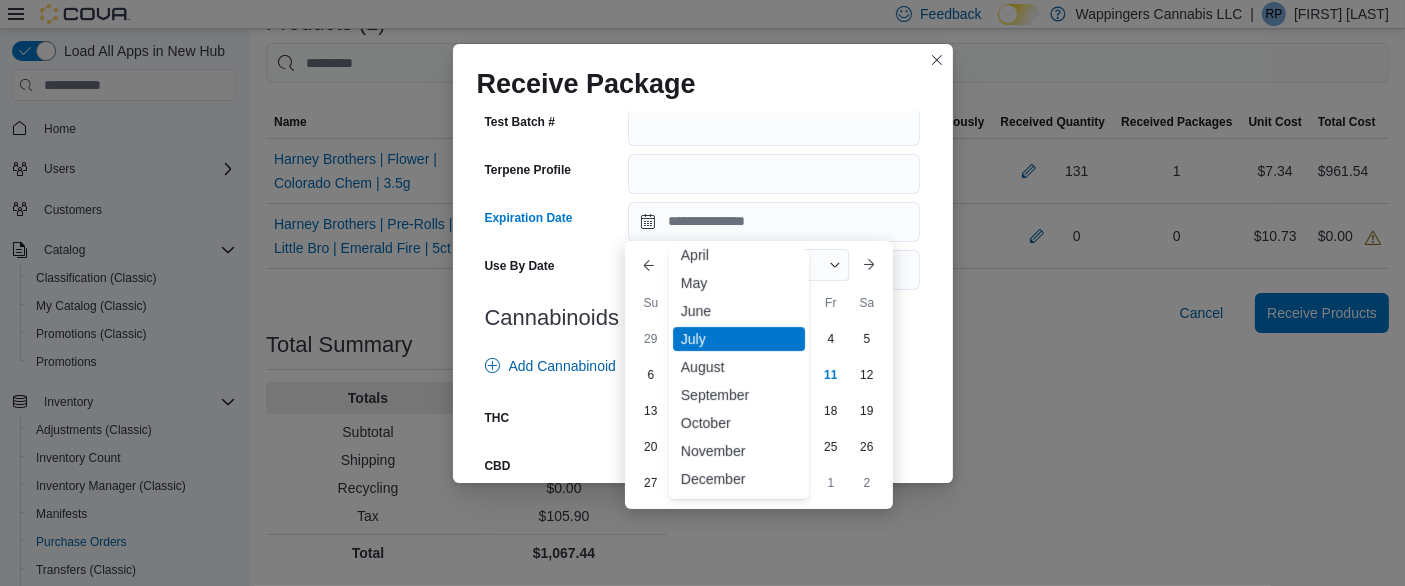 click on "November" at bounding box center (739, 451) 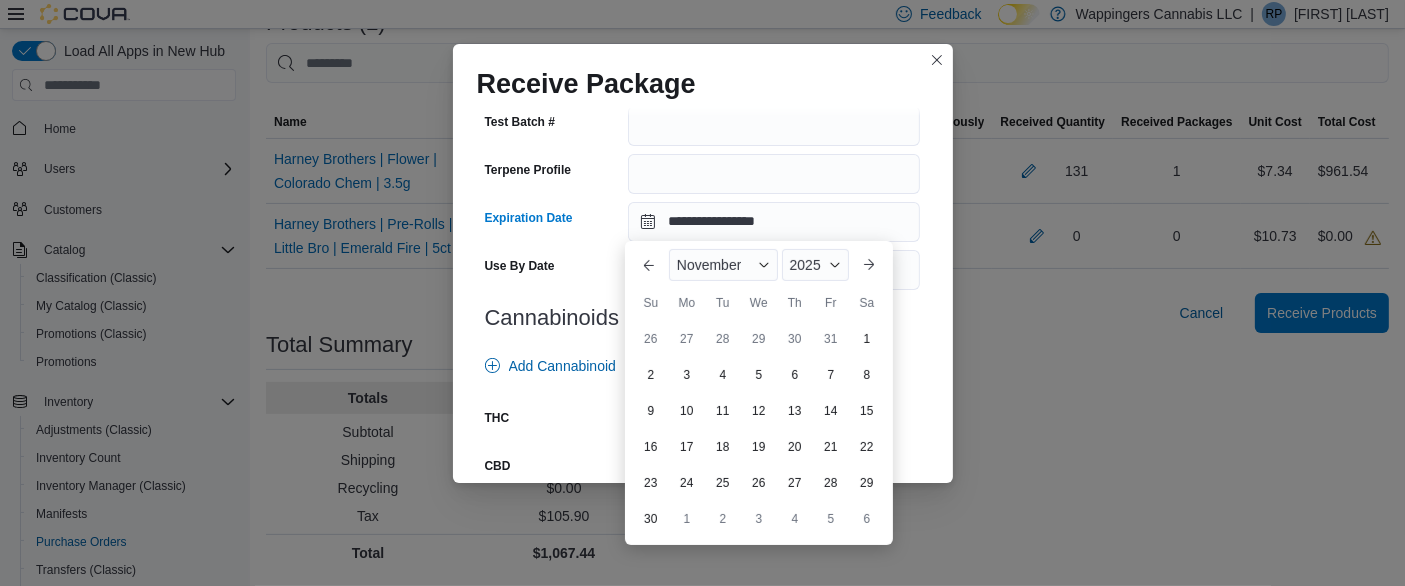 click on "21" at bounding box center (831, 447) 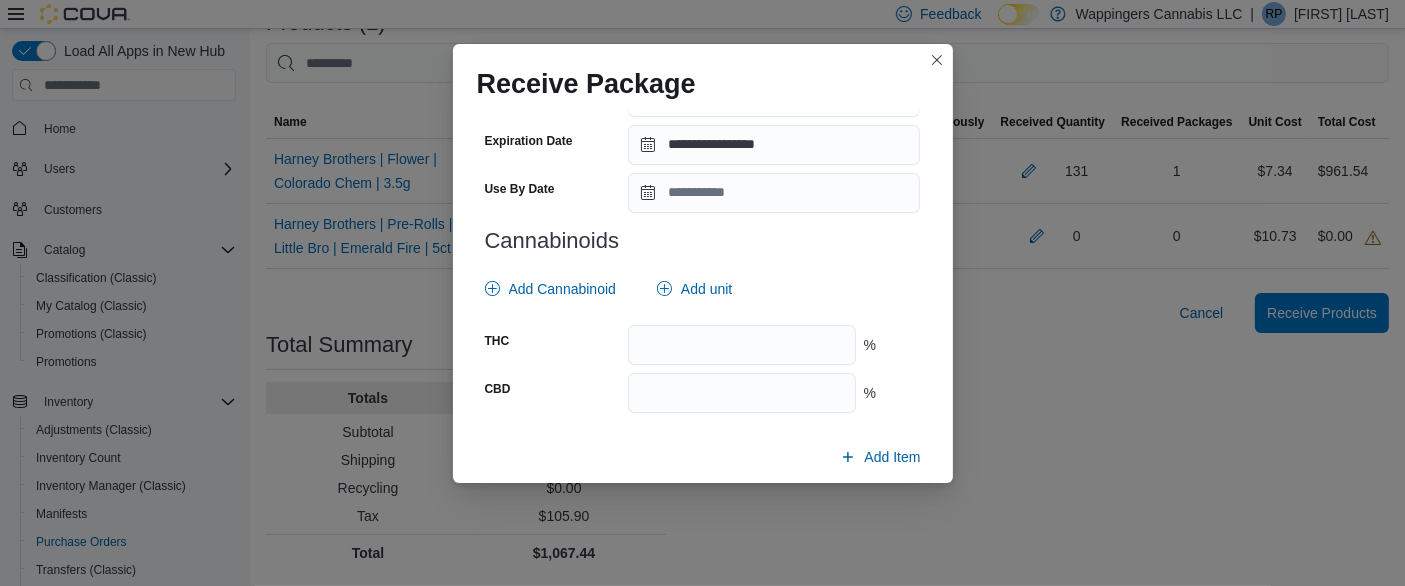 scroll, scrollTop: 777, scrollLeft: 0, axis: vertical 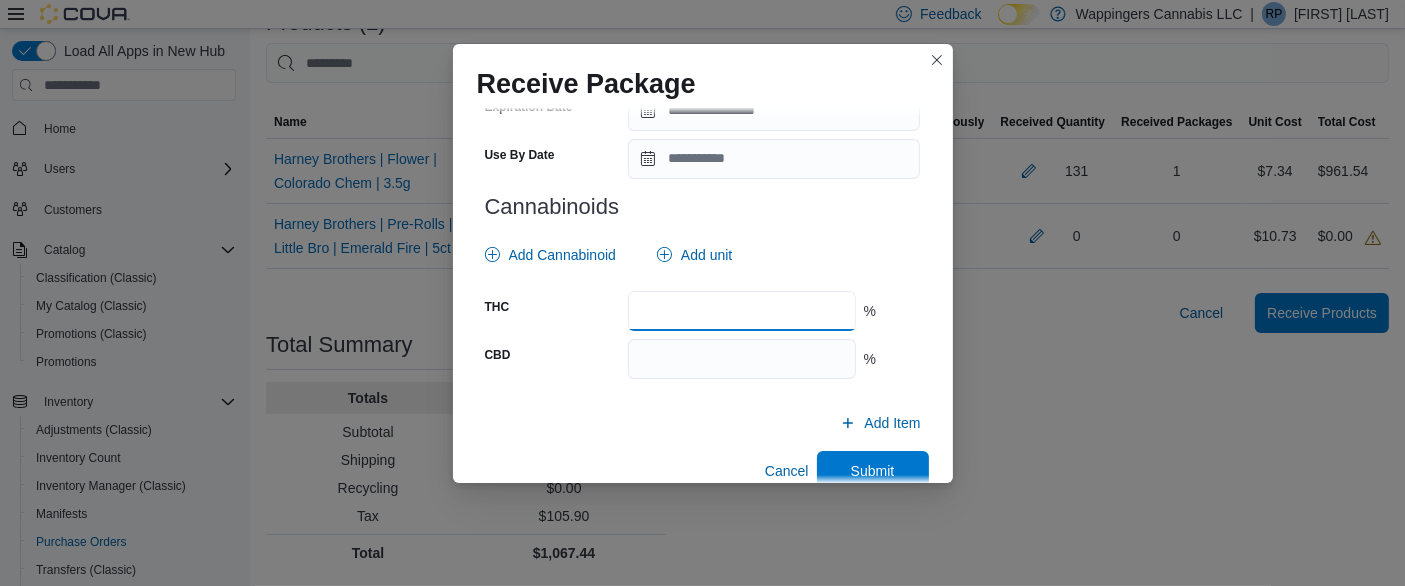 click at bounding box center (741, 311) 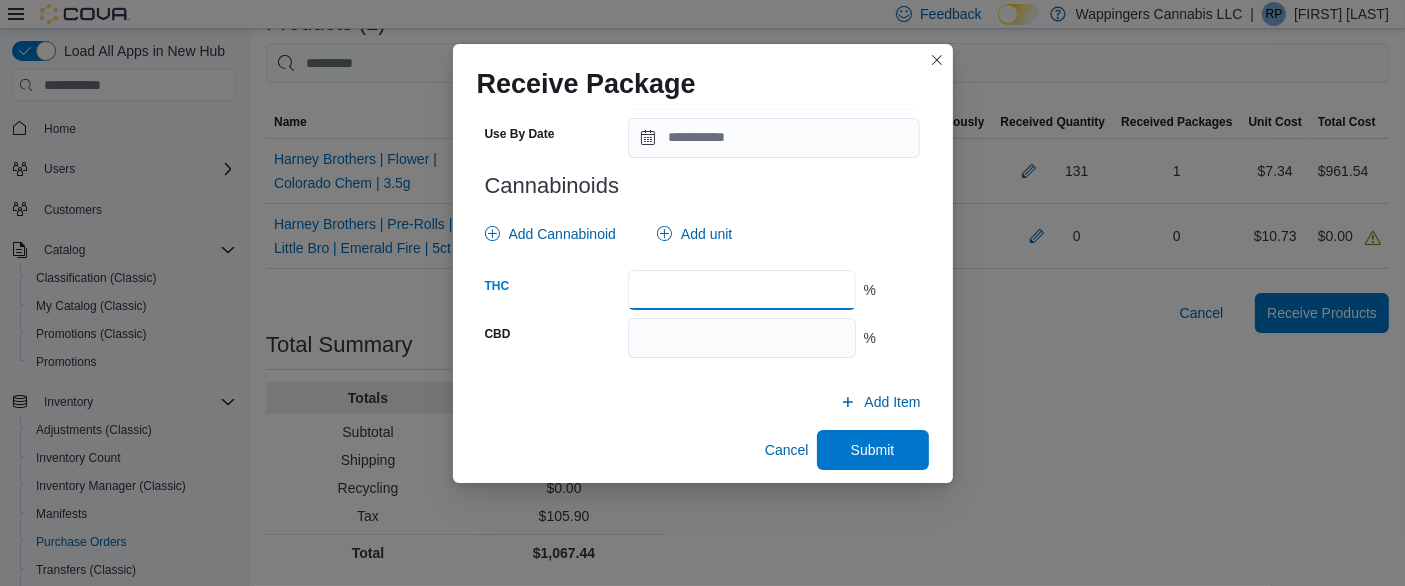 scroll, scrollTop: 808, scrollLeft: 0, axis: vertical 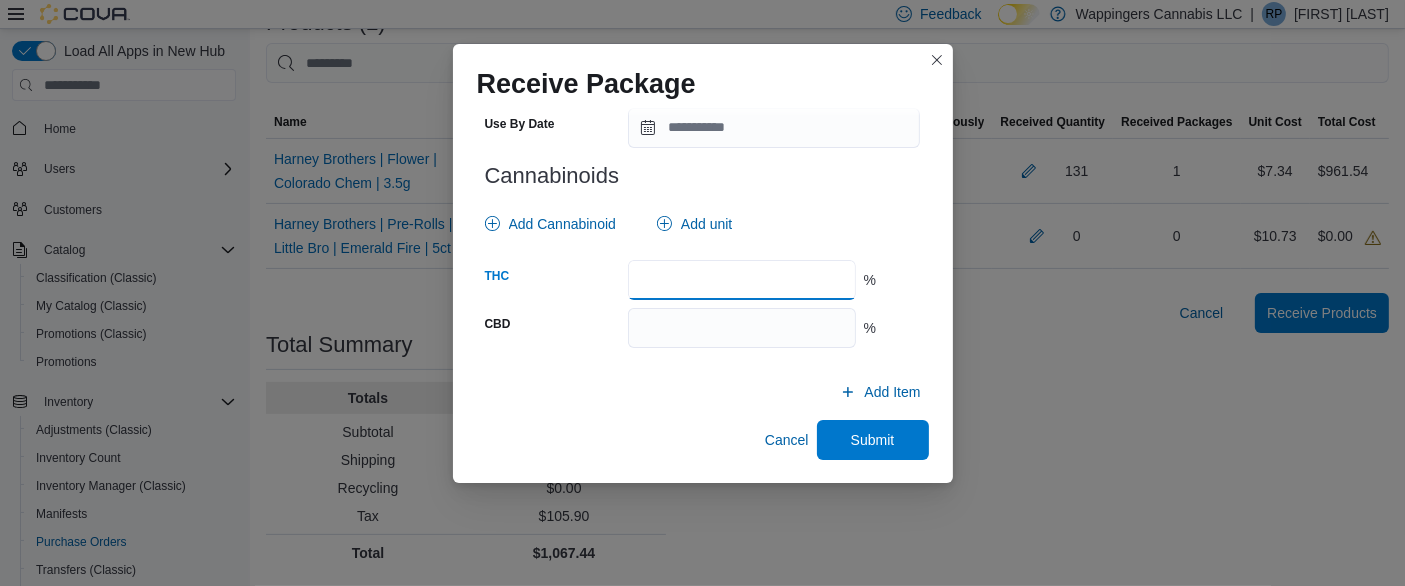 type on "**" 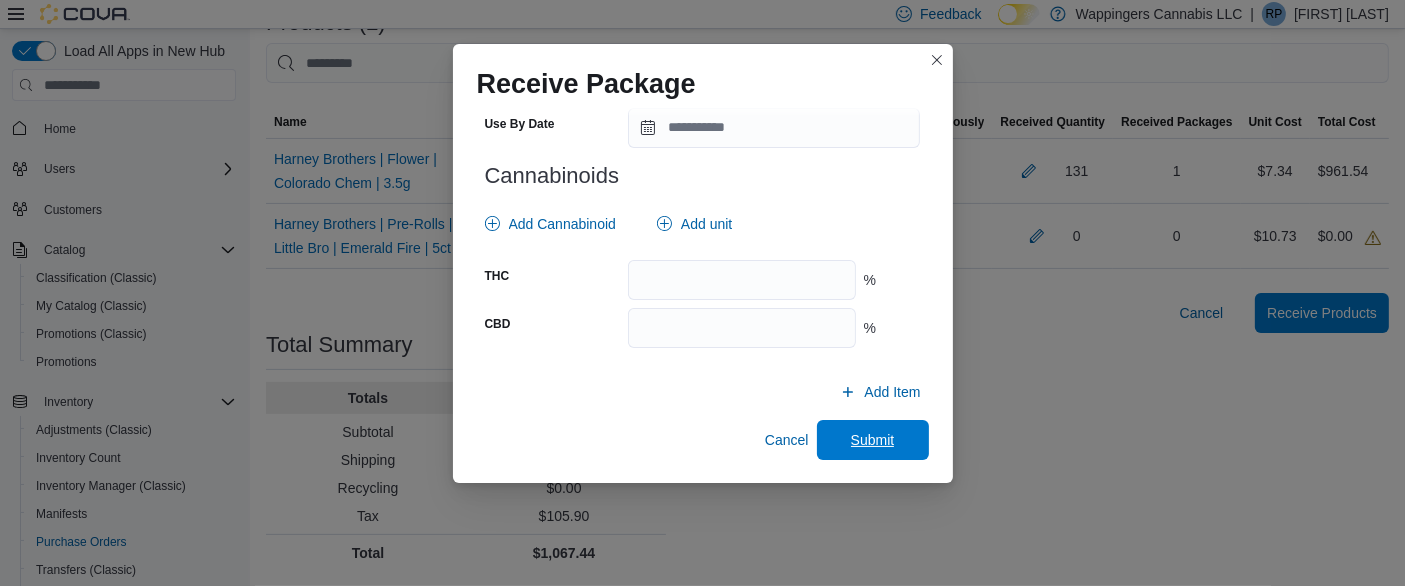 click on "Submit" at bounding box center (873, 440) 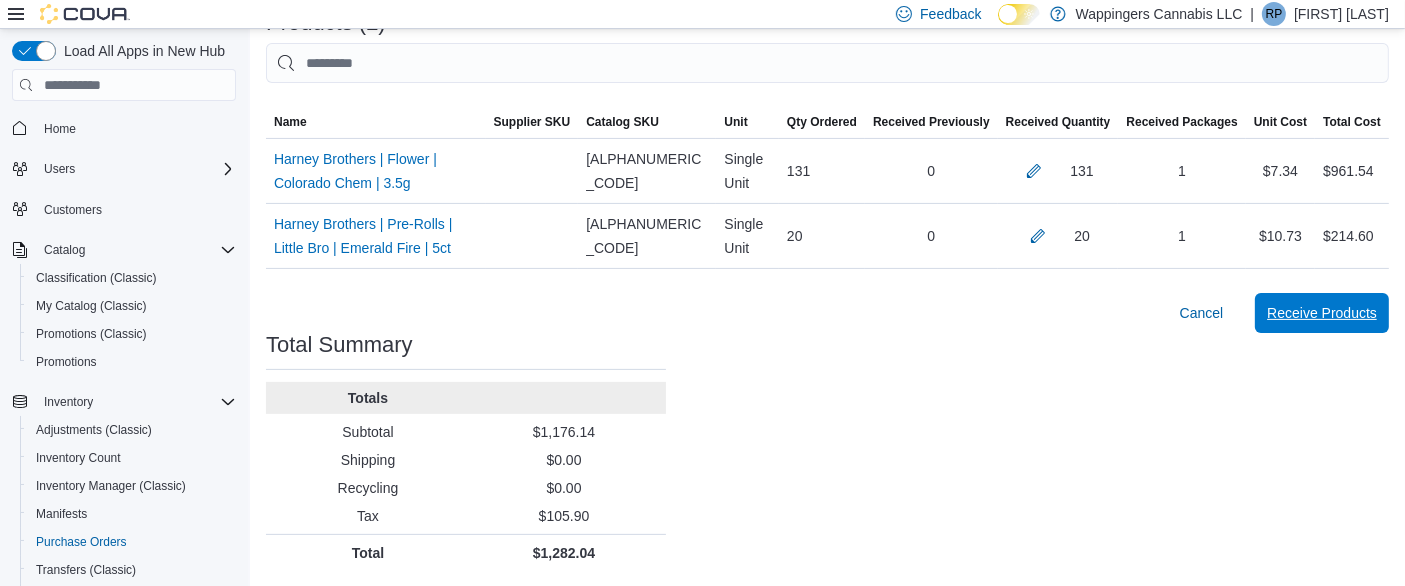 click on "Receive Products" at bounding box center (1322, 313) 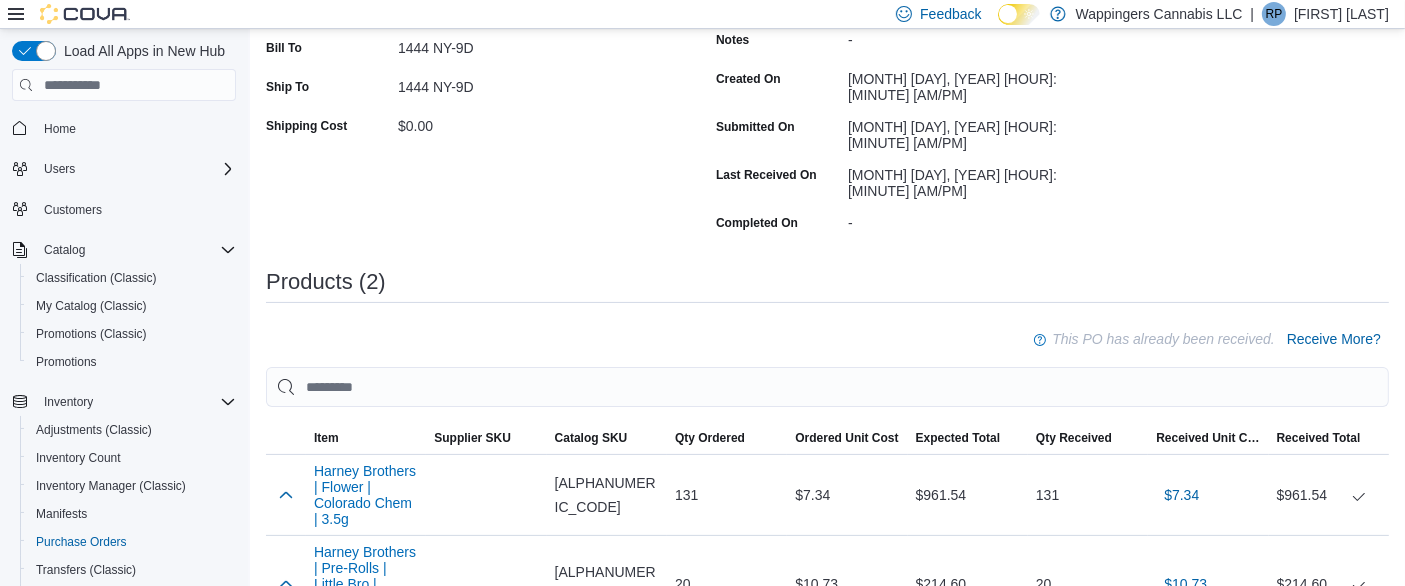 scroll, scrollTop: 0, scrollLeft: 0, axis: both 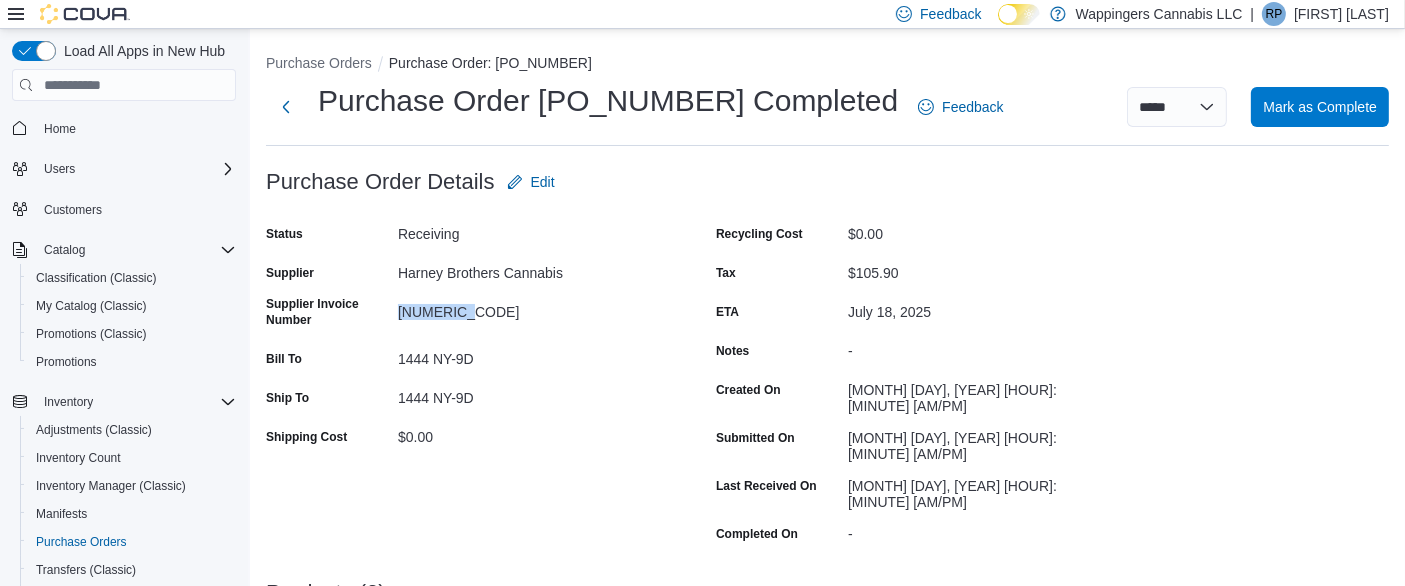 drag, startPoint x: 419, startPoint y: 312, endPoint x: 488, endPoint y: 314, distance: 69.02898 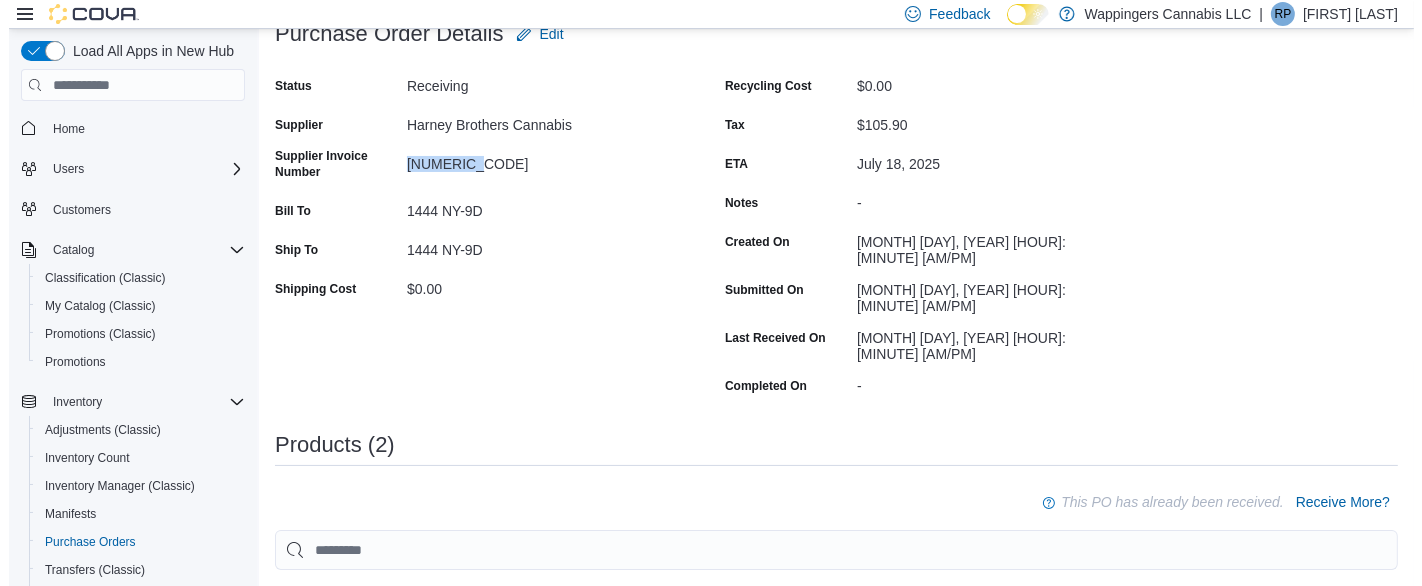 scroll, scrollTop: 0, scrollLeft: 0, axis: both 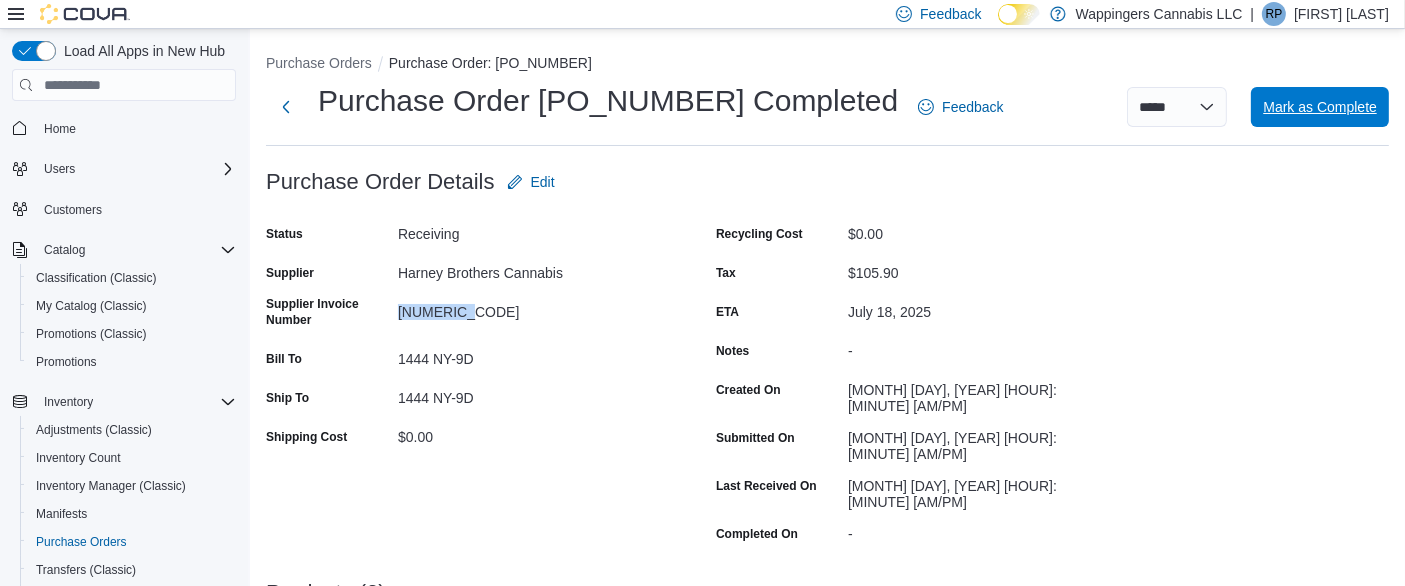 click on "Mark as Complete" at bounding box center [1320, 107] 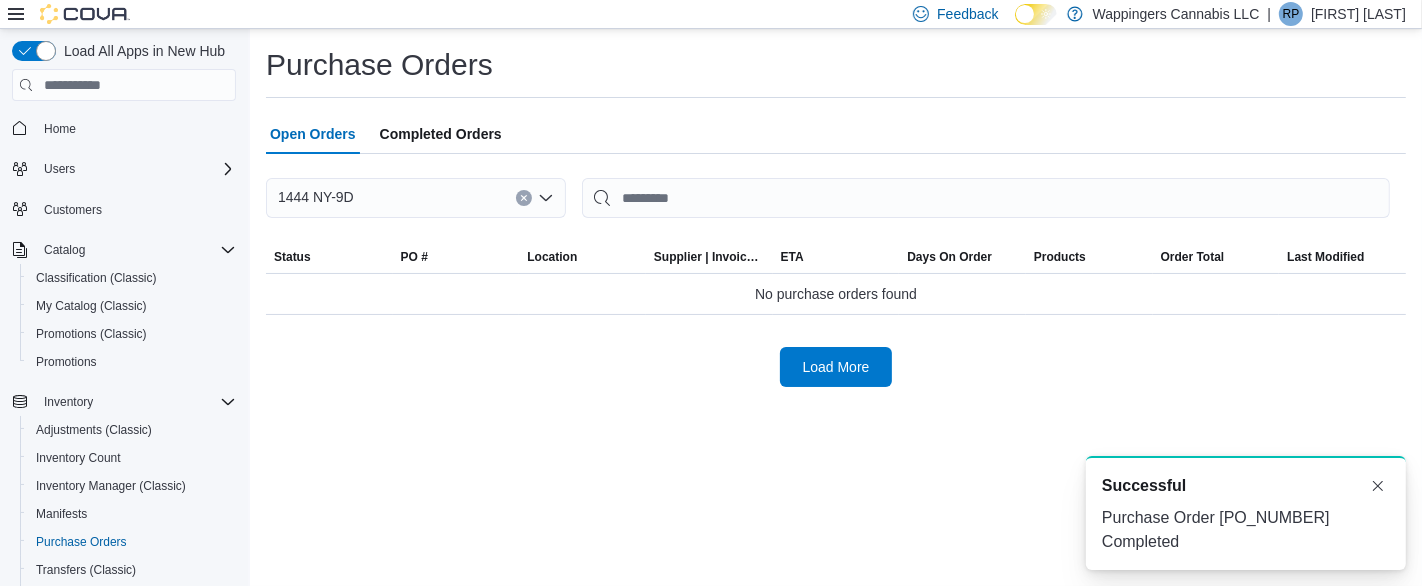 scroll, scrollTop: 0, scrollLeft: 0, axis: both 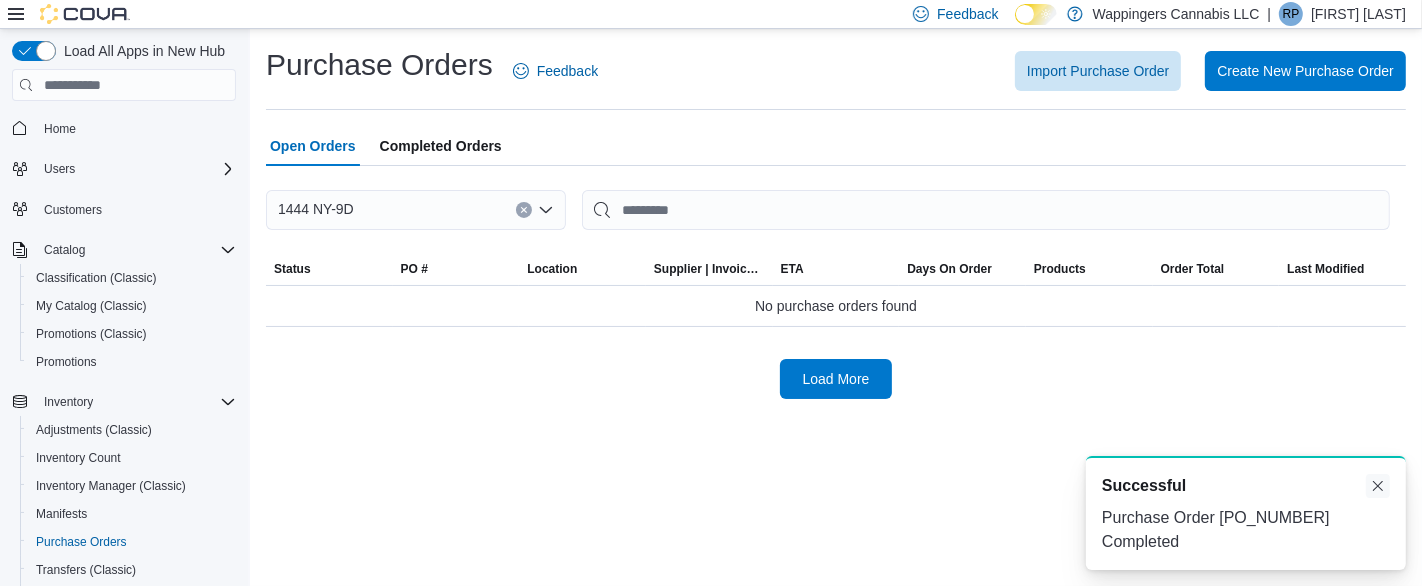 click at bounding box center (1378, 486) 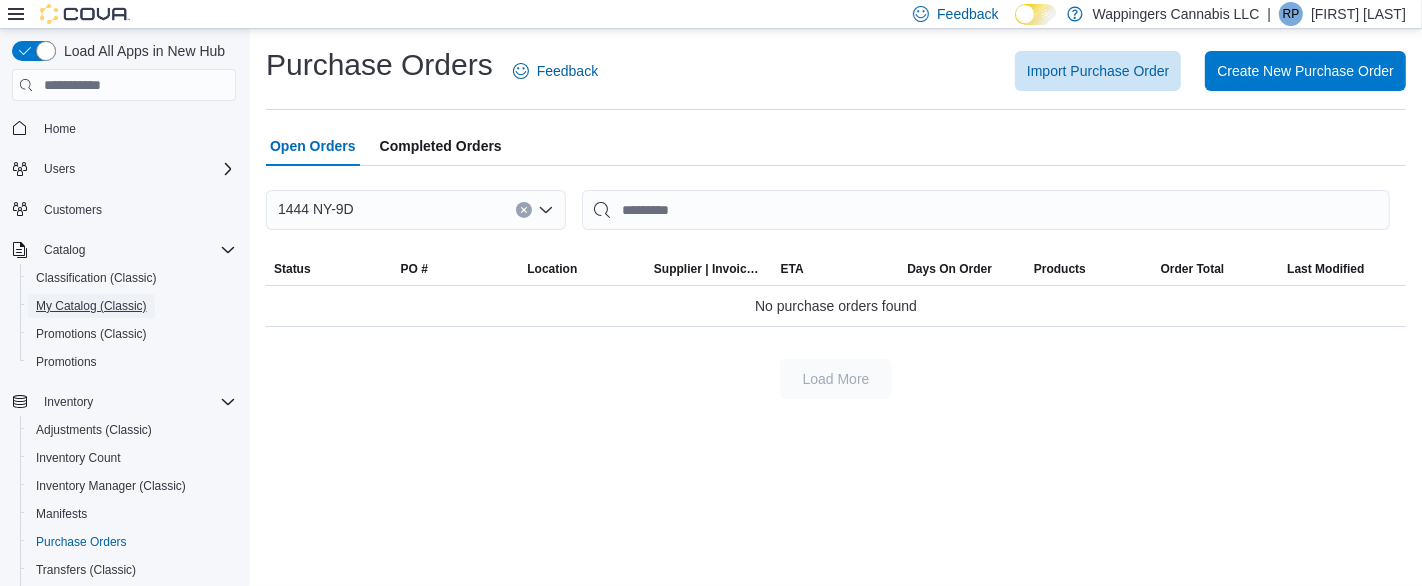 click on "My Catalog (Classic)" at bounding box center [91, 306] 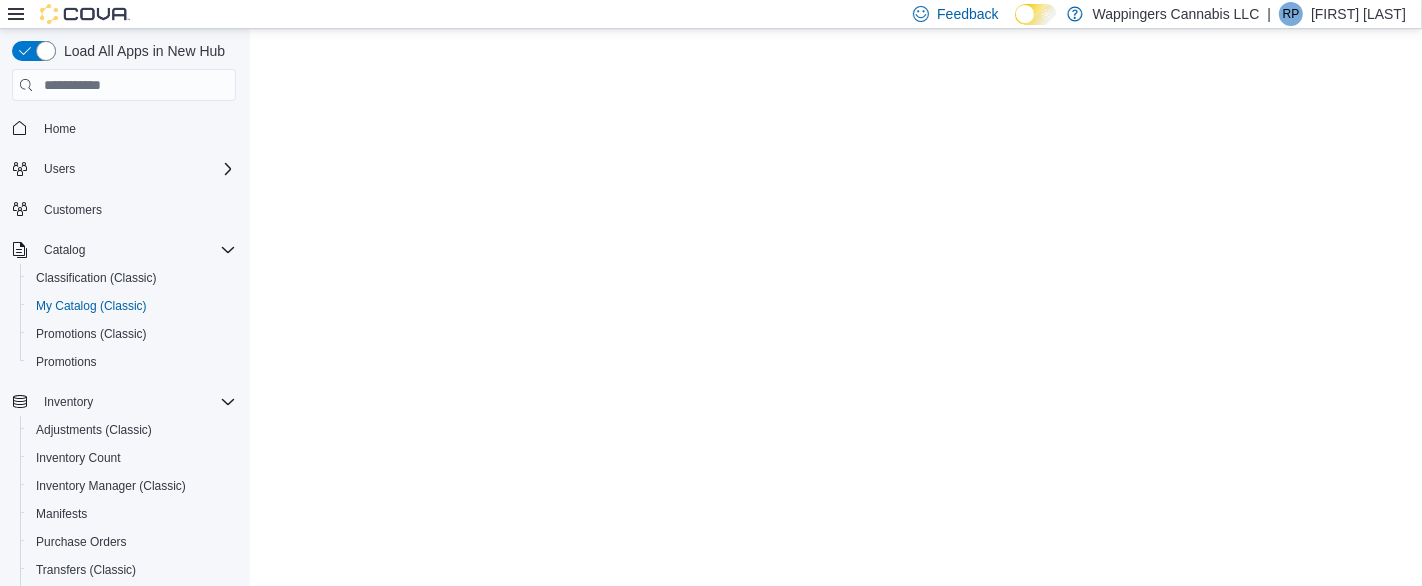 scroll, scrollTop: 0, scrollLeft: 0, axis: both 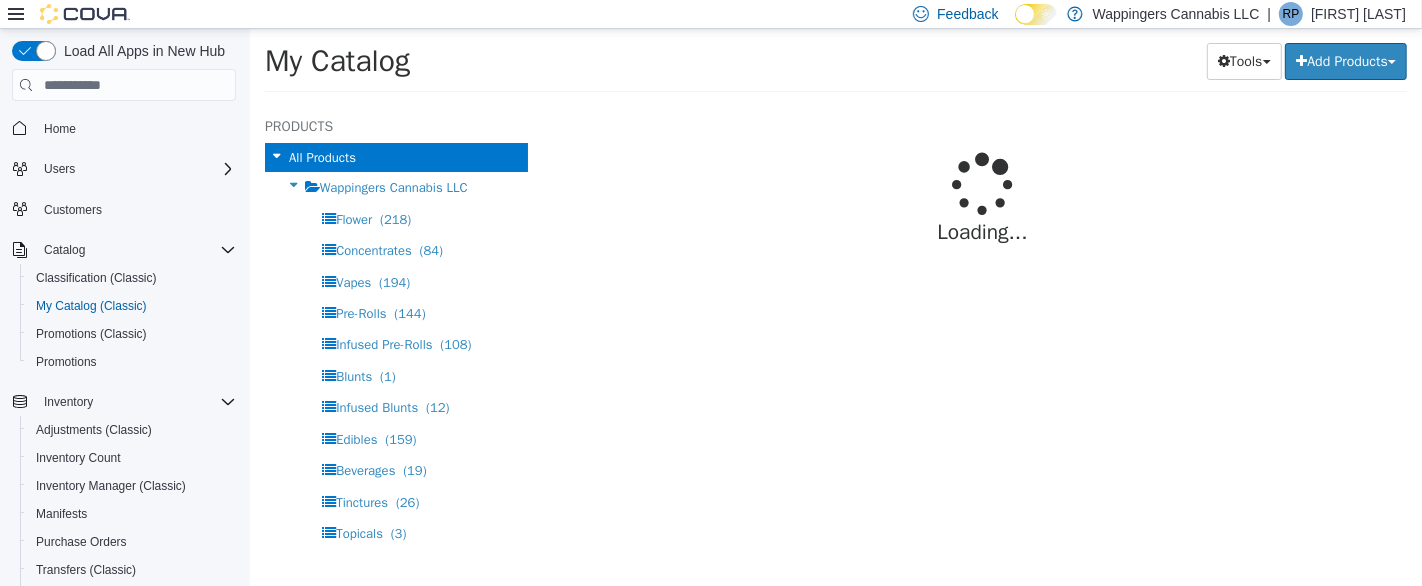 select on "**********" 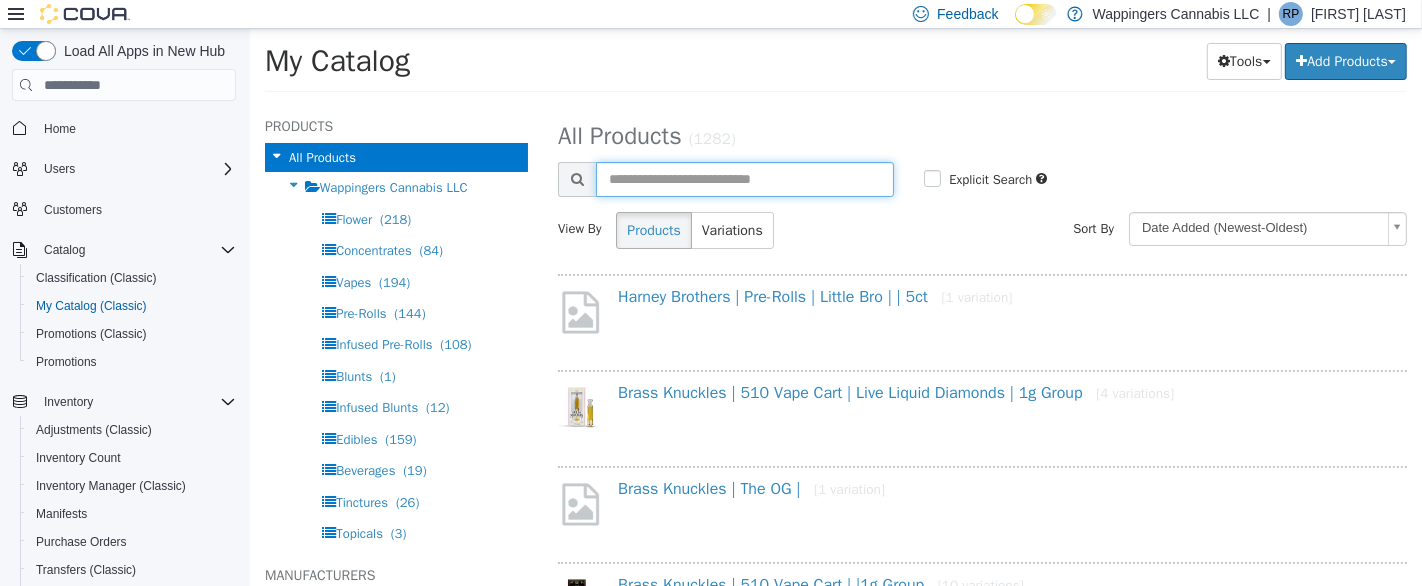 click at bounding box center (744, 179) 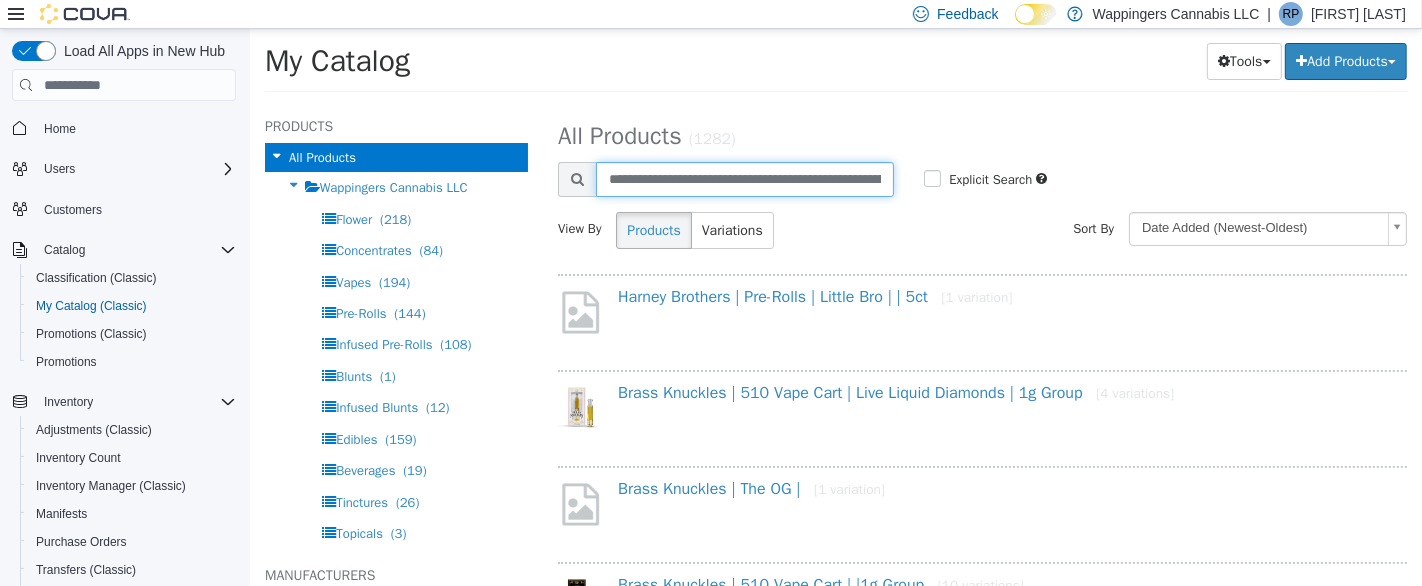 scroll, scrollTop: 0, scrollLeft: 122, axis: horizontal 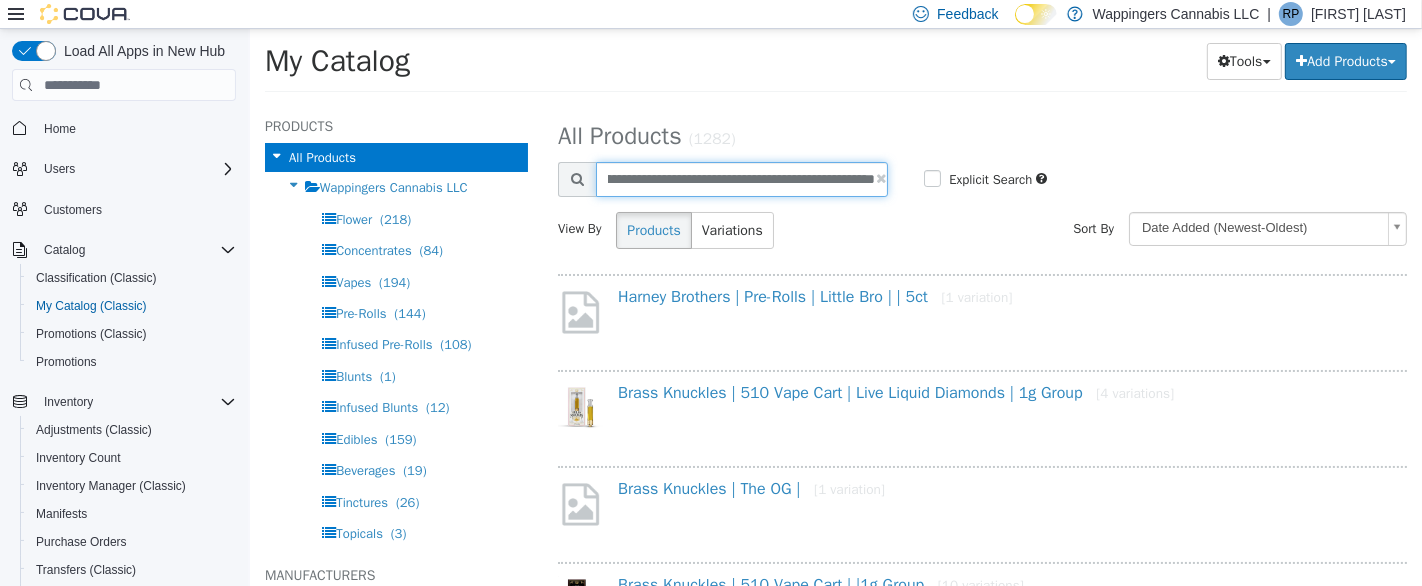 type on "**********" 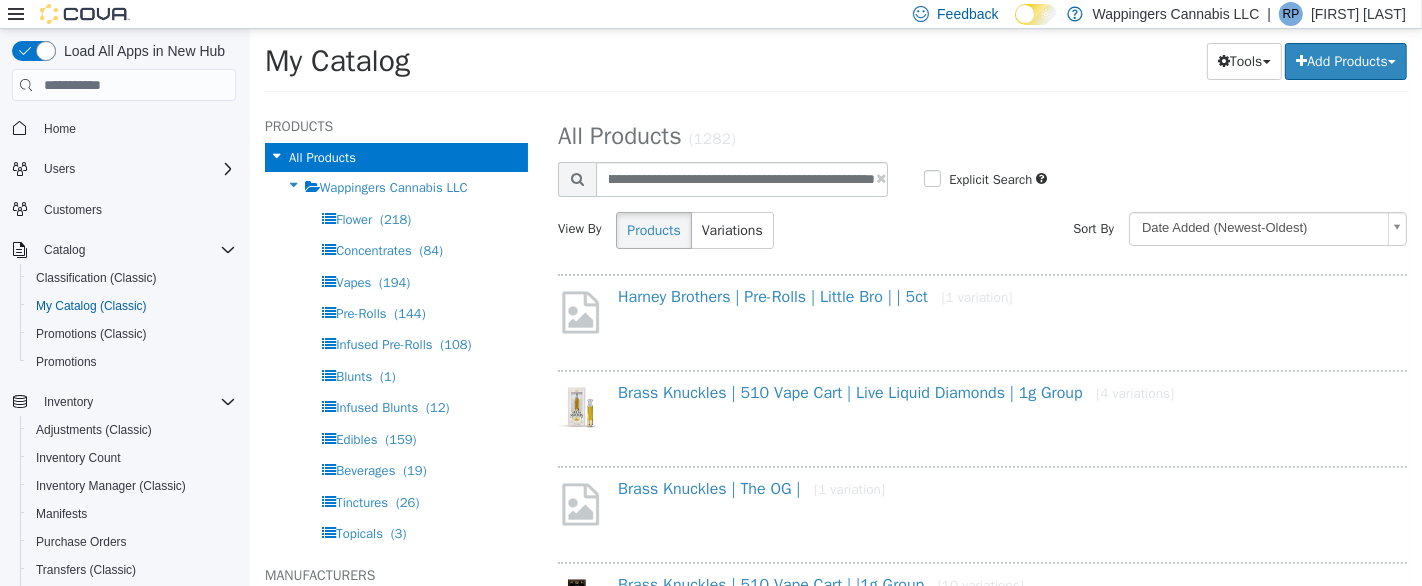 select on "**********" 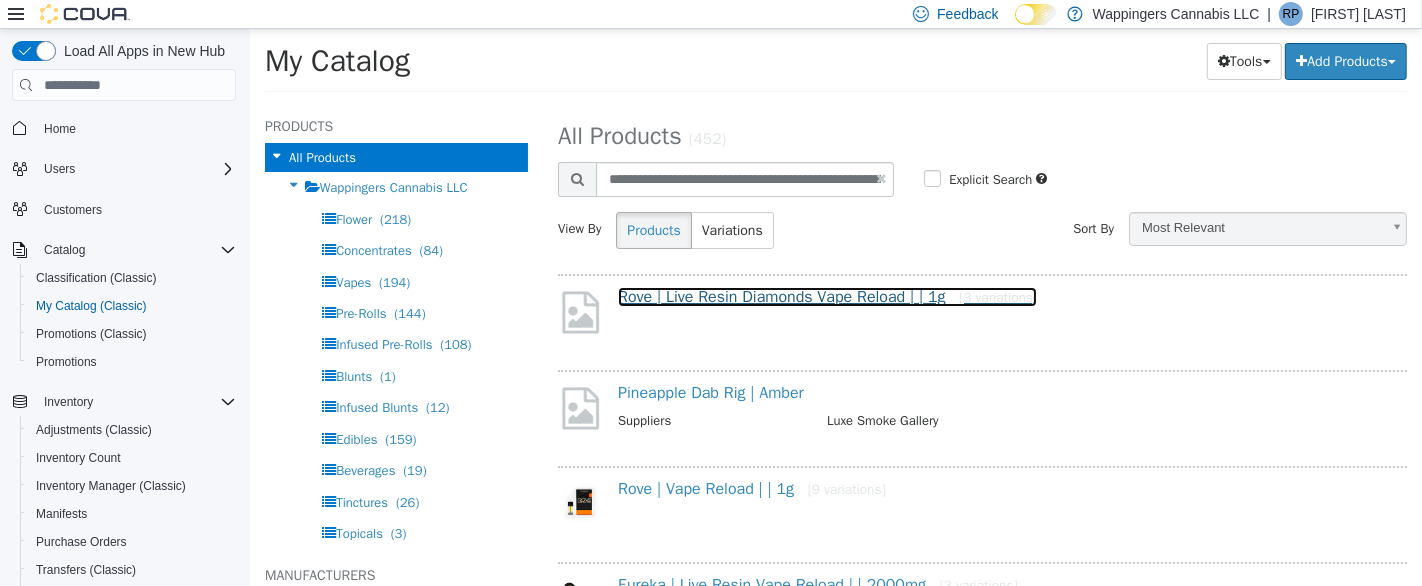 click on "Rove | Live Resin Diamonds Vape Reload |  | 1g
[3 variations]" at bounding box center (826, 297) 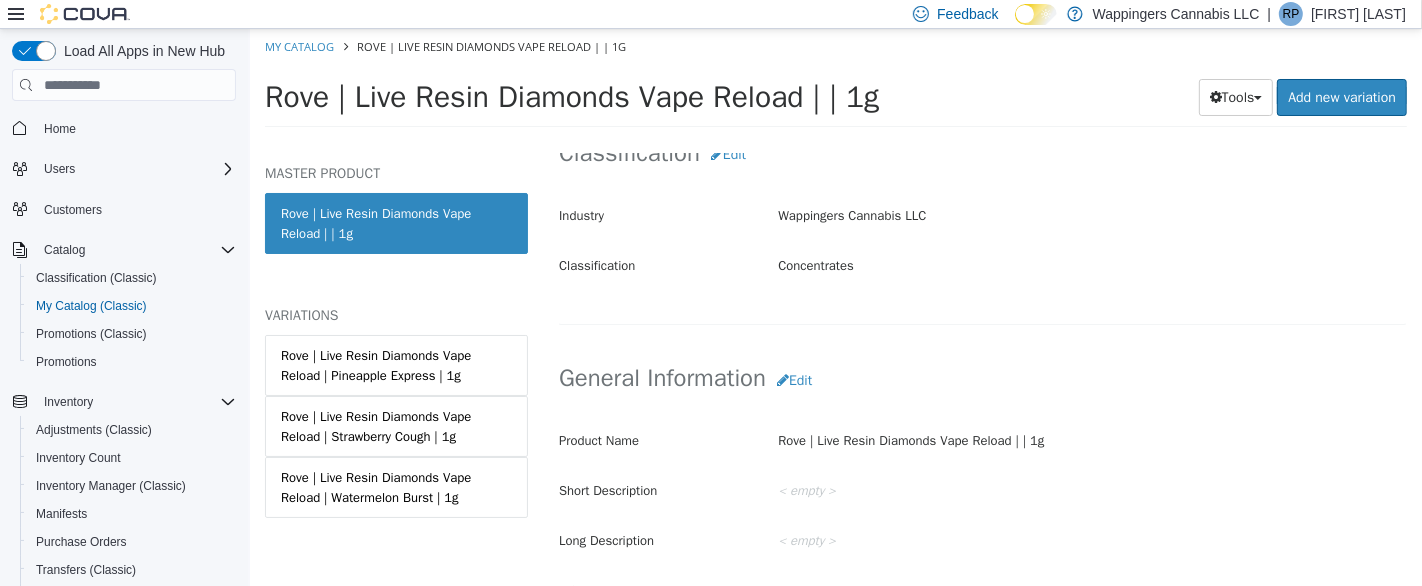 scroll, scrollTop: 333, scrollLeft: 0, axis: vertical 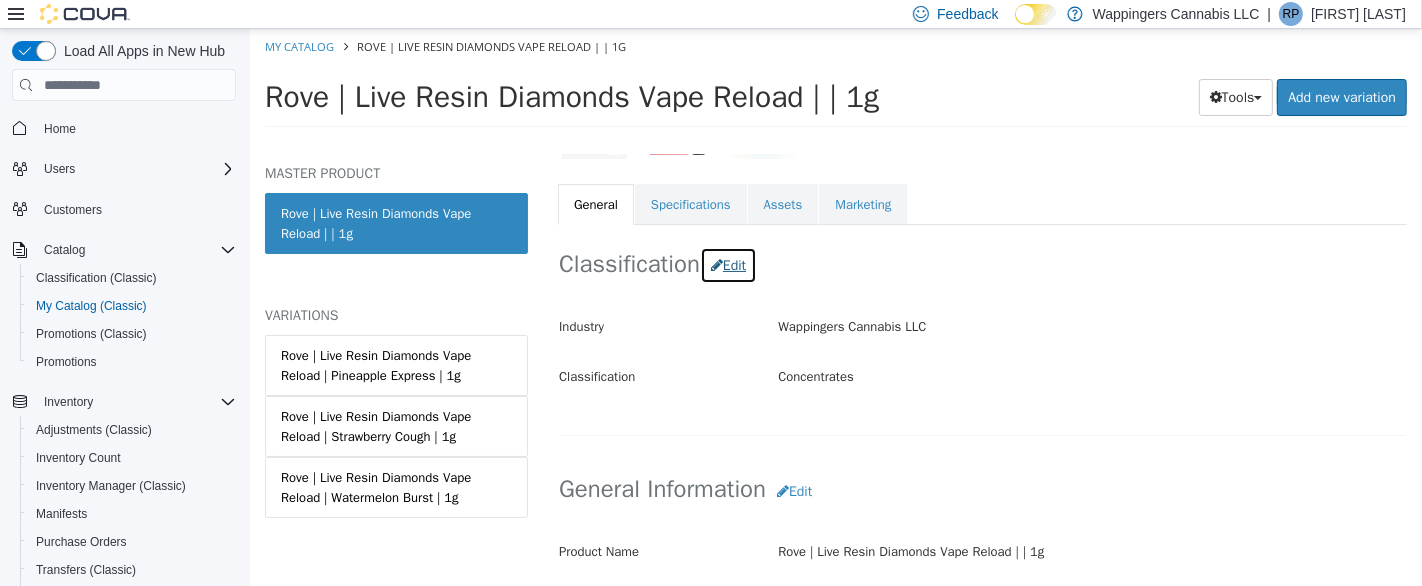 click on "Edit" at bounding box center [727, 265] 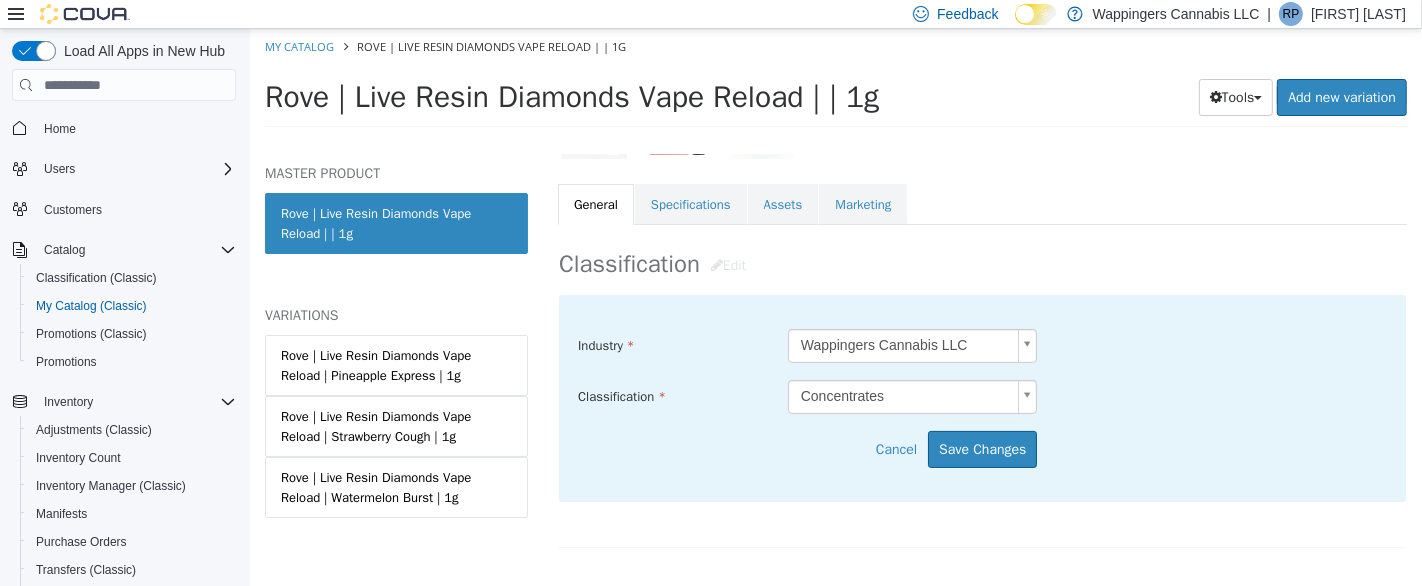click on "Saving Bulk Changes...
×
My Catalog
Rove | Live Resin Diamonds Vape Reload |  | 1g
Rove | Live Resin Diamonds Vape Reload |  | 1g
Tools
Clone Print Labels   Add new variation
MASTER PRODUCT
Rove | Live Resin Diamonds Vape Reload |  | 1g
VARIATIONS
Rove | Live Resin Diamonds Vape Reload | Pineapple Express | 1g
Rove | Live Resin Diamonds Vape Reload | Strawberry Cough | 1g
Rove | Live Resin Diamonds Vape Reload | Watermelon Burst | 1g
Concentrates
Rove | Live Resin Diamonds Vape Reload |  | 1g
[Master Product] Active   CATALOG SKU - LBAAXGCW     English - US                             Last Updated:  May 19, 2025
General Specifications Assets Marketing Classification  Edit Industry
Wappingers Cannabis LLC                             ***** Classification
Concentrates                             ***** Cancel Save Changes General Information  Edit" at bounding box center (835, 84) 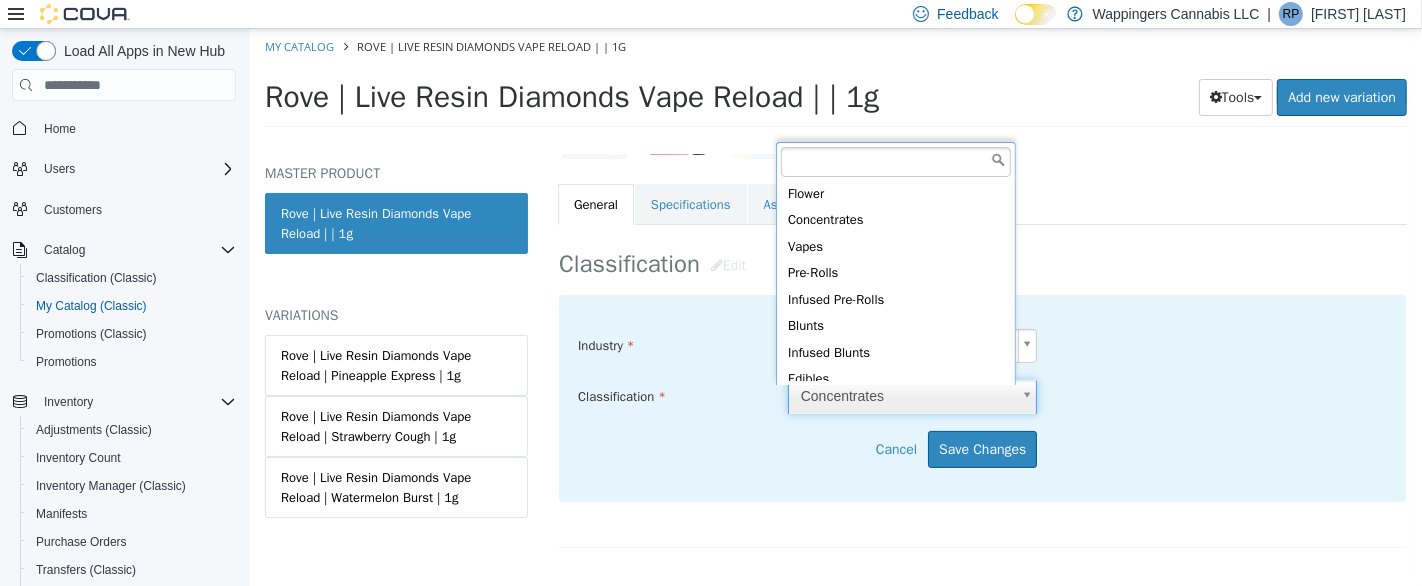scroll, scrollTop: 3, scrollLeft: 0, axis: vertical 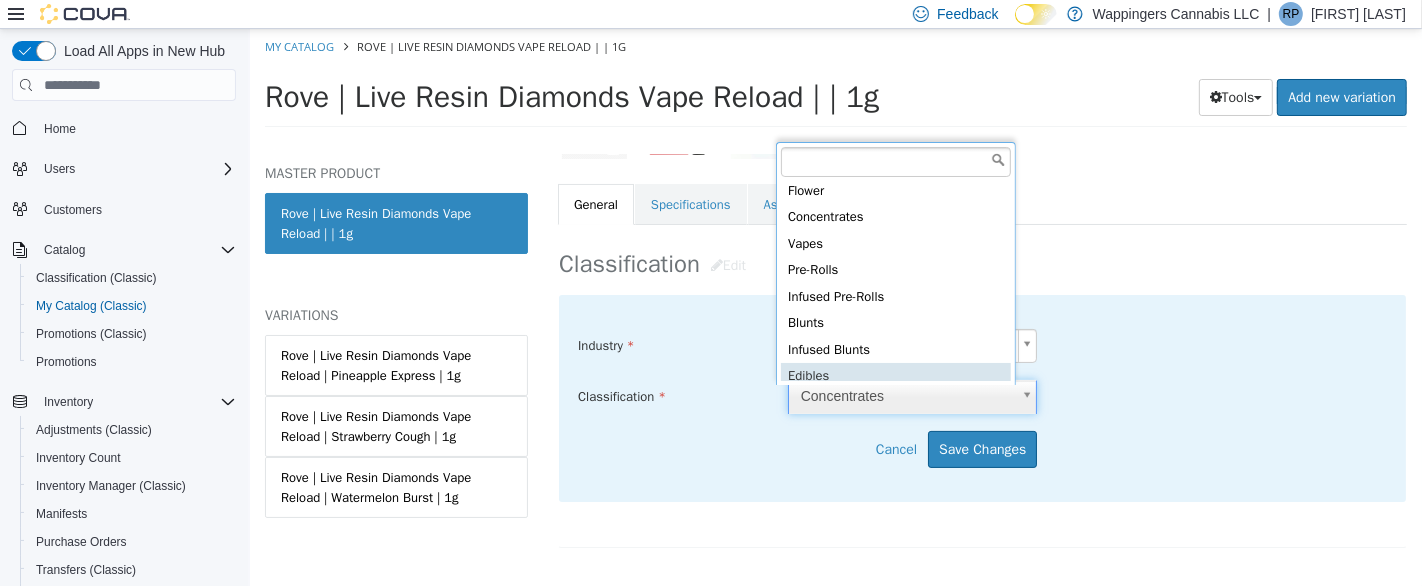 click on "Saving Bulk Changes...
×
My Catalog
Rove | Live Resin Diamonds Vape Reload |  | 1g
Rove | Live Resin Diamonds Vape Reload |  | 1g
Tools
Clone Print Labels   Add new variation
MASTER PRODUCT
Rove | Live Resin Diamonds Vape Reload |  | 1g
VARIATIONS
Rove | Live Resin Diamonds Vape Reload | Pineapple Express | 1g
Rove | Live Resin Diamonds Vape Reload | Strawberry Cough | 1g
Rove | Live Resin Diamonds Vape Reload | Watermelon Burst | 1g
Concentrates
Rove | Live Resin Diamonds Vape Reload |  | 1g
[Master Product] Active   CATALOG SKU - LBAAXGCW     English - US                             Last Updated:  May 19, 2025
General Specifications Assets Marketing Classification  Edit Industry
Wappingers Cannabis LLC                             ***** Classification
Concentrates     ***** Cancel Save Changes General Information  Edit Product Name
< empty >" at bounding box center [835, 84] 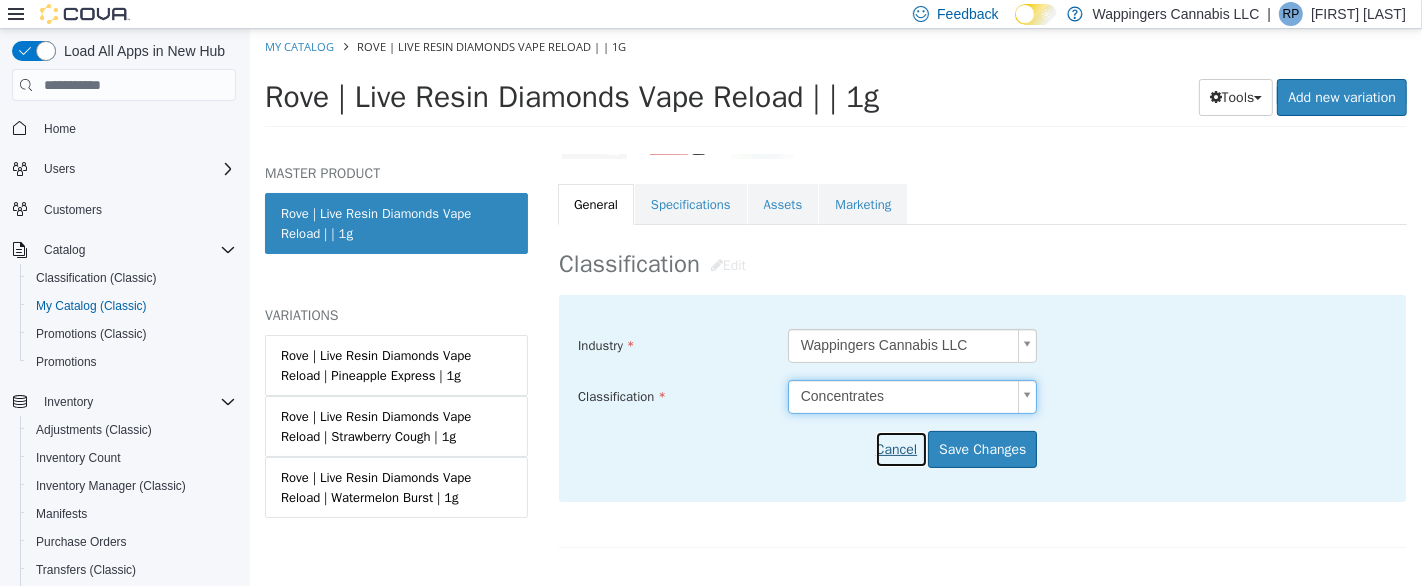 click on "Cancel" at bounding box center (900, 449) 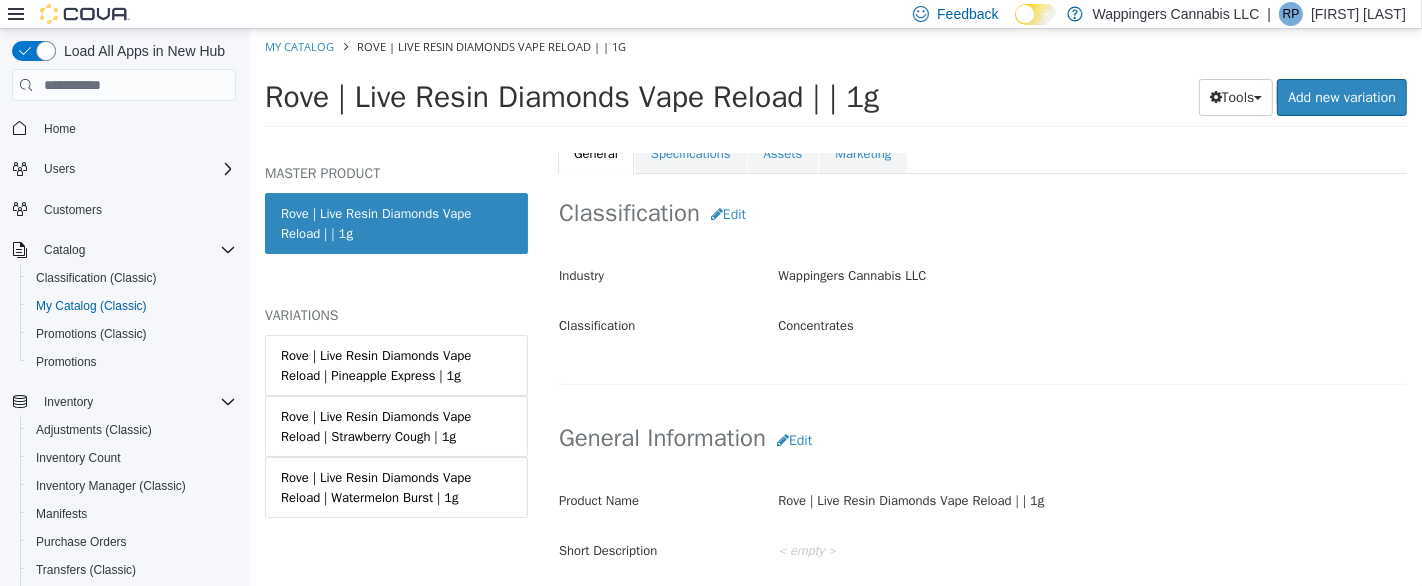 scroll, scrollTop: 444, scrollLeft: 0, axis: vertical 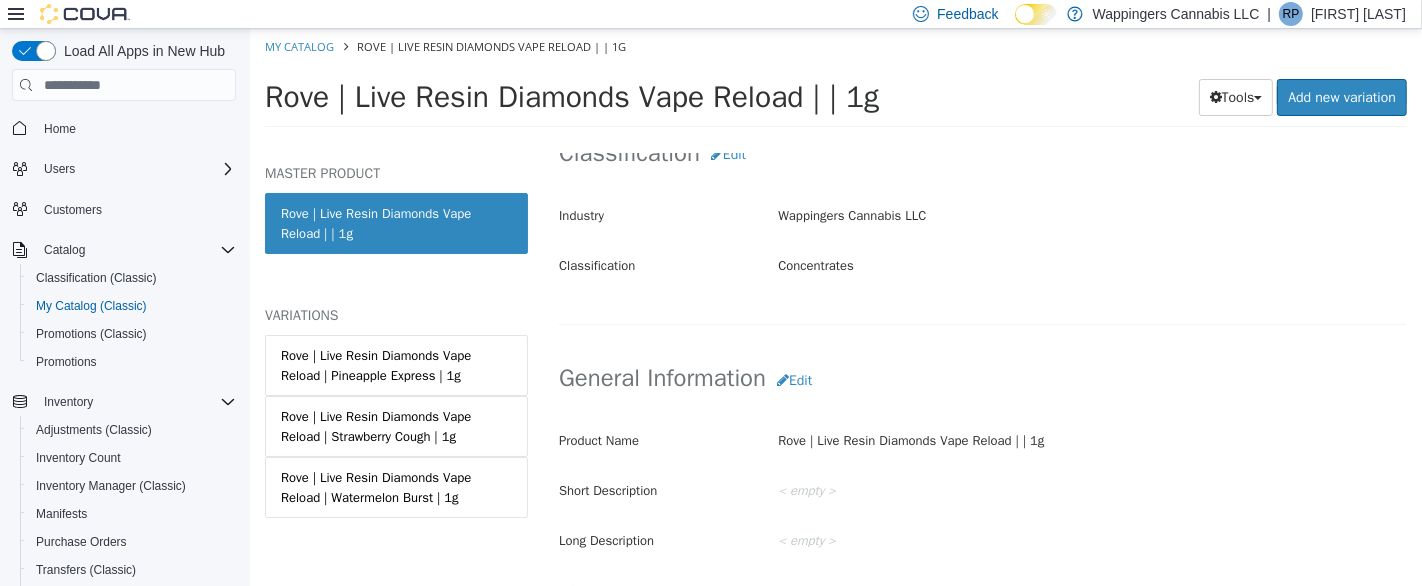 click on "Rove | Live Resin Diamonds Vape Reload | Pineapple Express | 1g" at bounding box center [395, 365] 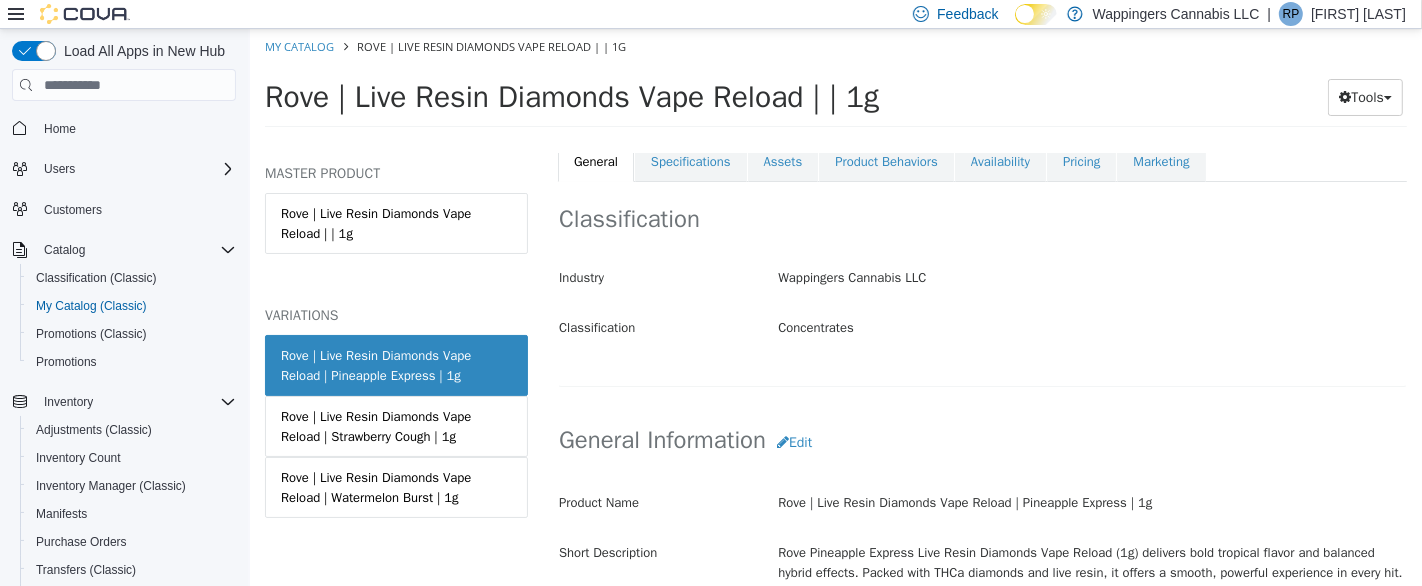 scroll, scrollTop: 220, scrollLeft: 0, axis: vertical 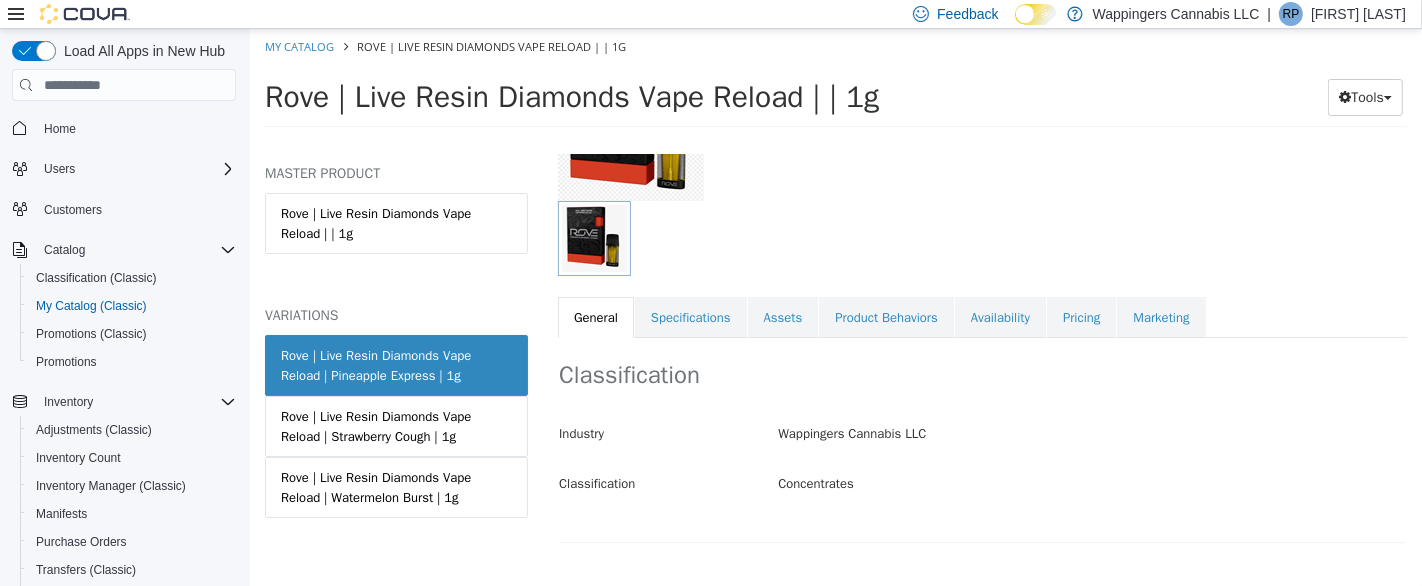 click on "Classification Industry
Wappingers Cannabis LLC
Classification
Concentrates
Cancel Save Changes" at bounding box center [981, 448] 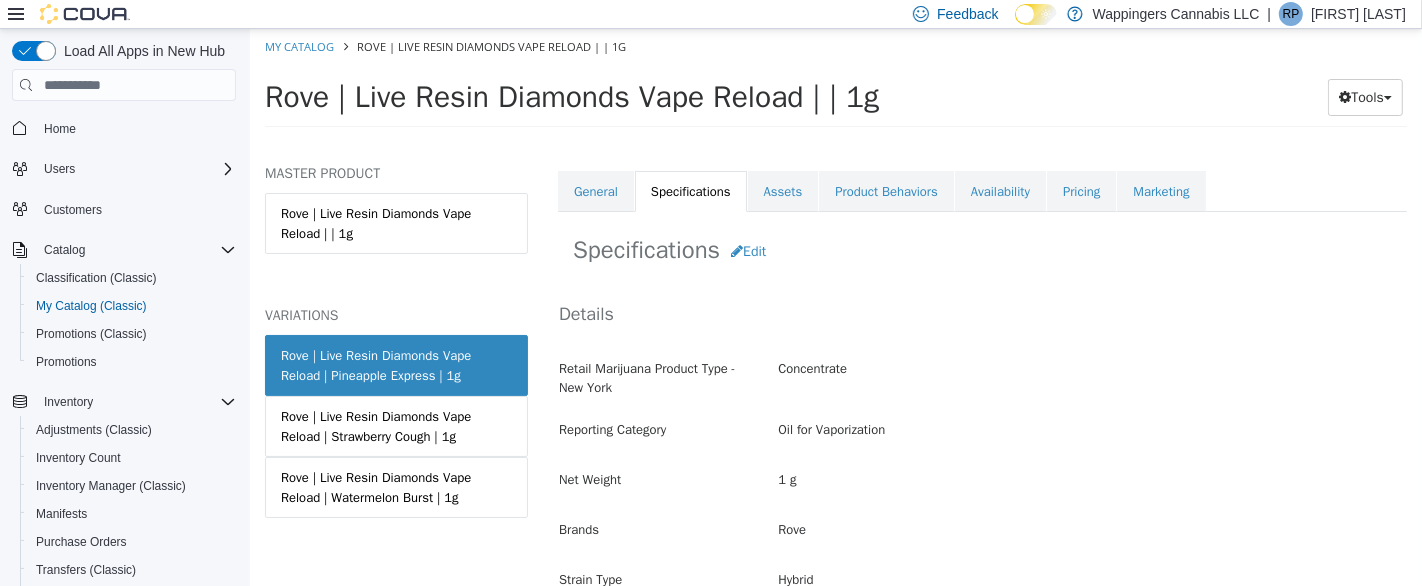 scroll, scrollTop: 331, scrollLeft: 0, axis: vertical 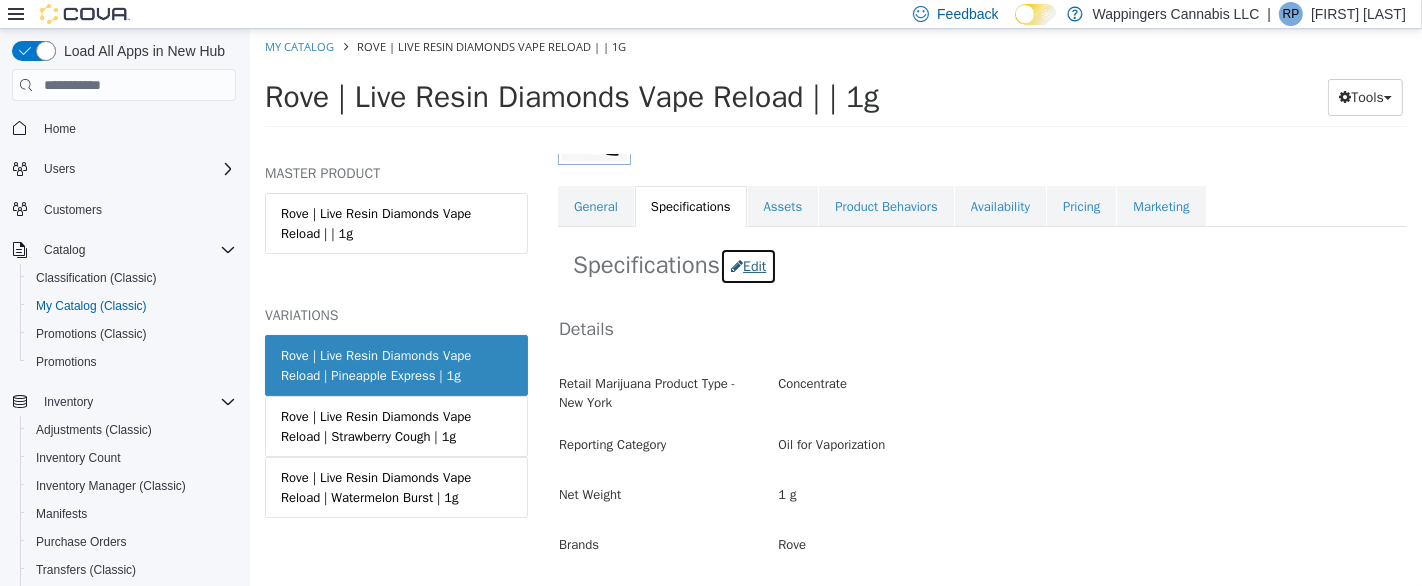 click on "Edit" at bounding box center (747, 266) 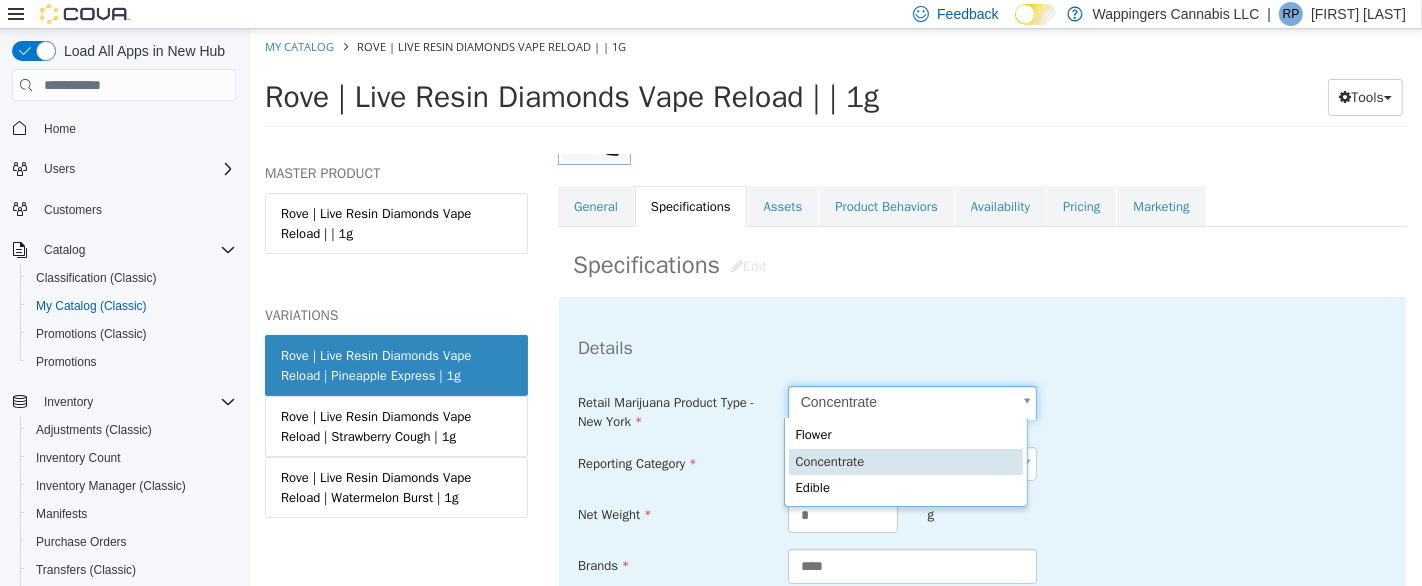 click on "**********" at bounding box center (835, 84) 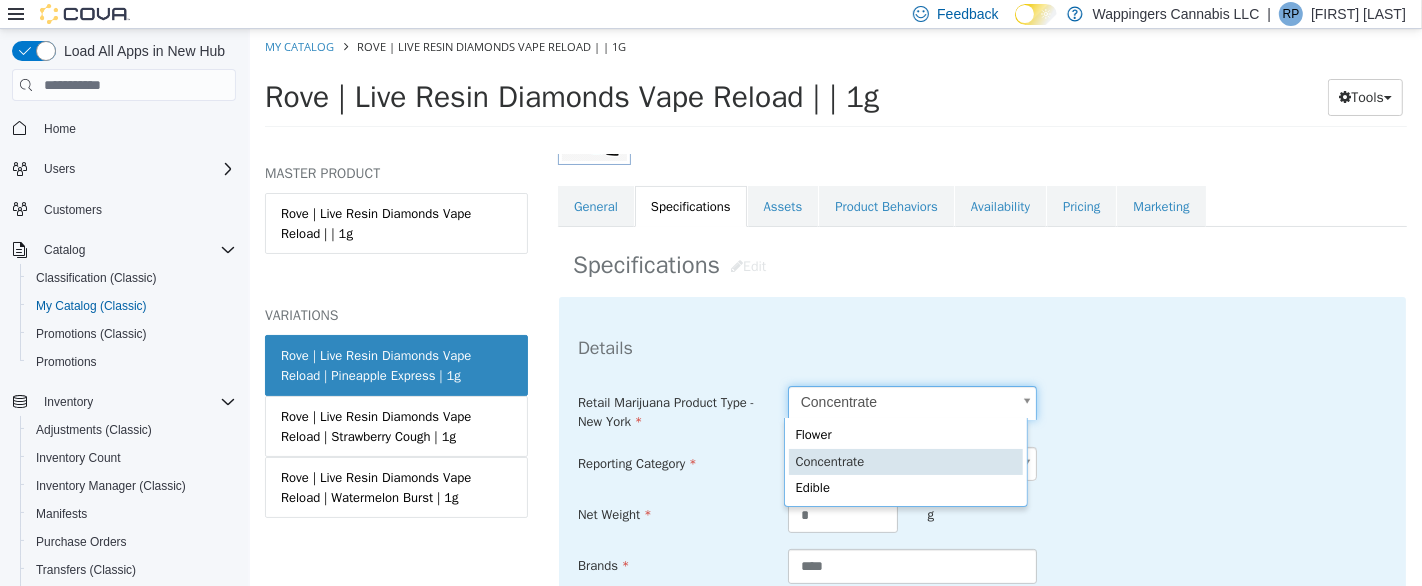 scroll, scrollTop: 0, scrollLeft: 0, axis: both 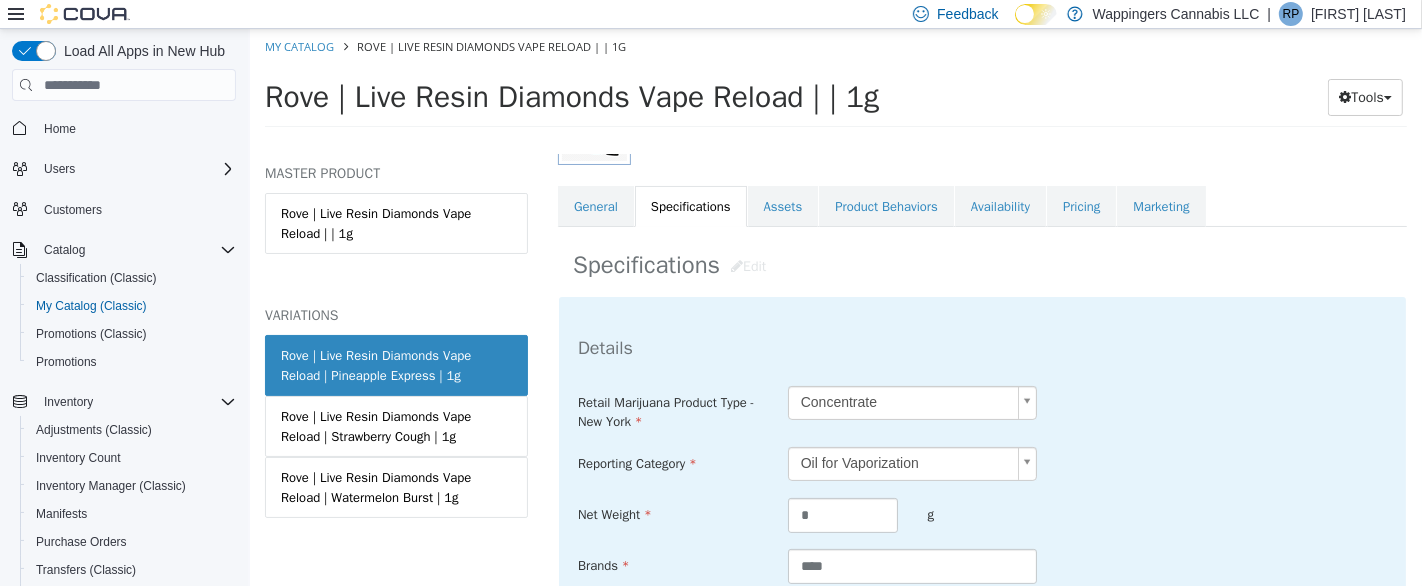 click on "**********" at bounding box center [835, 84] 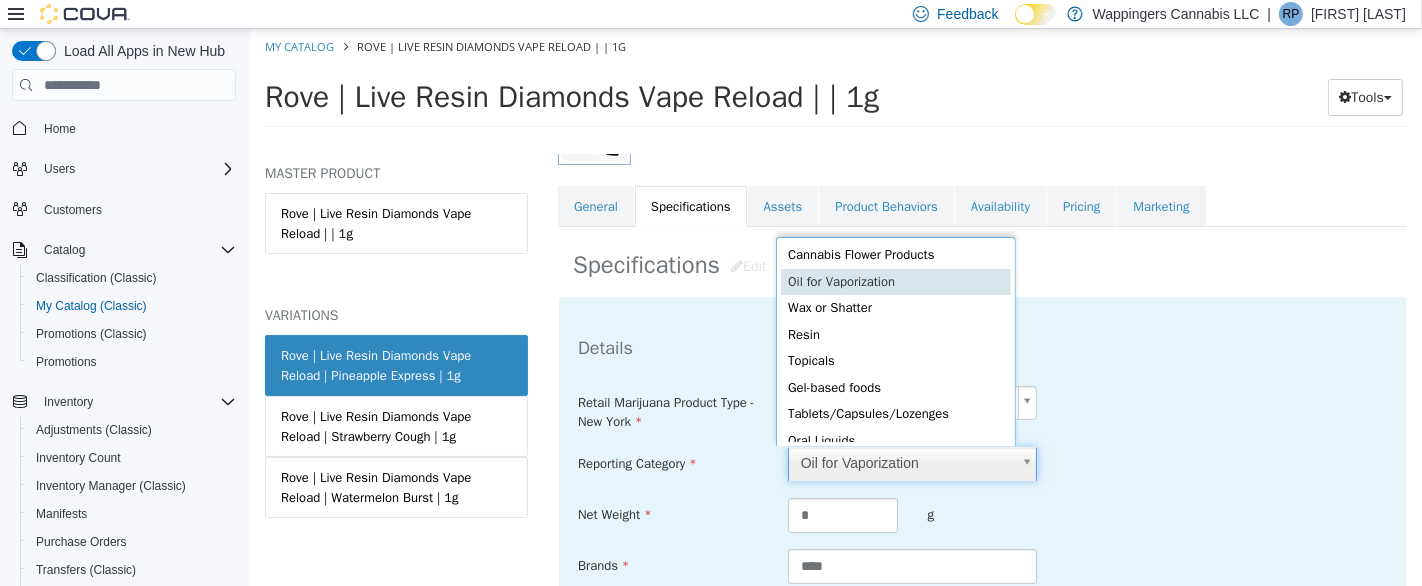 scroll, scrollTop: 3, scrollLeft: 0, axis: vertical 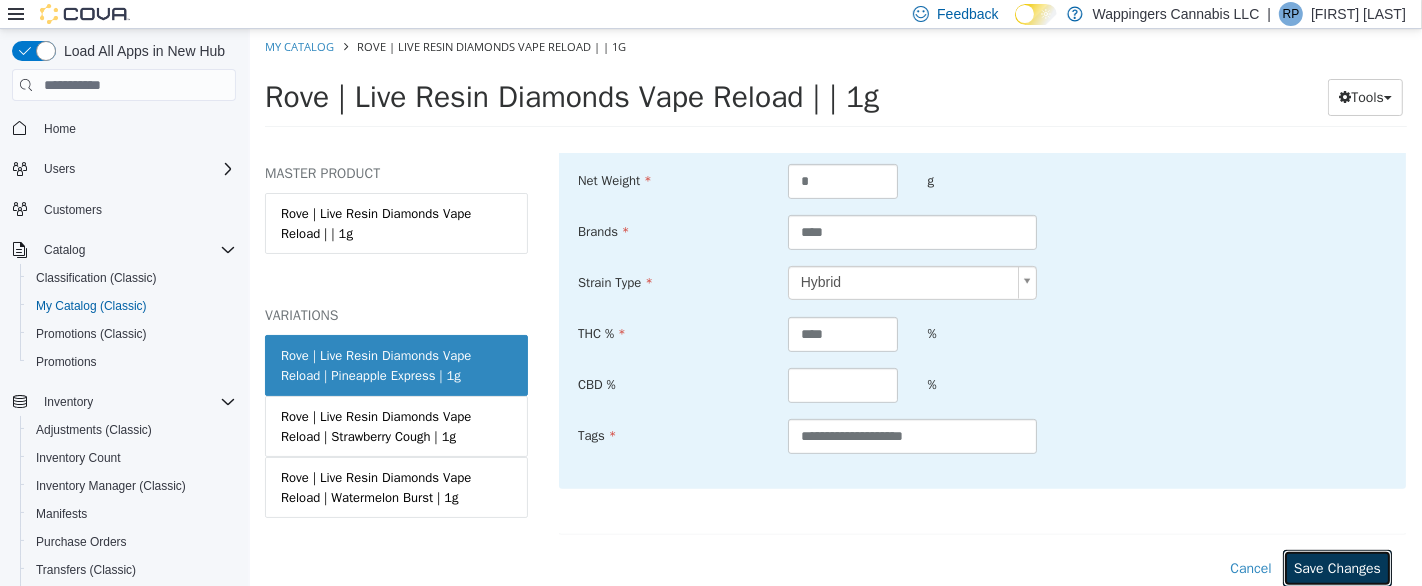 click on "Save Changes" at bounding box center (1336, 568) 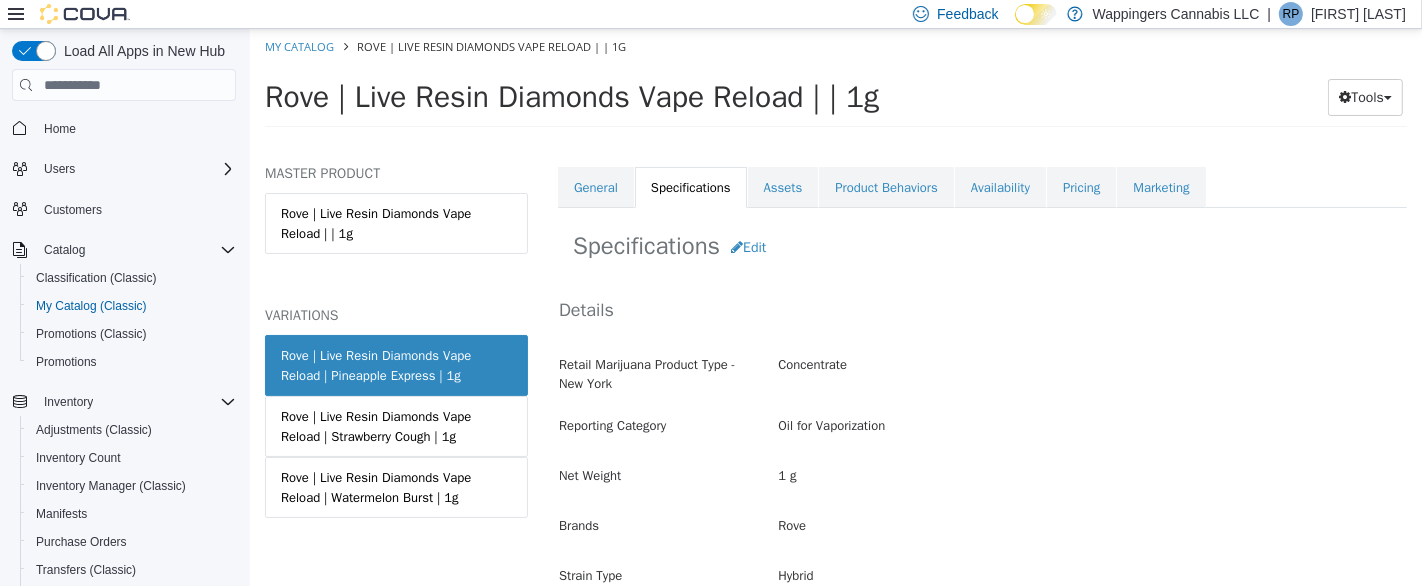 scroll, scrollTop: 341, scrollLeft: 0, axis: vertical 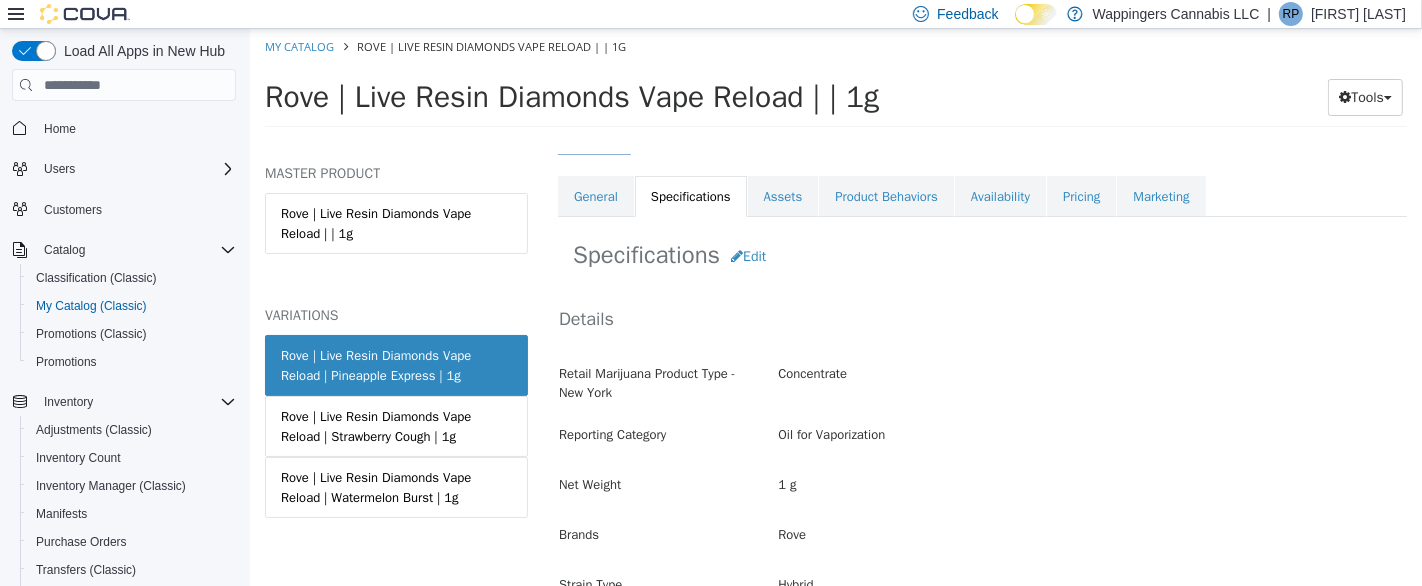 click on "General" at bounding box center [595, 197] 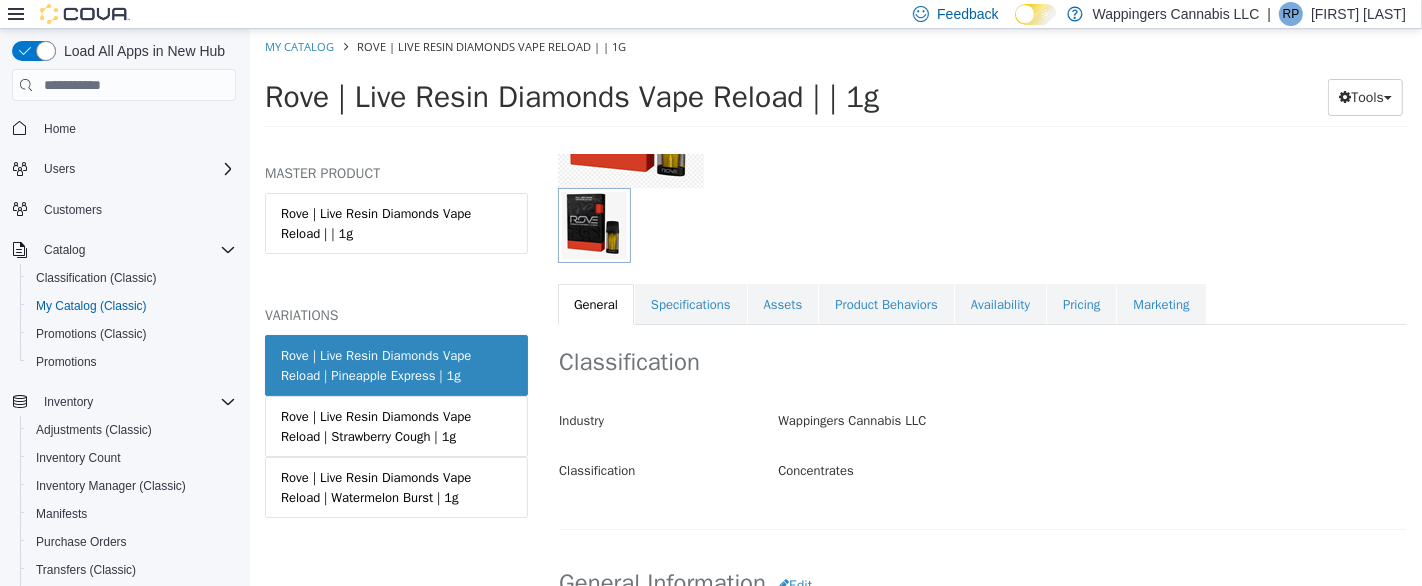 scroll, scrollTop: 230, scrollLeft: 0, axis: vertical 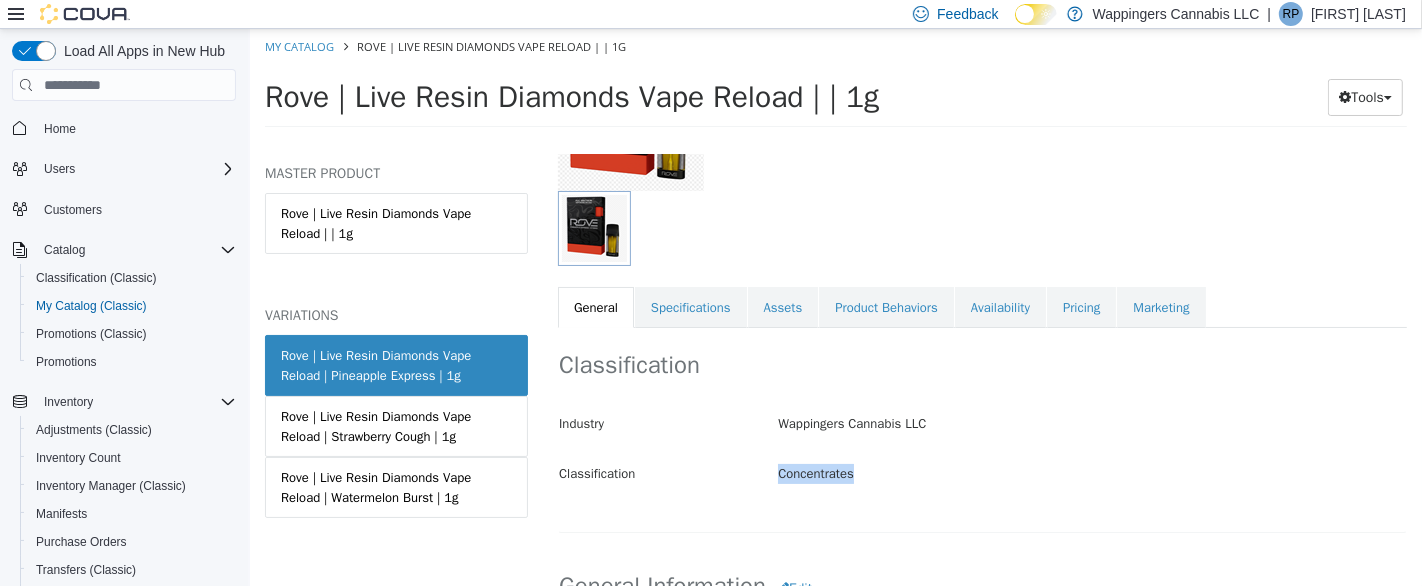 drag, startPoint x: 773, startPoint y: 474, endPoint x: 864, endPoint y: 485, distance: 91.66242 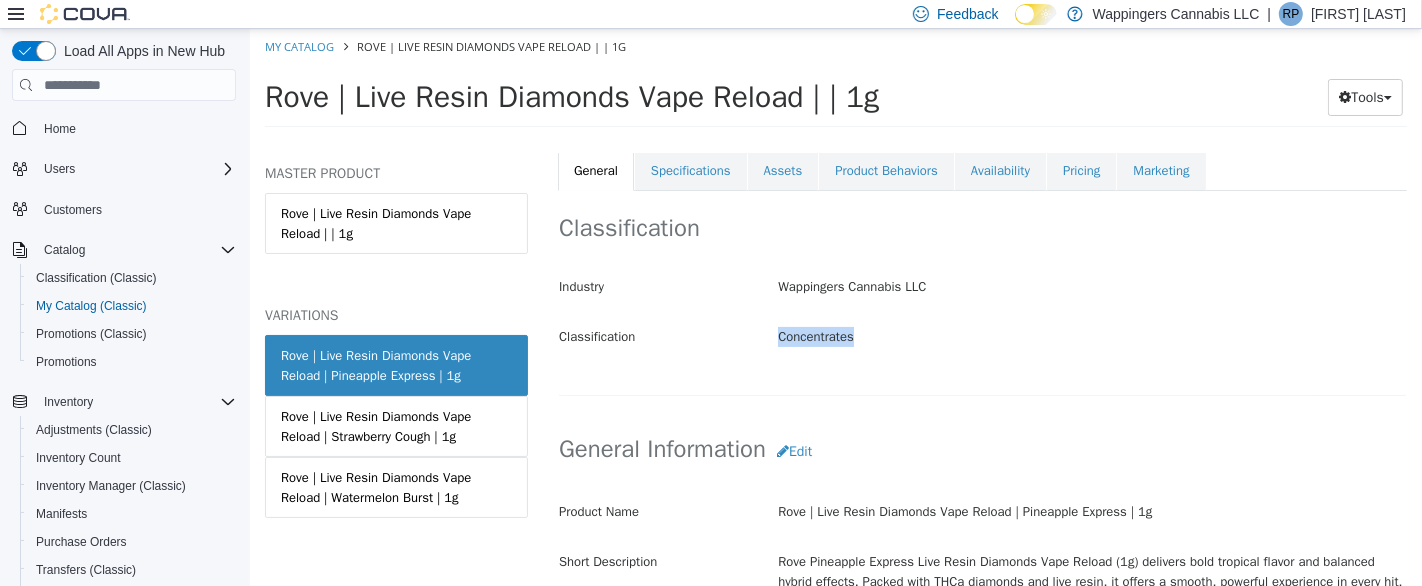 scroll, scrollTop: 230, scrollLeft: 0, axis: vertical 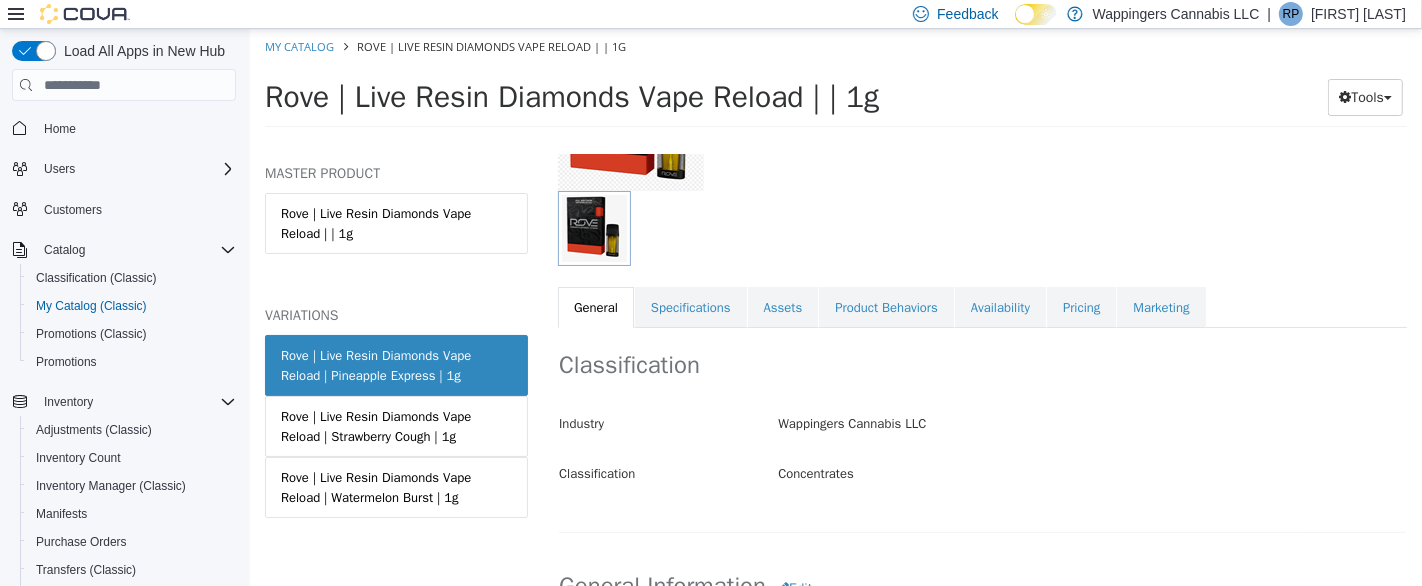 click on "Specifications" at bounding box center (690, 308) 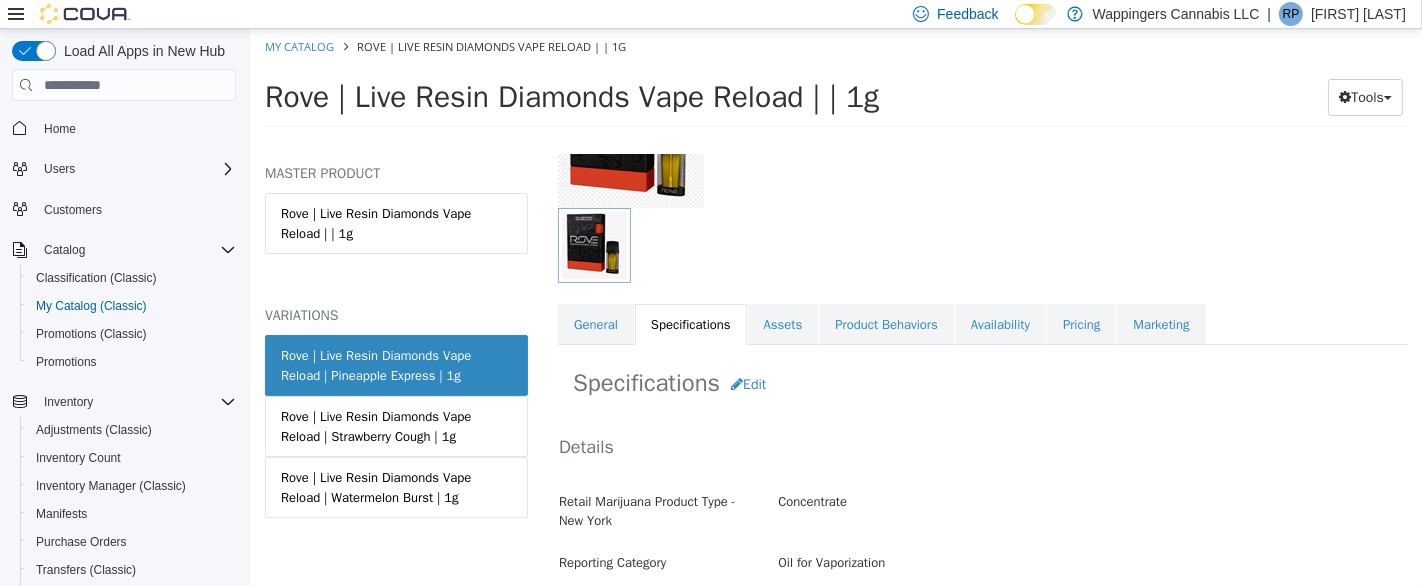 scroll, scrollTop: 119, scrollLeft: 0, axis: vertical 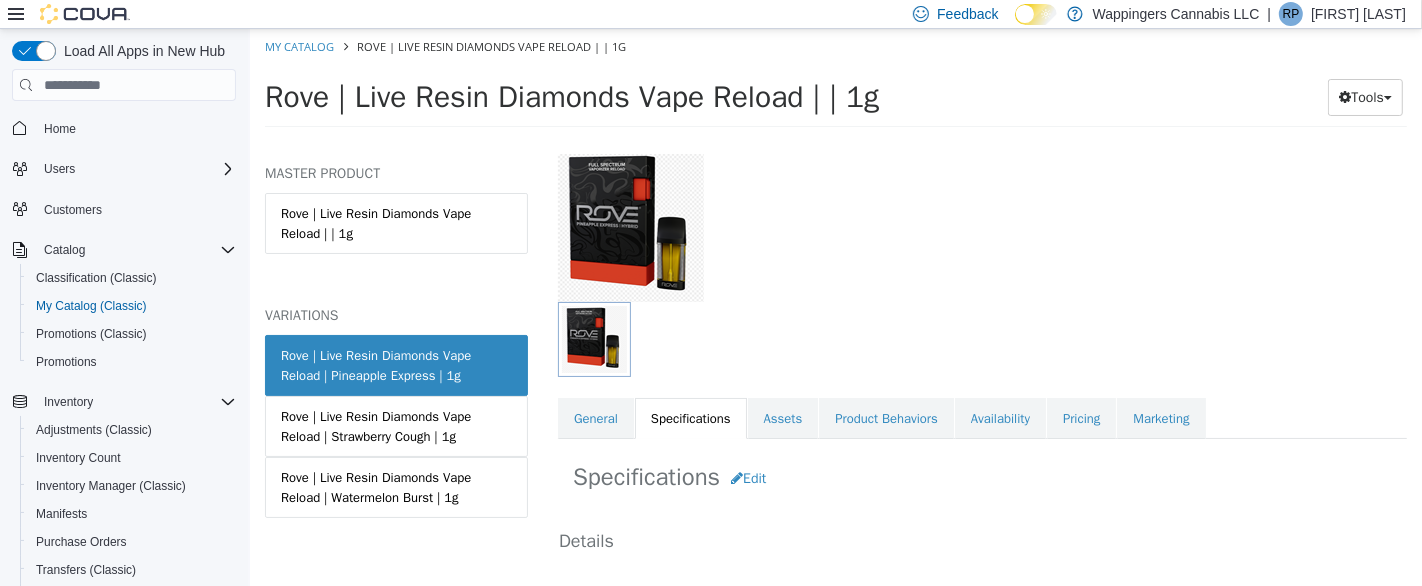 click on "General" at bounding box center (595, 419) 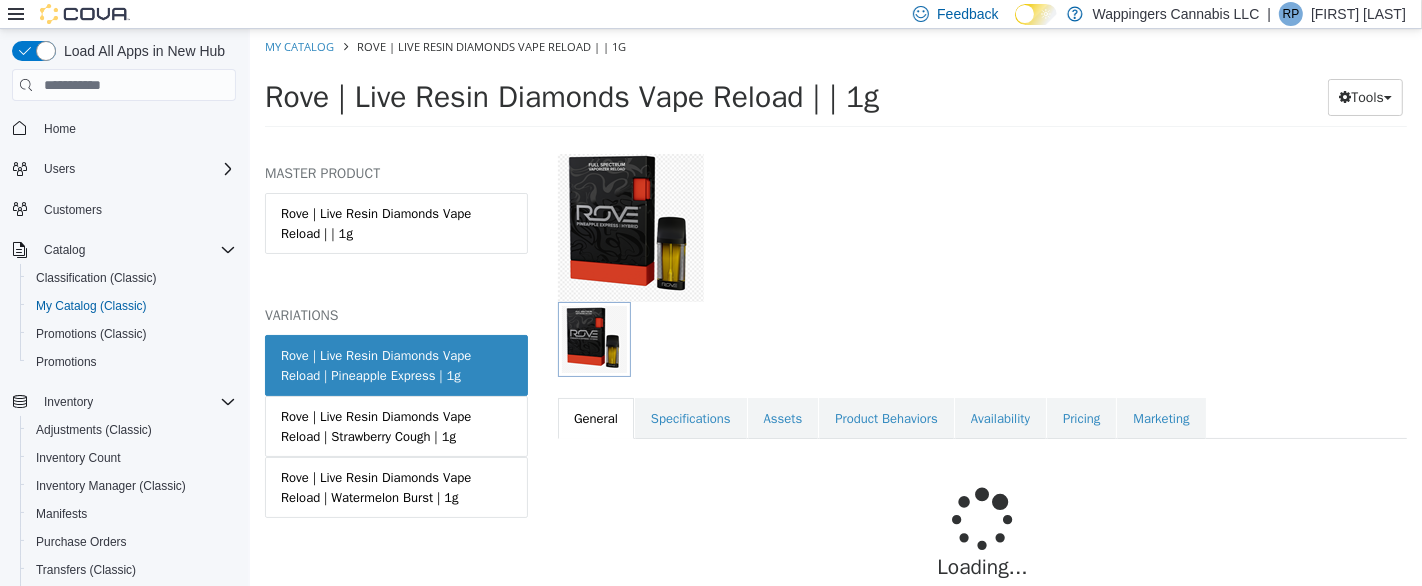 scroll, scrollTop: 341, scrollLeft: 0, axis: vertical 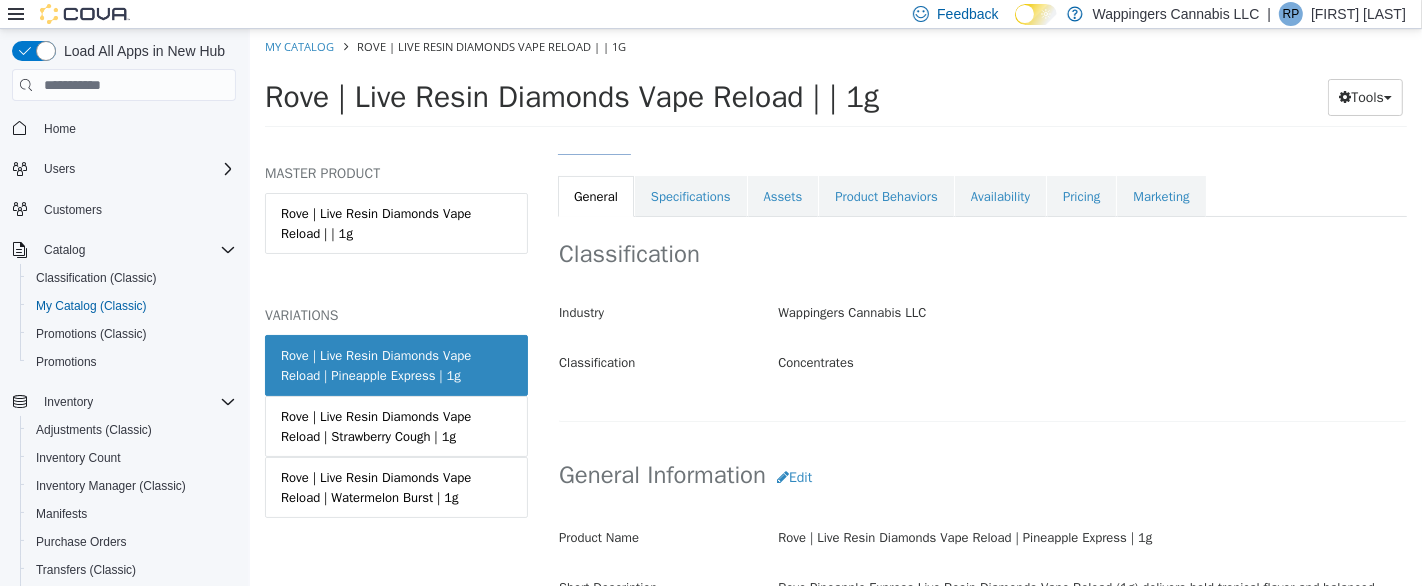 click on "Rove | Live Resin Diamonds Vape Reload |  | 1g" at bounding box center [395, 223] 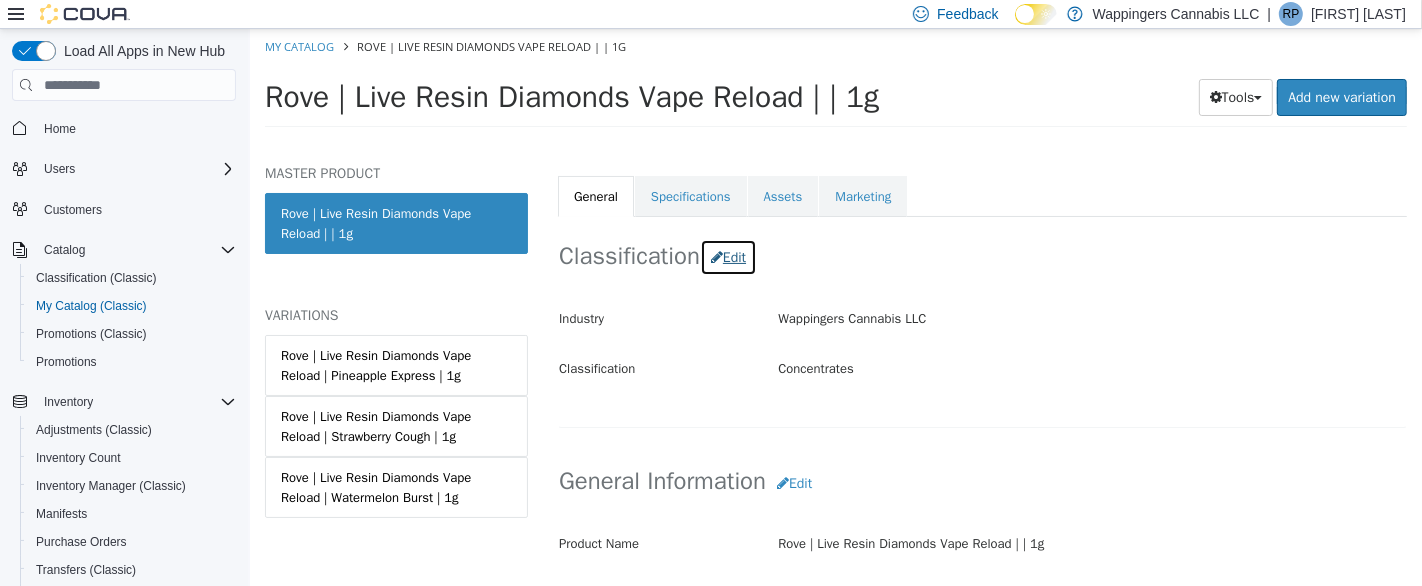 click at bounding box center [716, 257] 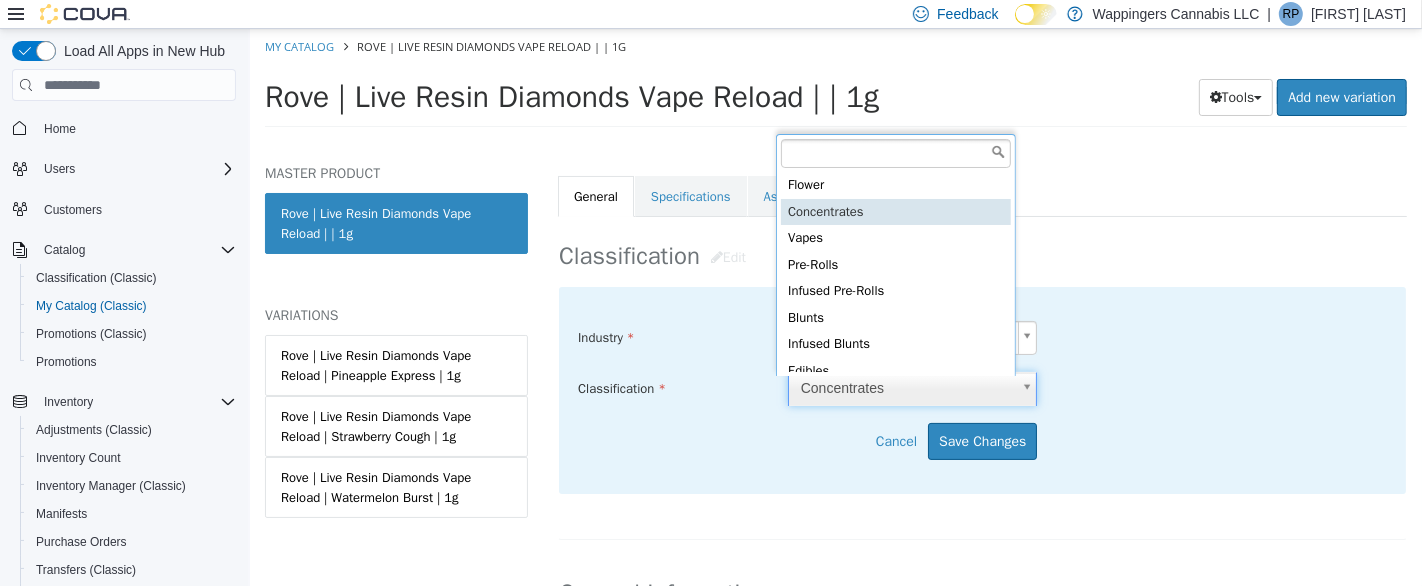 click on "Saving Bulk Changes...
×
My Catalog
Rove | Live Resin Diamonds Vape Reload |  | 1g
Rove | Live Resin Diamonds Vape Reload |  | 1g
Tools
Clone Print Labels   Add new variation
MASTER PRODUCT
Rove | Live Resin Diamonds Vape Reload |  | 1g
VARIATIONS
Rove | Live Resin Diamonds Vape Reload | Pineapple Express | 1g
Rove | Live Resin Diamonds Vape Reload | Strawberry Cough | 1g
Rove | Live Resin Diamonds Vape Reload | Watermelon Burst | 1g
Concentrates
Rove | Live Resin Diamonds Vape Reload |  | 1g
[Master Product] Active   CATALOG SKU - U87ML1WG     English - US                             Last Updated:  July 11, 2025
General Specifications Assets Marketing Classification  Edit Industry
Wappingers Cannabis LLC                             ***** Classification
Concentrates     ***** Cancel Save Changes General Information  Edit Product Name
< empty >" at bounding box center (835, 84) 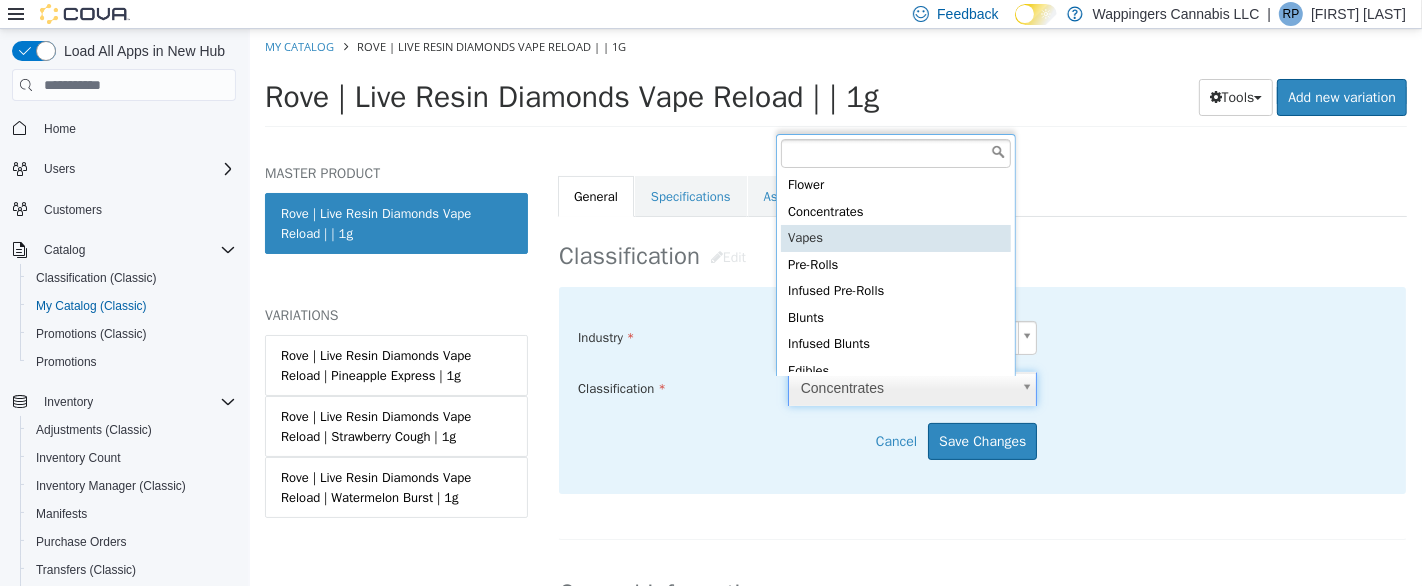 type on "*****" 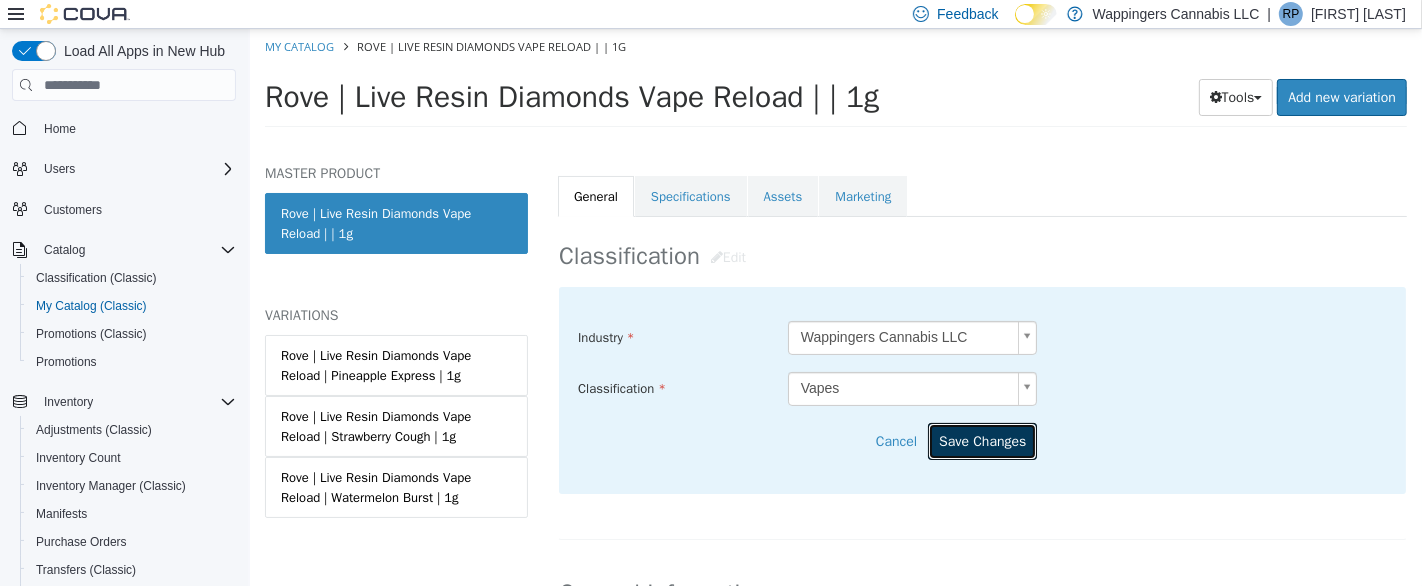 click on "Save Changes" at bounding box center (981, 441) 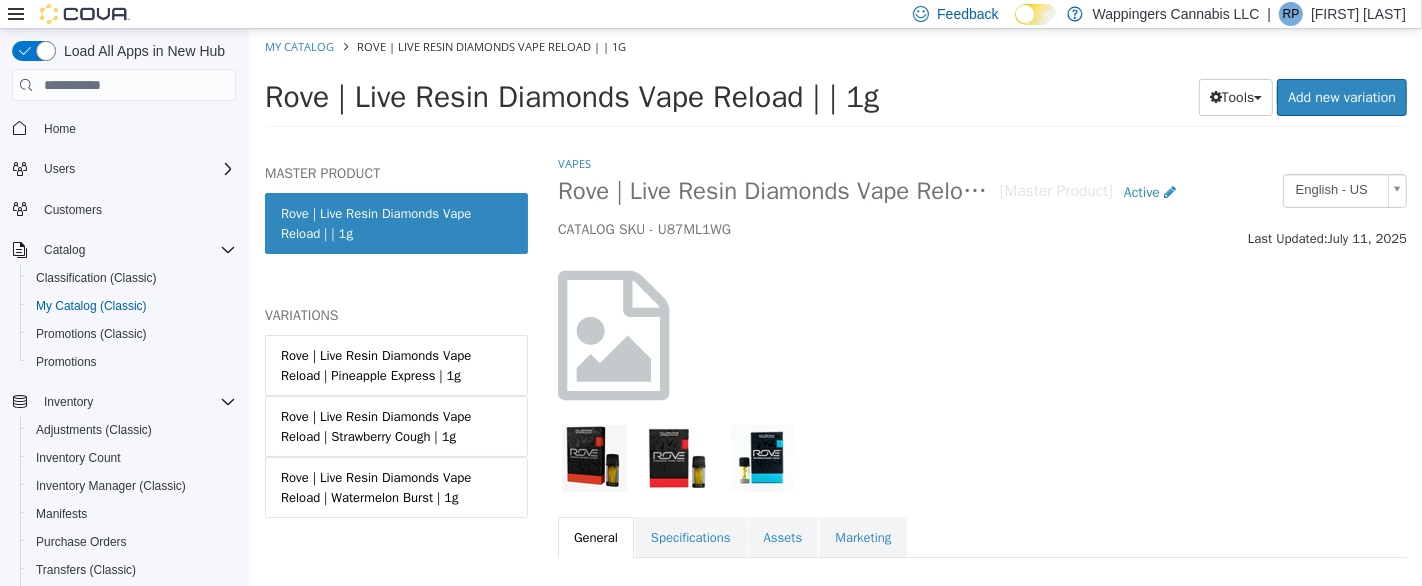 click on "Rove | Live Resin Diamonds Vape Reload | Pineapple Express | 1g" at bounding box center [395, 365] 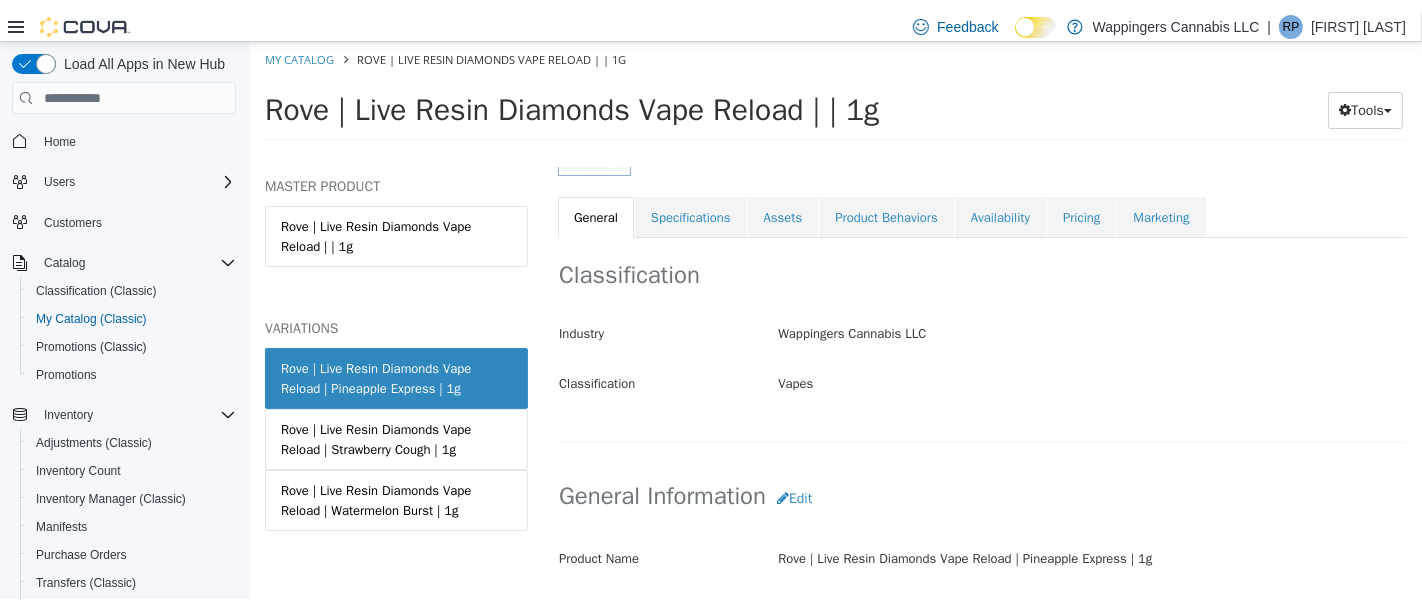 scroll, scrollTop: 339, scrollLeft: 0, axis: vertical 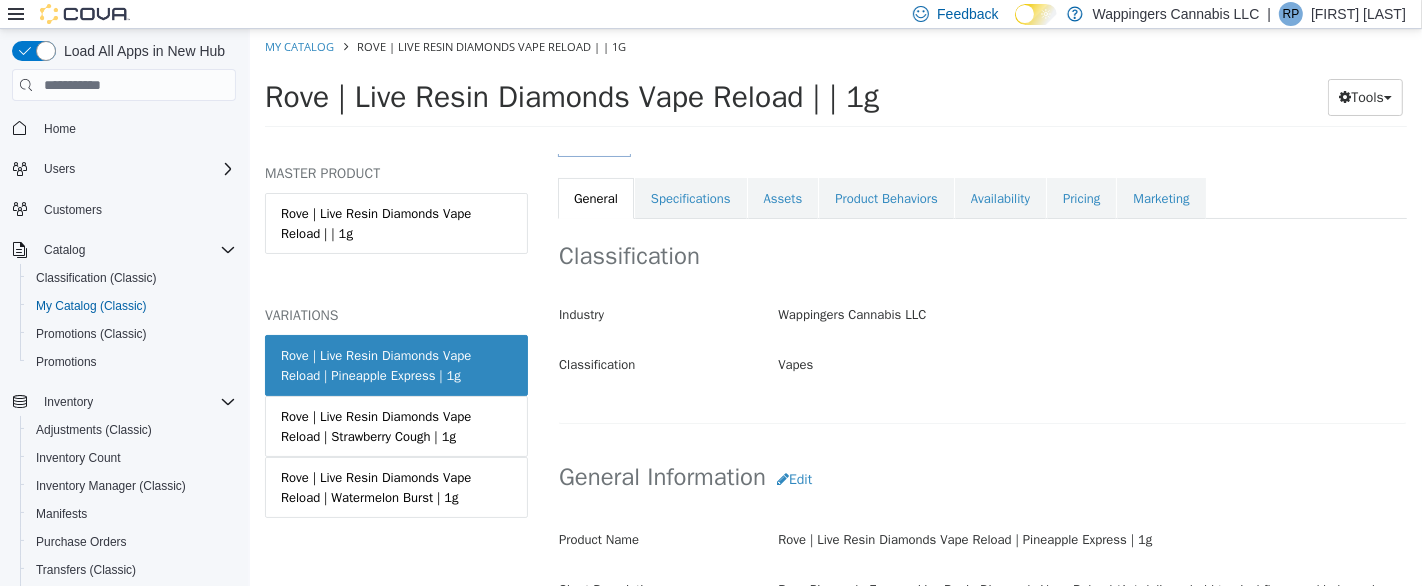 click on "Rove | Live Resin Diamonds Vape Reload | Strawberry Cough | 1g" at bounding box center [395, 426] 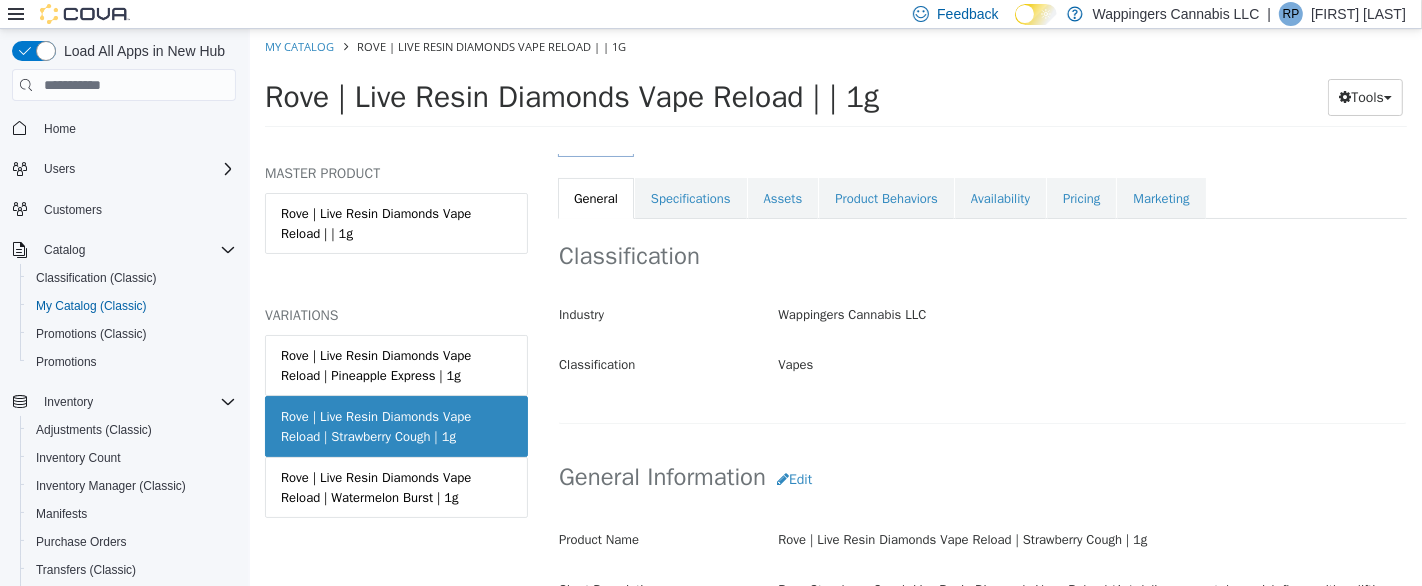 click on "Rove | Live Resin Diamonds Vape Reload | Watermelon Burst | 1g" at bounding box center [395, 487] 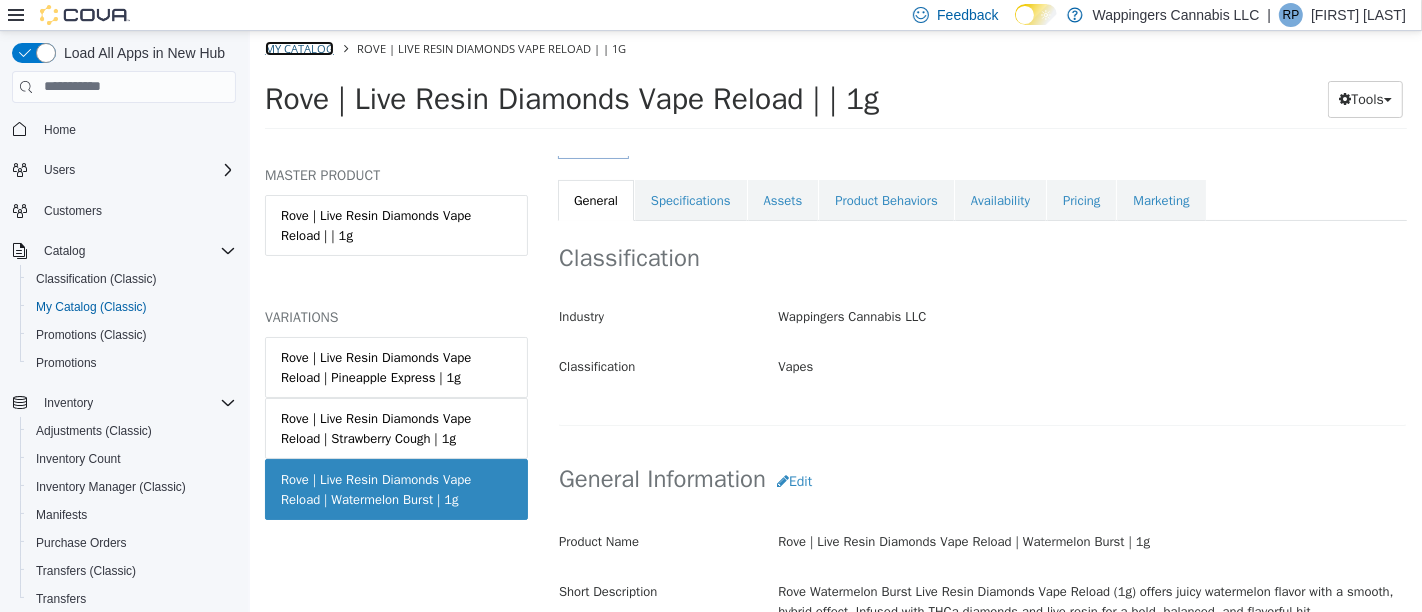 click on "My Catalog" at bounding box center [298, 47] 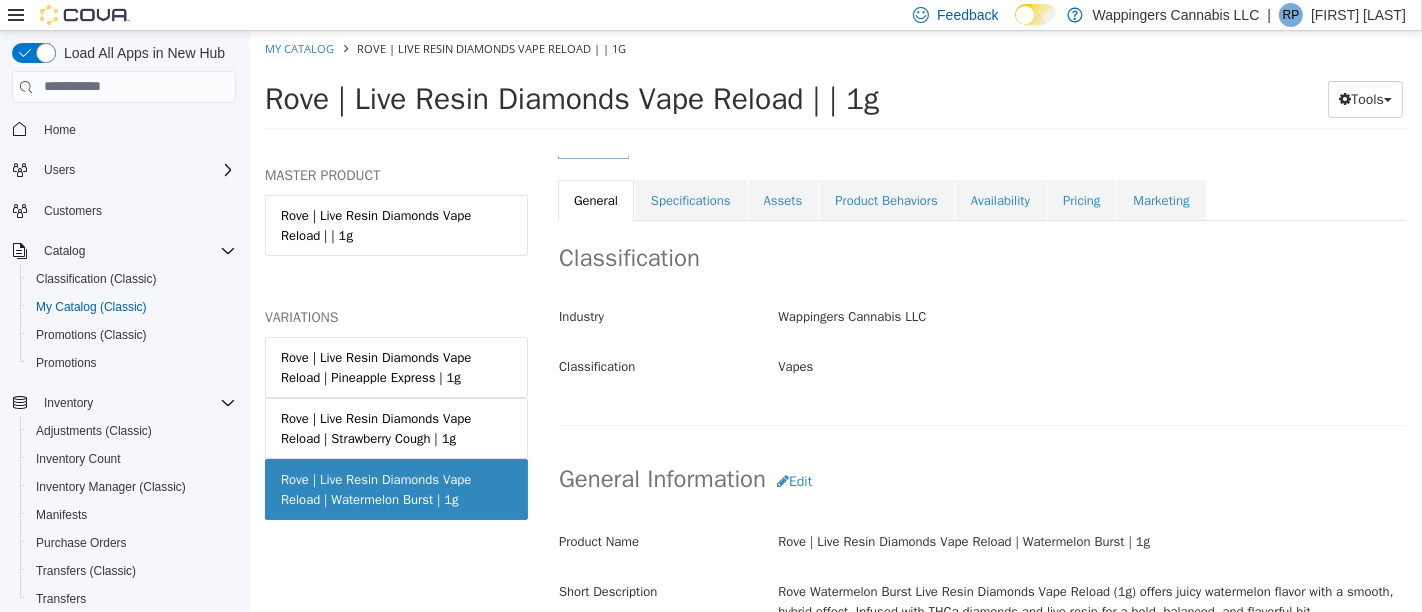 select on "**********" 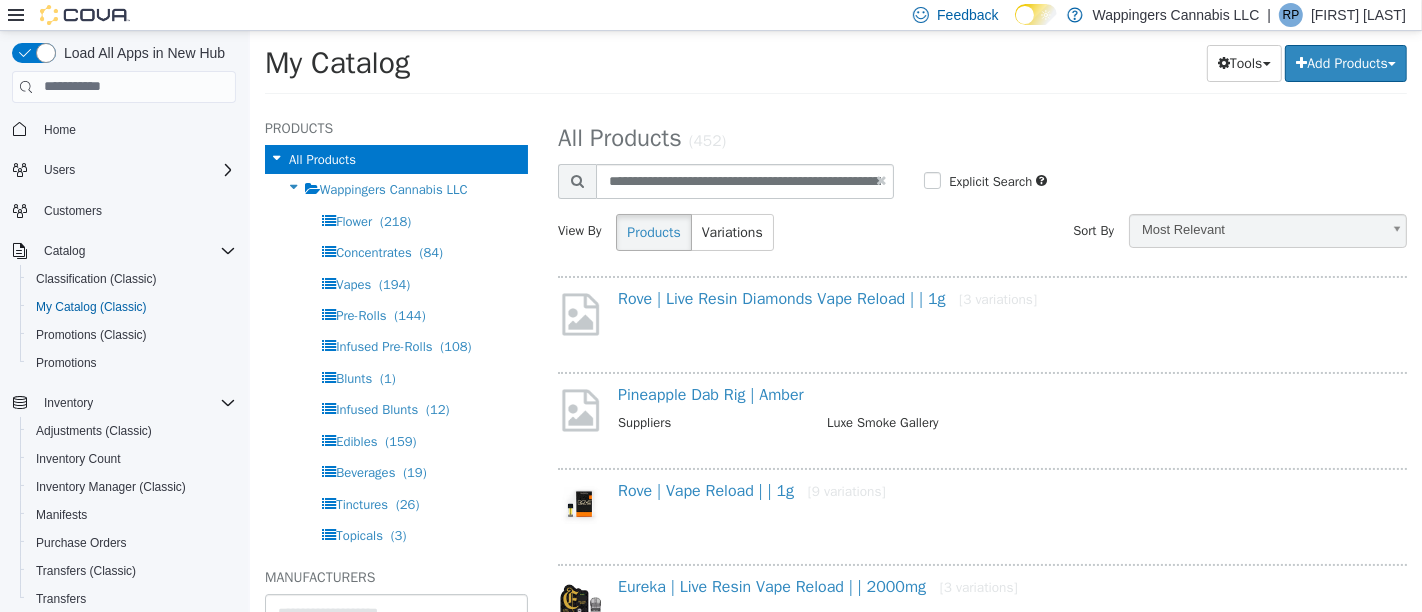 click at bounding box center (880, 179) 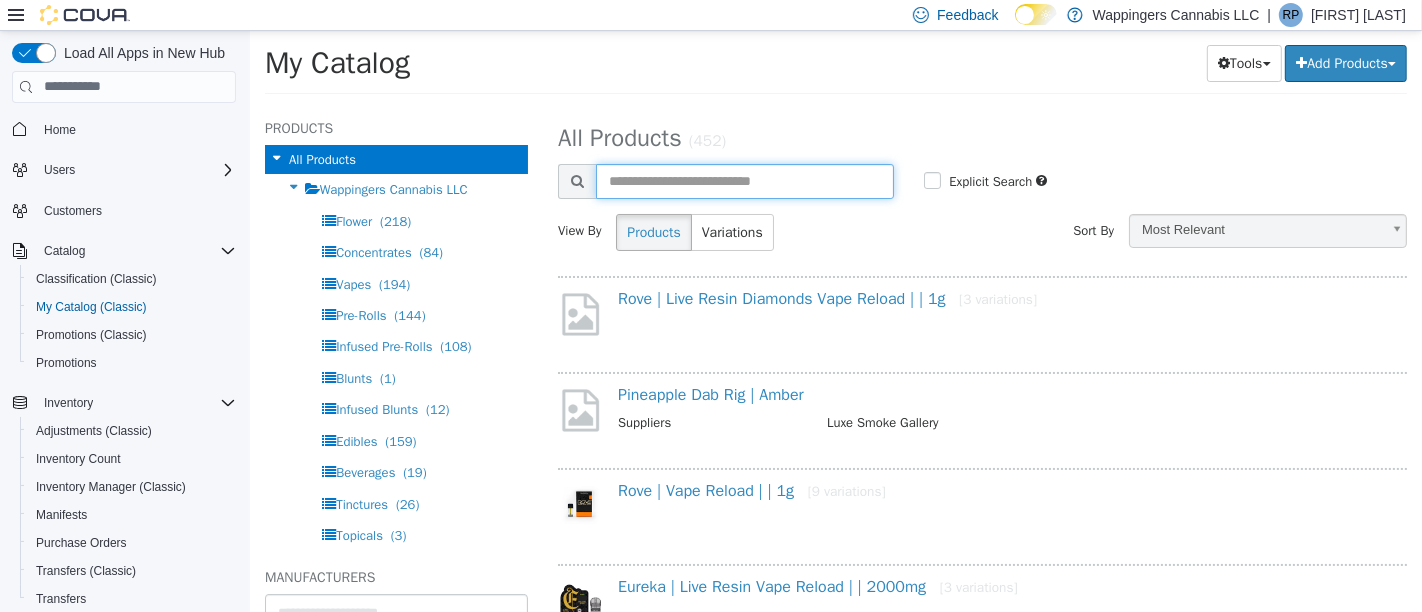 click at bounding box center (744, 180) 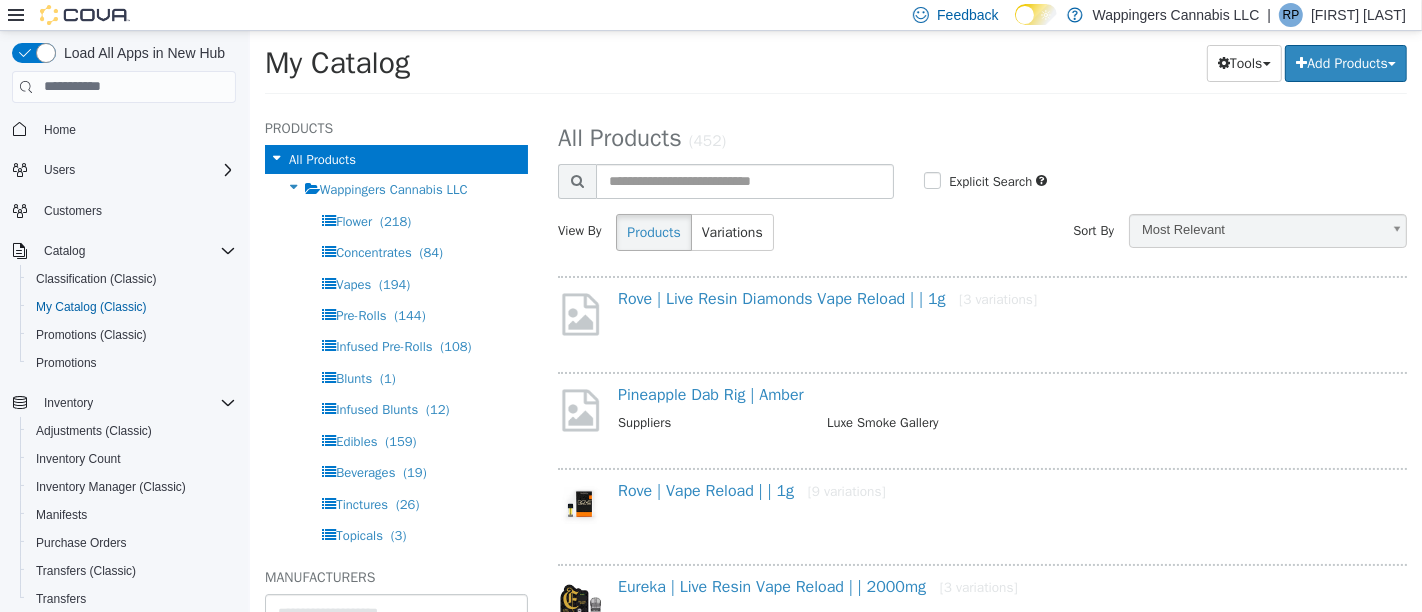 select on "**********" 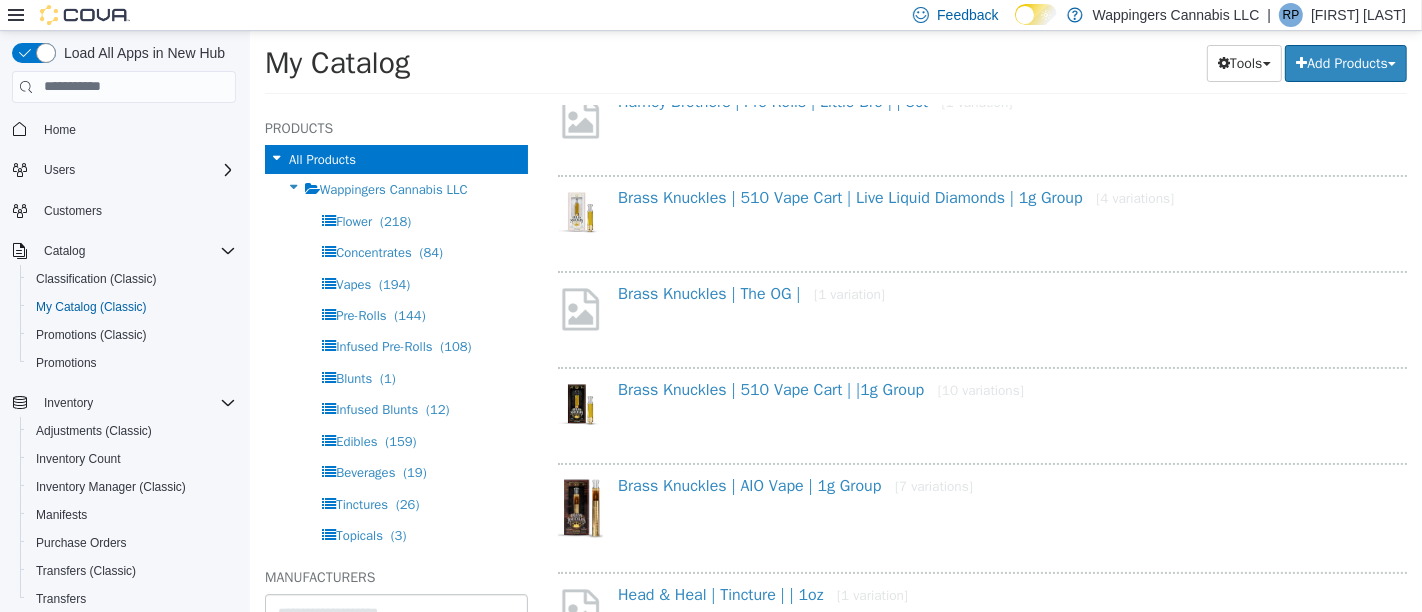 scroll, scrollTop: 0, scrollLeft: 0, axis: both 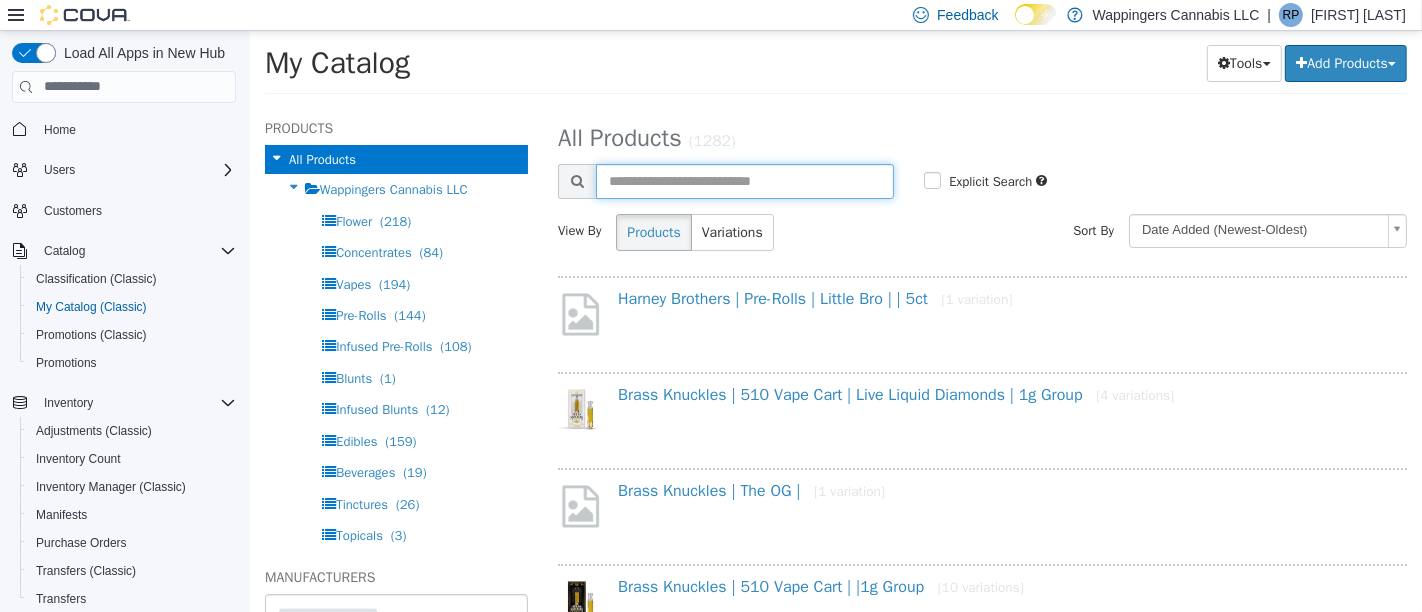 click at bounding box center (744, 180) 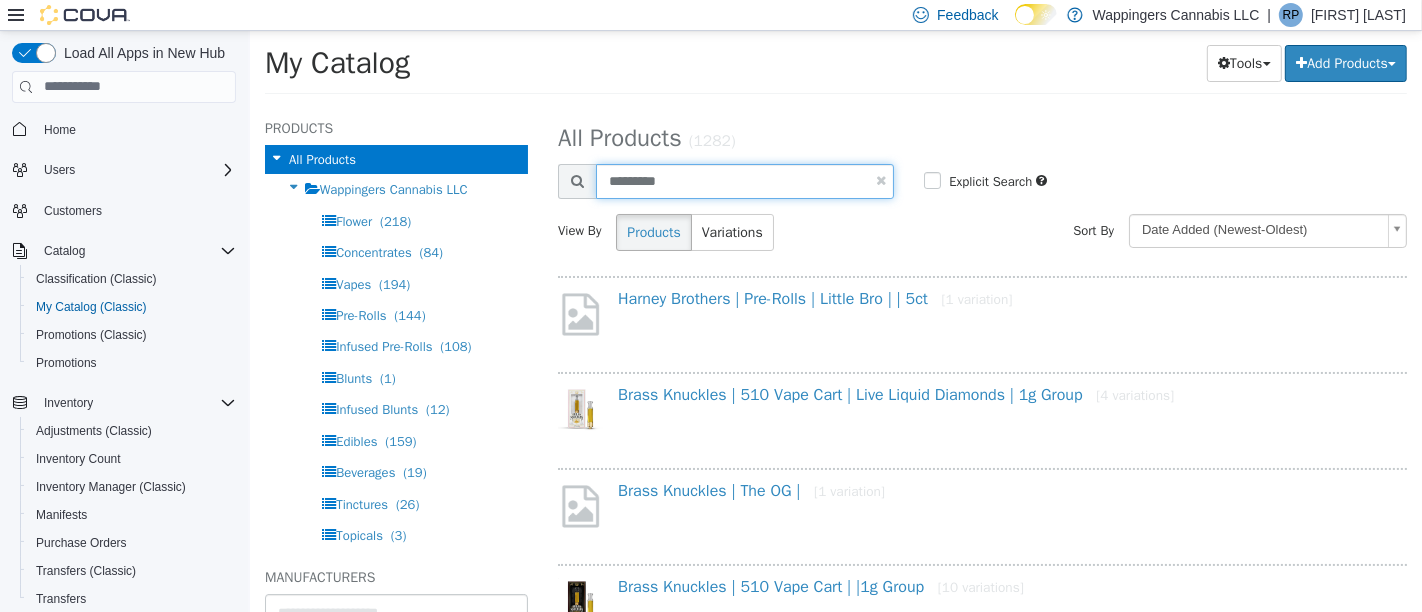 type on "*********" 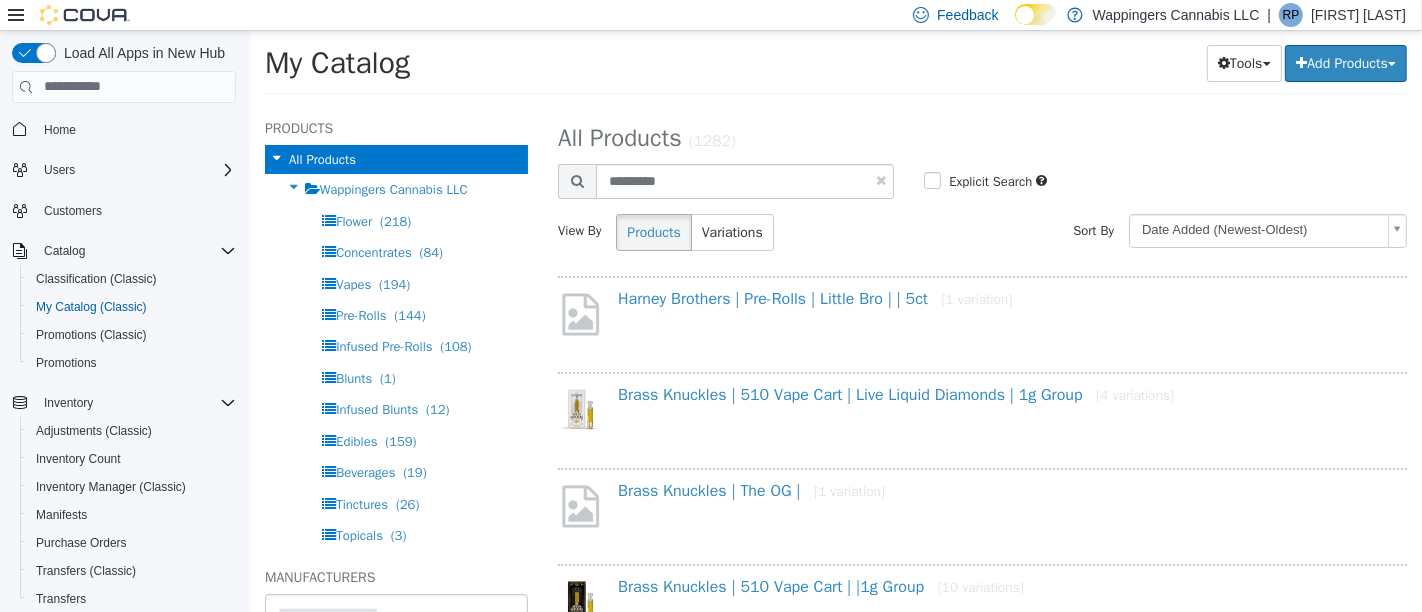 select on "**********" 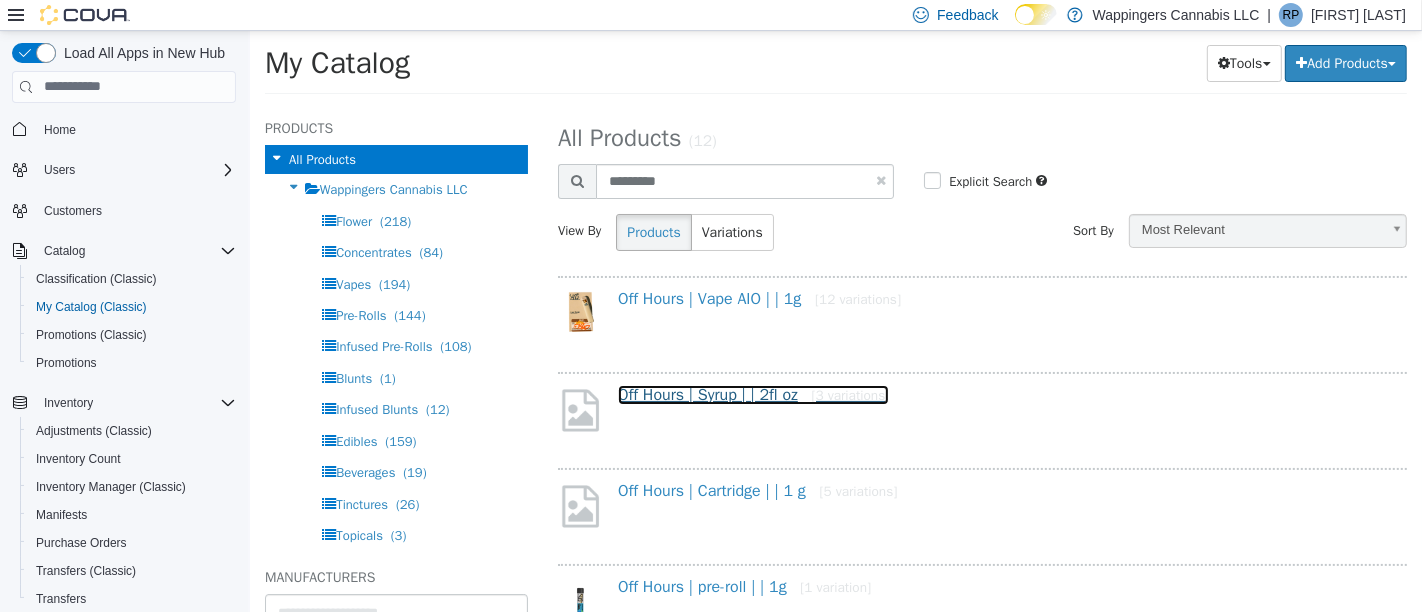 click on "Off Hours | Syrup | | 2fl oz
[3 variations]" at bounding box center [752, 394] 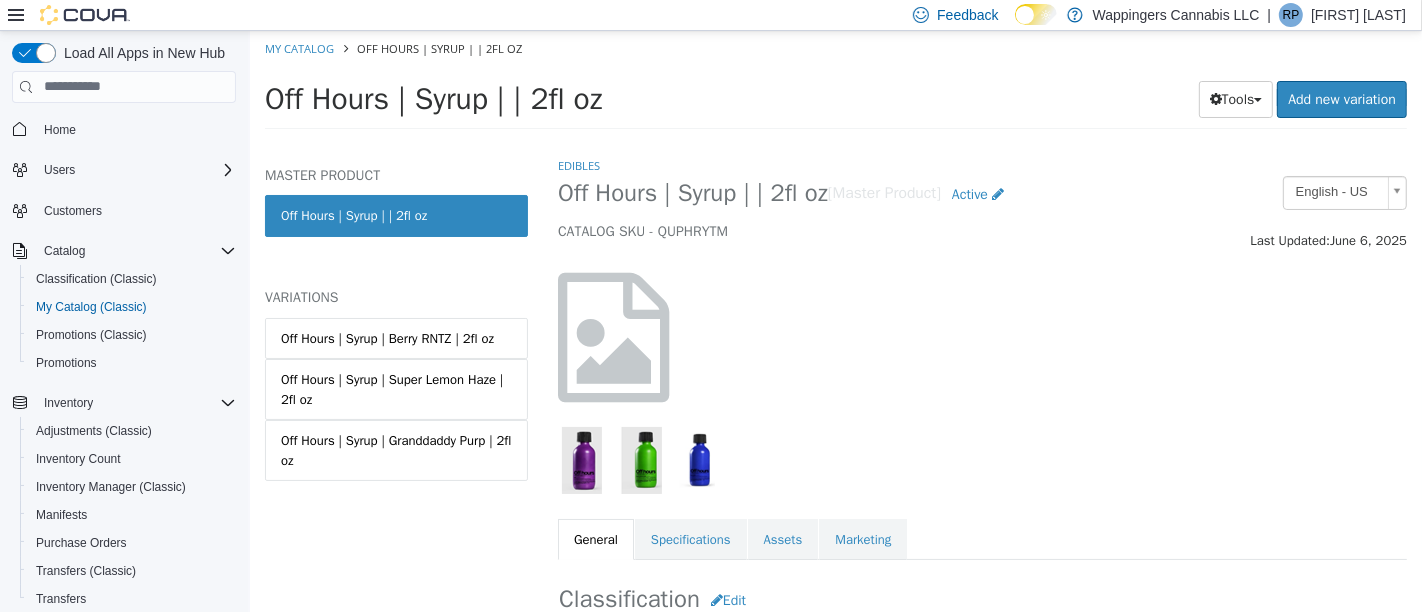 scroll, scrollTop: 333, scrollLeft: 0, axis: vertical 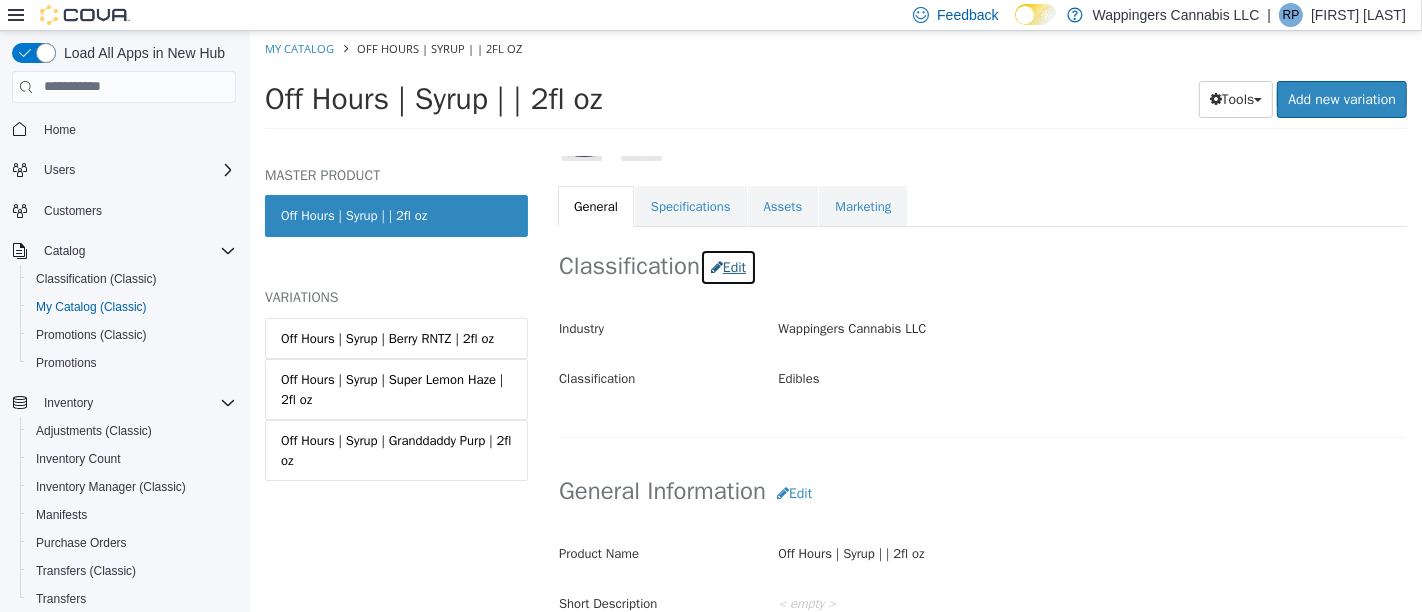 click on "Edit" at bounding box center (727, 266) 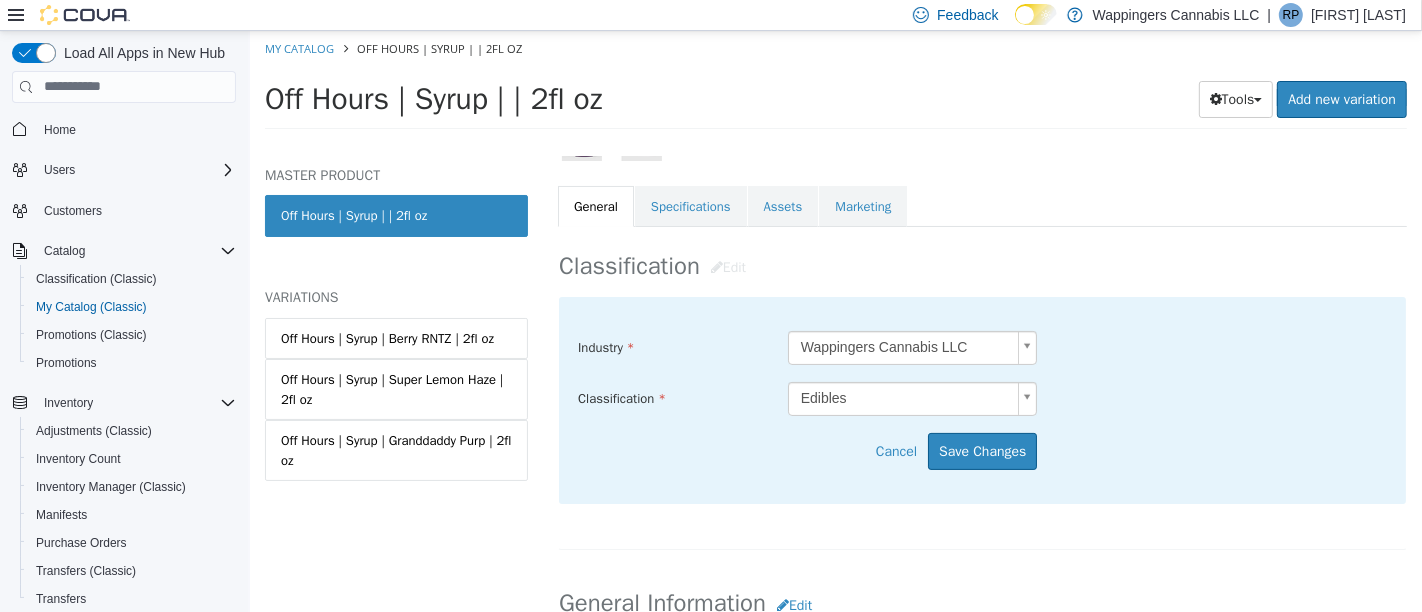 click on "Saving Bulk Changes...
×
My Catalog
Off Hours | Syrup | | 2fl oz
Off Hours | Syrup | | 2fl oz
Tools
Clone Print Labels   Add new variation
MASTER PRODUCT
Off Hours | Syrup | | 2fl oz
VARIATIONS
Off Hours | Syrup | Berry RNTZ | 2fl oz
Off Hours | Syrup | Super Lemon Haze | 2fl oz
Off Hours | Syrup | Granddaddy Purp | 2fl oz
Edibles
Off Hours | Syrup | | 2fl oz
[Master Product] Active   CATALOG SKU - QUPHRYTM     English - US                             Last Updated:  June 6, 2025
General Specifications Assets Marketing Classification  Edit Industry
Wappingers Cannabis LLC                             ***** Classification
Edibles                             ***** Cancel Save Changes General Information  Edit Product Name
Off Hours | Syrup | | 2fl oz
Short Description
< empty >
Long Description
< empty >
MSRP
< empty >
Release Date
SKU" at bounding box center (835, 85) 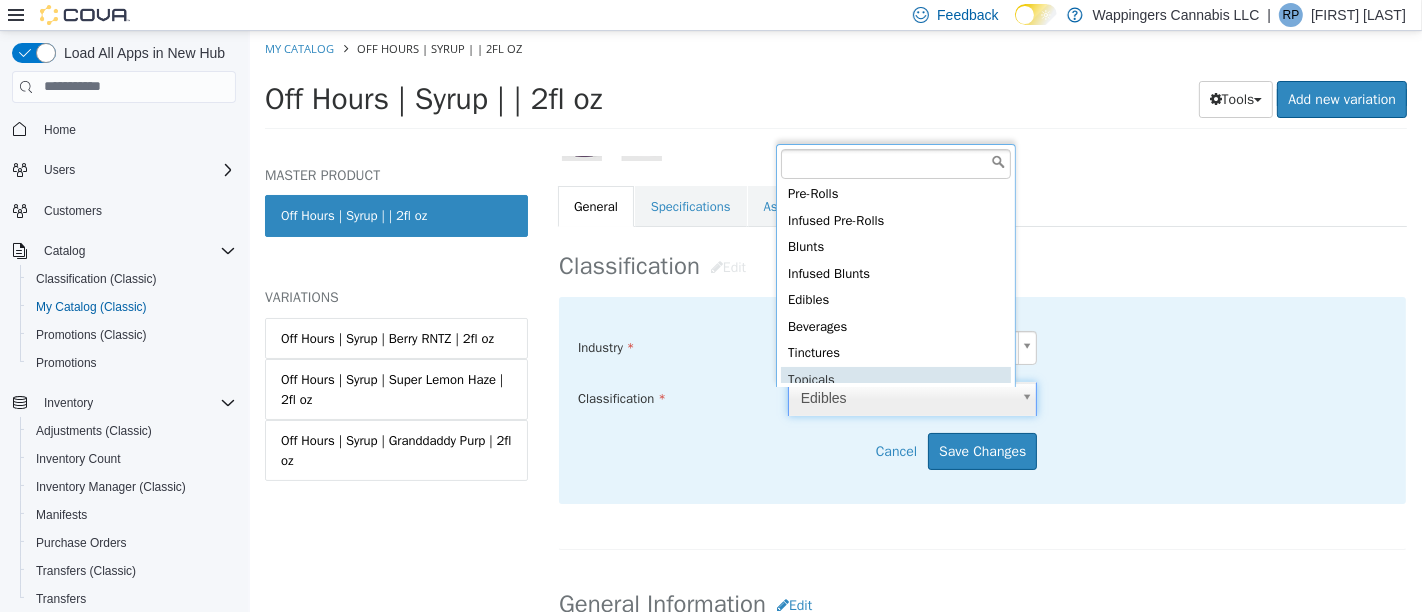 scroll, scrollTop: 114, scrollLeft: 0, axis: vertical 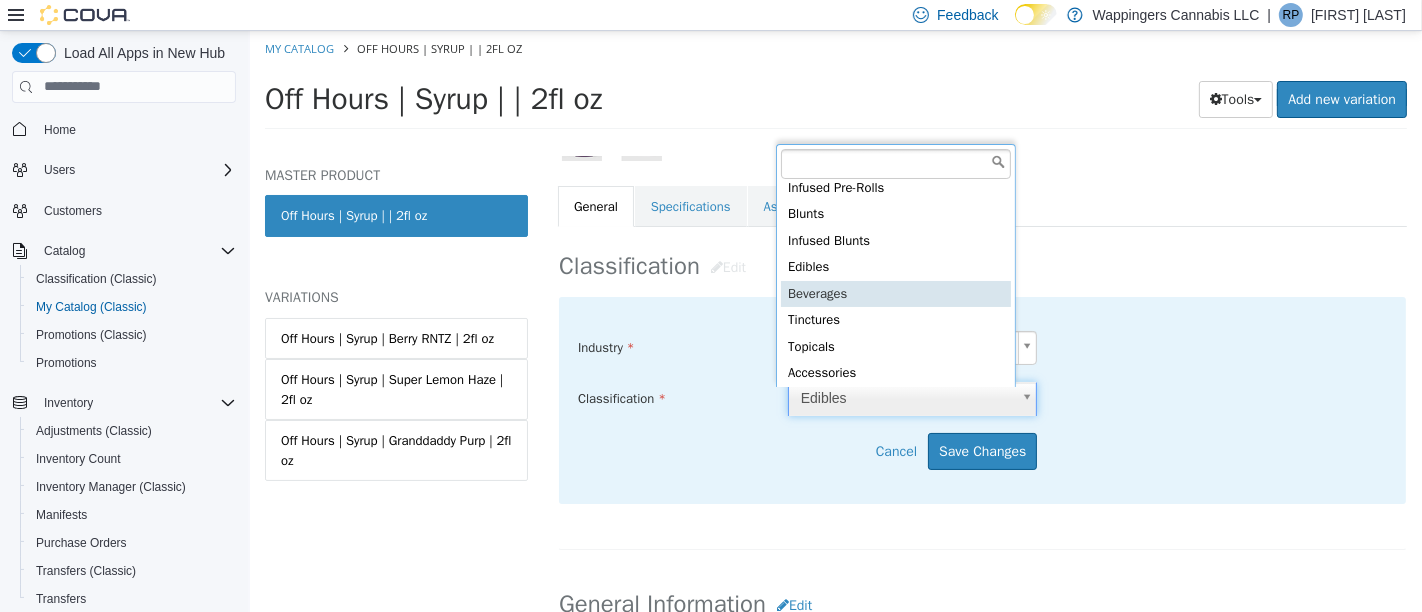 type on "*****" 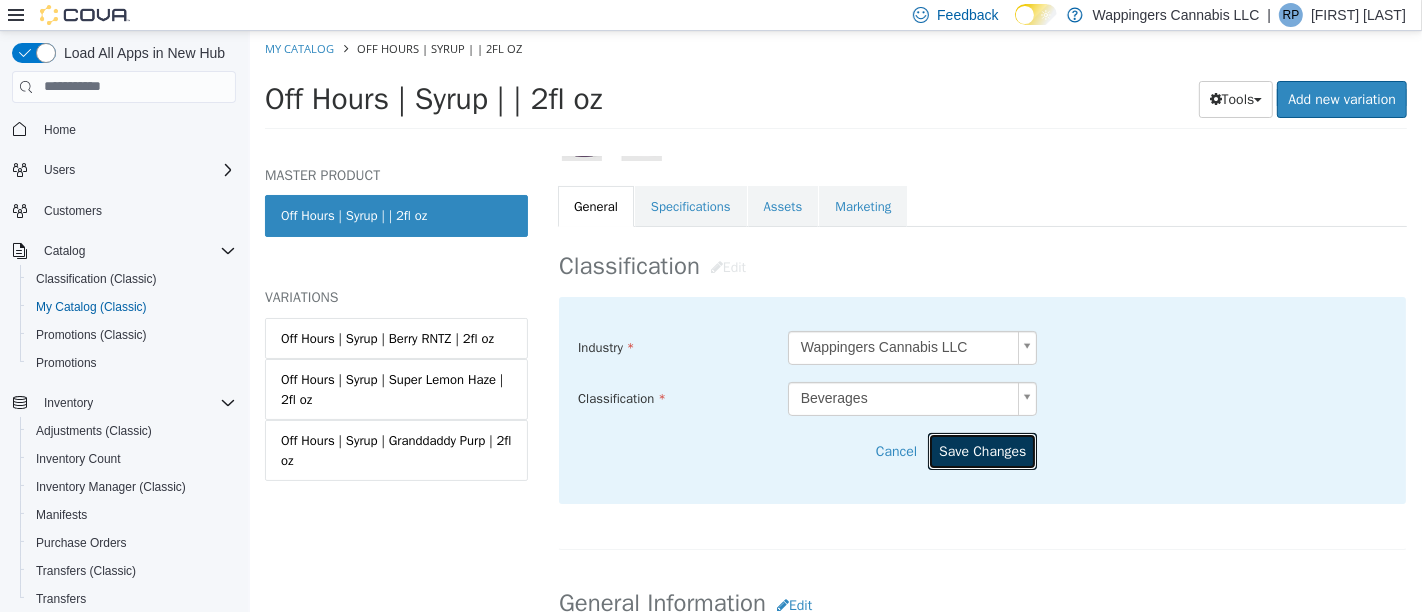 click on "Save Changes" at bounding box center [981, 450] 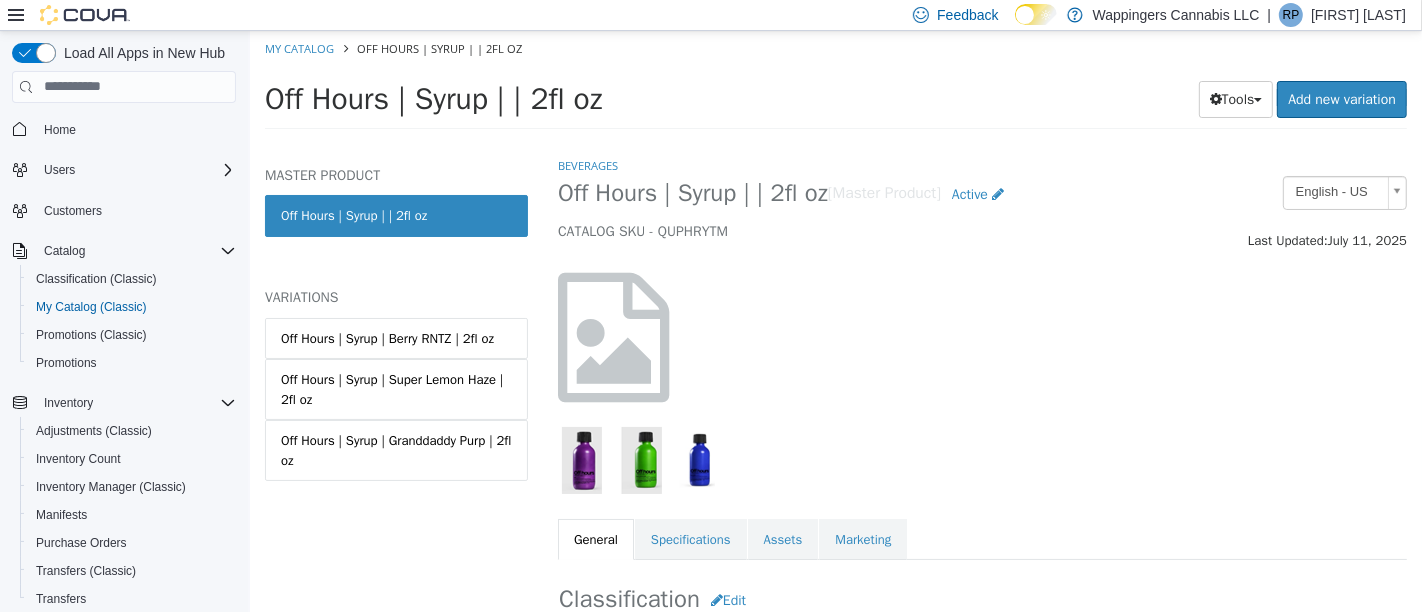 click on "Off Hours | Syrup | Berry RNTZ | 2fl oz" at bounding box center (386, 338) 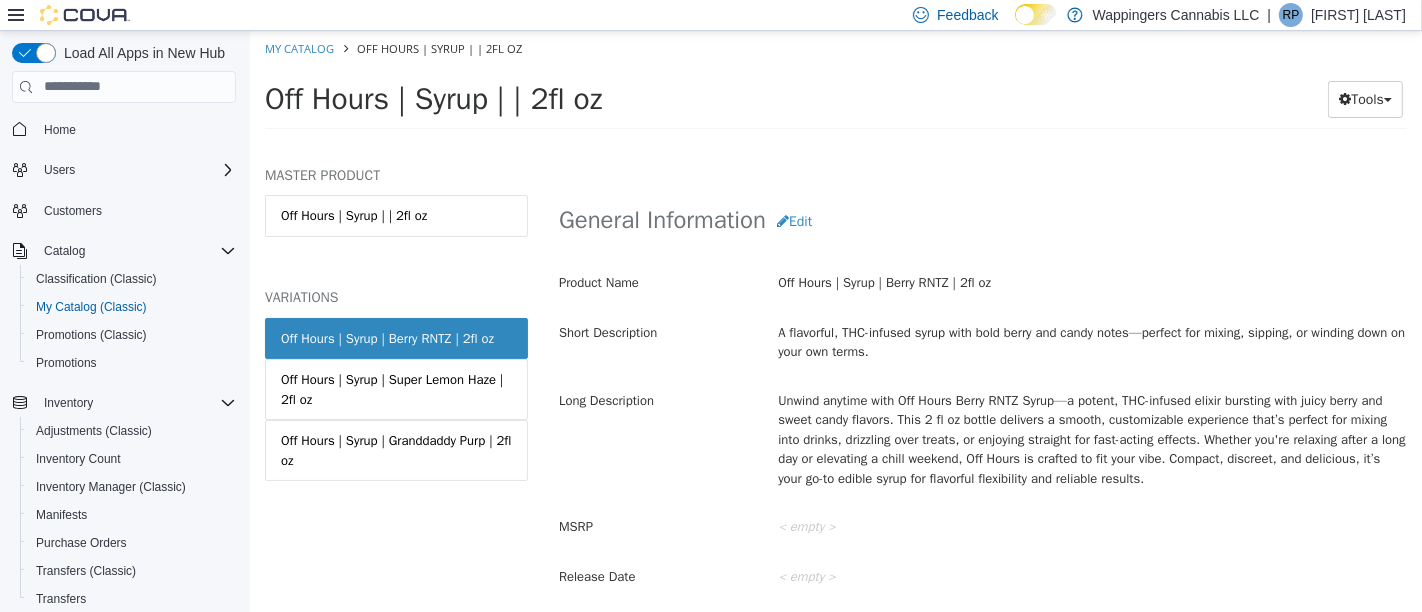 scroll, scrollTop: 460, scrollLeft: 0, axis: vertical 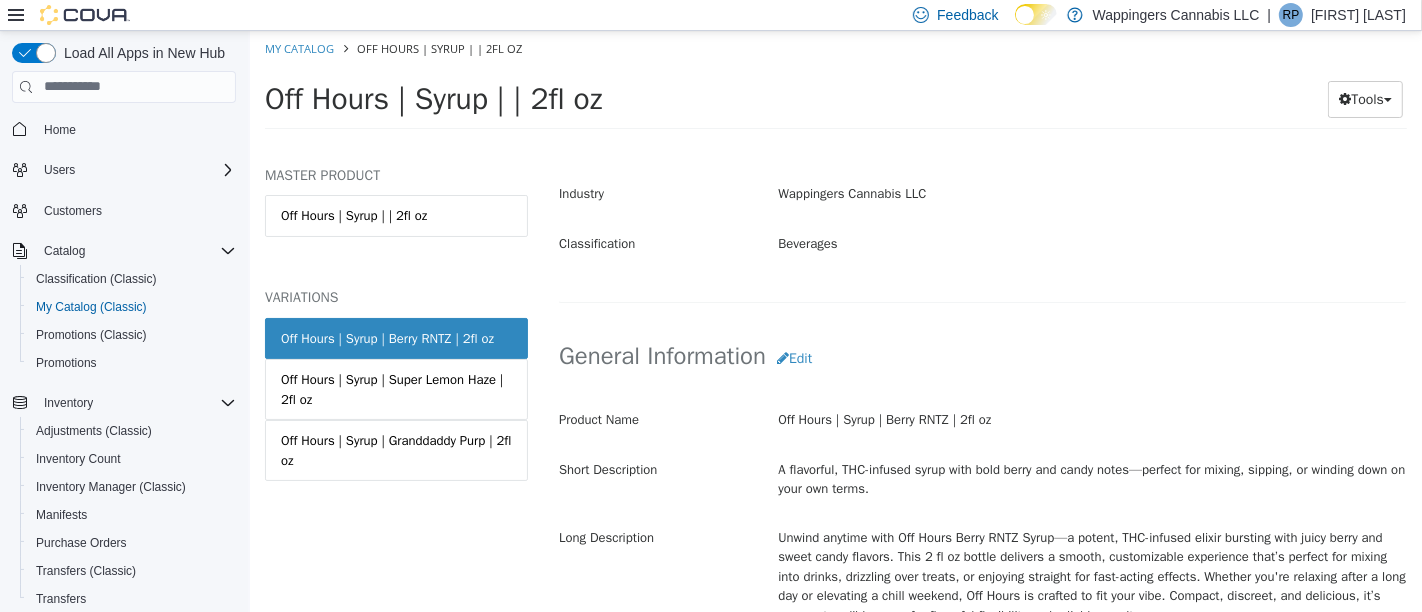 click on "Off Hours | Syrup | Super Lemon Haze | 2fl oz" at bounding box center [395, 388] 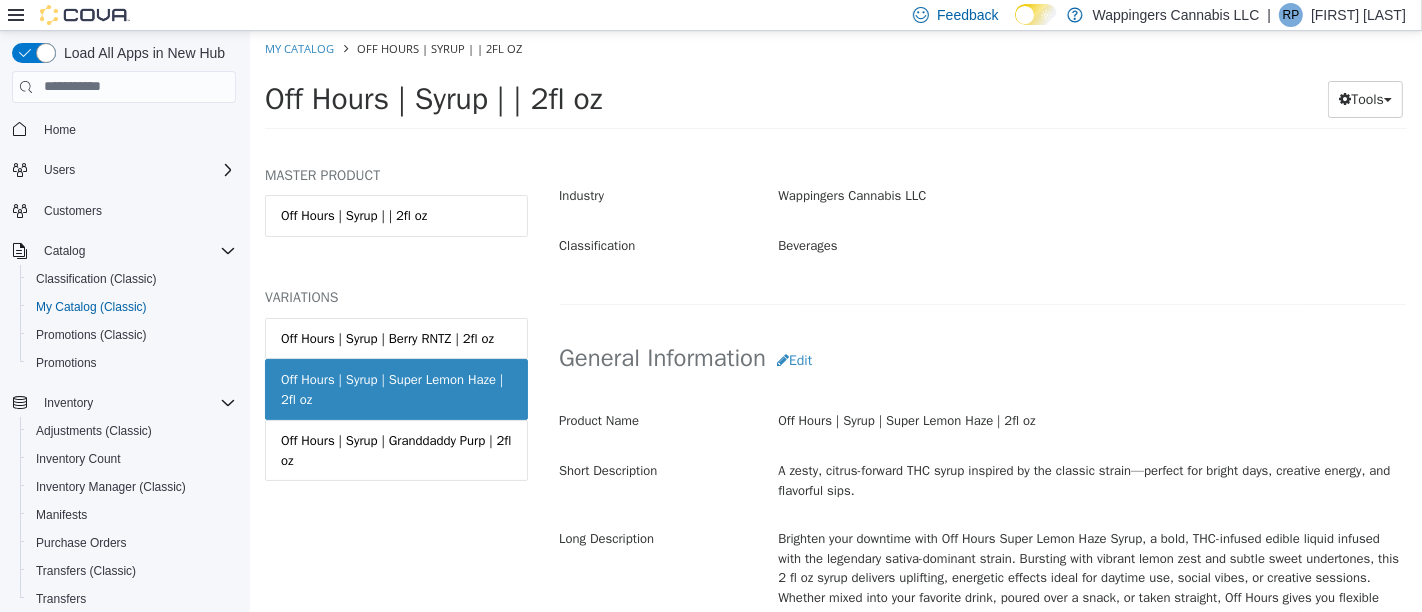 click on "Off Hours | Syrup | Berry RNTZ | 2fl oz" at bounding box center (386, 338) 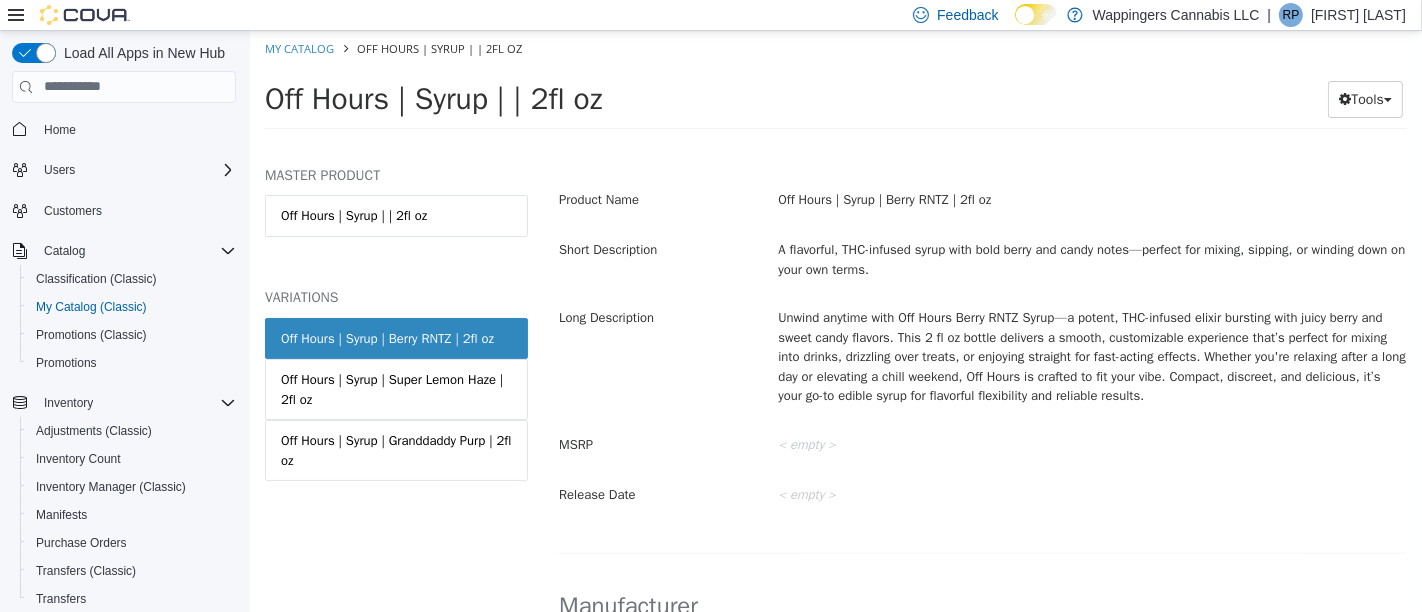 click on "Off Hours | Syrup | Super Lemon Haze | 2fl oz" at bounding box center (395, 388) 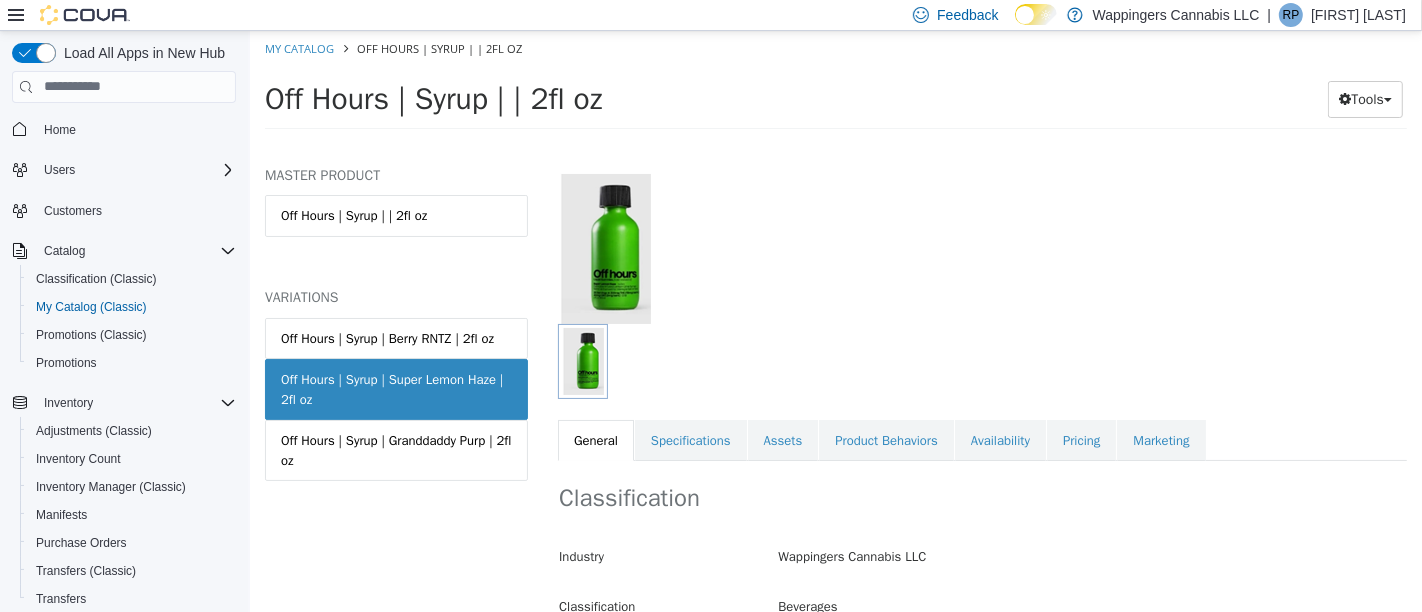 scroll, scrollTop: 0, scrollLeft: 0, axis: both 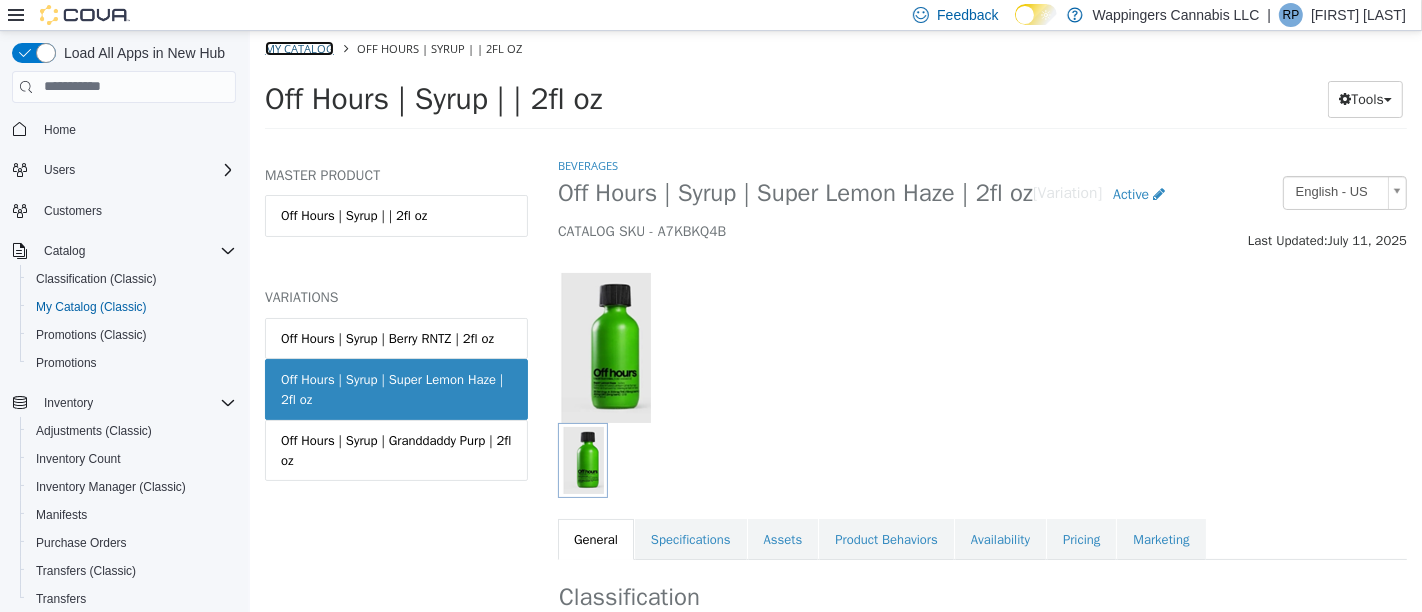 click on "My Catalog" at bounding box center (298, 47) 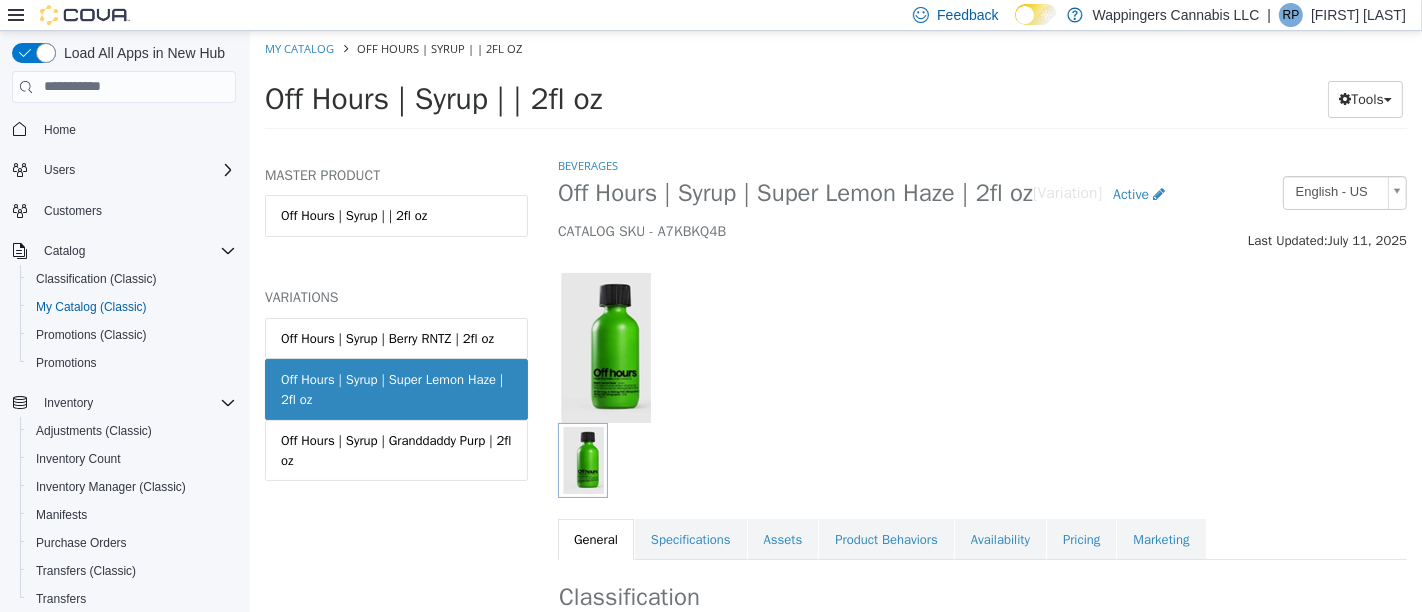select on "**********" 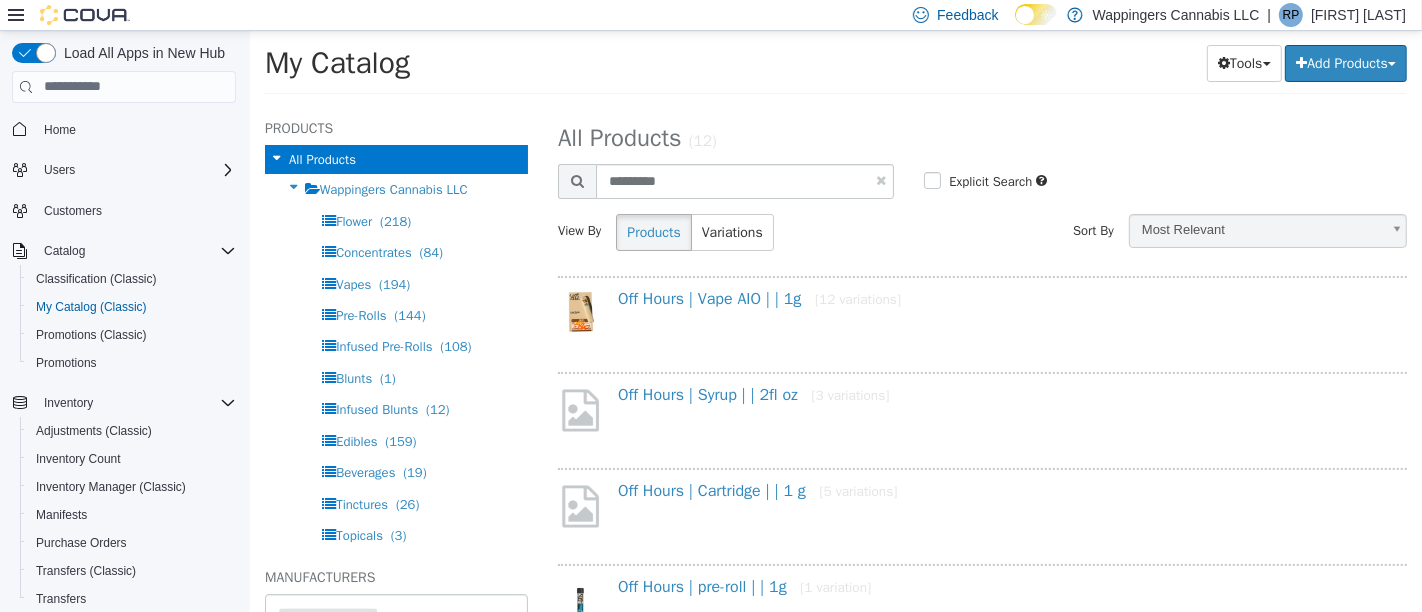 scroll, scrollTop: 258, scrollLeft: 0, axis: vertical 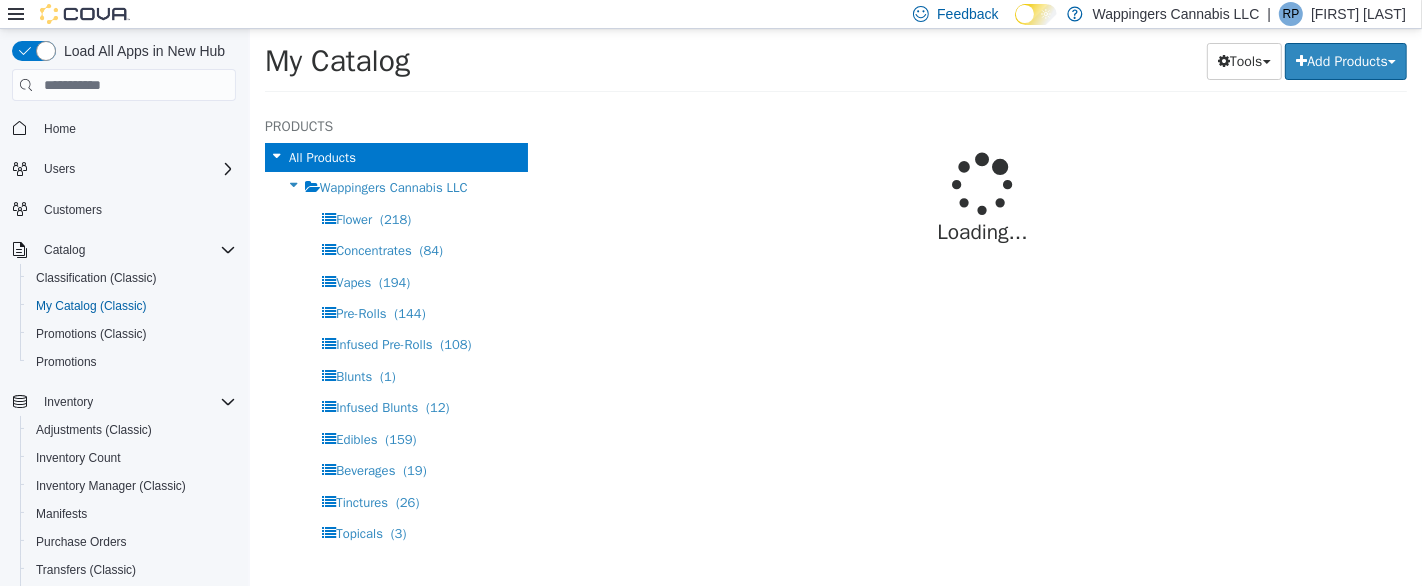 select on "**********" 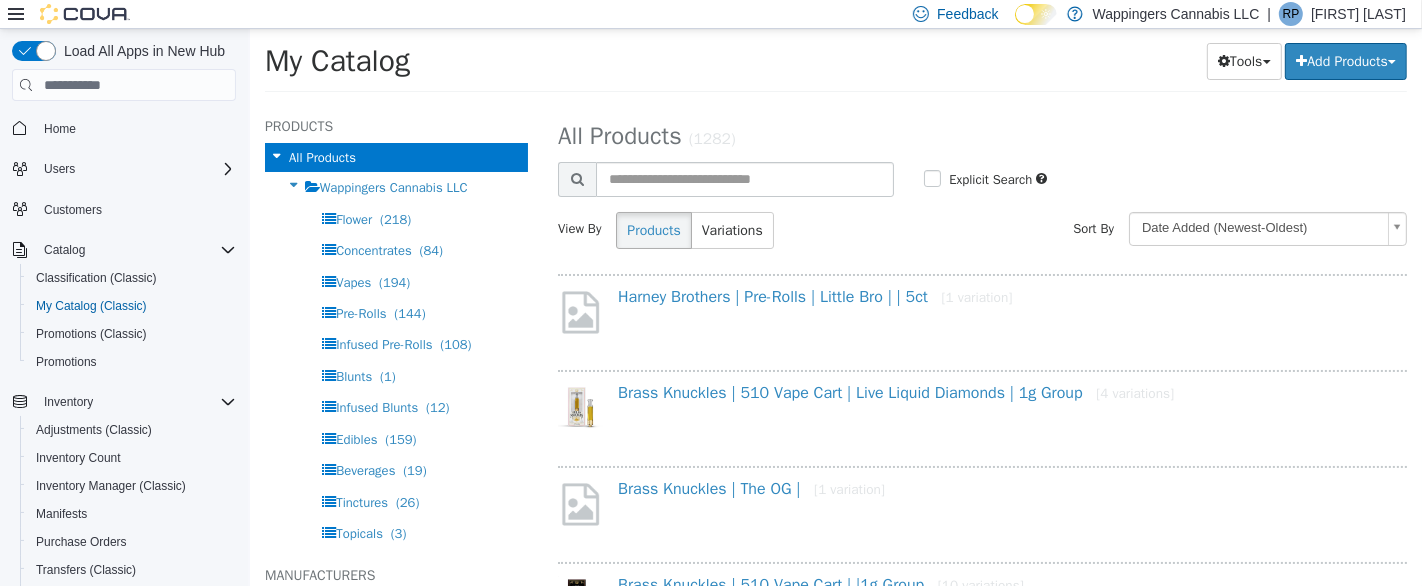 click on "Vapes" at bounding box center [352, 282] 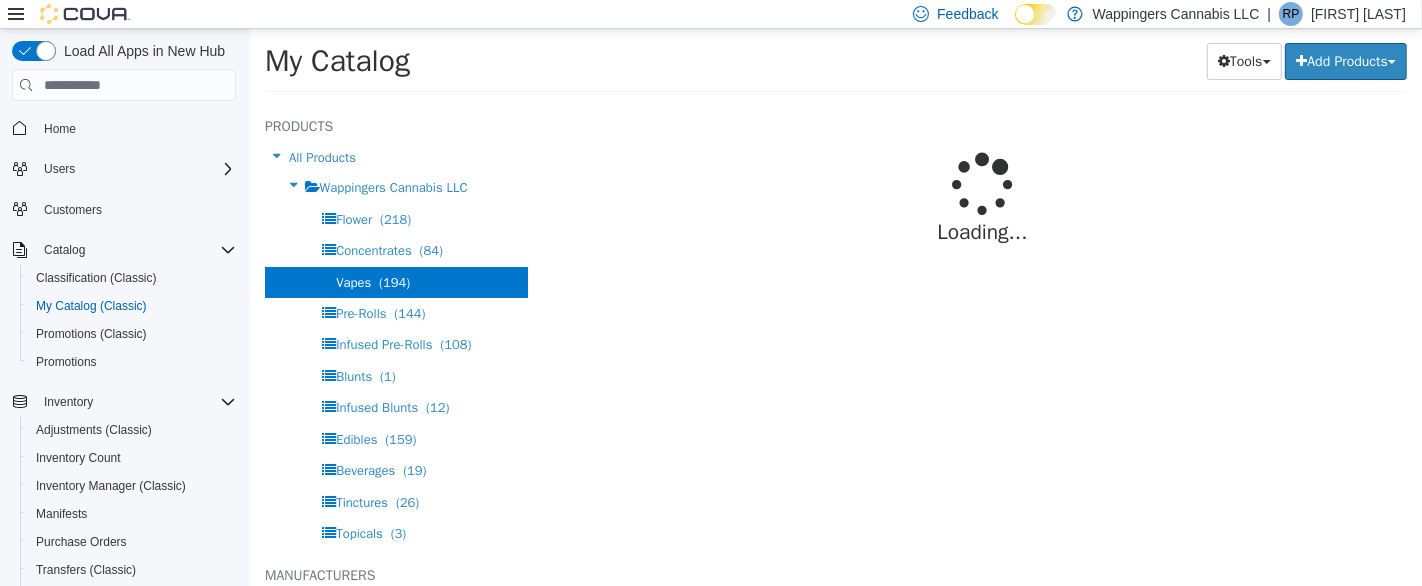 select on "**********" 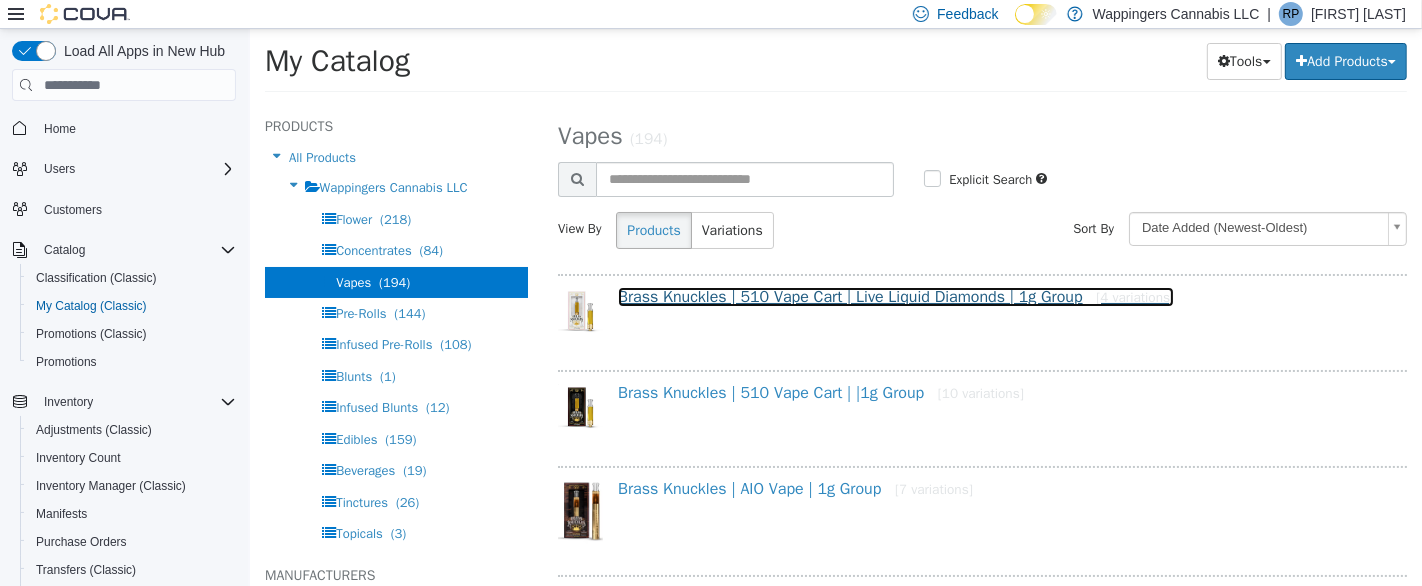 click on "Brass Knuckles | 510 Vape Cart | Live Liquid Diamonds | 1g Group
[4 variations]" at bounding box center [895, 297] 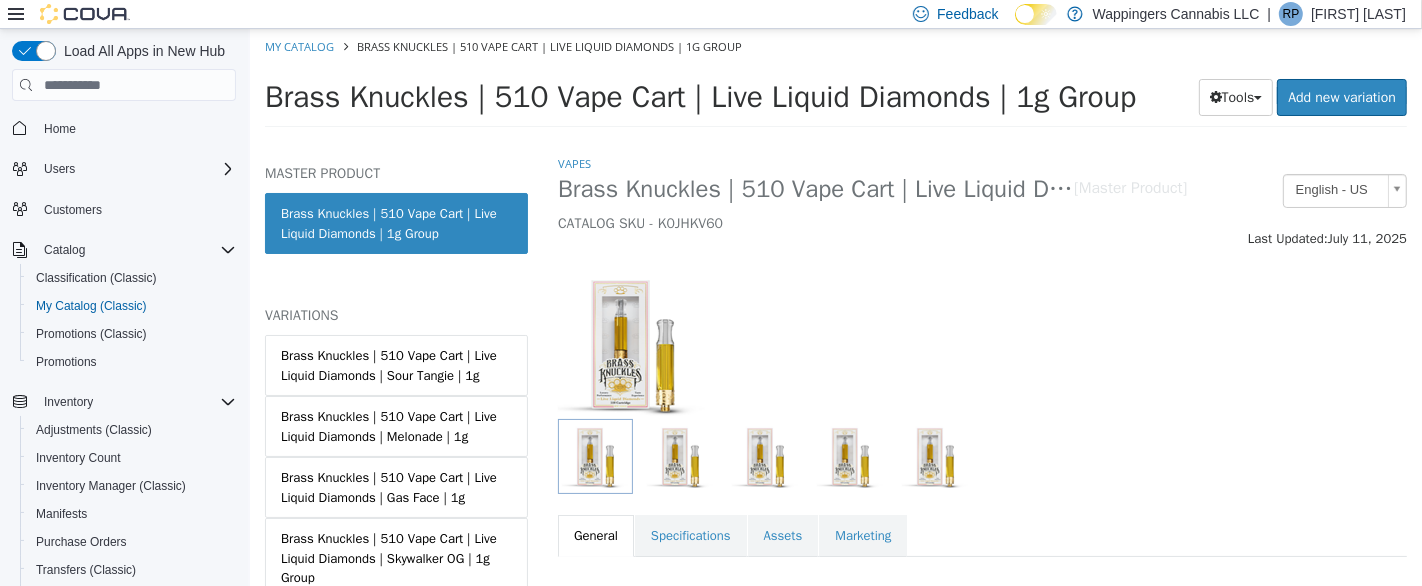click on "Brass Knuckles | 510 Vape Cart | Live Liquid Diamonds | Sour Tangie | 1g" at bounding box center (395, 365) 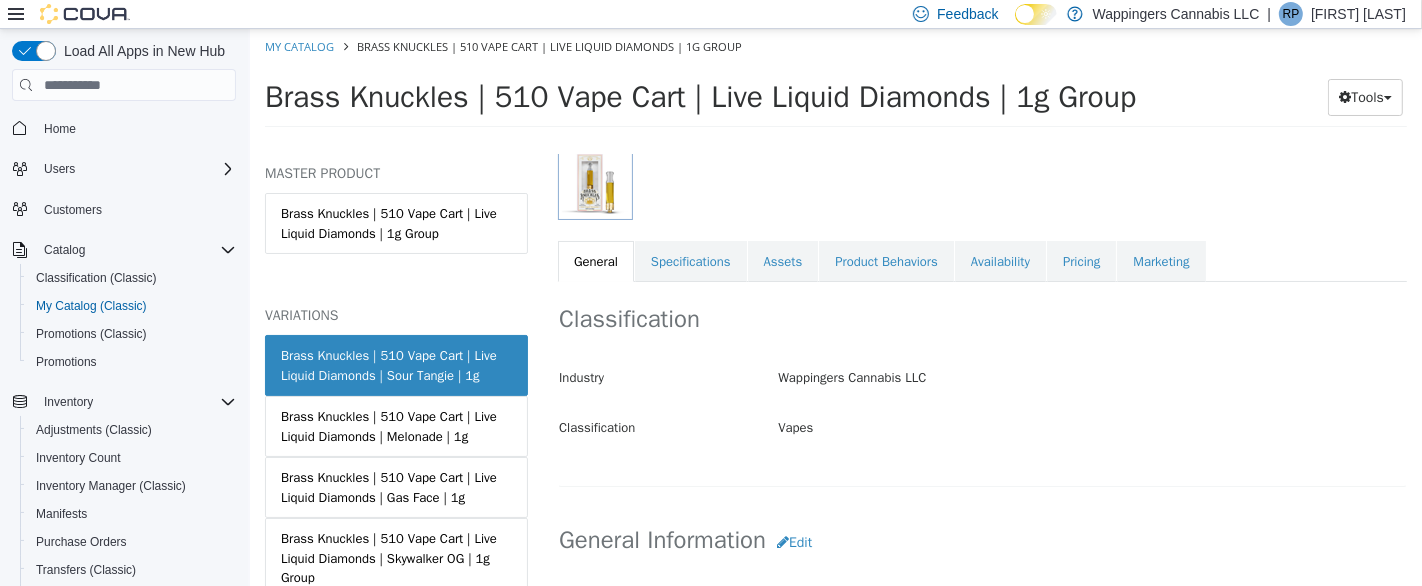 scroll, scrollTop: 223, scrollLeft: 0, axis: vertical 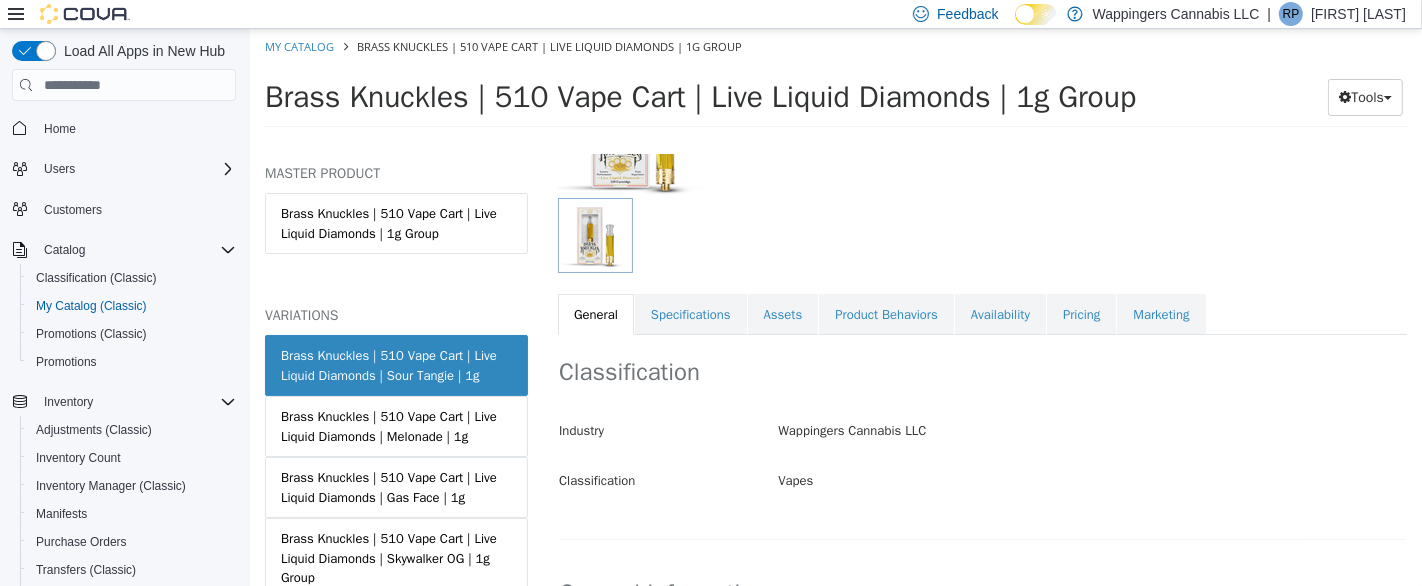 click on "Specifications" at bounding box center (690, 315) 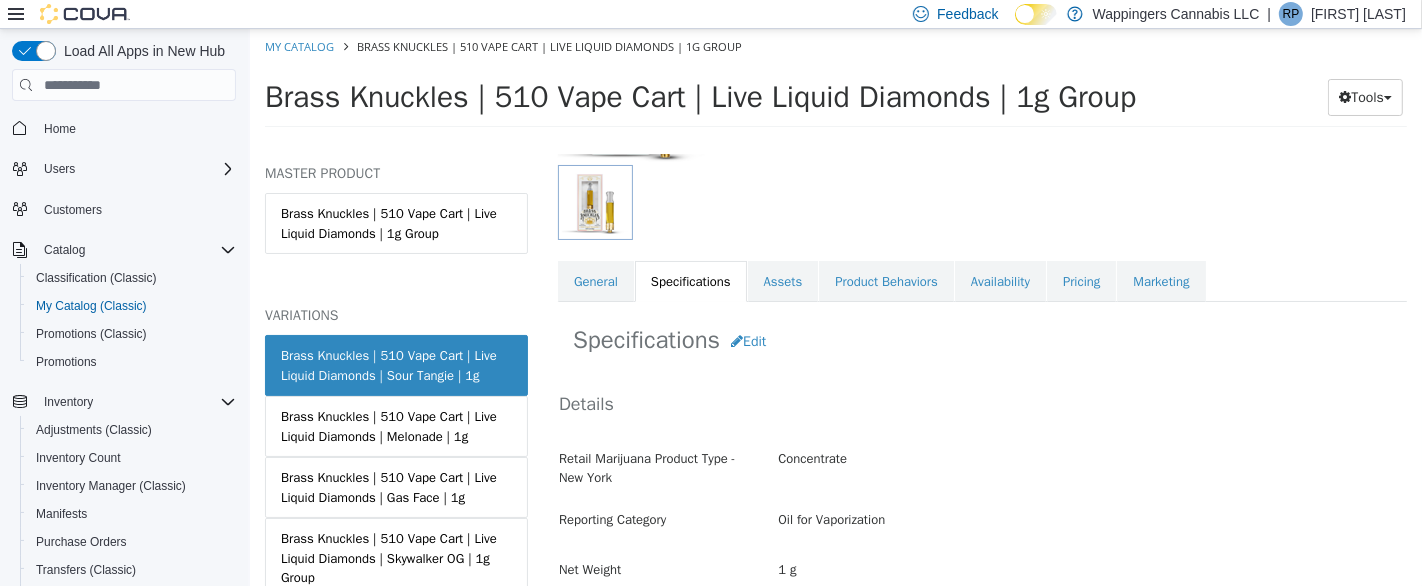 scroll, scrollTop: 334, scrollLeft: 0, axis: vertical 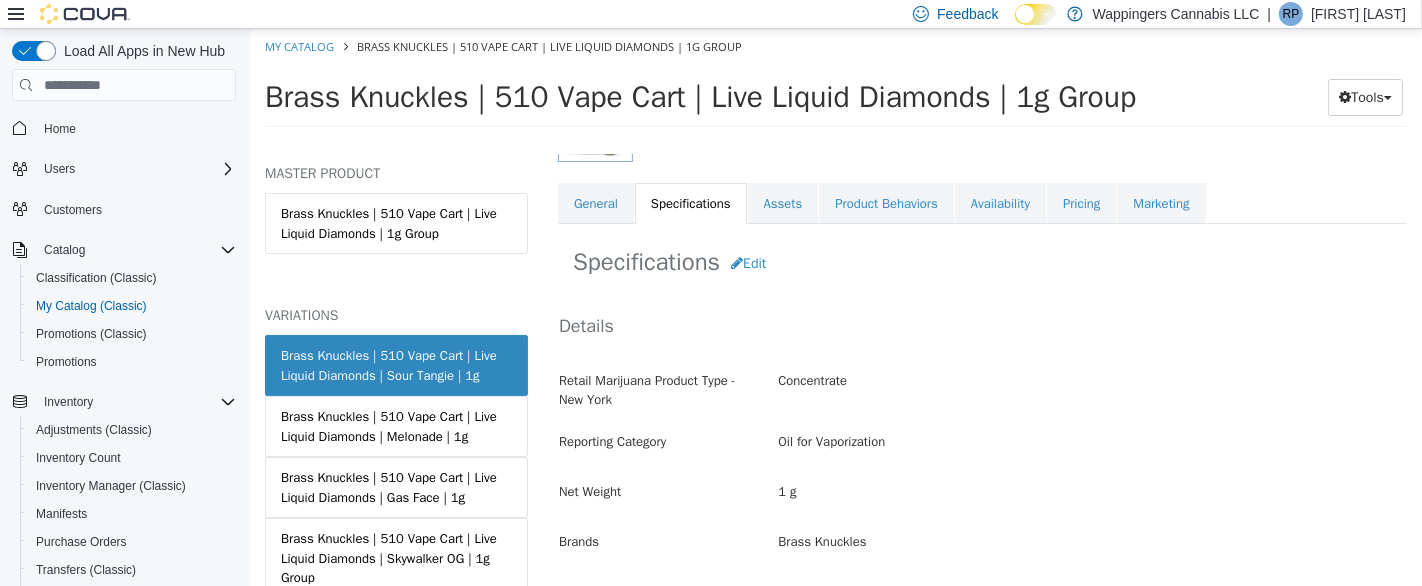click on "General" at bounding box center [595, 204] 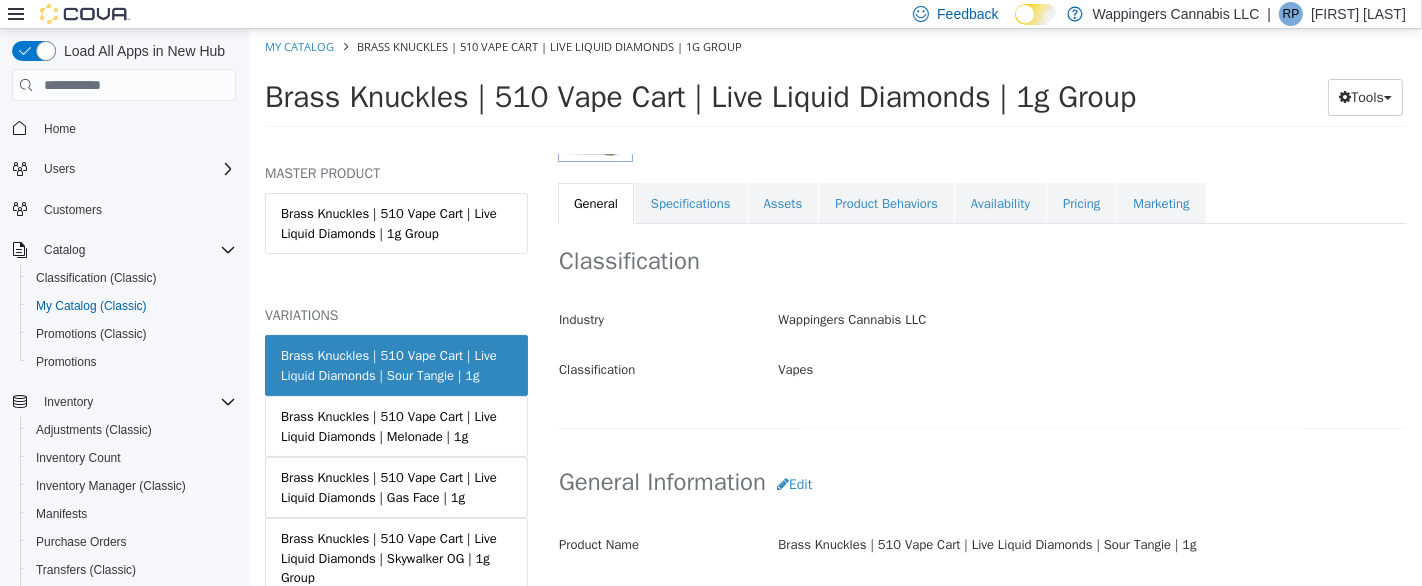 click on "Brass Knuckles | 510 Vape Cart | Live Liquid Diamonds | 1g Group" at bounding box center [395, 223] 